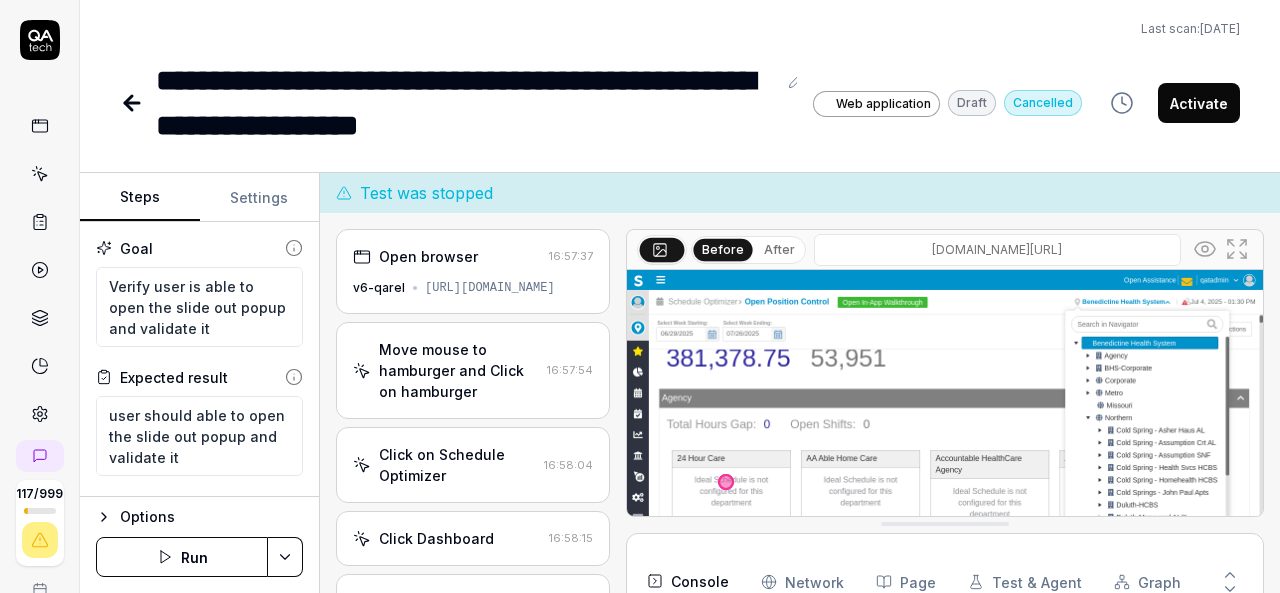 scroll, scrollTop: 0, scrollLeft: 0, axis: both 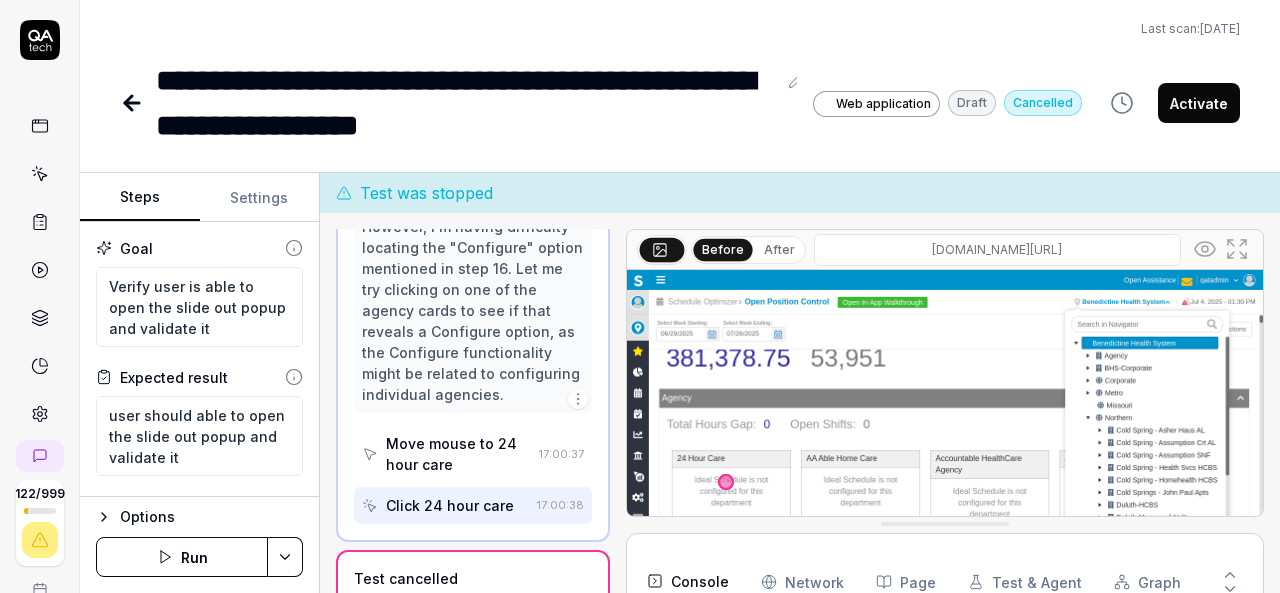 type on "*" 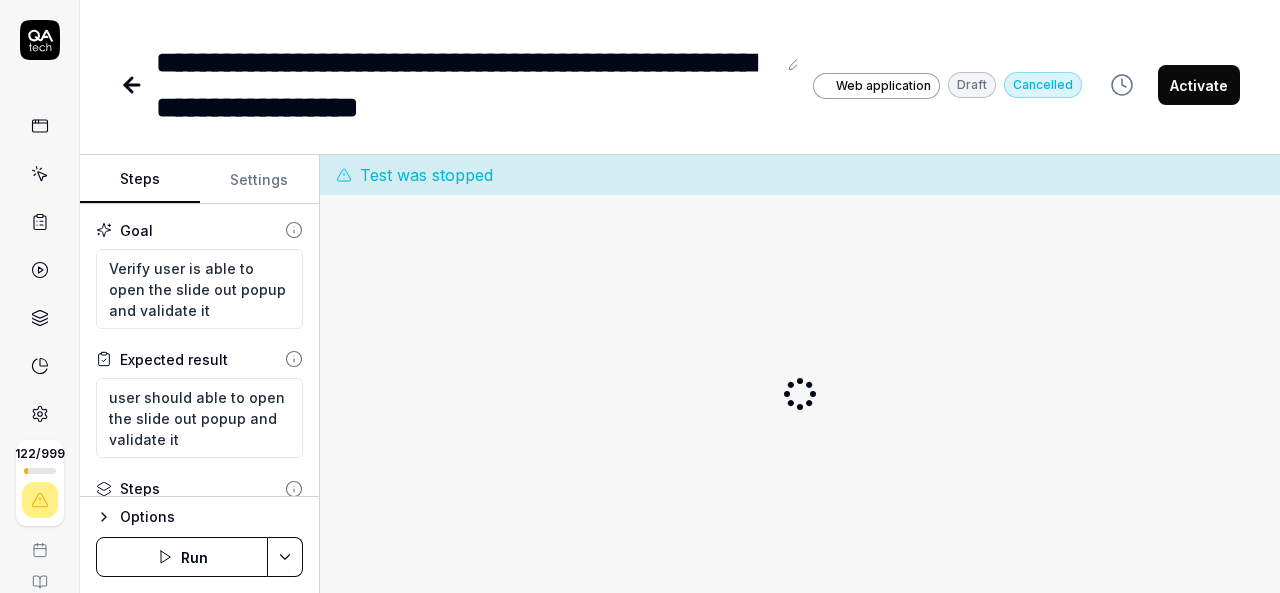 scroll, scrollTop: 0, scrollLeft: 0, axis: both 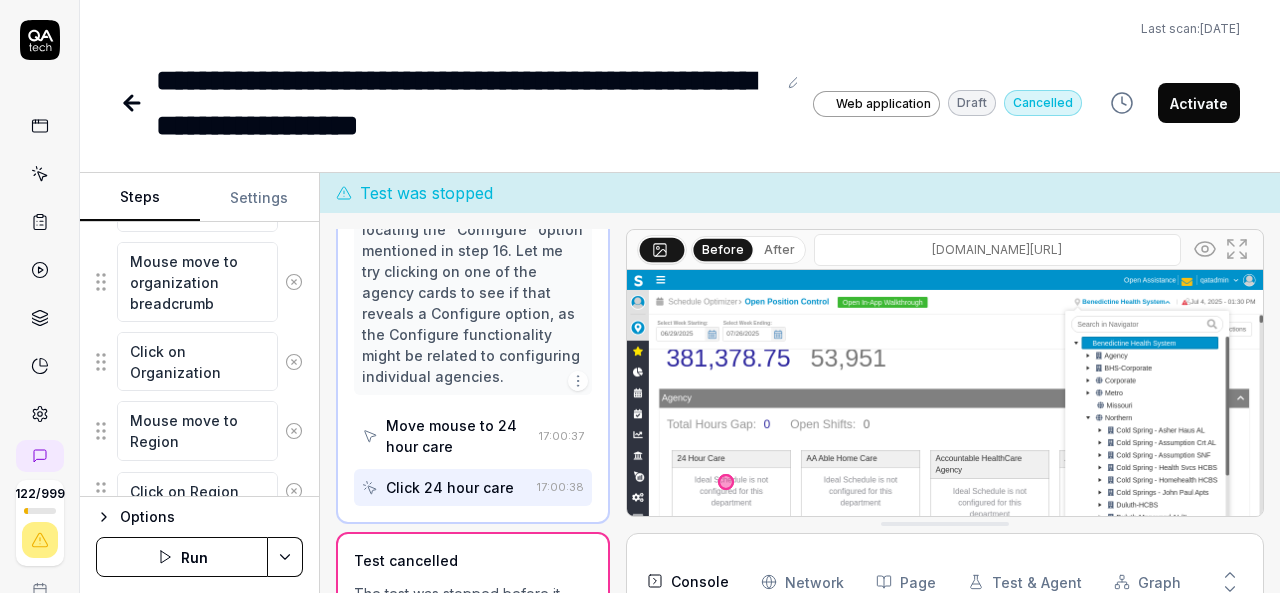 click 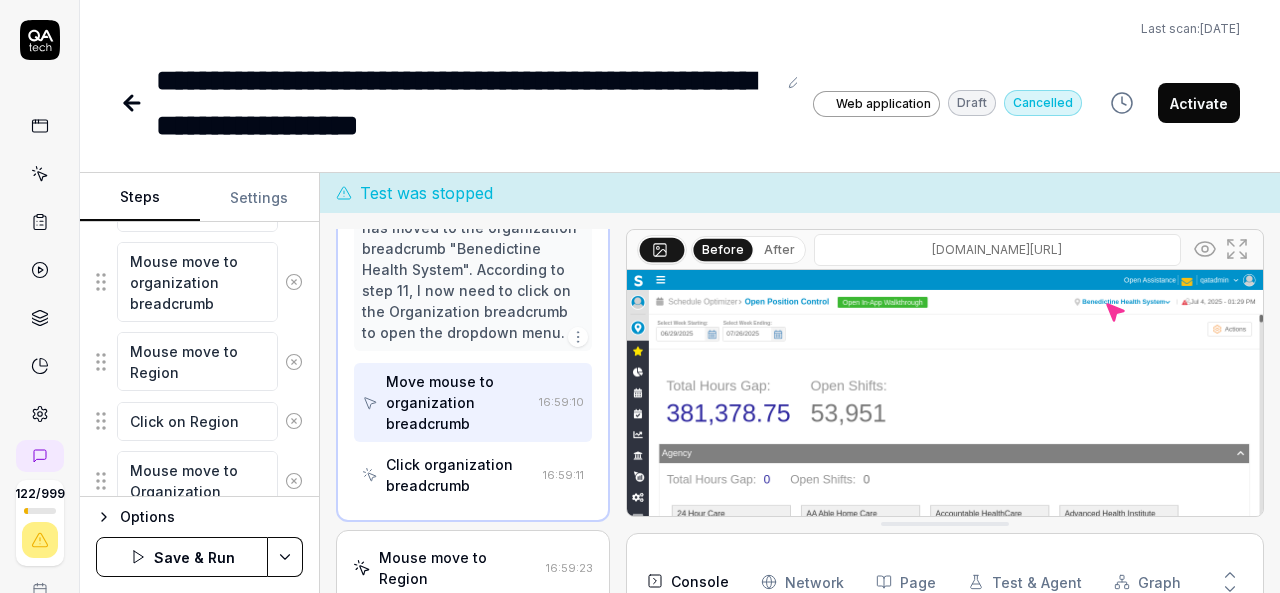 scroll, scrollTop: 670, scrollLeft: 0, axis: vertical 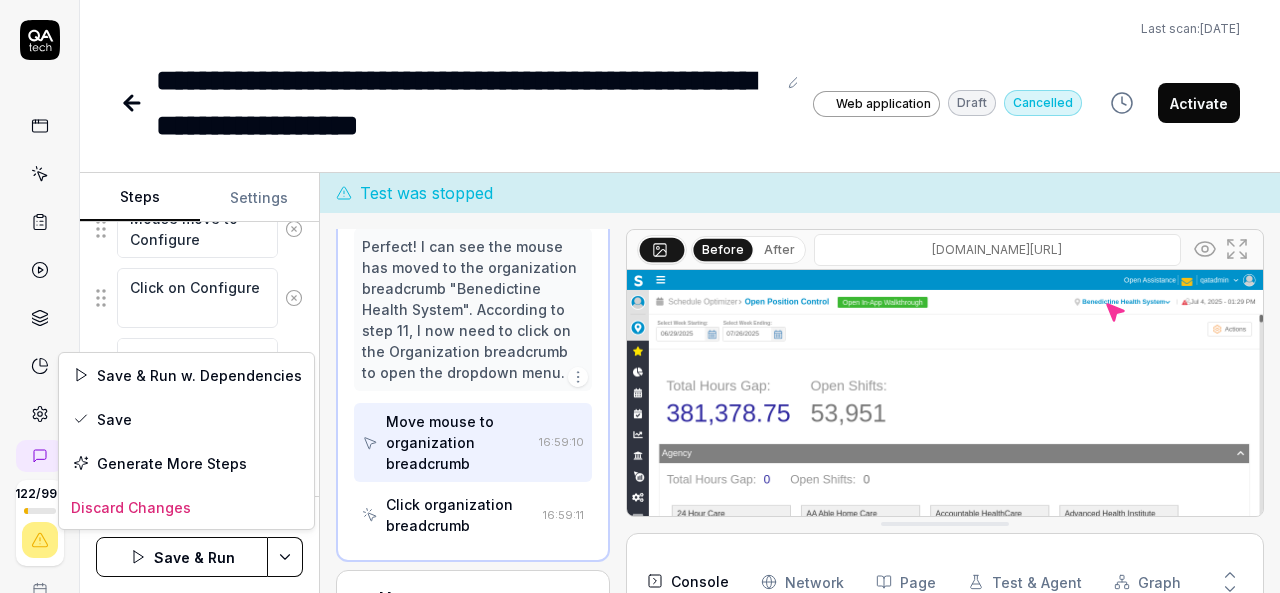 click on "**********" at bounding box center [640, 296] 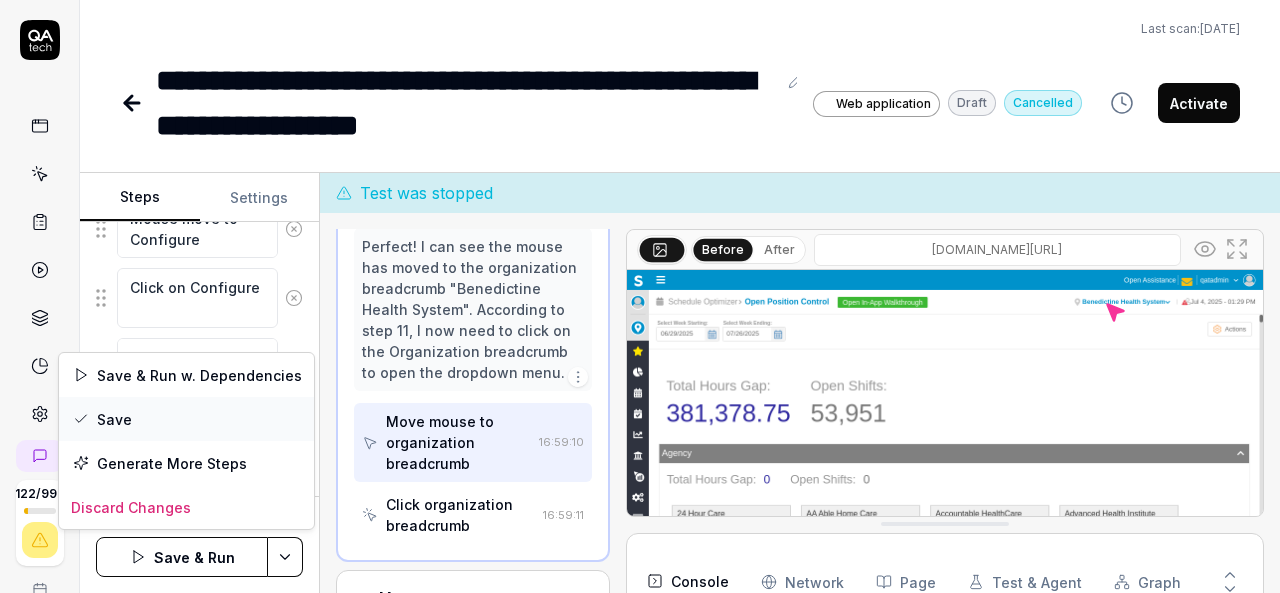 click on "Save" at bounding box center [186, 419] 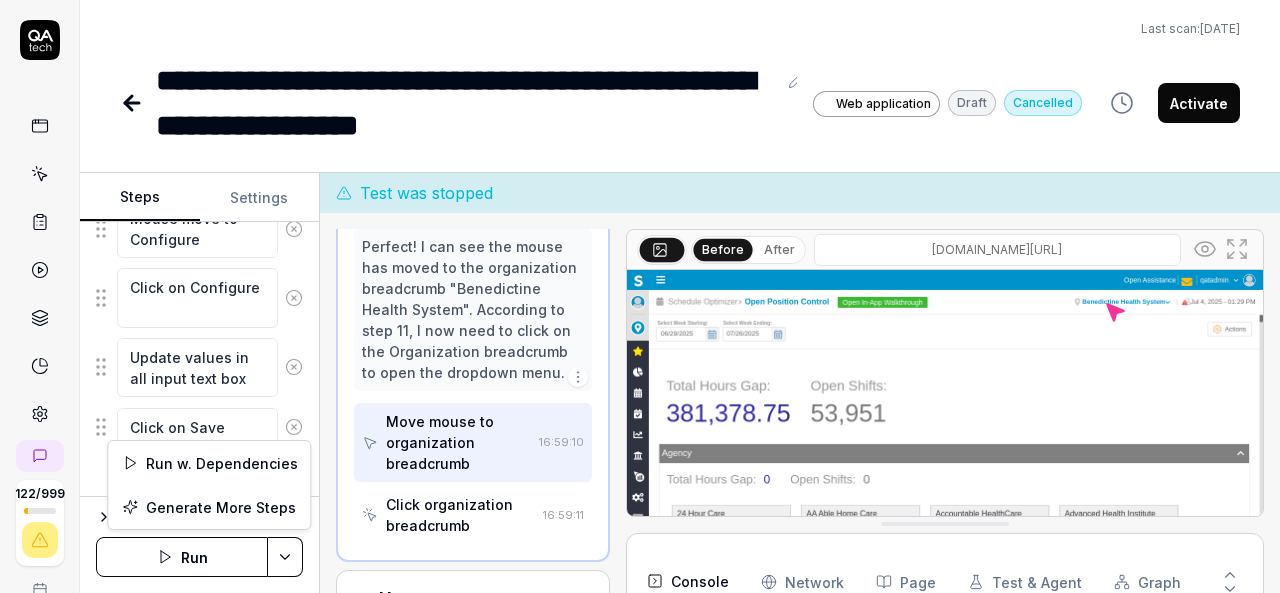 click on "**********" at bounding box center (640, 296) 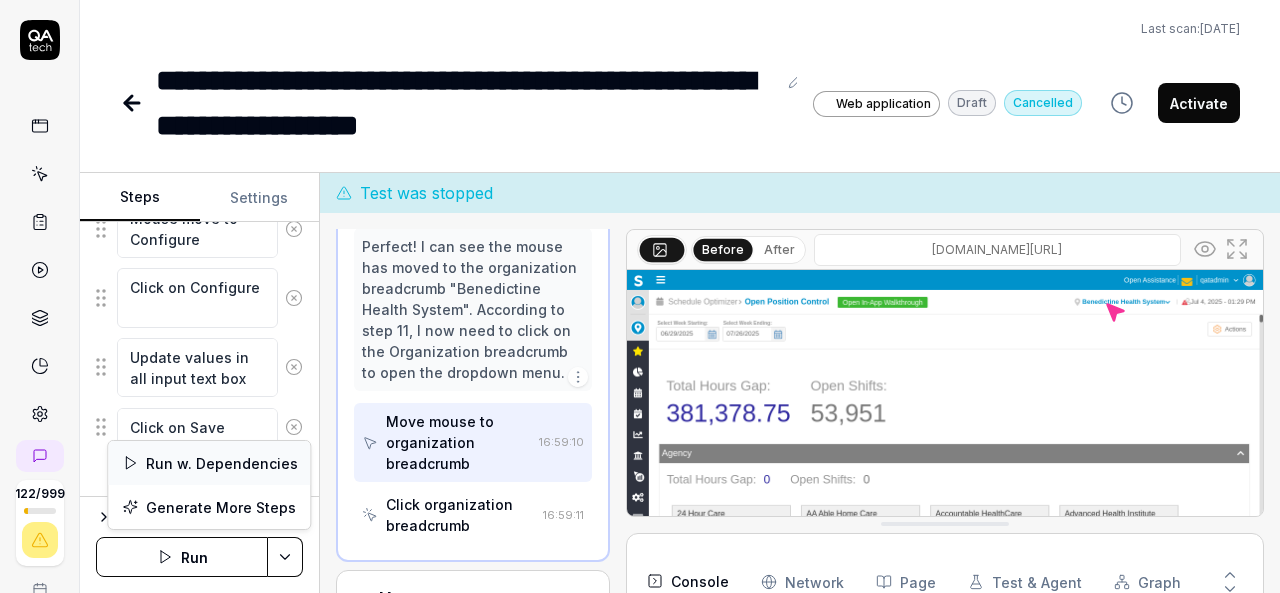 click on "Run w. Dependencies" at bounding box center (209, 463) 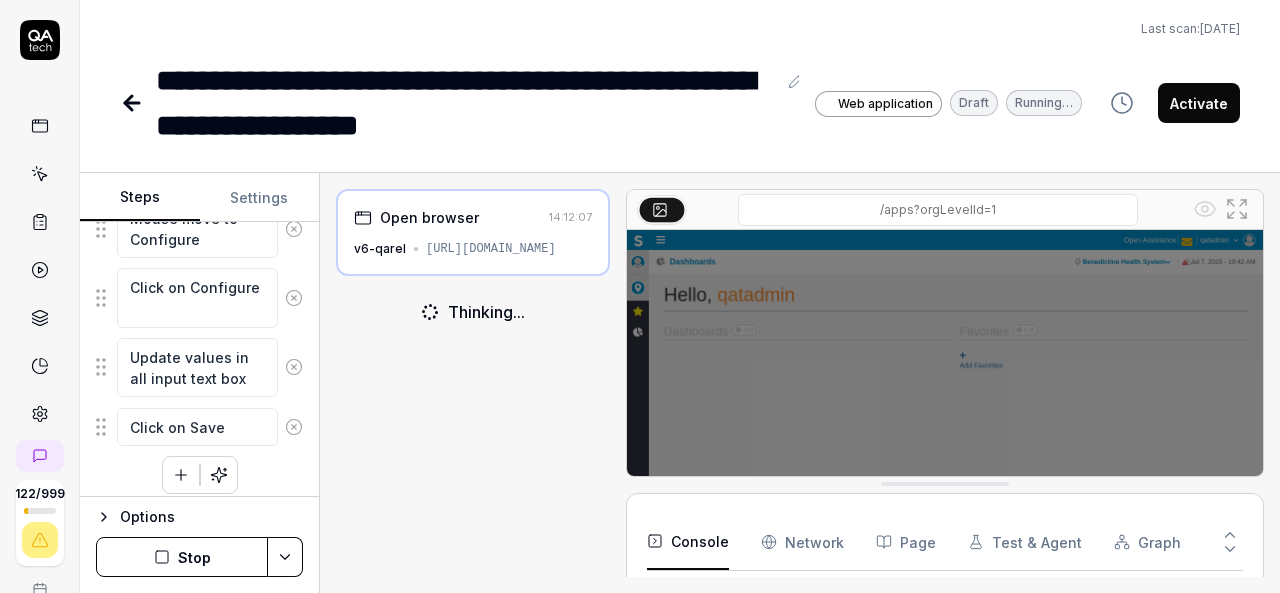 scroll, scrollTop: 32, scrollLeft: 0, axis: vertical 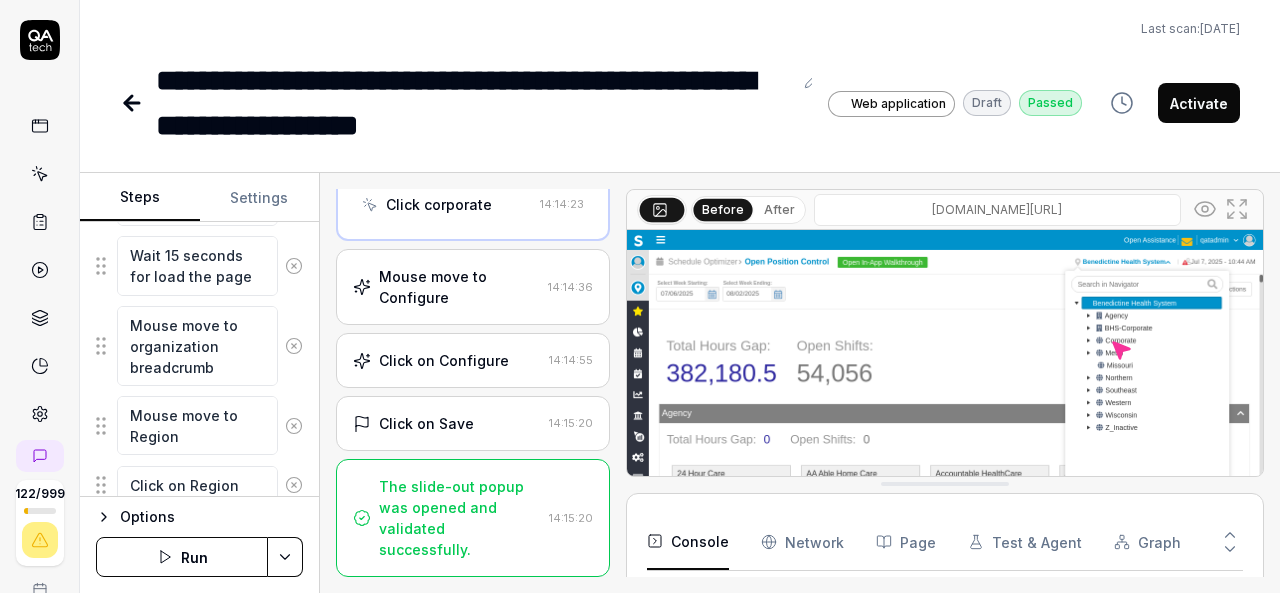click on "Click on Configure 14:14:55" at bounding box center (473, 360) 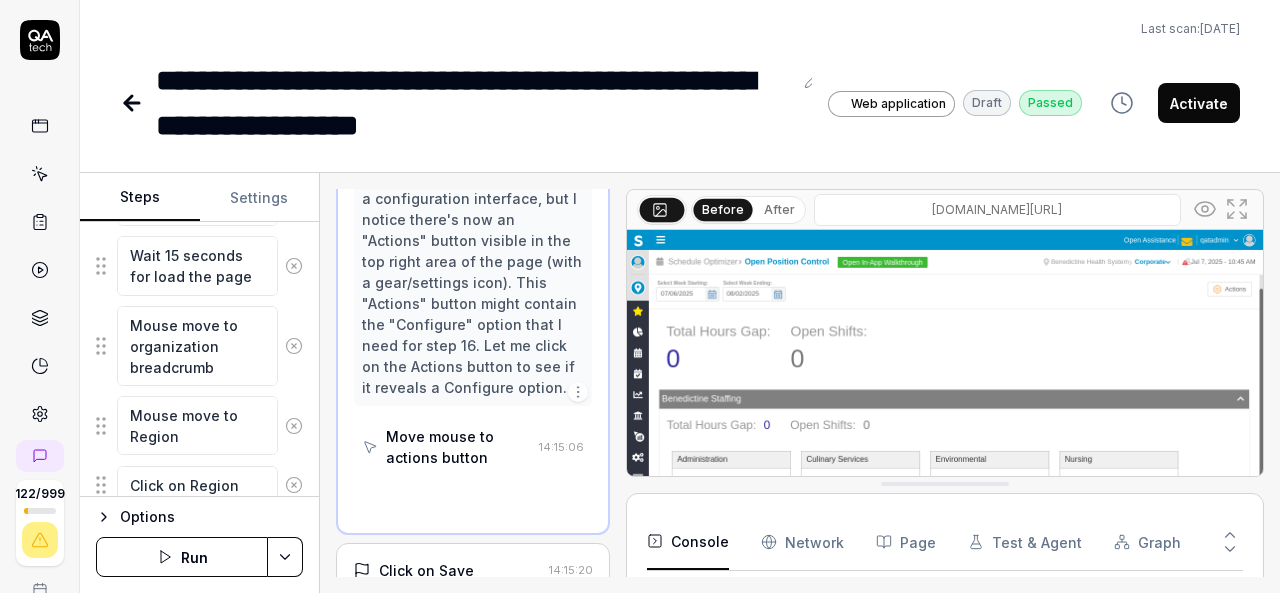 scroll, scrollTop: 1771, scrollLeft: 0, axis: vertical 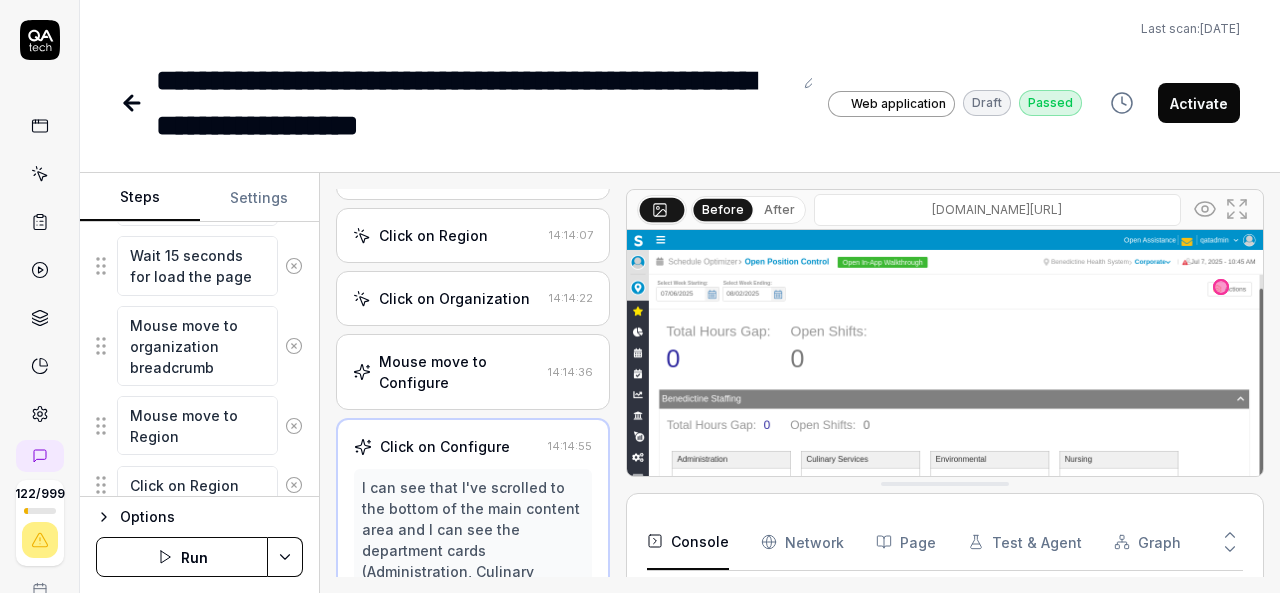 click on "Mouse move to Configure" at bounding box center (459, 372) 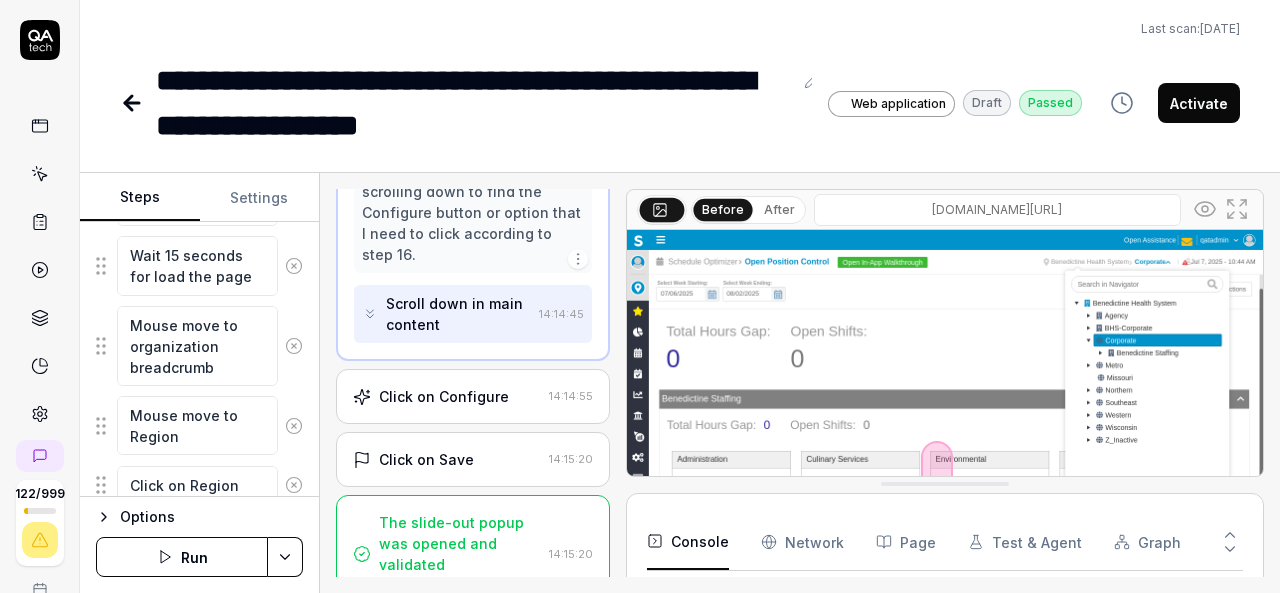 scroll, scrollTop: 1688, scrollLeft: 0, axis: vertical 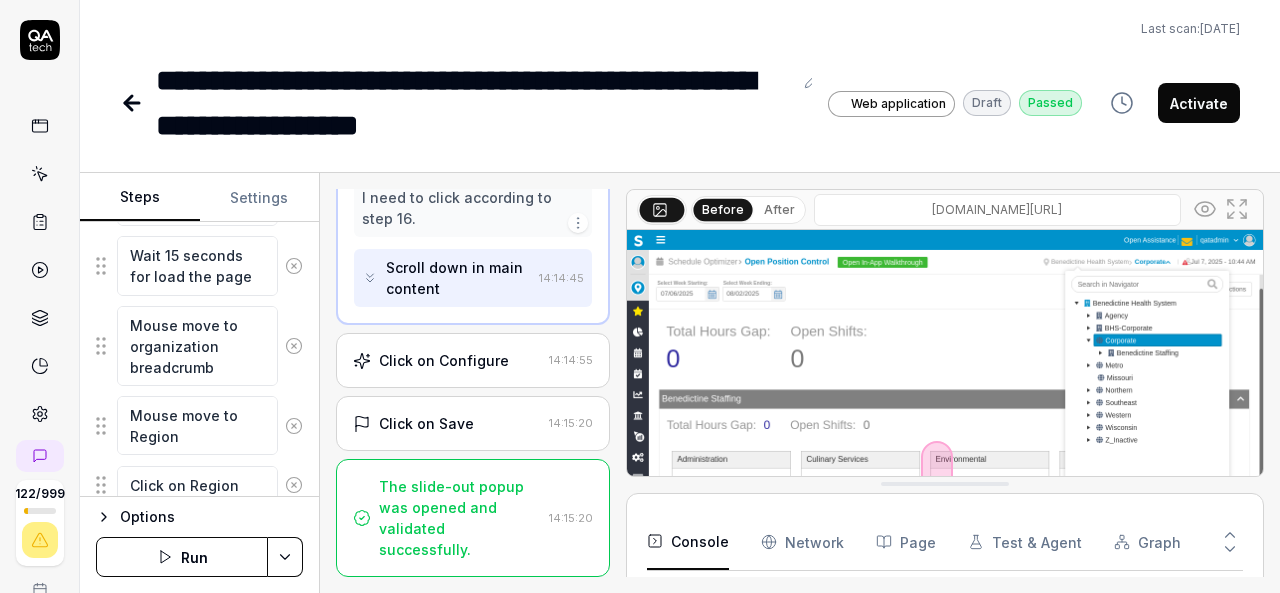 click on "Click on Configure" at bounding box center (444, 360) 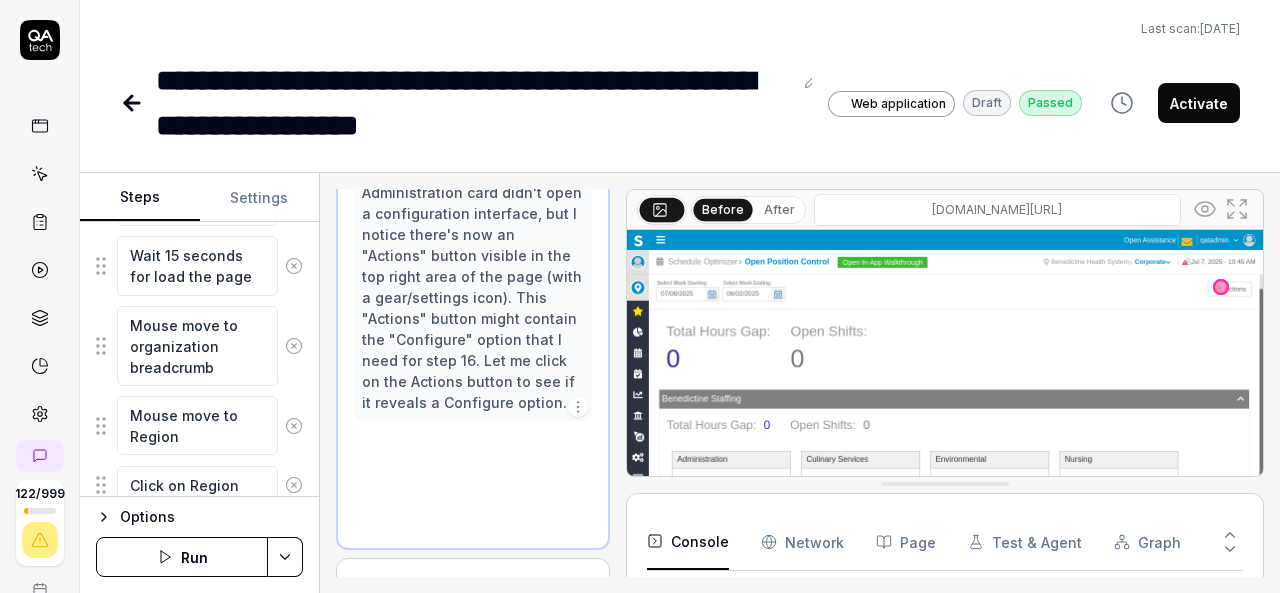 scroll, scrollTop: 1771, scrollLeft: 0, axis: vertical 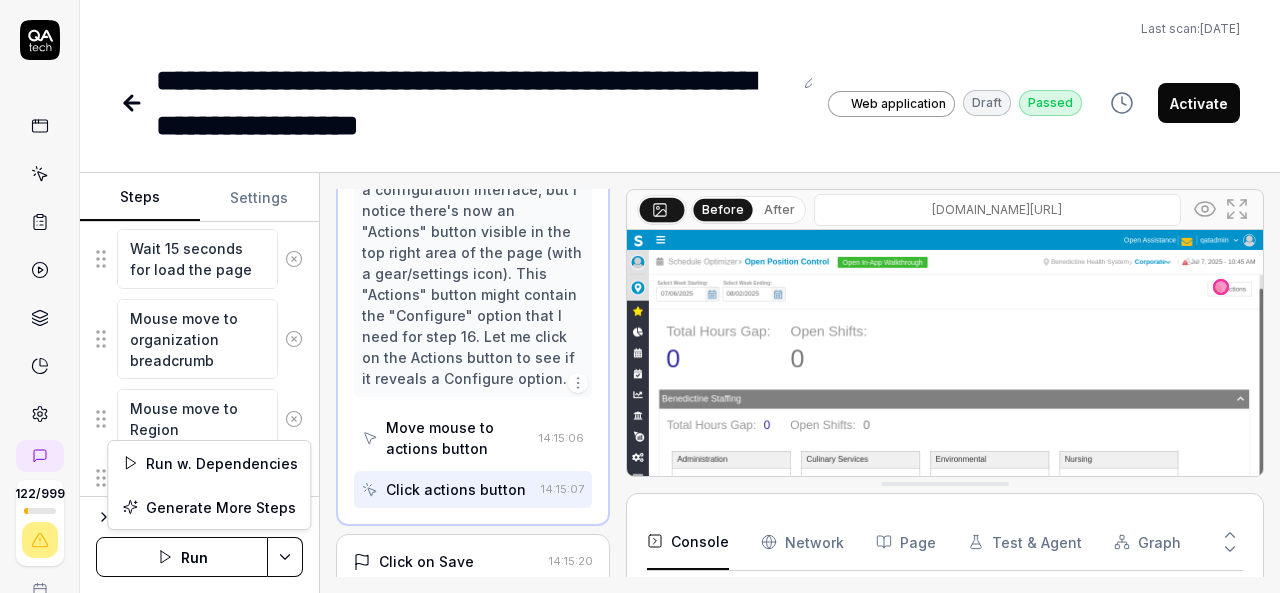 click on "**********" at bounding box center (640, 296) 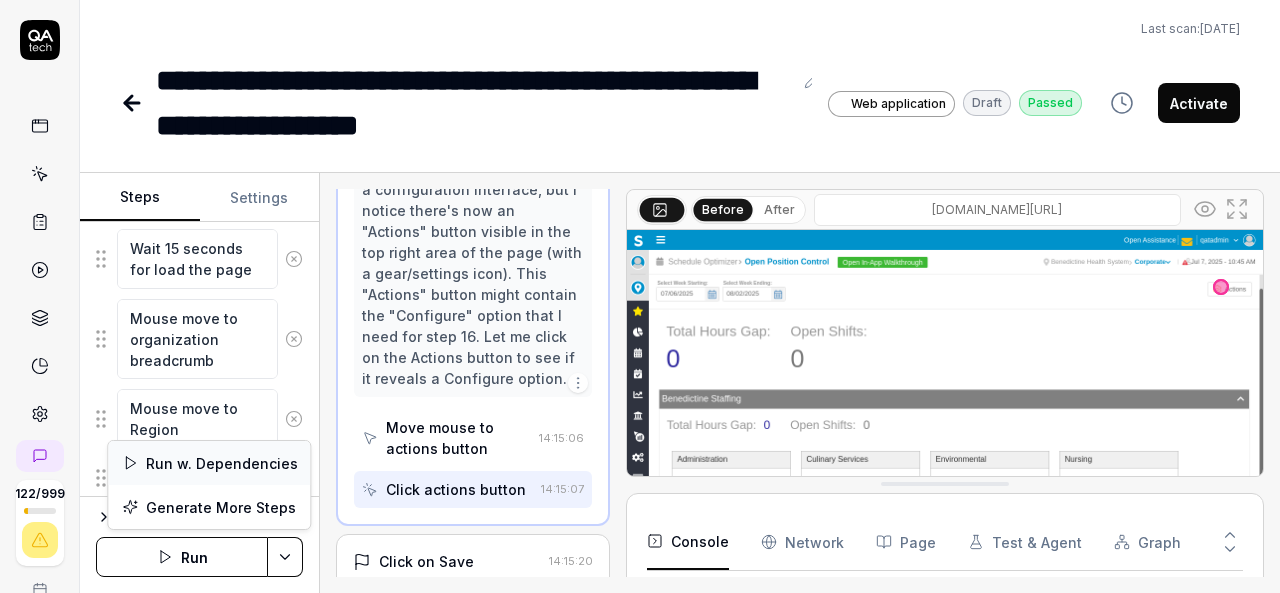 click on "Run w. Dependencies" at bounding box center [209, 463] 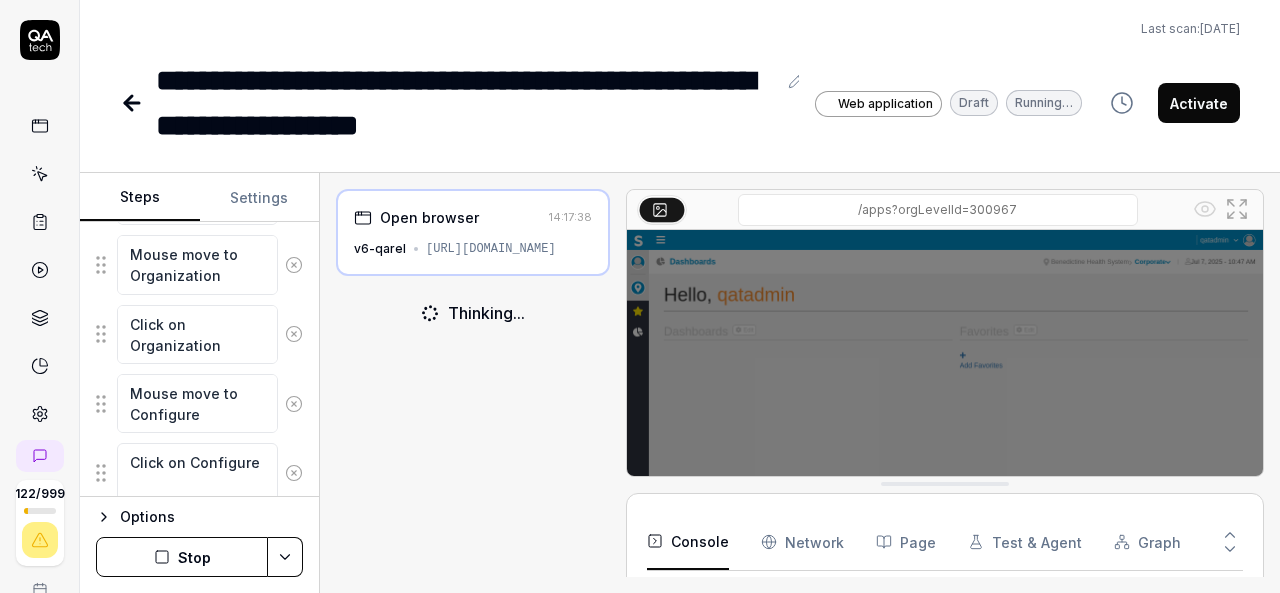 scroll, scrollTop: 1342, scrollLeft: 0, axis: vertical 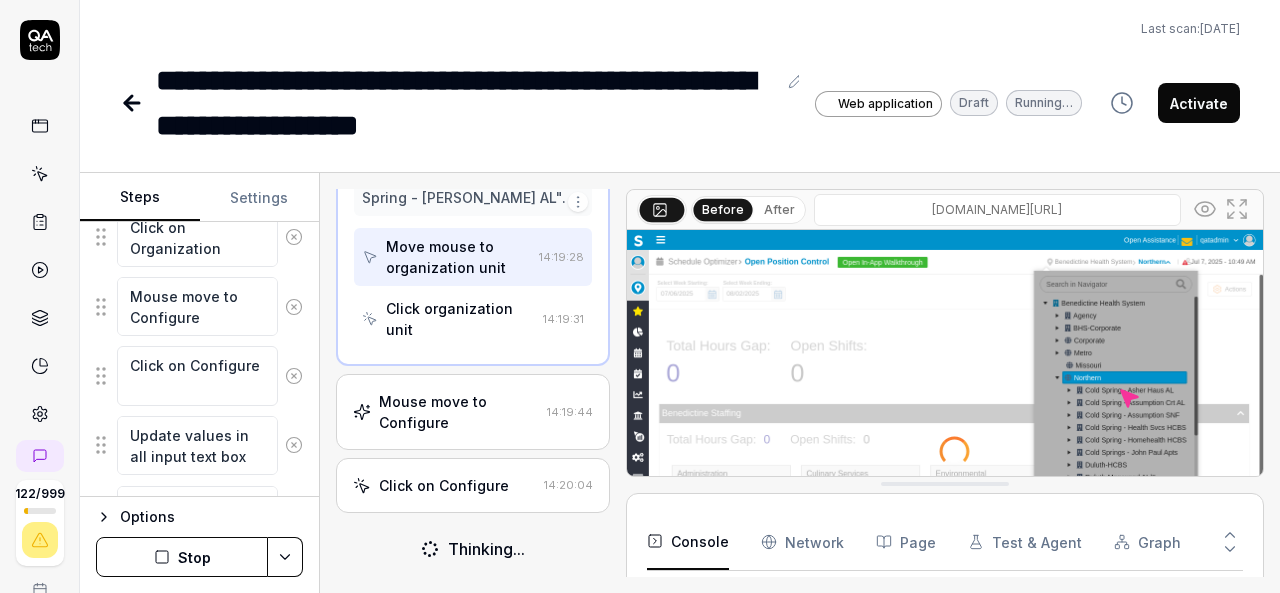 click on "Click organization unit" at bounding box center [460, 319] 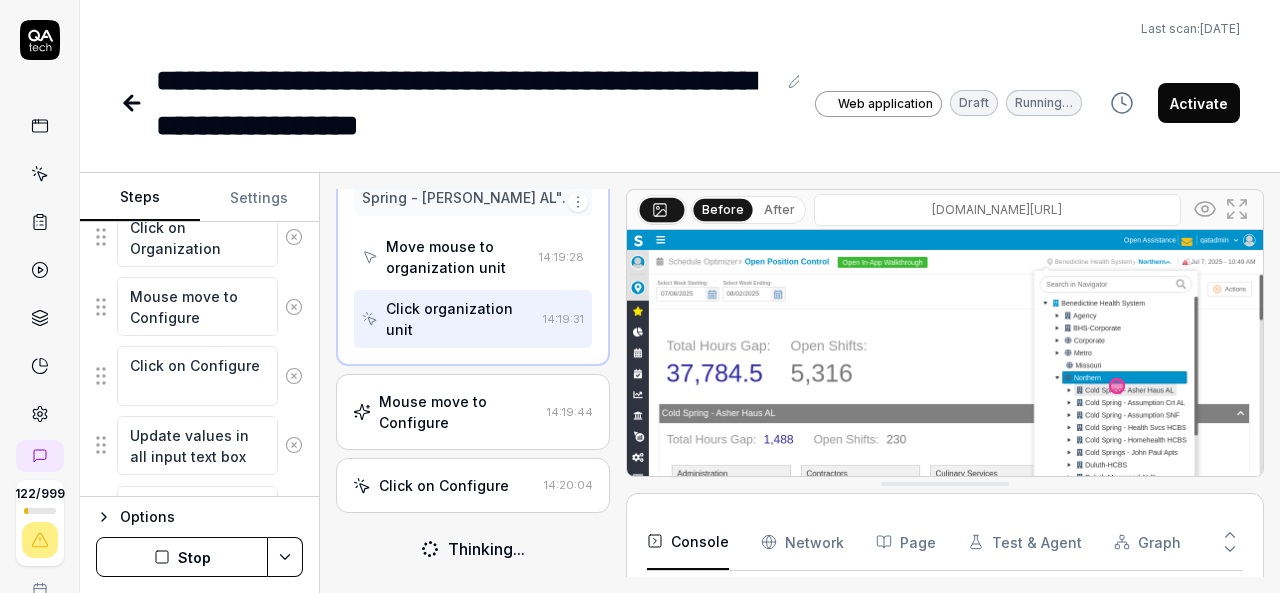 click on "Mouse move to Configure" at bounding box center (459, 412) 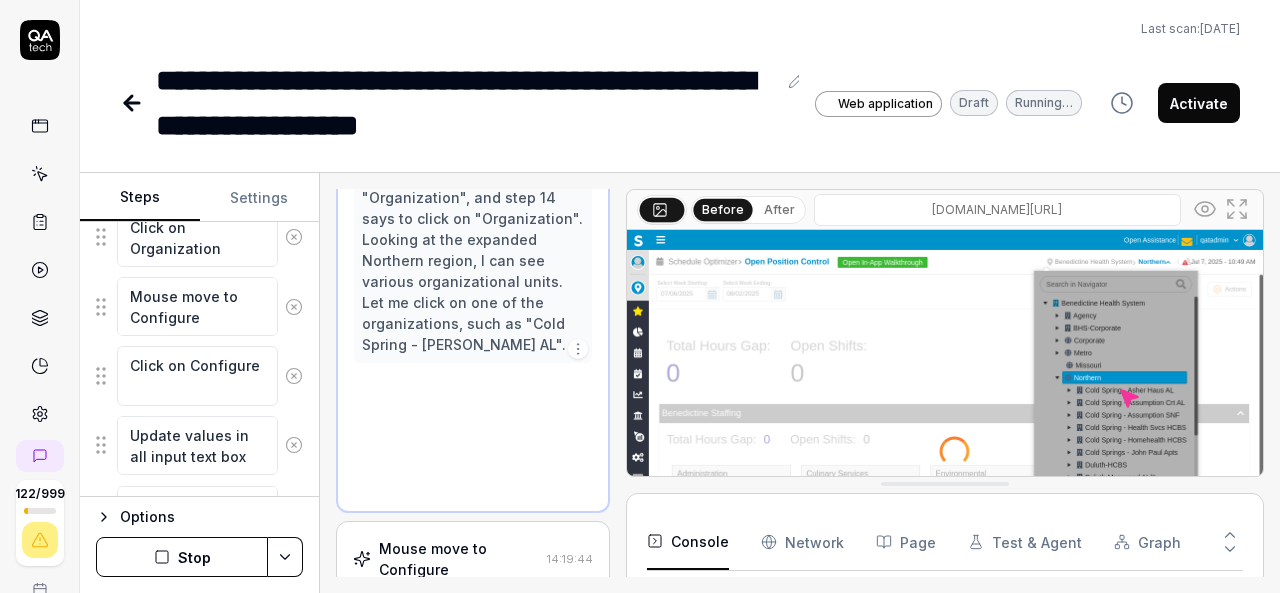 scroll, scrollTop: 1130, scrollLeft: 0, axis: vertical 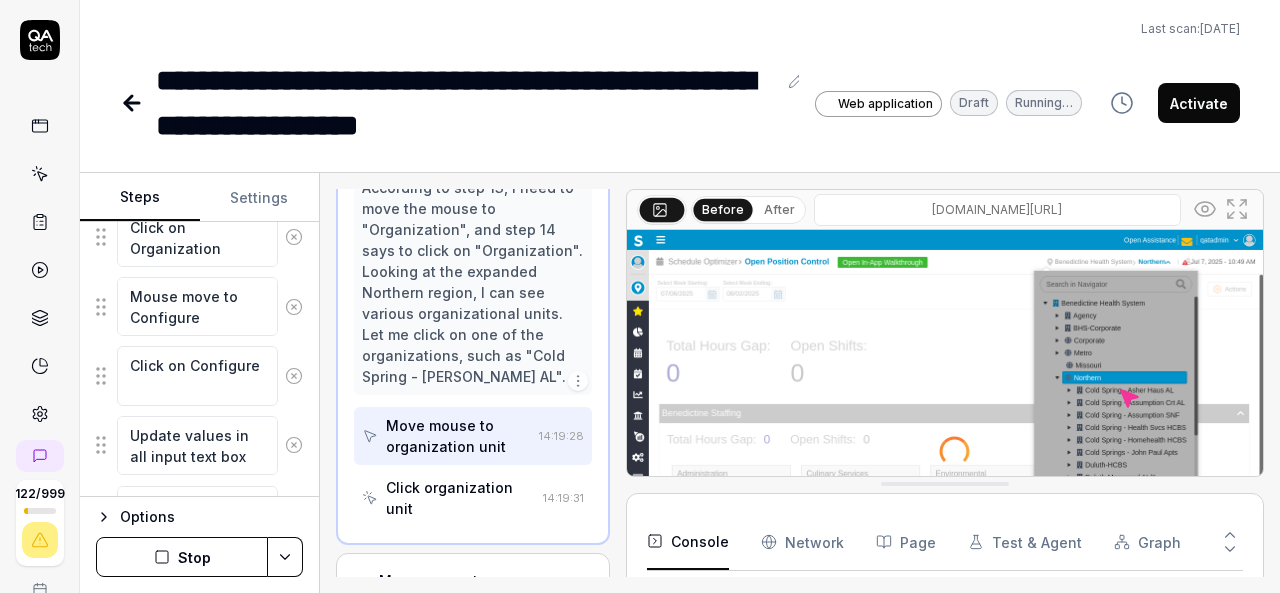 click at bounding box center (945, 429) 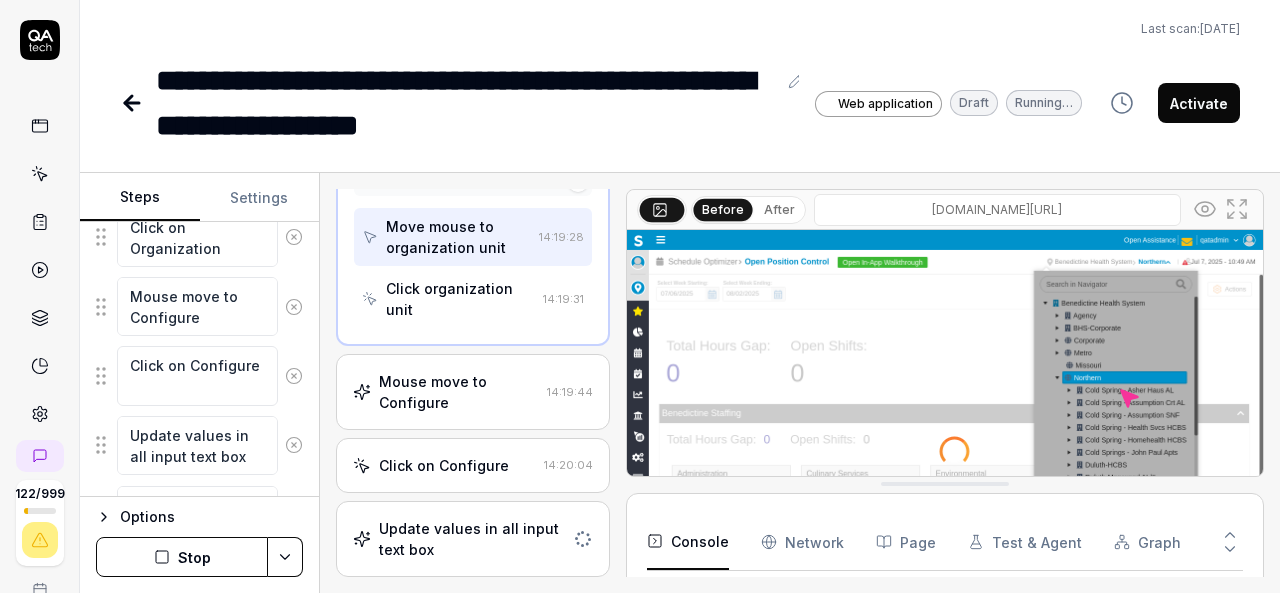 scroll, scrollTop: 1424, scrollLeft: 0, axis: vertical 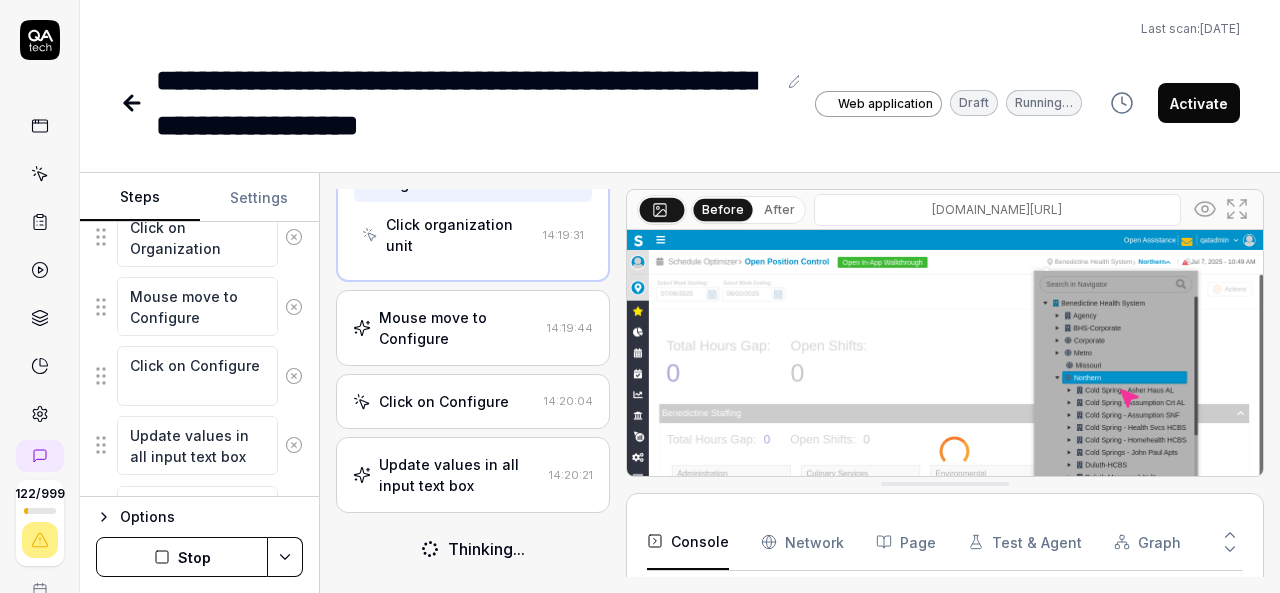 click on "Click on Configure" at bounding box center [444, 401] 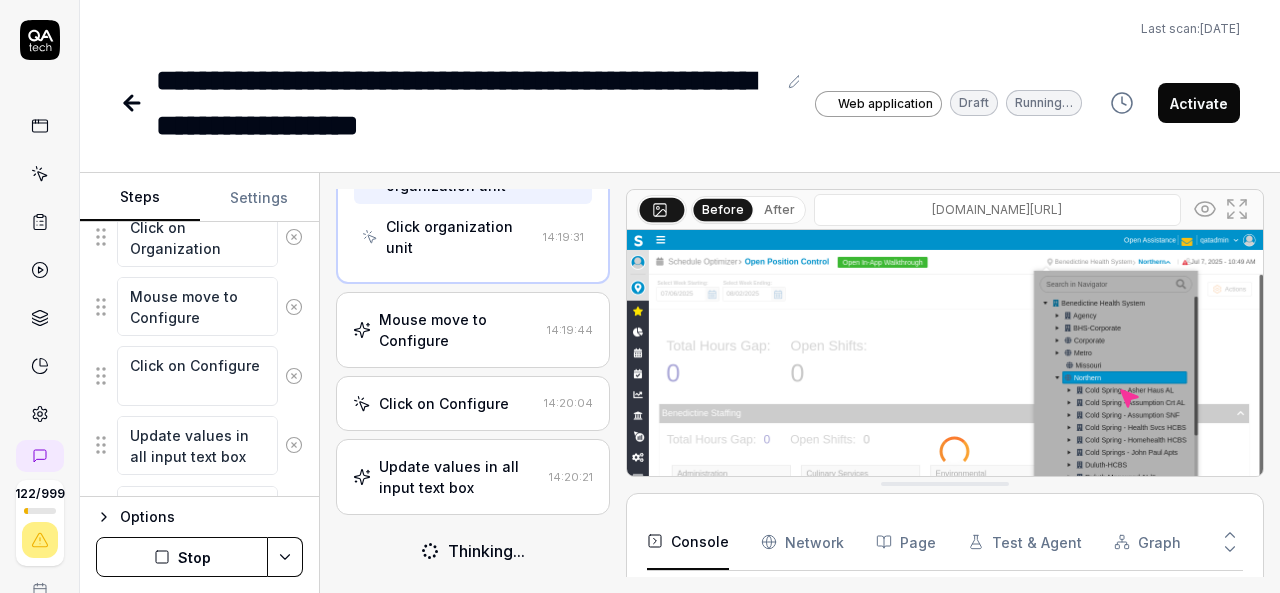 scroll, scrollTop: 1424, scrollLeft: 0, axis: vertical 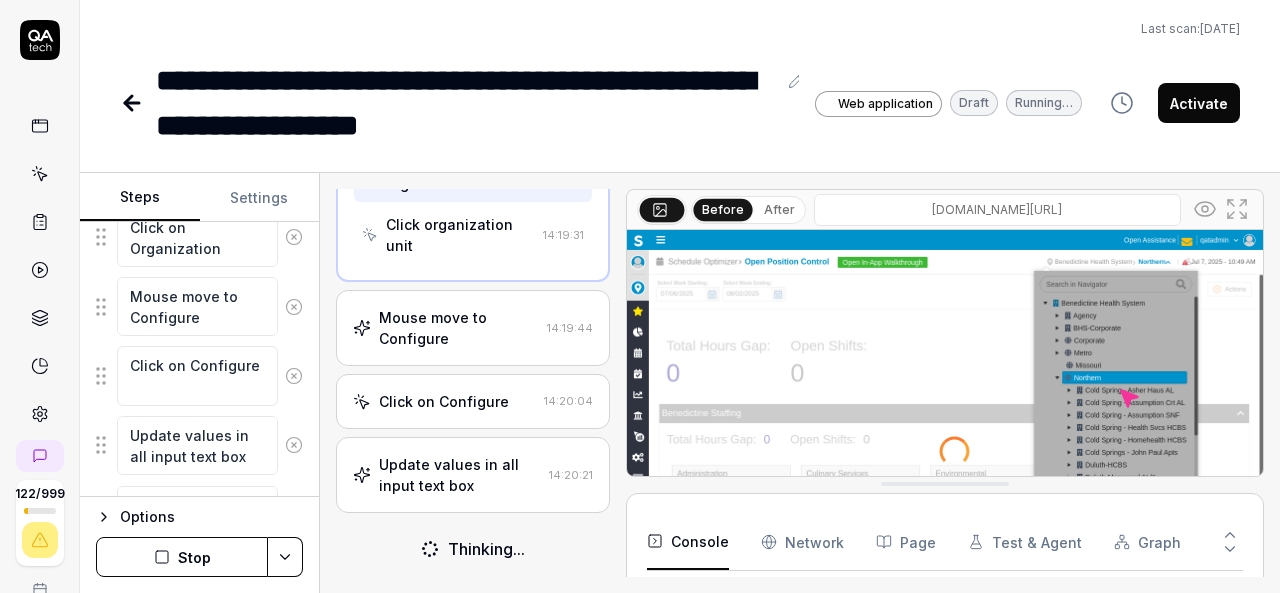 click on "Mouse move to Configure" at bounding box center (459, 328) 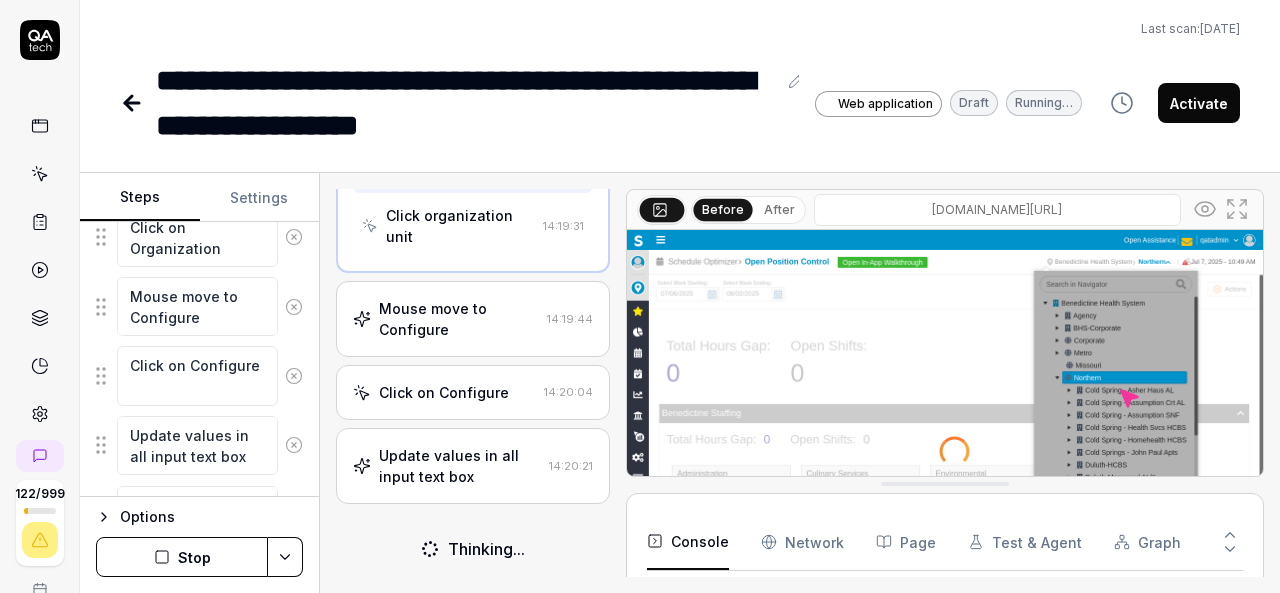 scroll, scrollTop: 1424, scrollLeft: 0, axis: vertical 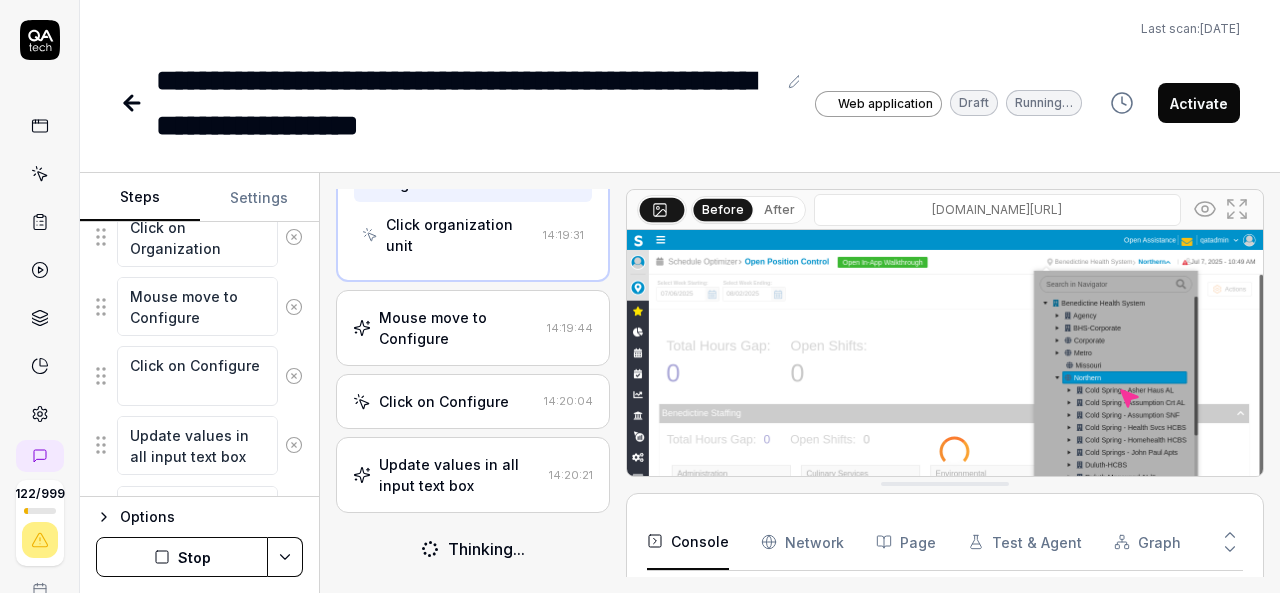 click on "Mouse move to Configure" at bounding box center [459, 328] 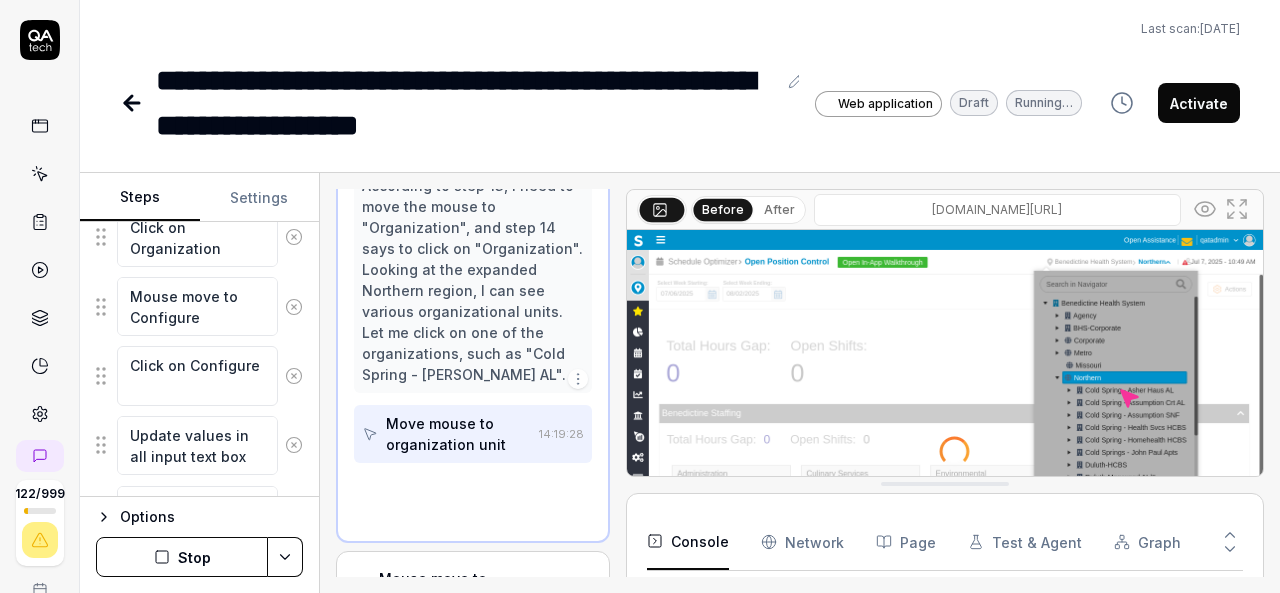 scroll, scrollTop: 1131, scrollLeft: 0, axis: vertical 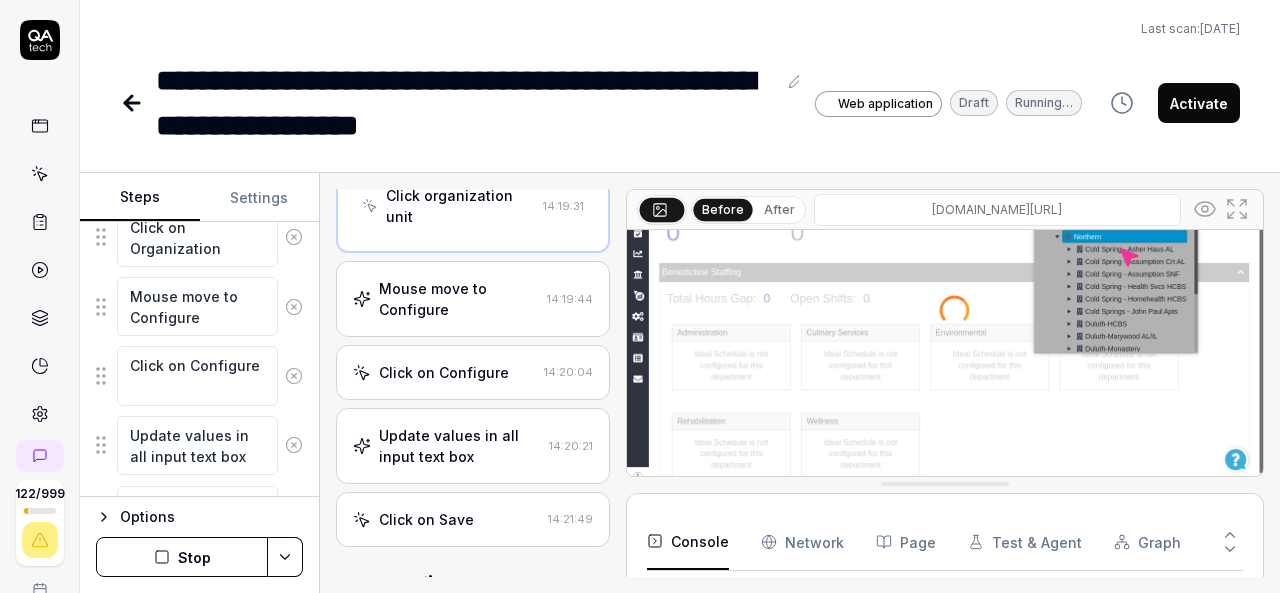 click on "Update values in all input text box" at bounding box center (460, 446) 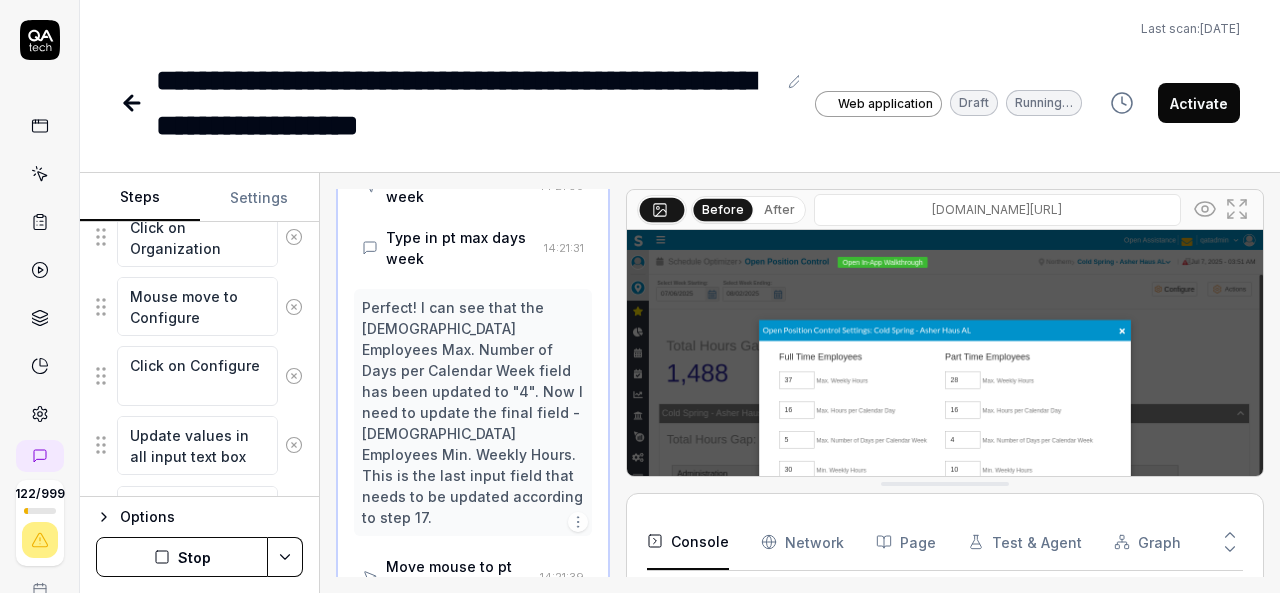scroll, scrollTop: 4383, scrollLeft: 0, axis: vertical 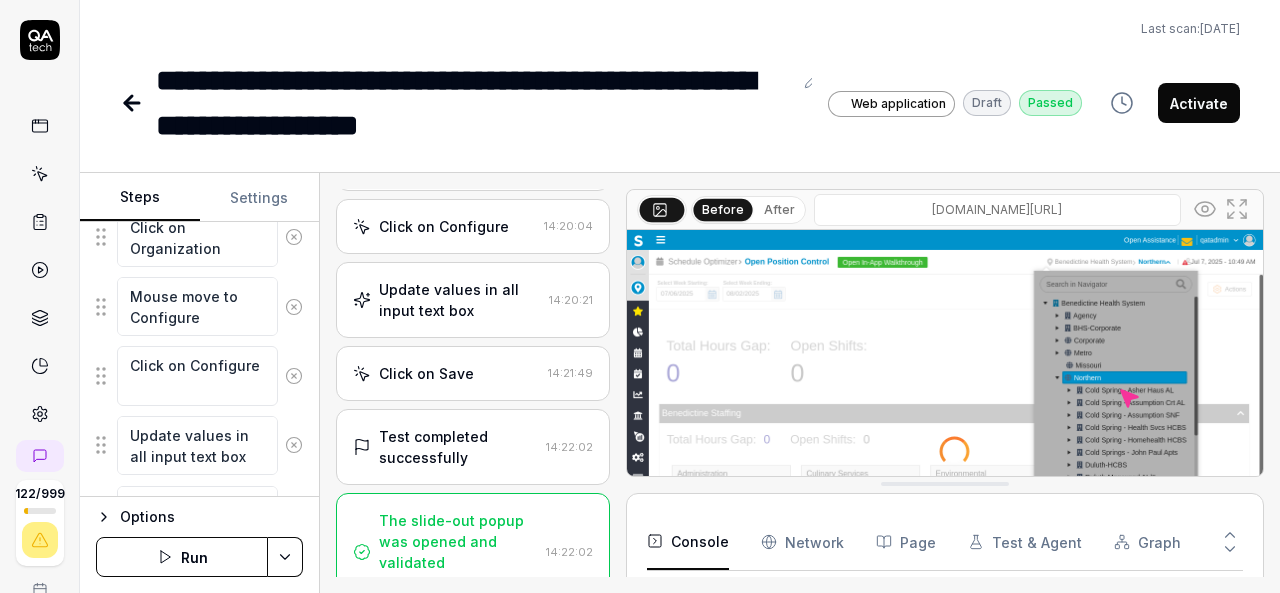 type on "*" 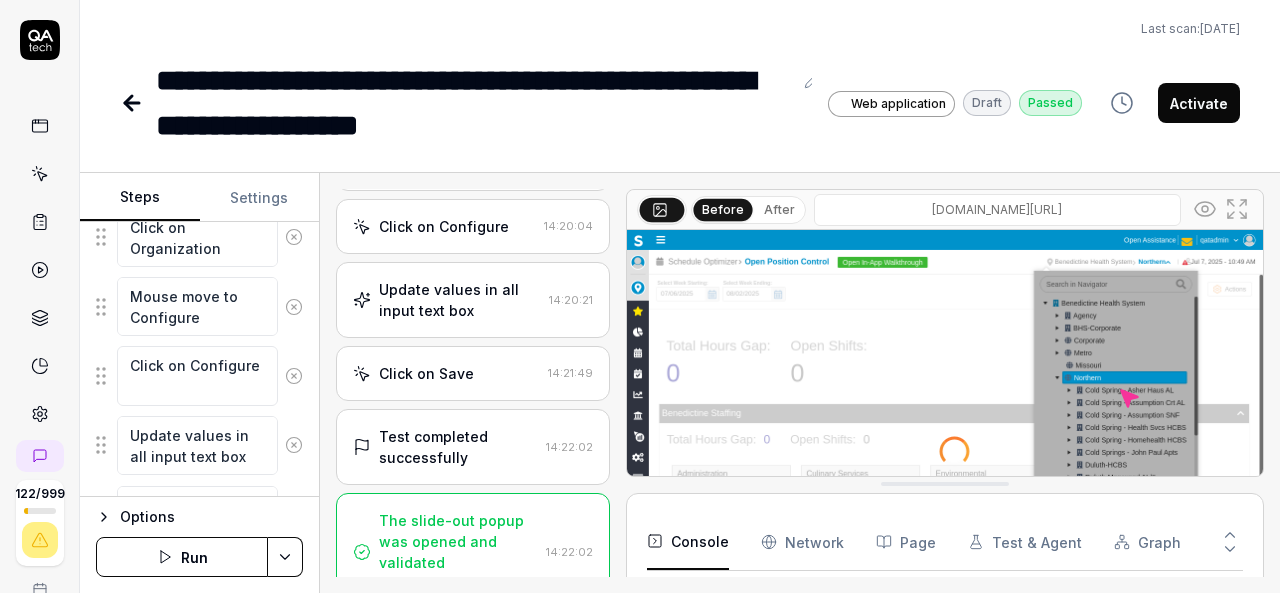 click on "Test completed successfully" at bounding box center [458, 447] 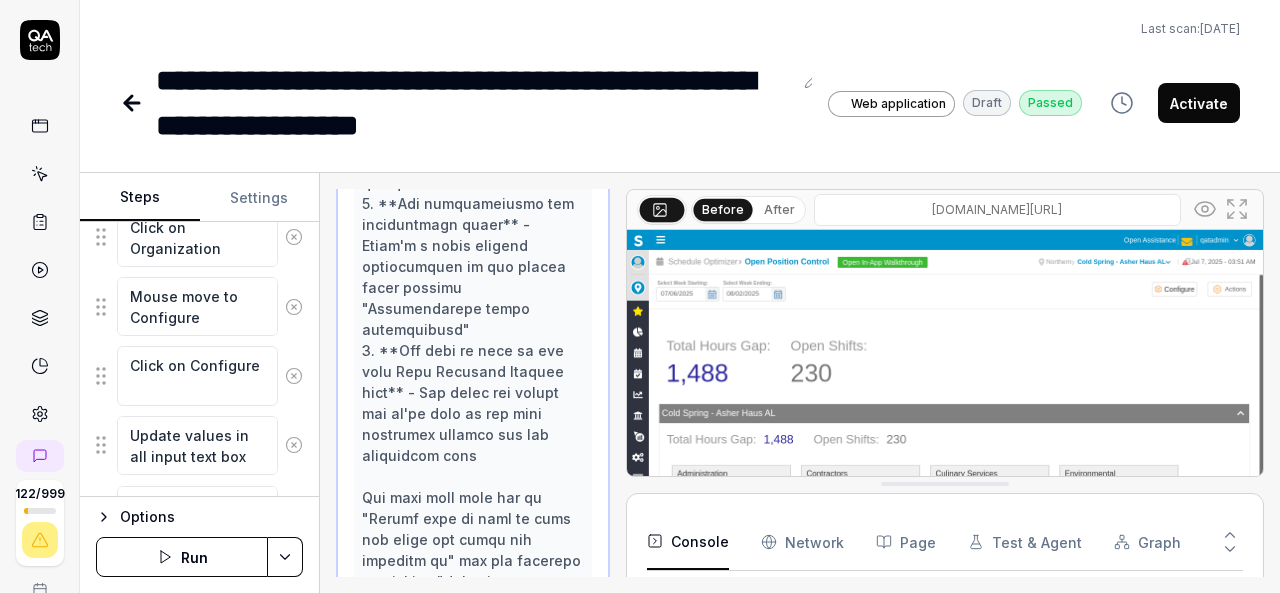 scroll, scrollTop: 1654, scrollLeft: 0, axis: vertical 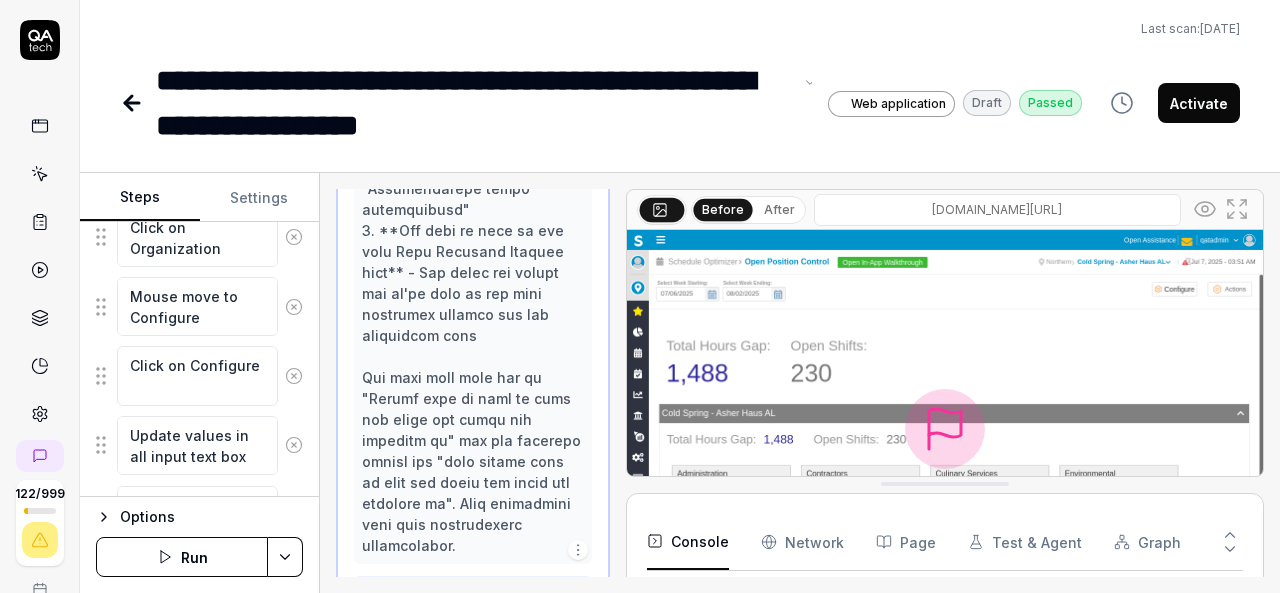 click on "**********" at bounding box center [474, 103] 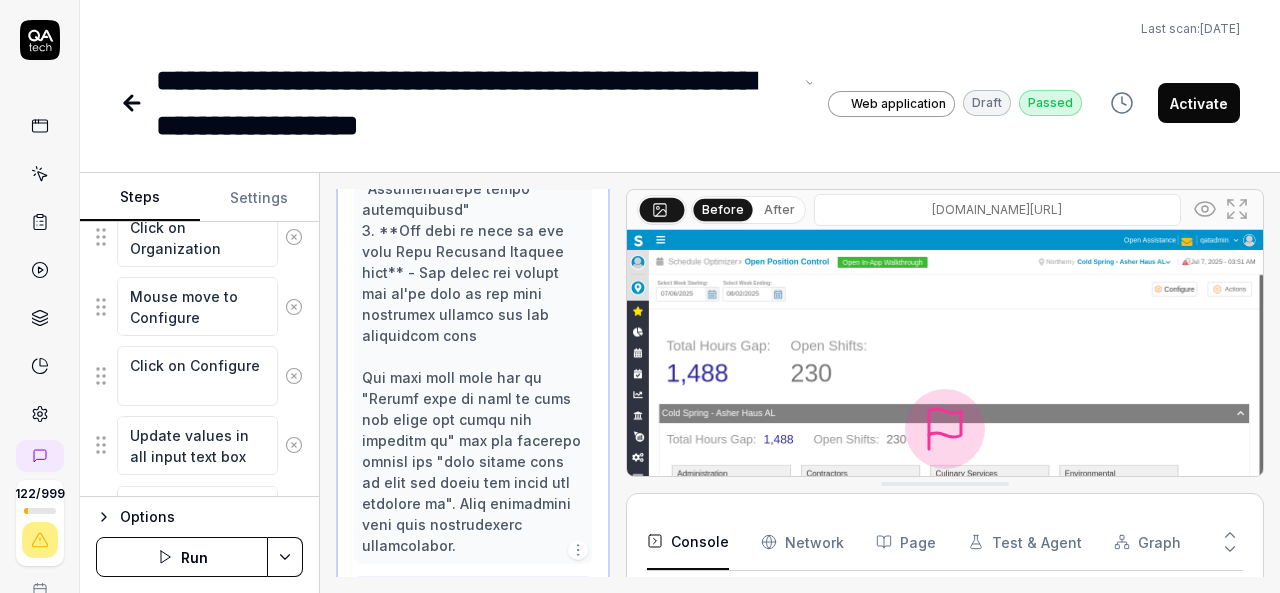 type 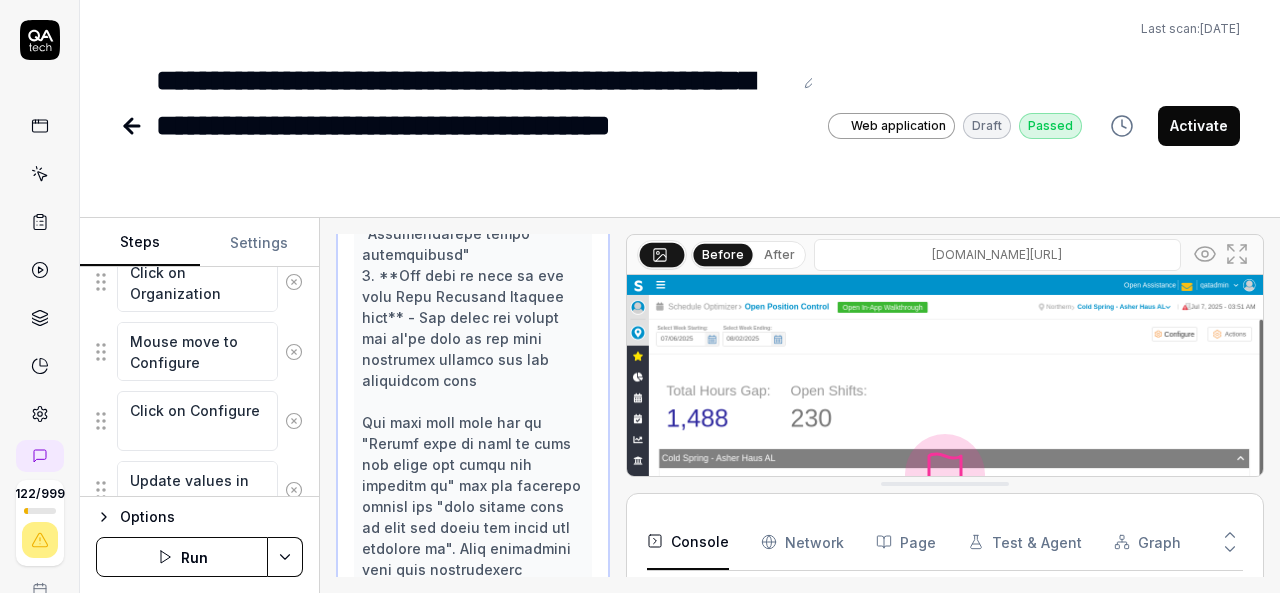 click on "**********" at bounding box center [474, 125] 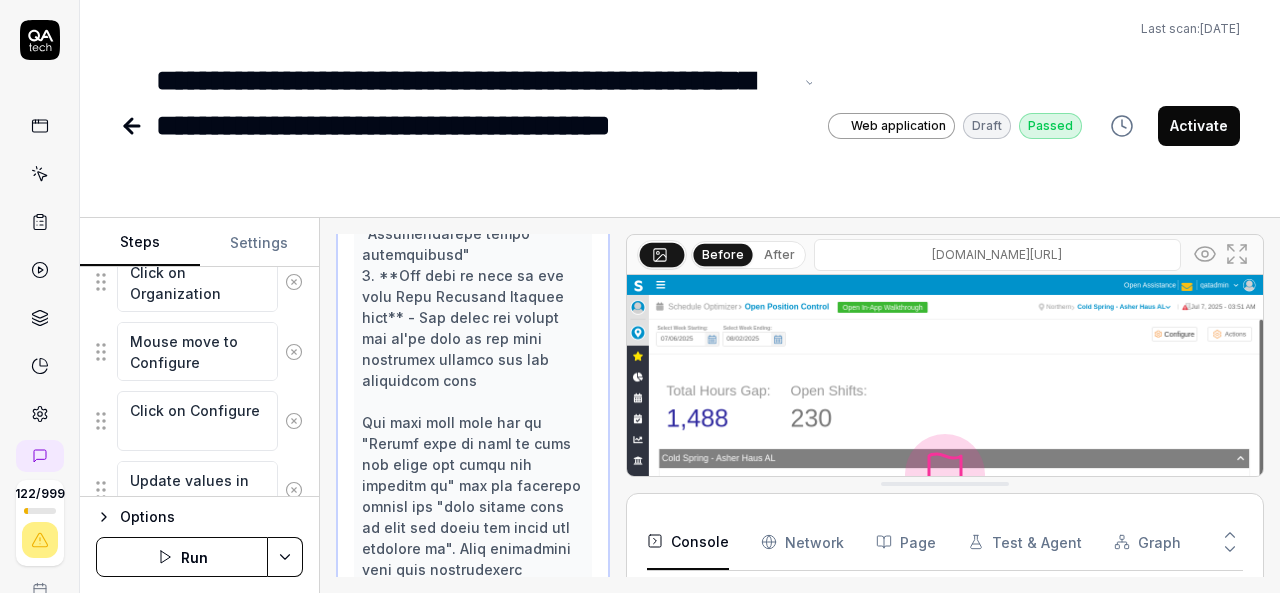 click on "**********" at bounding box center (474, 125) 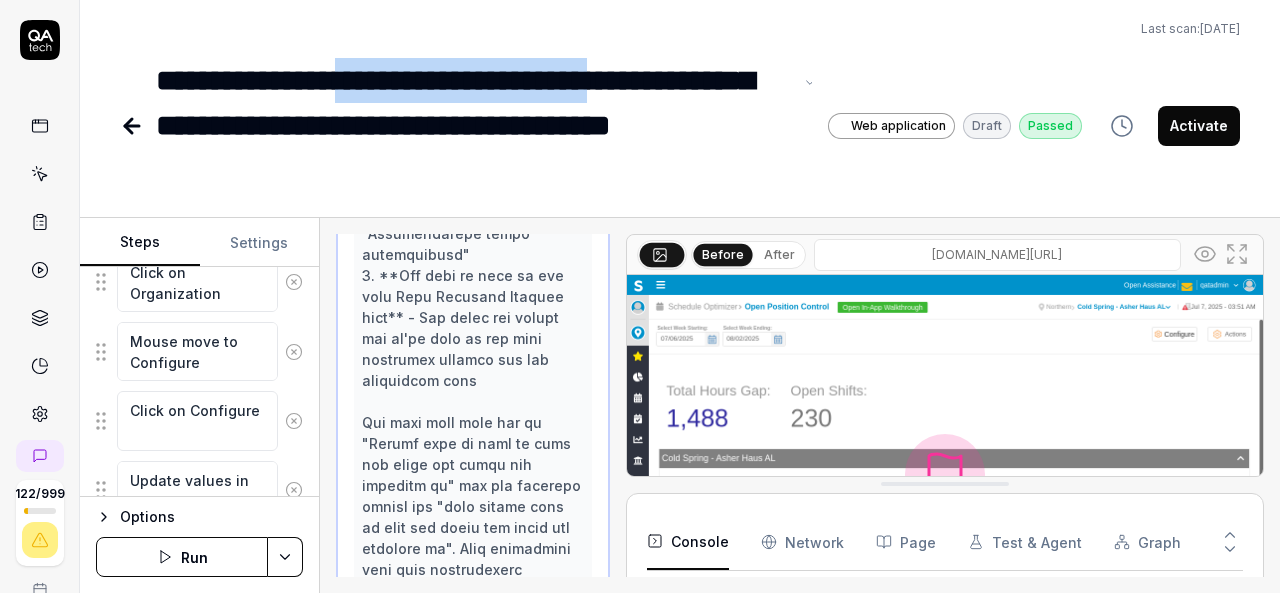 click on "**********" at bounding box center [474, 125] 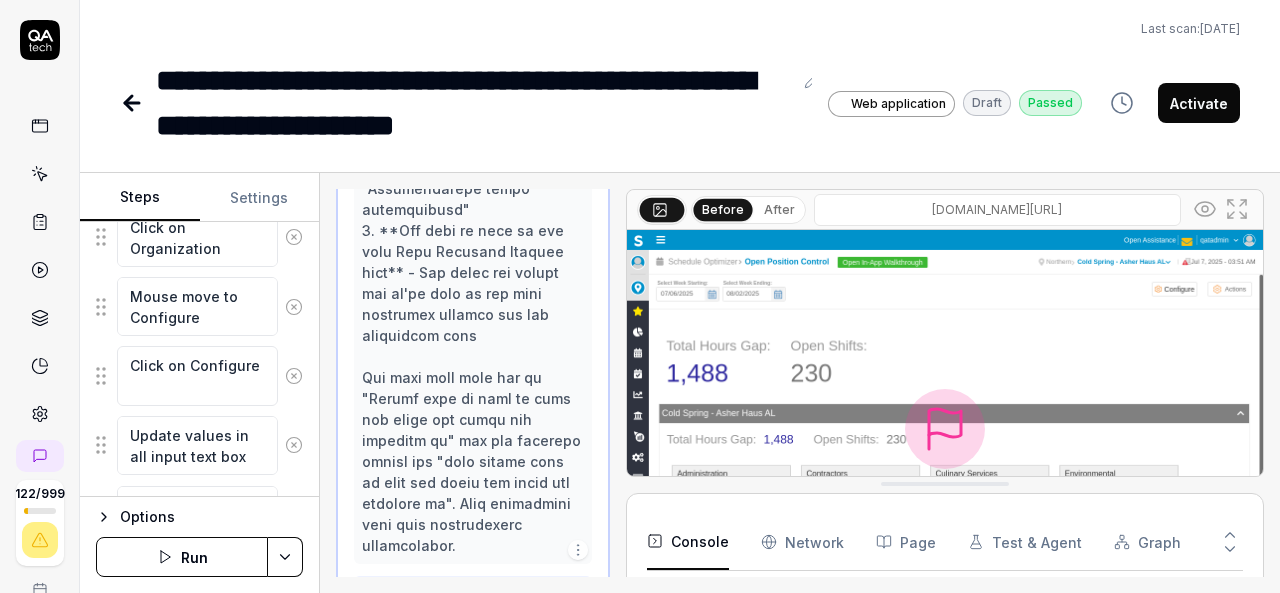 click 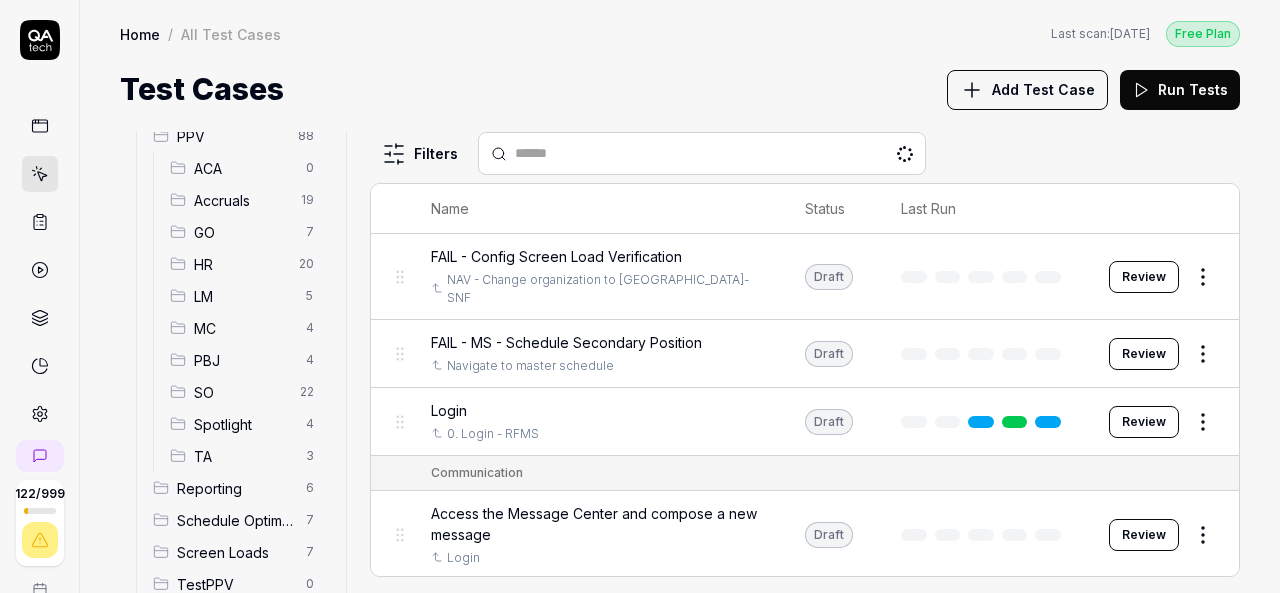 scroll, scrollTop: 376, scrollLeft: 0, axis: vertical 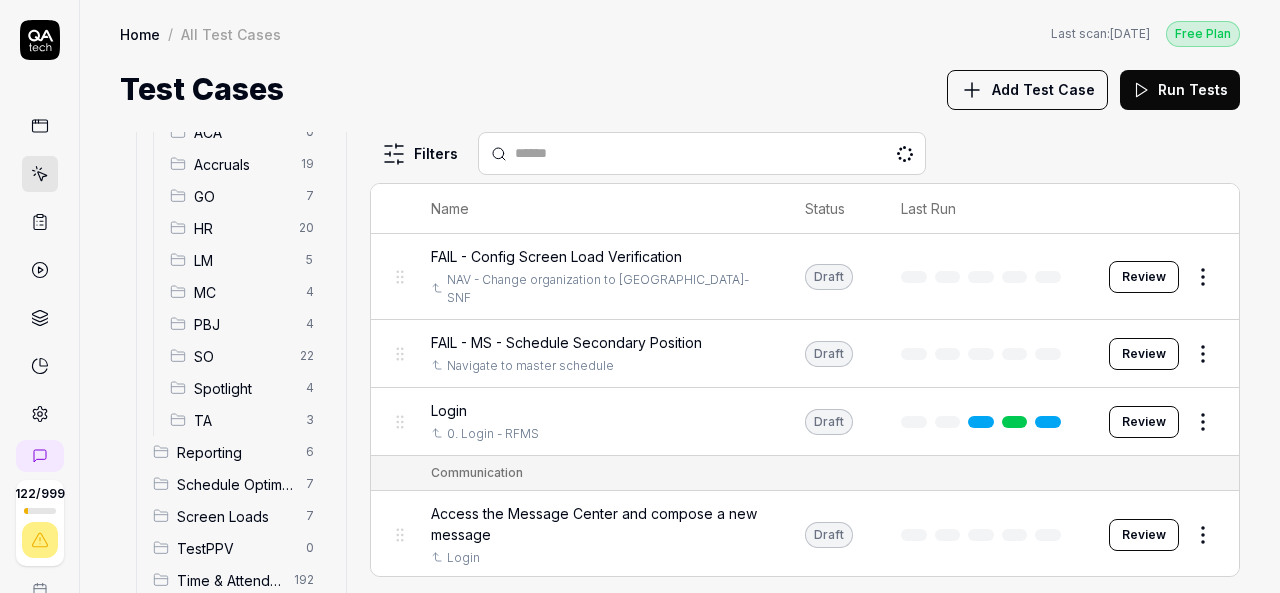 click on "SO" at bounding box center [241, 356] 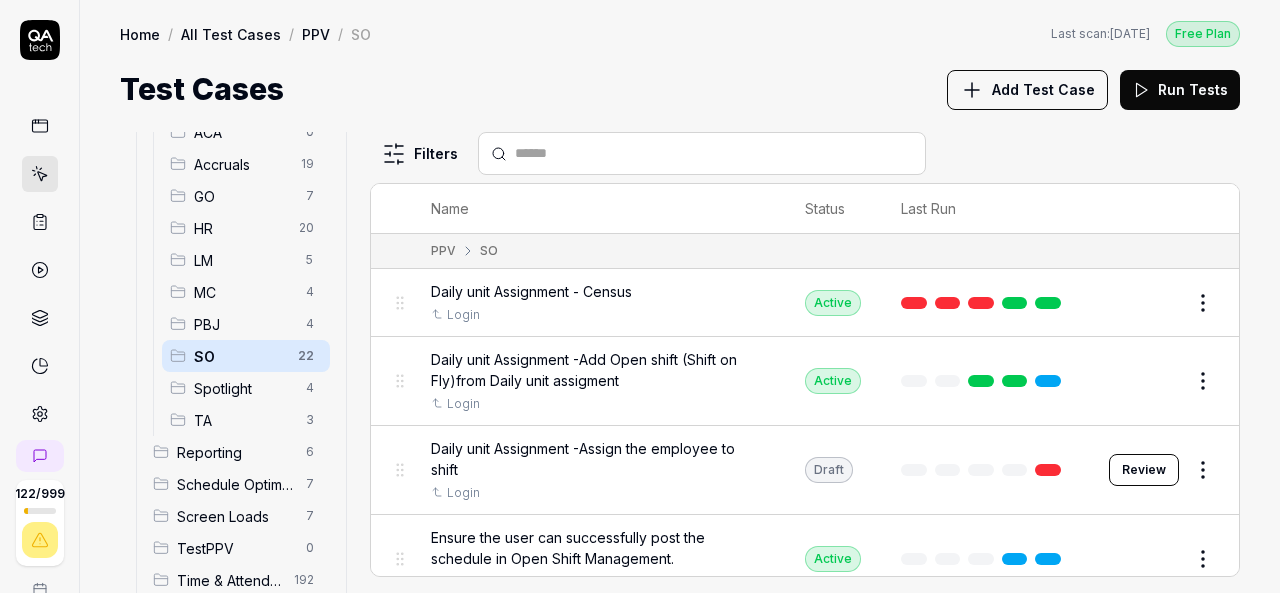 click on "Spotlight" at bounding box center [244, 388] 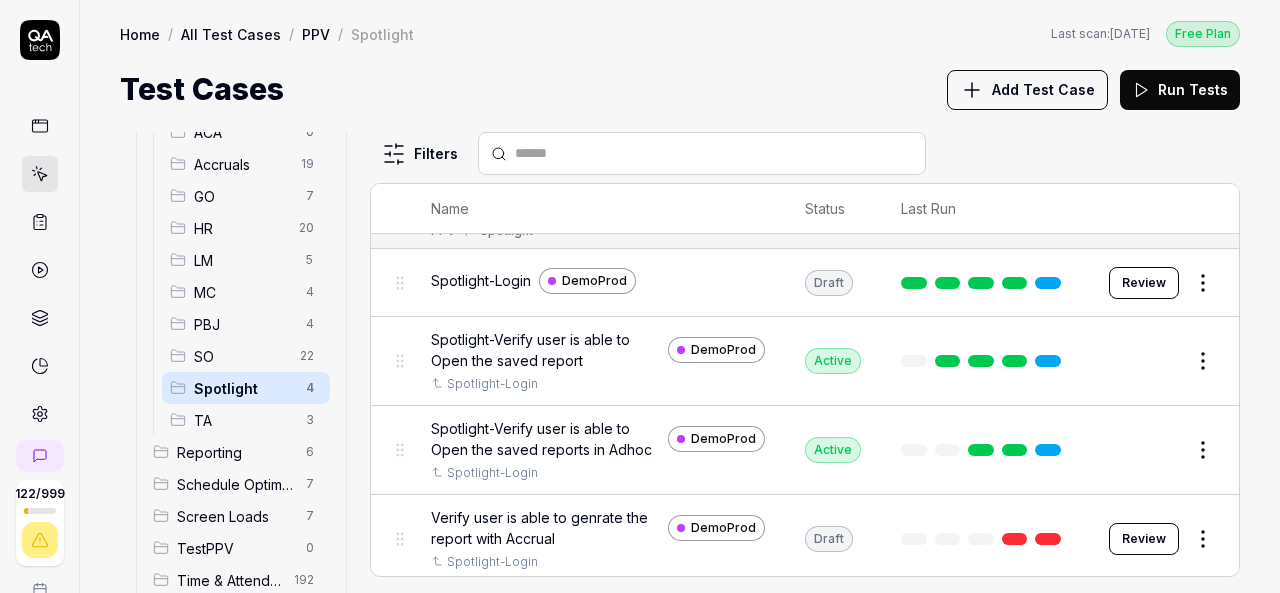 scroll, scrollTop: 0, scrollLeft: 0, axis: both 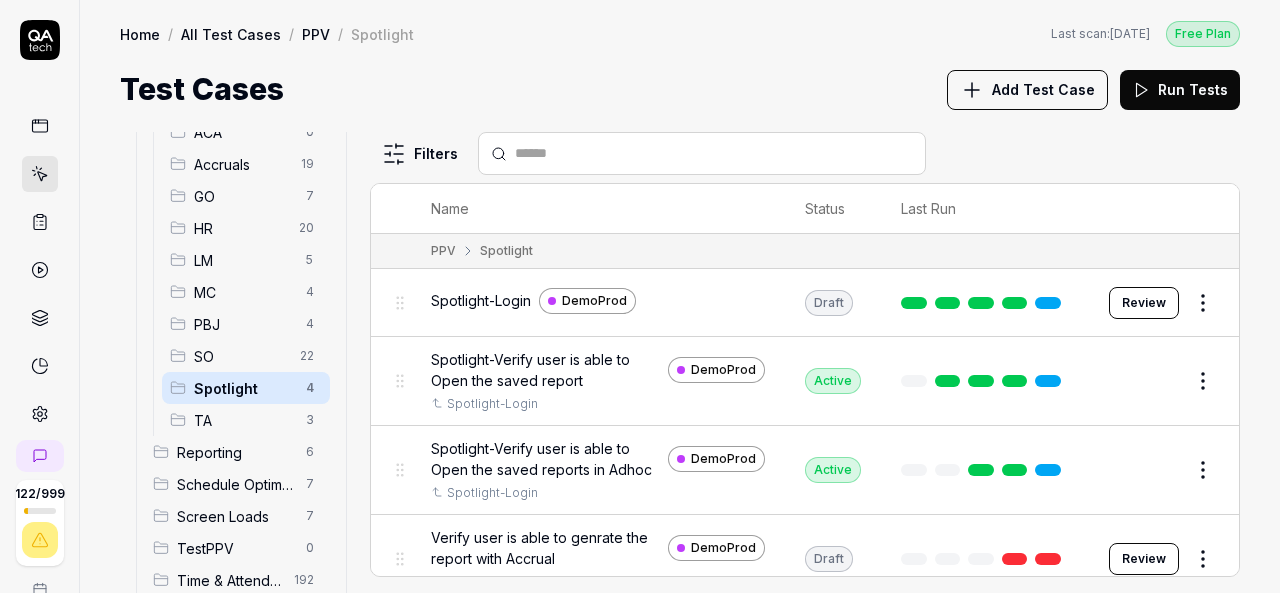 click on "SO" at bounding box center [241, 356] 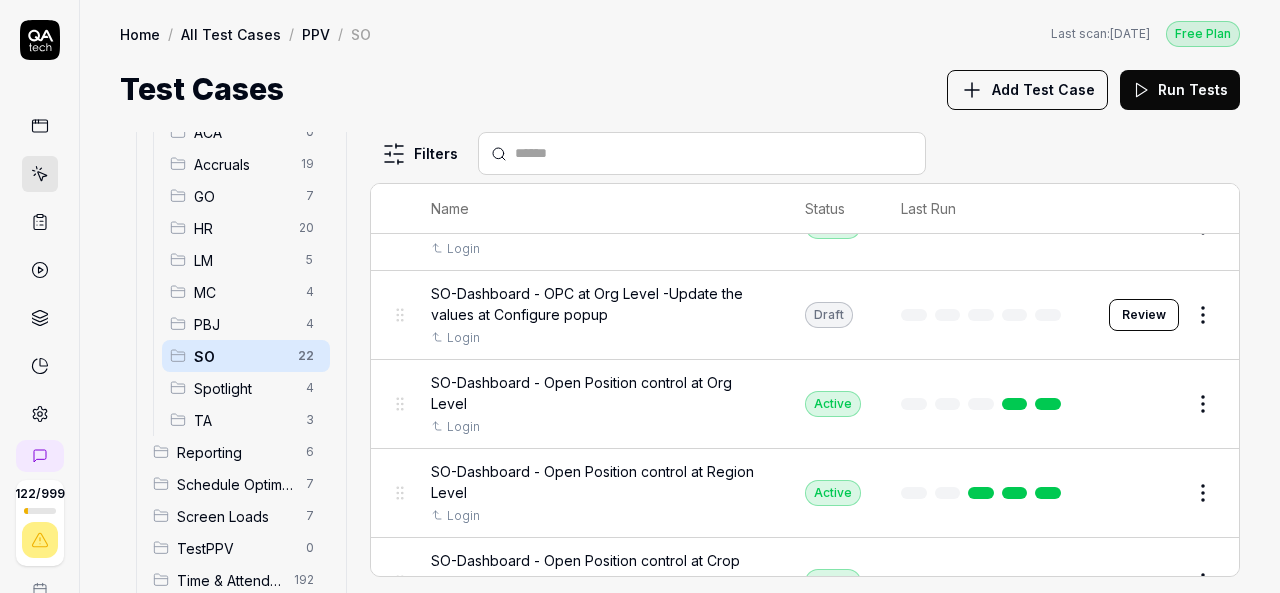 scroll, scrollTop: 421, scrollLeft: 0, axis: vertical 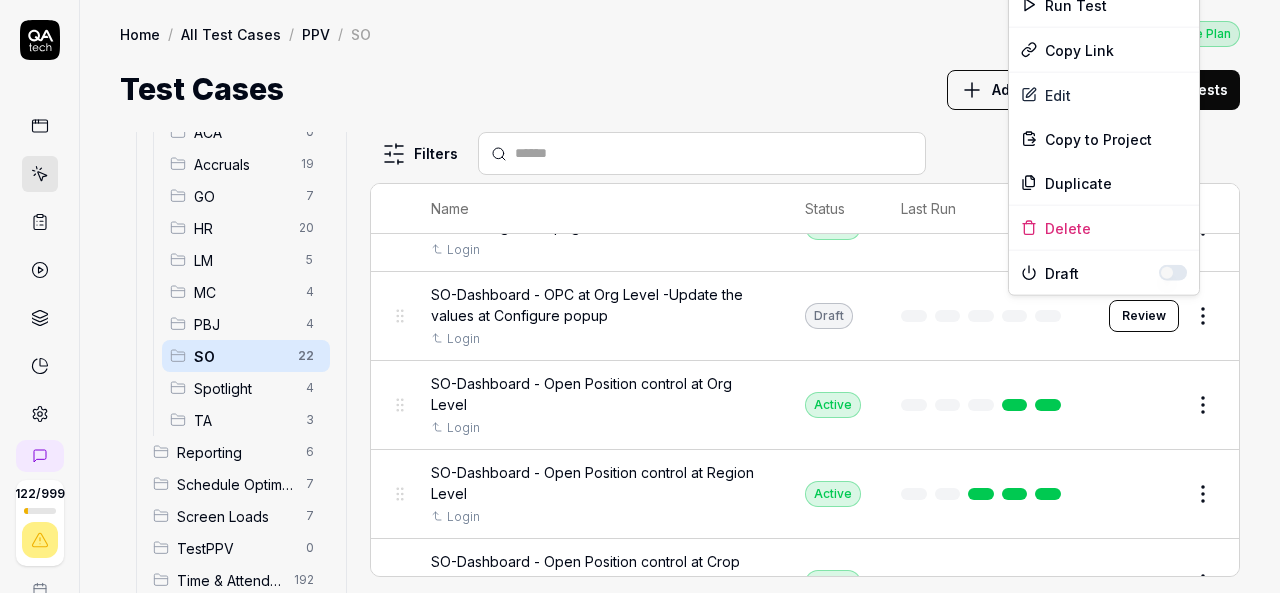 click on "122  /  999 k S Home / All Test Cases / PPV / SO Free Plan Home / All Test Cases / PPV / SO Last scan:  Jun 5 2025 Free Plan Test Cases Add Test Case Run Tests All Test Cases 539 Communication 46 Dashboard Management 13 Employee Management 42 Help and Support 19 Login 7 Logout 1 Master Schedule 12 Navigation 27 Payroll Based Journal 68 PPV 88 ACA 0 Accruals 19 GO 7 HR 20 LM 5 MC 4 PBJ 4 SO 22 Spotlight 4 TA 3 Reporting 6 Schedule Optimizer 7 Screen Loads 7 TestPPV 0 Time & Attendance 192 User Profile 1 Filters Name Status Last Run PPV SO Daily unit Assignment - Census Login Active Edit Daily unit Assignment -Add Open shift (Shift on Fly)from Daily unit assigment Login Active Edit Daily unit Assignment -Assign the employee to shift Login Draft Review Ensure the user can successfully post the schedule in Open Shift Management. Login Active Edit Open Shift Management - Accessing the Open Shift Management page Login Active Edit SO-Dashboard - OPC at  Org Level -Update the values at Configure popup Login Draft *" at bounding box center [640, 296] 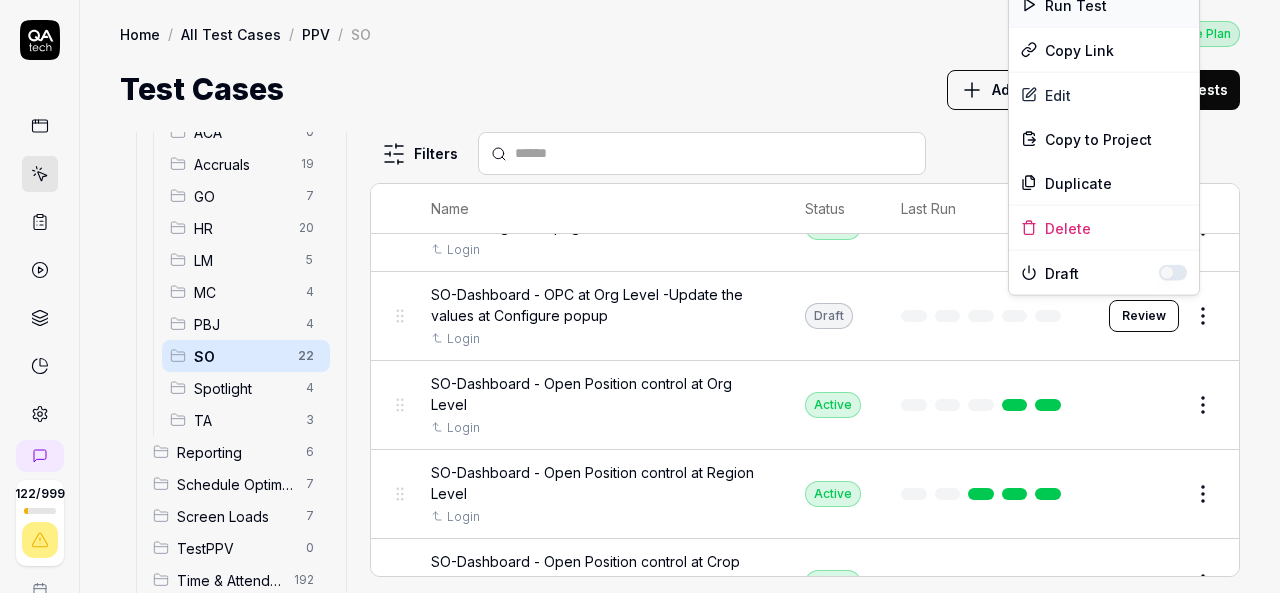 click on "Run Test" at bounding box center (1104, 5) 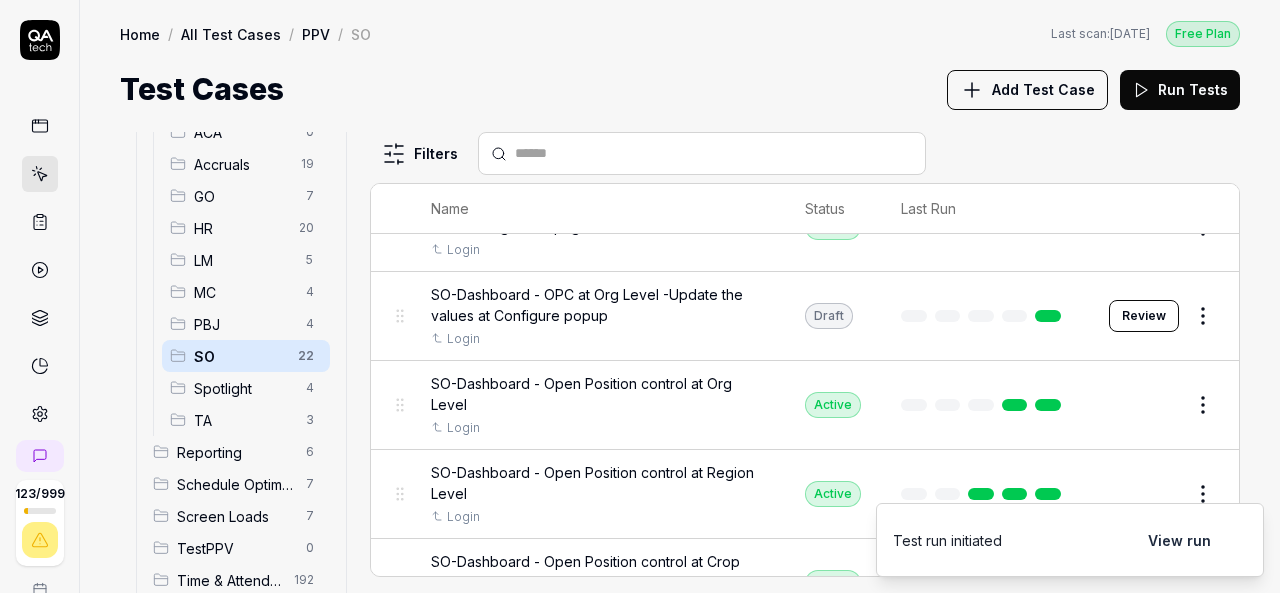 scroll, scrollTop: 418, scrollLeft: 0, axis: vertical 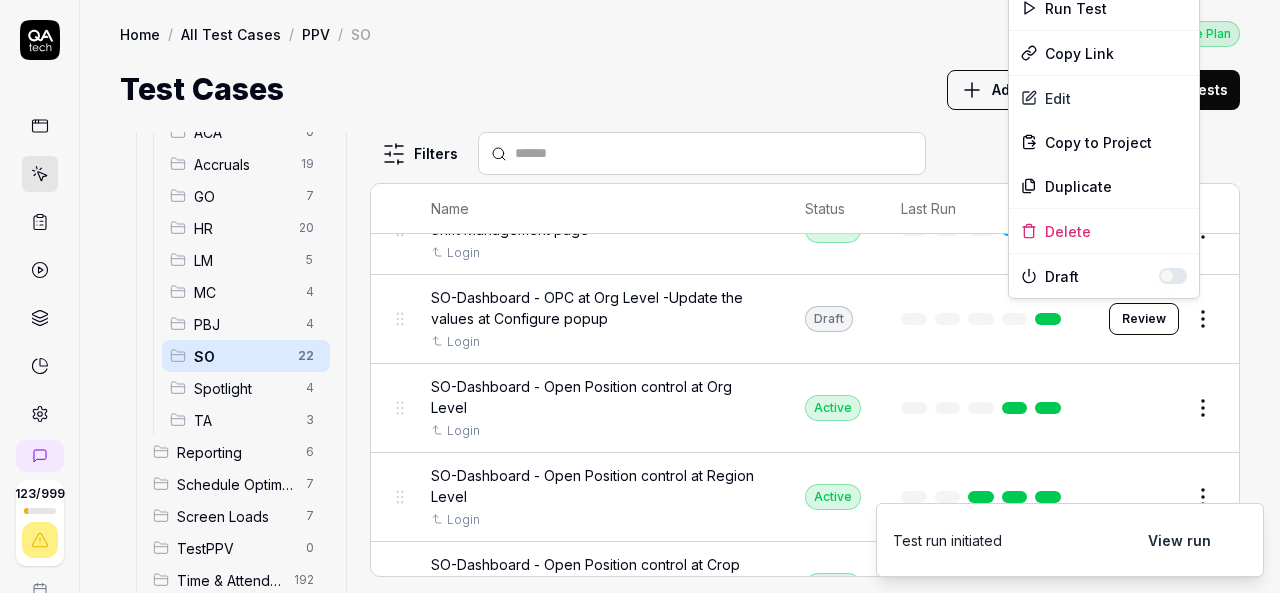 click on "123  /  999 k S Home / All Test Cases / PPV / SO Free Plan Home / All Test Cases / PPV / SO Last scan:  Jun 5 2025 Free Plan Test Cases Add Test Case Run Tests All Test Cases 539 Communication 46 Dashboard Management 13 Employee Management 42 Help and Support 19 Login 7 Logout 1 Master Schedule 12 Navigation 27 Payroll Based Journal 68 PPV 88 ACA 0 Accruals 19 GO 7 HR 20 LM 5 MC 4 PBJ 4 SO 22 Spotlight 4 TA 3 Reporting 6 Schedule Optimizer 7 Screen Loads 7 TestPPV 0 Time & Attendance 192 User Profile 1 Filters Name Status Last Run PPV SO Daily unit Assignment - Census Login Active Edit Daily unit Assignment -Add Open shift (Shift on Fly)from Daily unit assigment Login Active Edit Daily unit Assignment -Assign the employee to shift Login Draft Review Ensure the user can successfully post the schedule in Open Shift Management. Login Active Edit Open Shift Management - Accessing the Open Shift Management page Login Active Edit SO-Dashboard - OPC at  Org Level -Update the values at Configure popup Login Draft *" at bounding box center (640, 296) 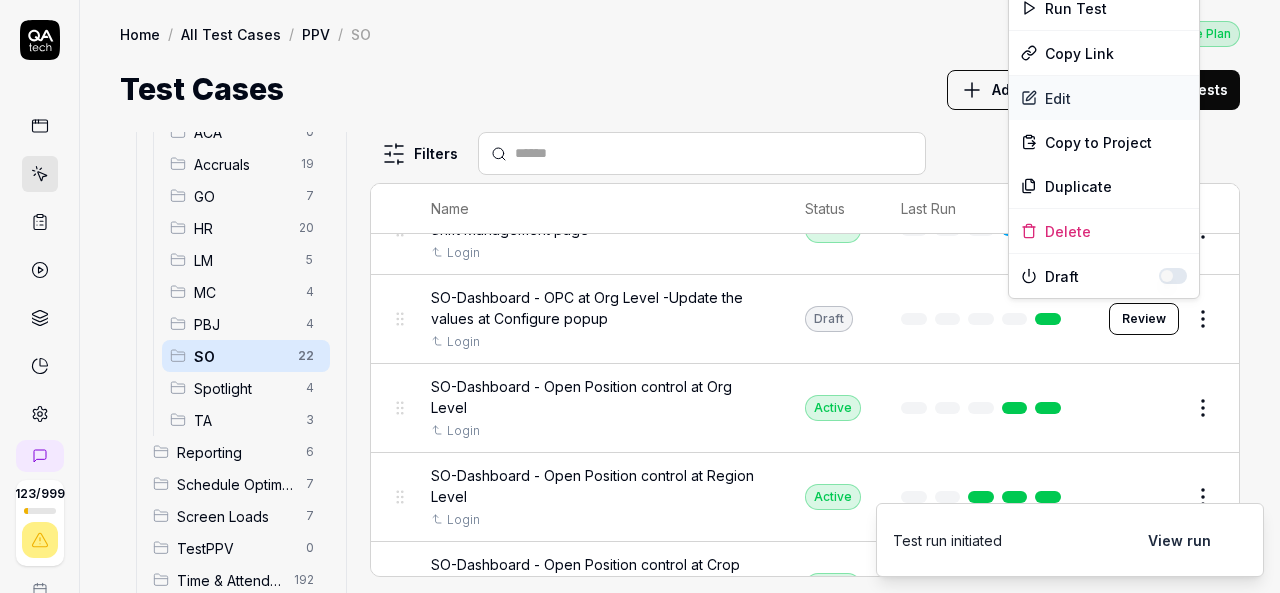 click on "Edit" at bounding box center (1104, 98) 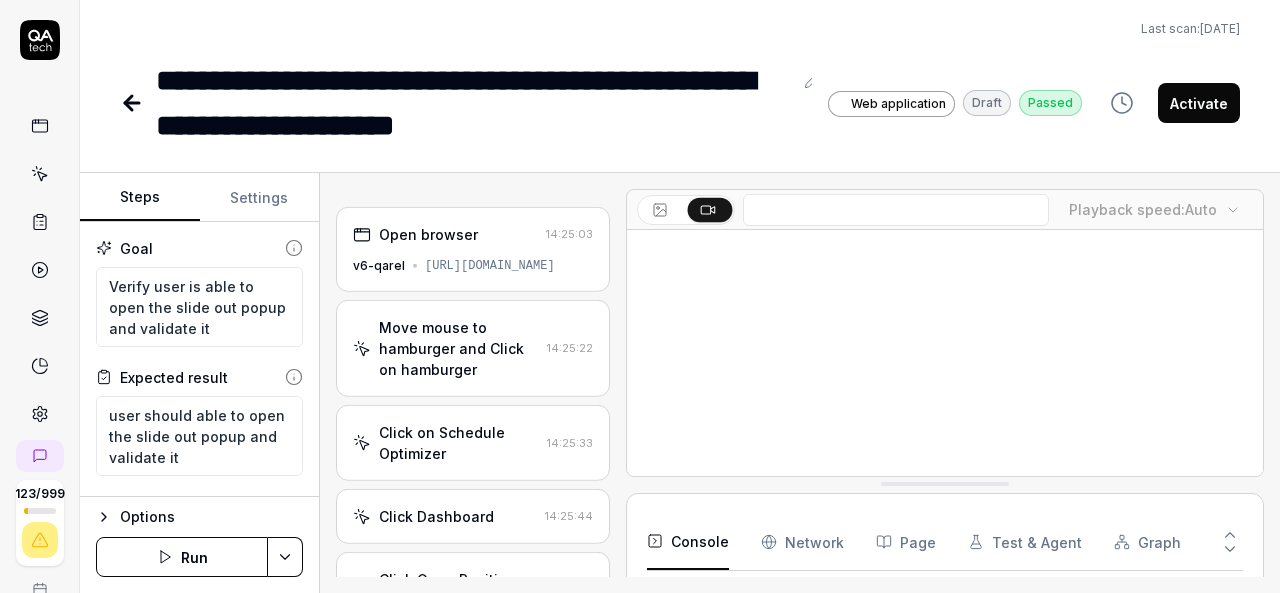 scroll, scrollTop: 558, scrollLeft: 0, axis: vertical 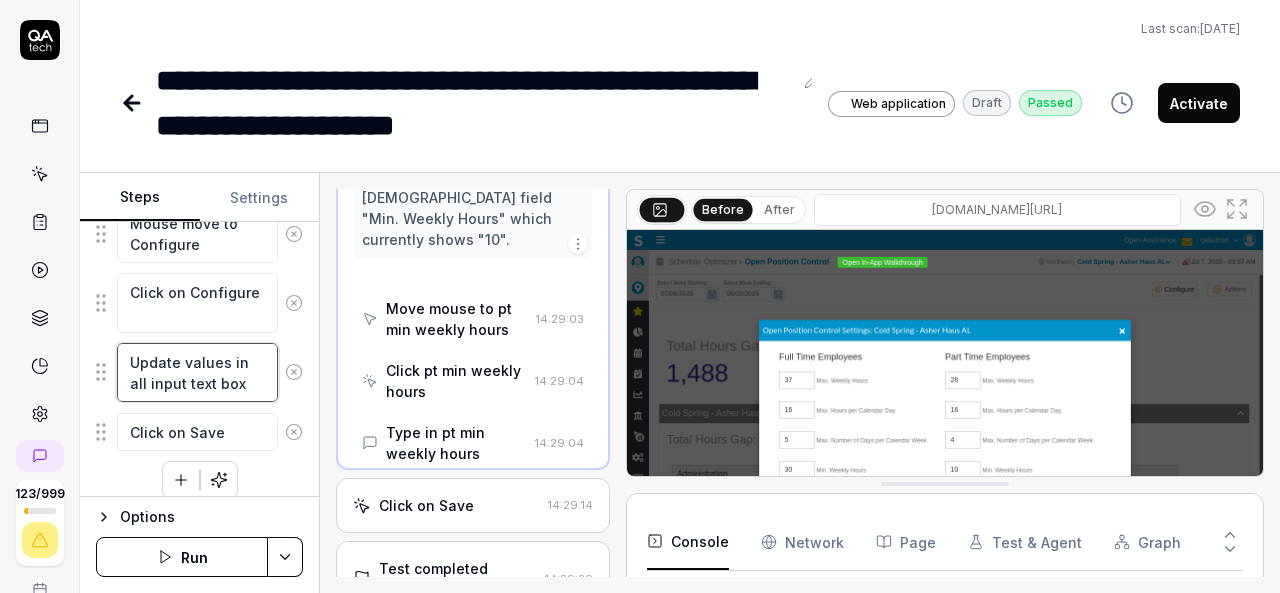 click on "Update values in all input text box" at bounding box center [197, 372] 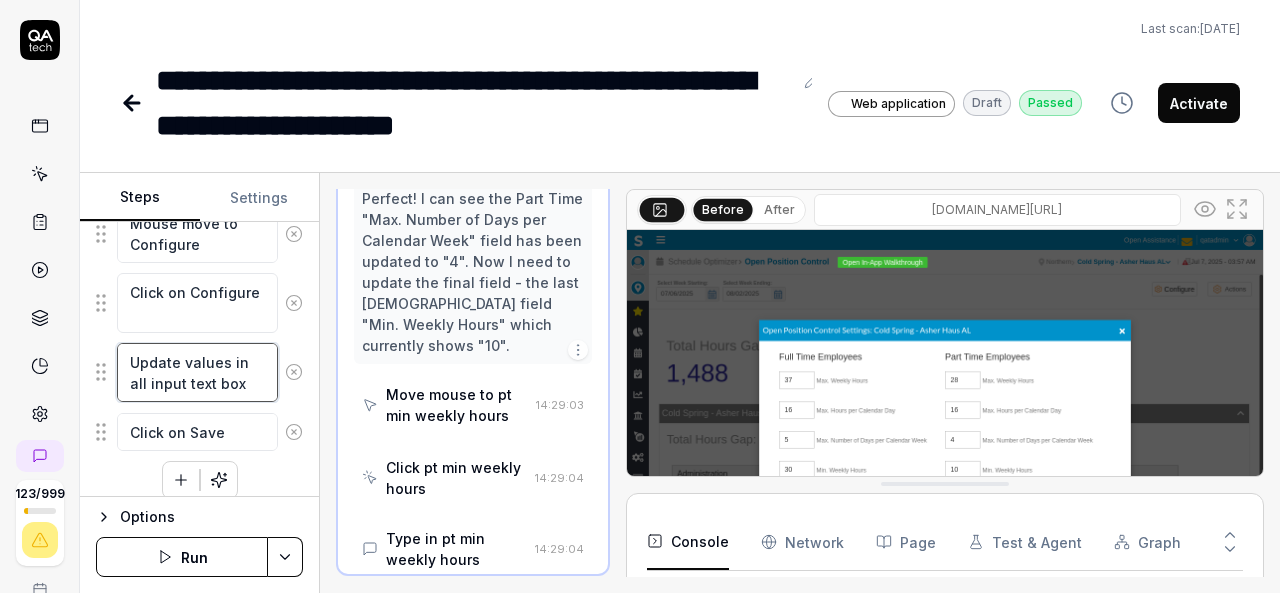 scroll, scrollTop: 4236, scrollLeft: 0, axis: vertical 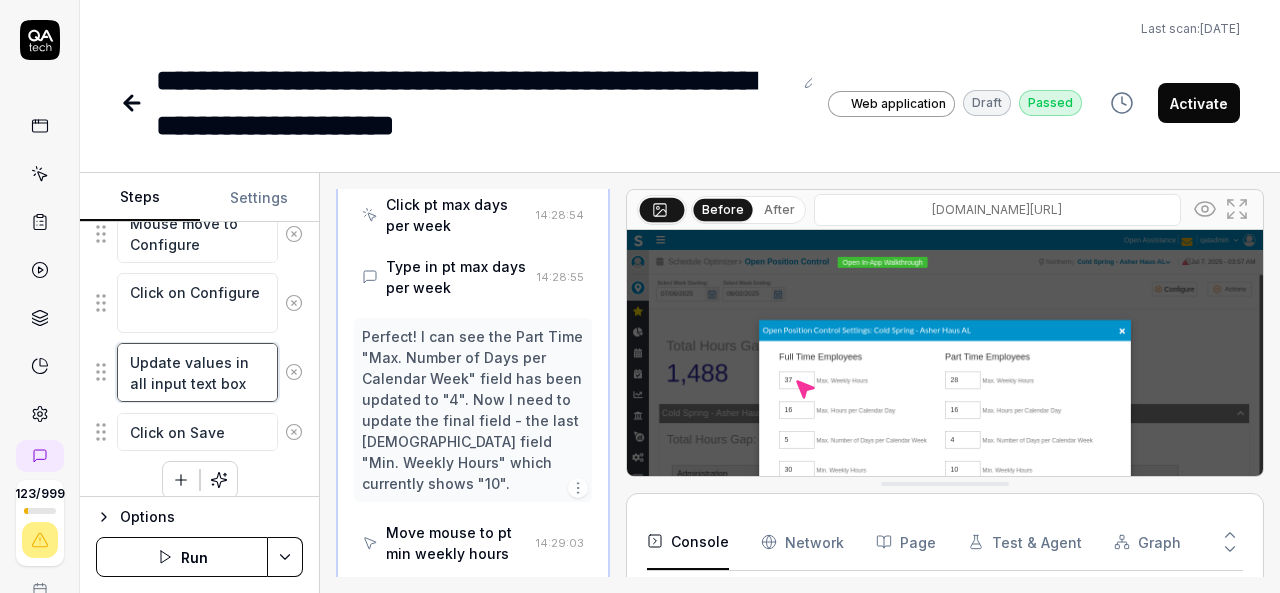 drag, startPoint x: 243, startPoint y: 373, endPoint x: 134, endPoint y: 353, distance: 110.81967 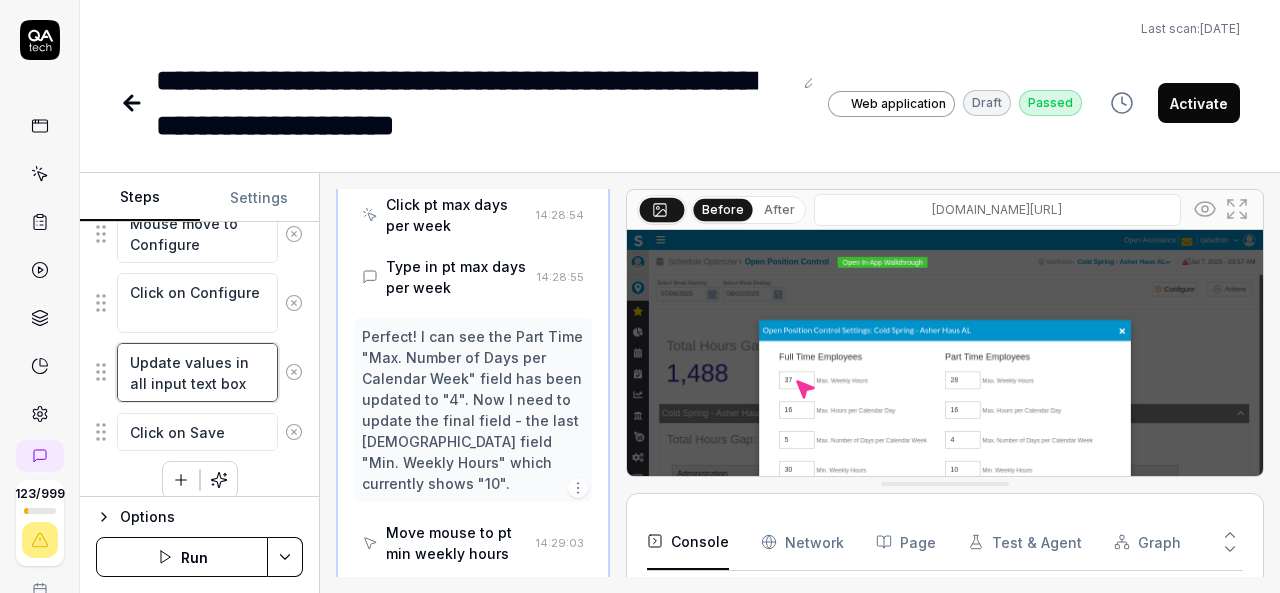 click on "Update values in all input text box" at bounding box center (197, 372) 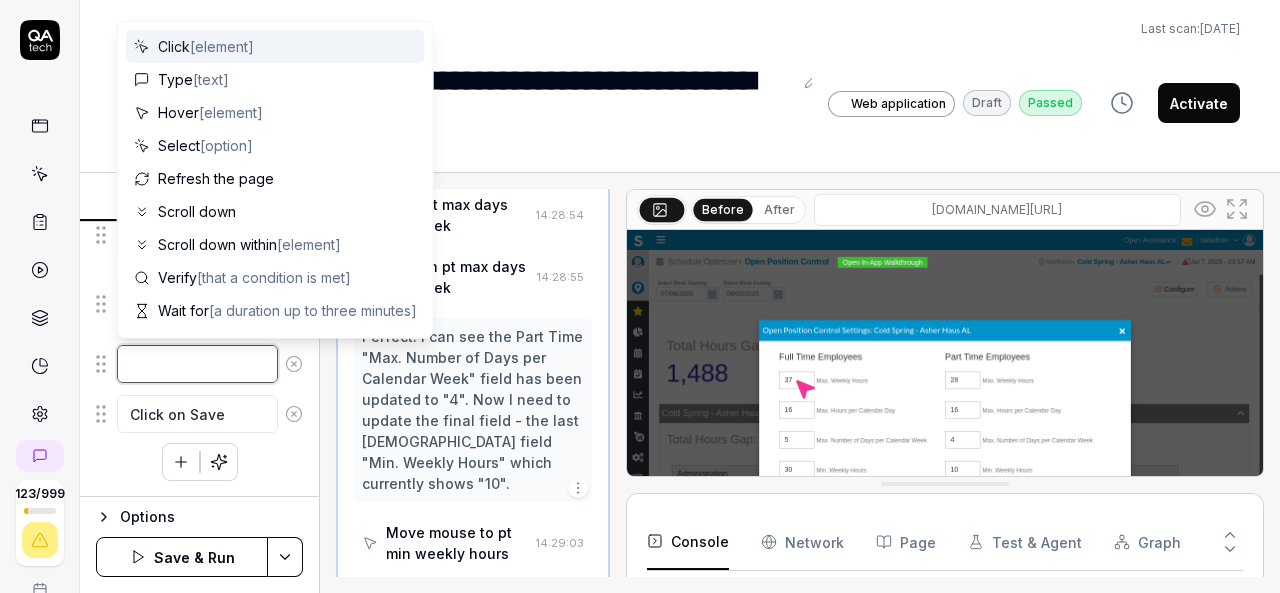 scroll, scrollTop: 1492, scrollLeft: 0, axis: vertical 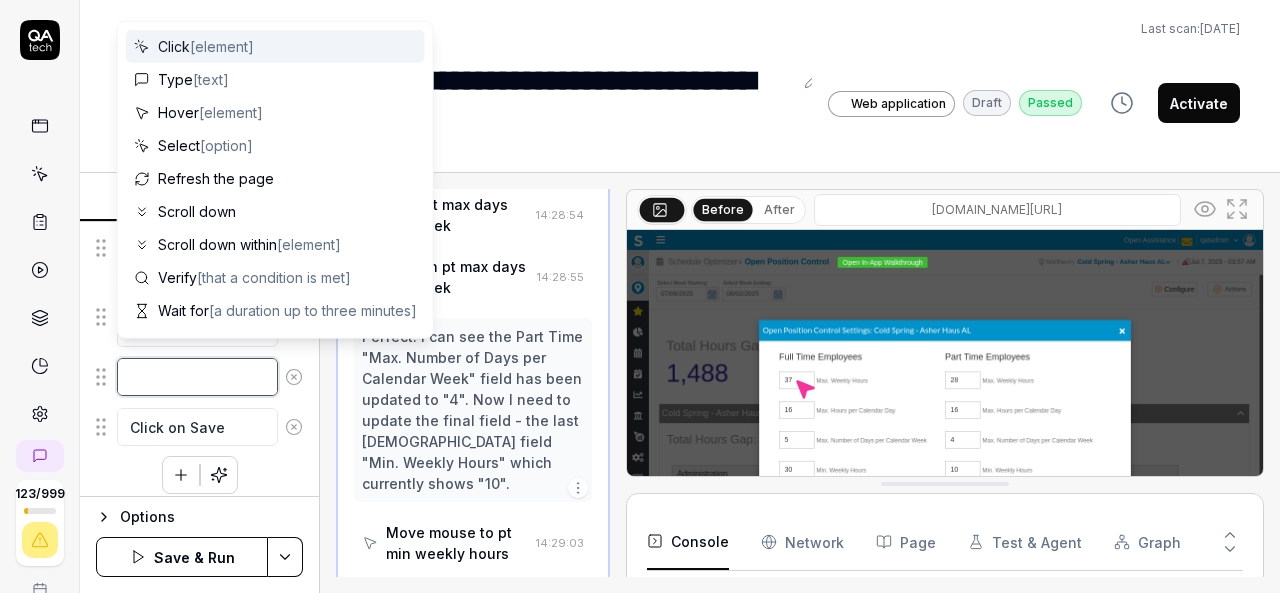 type on "*" 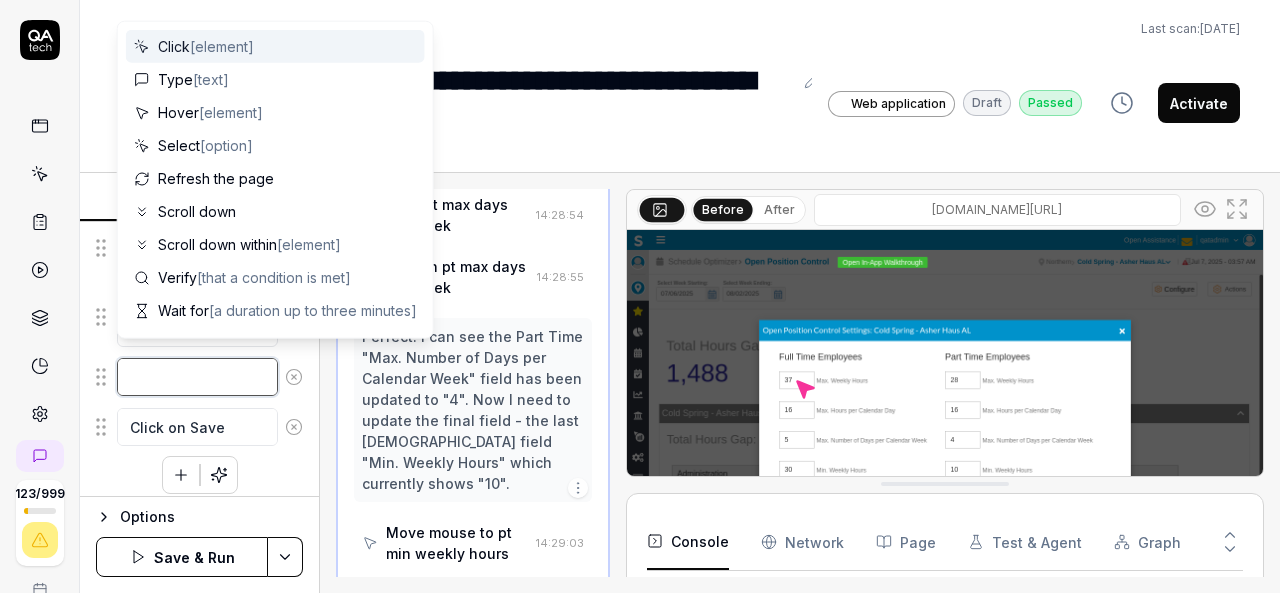 type on "C" 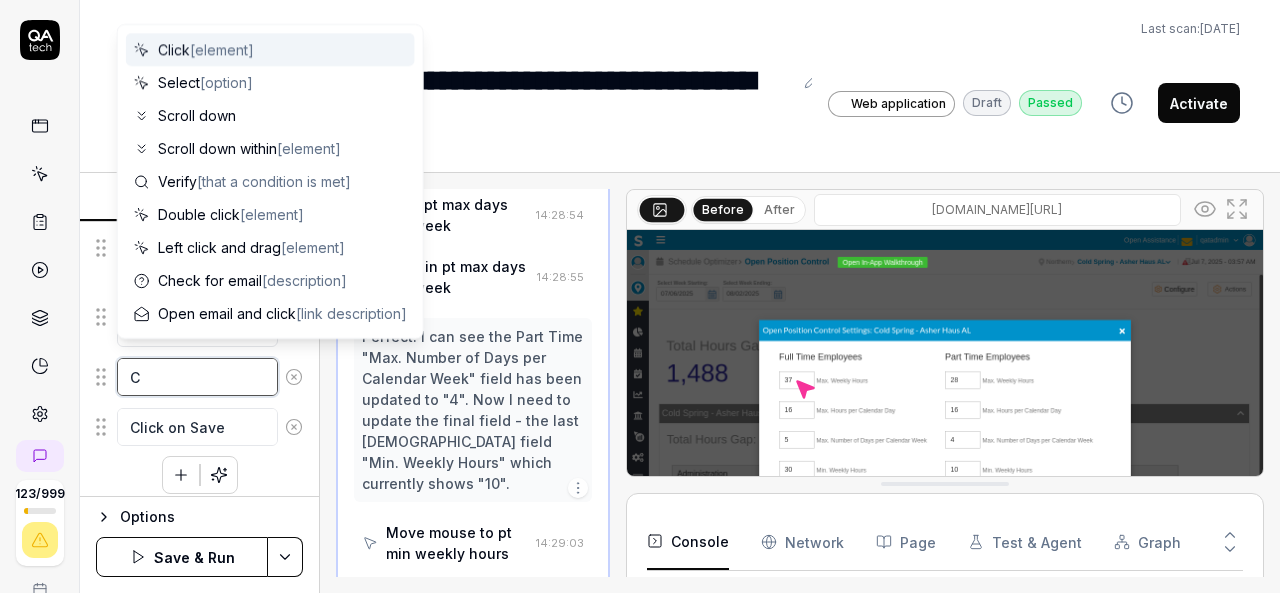 type on "*" 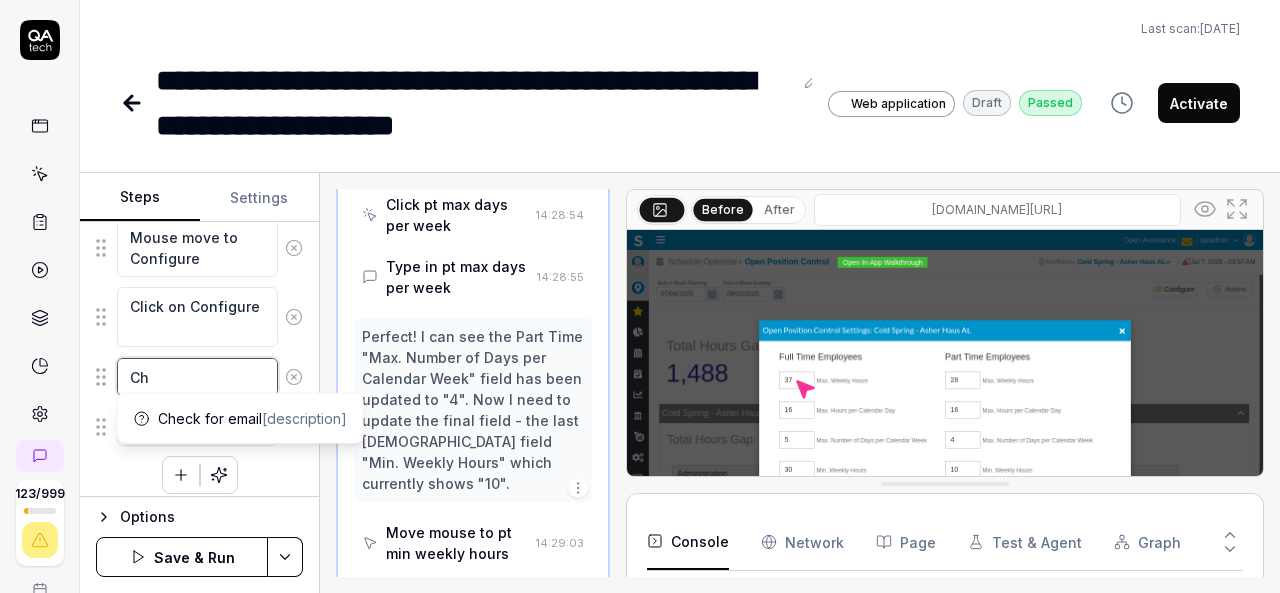 type on "*" 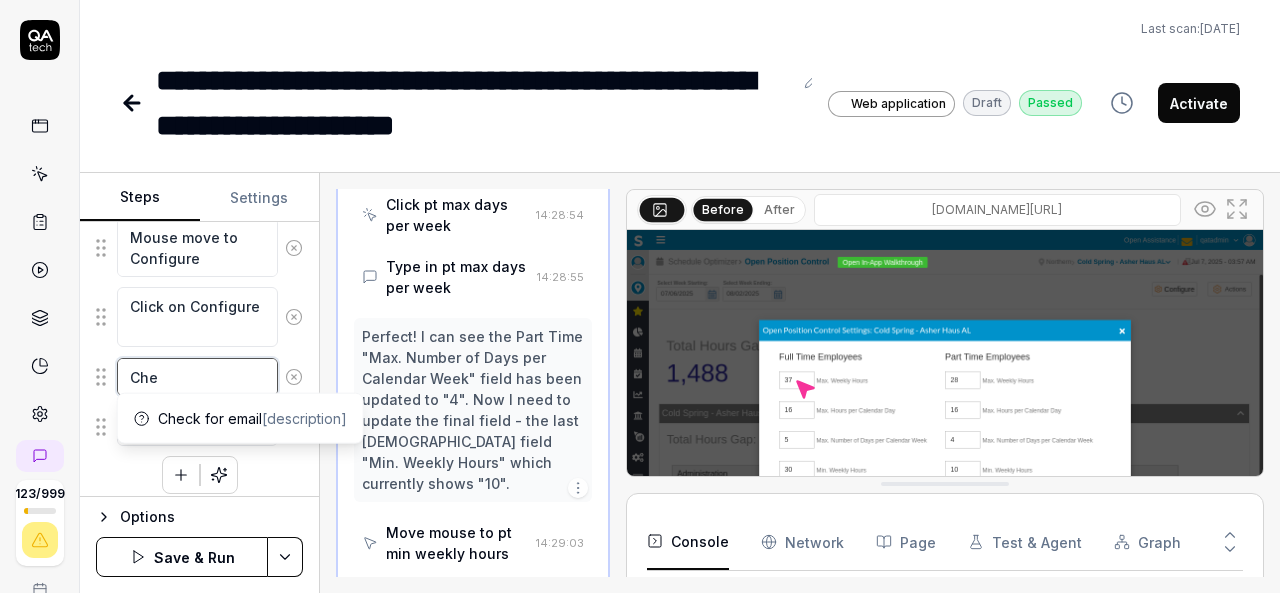type on "*" 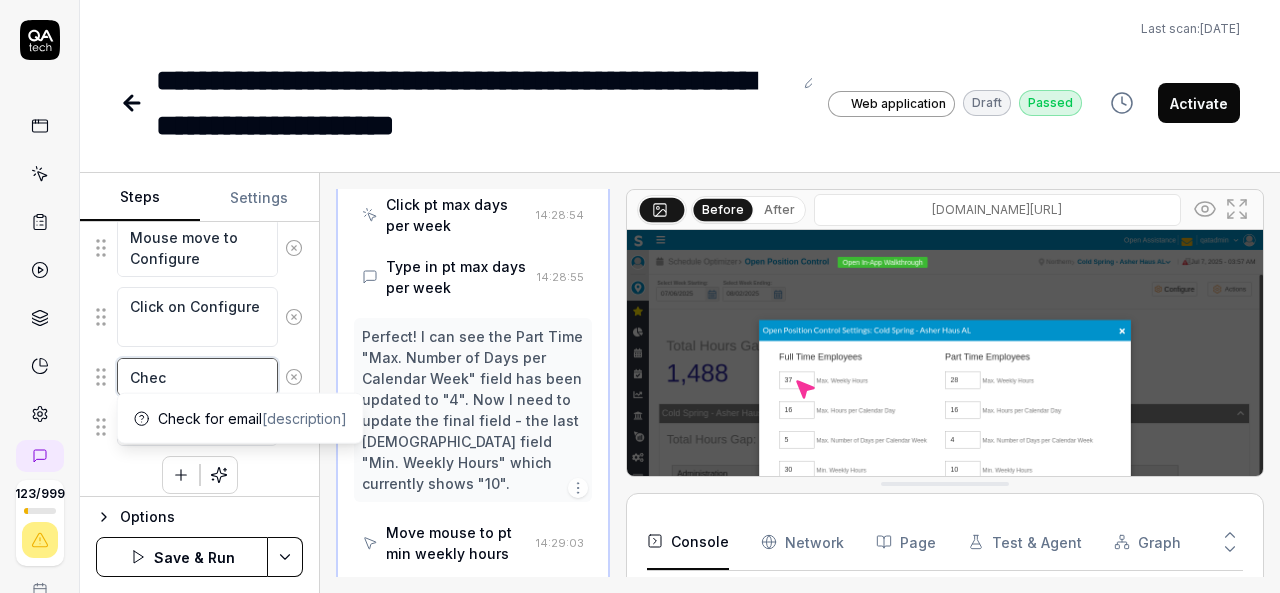 type on "*" 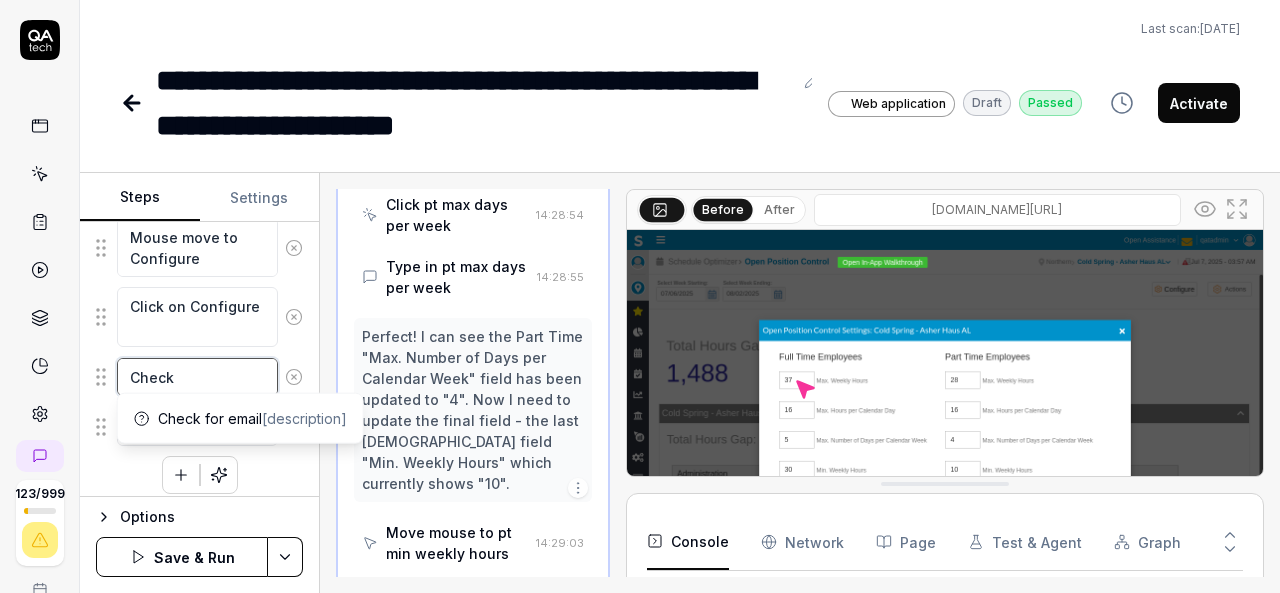 type on "*" 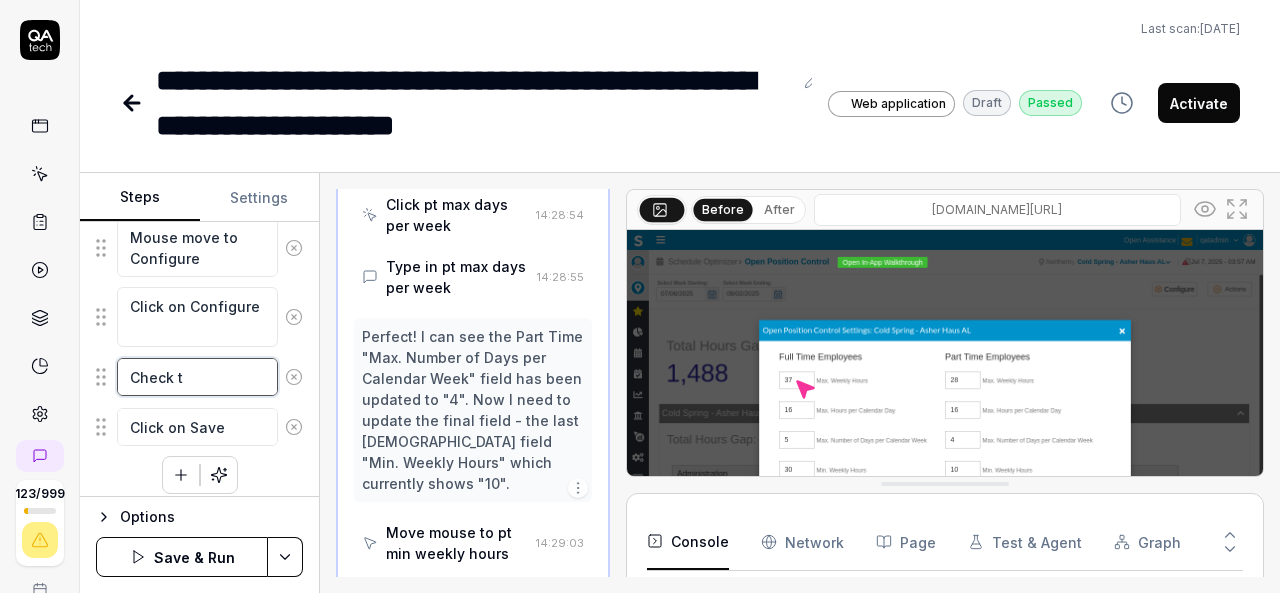 type on "*" 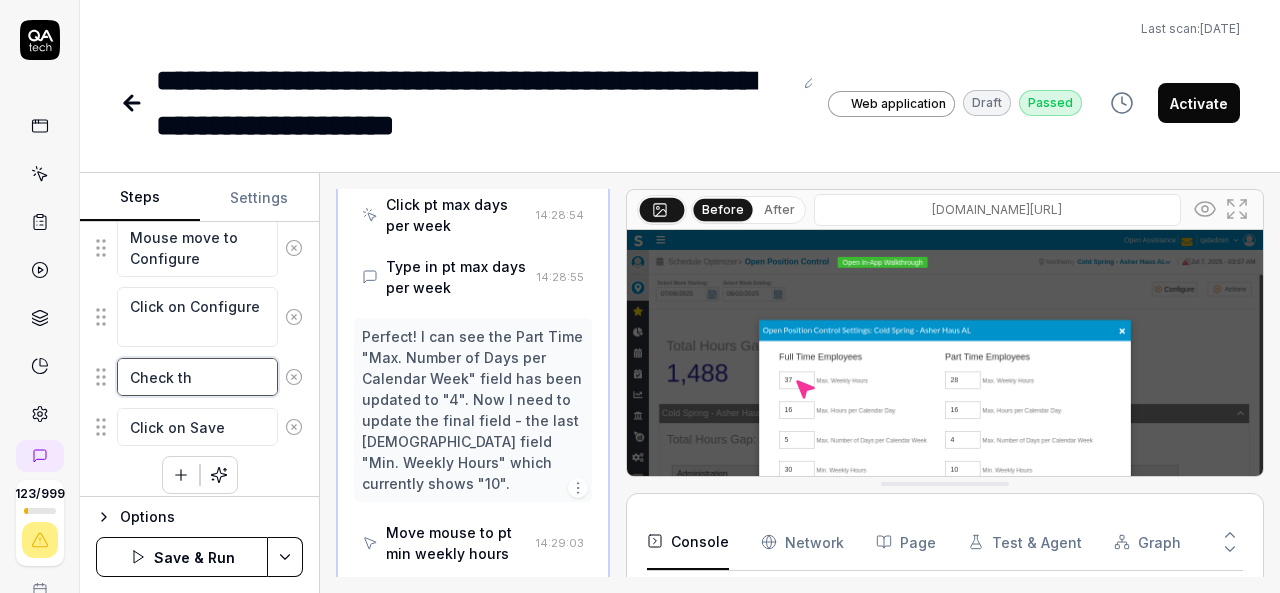 type on "*" 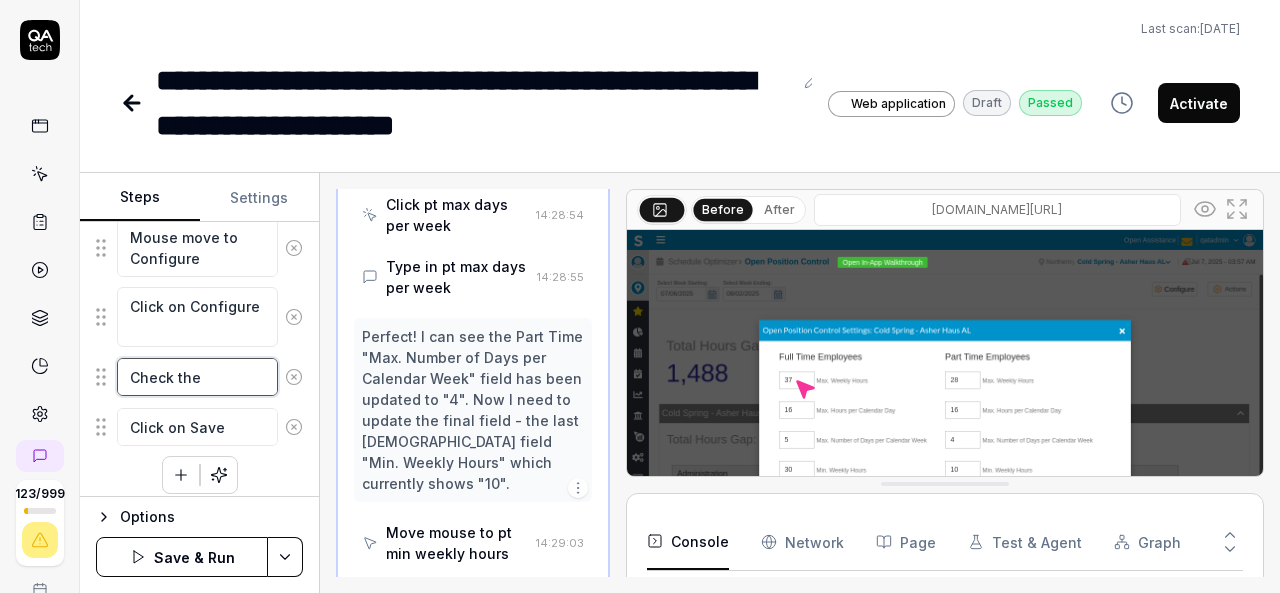 type on "*" 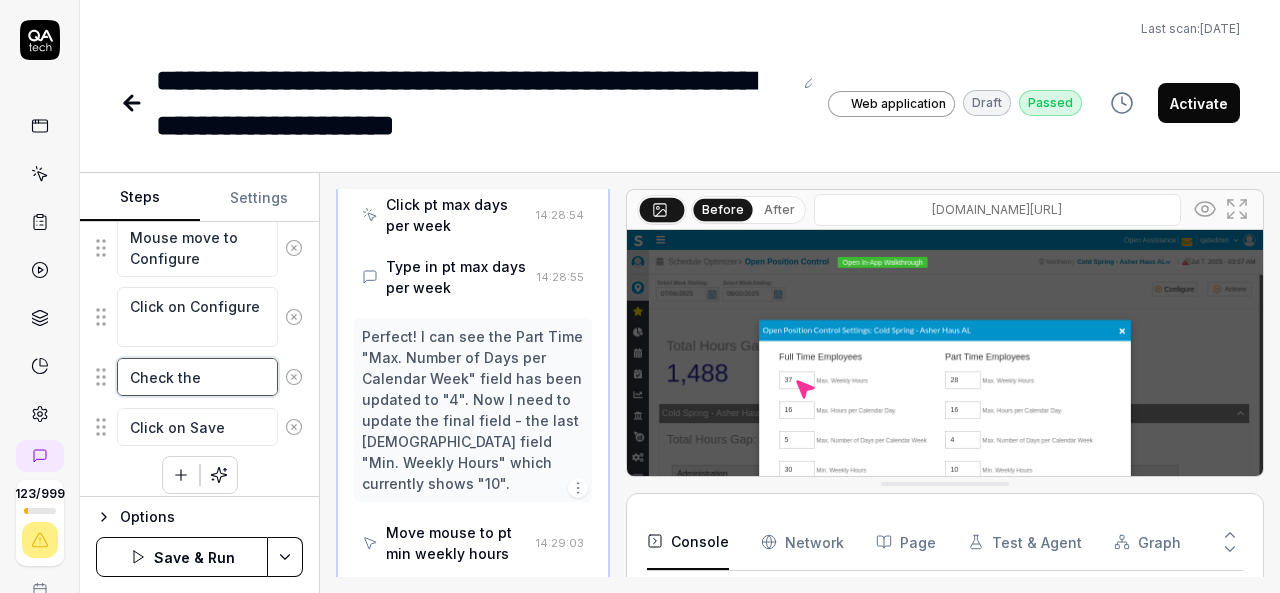 type on "*" 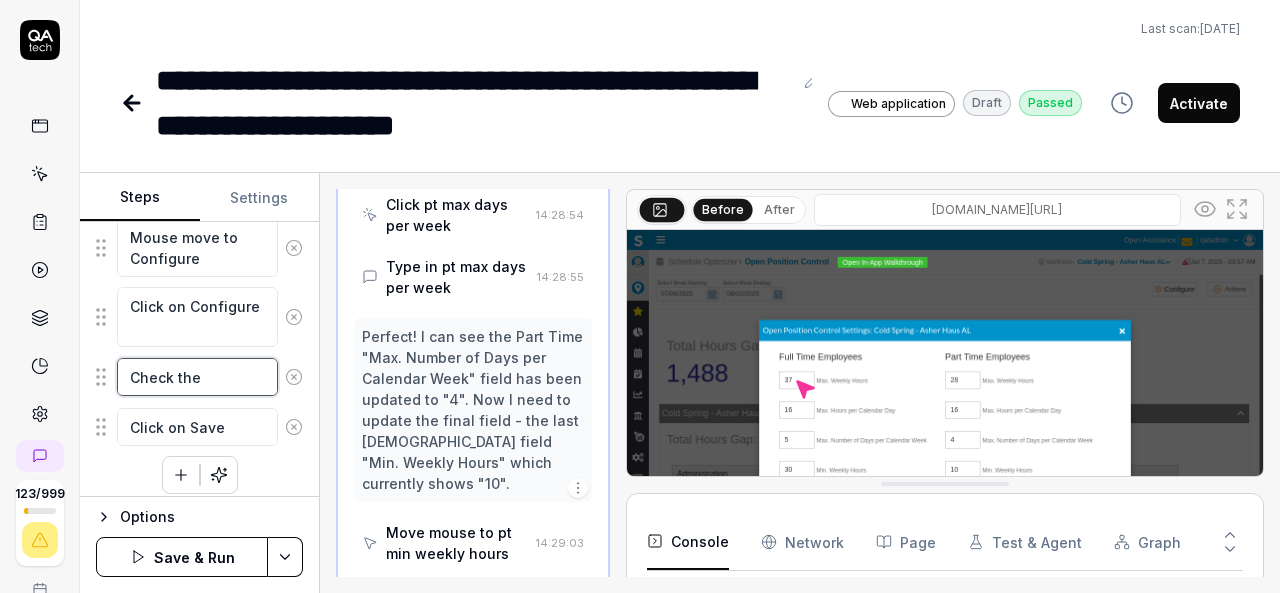 type on "Check the v" 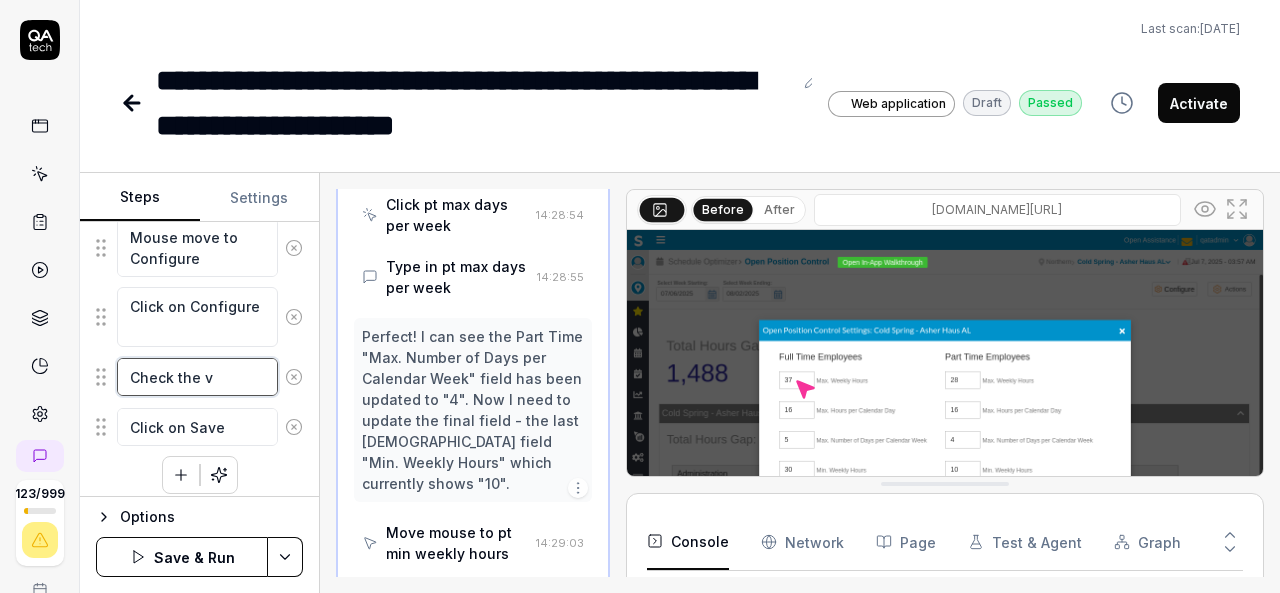 type on "*" 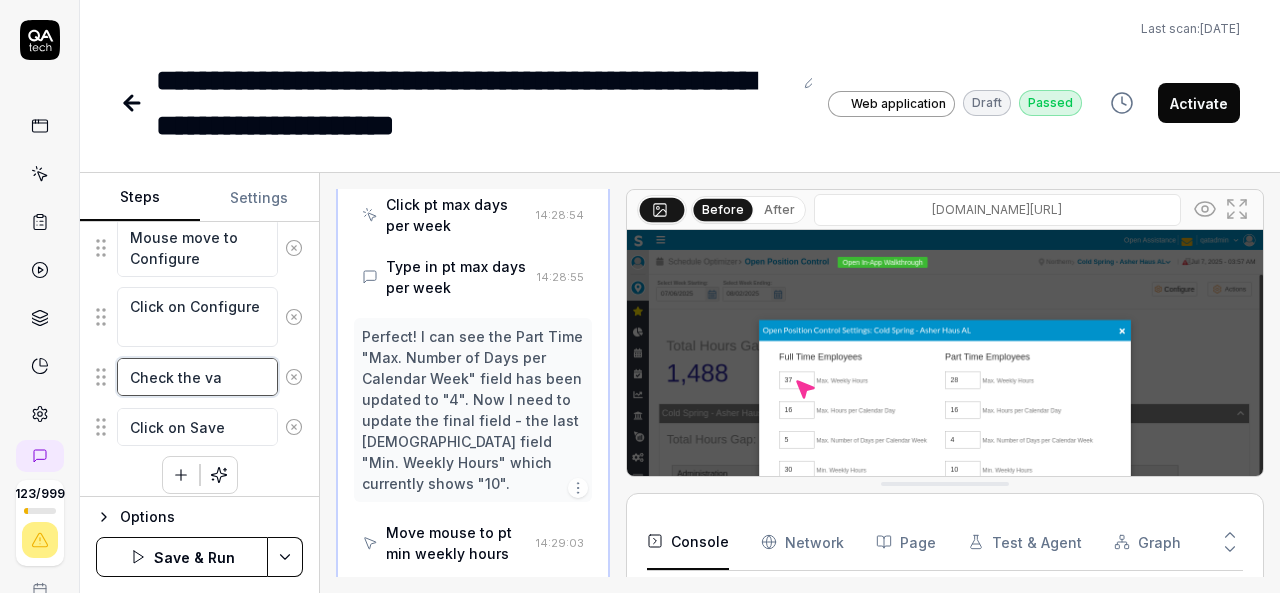 type on "*" 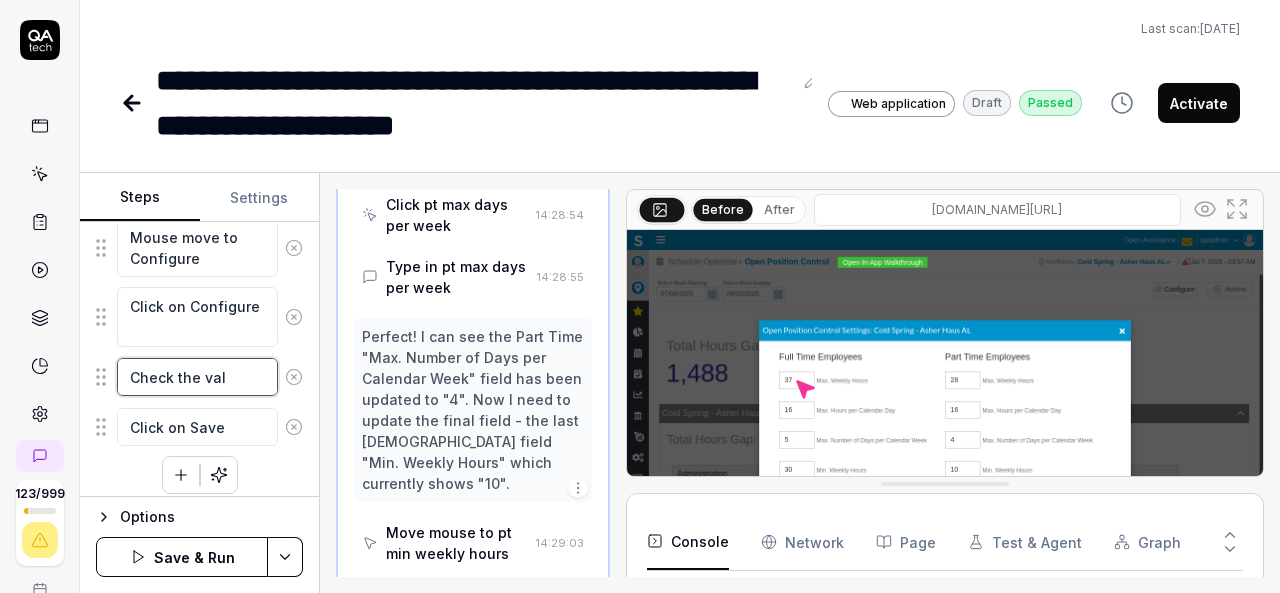 type on "*" 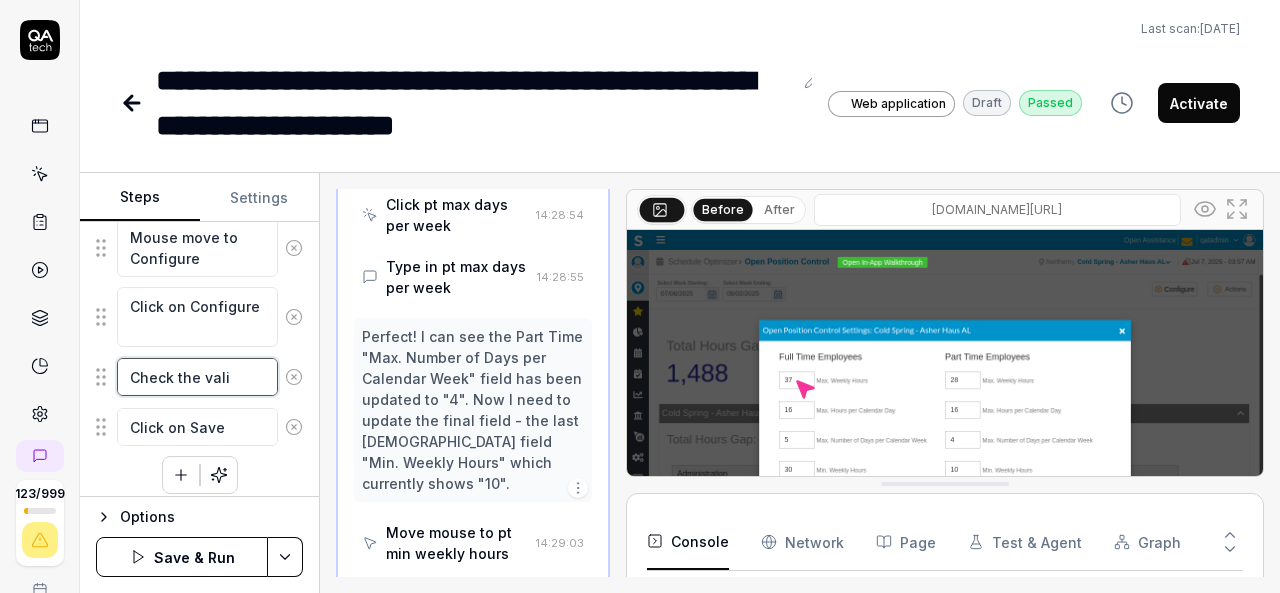 type on "*" 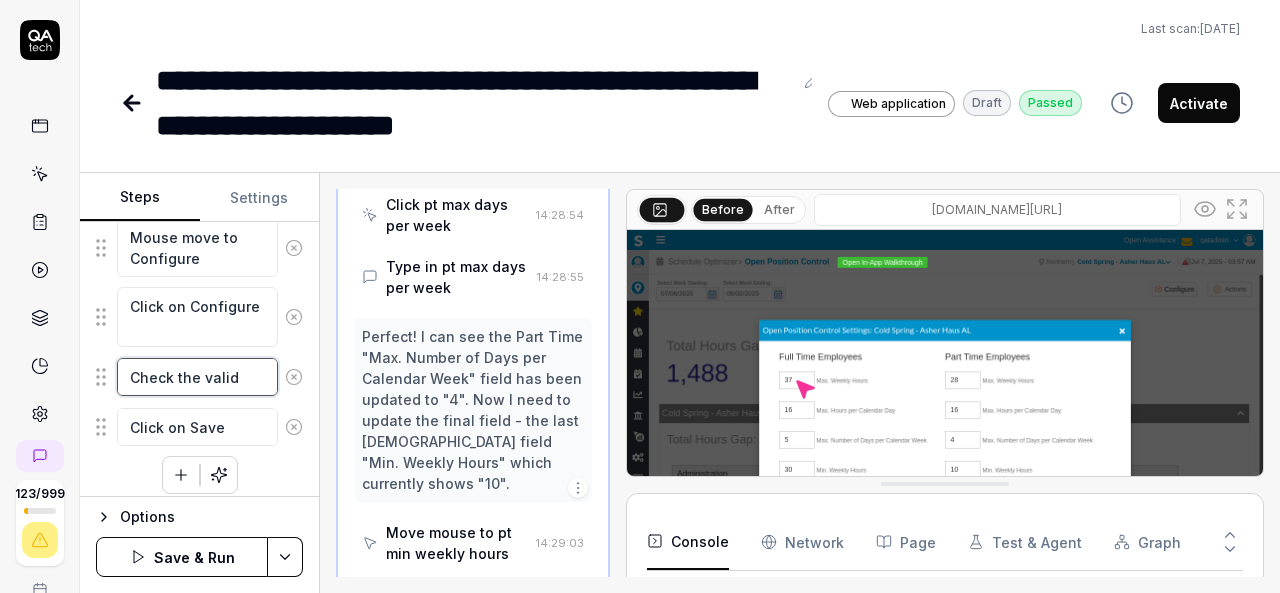 type on "*" 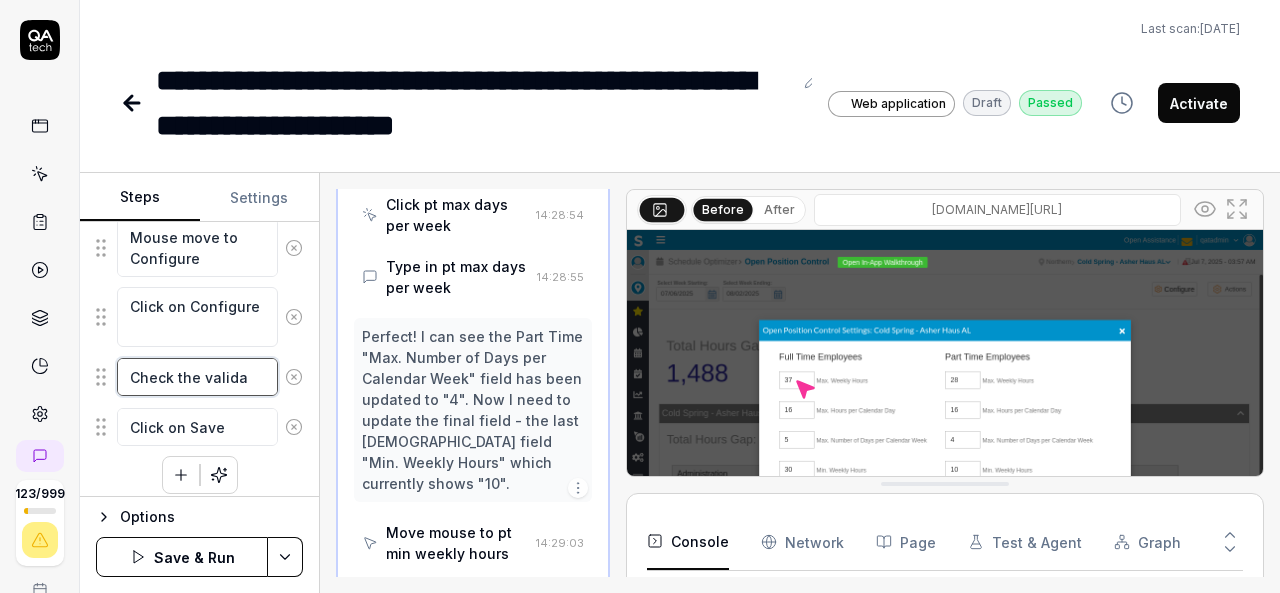 type on "Check the validat" 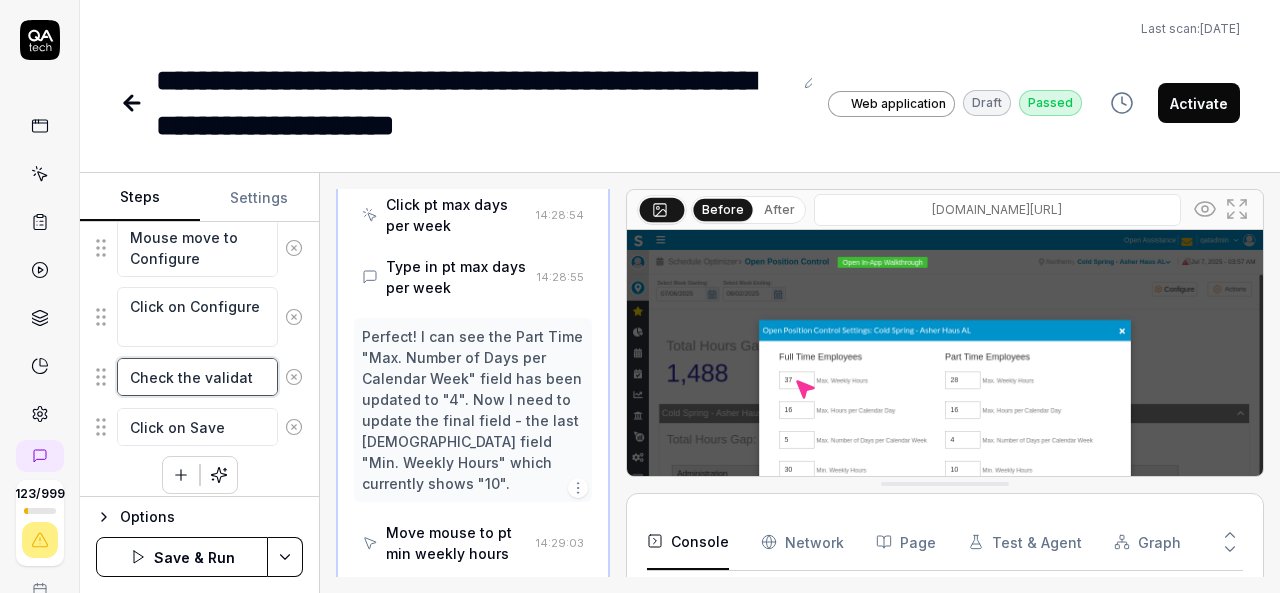 type on "*" 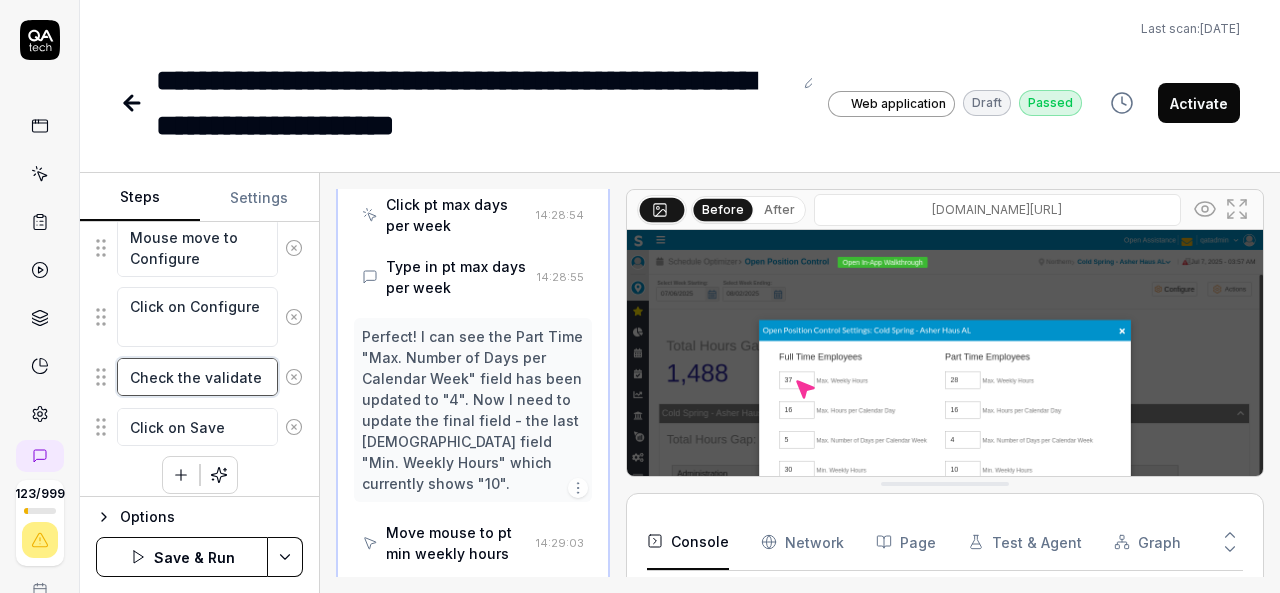 scroll, scrollTop: 1506, scrollLeft: 0, axis: vertical 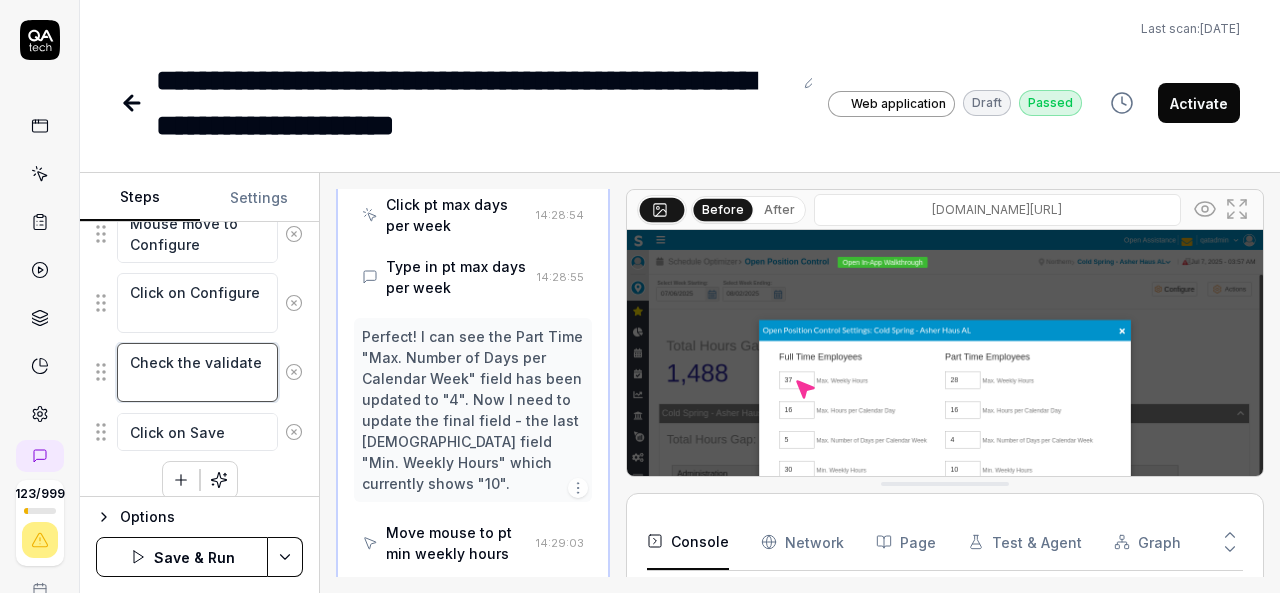 type on "*" 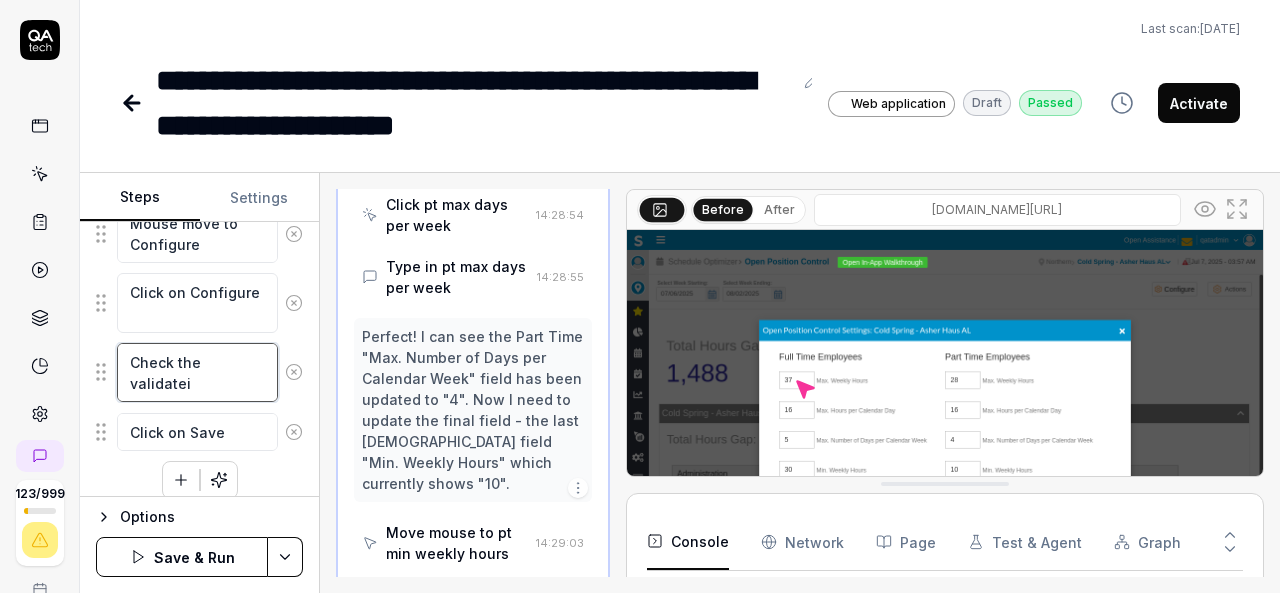 type on "*" 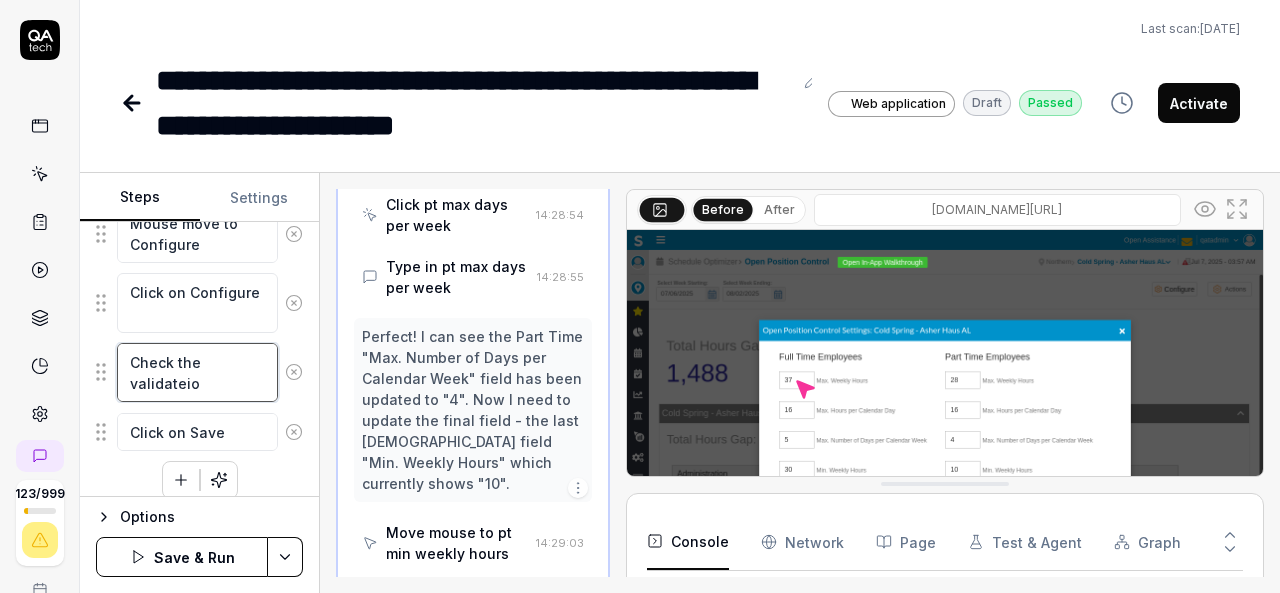 type on "*" 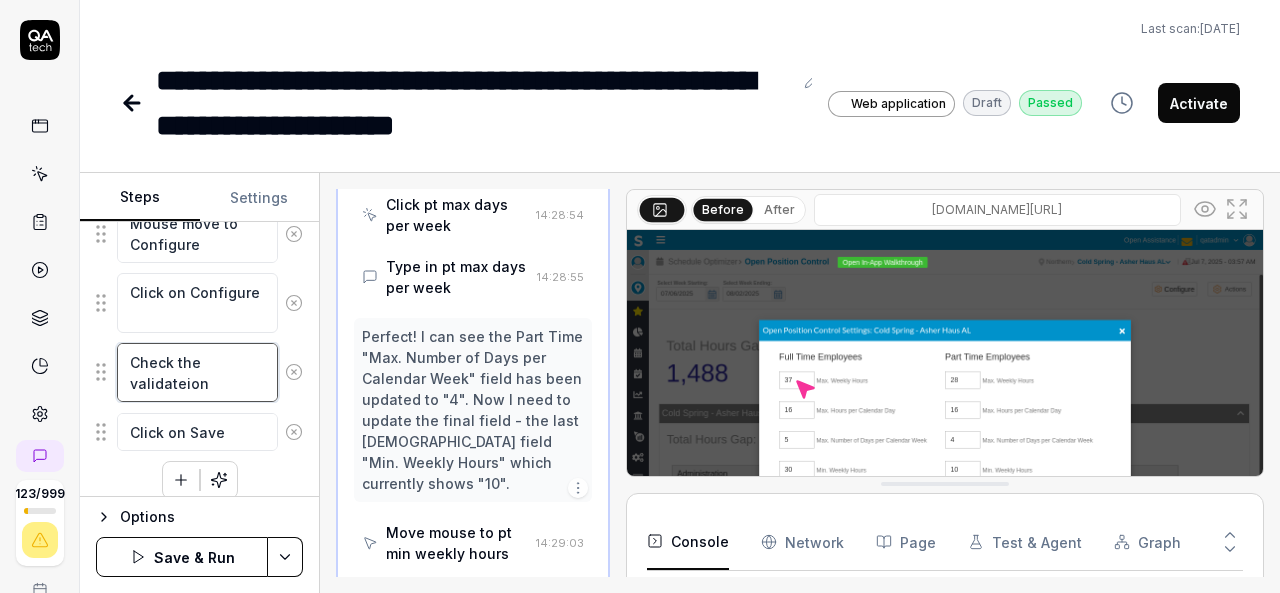 type on "*" 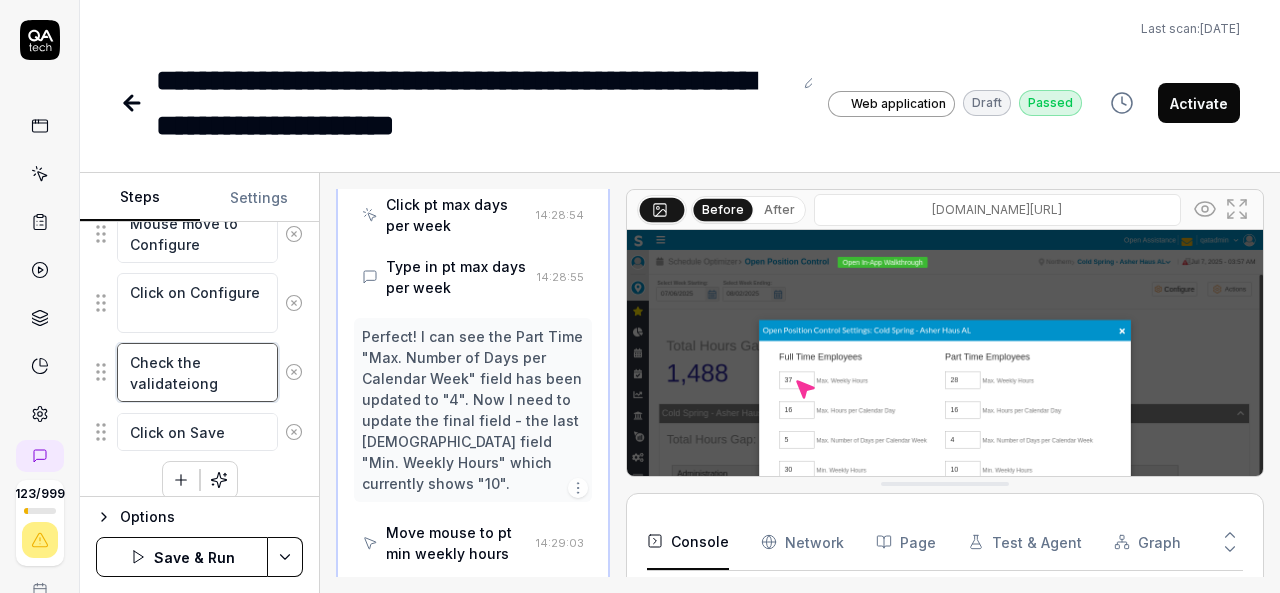 type on "*" 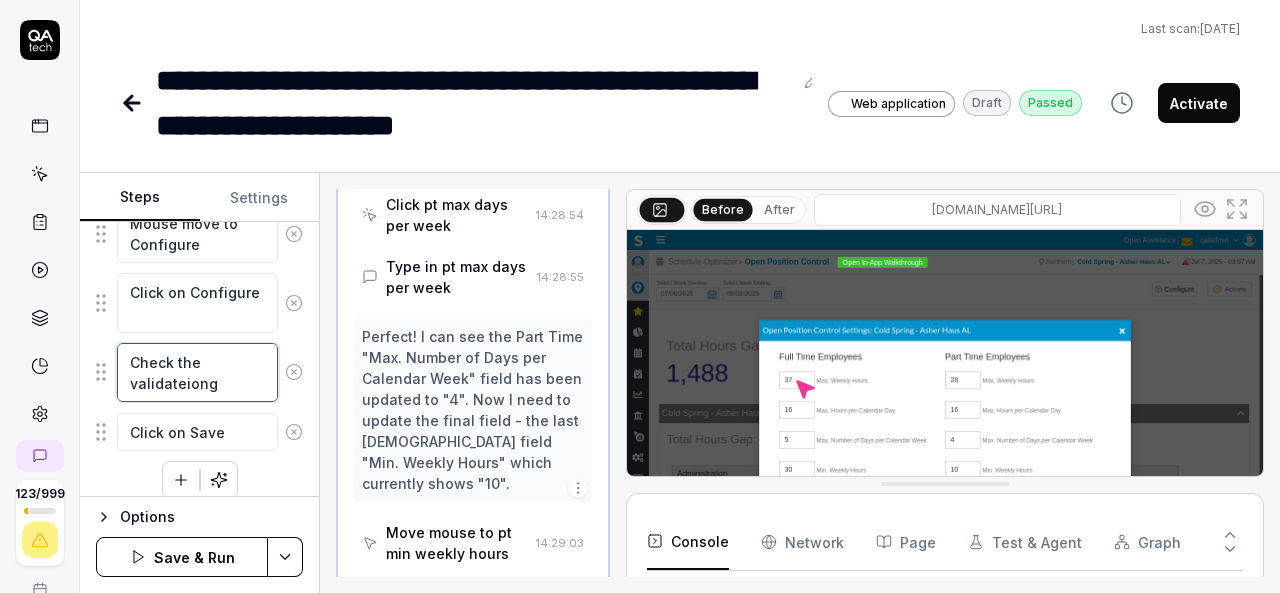 type on "*" 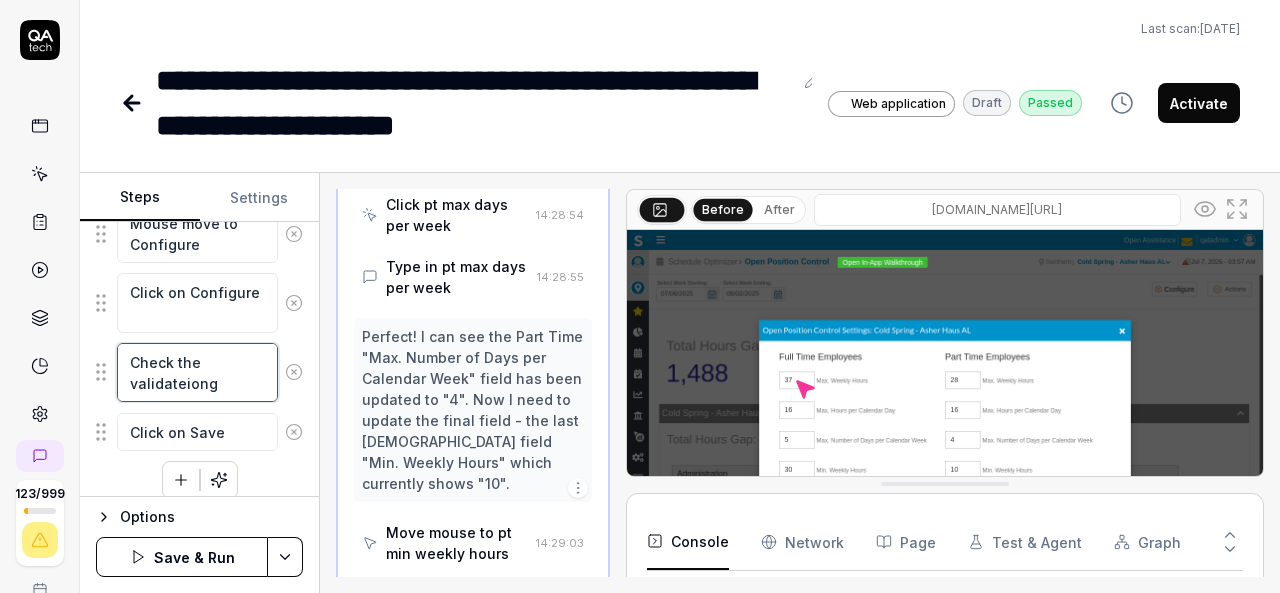 type on "Check the validateiong" 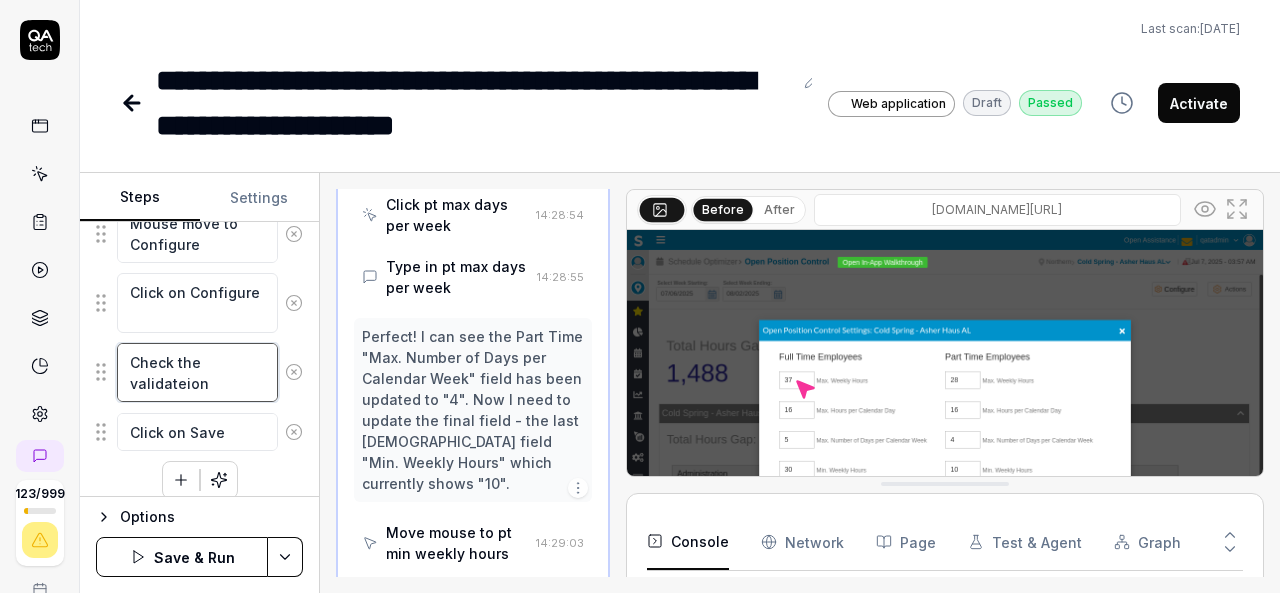 type on "*" 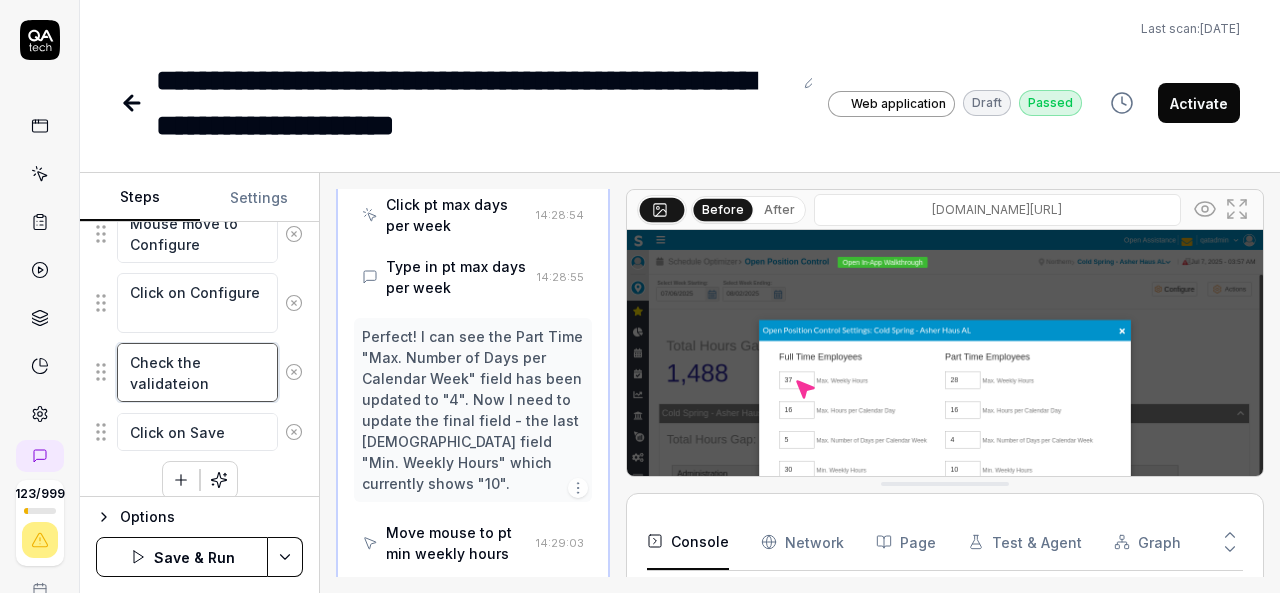 type on "*" 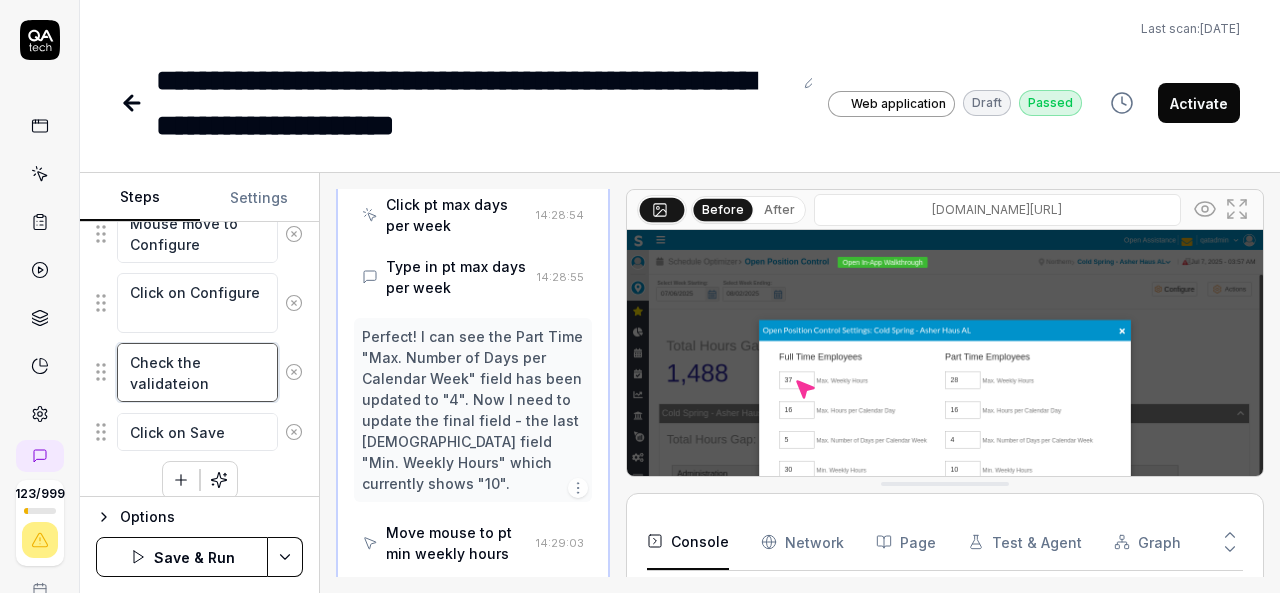 type on "Check the validation" 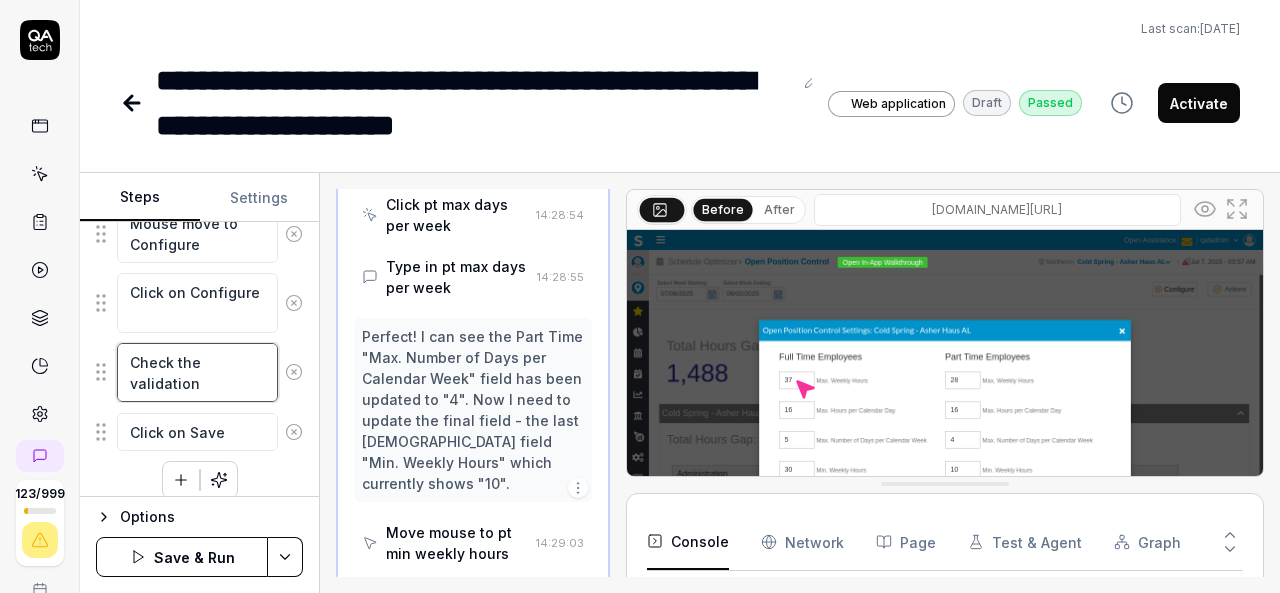 type on "*" 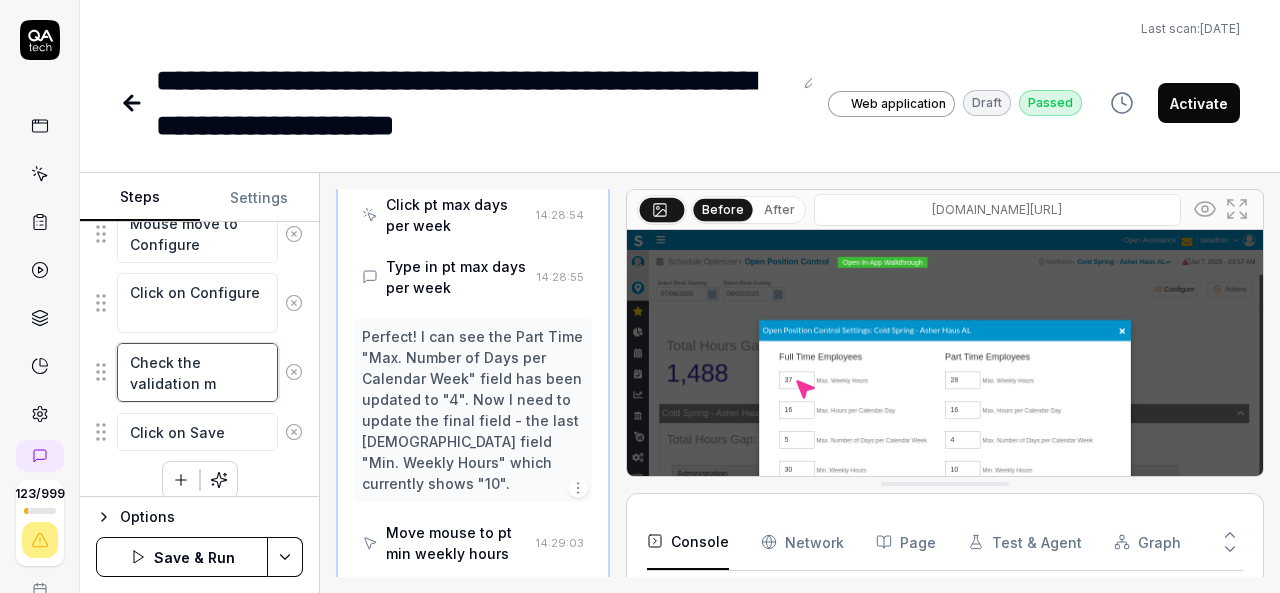 type on "*" 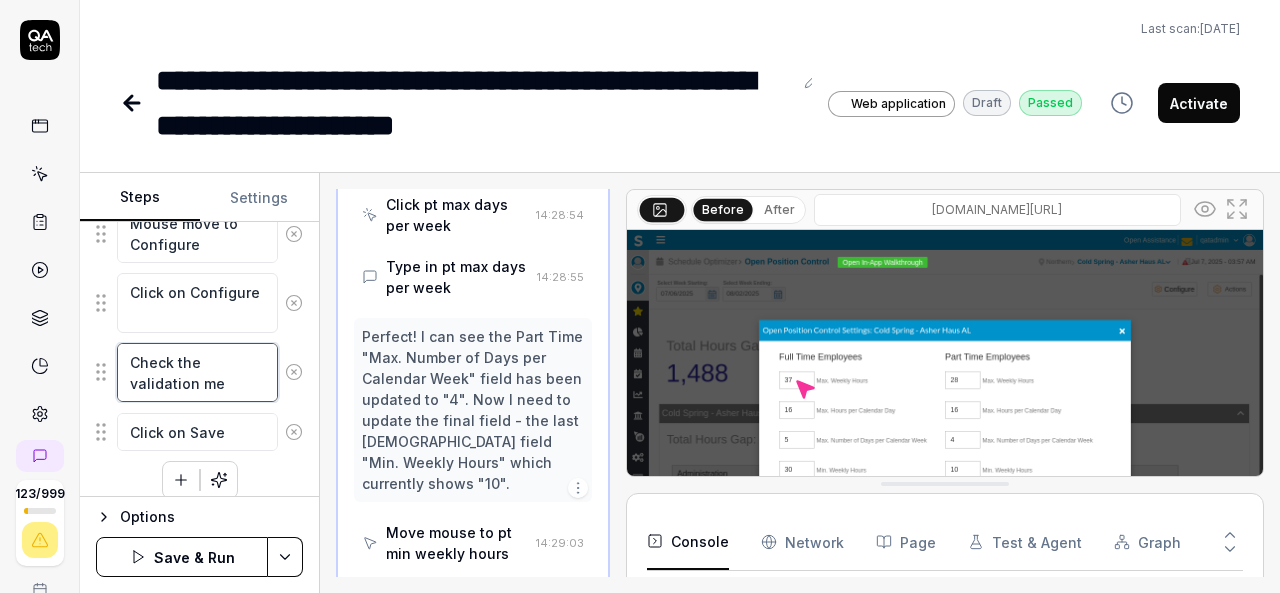 type on "*" 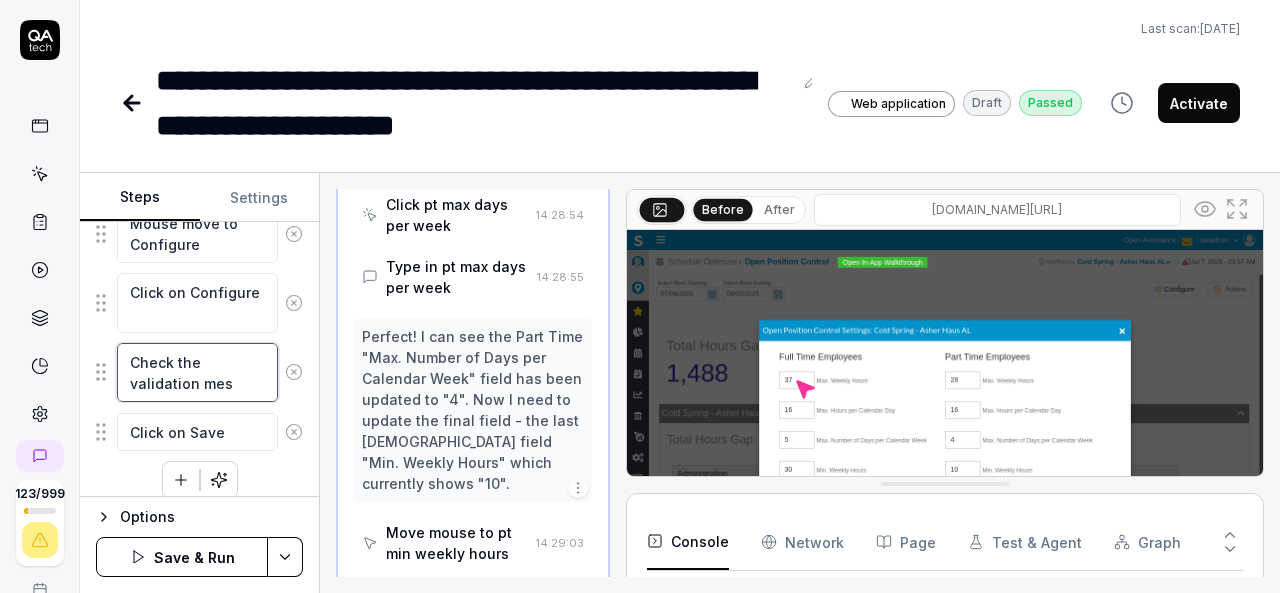 type on "*" 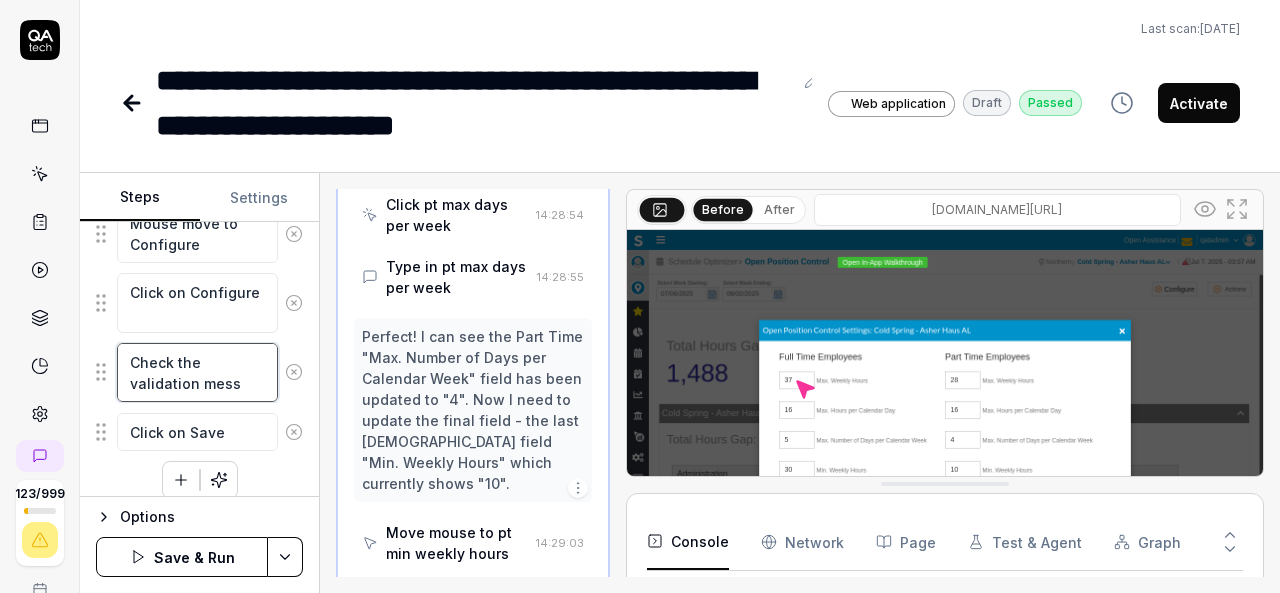 type on "*" 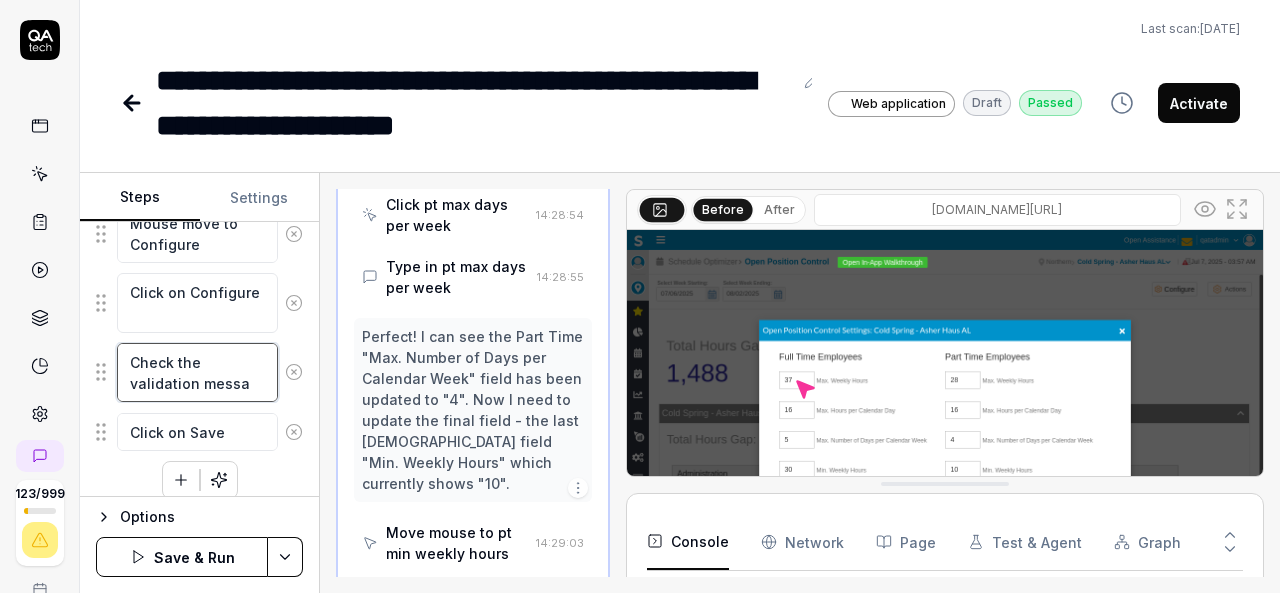 type on "*" 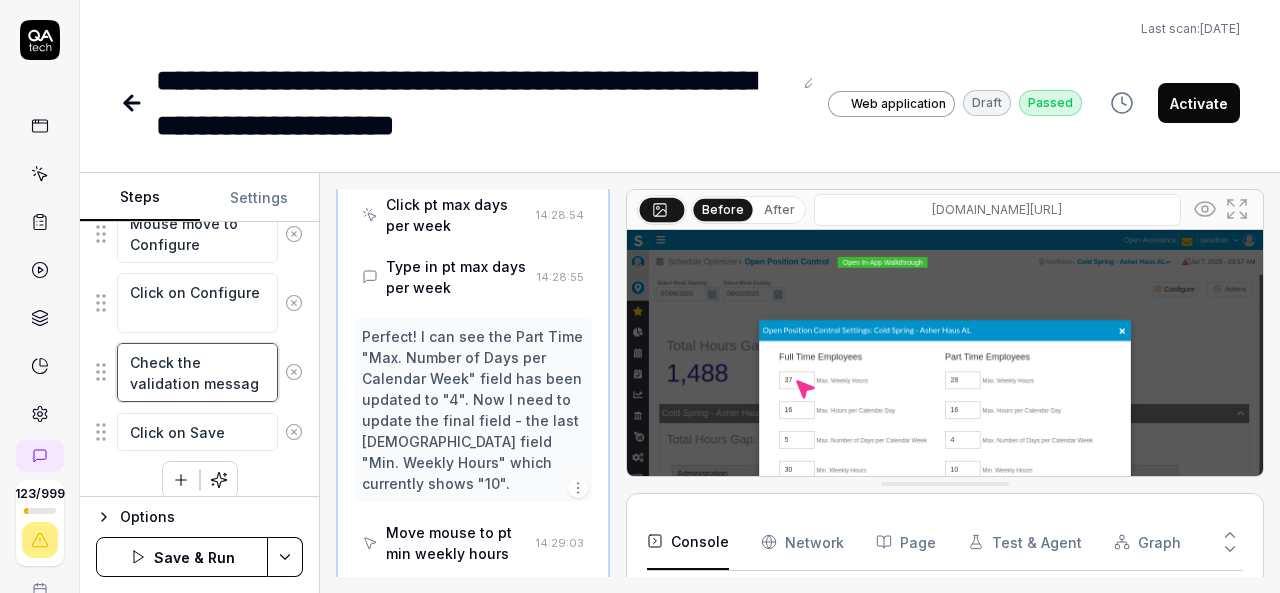 type on "*" 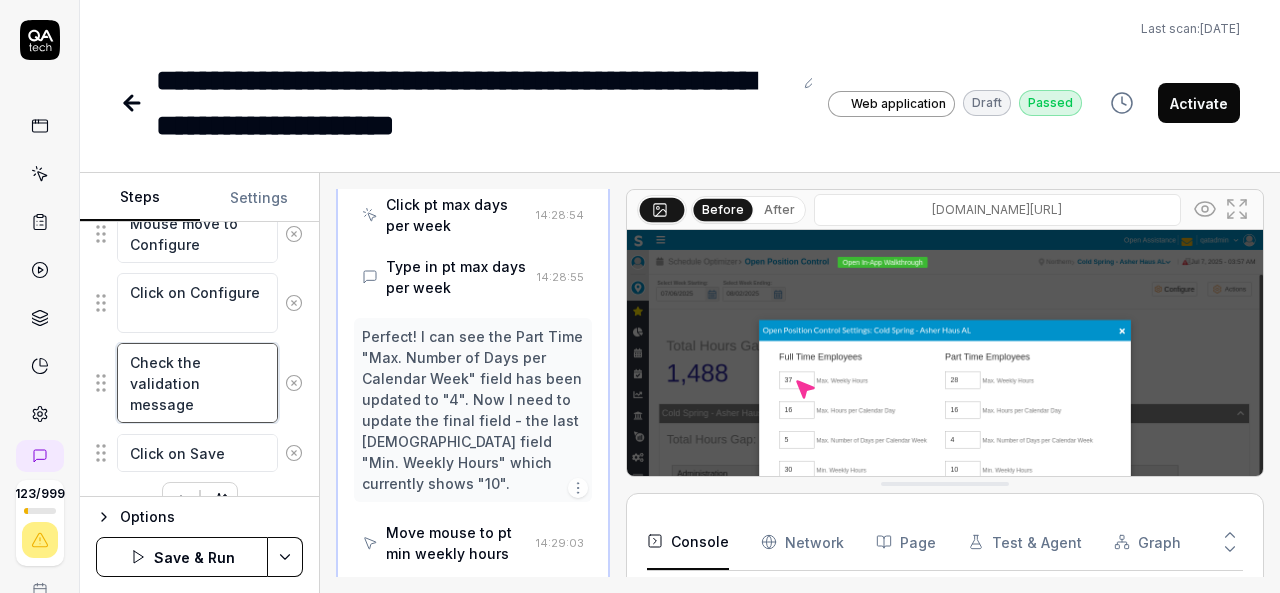 type on "*" 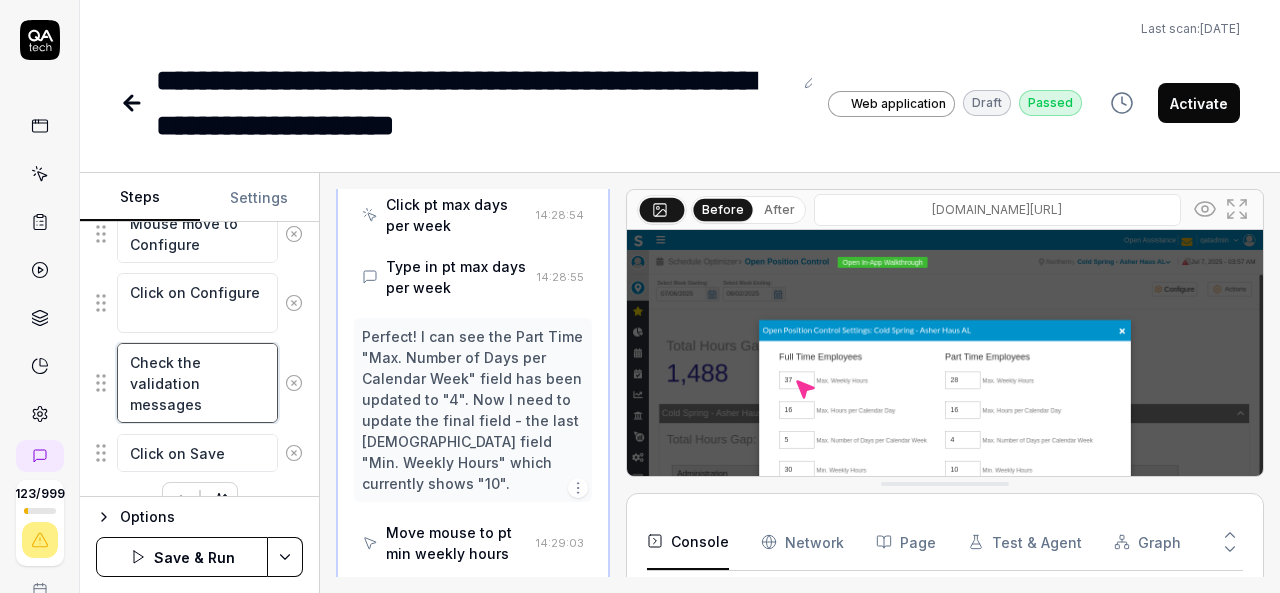 type on "*" 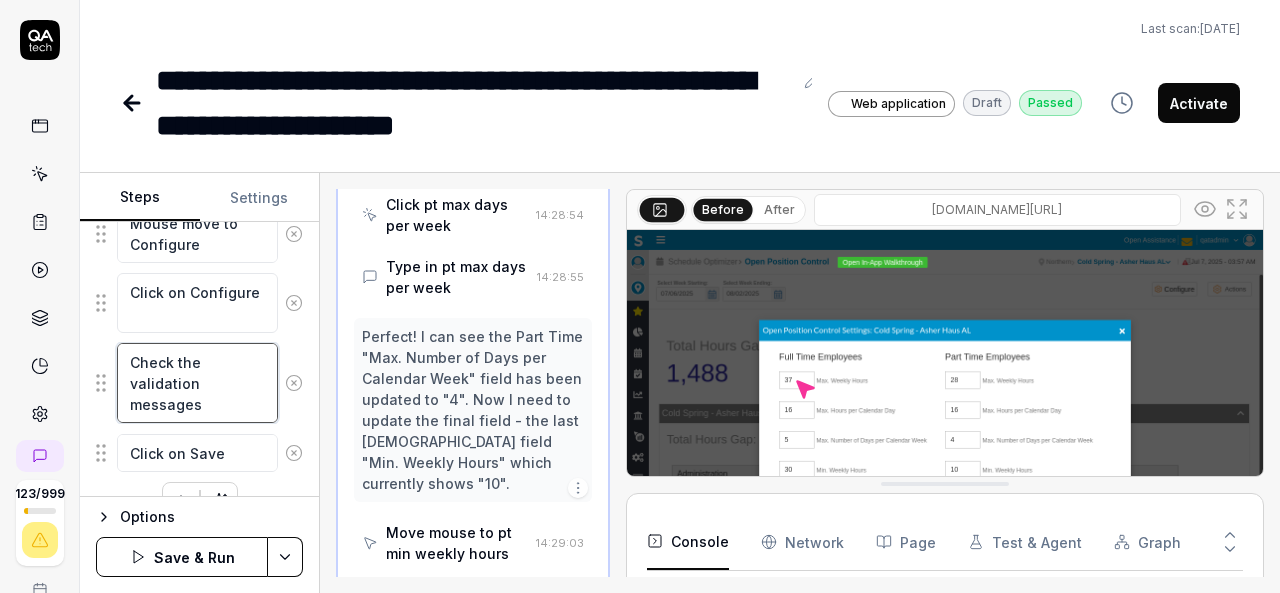 drag, startPoint x: 213, startPoint y: 395, endPoint x: 124, endPoint y: 346, distance: 101.597244 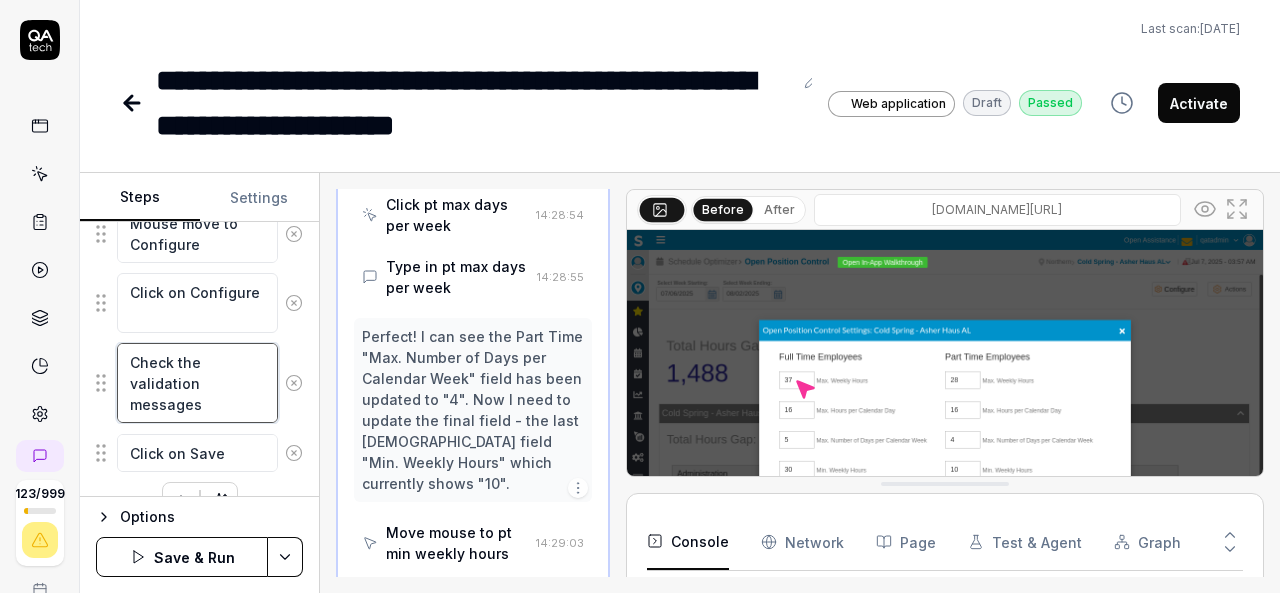 click on "Check the validation messages" at bounding box center [197, 383] 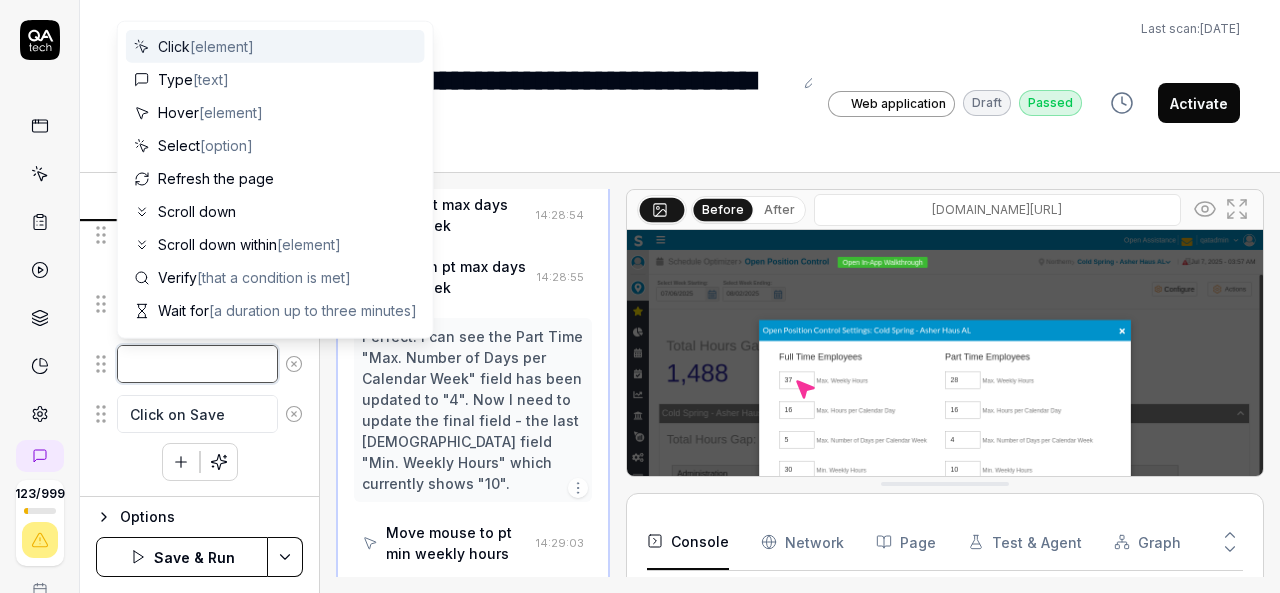 scroll, scrollTop: 1492, scrollLeft: 0, axis: vertical 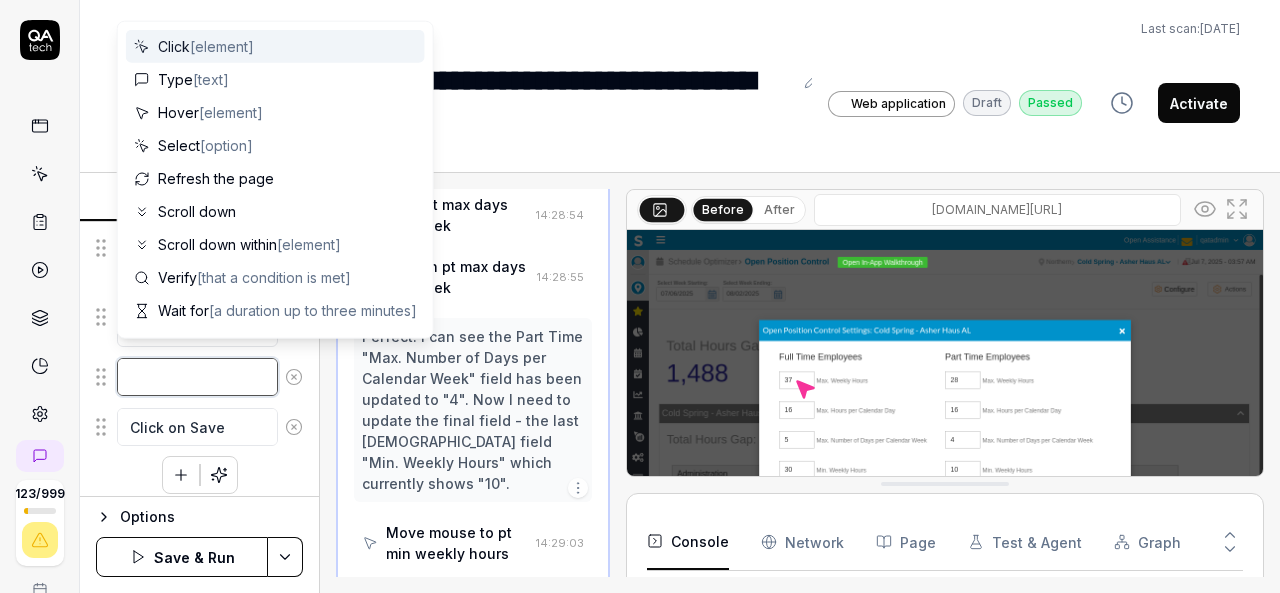 type on "*" 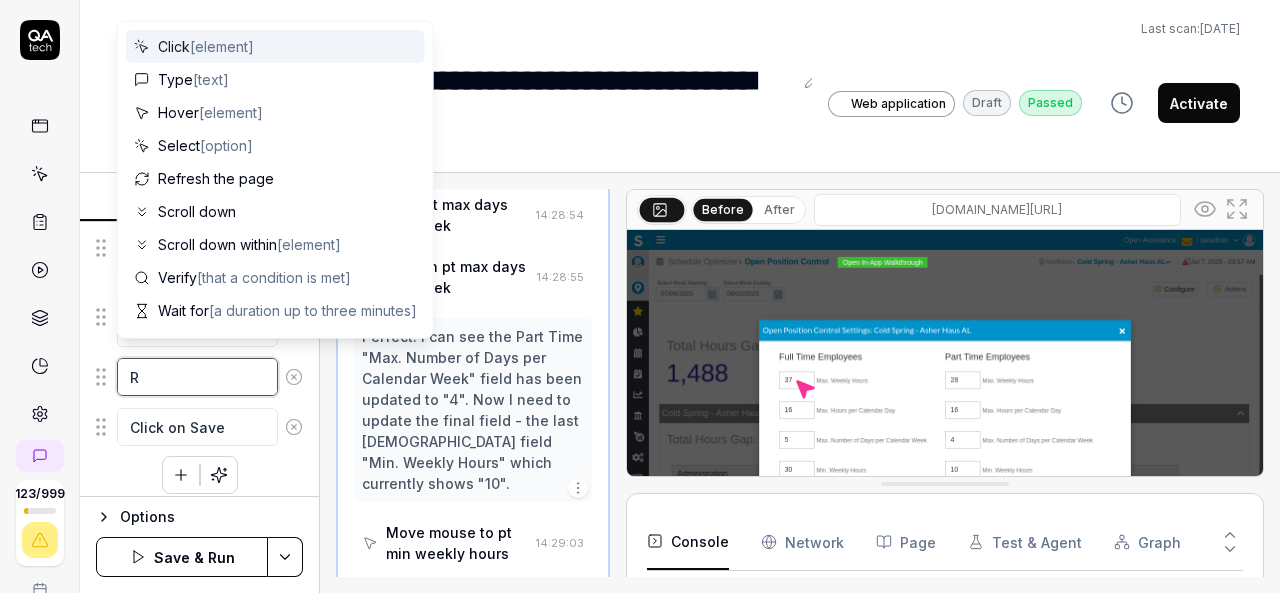 type on "*" 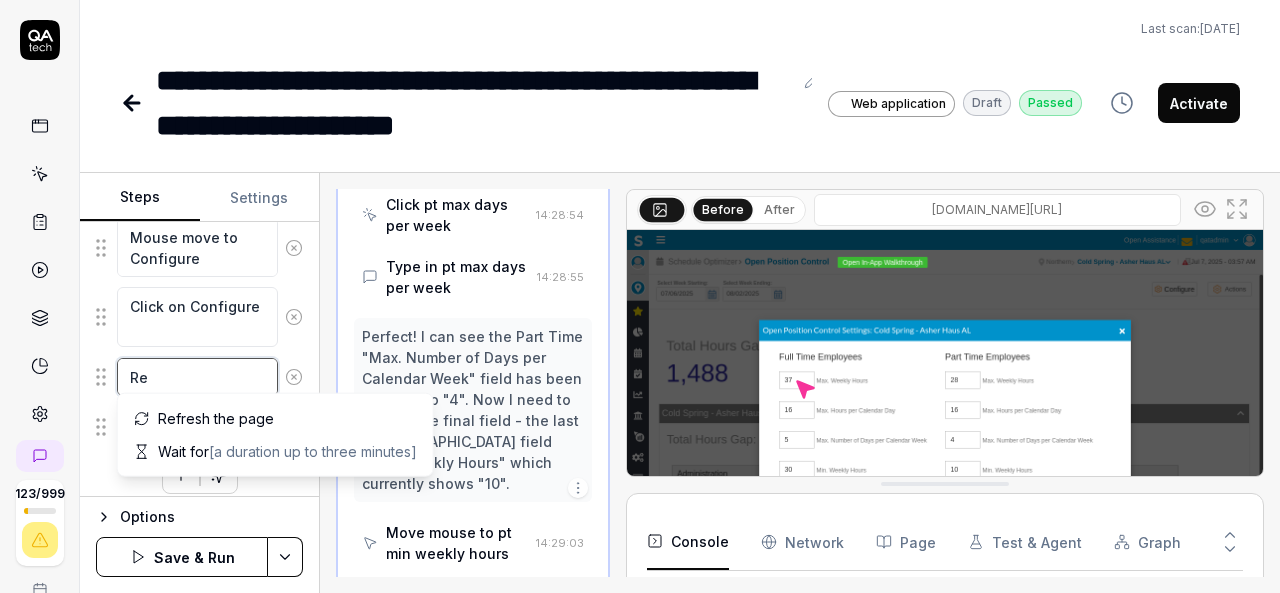 type on "*" 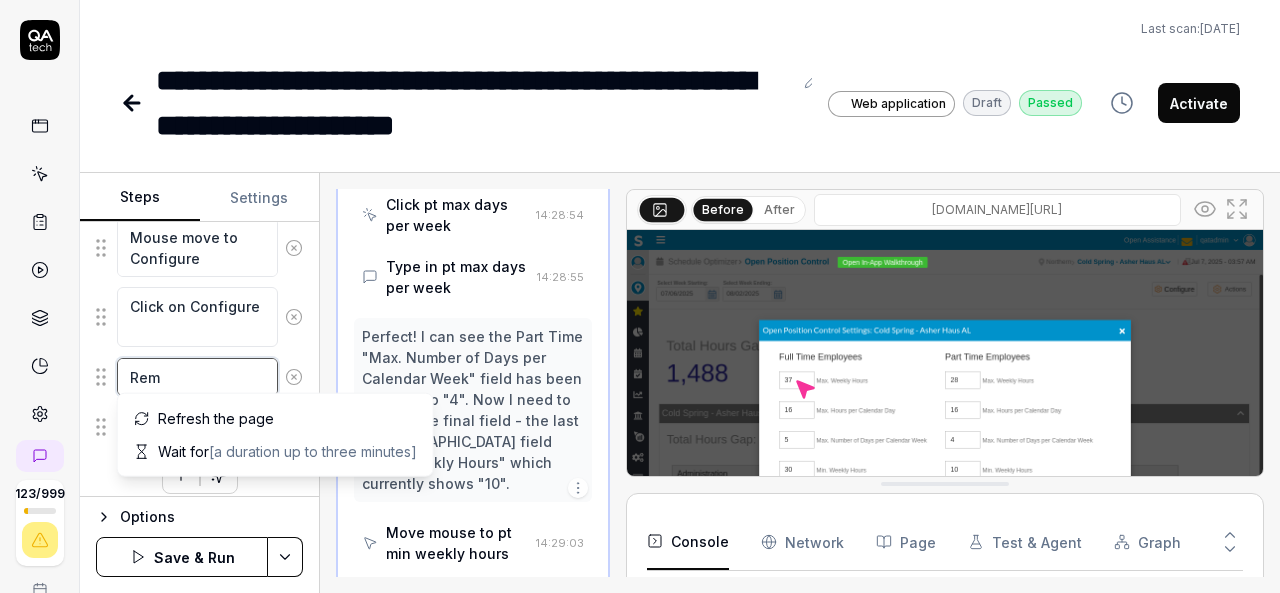 type on "*" 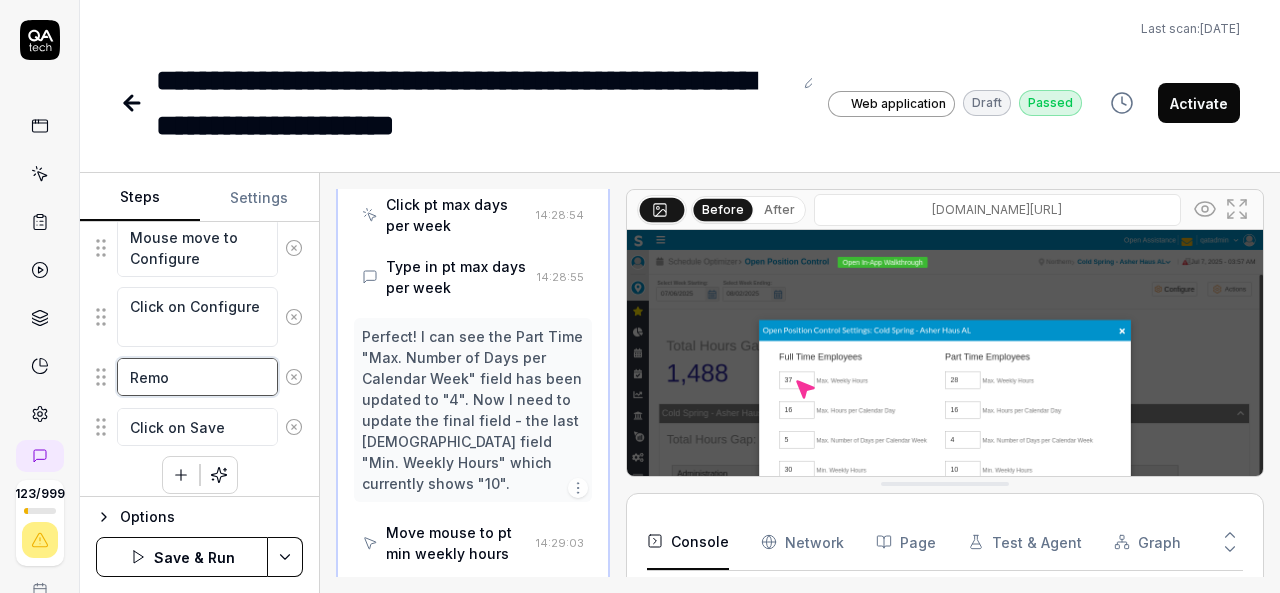 type on "*" 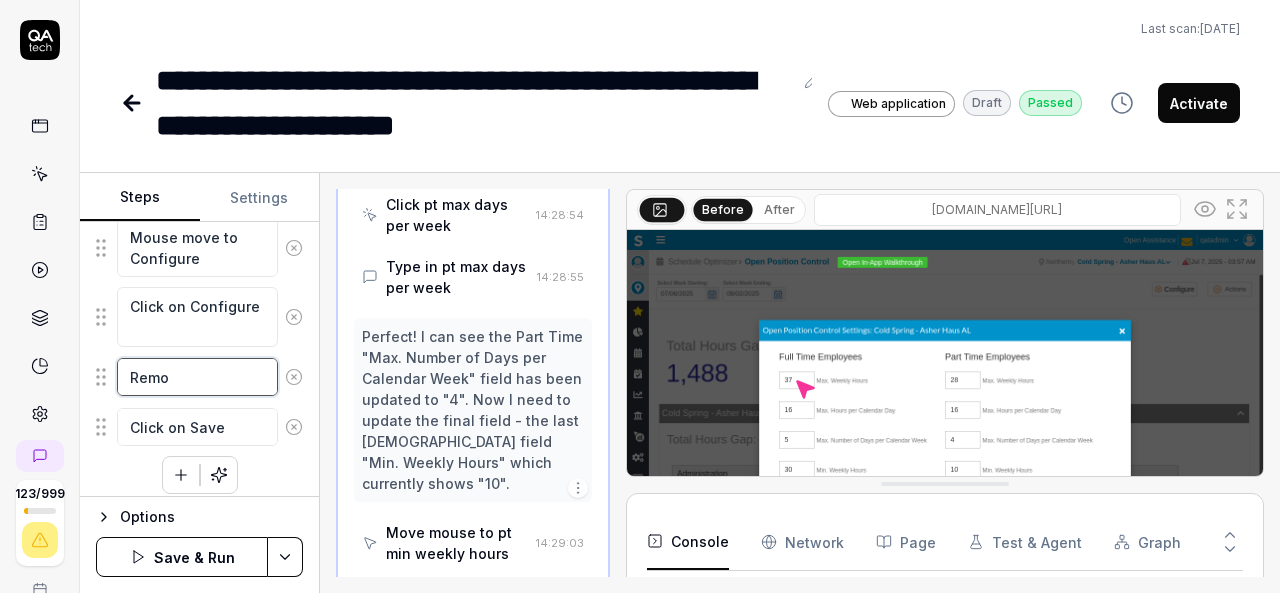 type on "Remov" 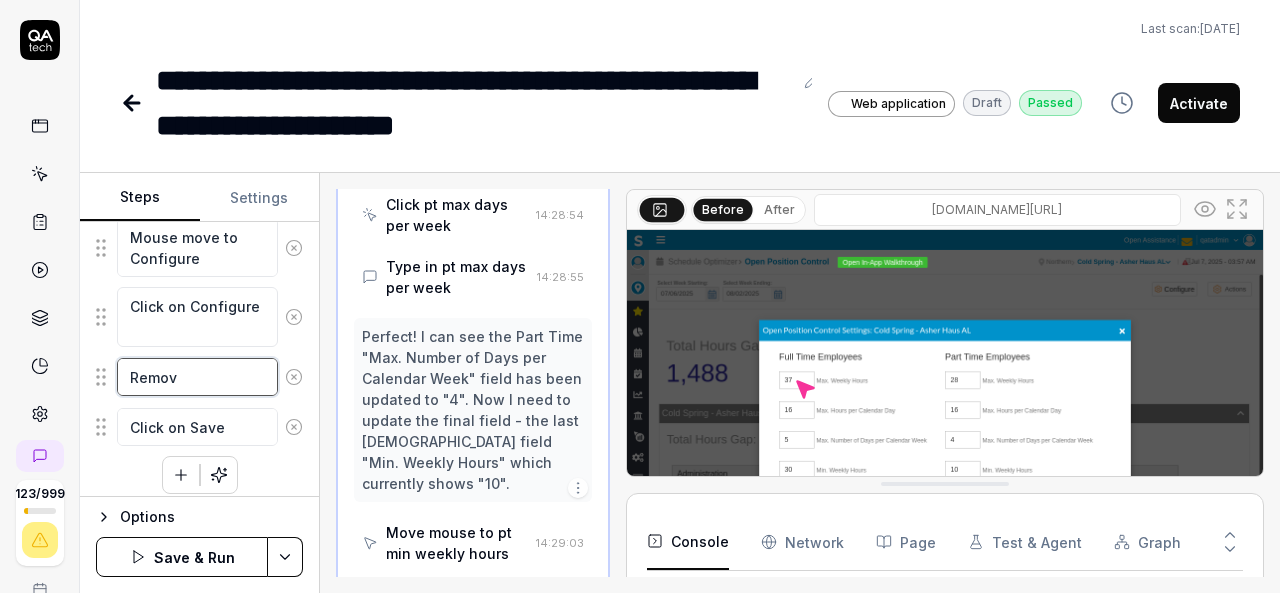 type on "*" 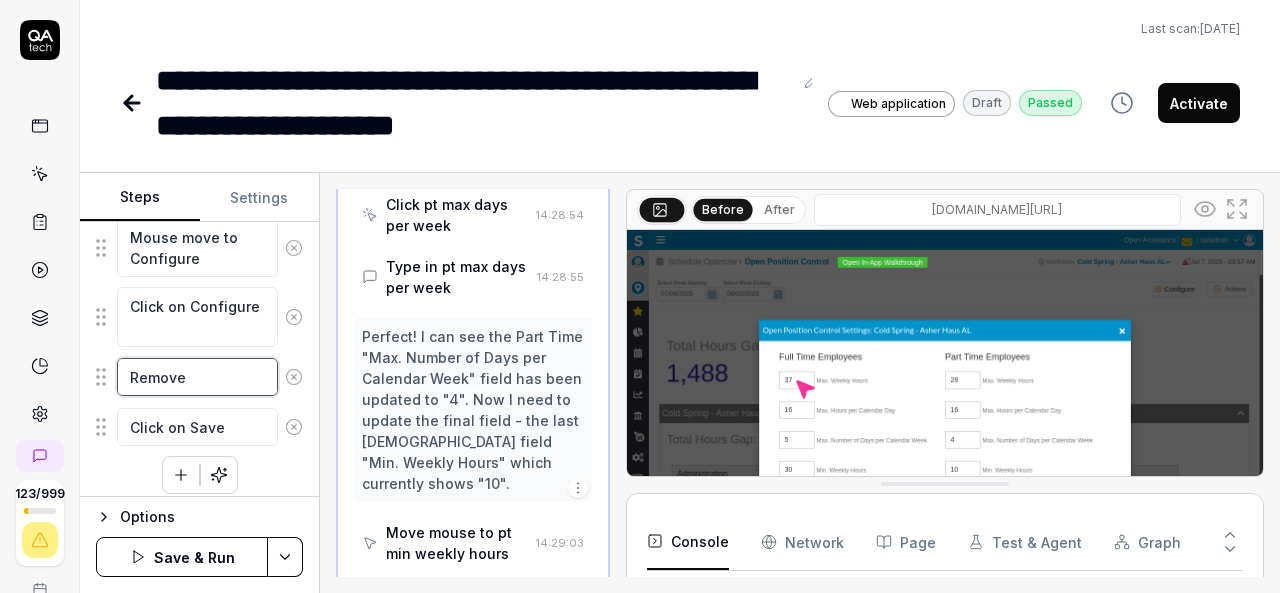 type on "*" 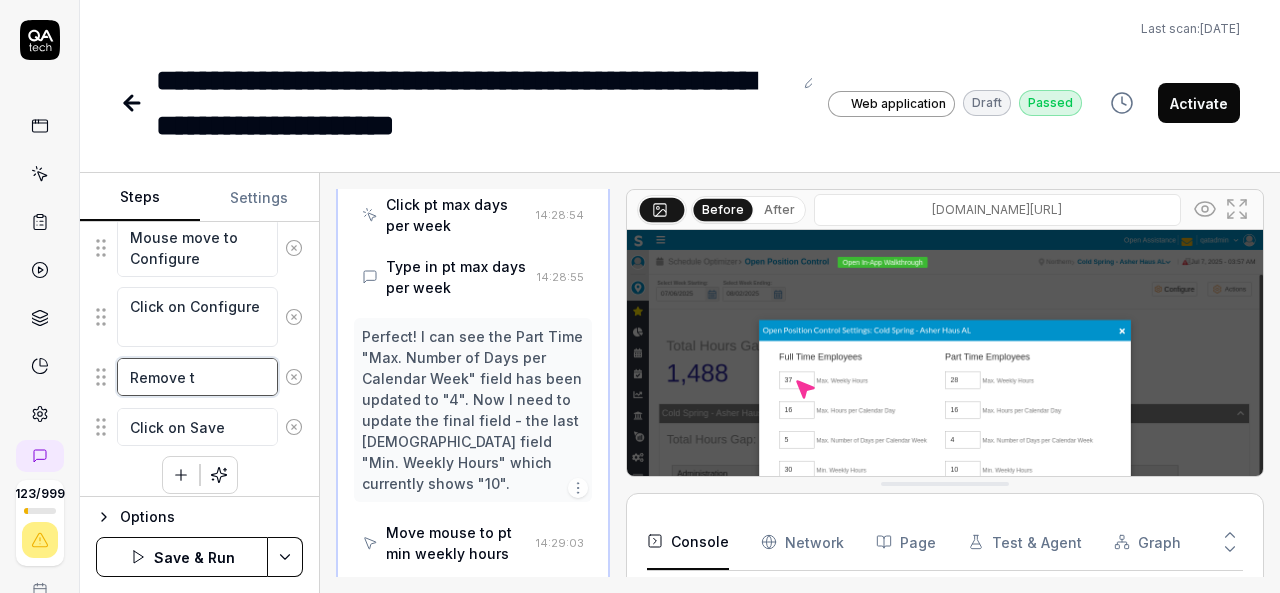 type on "*" 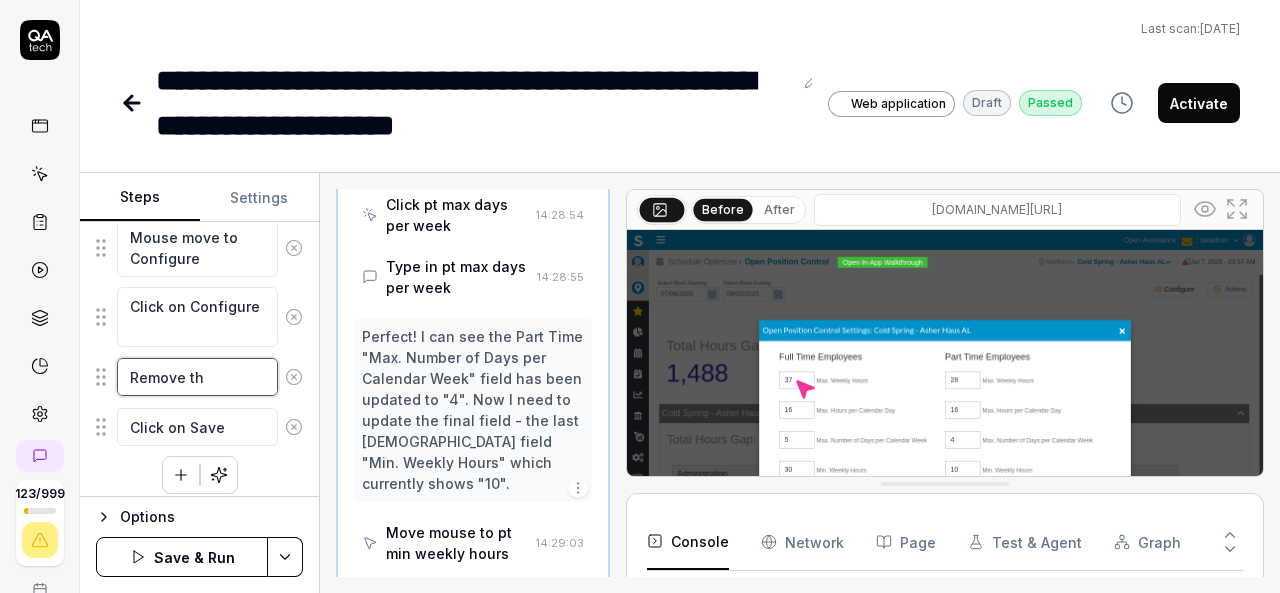 type on "*" 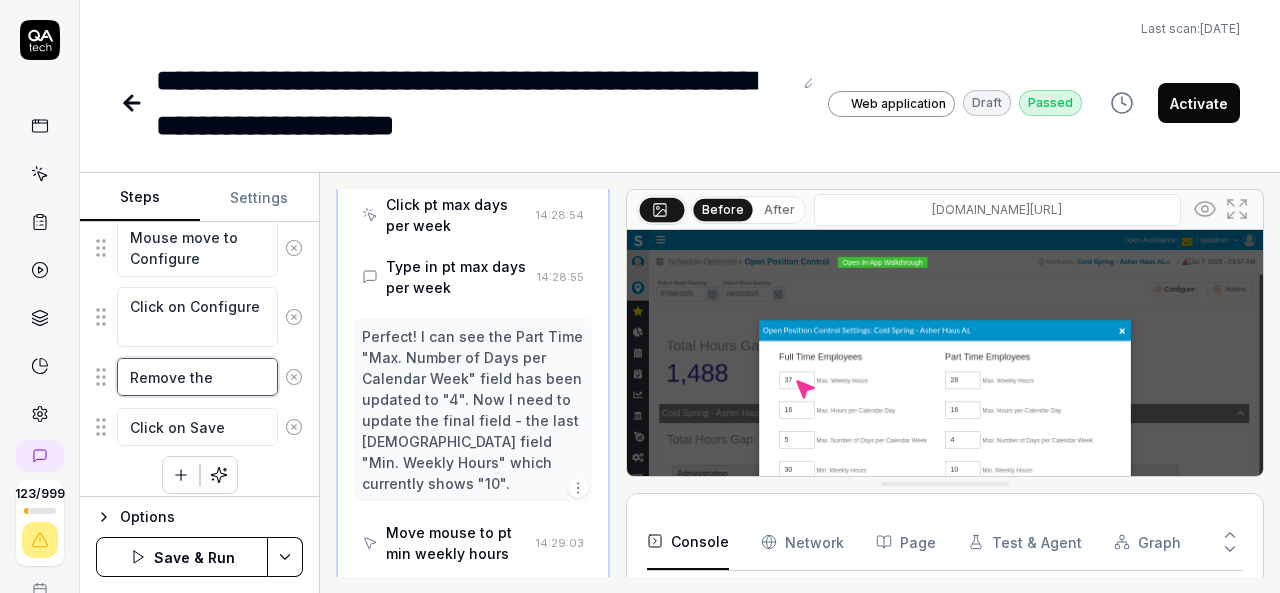 type on "*" 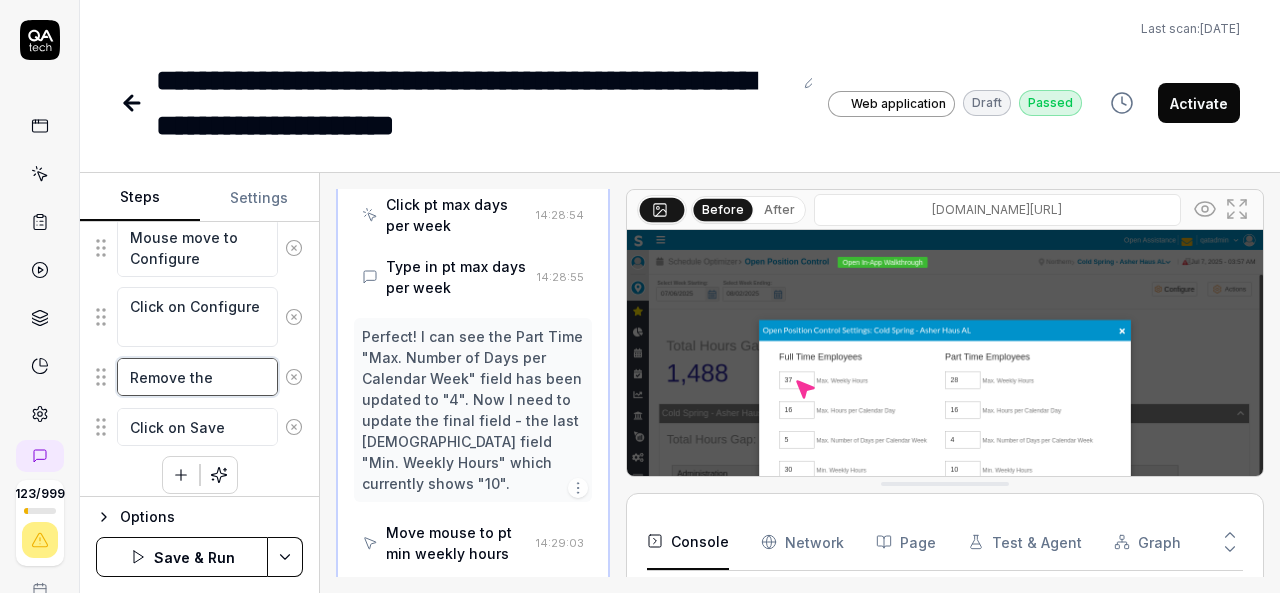 type on "*" 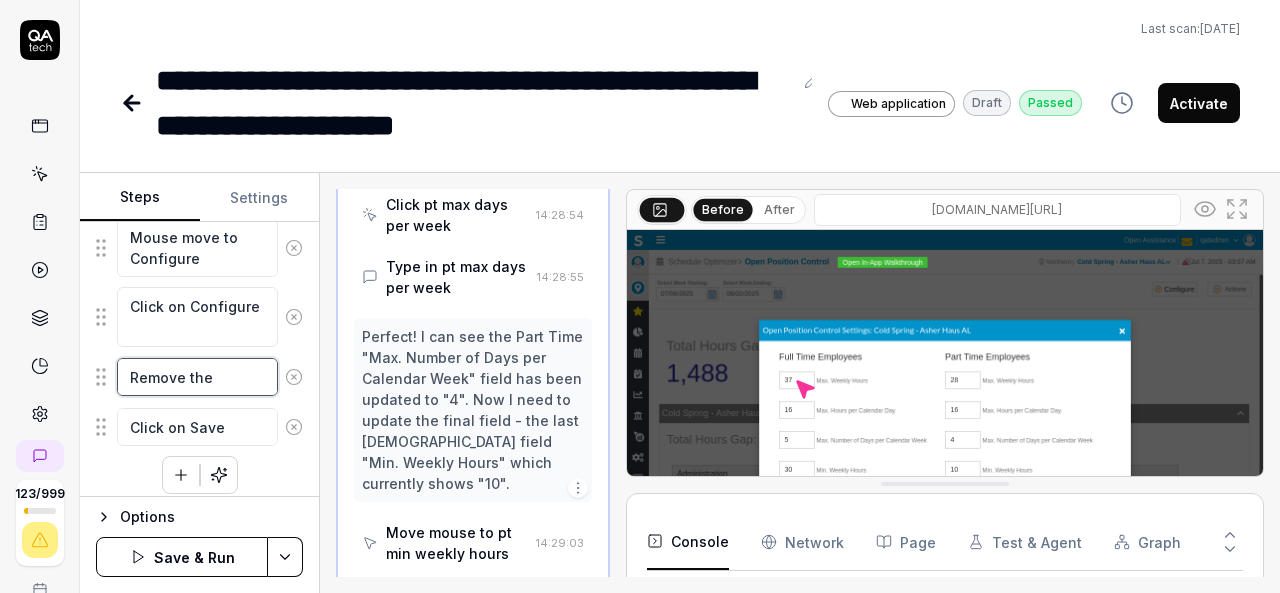 type on "Remove the v" 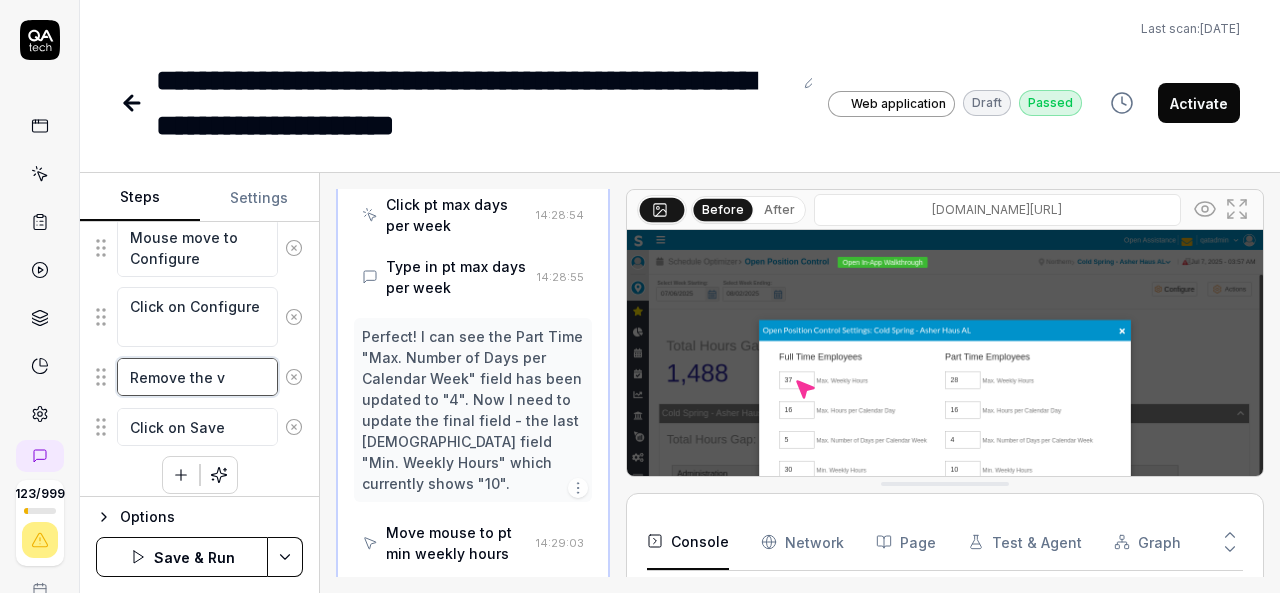 type on "*" 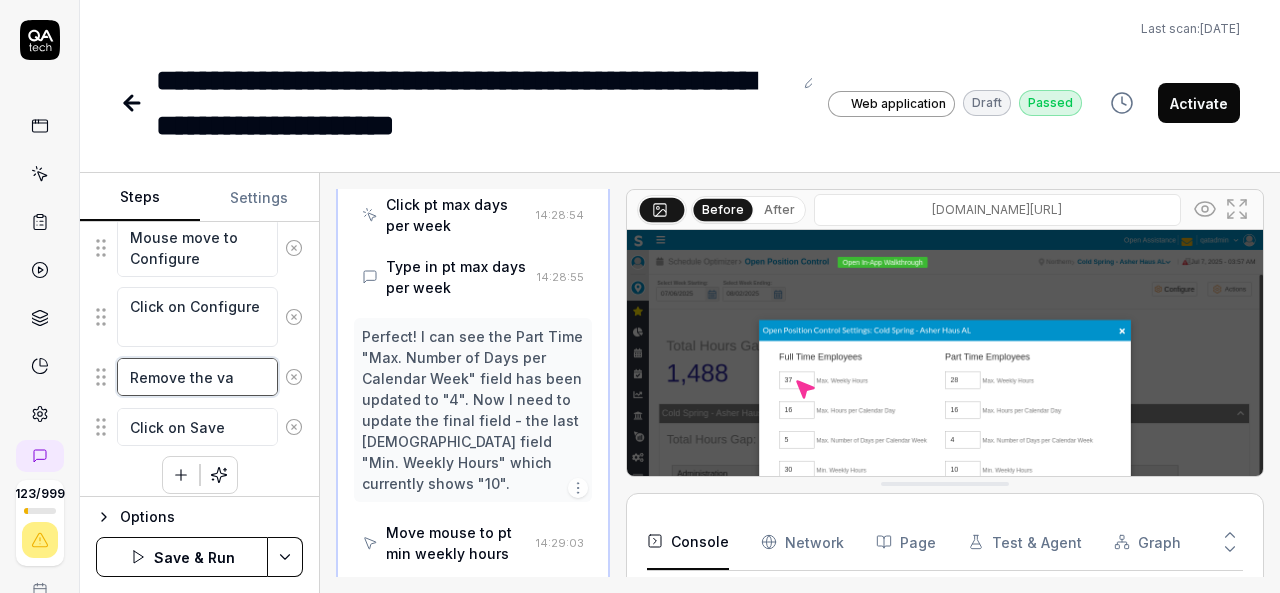 type on "*" 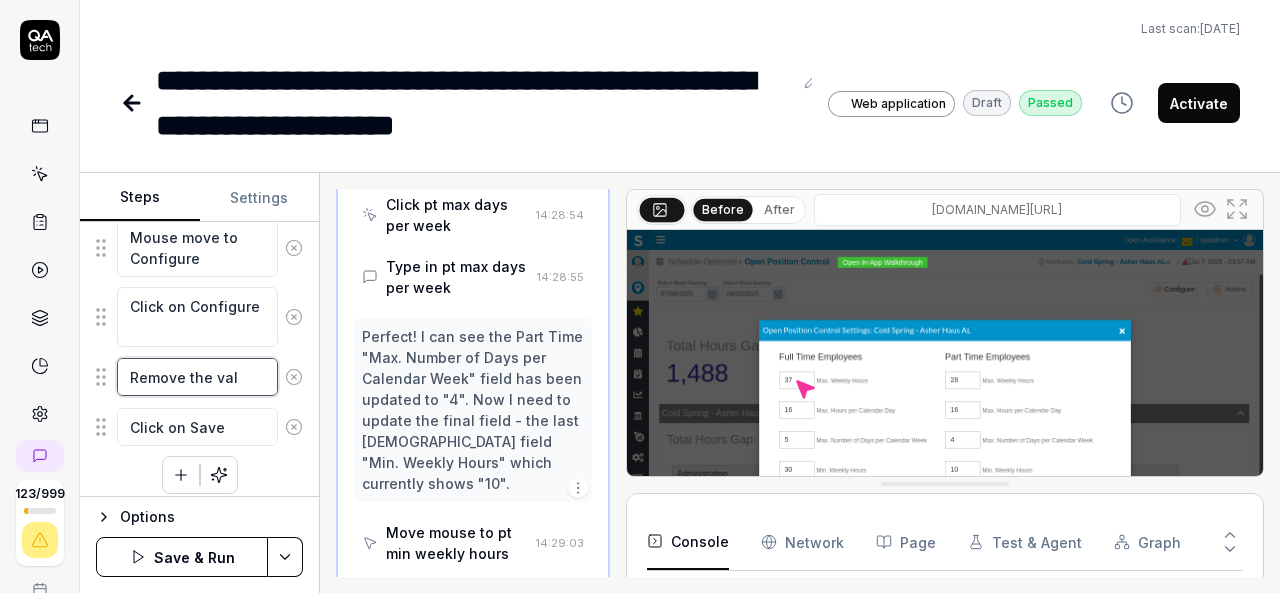 type on "*" 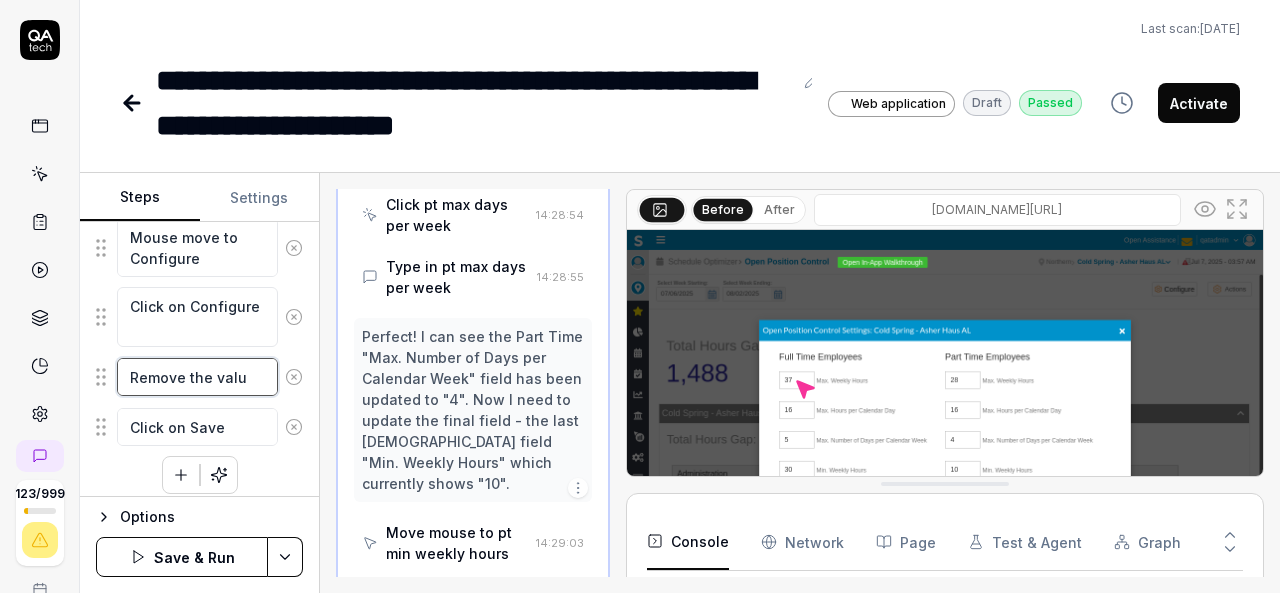 type on "*" 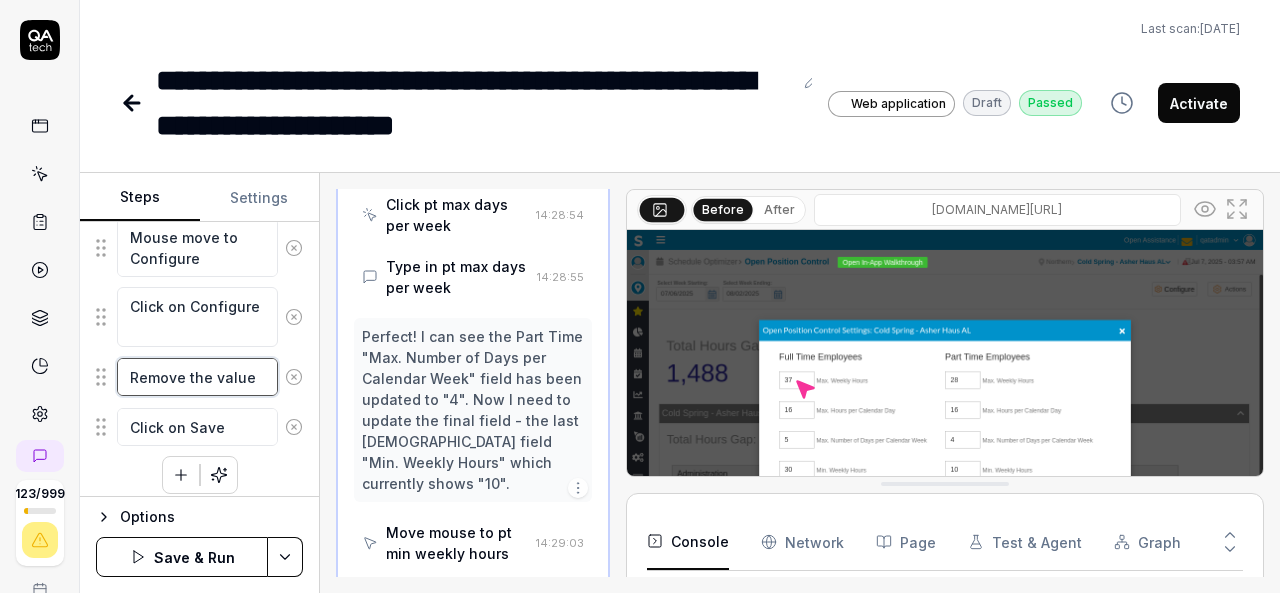 type on "*" 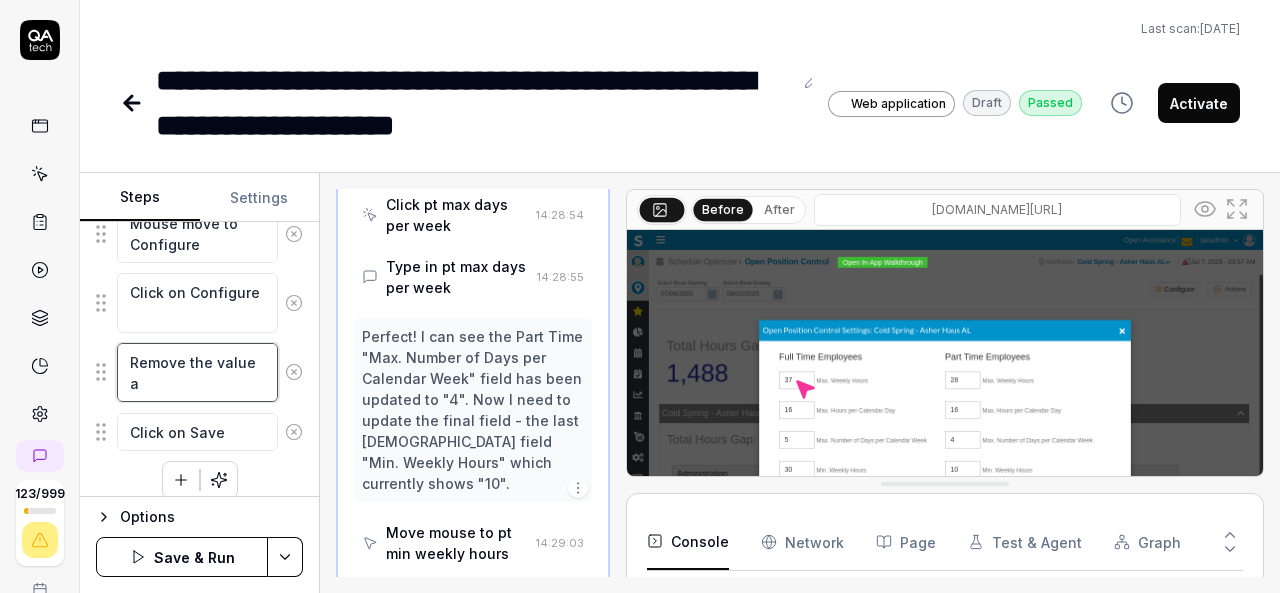 type on "*" 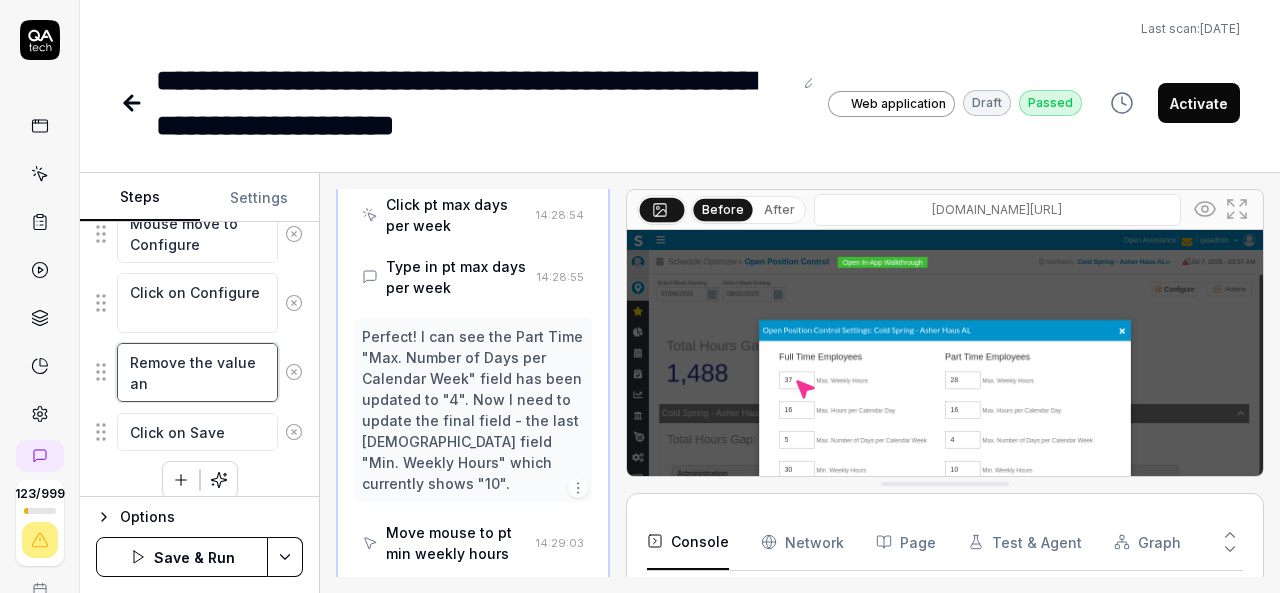 type on "*" 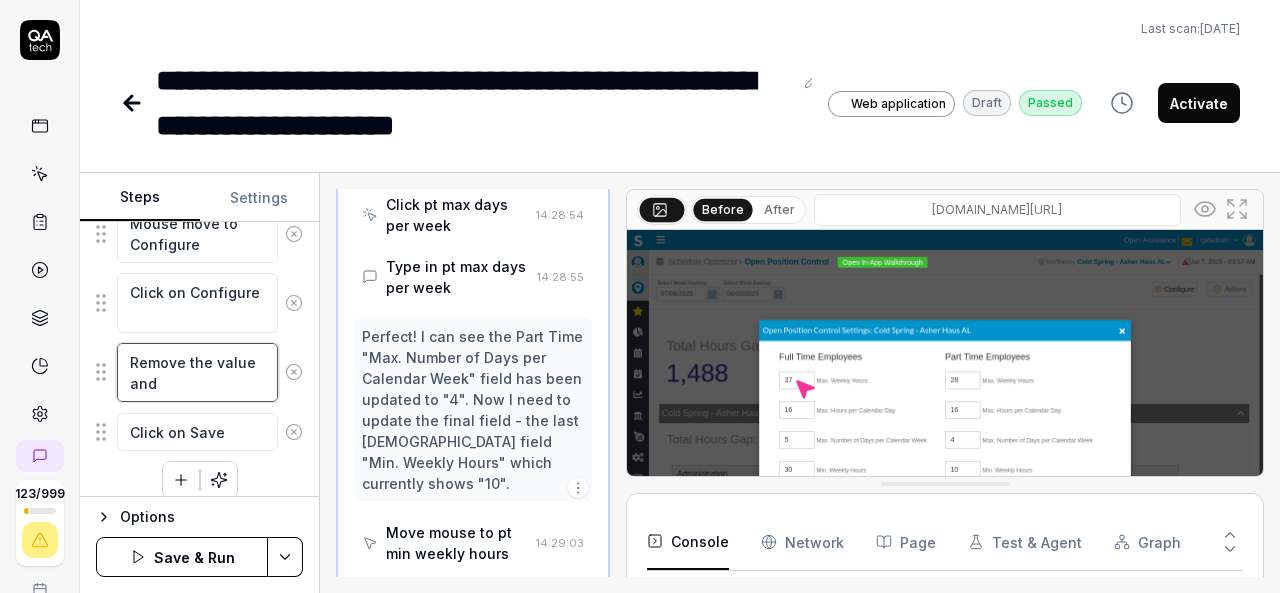 type on "*" 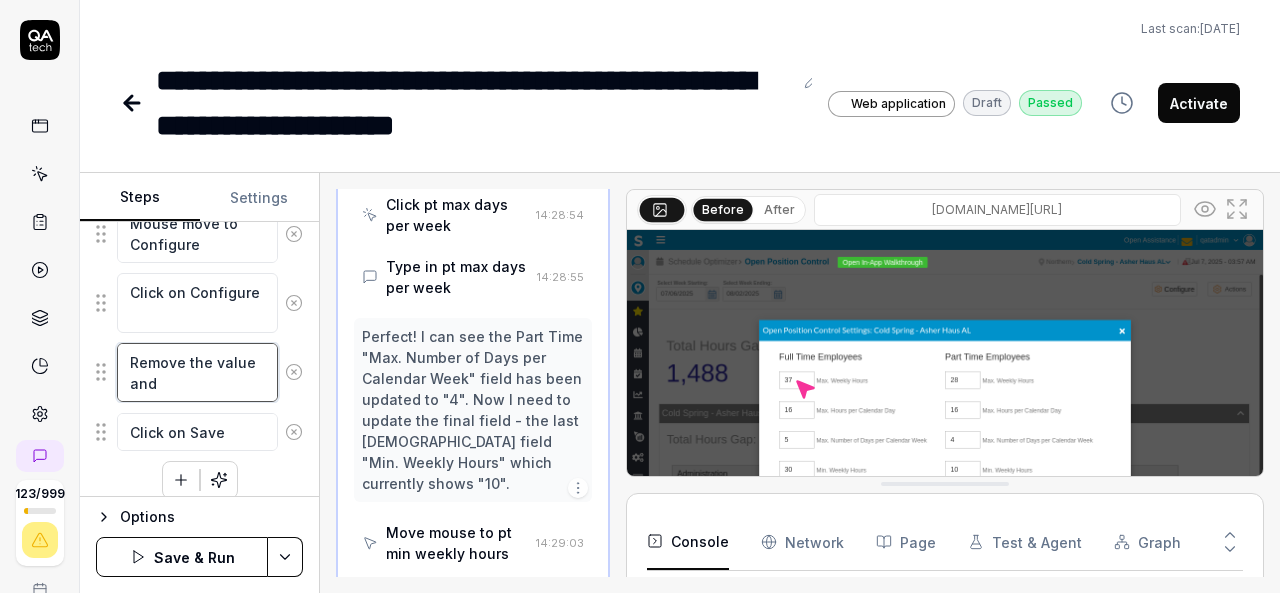 type on "*" 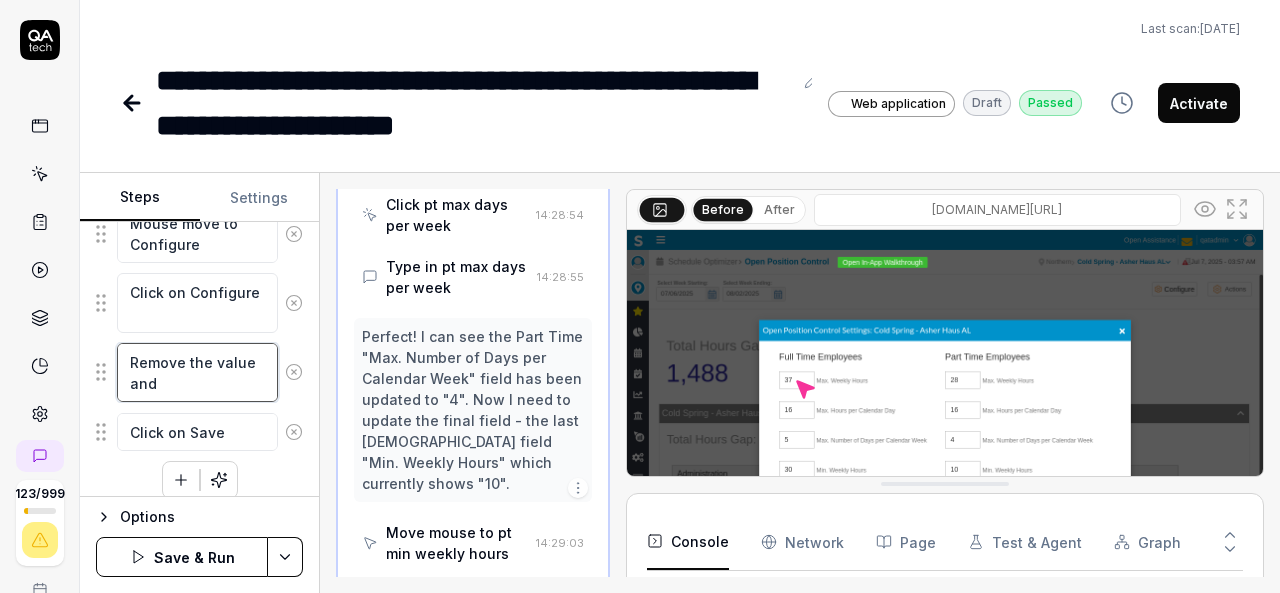 type on "Remove the value and" 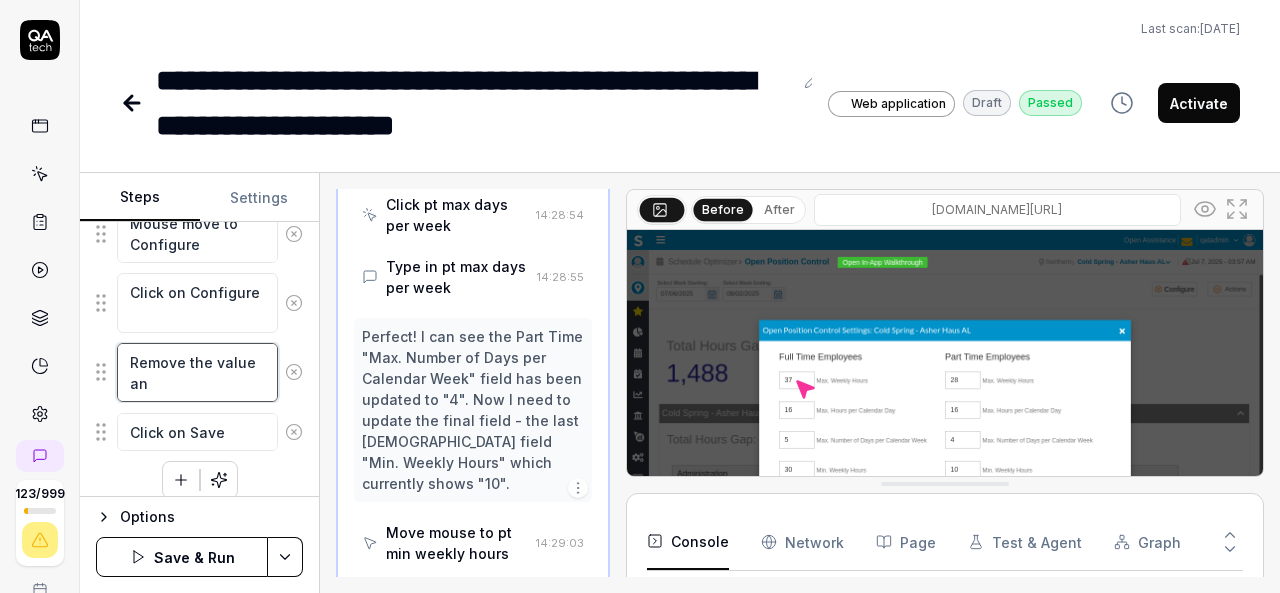 type on "*" 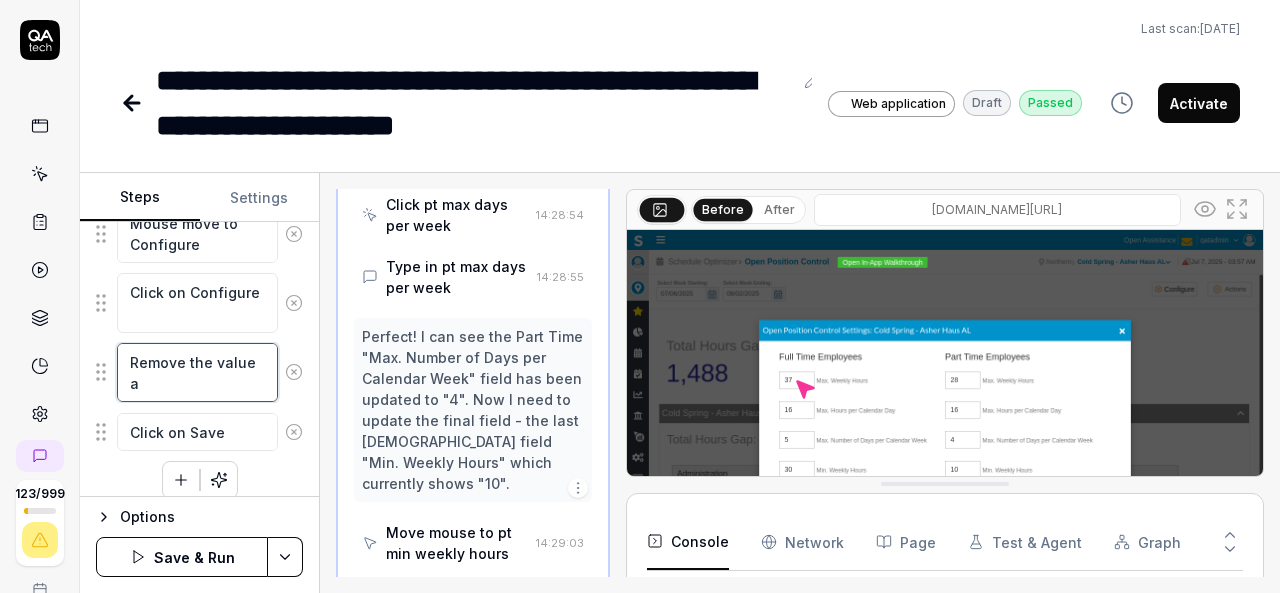 type on "*" 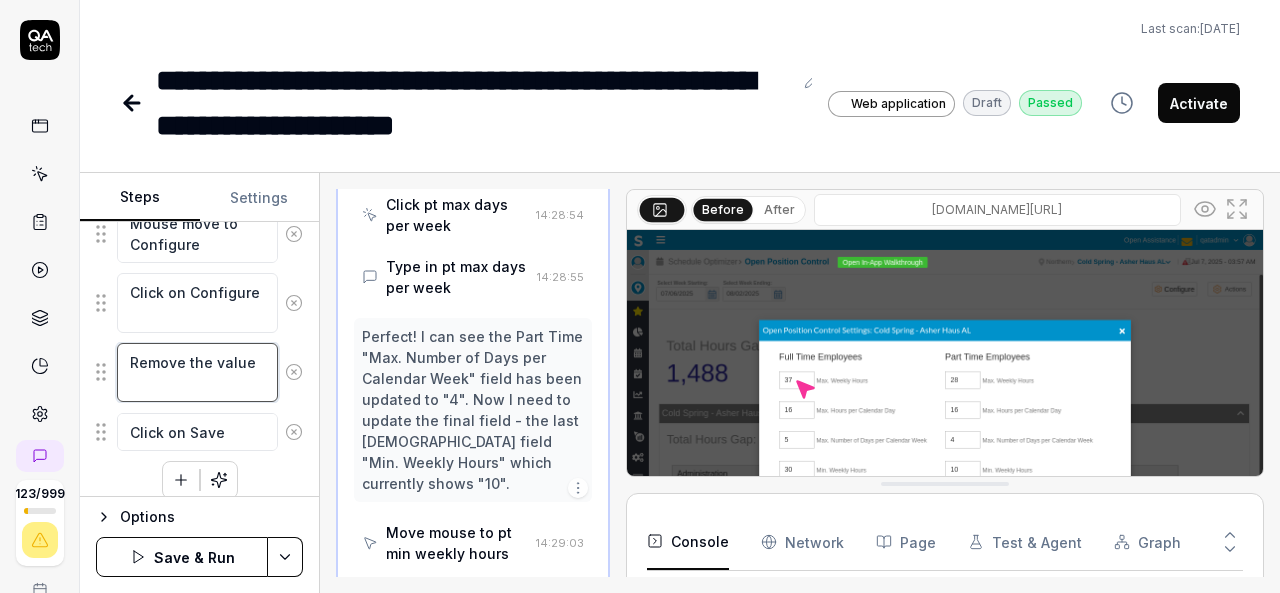 type on "*" 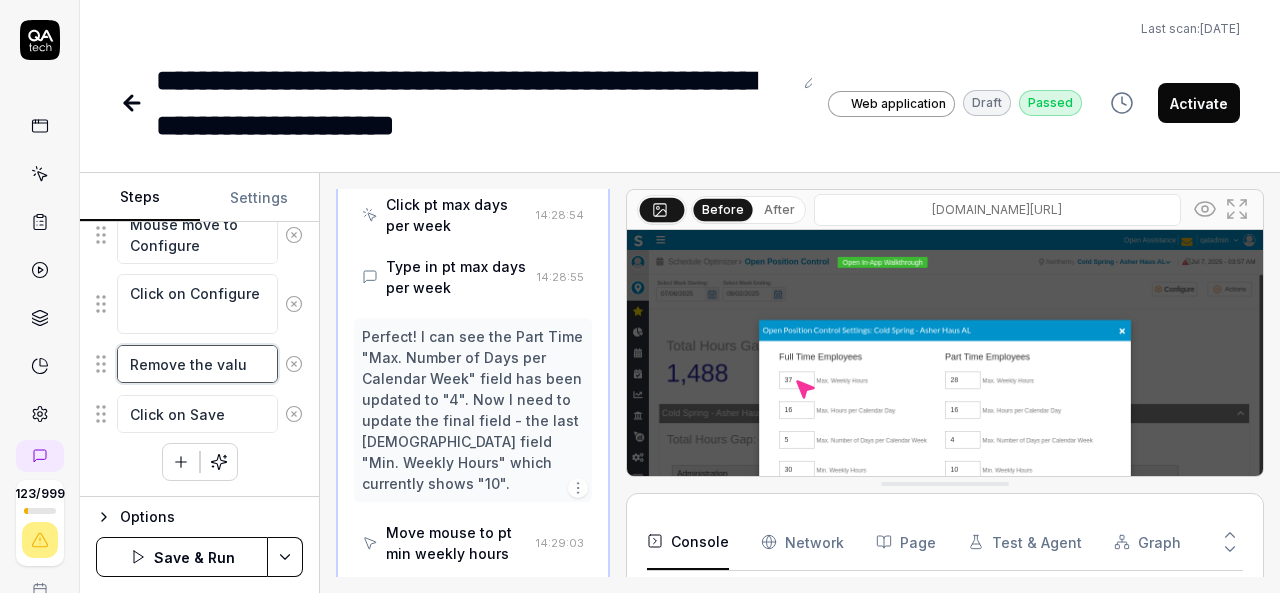 type on "*" 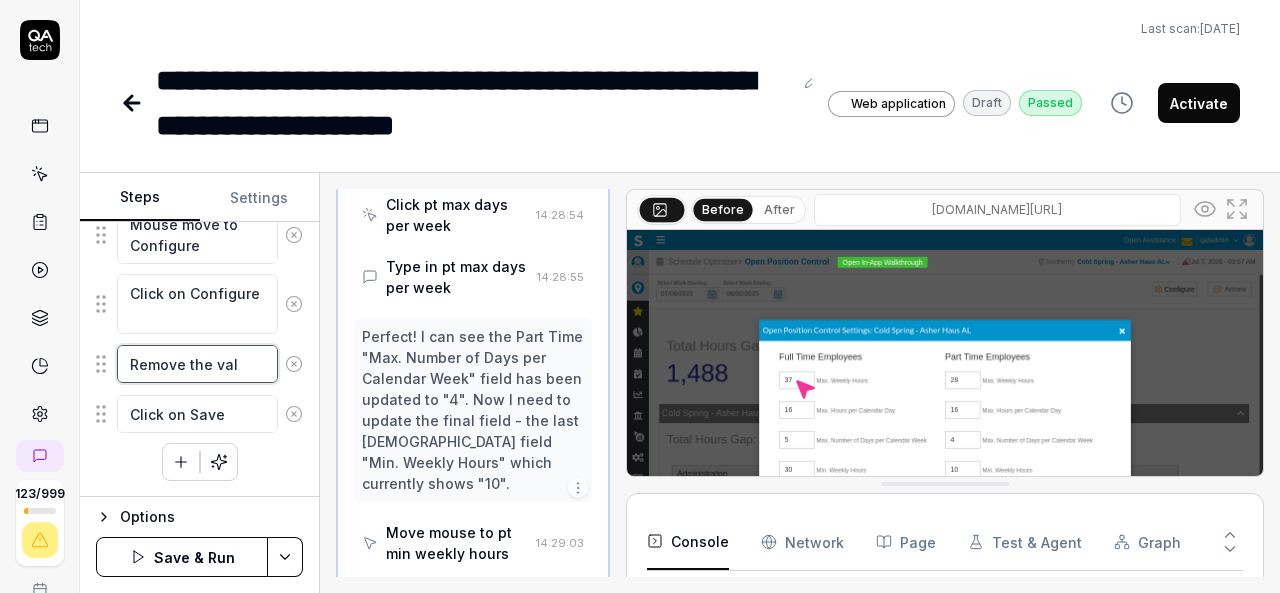 scroll, scrollTop: 1492, scrollLeft: 0, axis: vertical 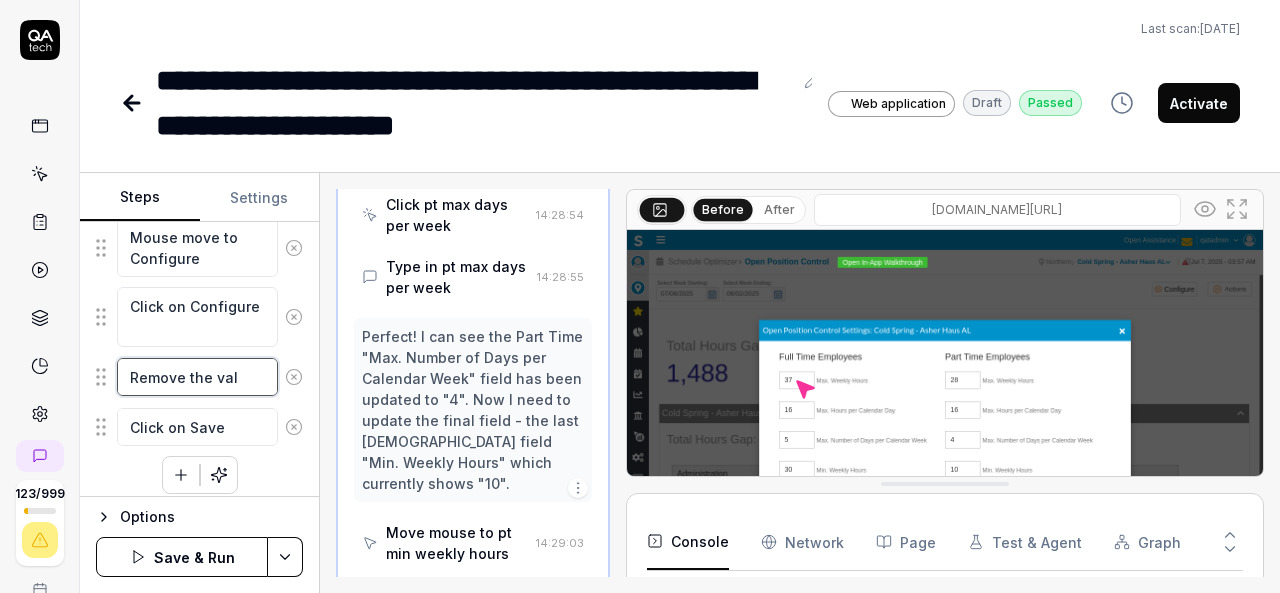 type on "*" 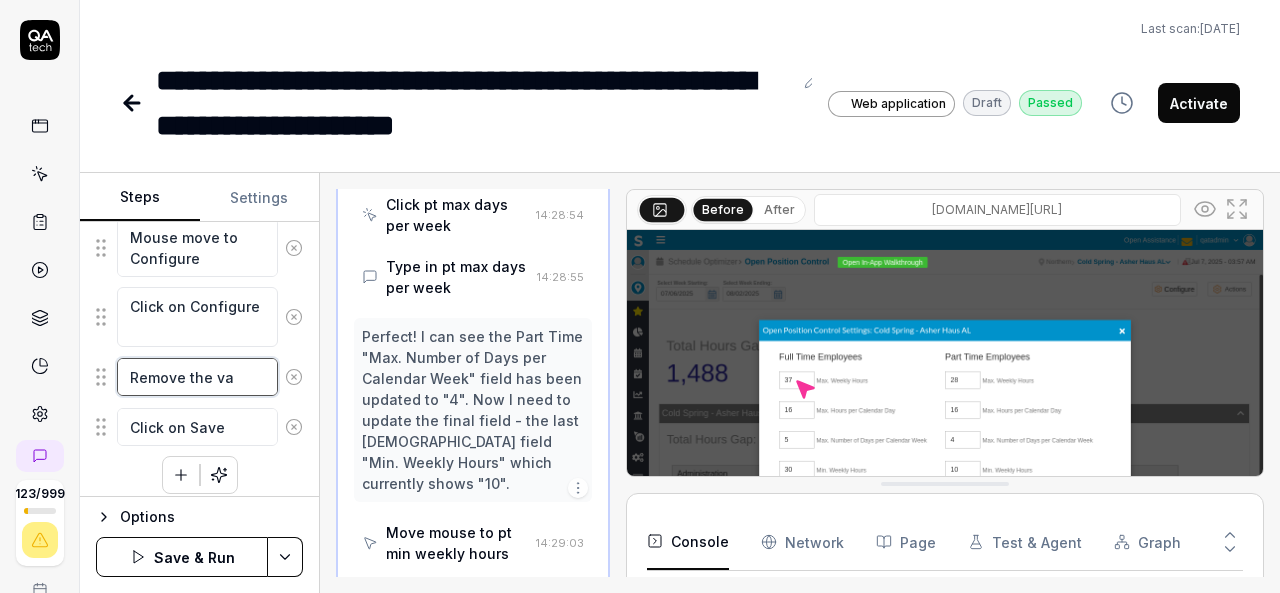 type on "*" 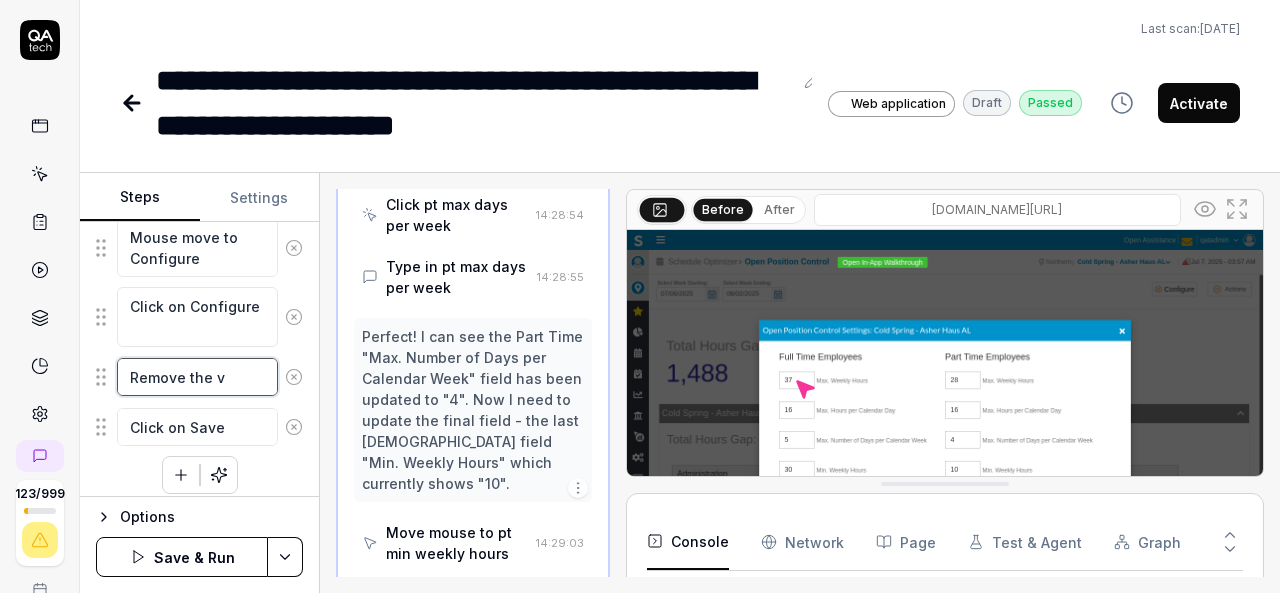 type on "*" 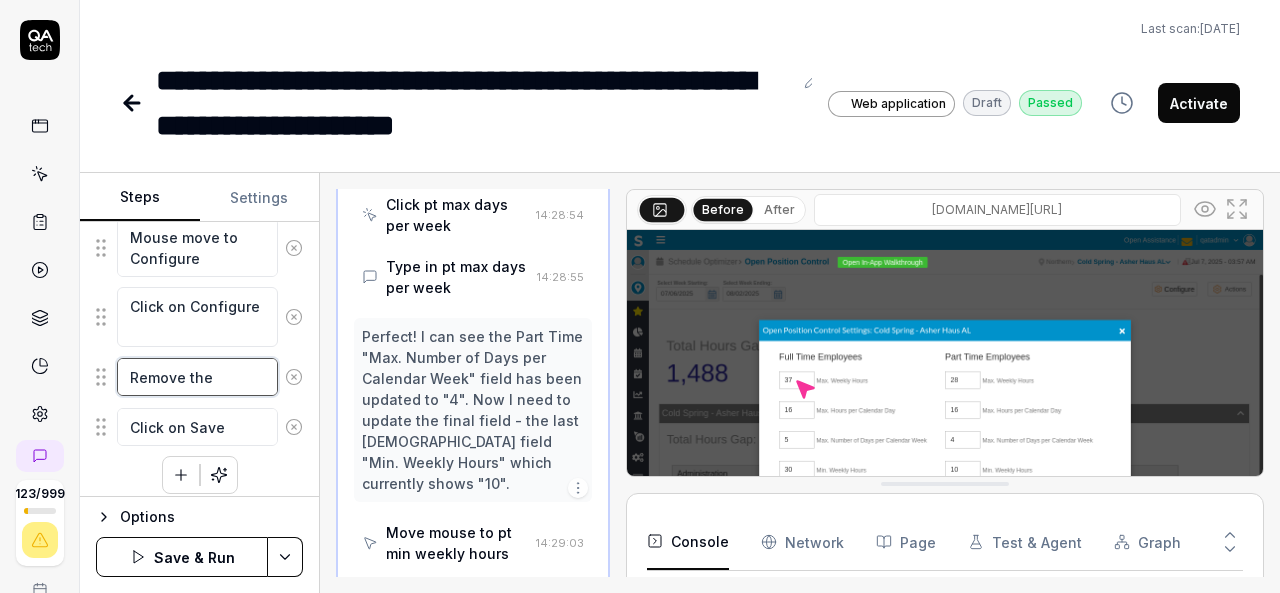 type on "*" 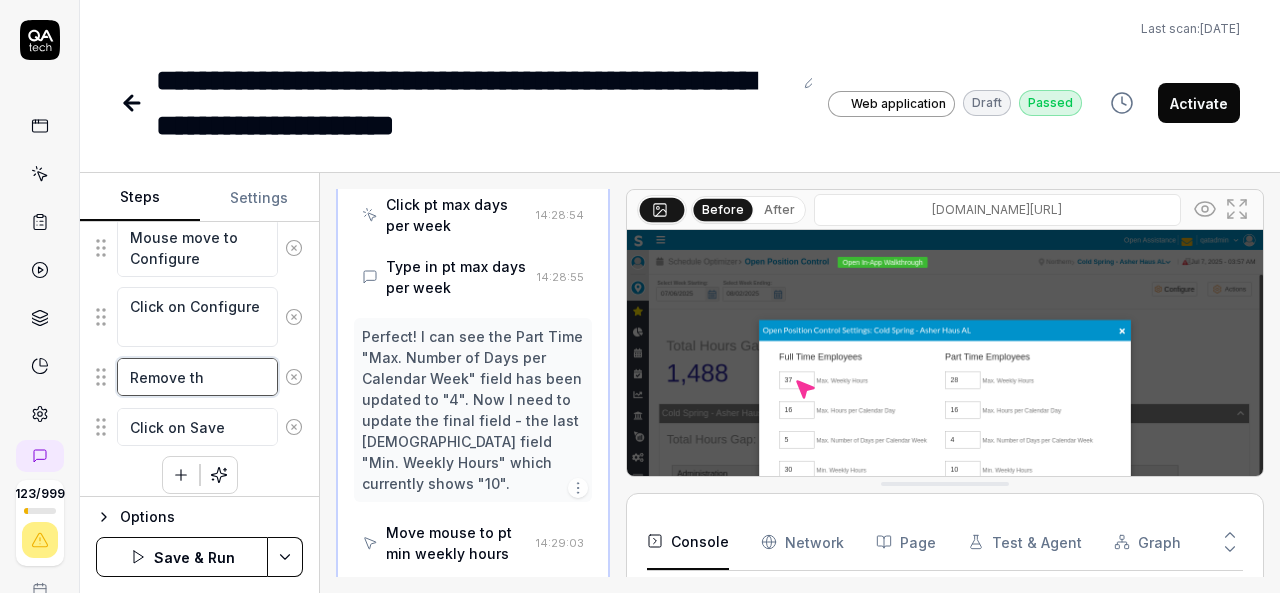 type on "*" 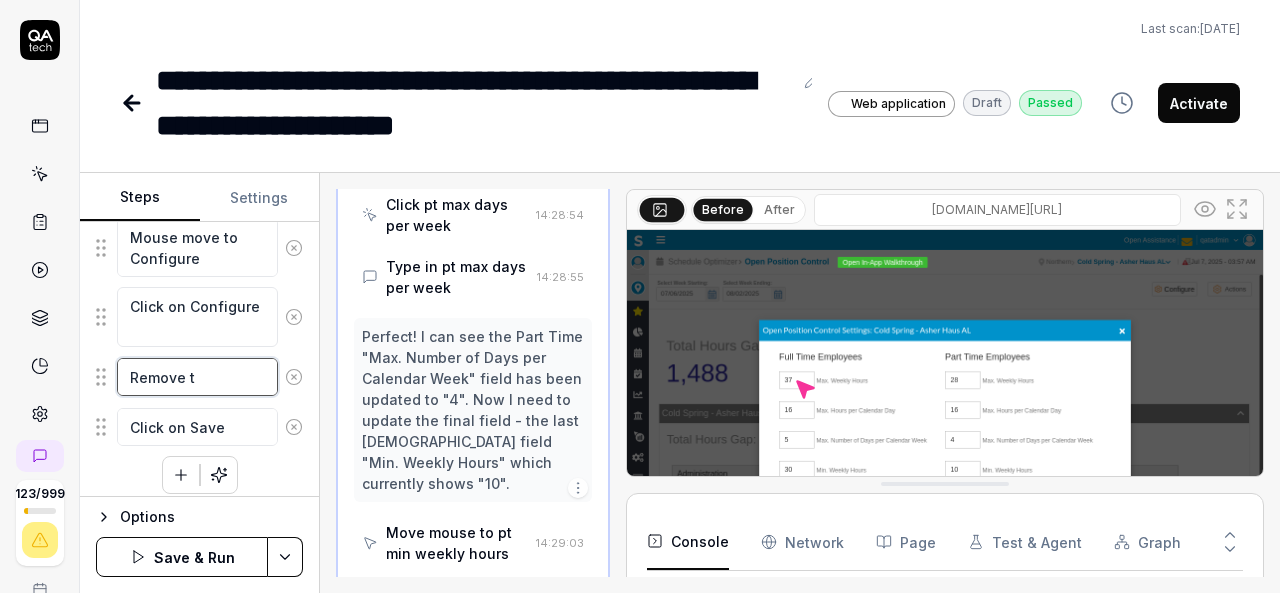type on "Remove" 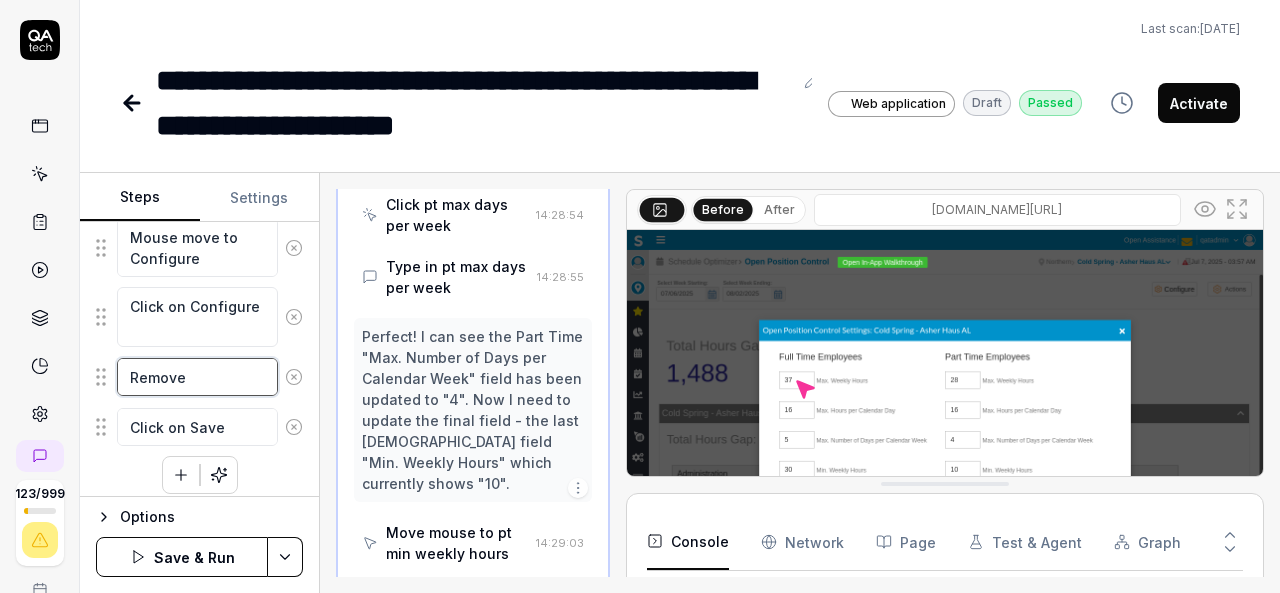 type on "*" 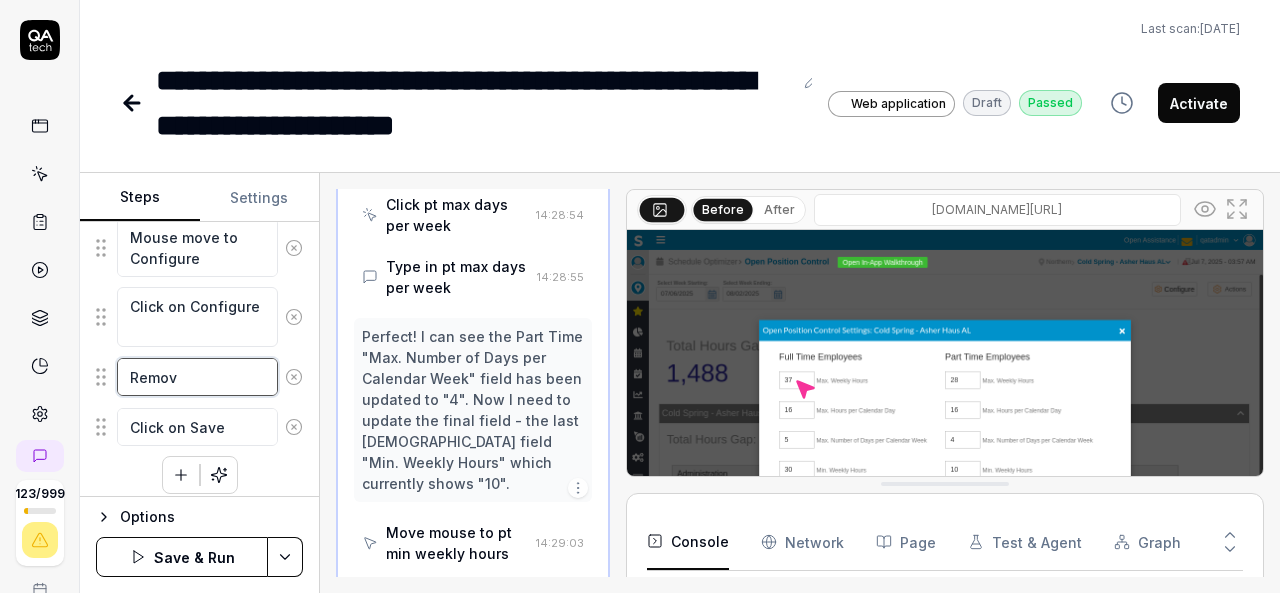 type on "*" 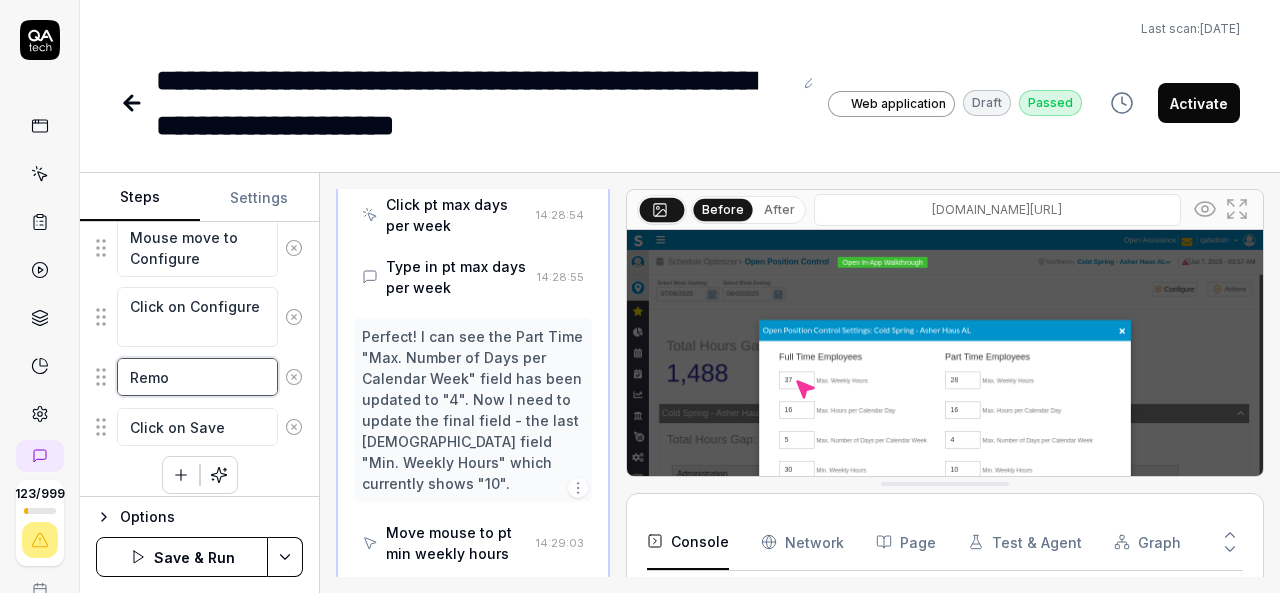 type on "*" 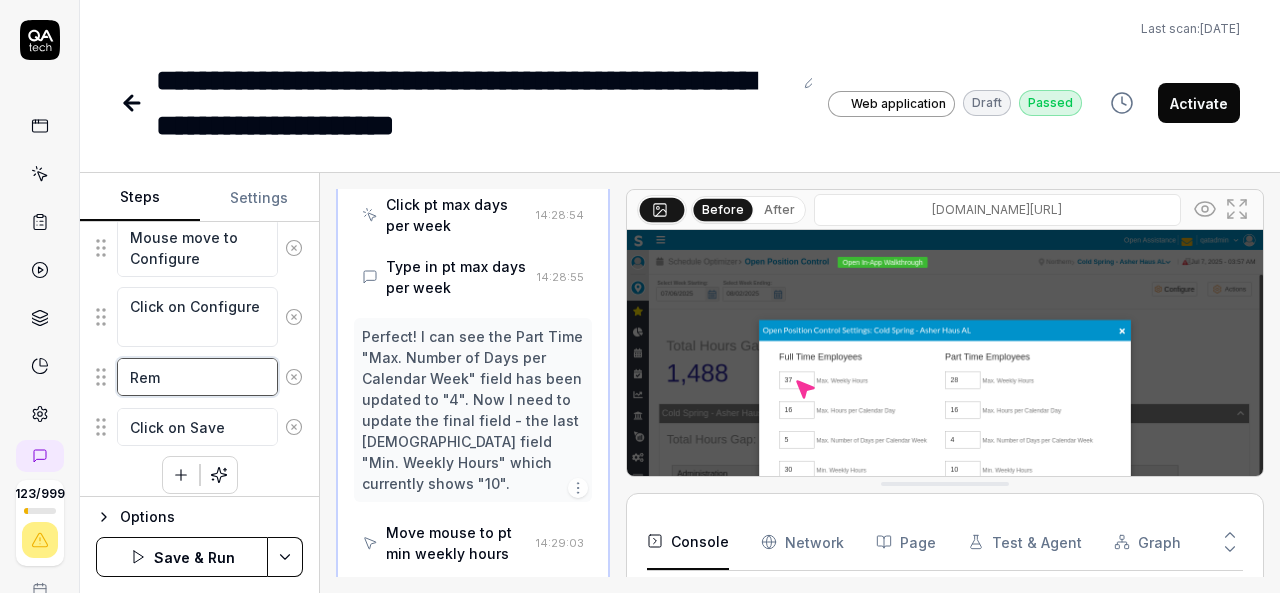 type on "*" 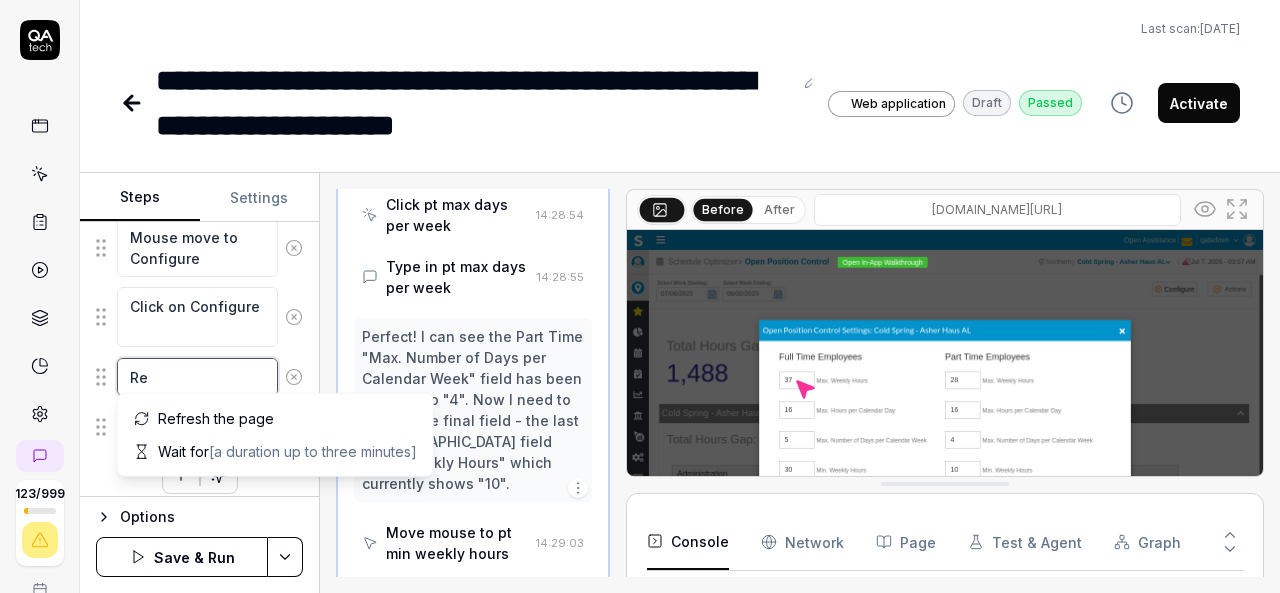 type on "*" 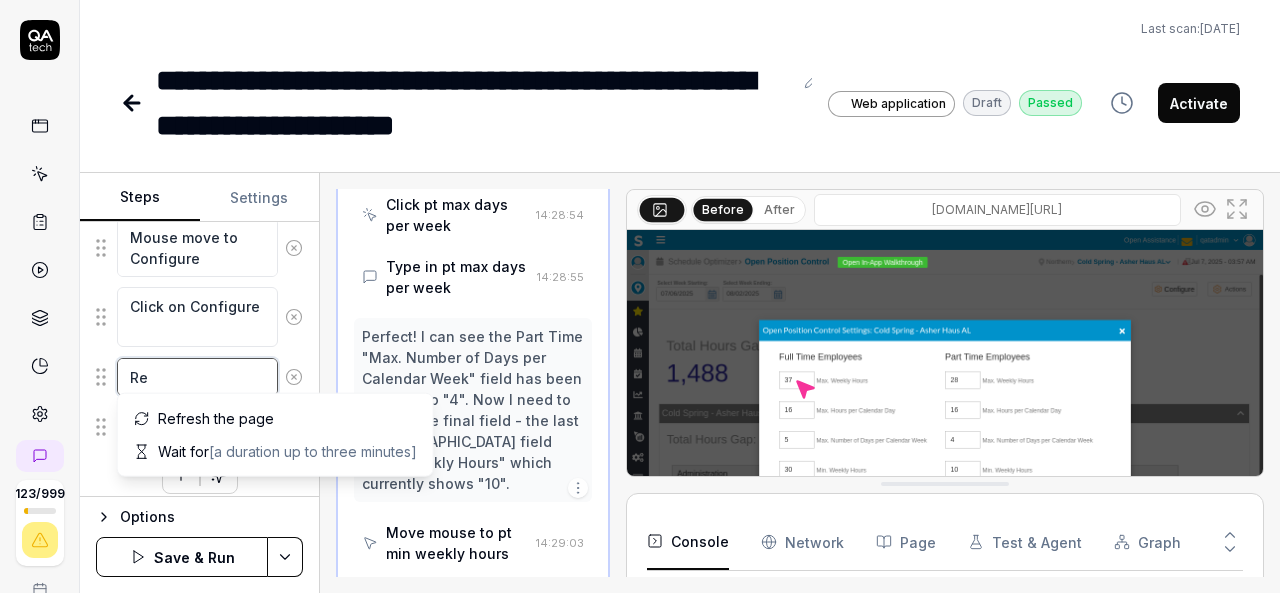 type on "R" 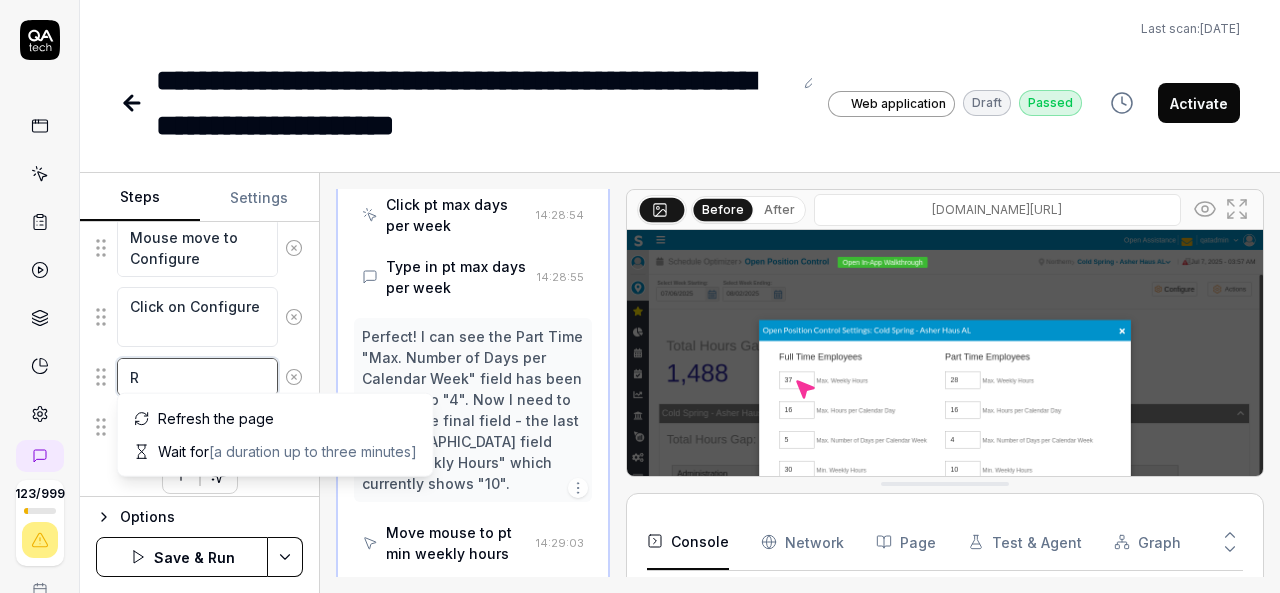 type 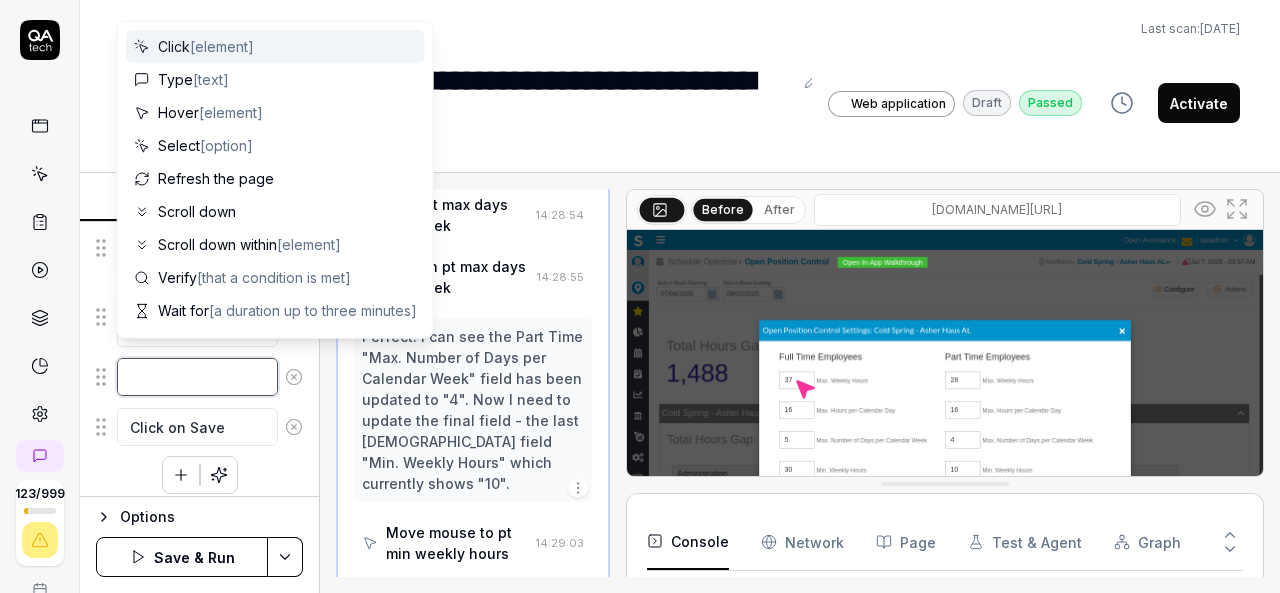 type on "*" 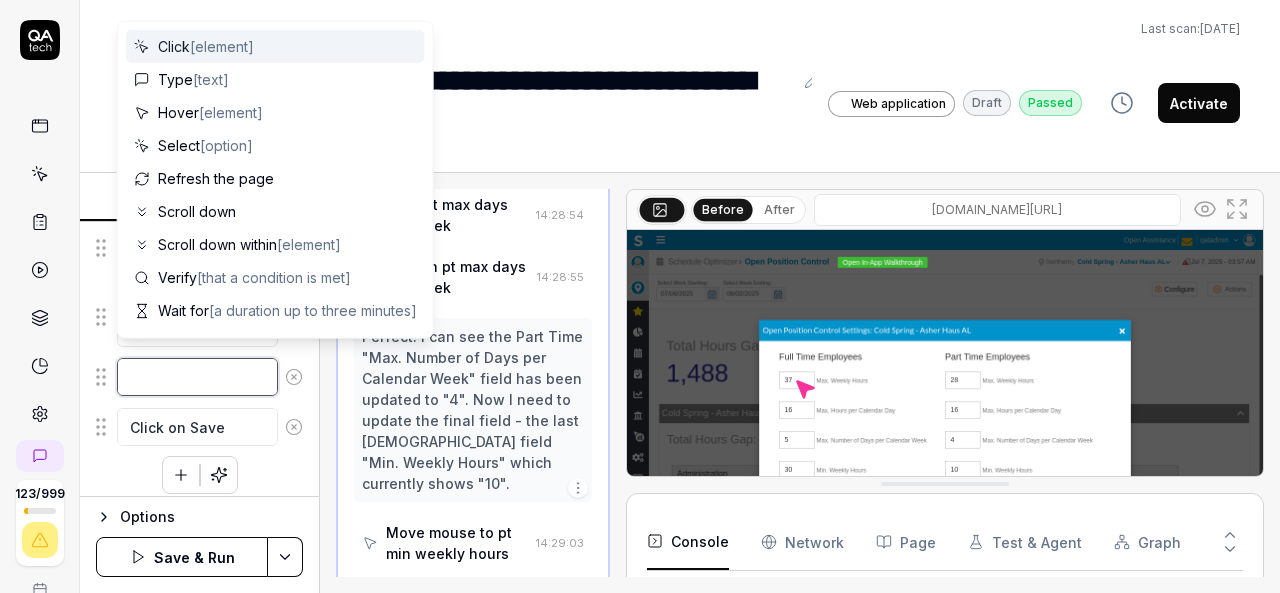 type on "C" 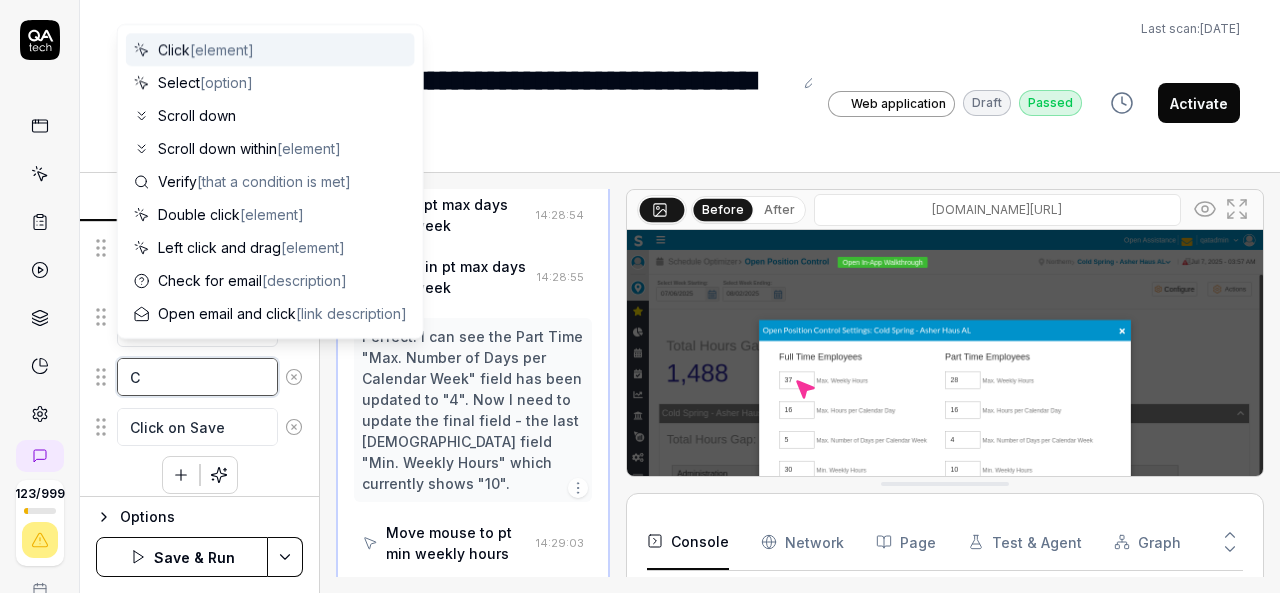 type on "*" 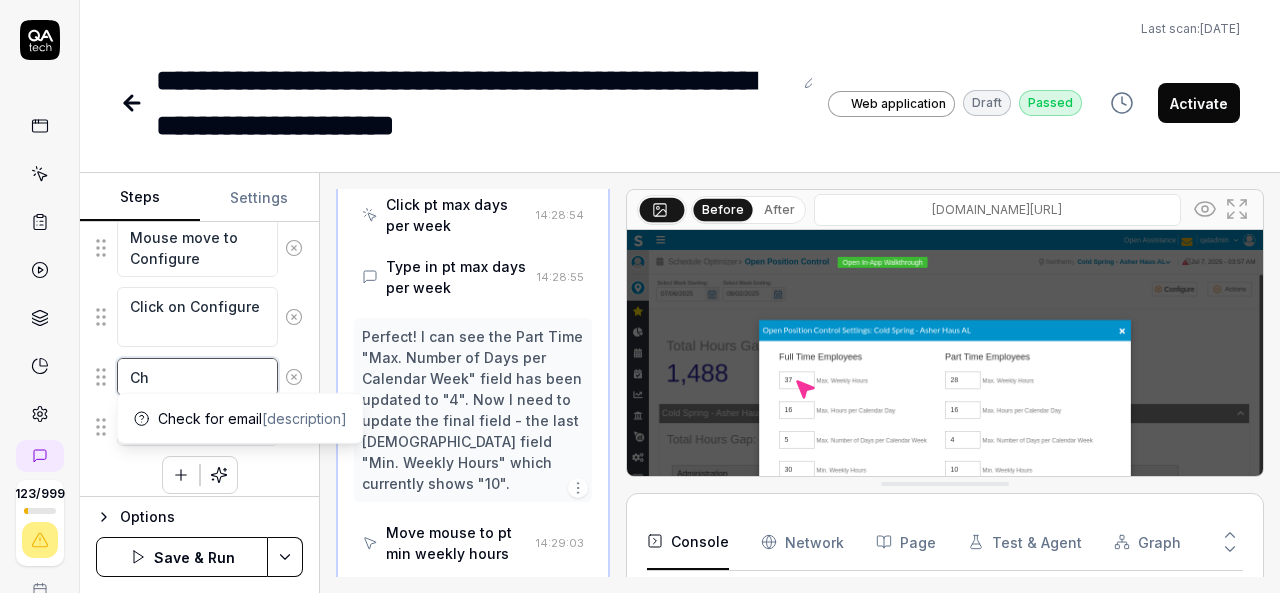 type on "*" 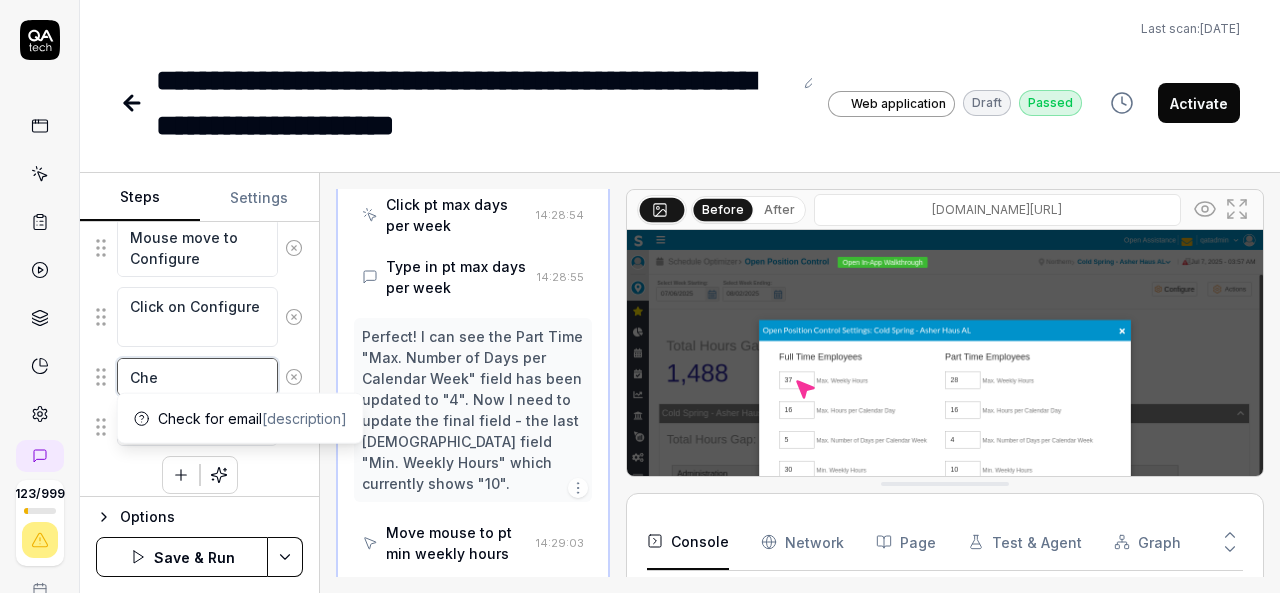 type on "*" 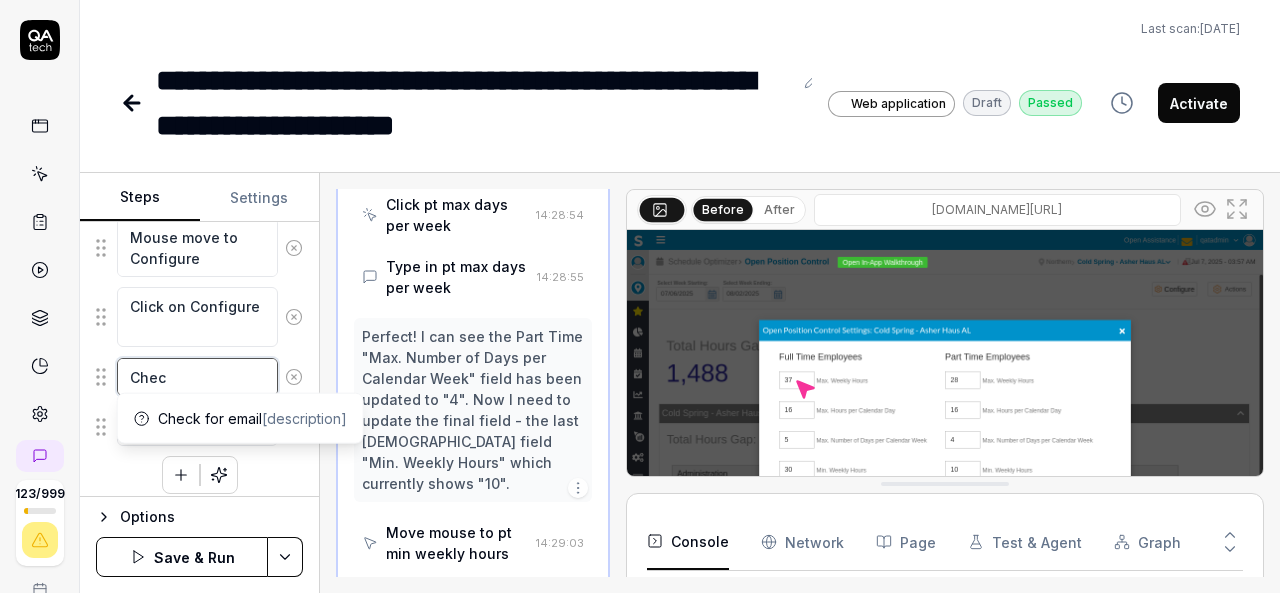 type on "*" 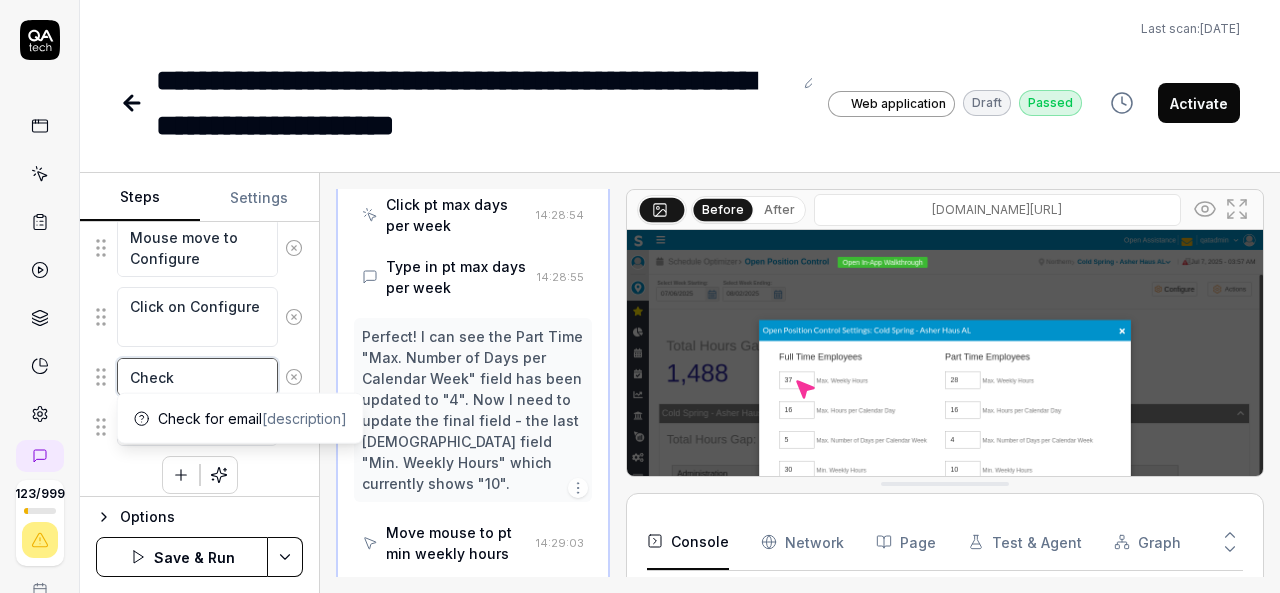 type on "*" 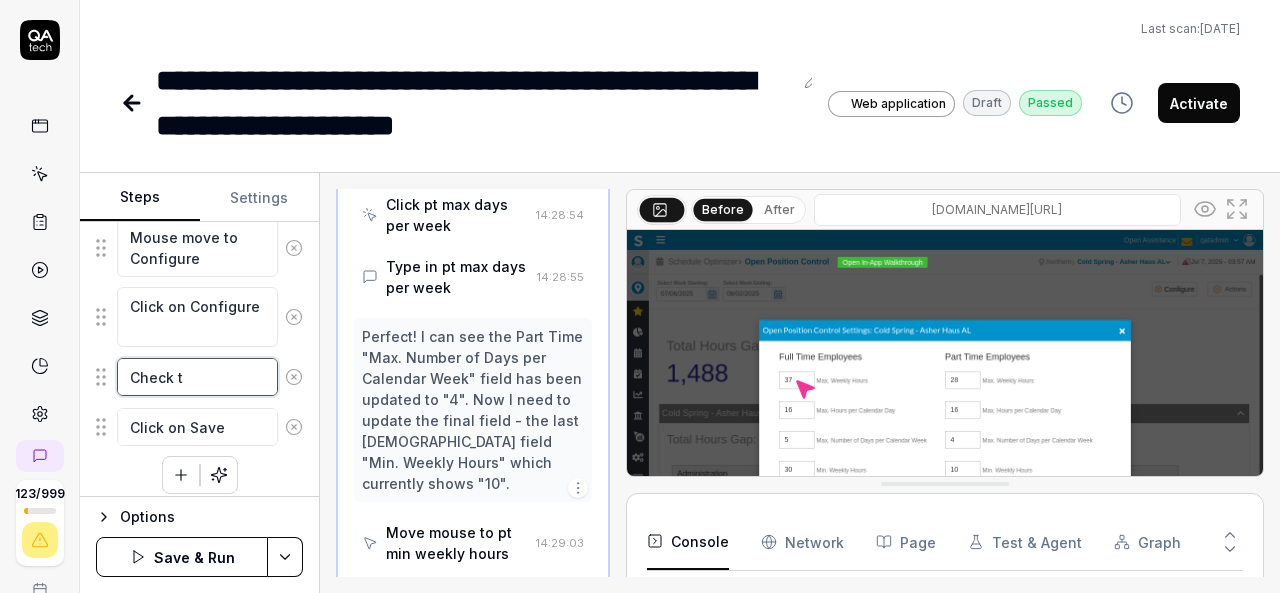 type on "*" 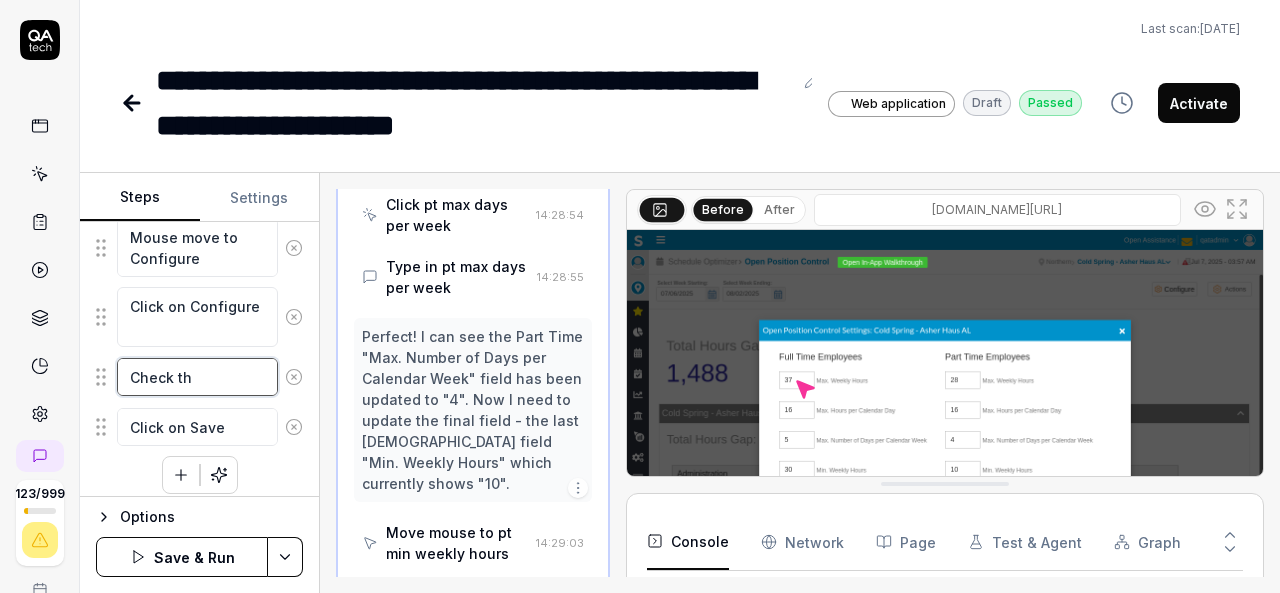 type on "*" 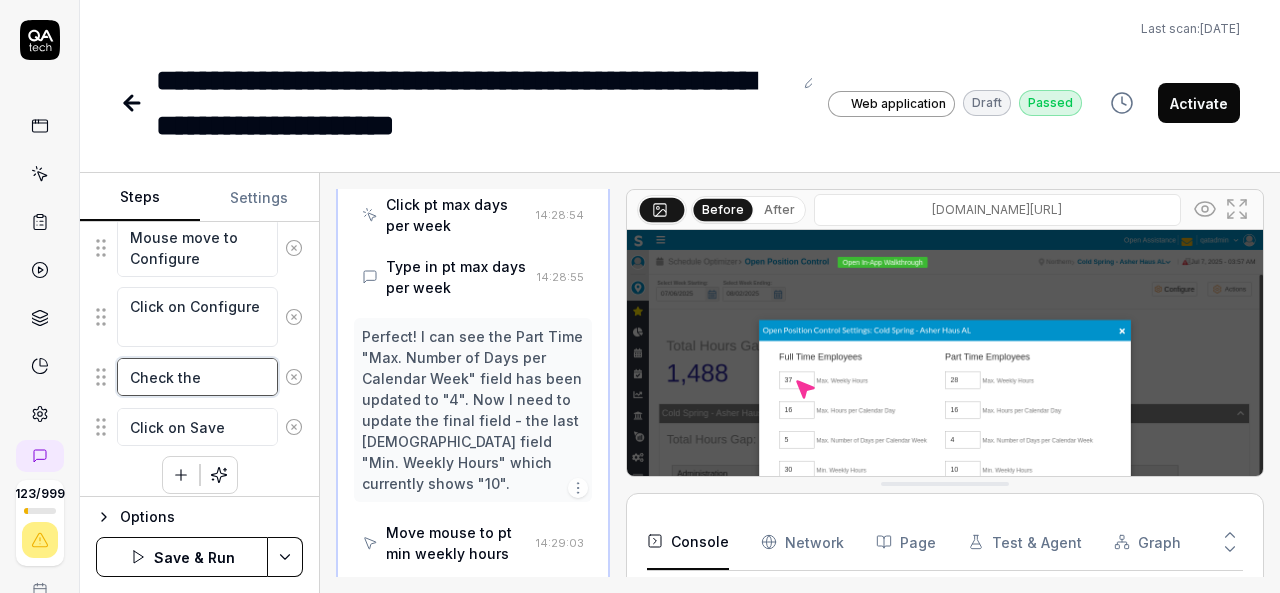 type on "*" 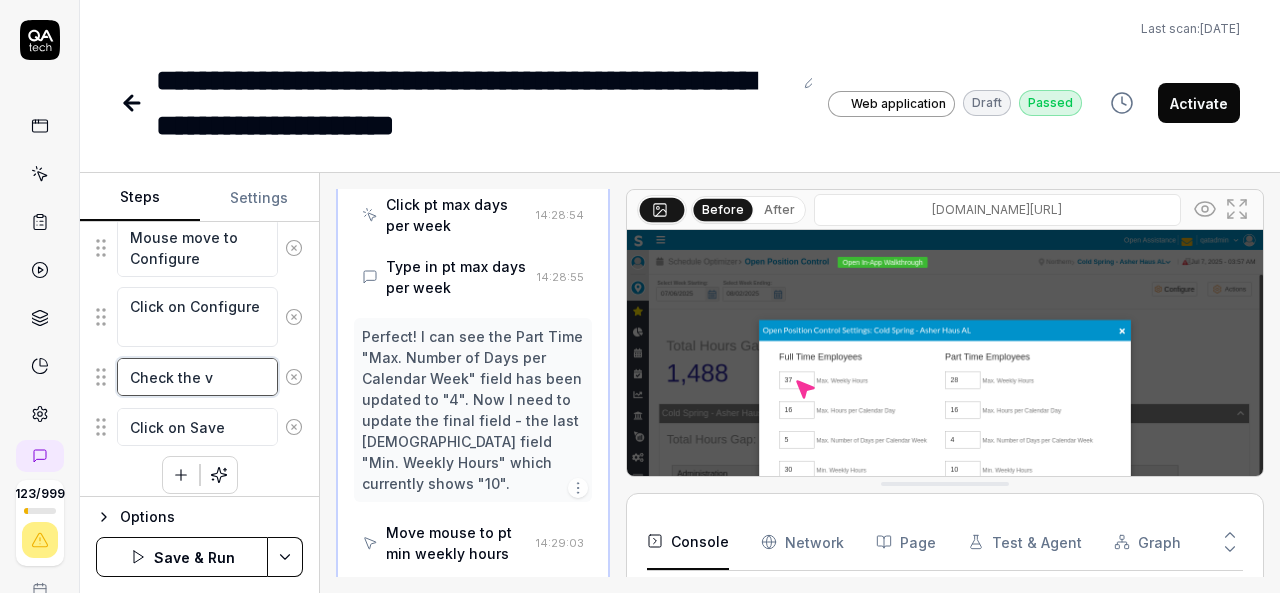 type on "*" 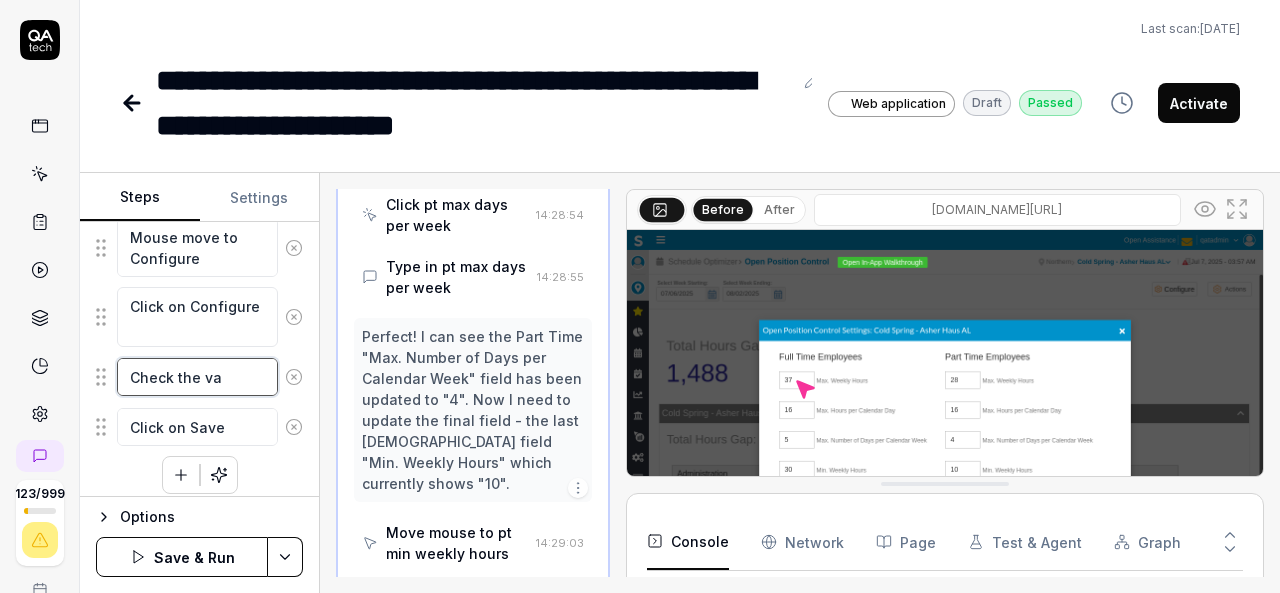 type on "*" 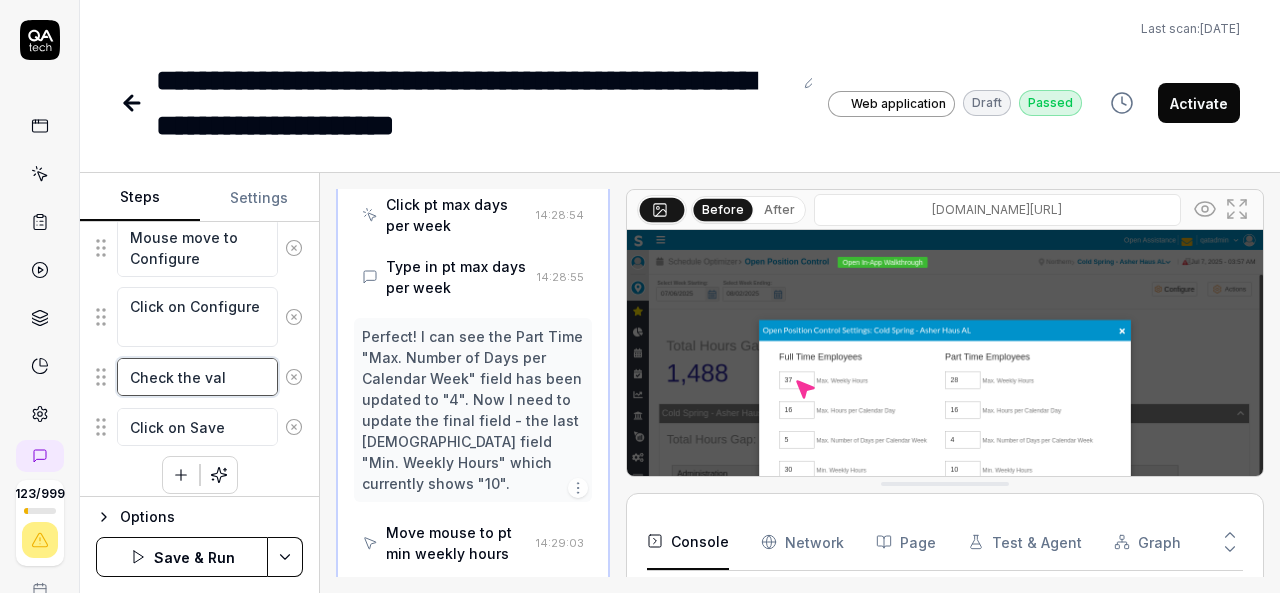 type on "Check the vali" 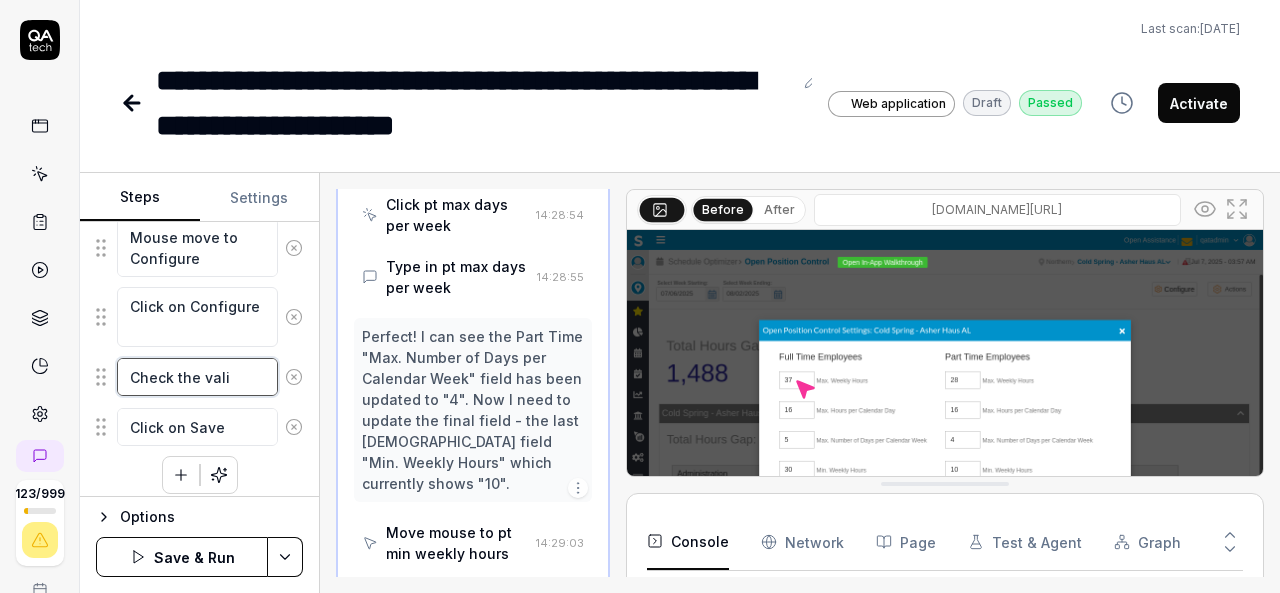 type on "*" 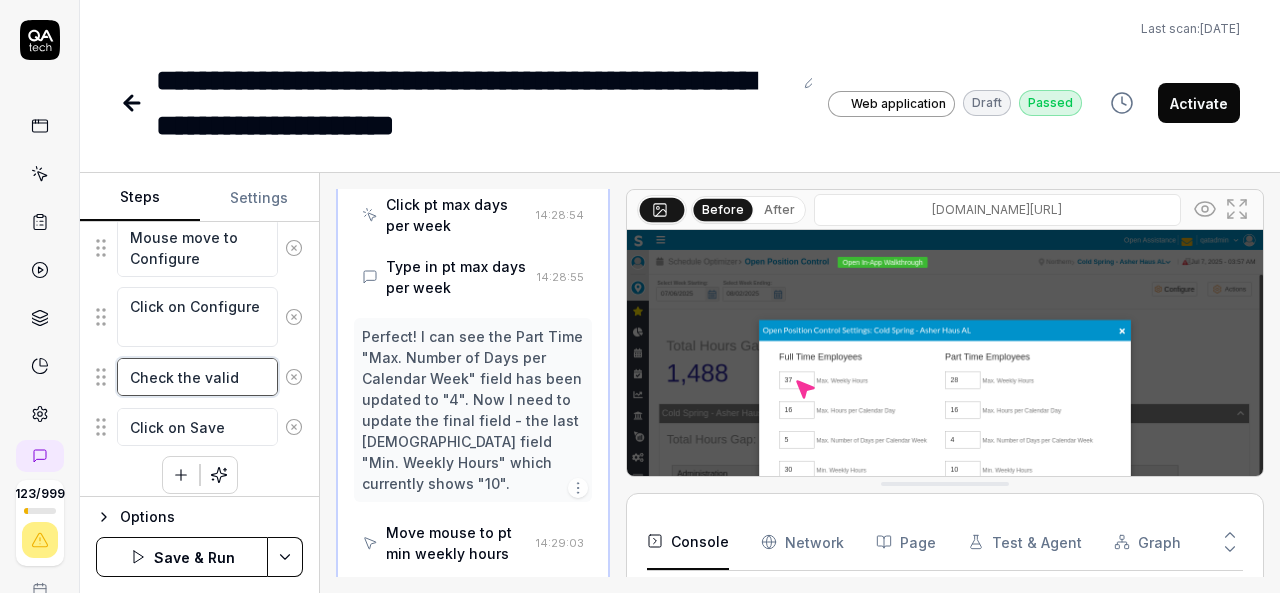 type on "*" 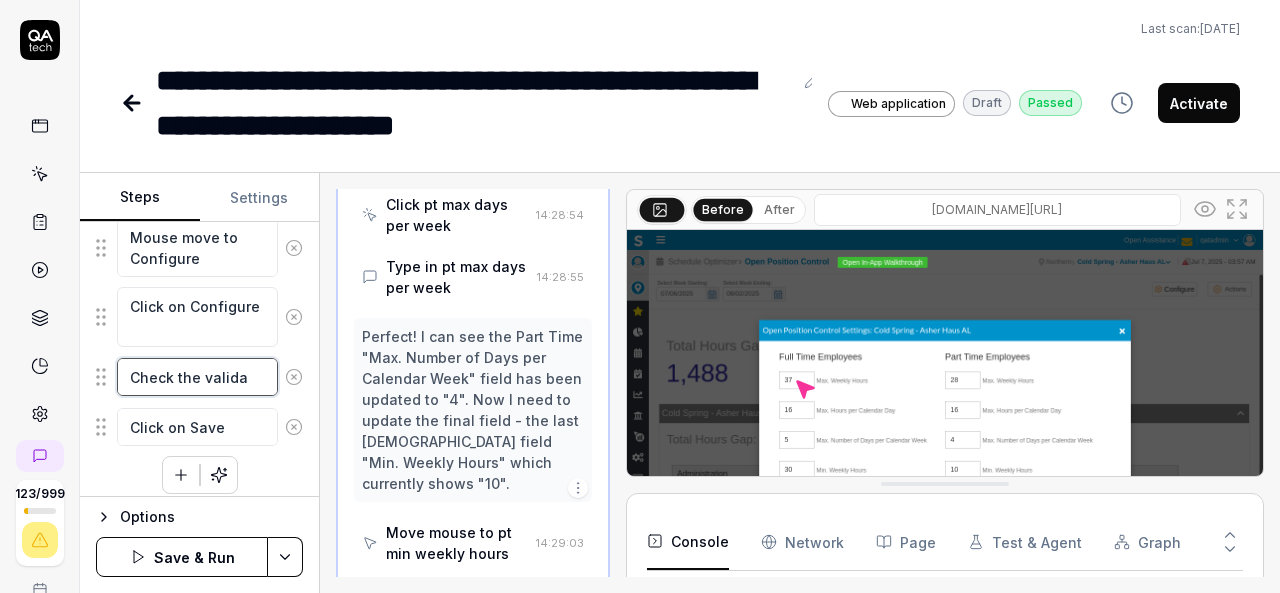 type on "*" 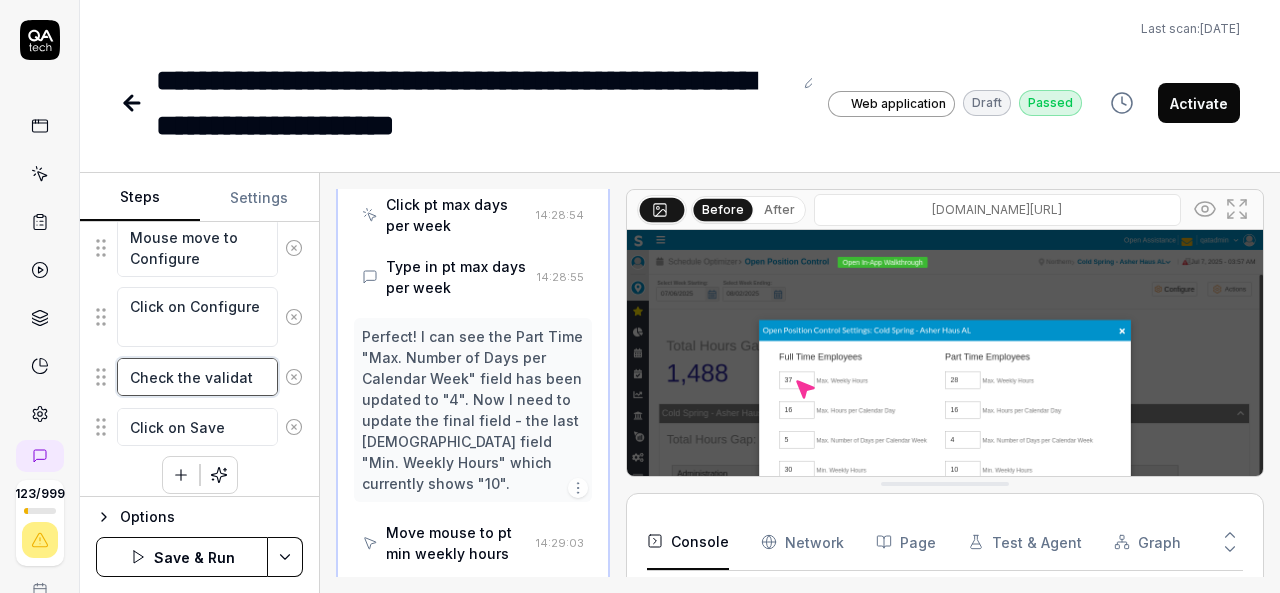 type on "*" 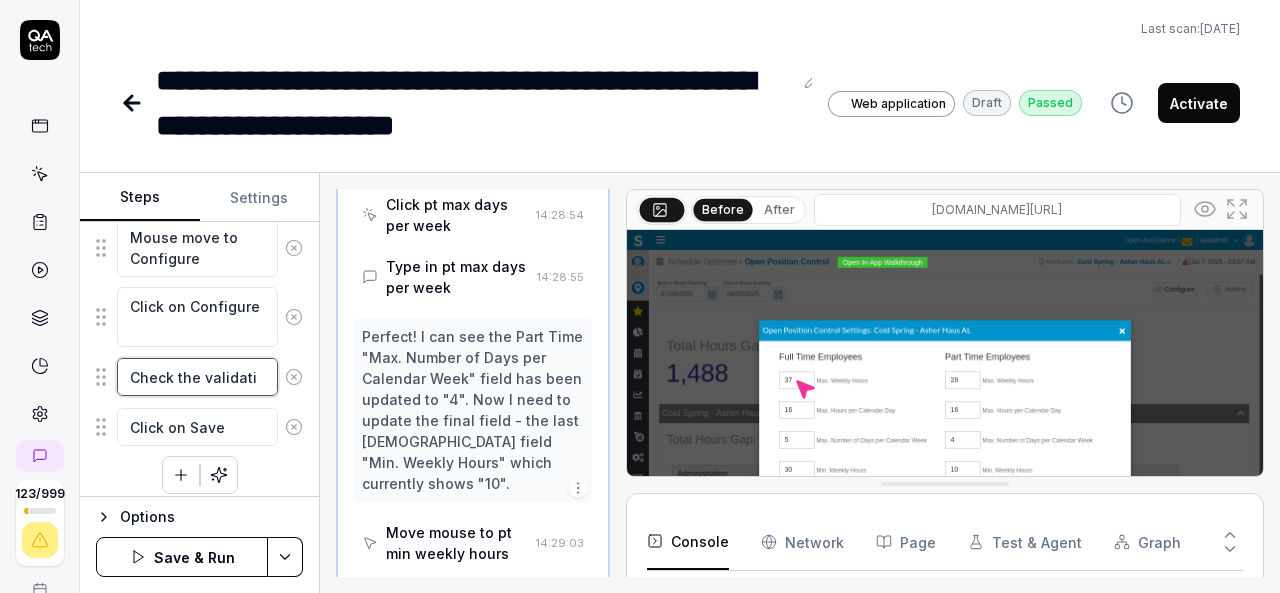 type on "*" 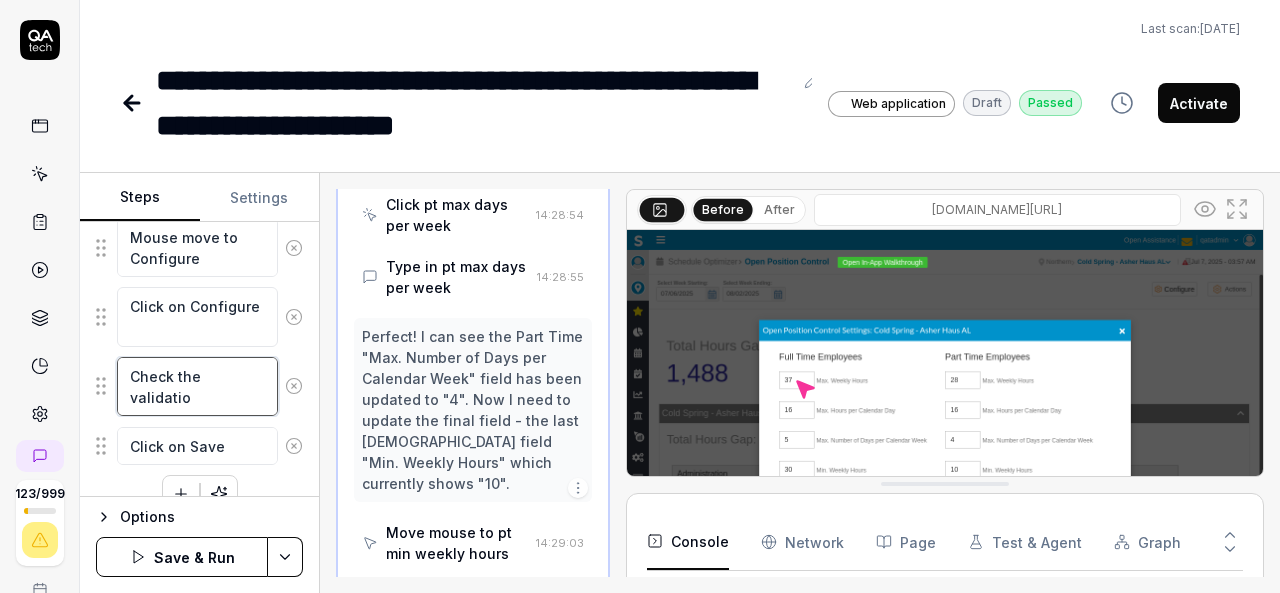 scroll, scrollTop: 1506, scrollLeft: 0, axis: vertical 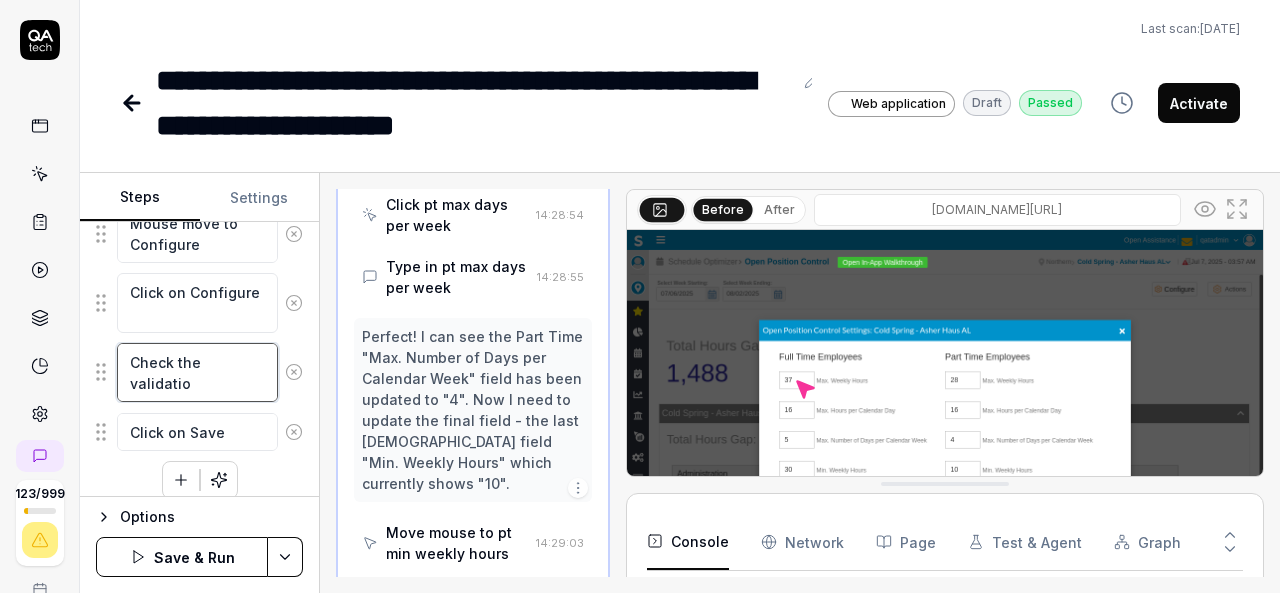 type on "*" 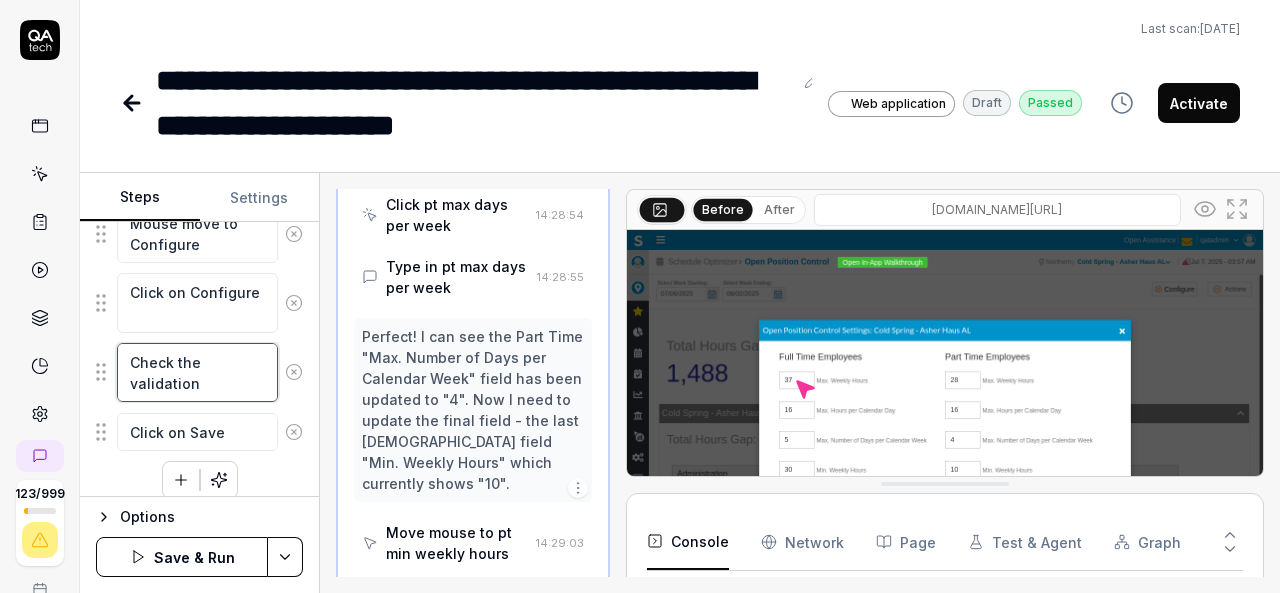 type on "*" 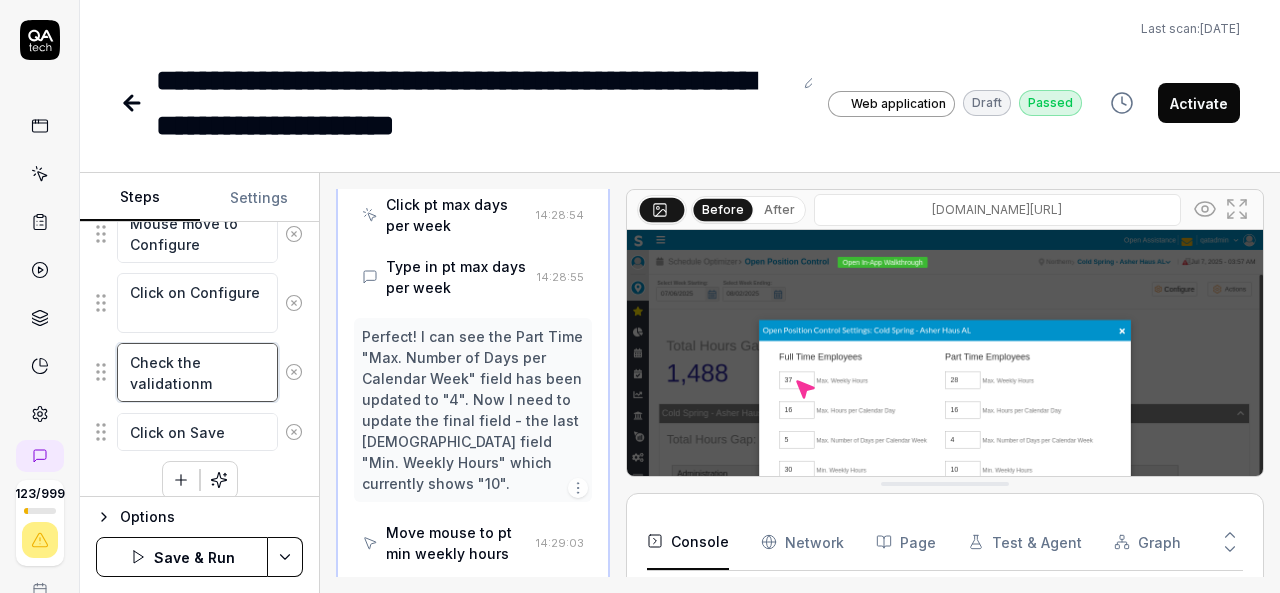 type on "*" 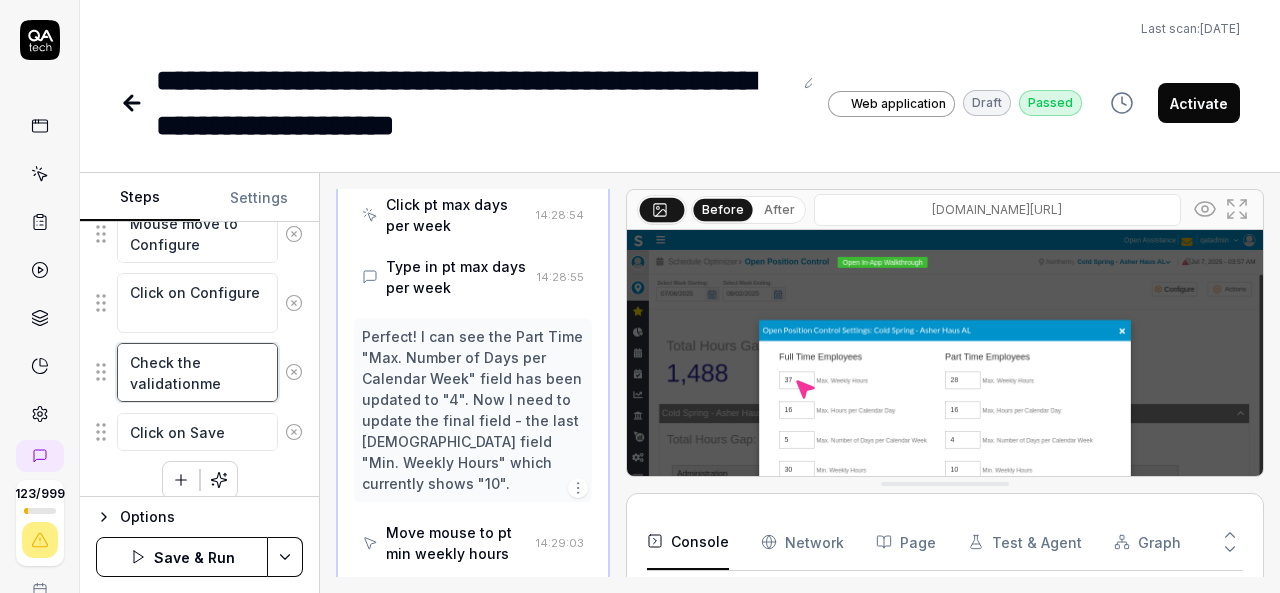 type 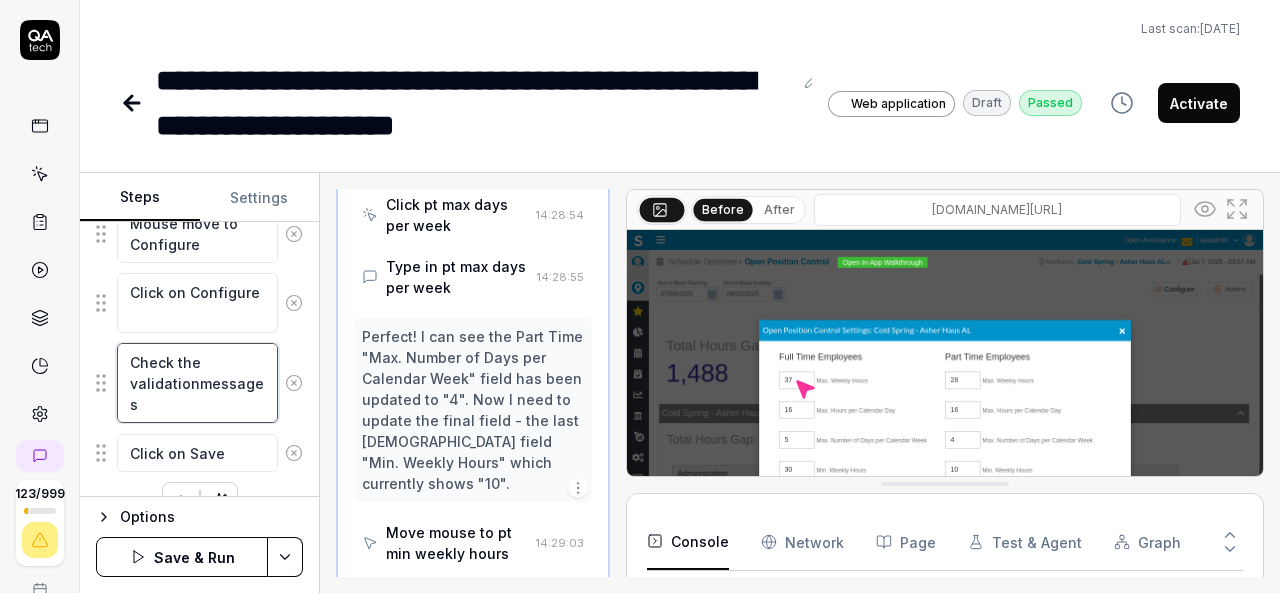 click on "Check the validationmessages" at bounding box center [197, 383] 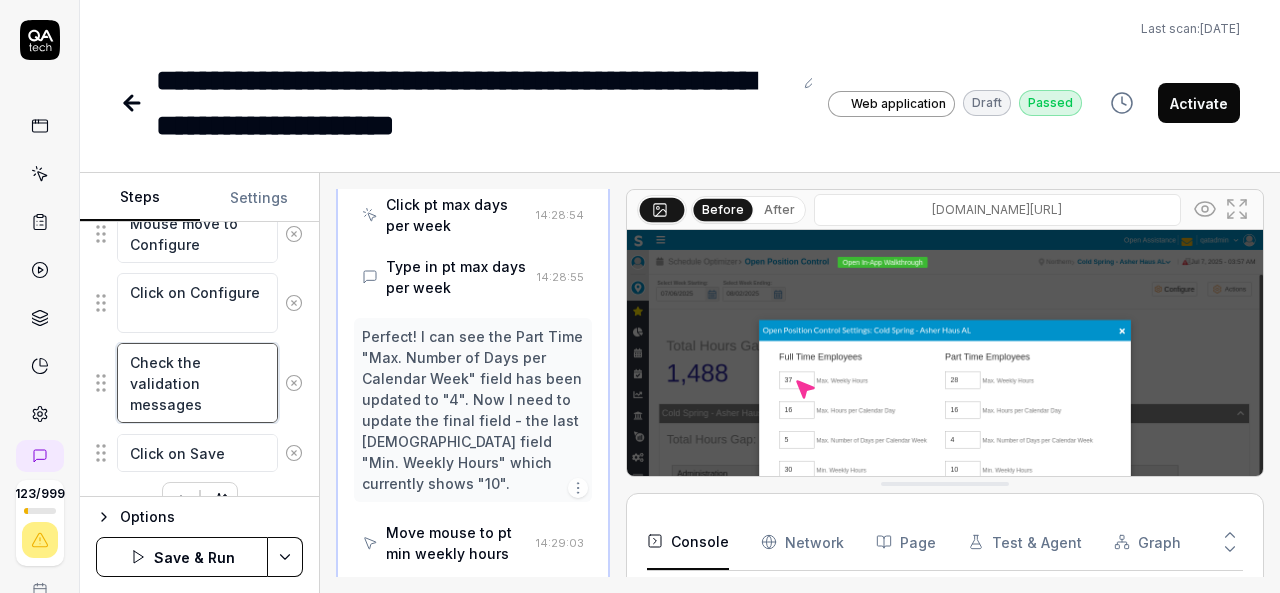 click on "Check the validation messages" at bounding box center [197, 383] 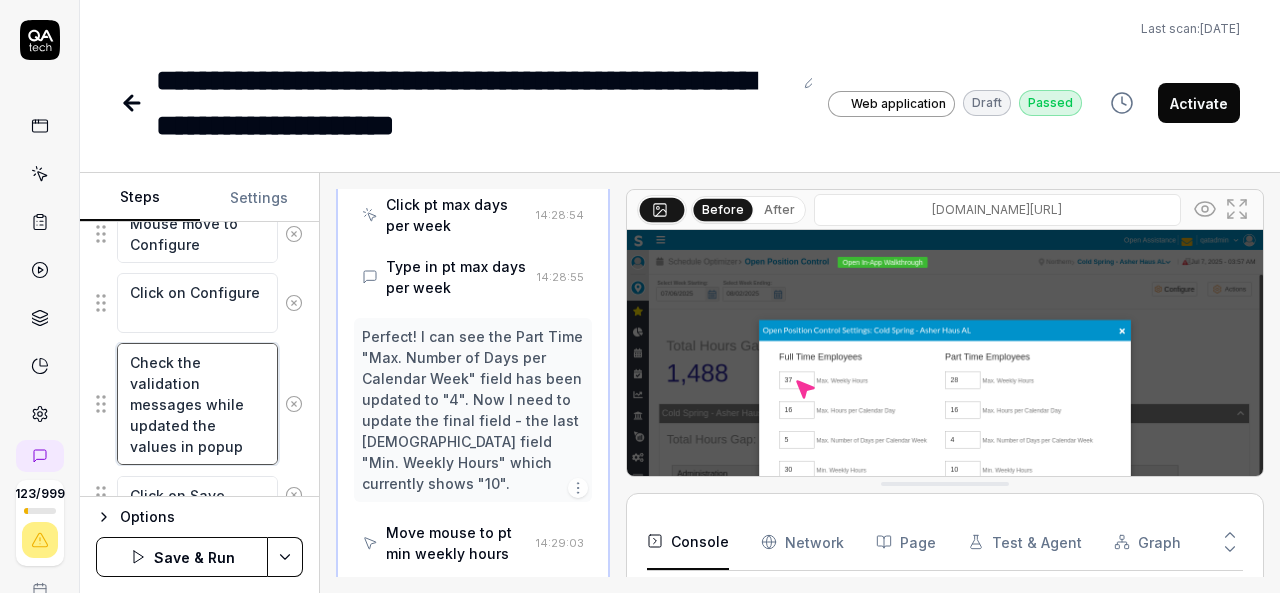 scroll, scrollTop: 1574, scrollLeft: 0, axis: vertical 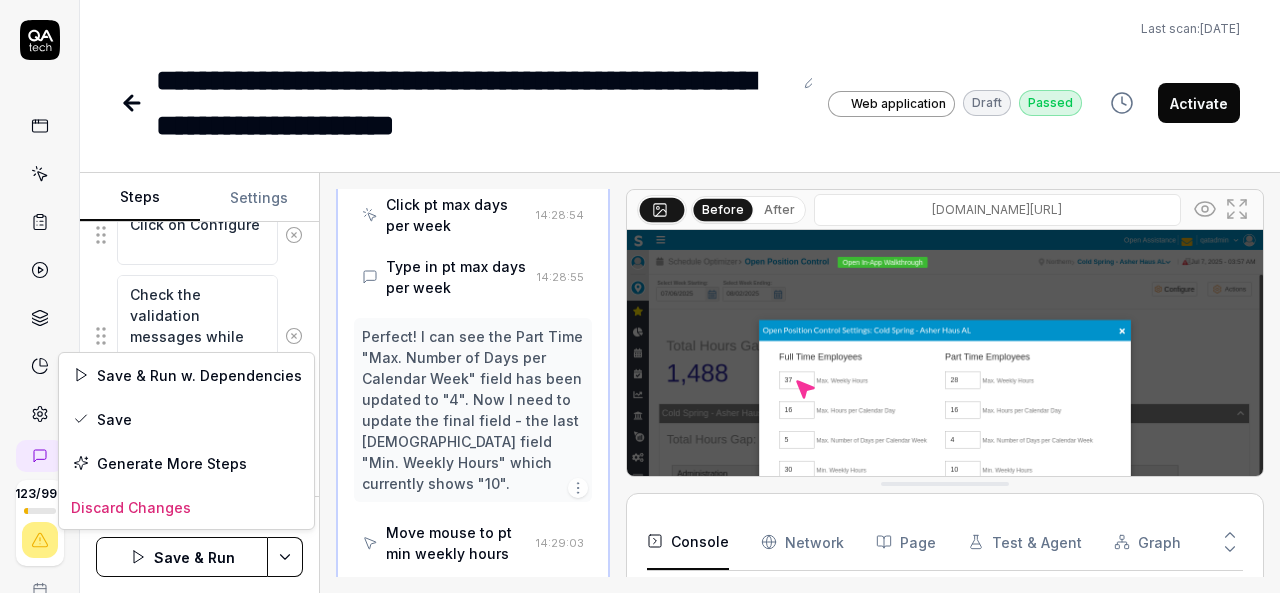 click on "**********" at bounding box center (640, 296) 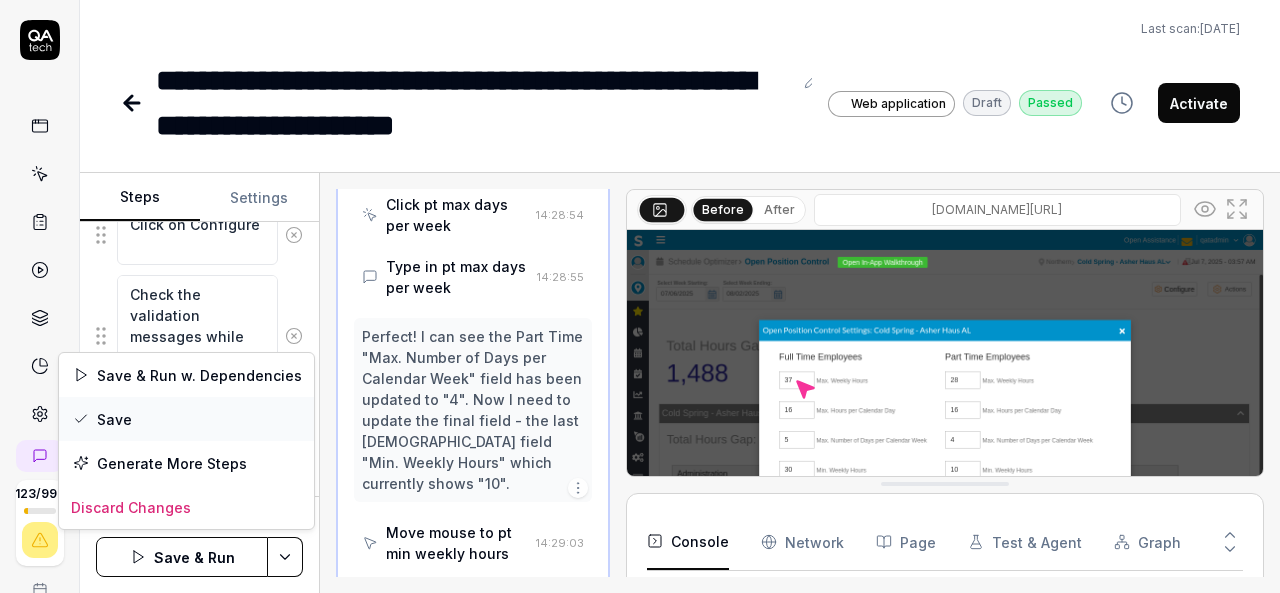 click on "Save" at bounding box center (186, 419) 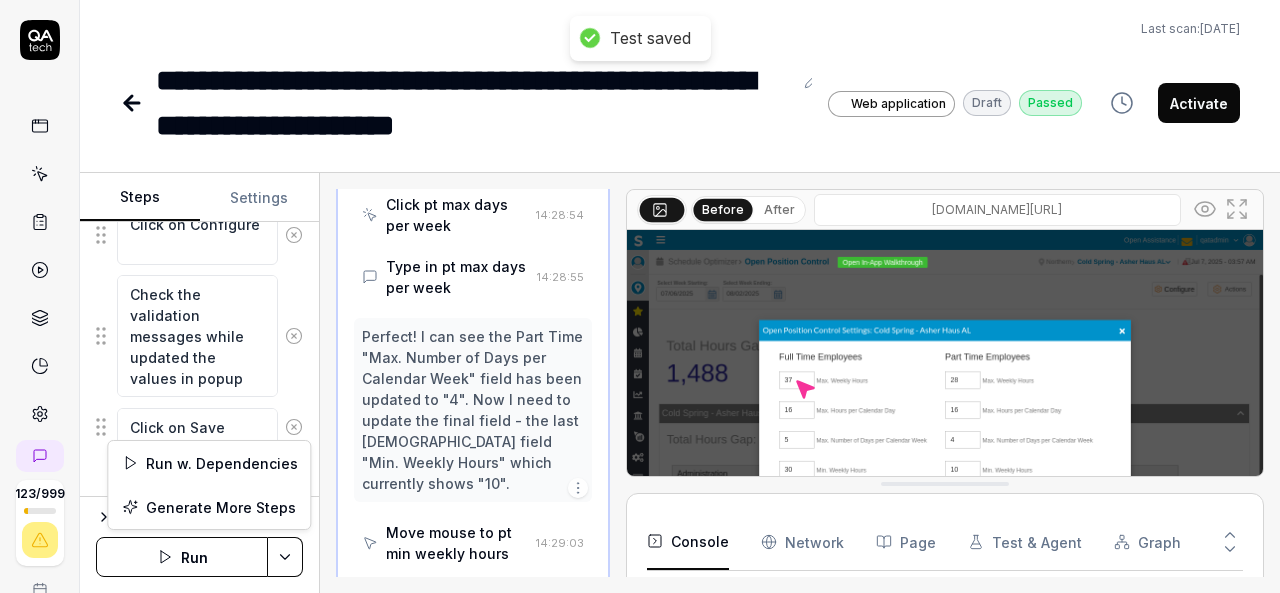 click on "**********" at bounding box center (640, 296) 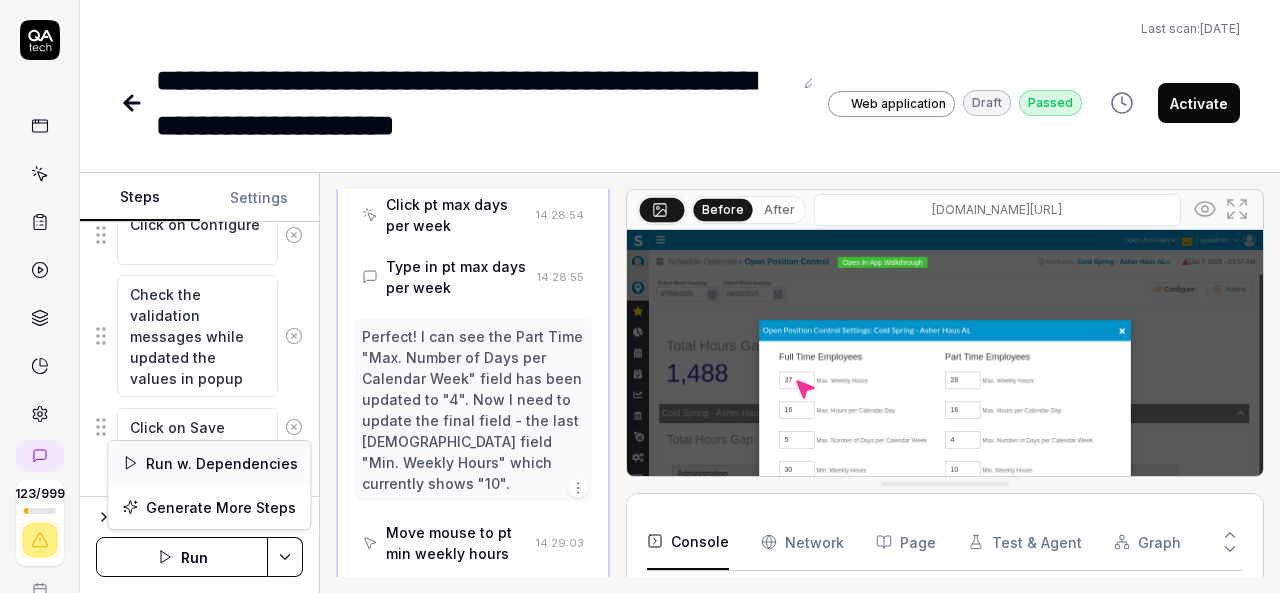 click on "Run w. Dependencies" at bounding box center [209, 463] 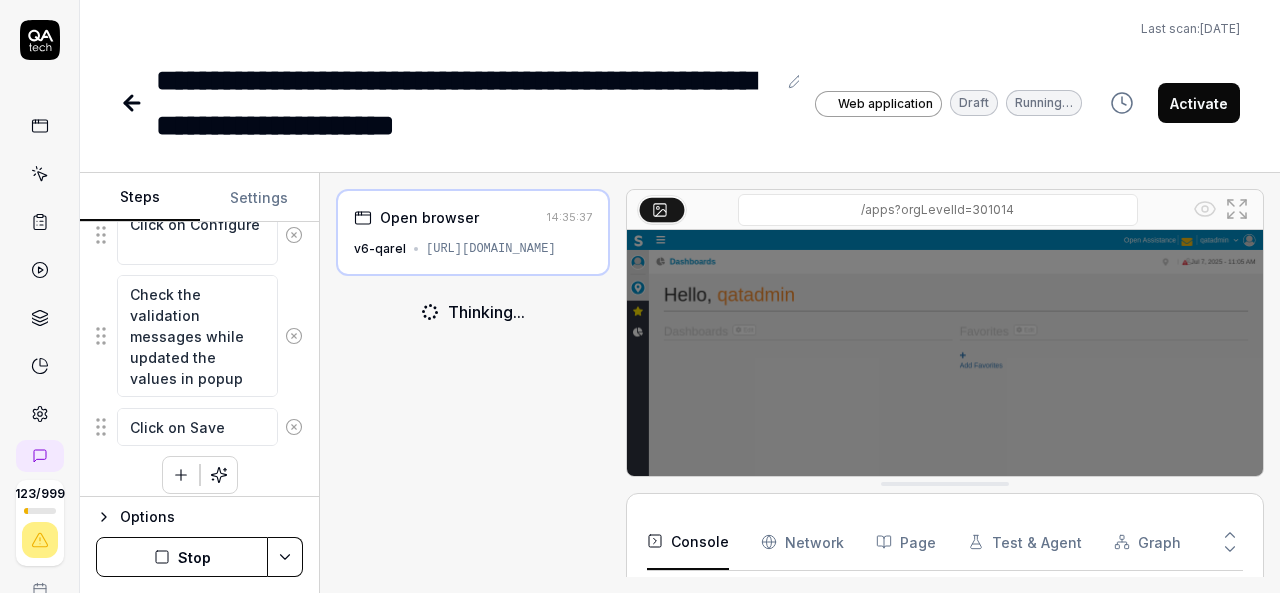 scroll, scrollTop: 32, scrollLeft: 0, axis: vertical 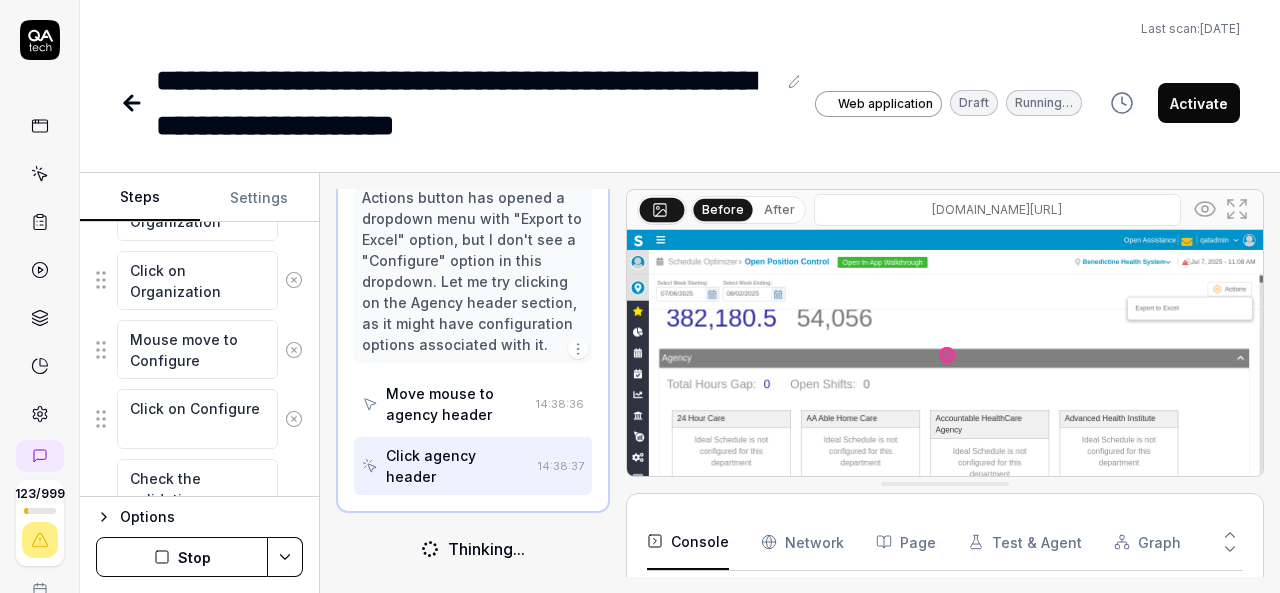 click on "Stop" at bounding box center (182, 557) 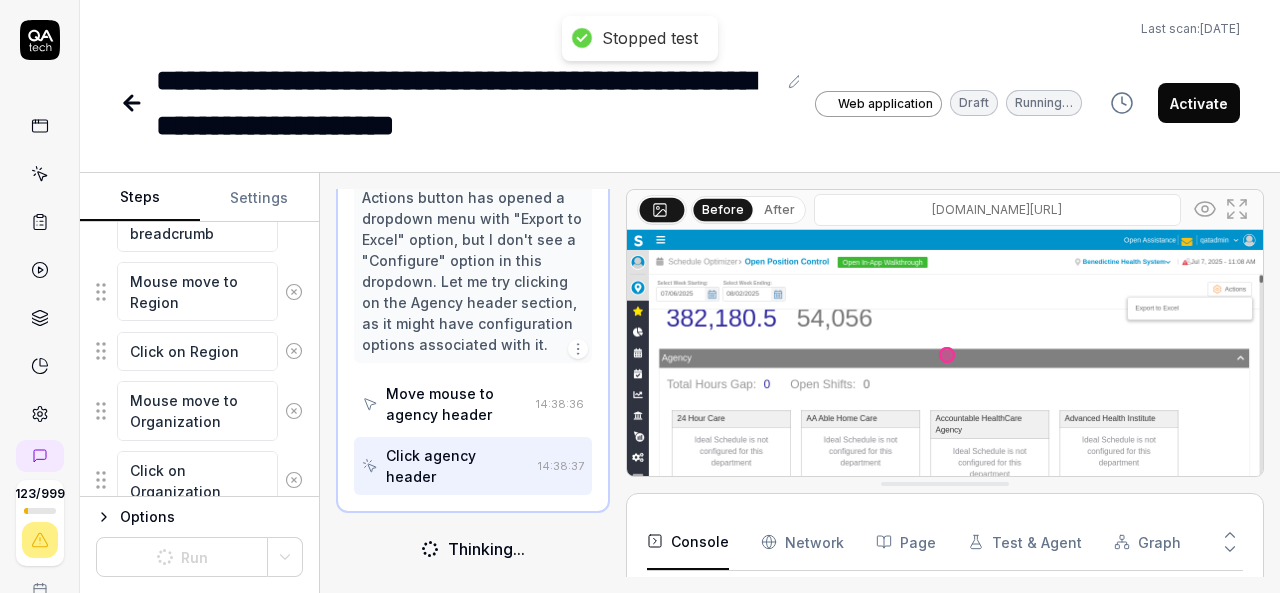 scroll, scrollTop: 949, scrollLeft: 0, axis: vertical 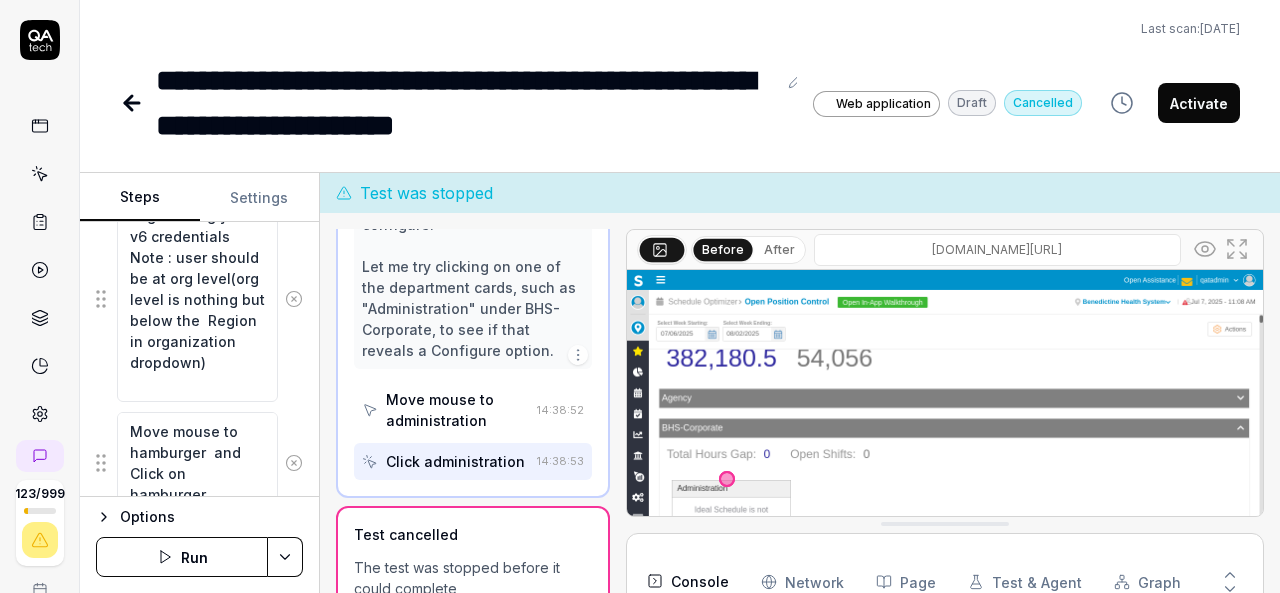 drag, startPoint x: 221, startPoint y: 398, endPoint x: 330, endPoint y: 13, distance: 400.13248 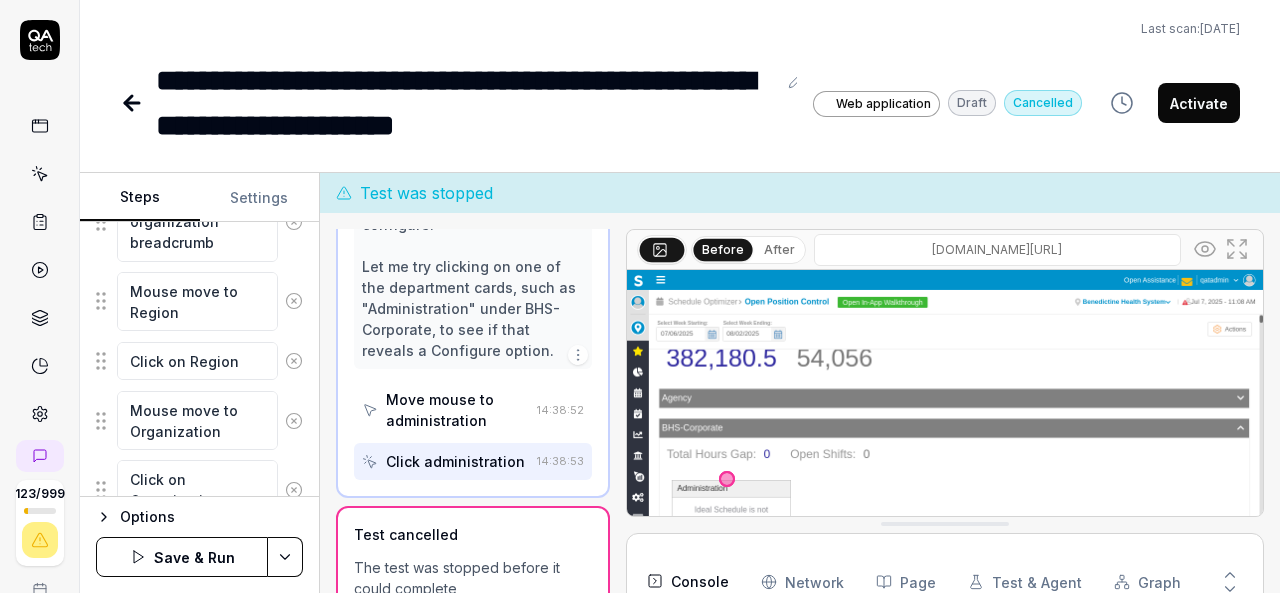 scroll, scrollTop: 966, scrollLeft: 0, axis: vertical 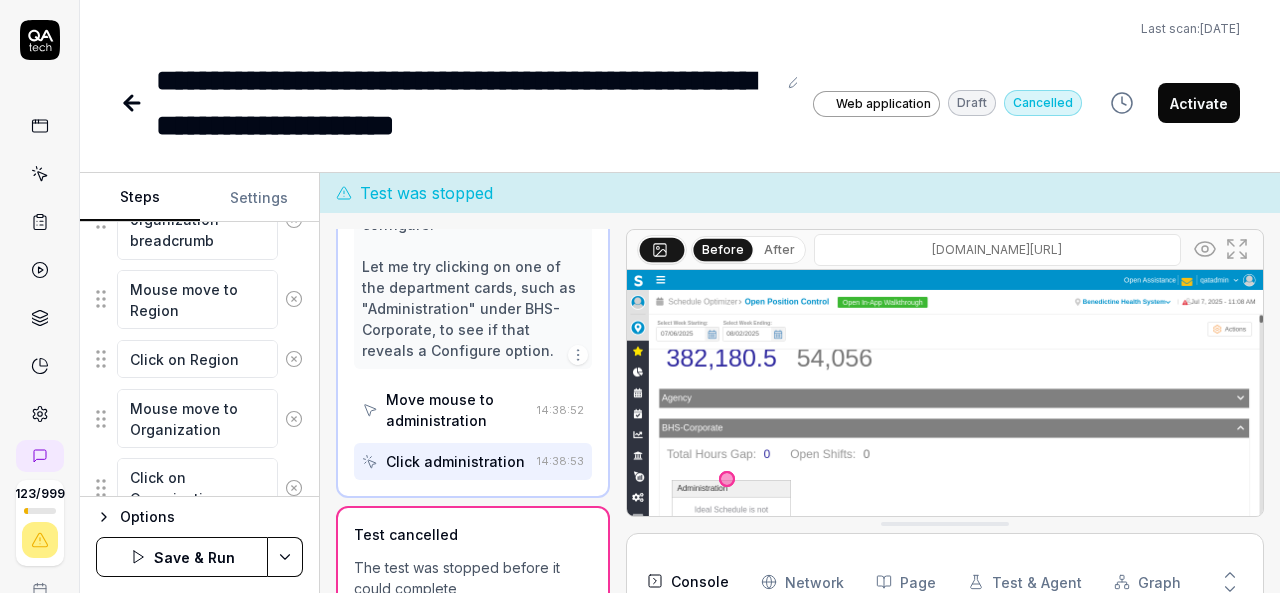 click on "Save & Run" at bounding box center [182, 557] 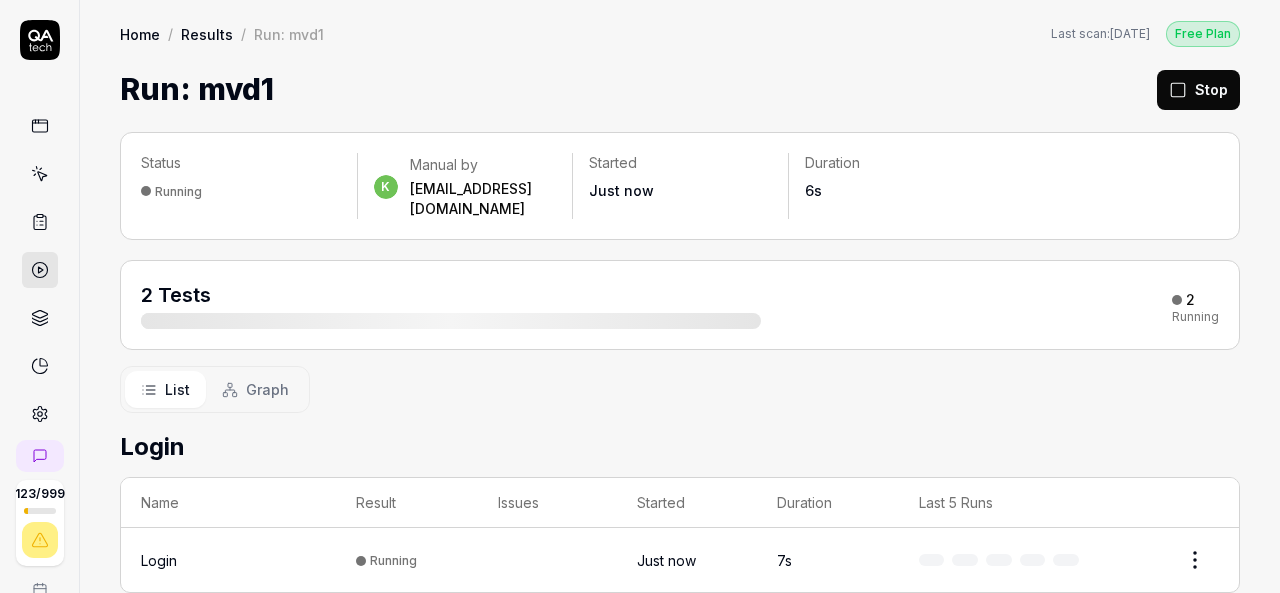 scroll, scrollTop: 0, scrollLeft: 0, axis: both 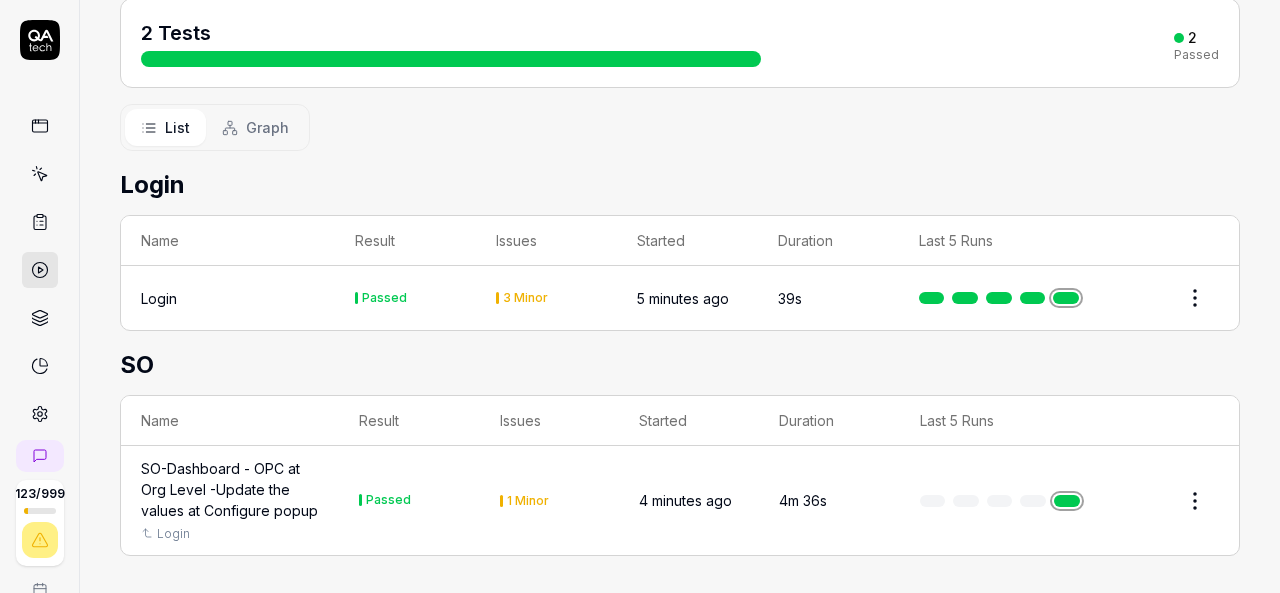 click on "SO-Dashboard - OPC at  Org Level -Update the values at Configure popup" at bounding box center [230, 489] 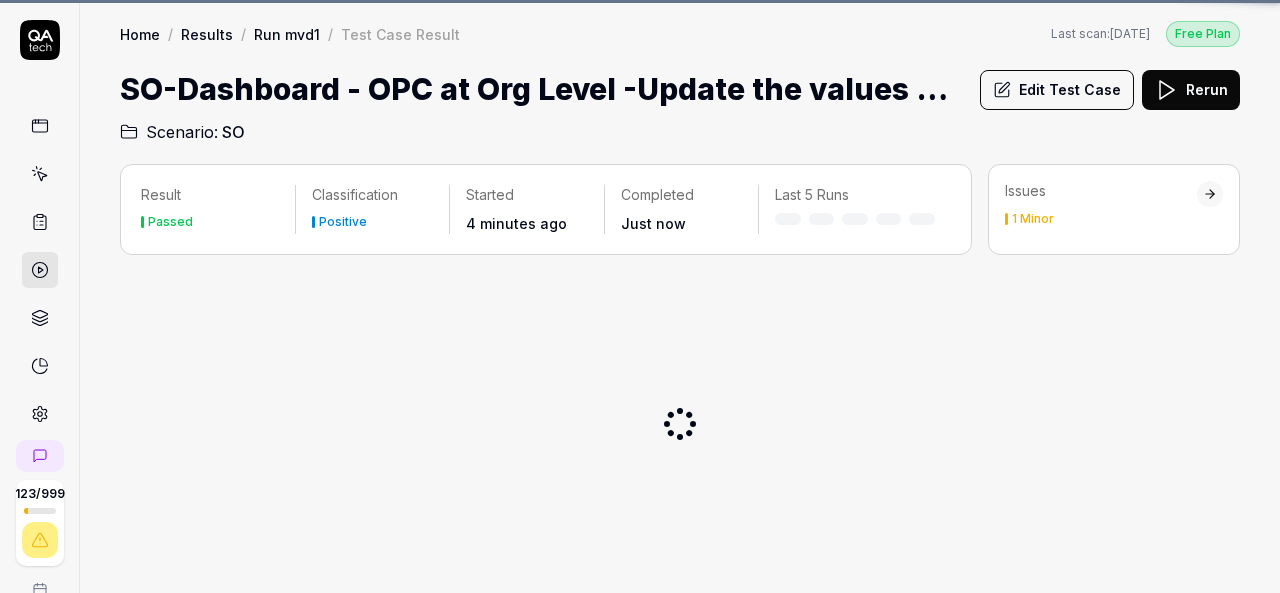 scroll, scrollTop: 0, scrollLeft: 0, axis: both 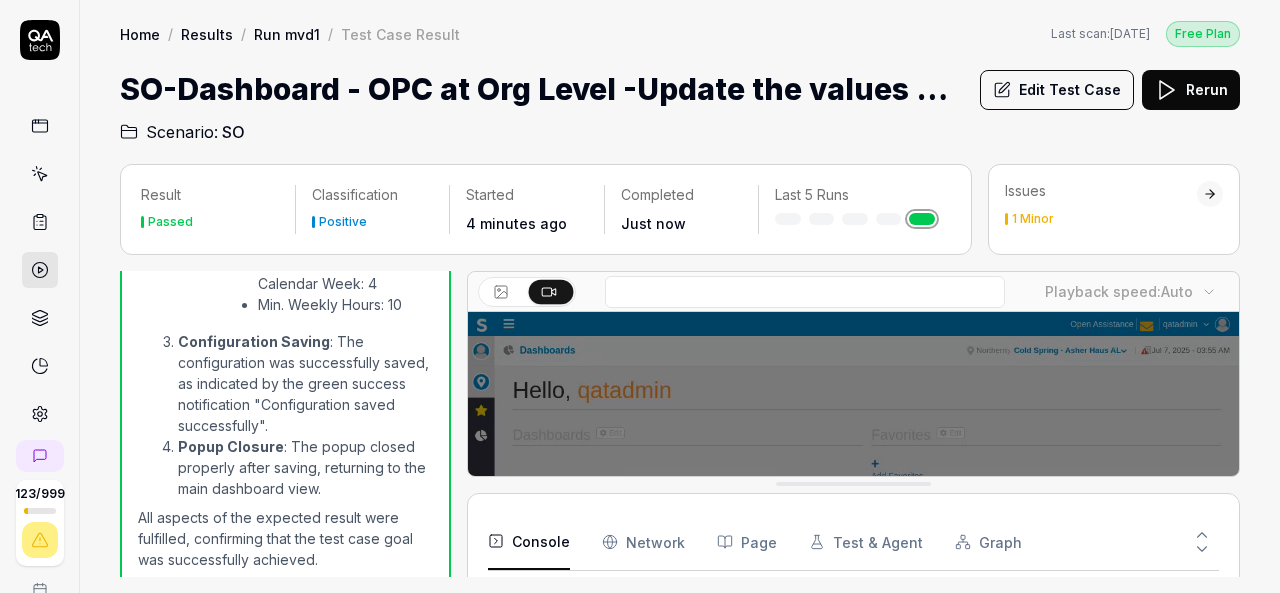 click at bounding box center [853, 553] 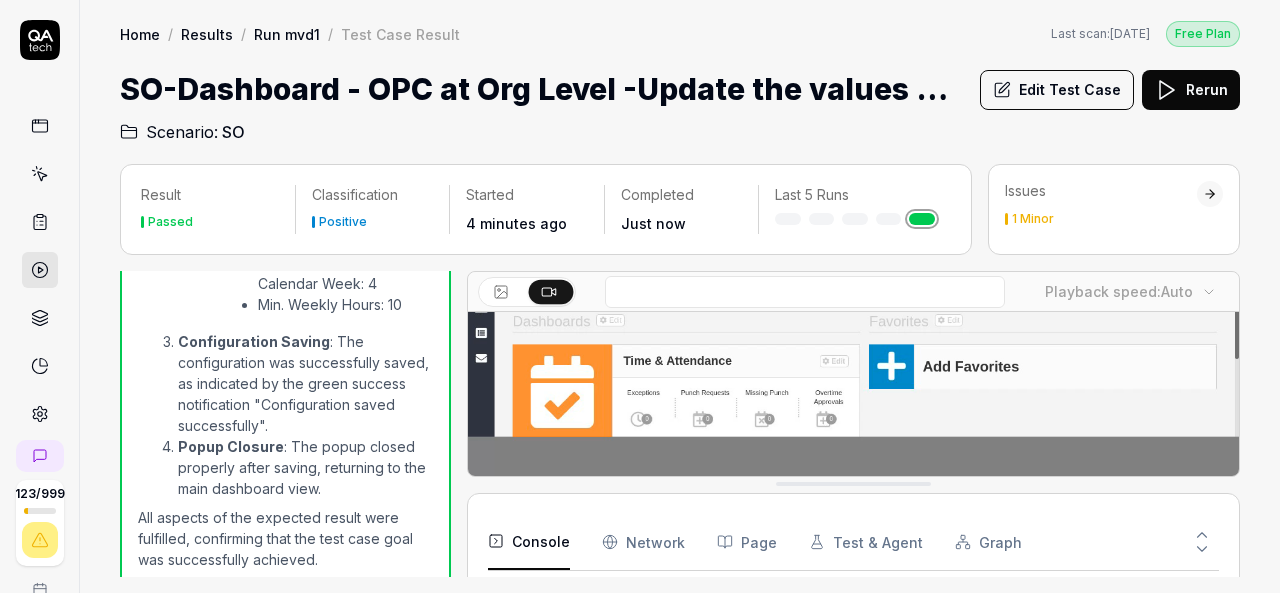scroll, scrollTop: 0, scrollLeft: 0, axis: both 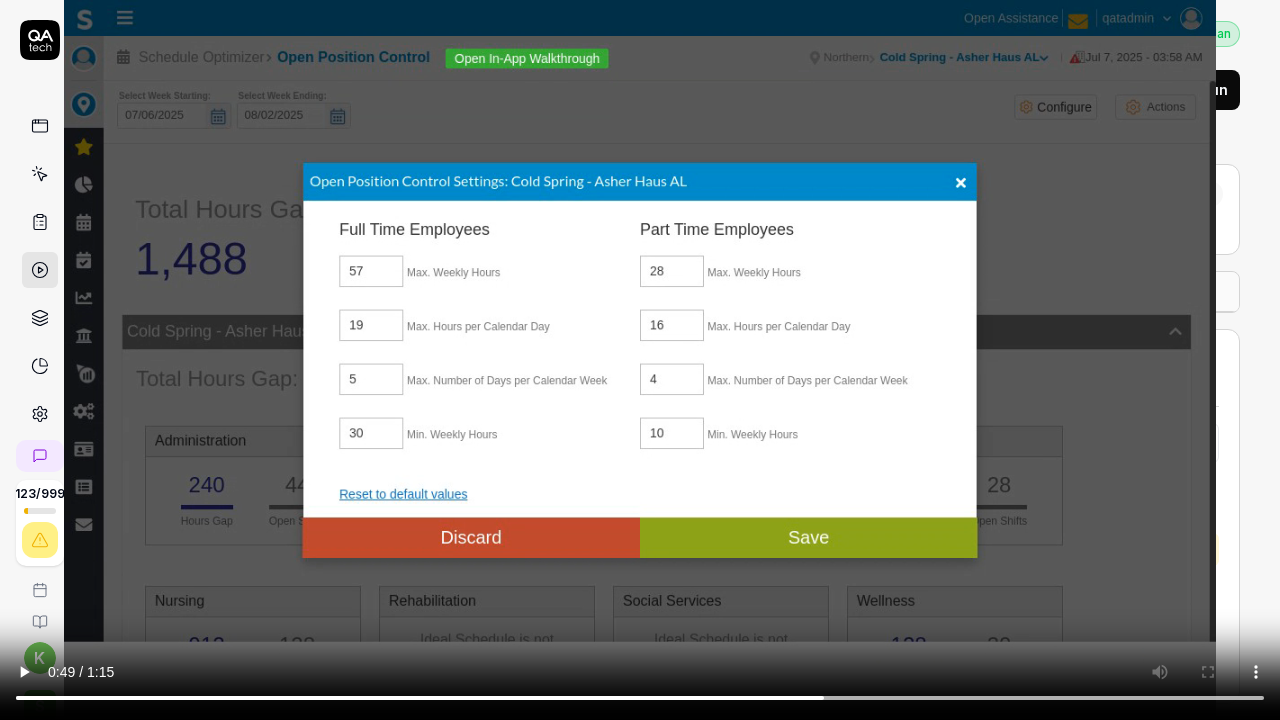 type 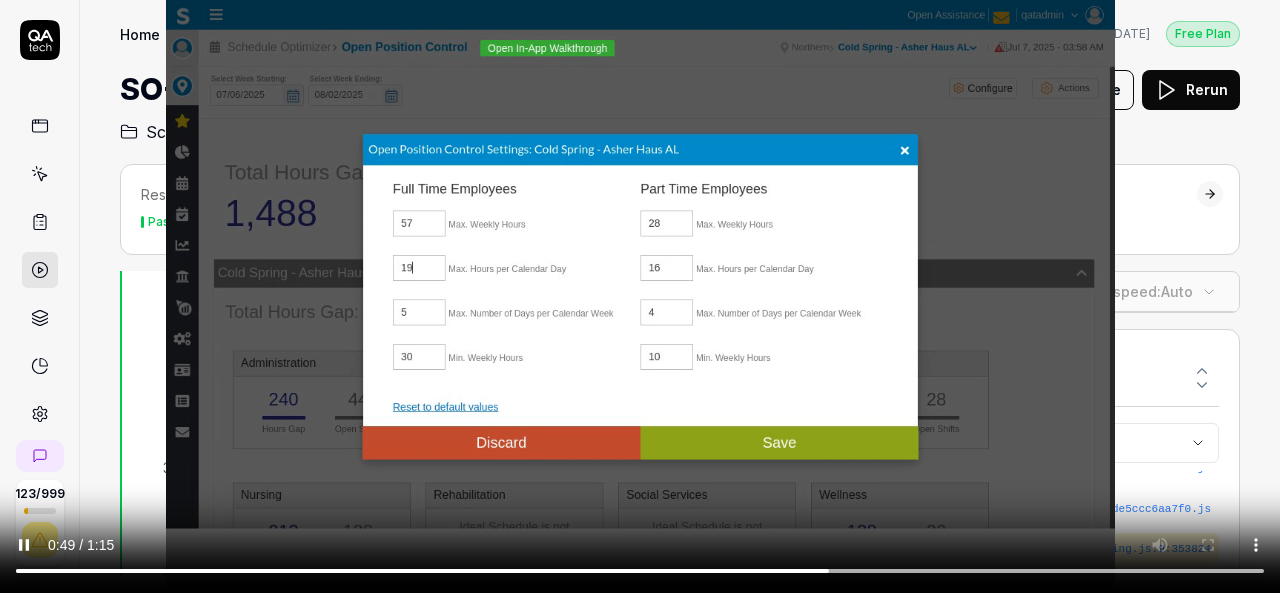 scroll, scrollTop: 616, scrollLeft: 0, axis: vertical 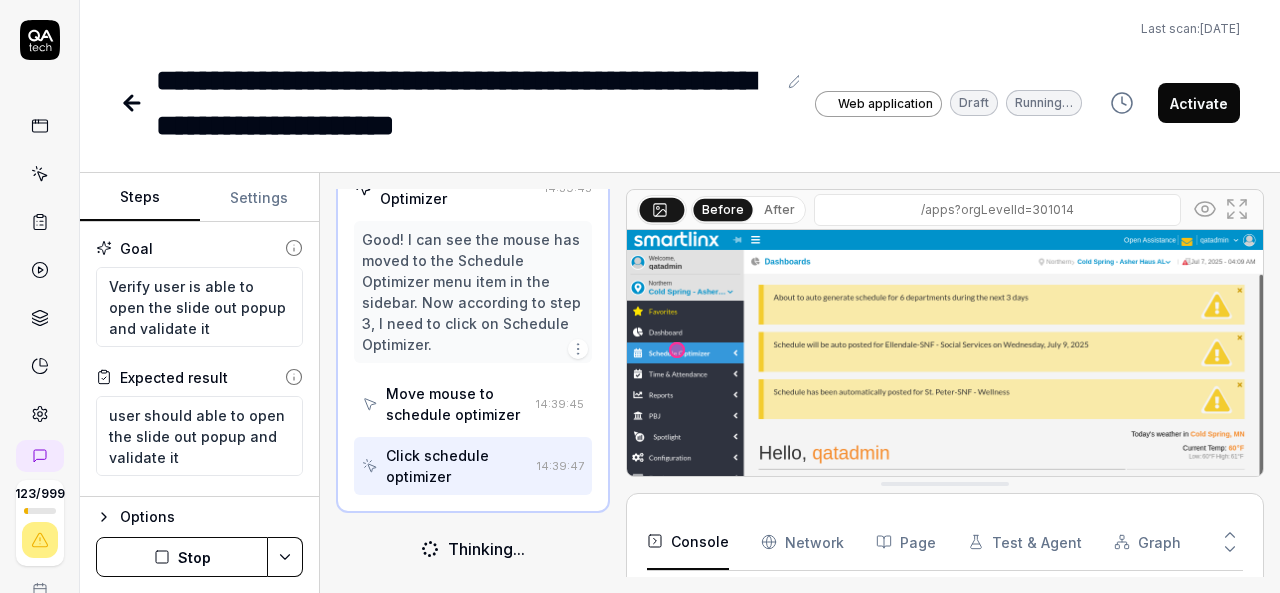 click on "/apps?orgLevelId=301014" at bounding box center [997, 210] 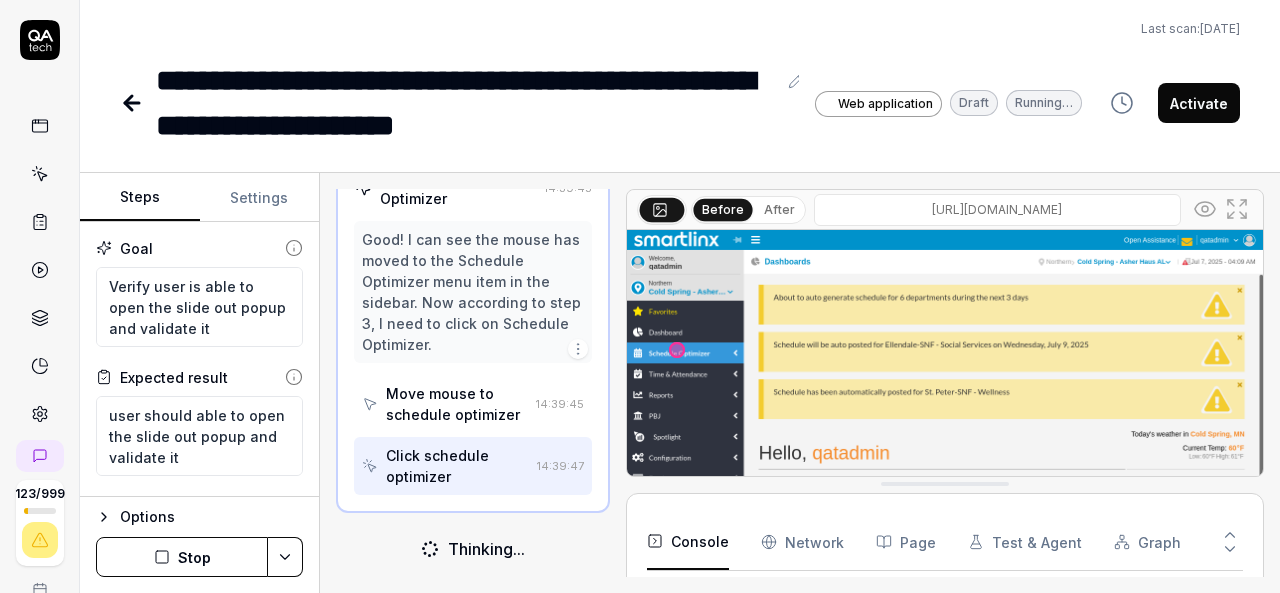 click on "/apps?orgLevelId=301014" at bounding box center (997, 210) 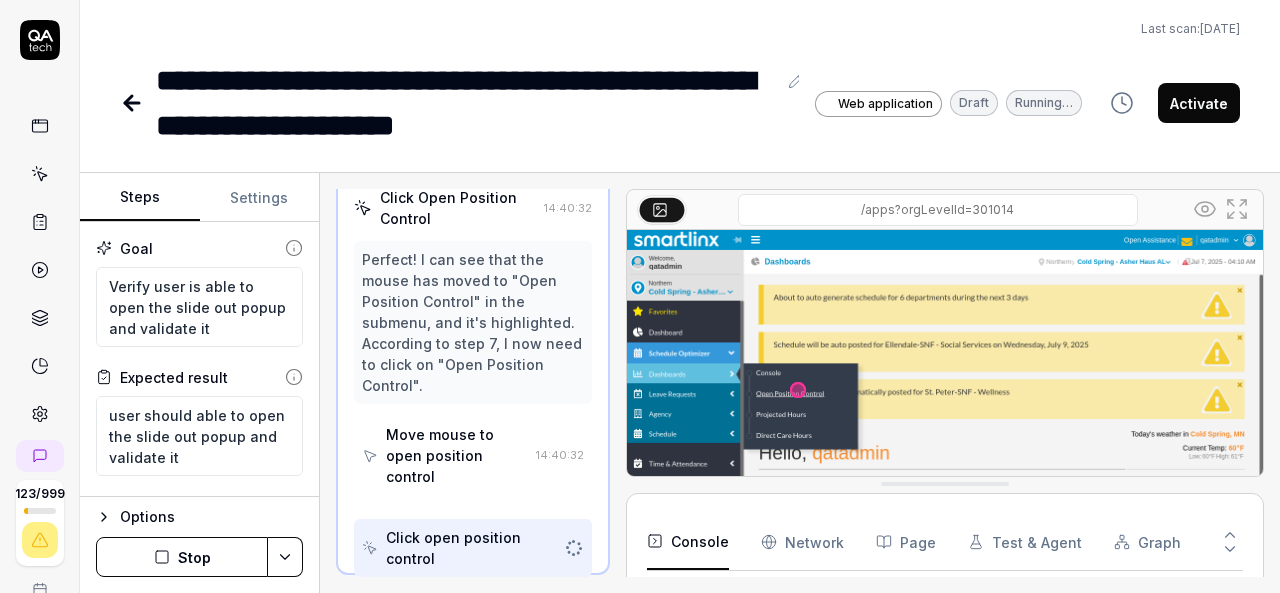 scroll, scrollTop: 628, scrollLeft: 0, axis: vertical 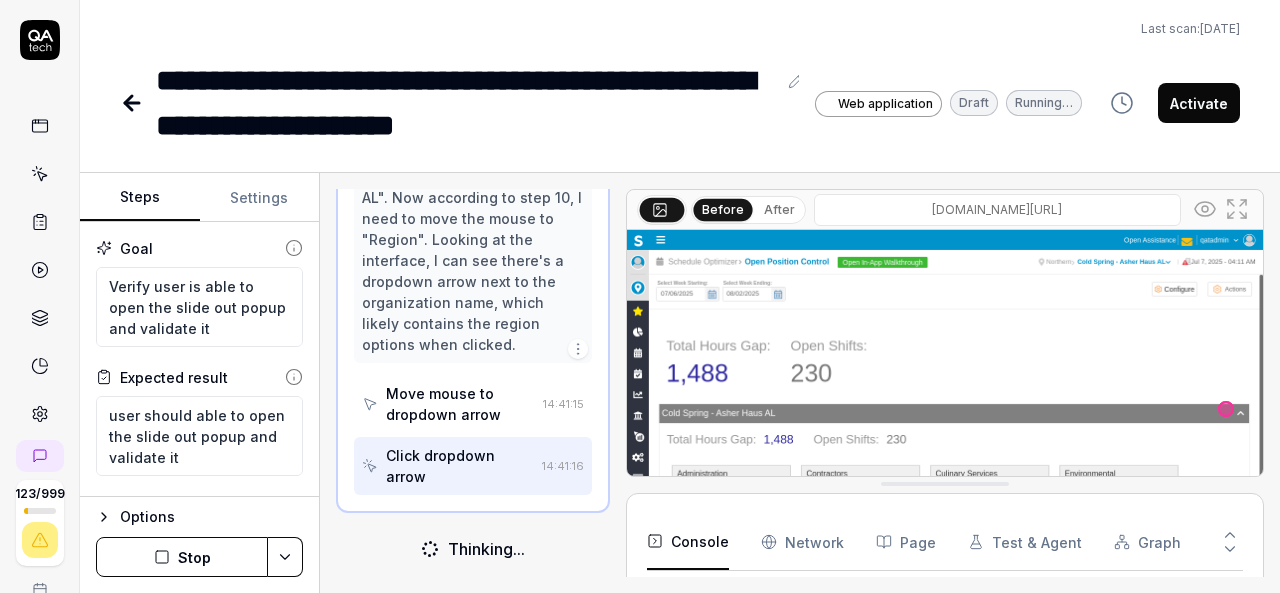 type on "*" 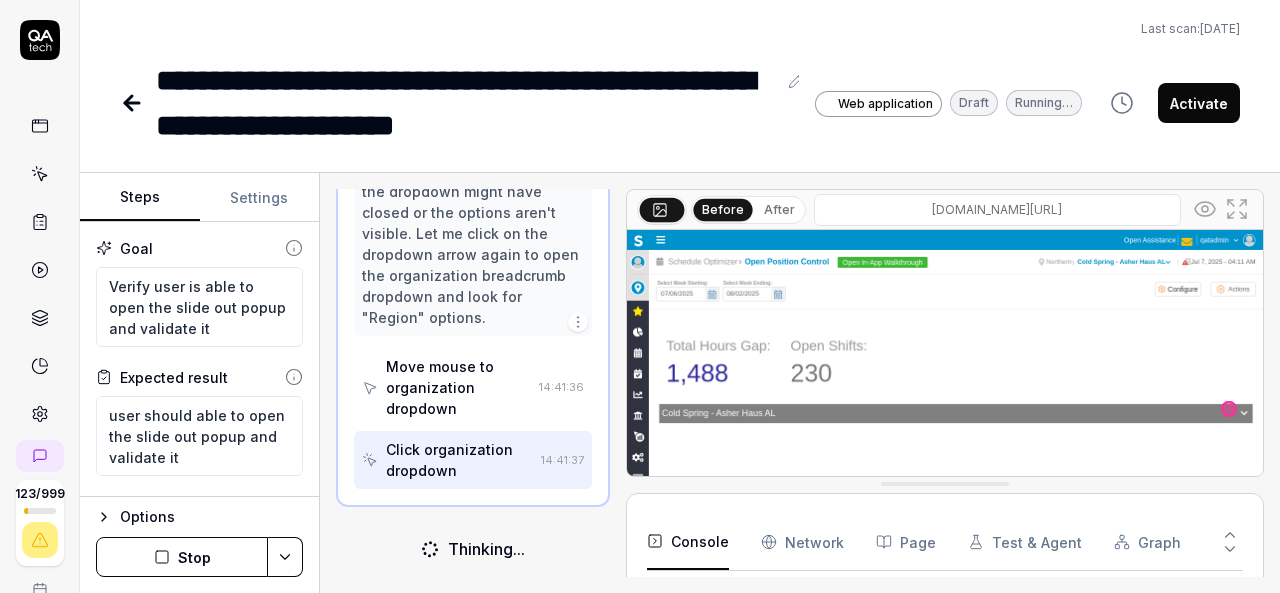 scroll, scrollTop: 1788, scrollLeft: 0, axis: vertical 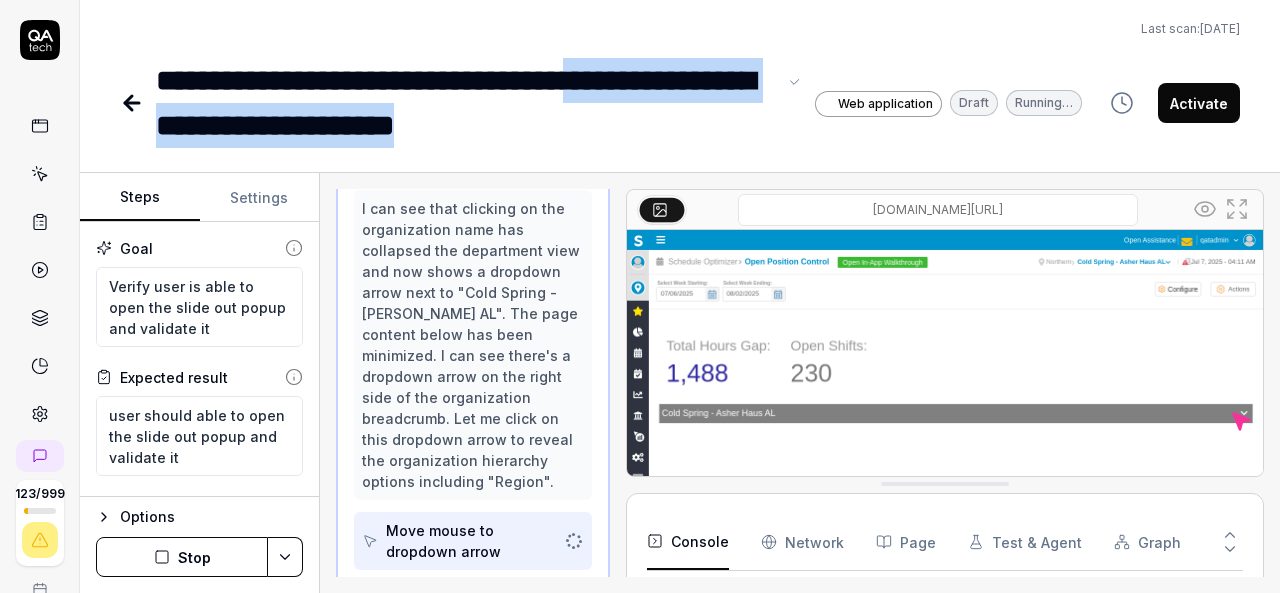drag, startPoint x: 157, startPoint y: 120, endPoint x: 734, endPoint y: 141, distance: 577.382 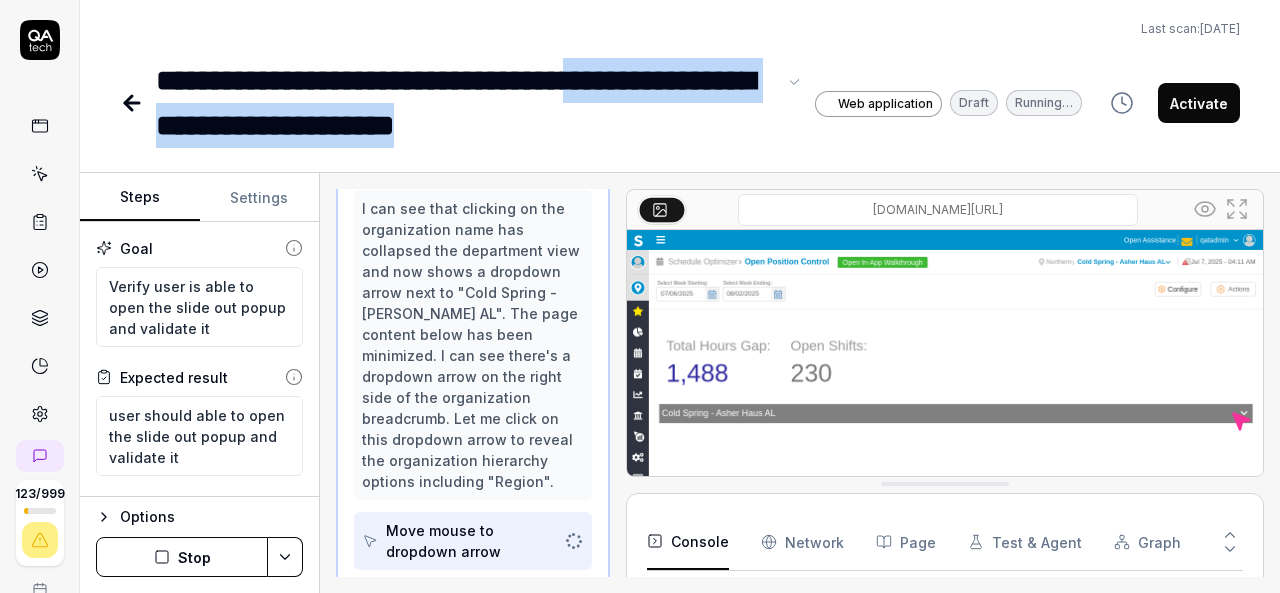 click on "**********" at bounding box center (466, 103) 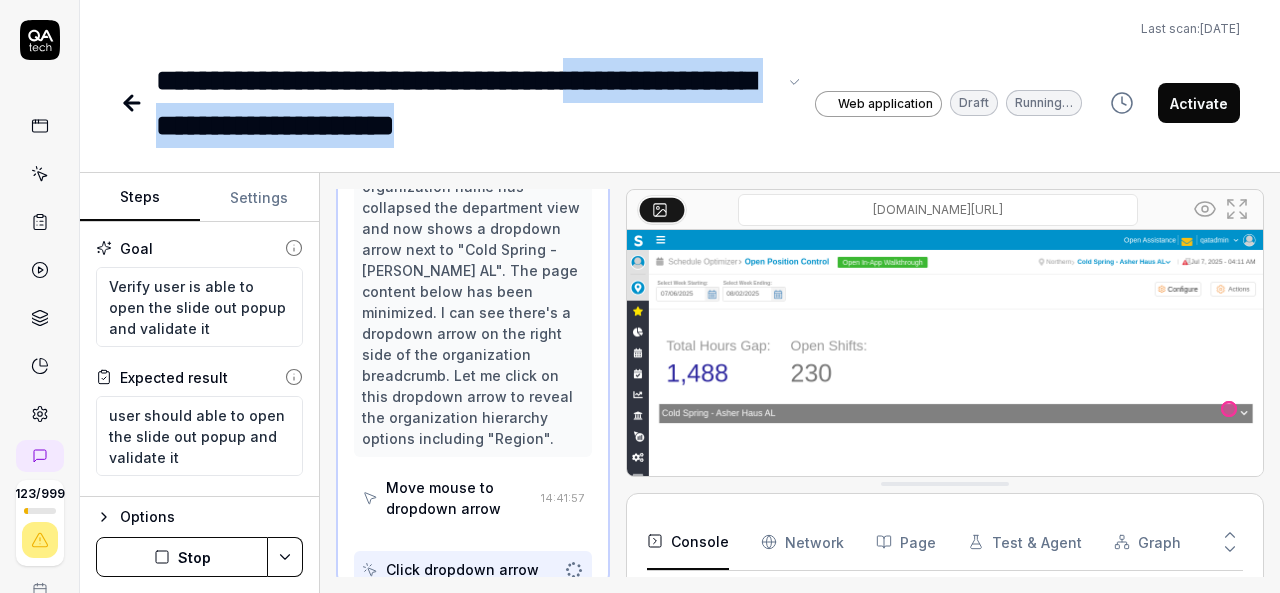 scroll, scrollTop: 1604, scrollLeft: 0, axis: vertical 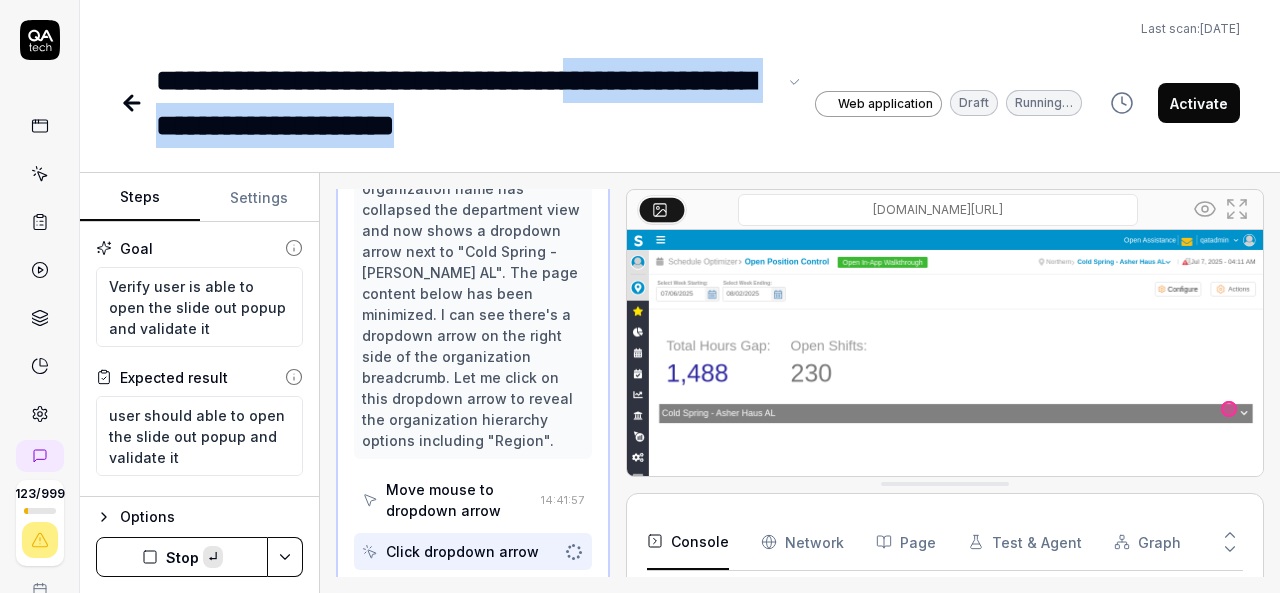 copy on "**********" 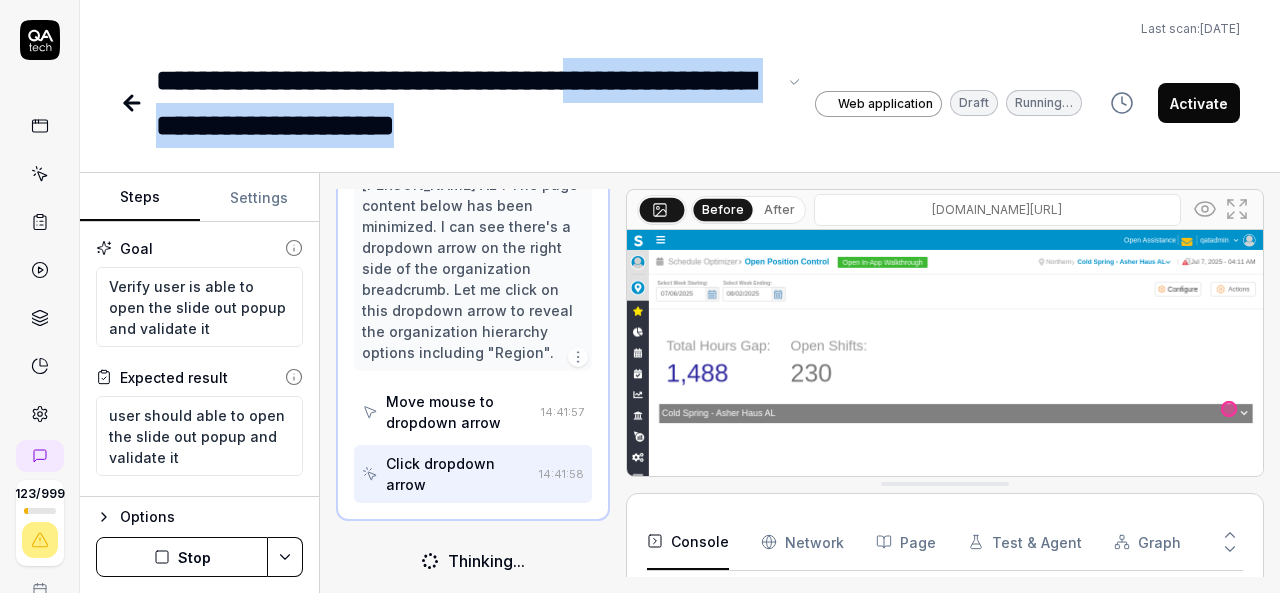 scroll, scrollTop: 1689, scrollLeft: 0, axis: vertical 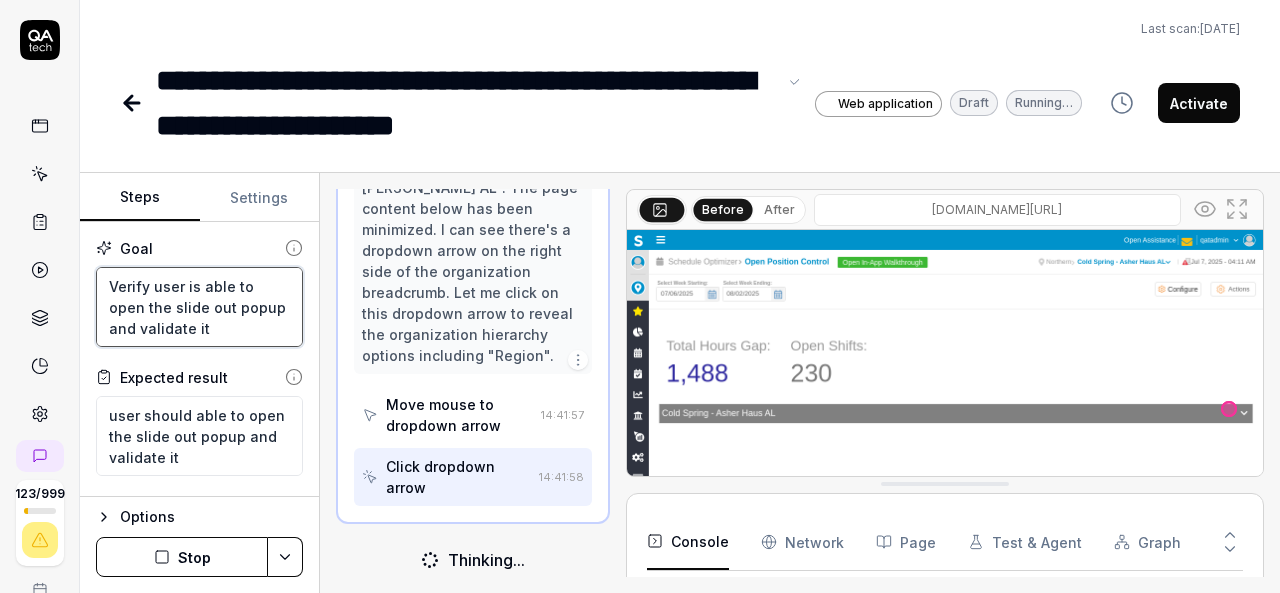 click on "Verify user is able to open the slide out popup and validate it" at bounding box center [199, 307] 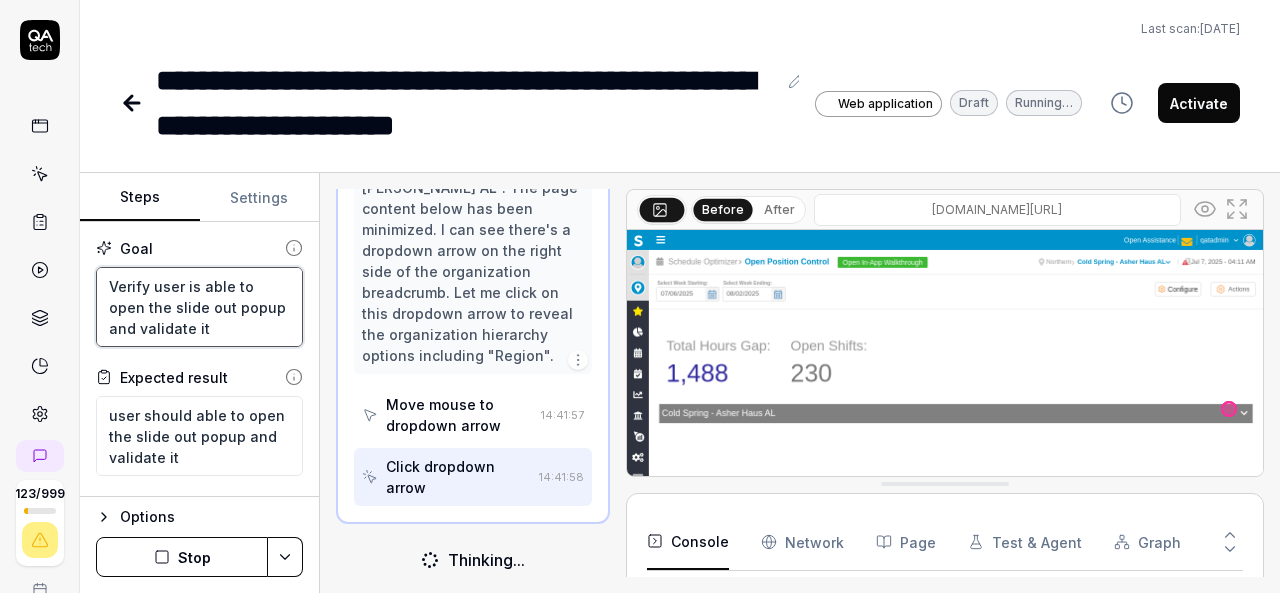 drag, startPoint x: 229, startPoint y: 319, endPoint x: 110, endPoint y: 313, distance: 119.15116 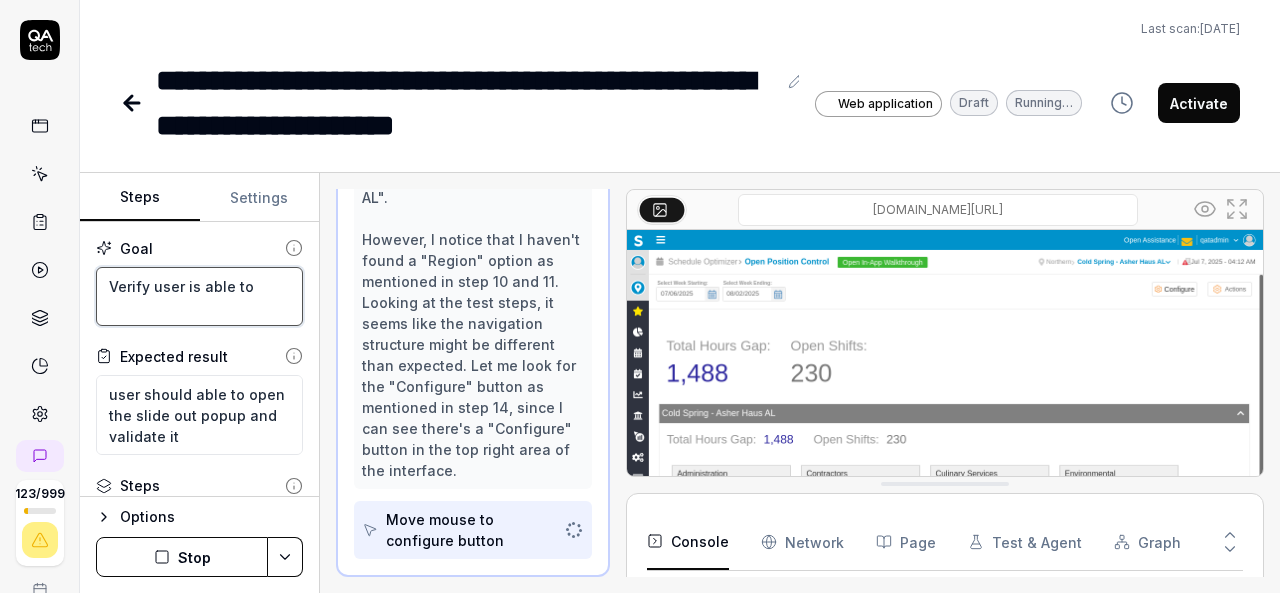 type on "Verify user is able to o" 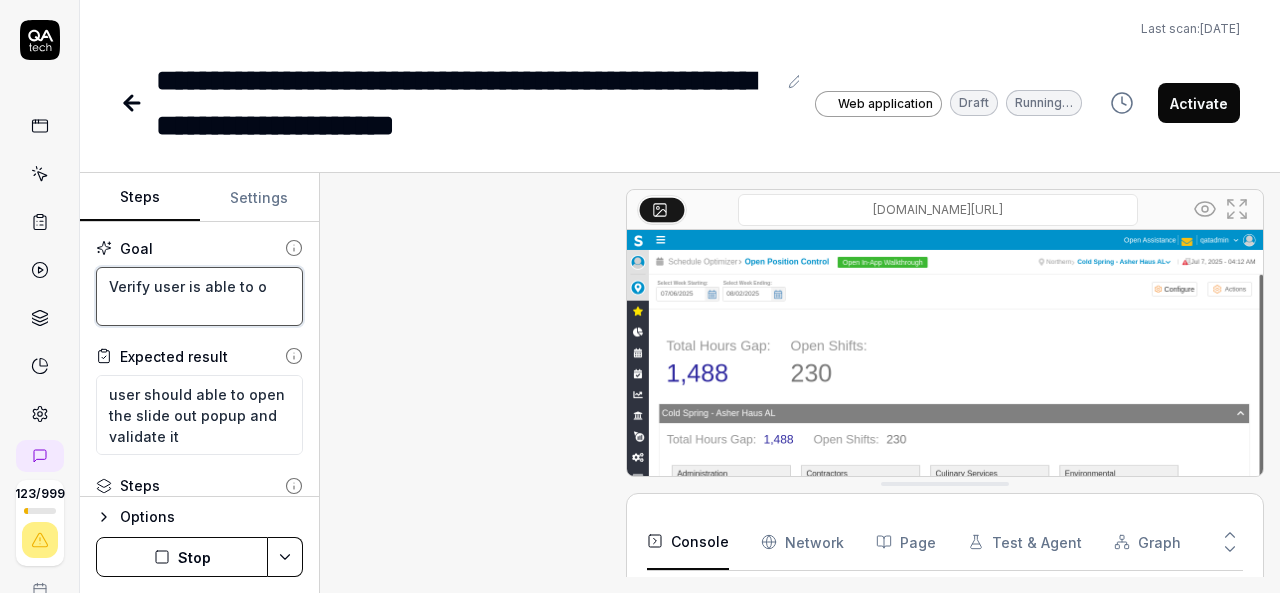 type on "Verify user is able to op" 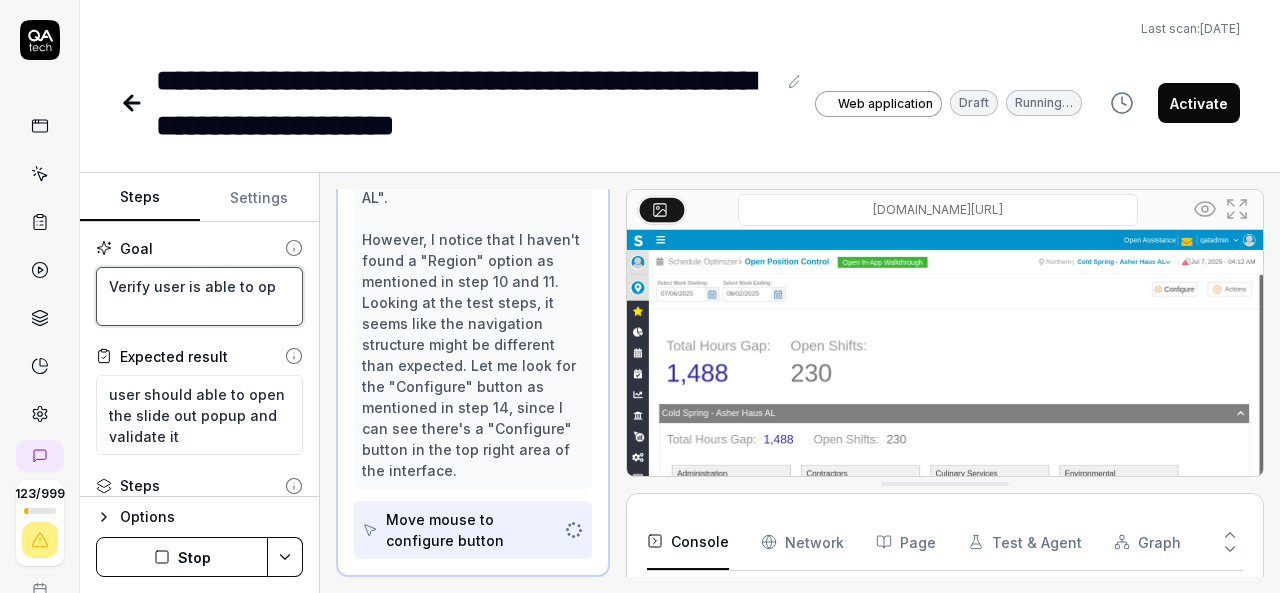 type on "Verify user is able to ope" 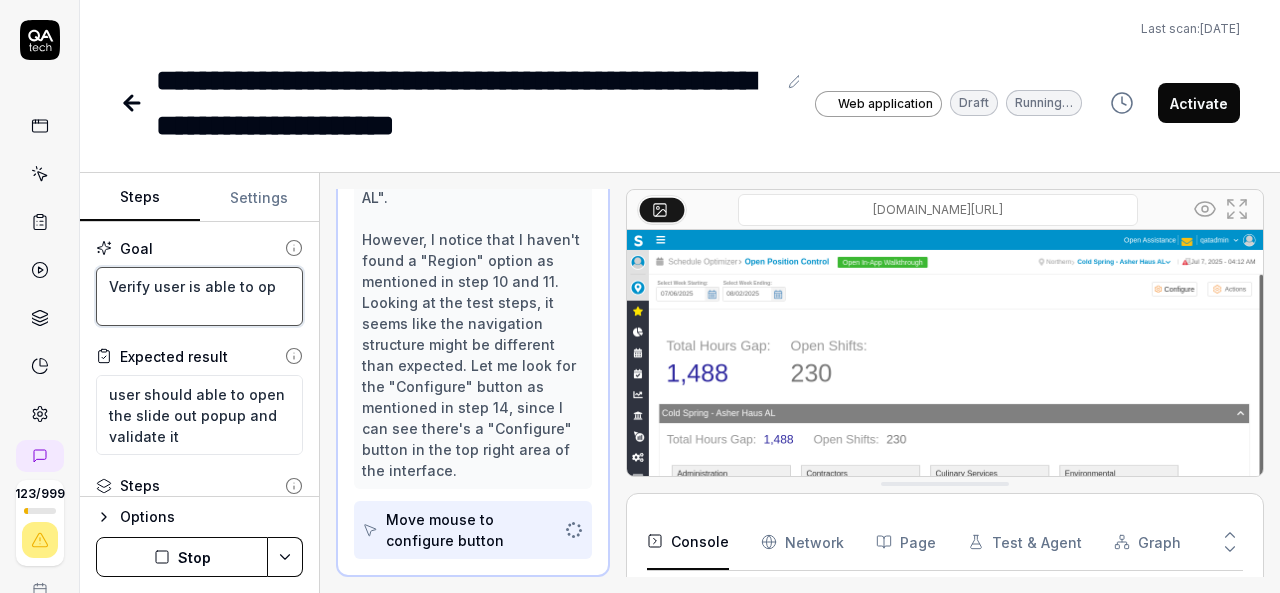 type on "*" 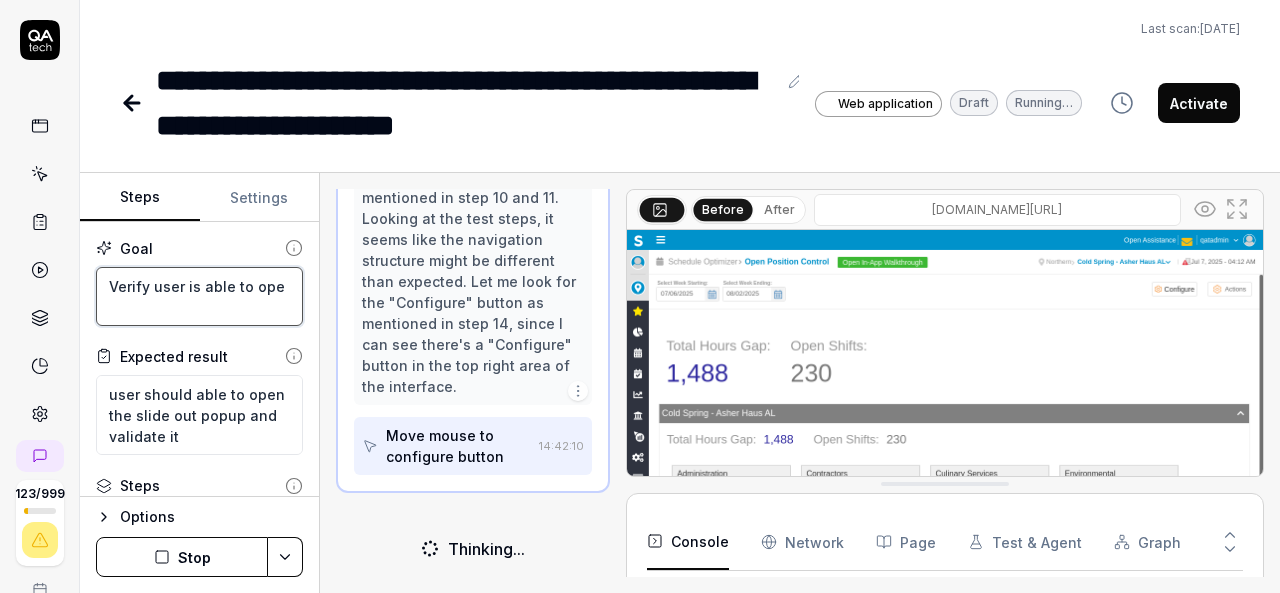 type on "Verify user is able to open" 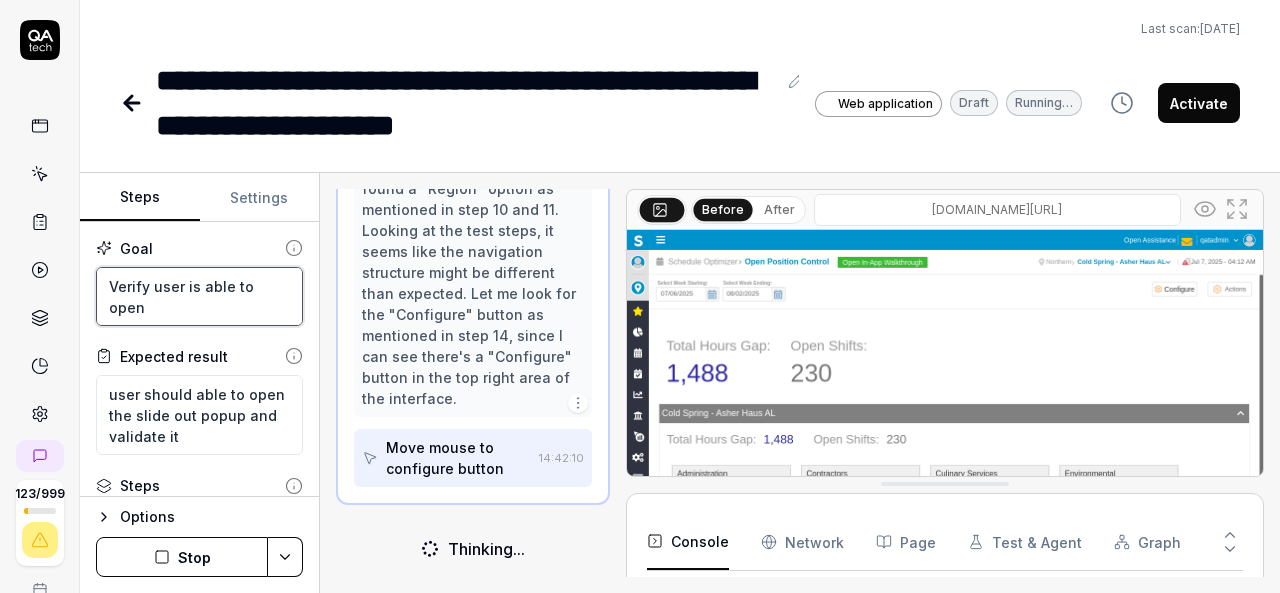 type on "Verify user is able to open" 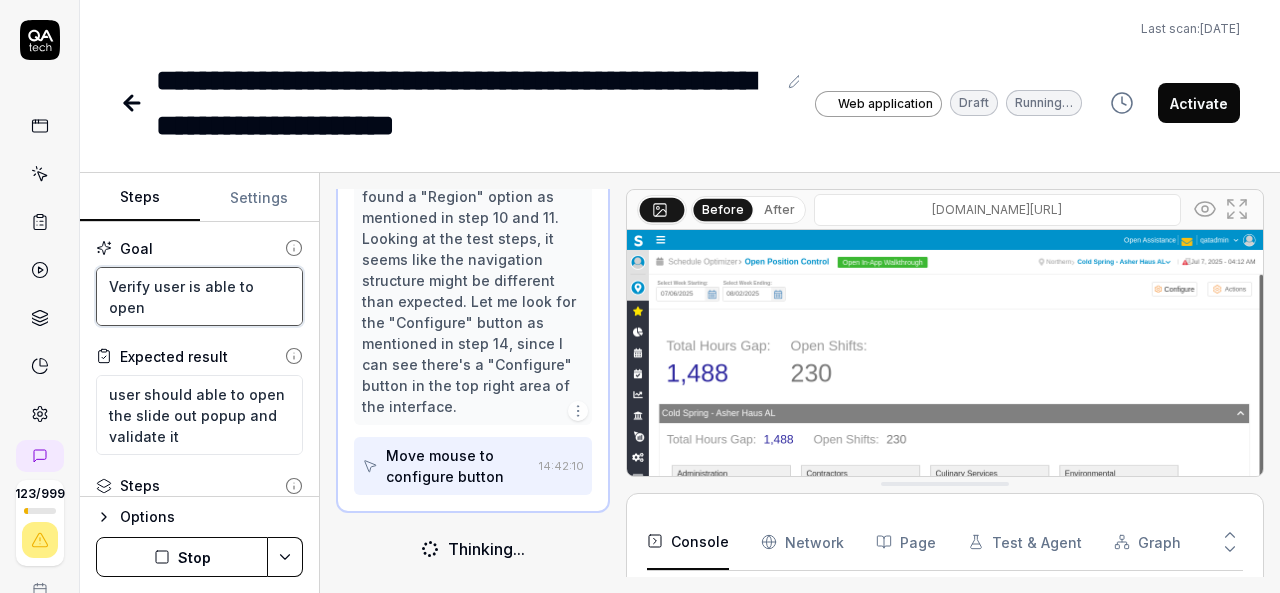 type on "Verify user is able to open t" 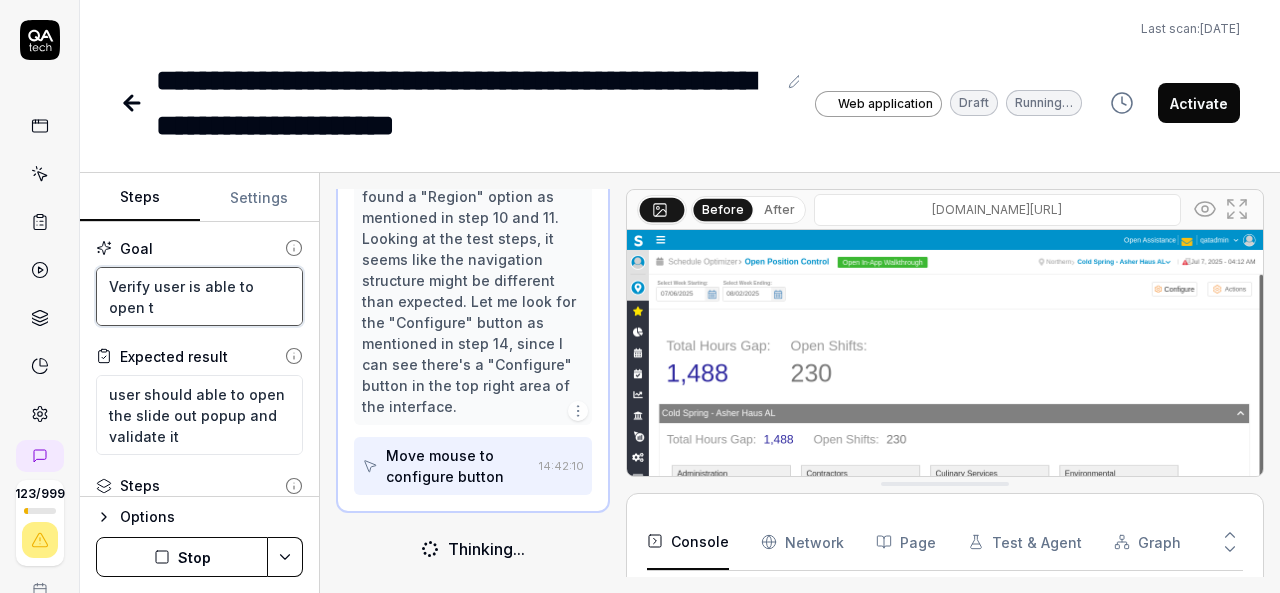scroll, scrollTop: 1361, scrollLeft: 0, axis: vertical 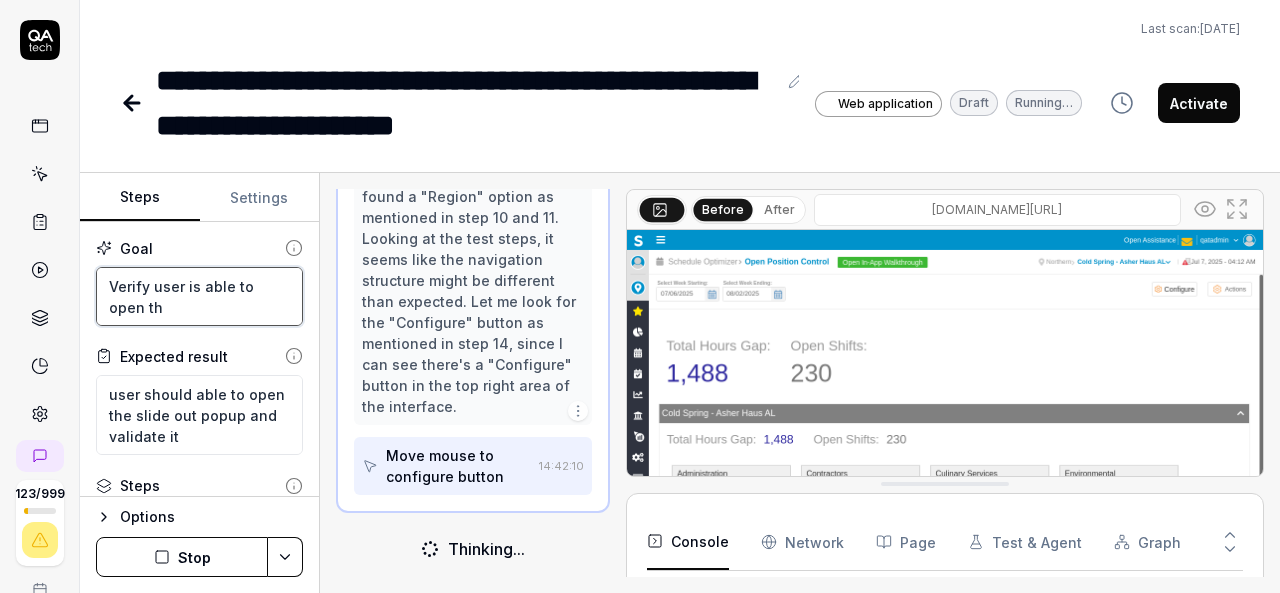 type on "Verify user is able to open the" 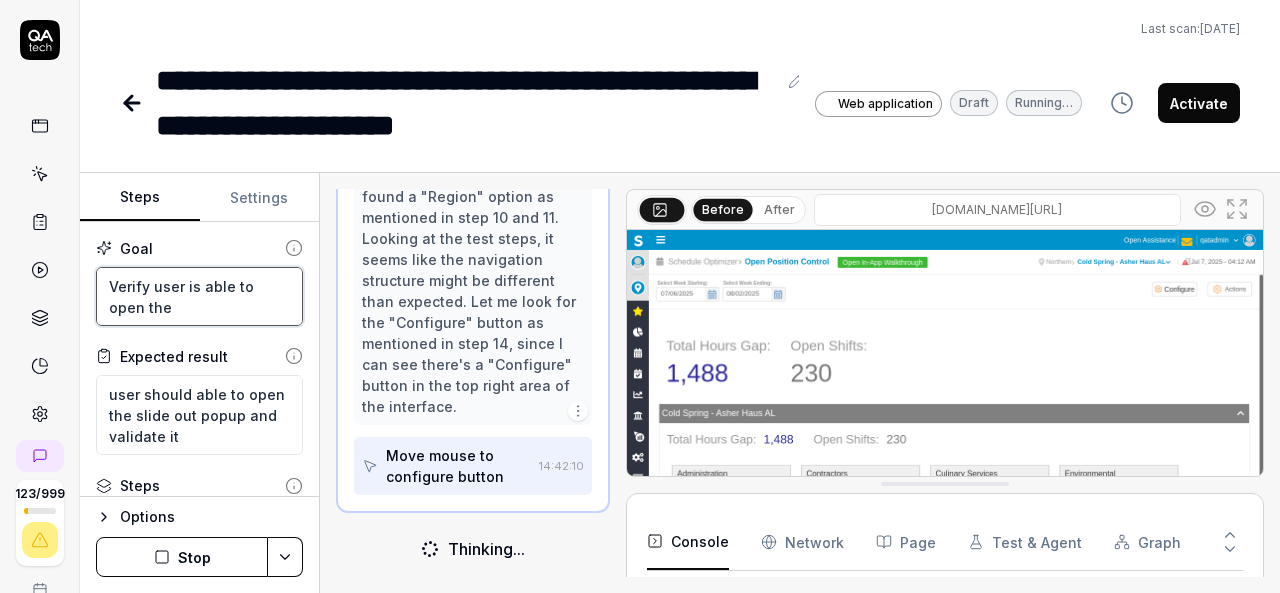 type on "Verify user is able to open the" 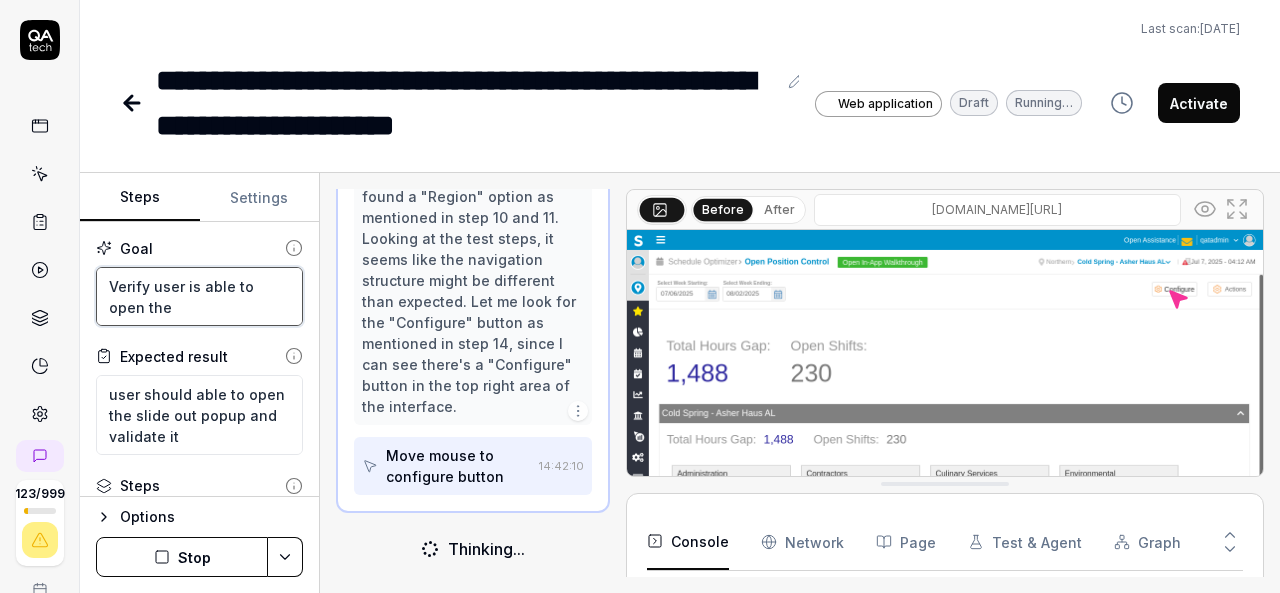 type on "Verify user is able to open the c" 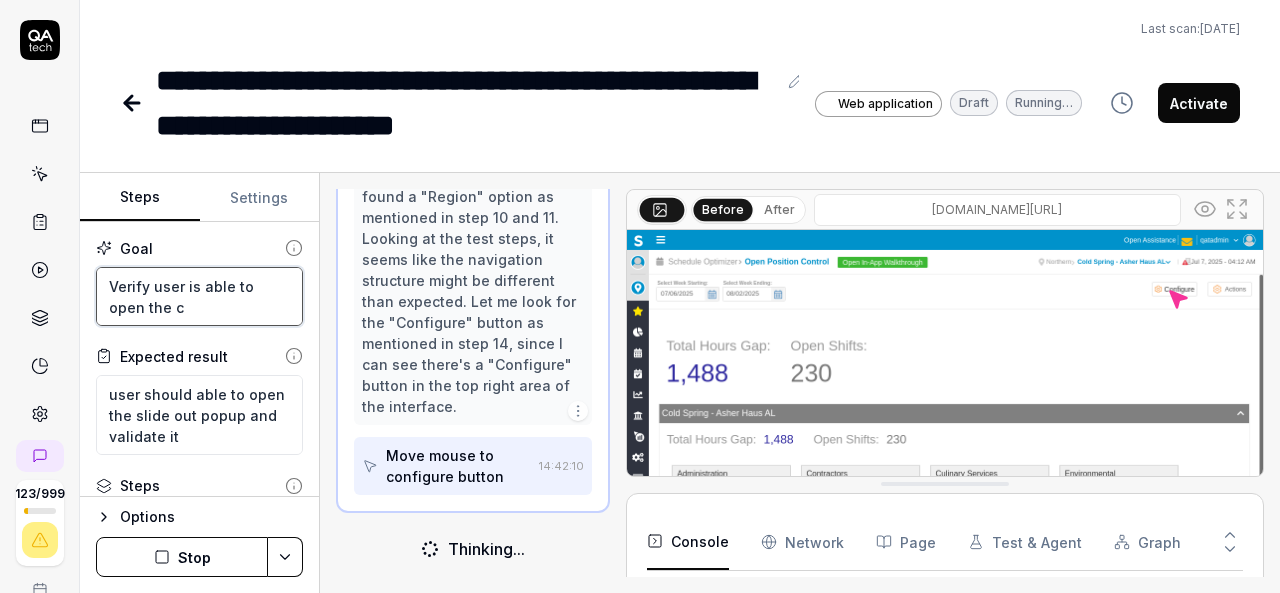 type on "Verify user is able to open the co" 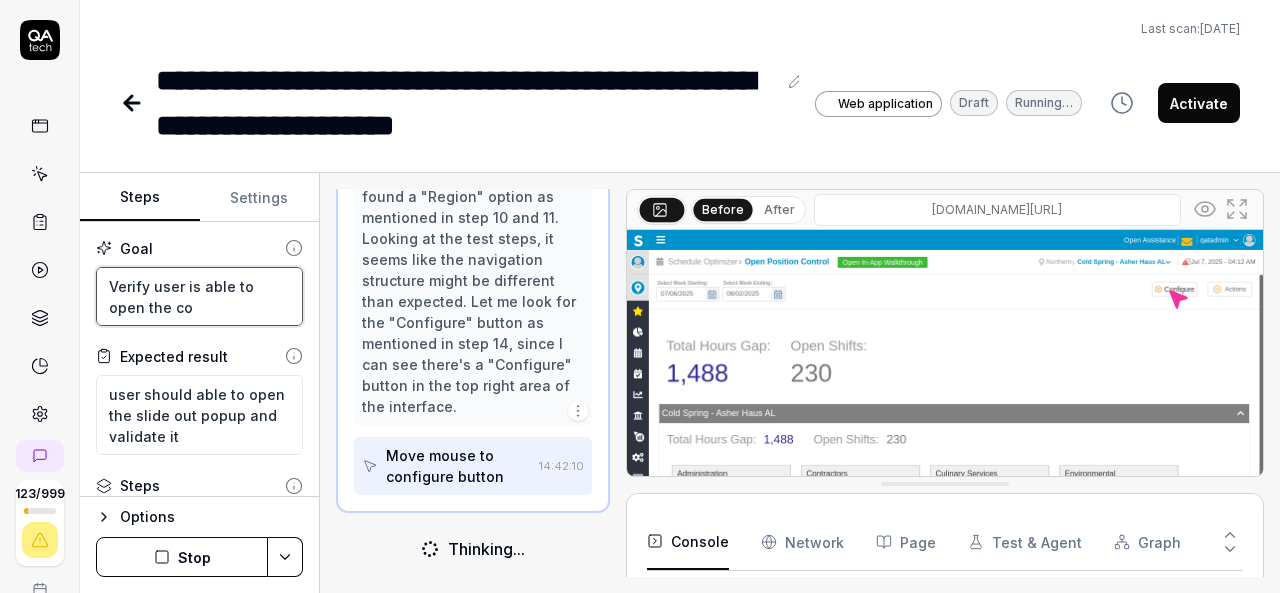 type on "Verify user is able to open the con" 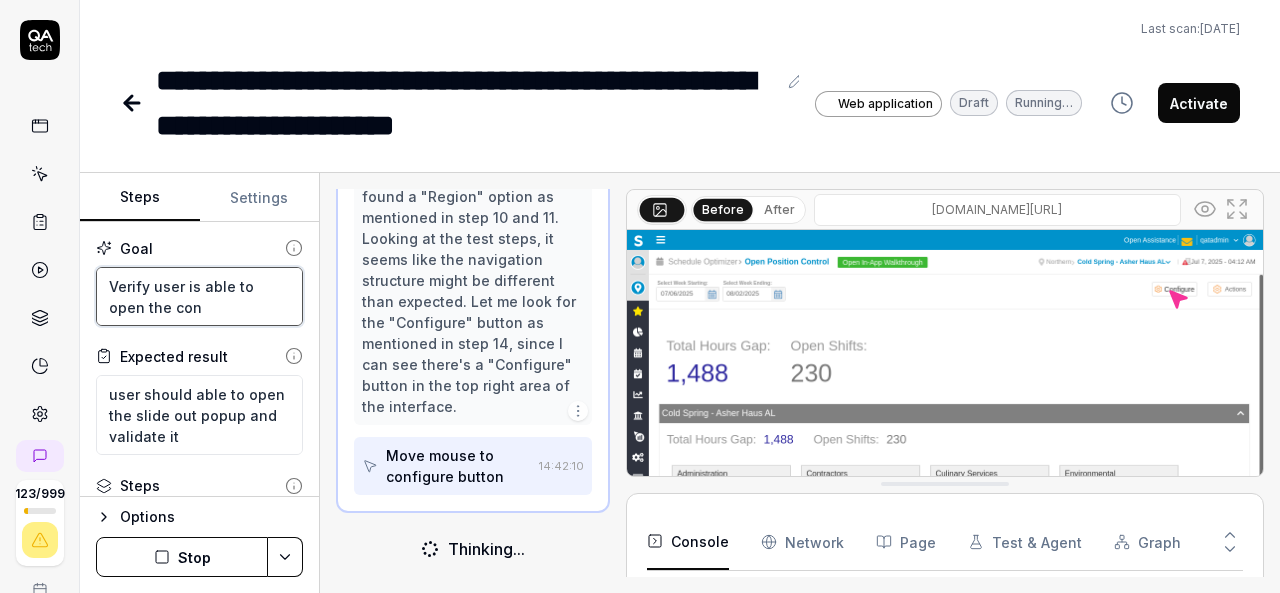 type on "Verify user is able to open the conf" 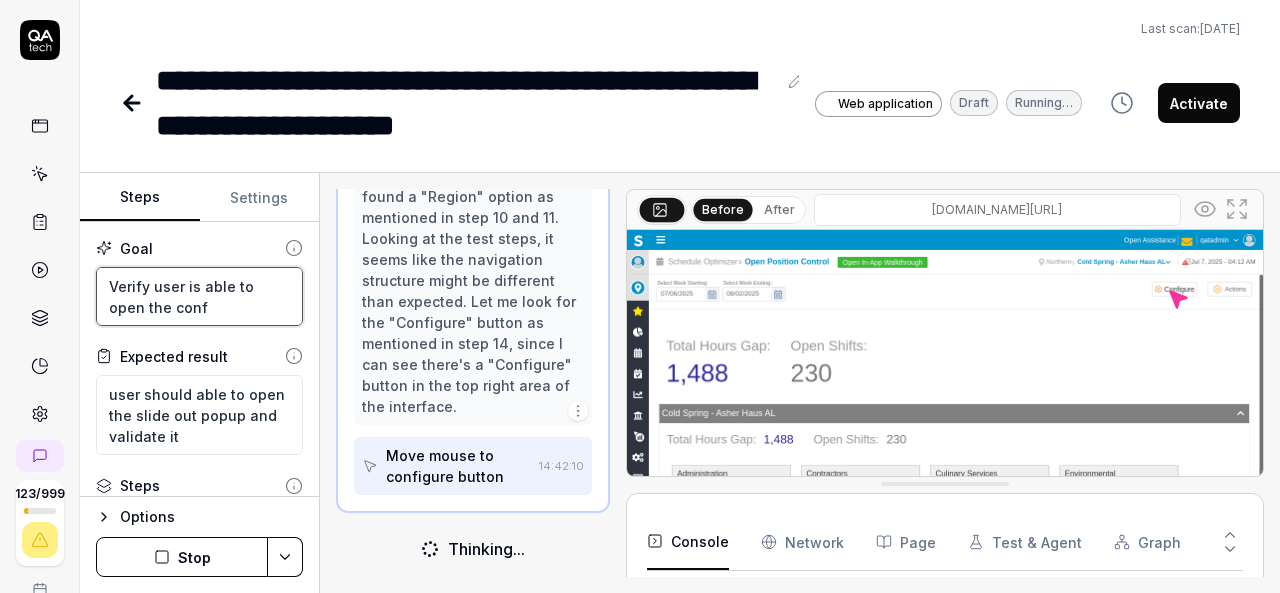 type on "Verify user is able to open the confi" 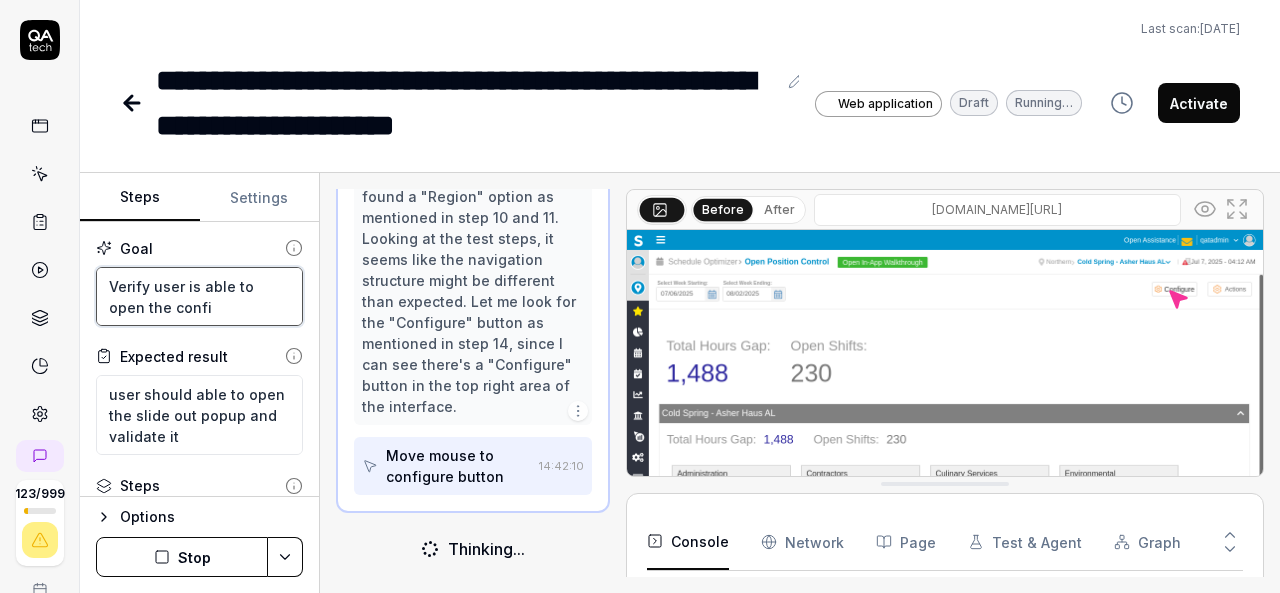 type on "Verify user is able to open the config" 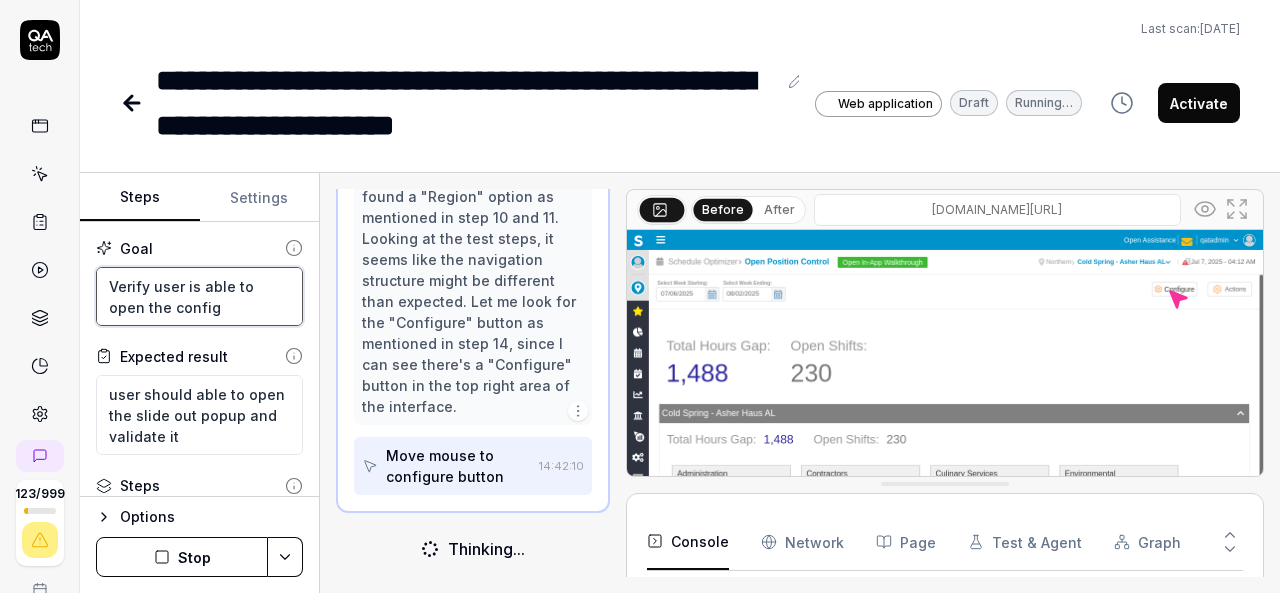 type on "Verify user is able to open the configu" 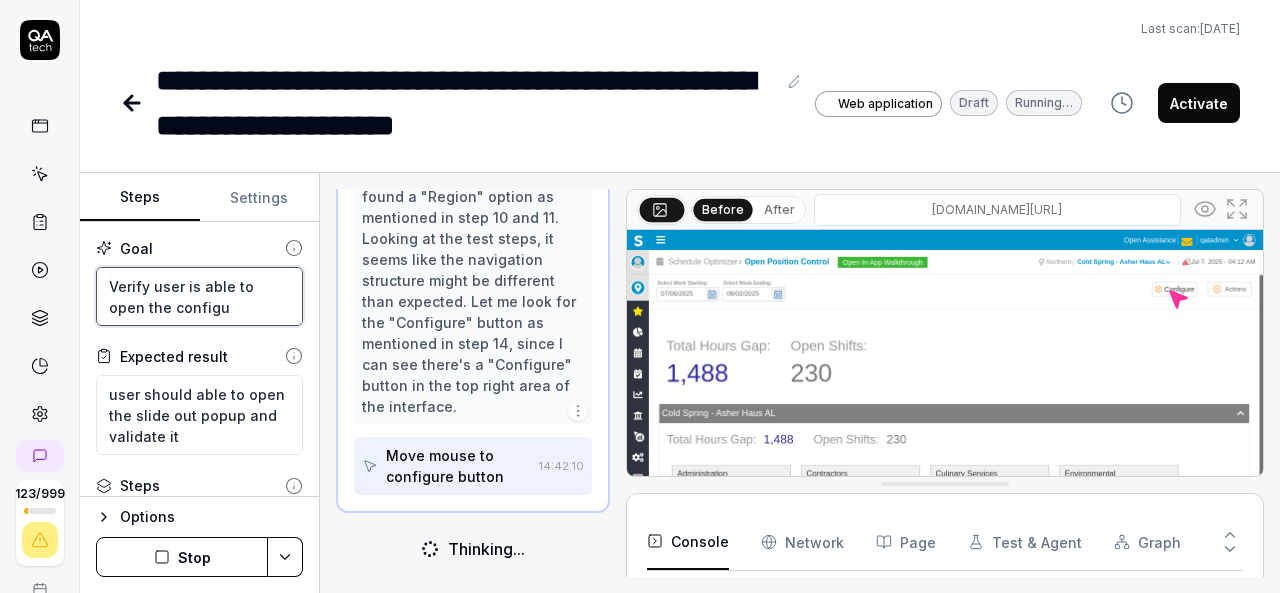 type on "Verify user is able to open the configur" 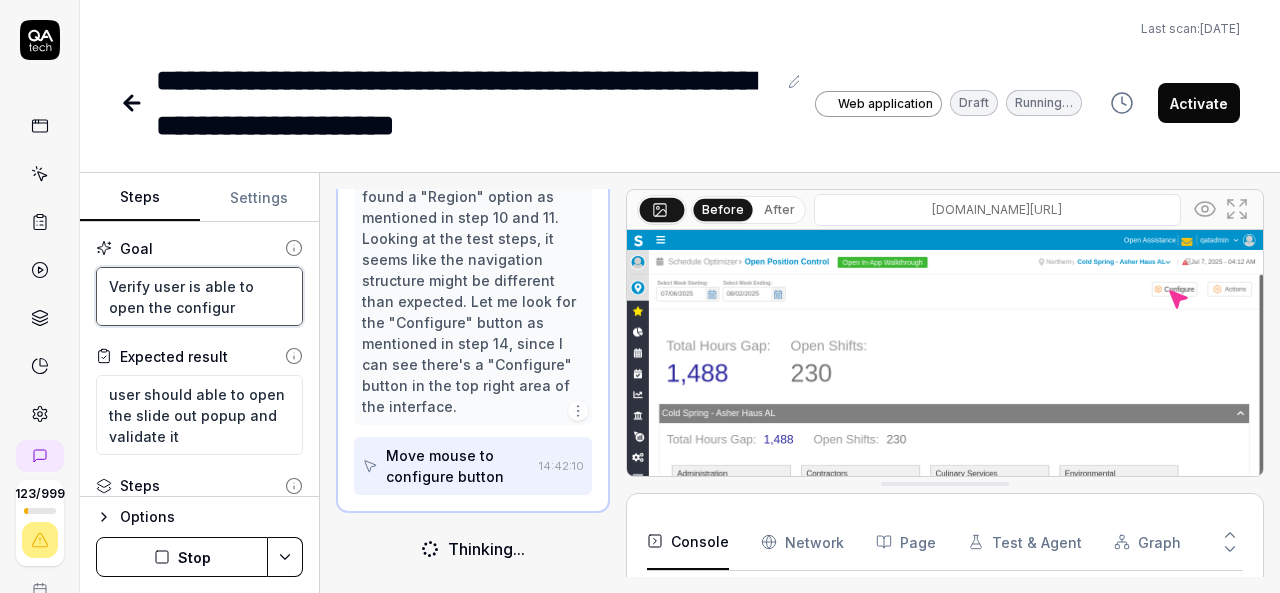 type on "Verify user is able to open the configure" 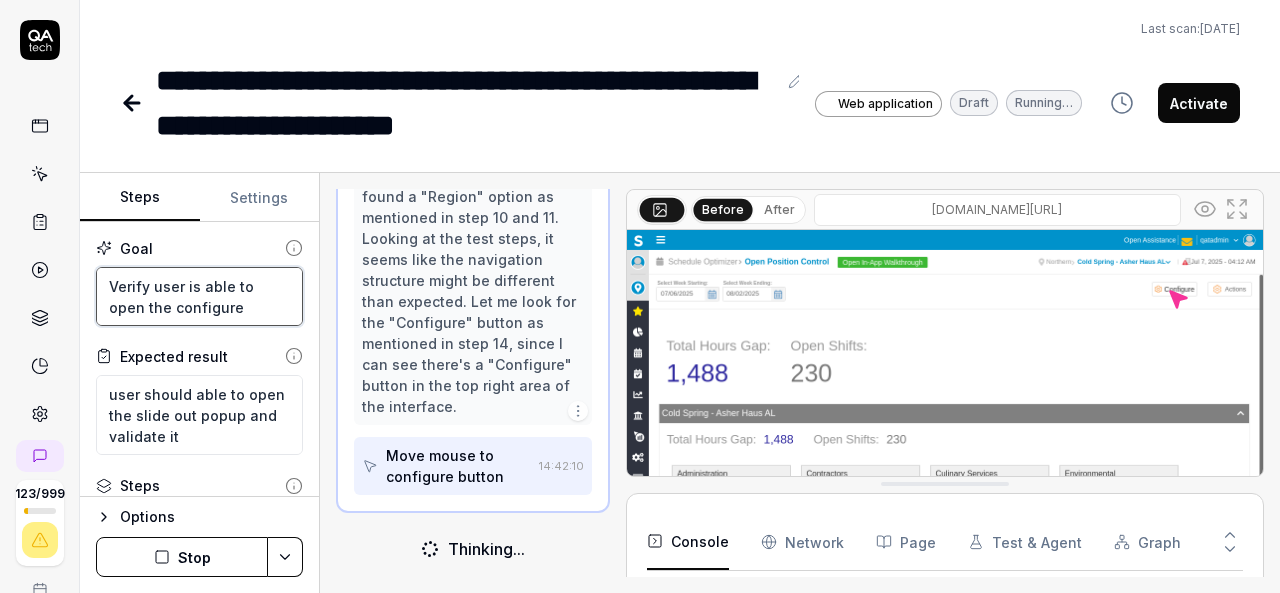 type on "Verify user is able to open the configure" 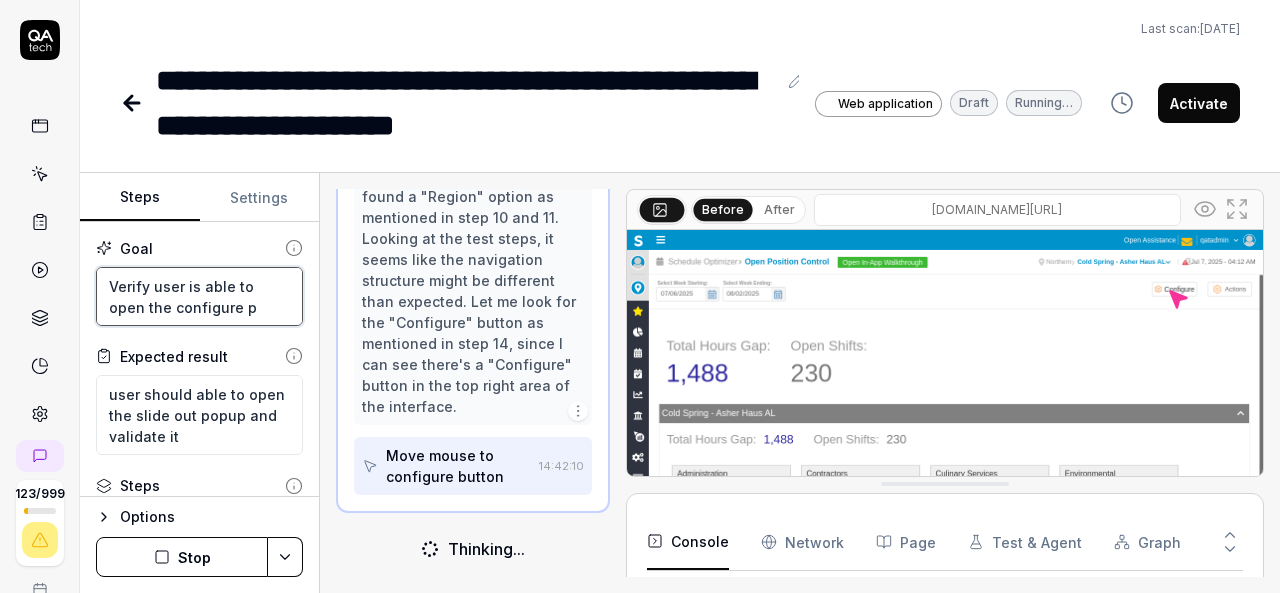 type on "Verify user is able to open the configure po" 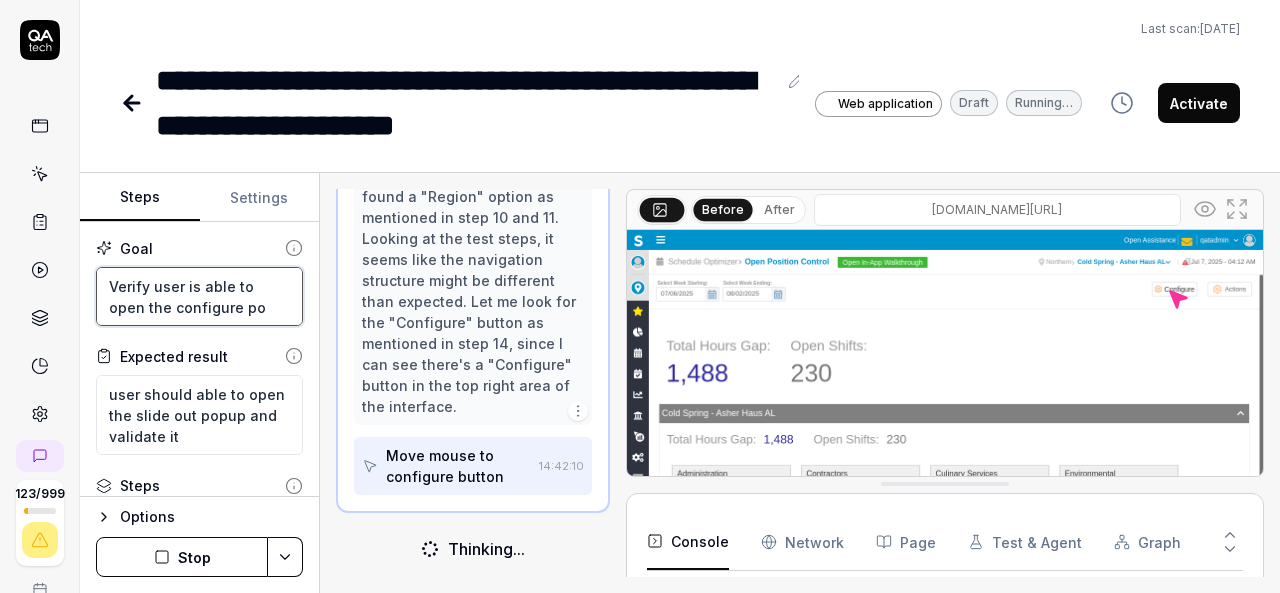 type on "Verify user is able to open the configure pou" 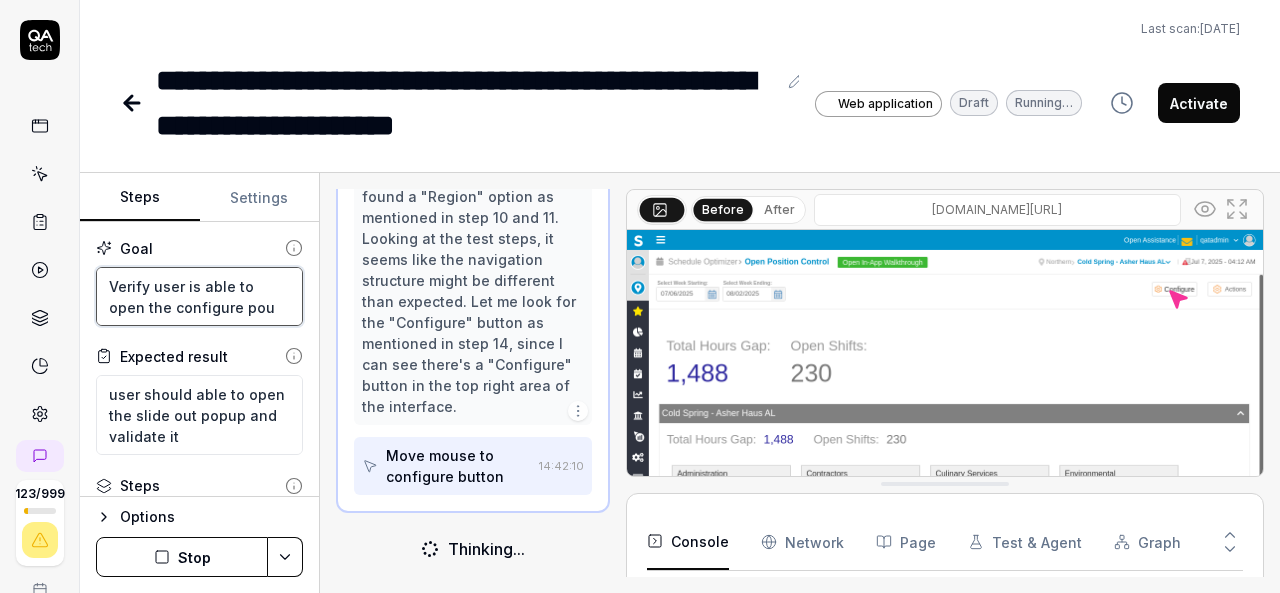 type on "Verify user is able to open the configure poup" 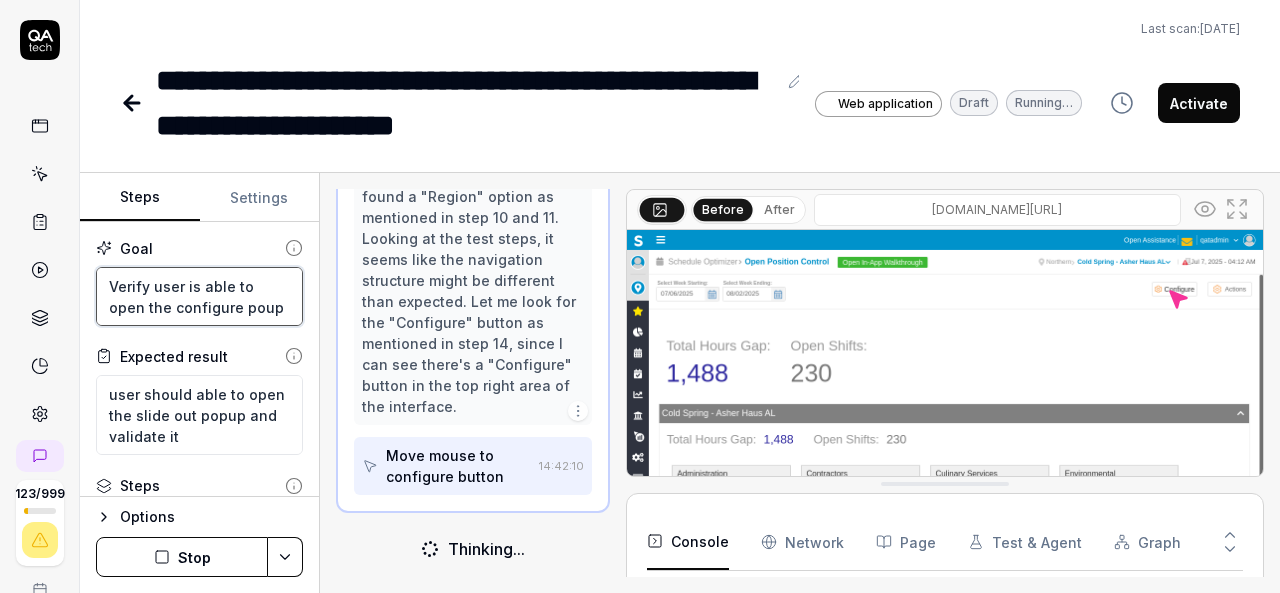 type on "Verify user is able to open the configure poup" 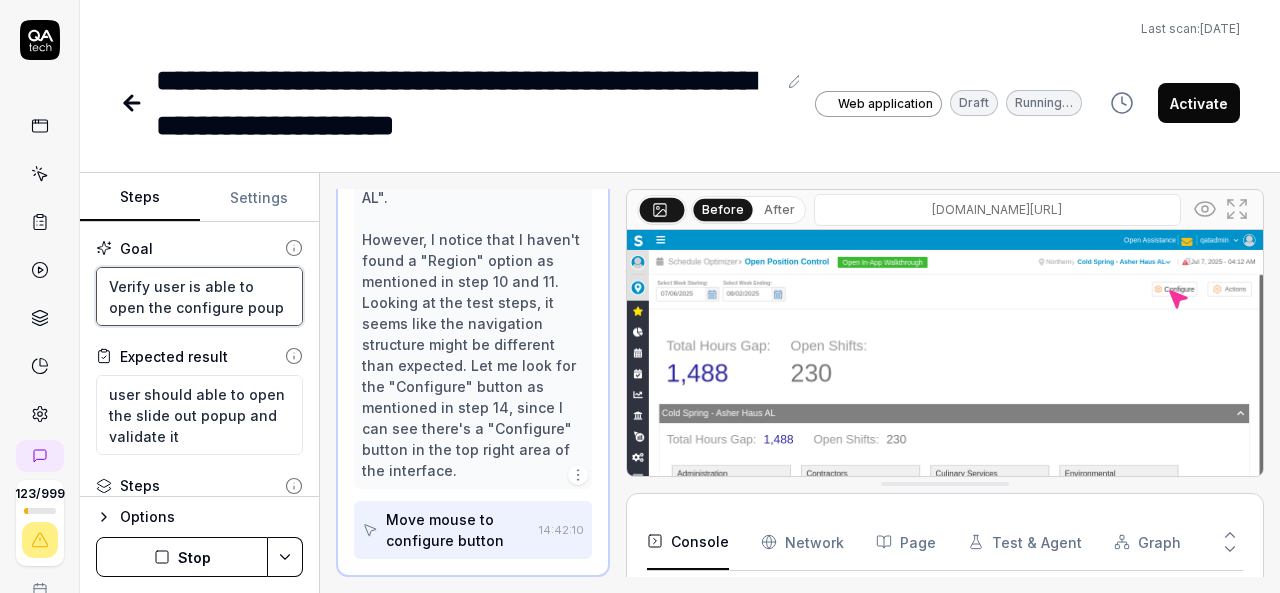 type on "Verify user is able to open the configure poup a" 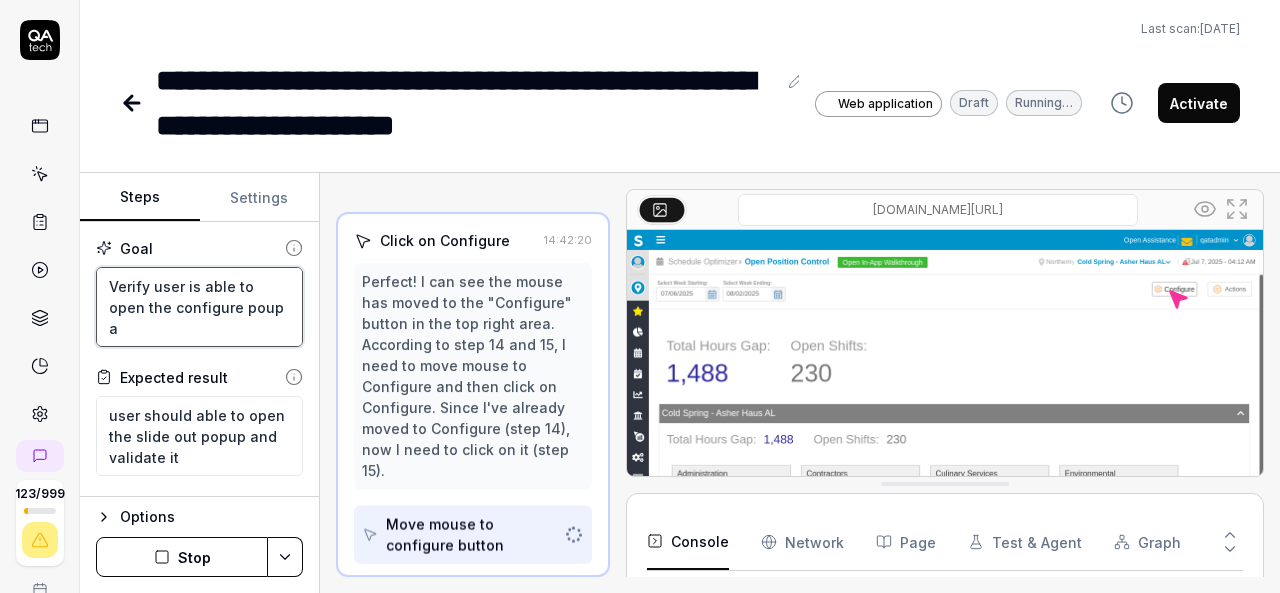 type on "Verify user is able to open the configure poup an" 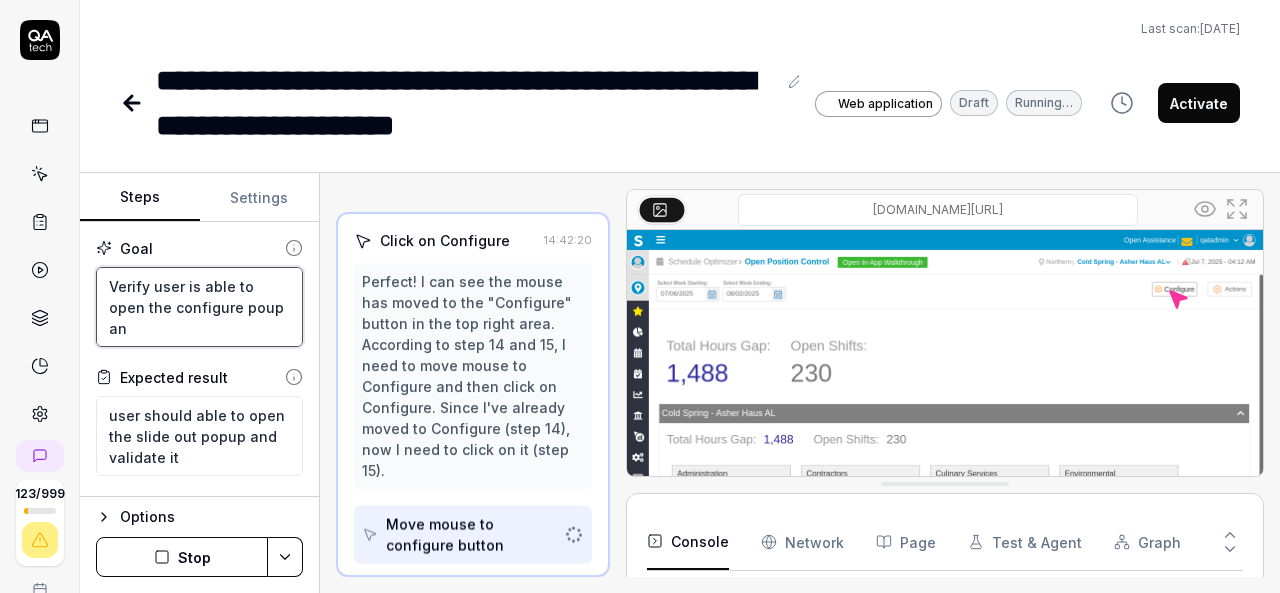 type on "*" 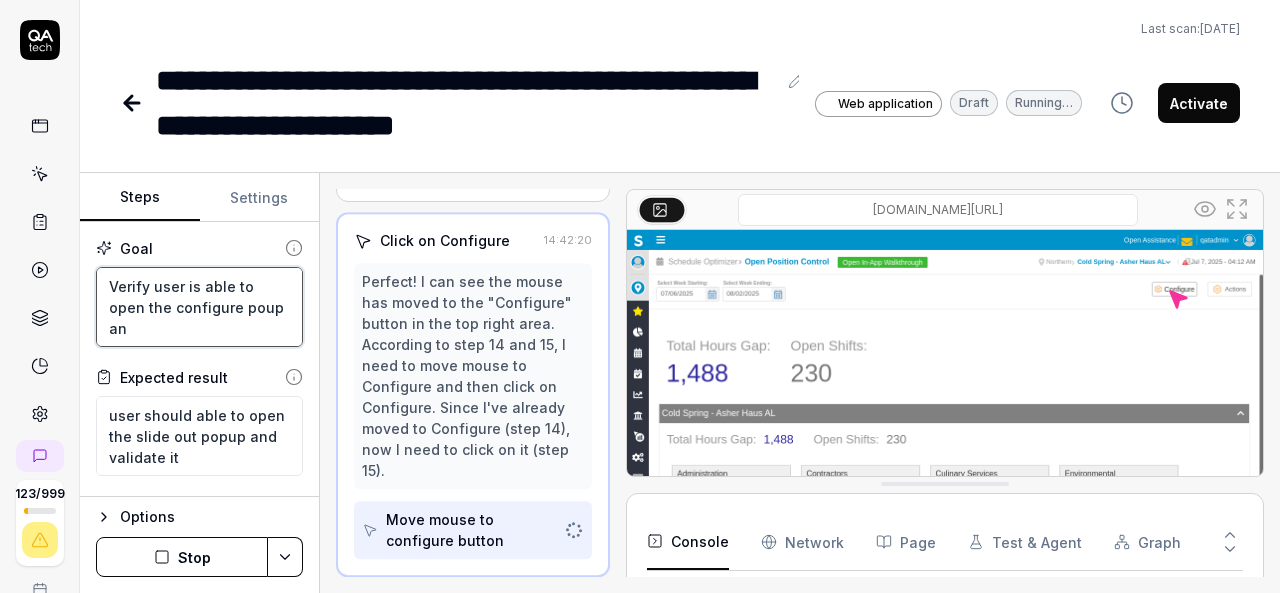 type on "Verify user is able to open the configure poup and" 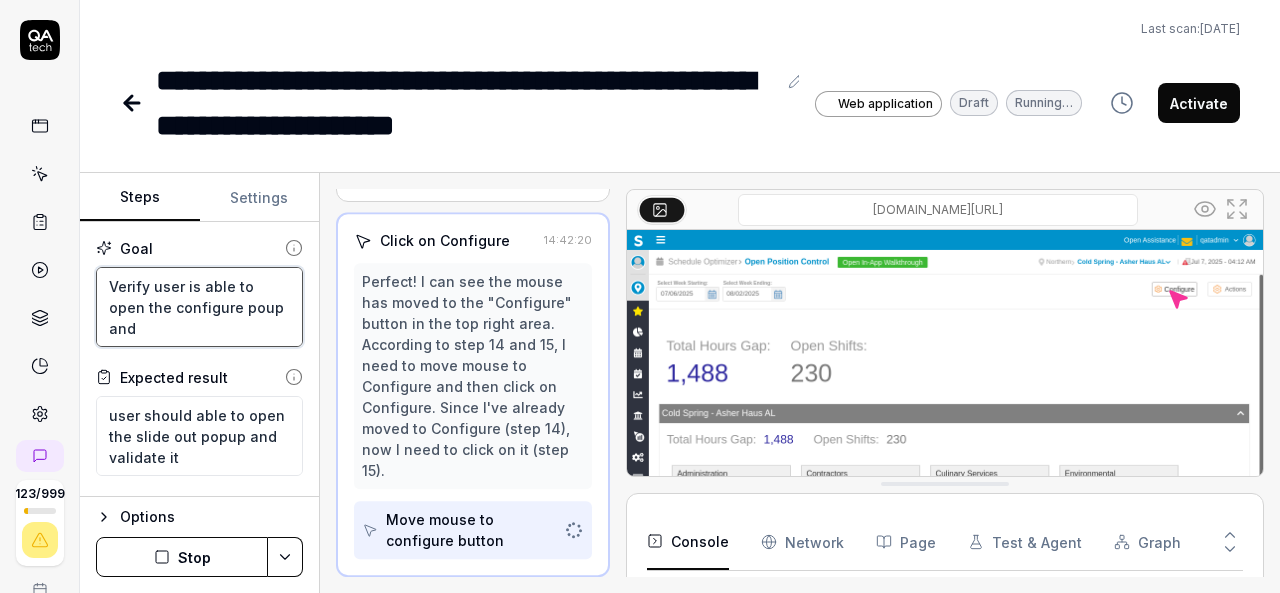 type on "Verify user is able to open the configure poup and" 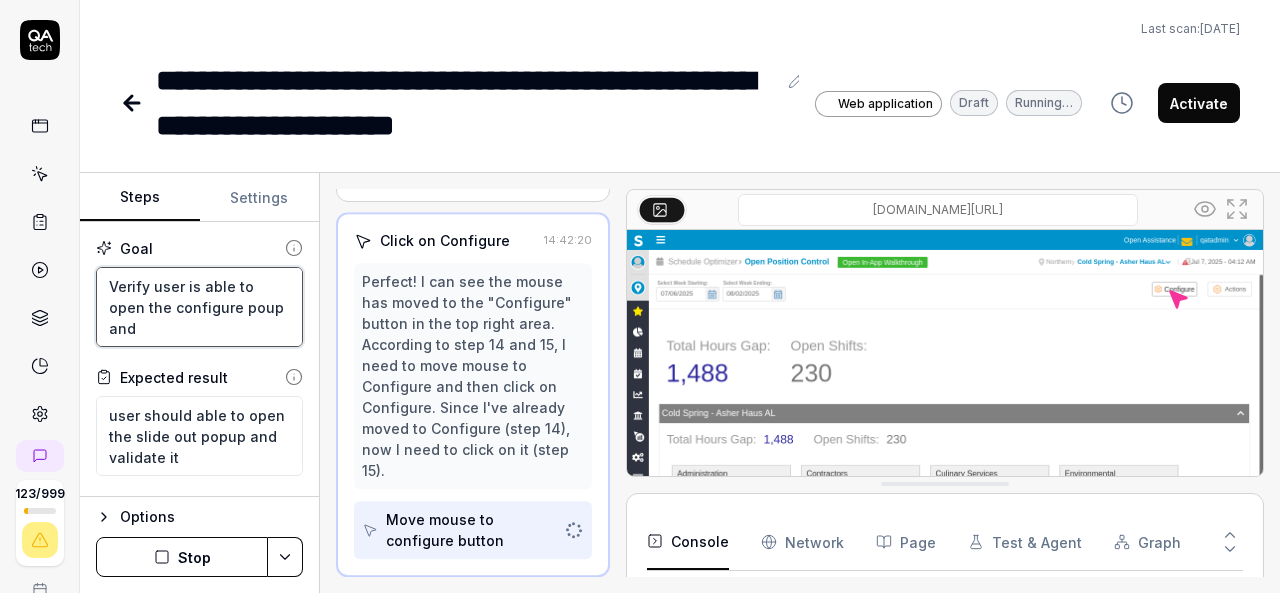 type on "*" 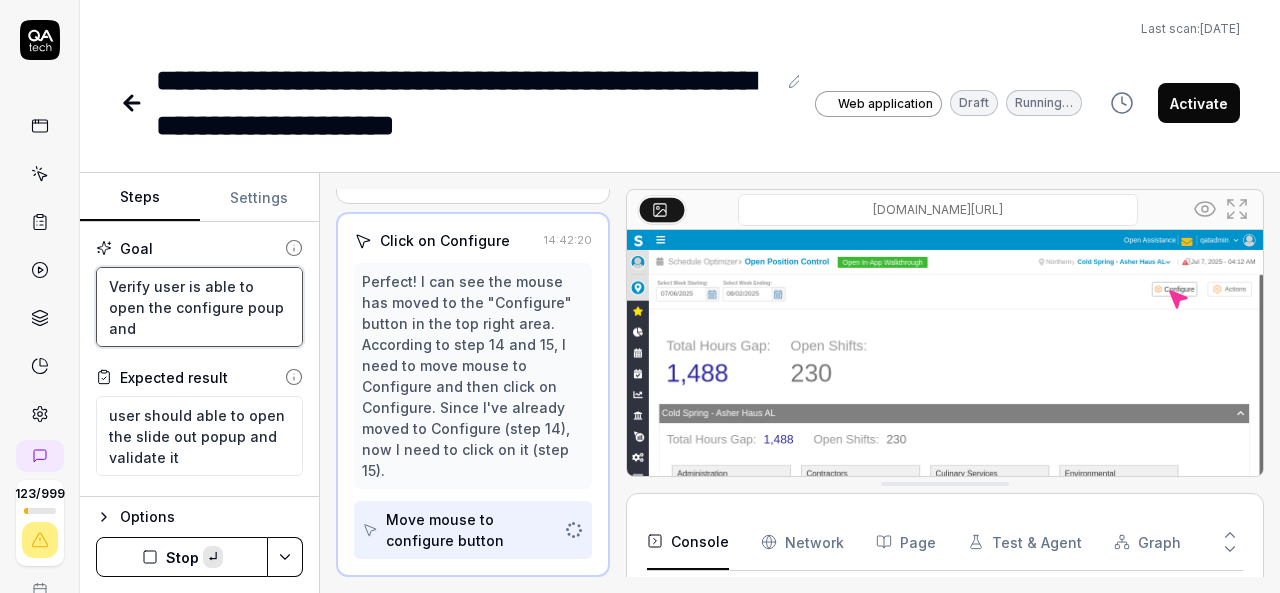 scroll, scrollTop: 1108, scrollLeft: 0, axis: vertical 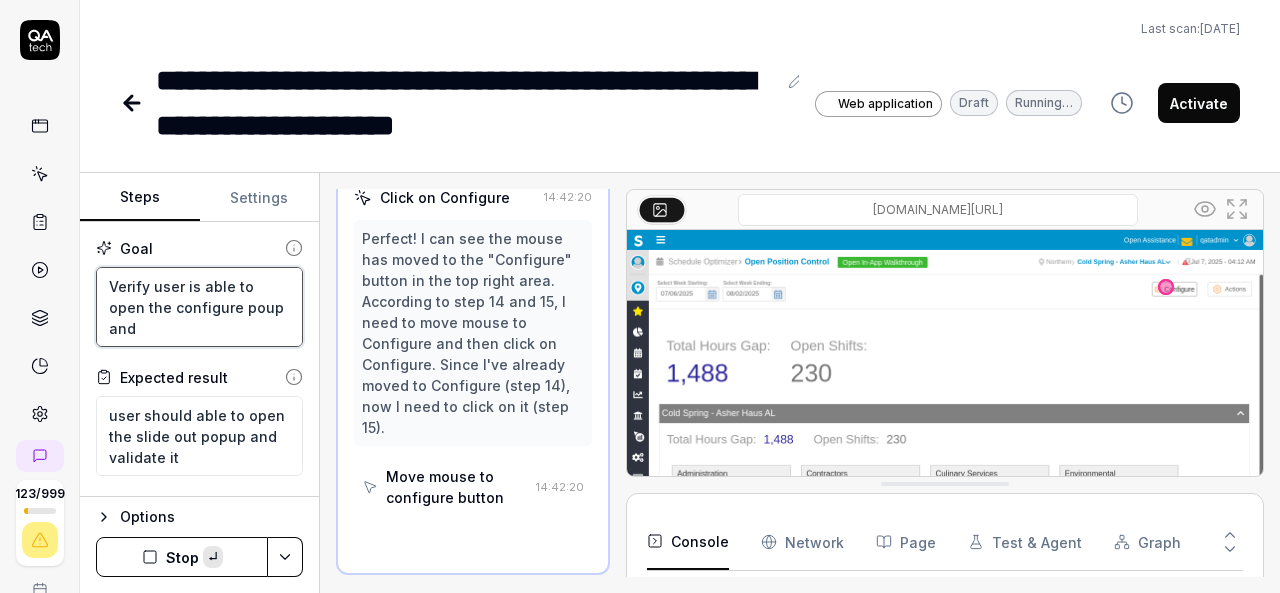 paste on "Update the values at Configure popup" 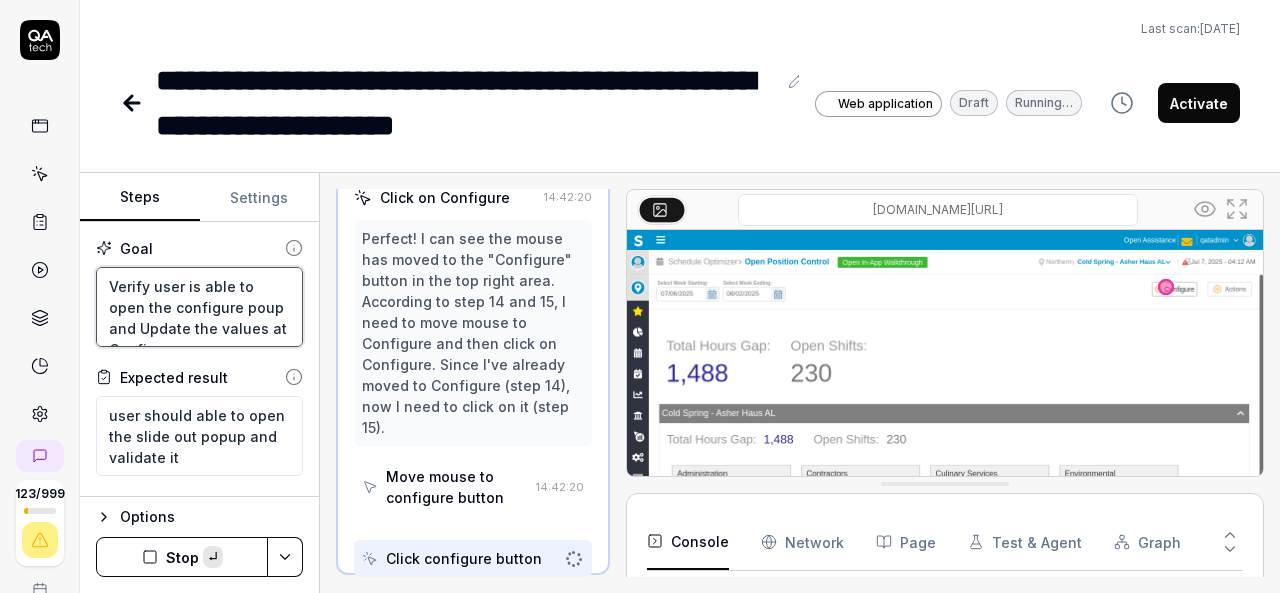 scroll, scrollTop: 10, scrollLeft: 0, axis: vertical 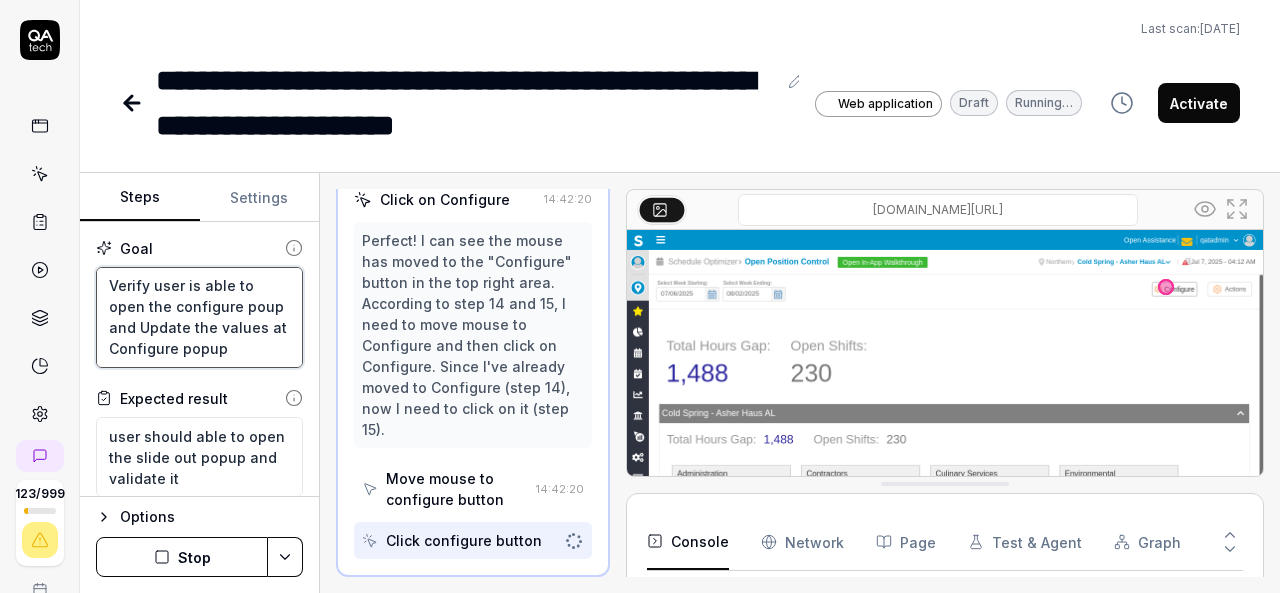click on "Verify user is able to open the configure poup and Update the values at Configure popup" at bounding box center [199, 317] 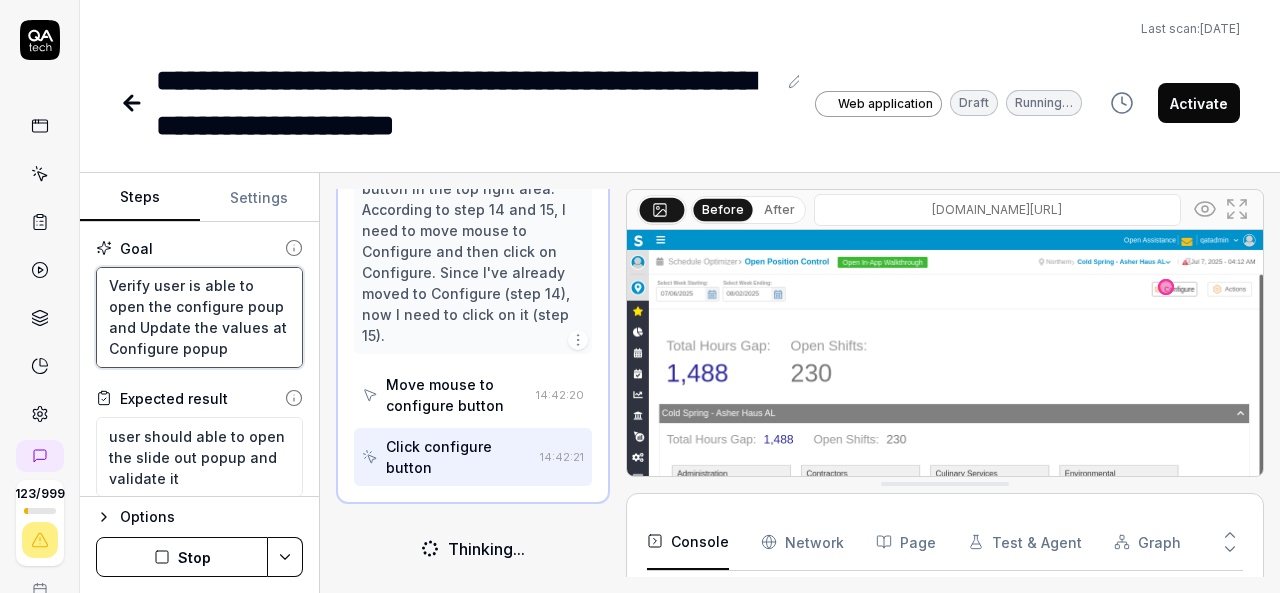 type on "Verify user is able to open the configure pou and Update the values at Configure popup" 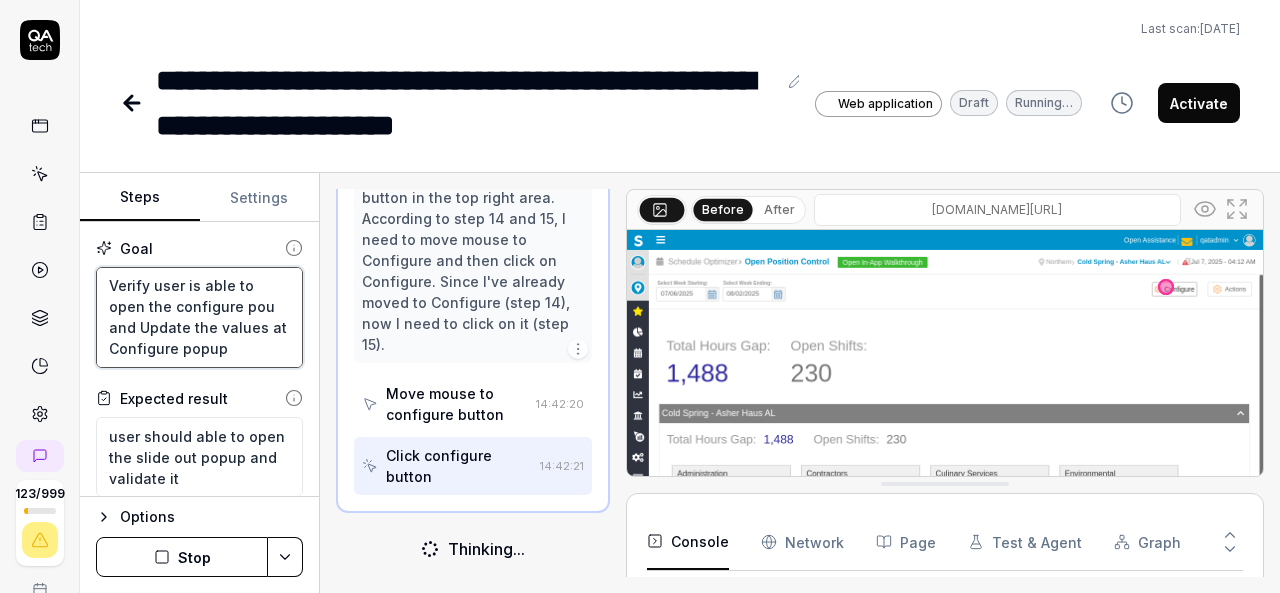 scroll, scrollTop: 1192, scrollLeft: 0, axis: vertical 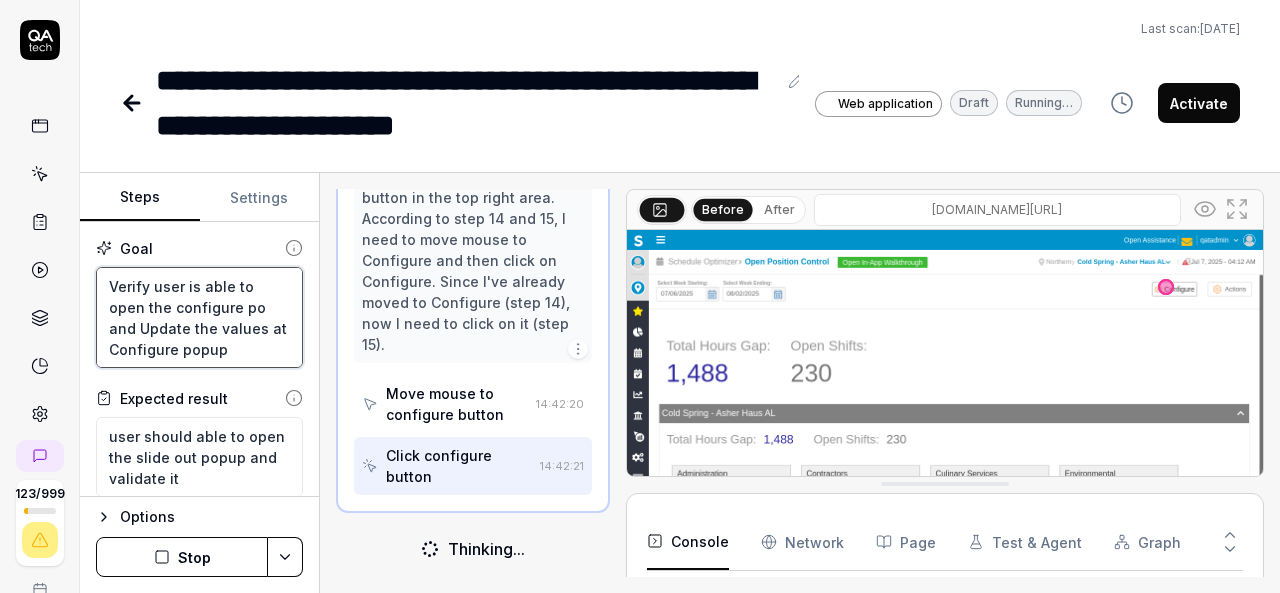 type on "Verify user is able to open the configure p and Update the values at Configure popup" 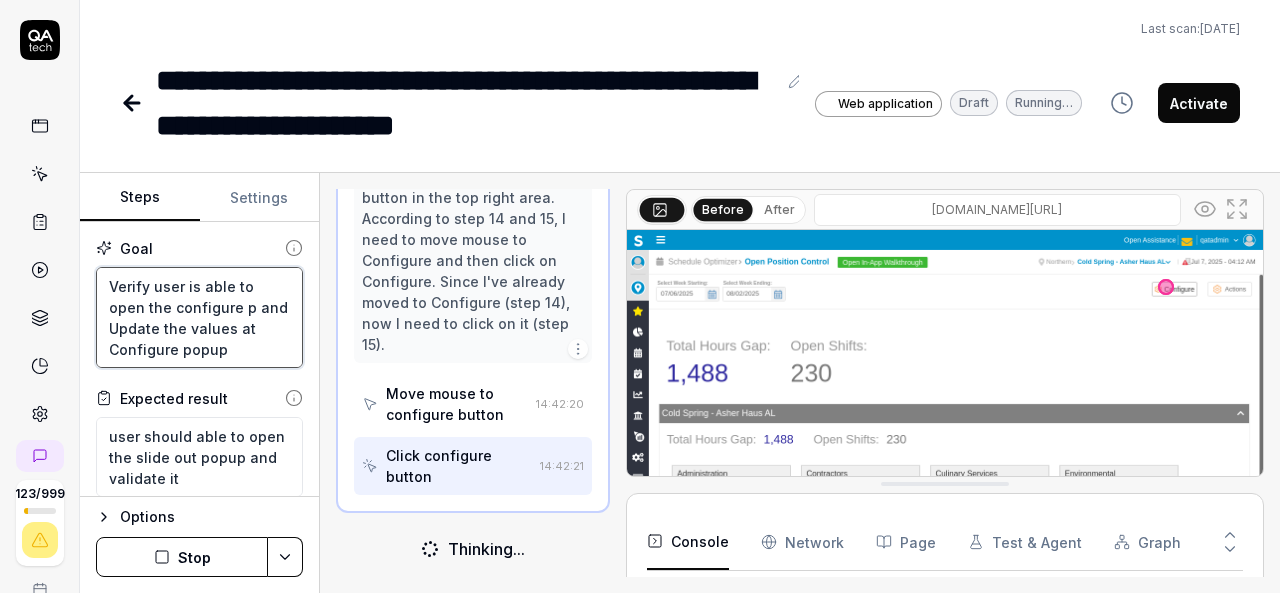 type on "Verify user is able to open the configure po and Update the values at Configure popup" 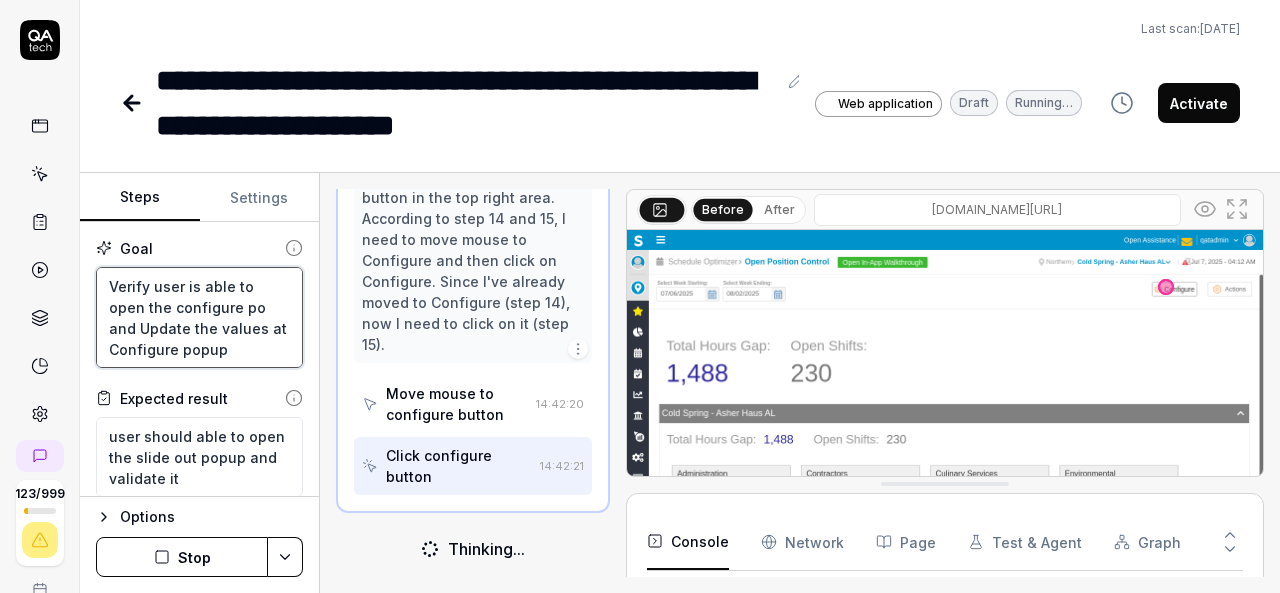type on "Verify user is able to open the configure pop and Update the values at Configure popup" 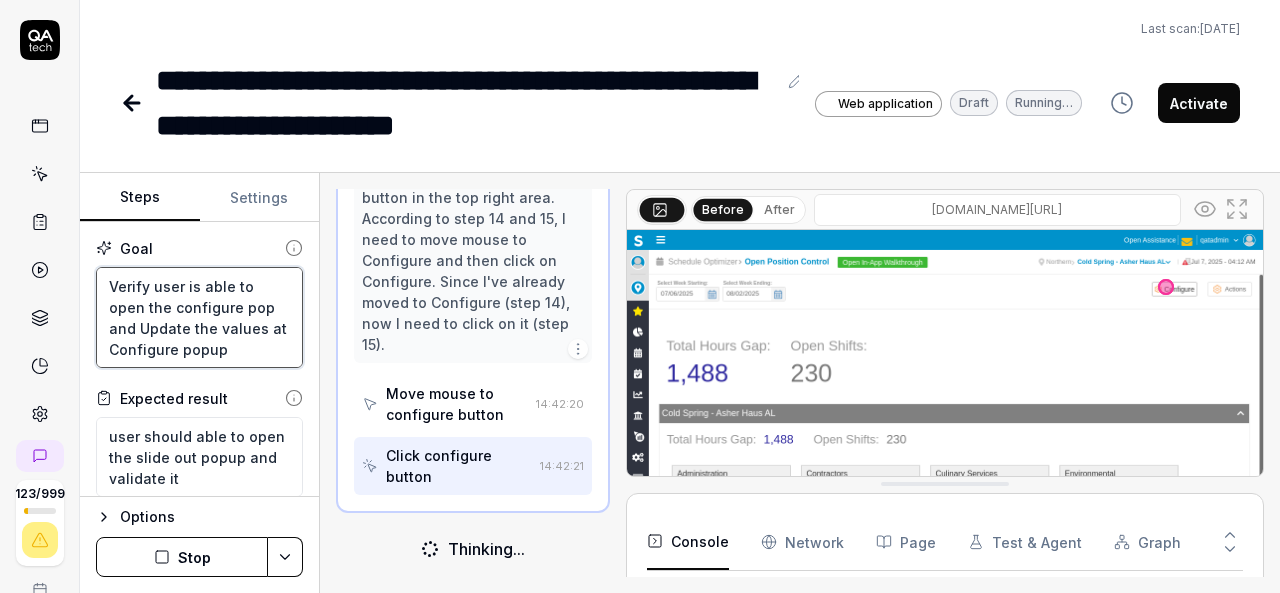 type on "Verify user is able to open the configure popu and Update the values at Configure popup" 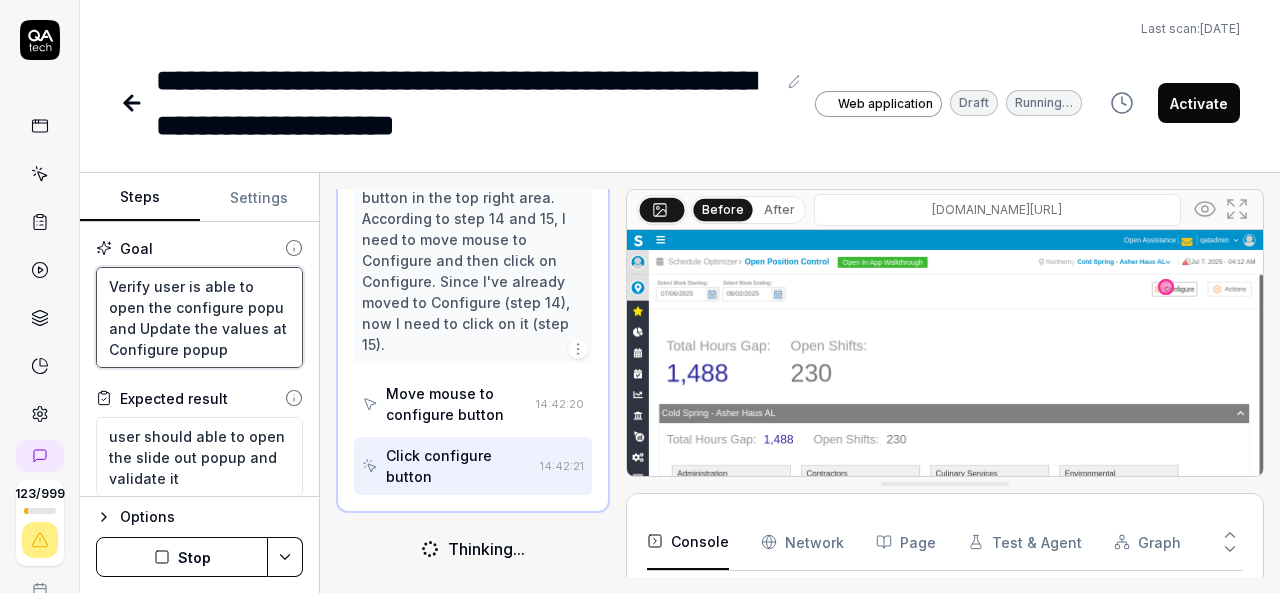 type on "Verify user is able to open the configure popup and Update the values at Configure popup" 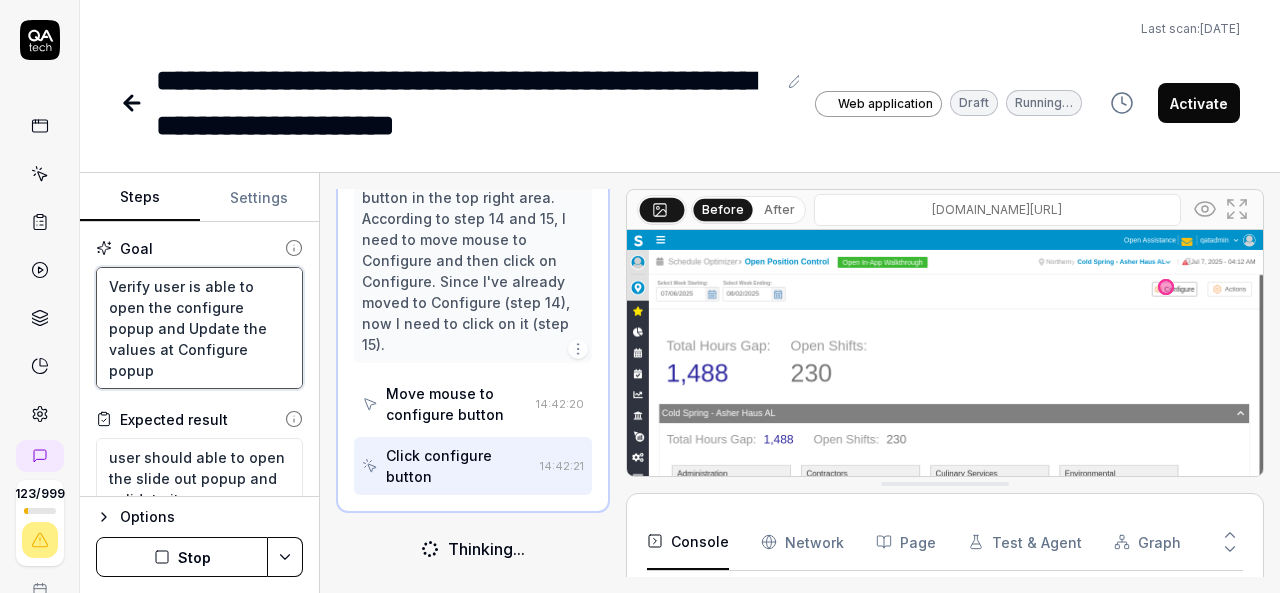 click on "Verify user is able to open the configure popup and Update the values at Configure popup" at bounding box center (199, 328) 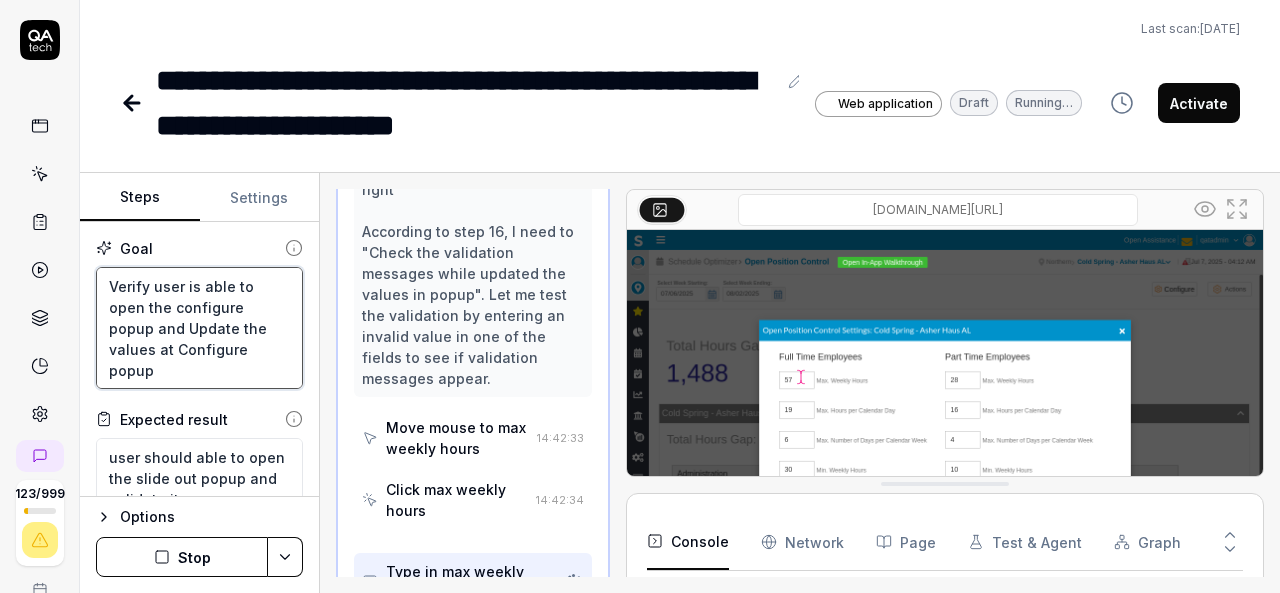 click on "Verify user is able to open the configure popup and Update the values at Configure popup" at bounding box center (199, 328) 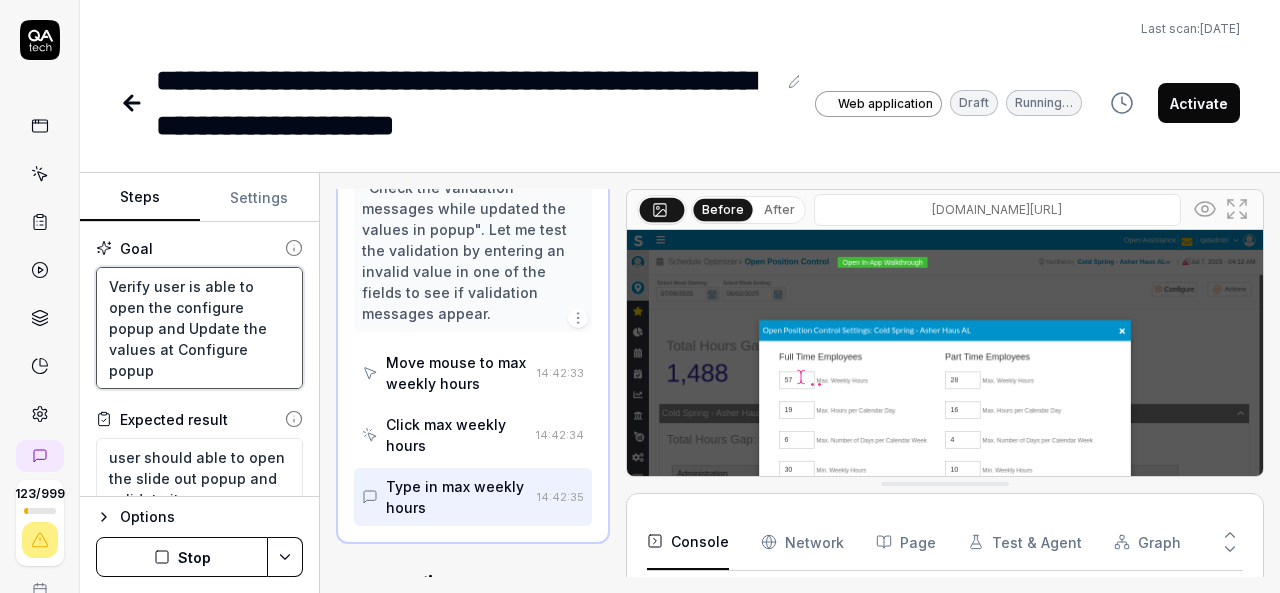 scroll, scrollTop: 1841, scrollLeft: 0, axis: vertical 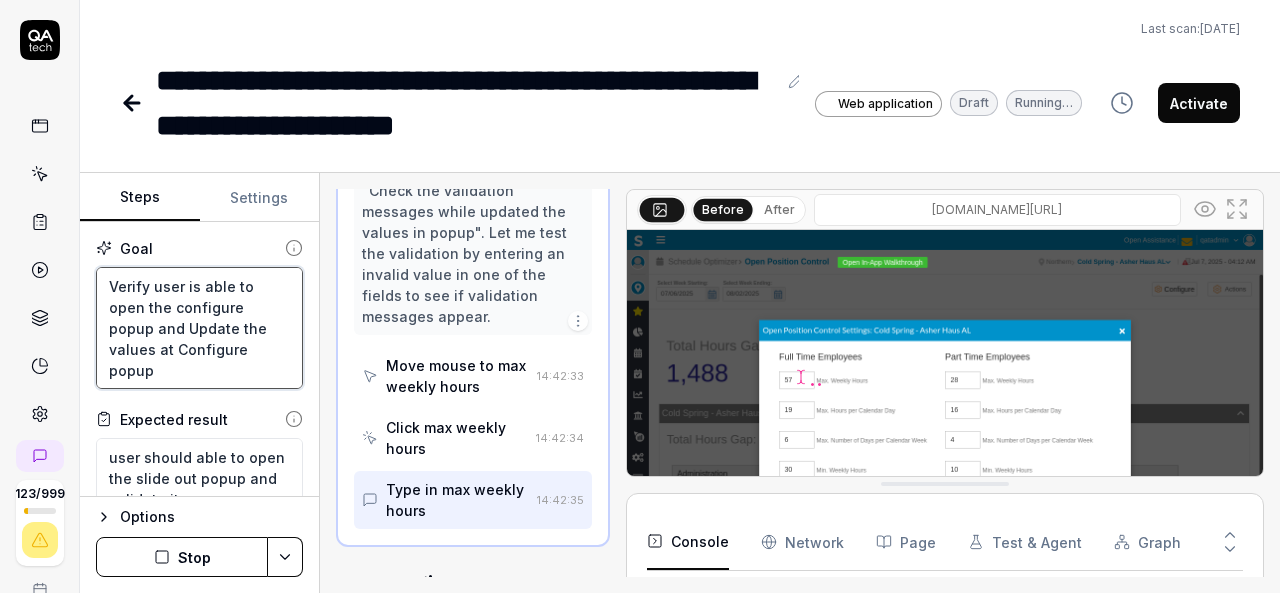 click on "Verify user is able to open the configure popup and Update the values at Configure popup" at bounding box center (199, 328) 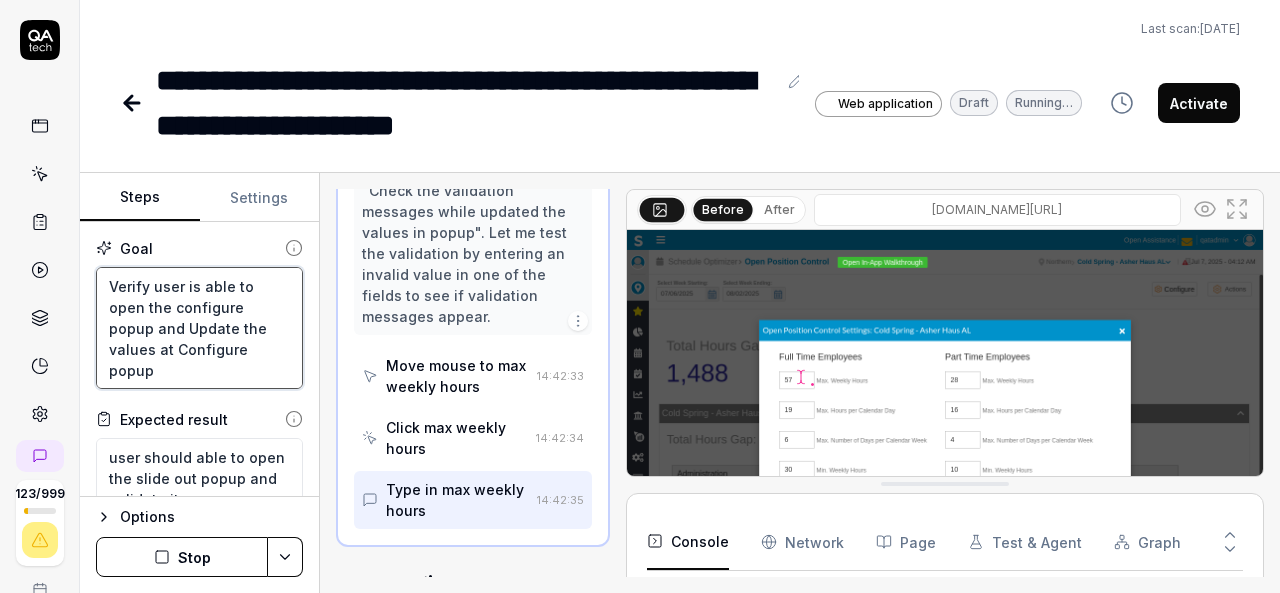 click on "Verify user is able to open the configure popup and Update the values at Configure popup" at bounding box center (199, 328) 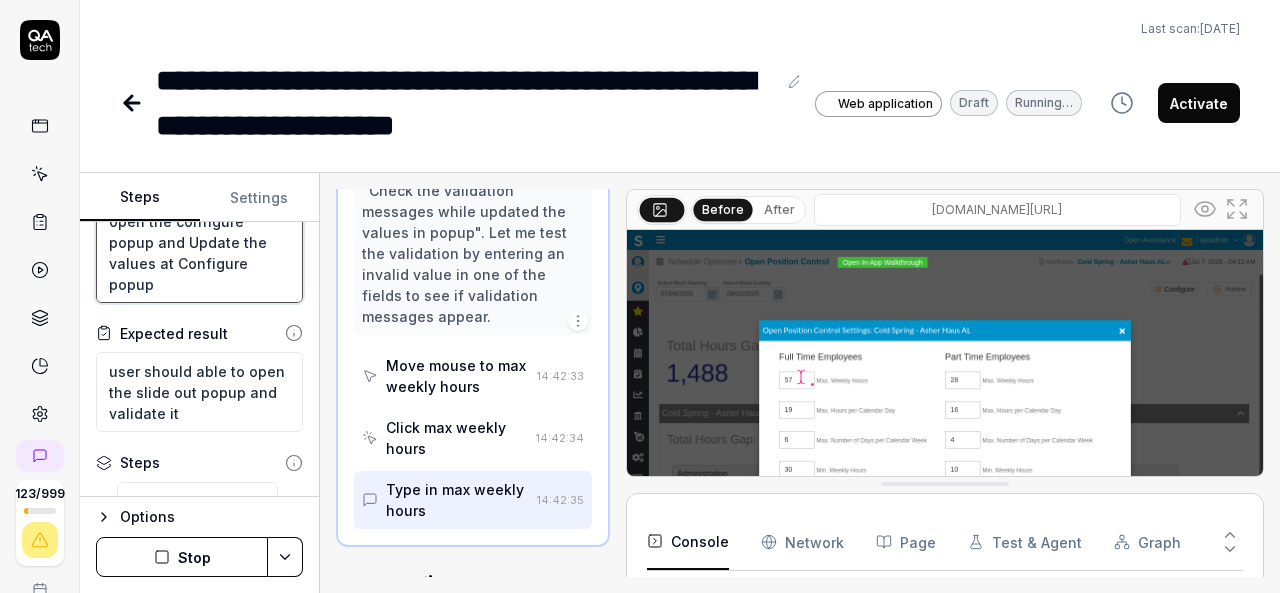 scroll, scrollTop: 88, scrollLeft: 0, axis: vertical 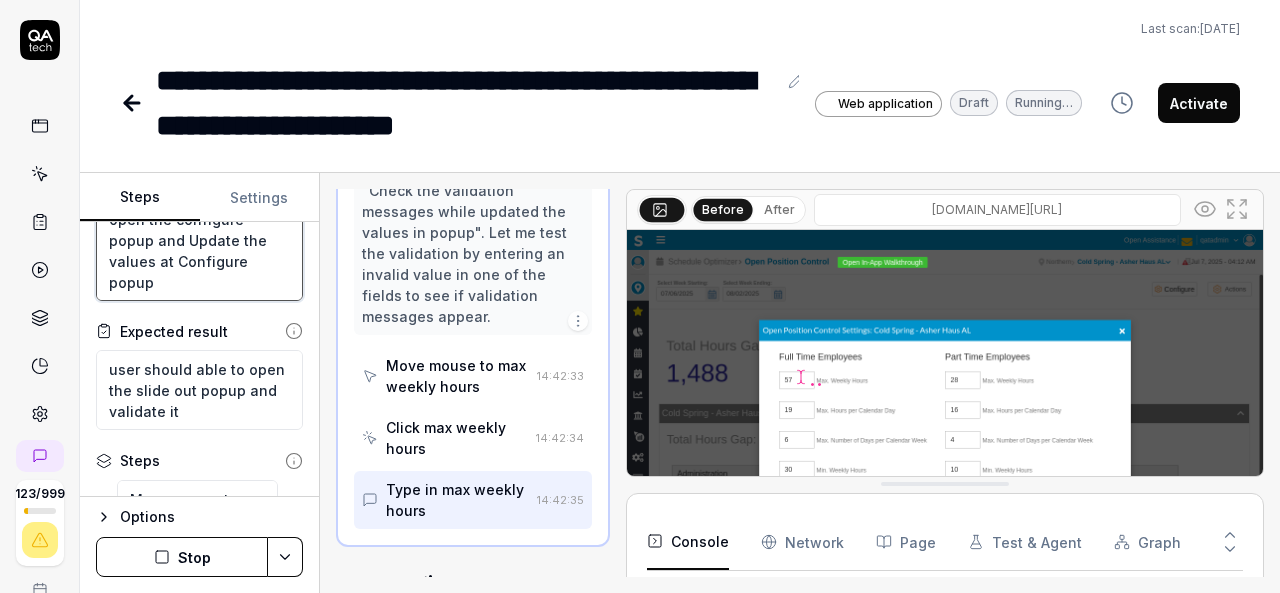 type on "Verify user is able to open the configure popup and Update the values at Configure popup" 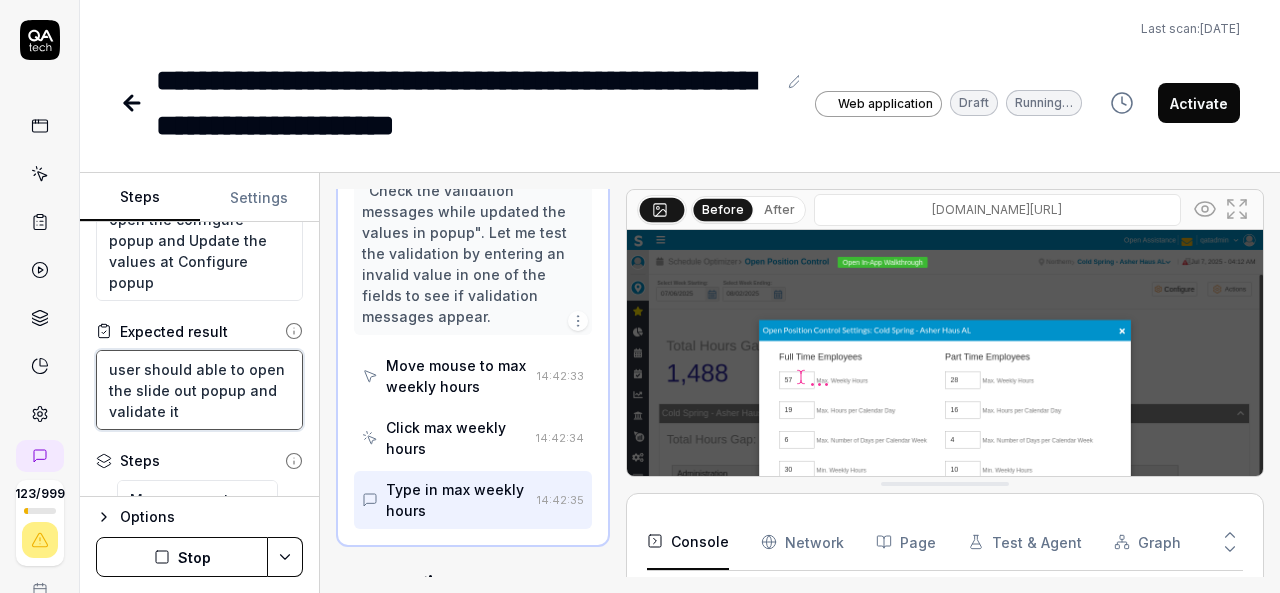 click on "user should able to open the slide out popup and validate it" at bounding box center (199, 390) 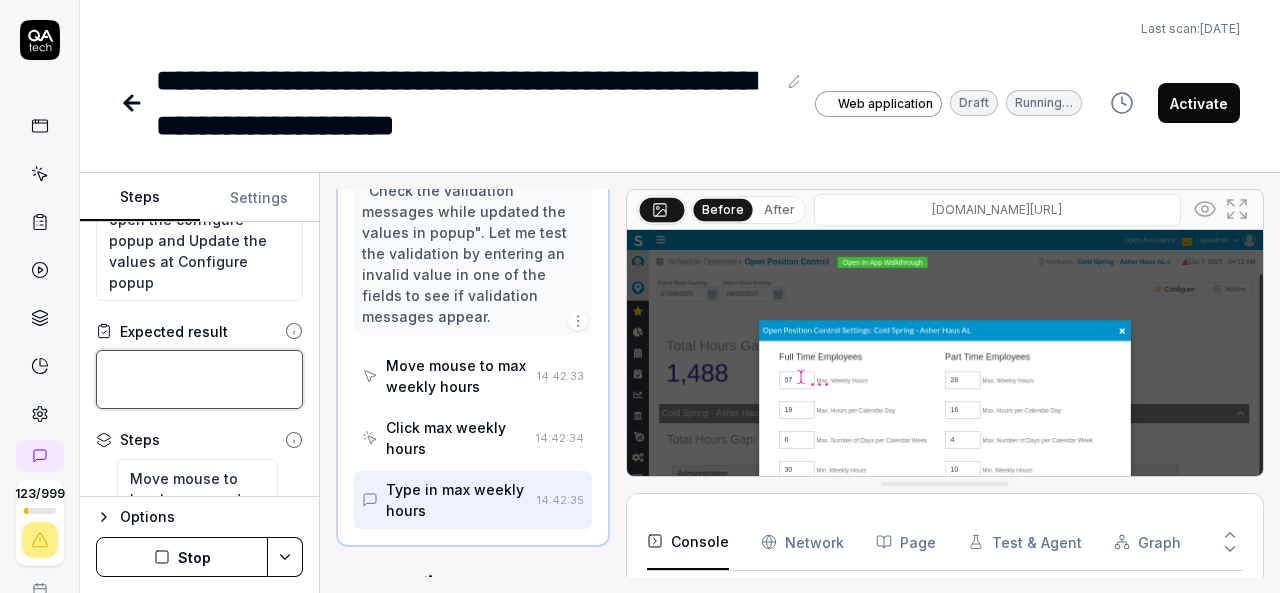 type on "U" 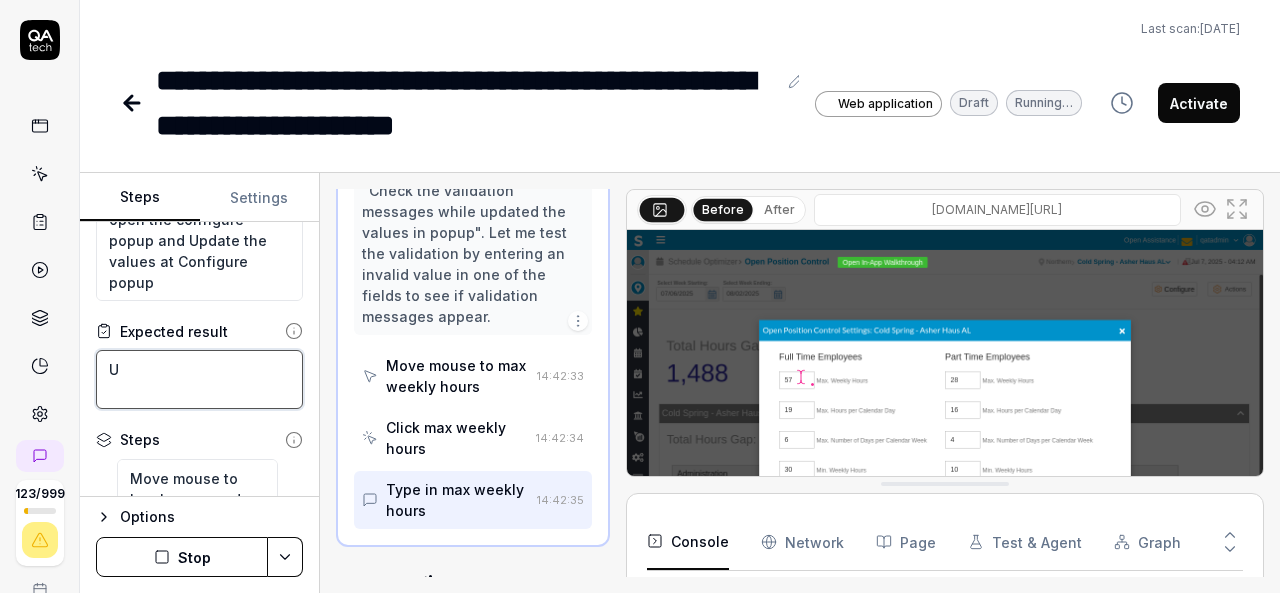 type on "Us" 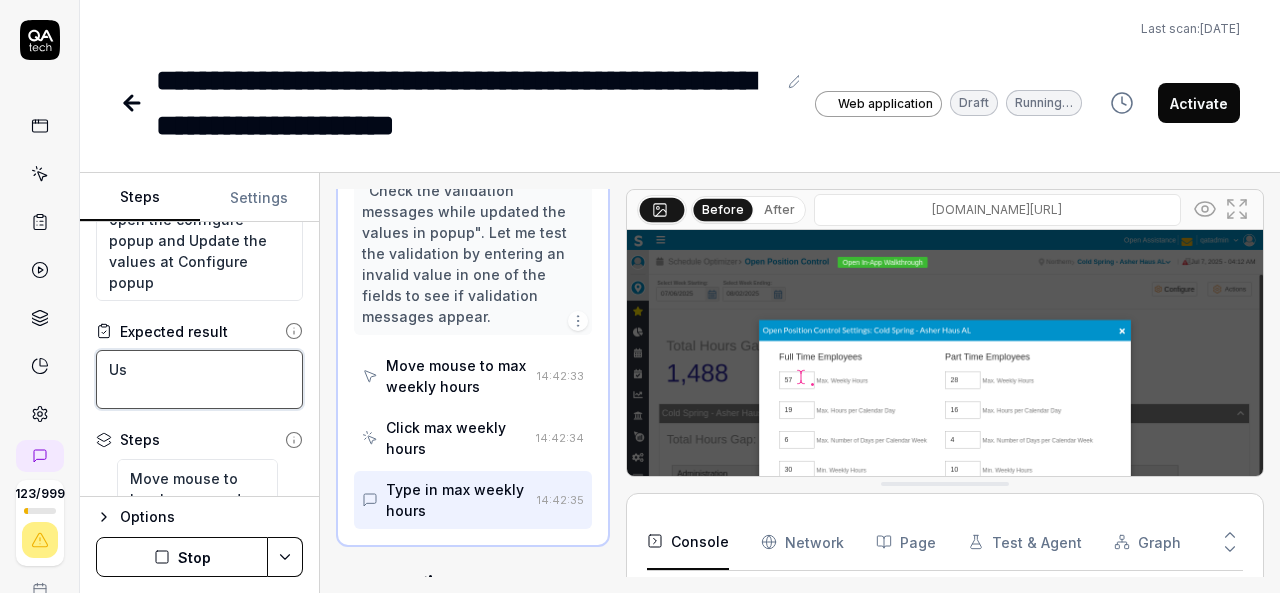 type on "Use" 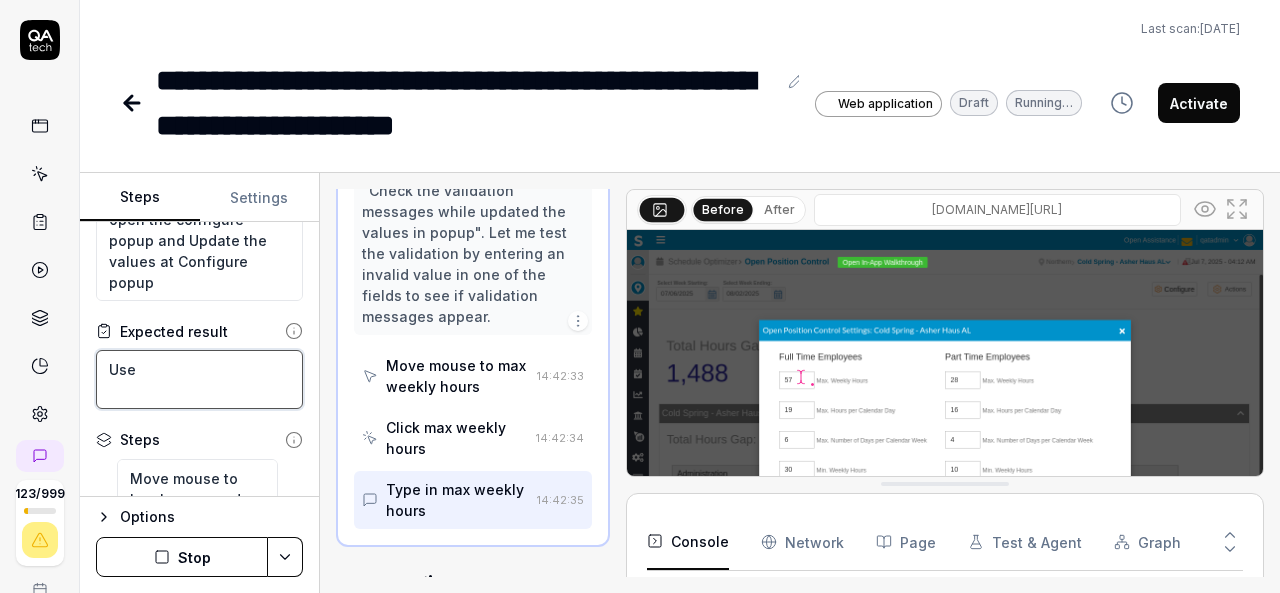 type on "*" 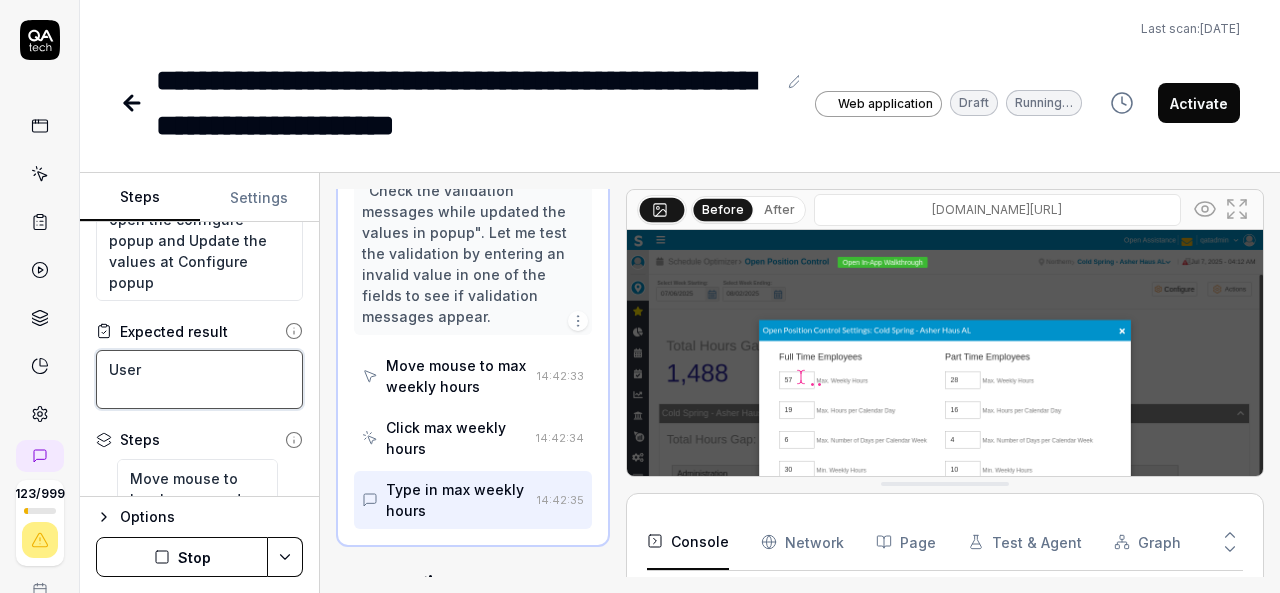 type on "User" 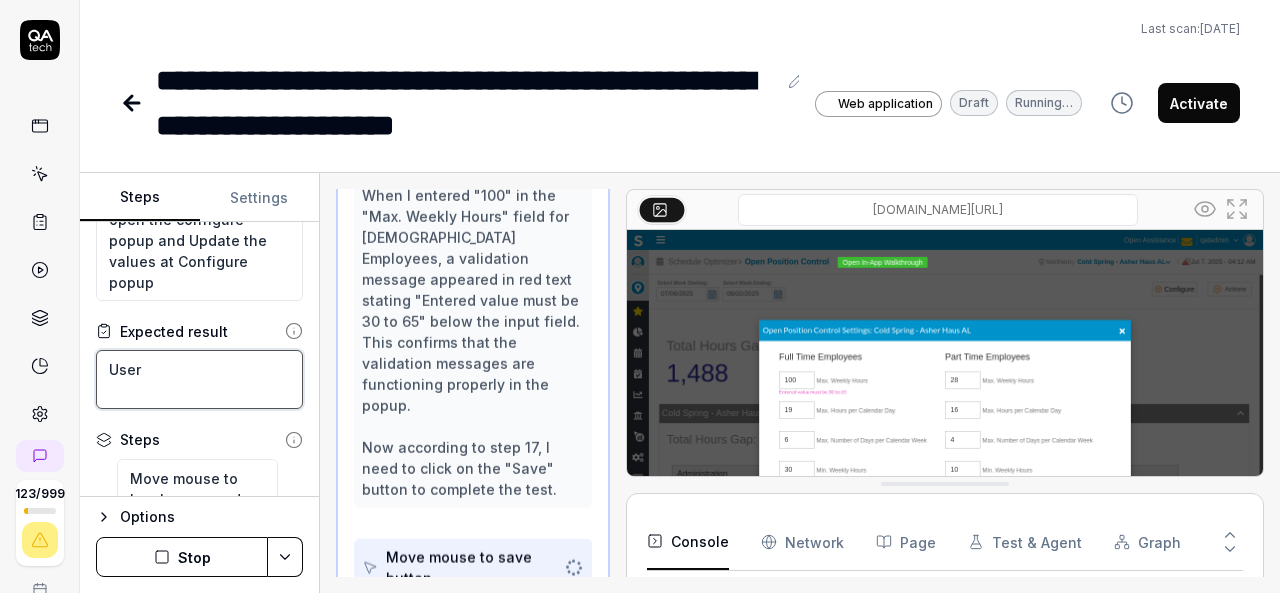 type on "User s" 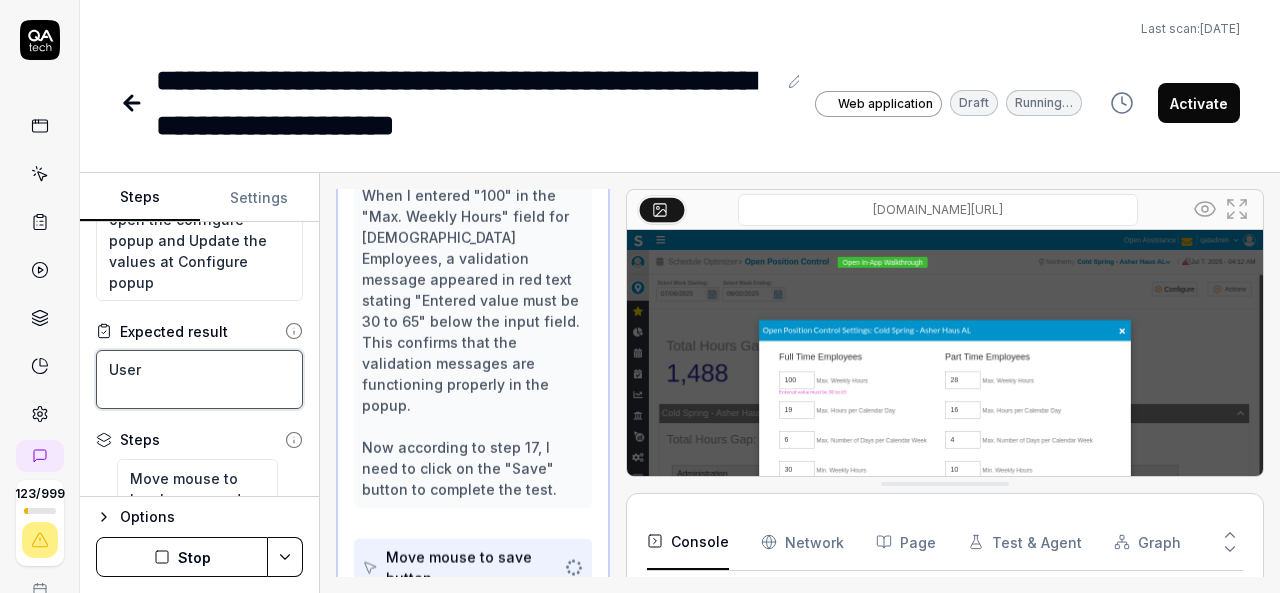 type on "*" 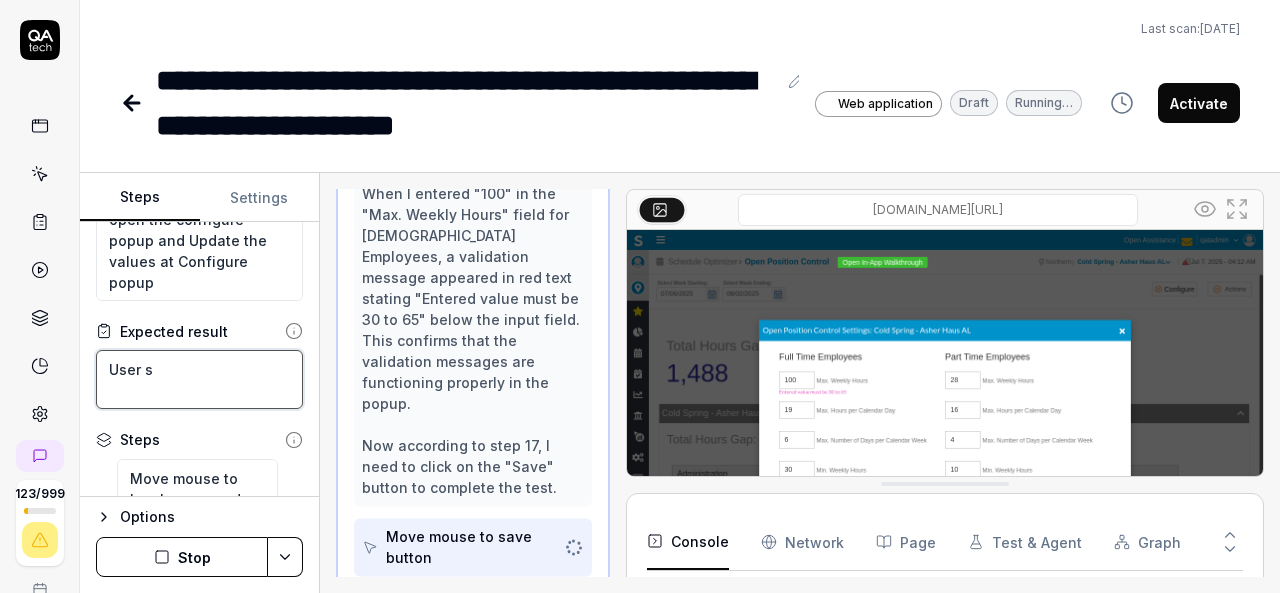 type on "User sh" 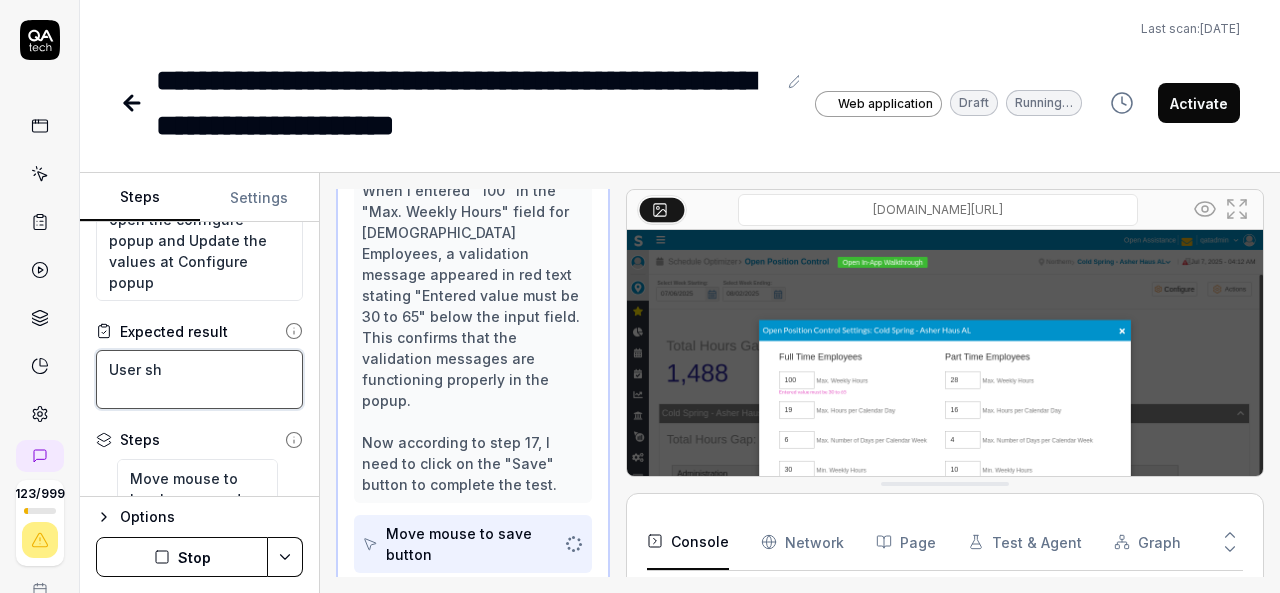 type on "User sho" 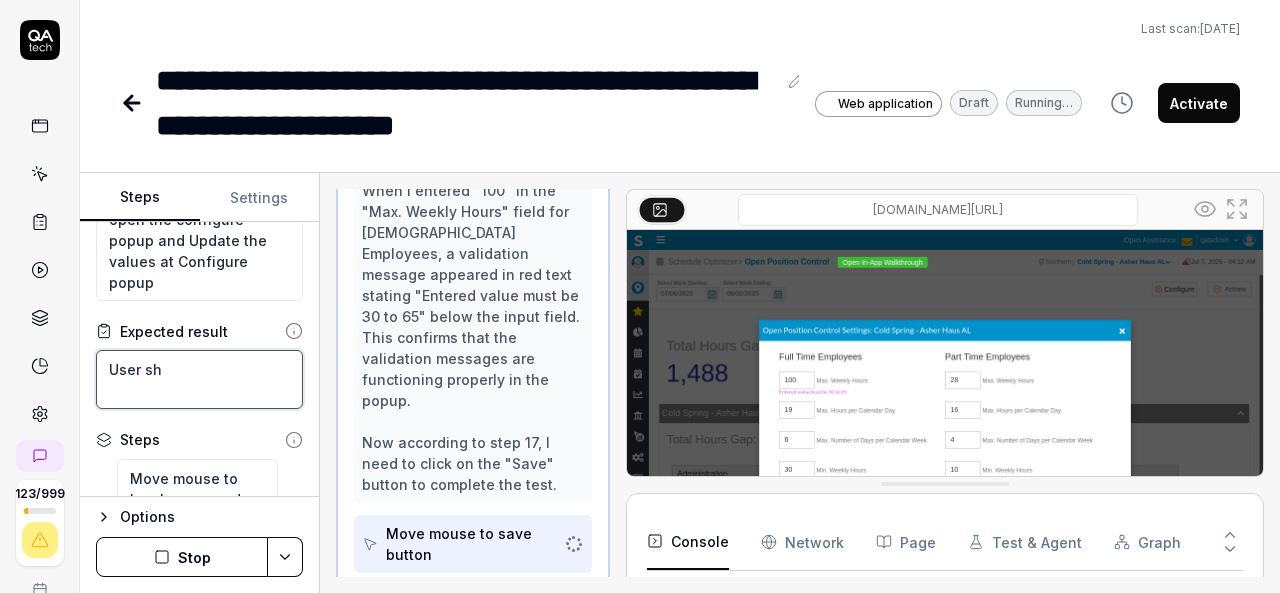 type on "*" 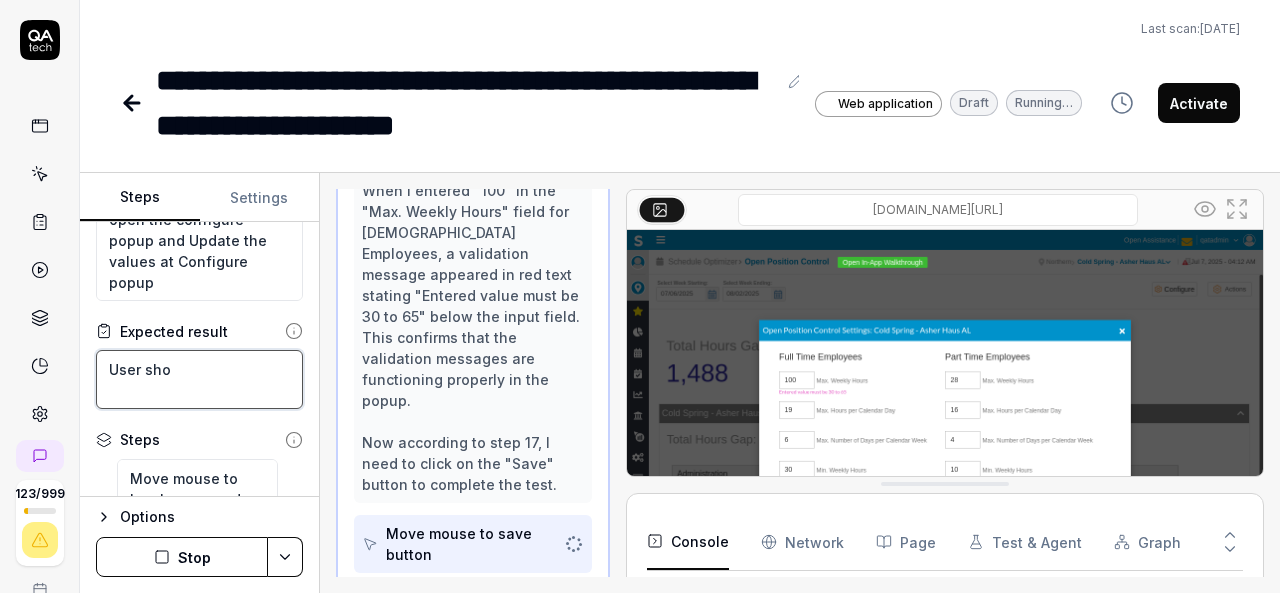 type on "User shou" 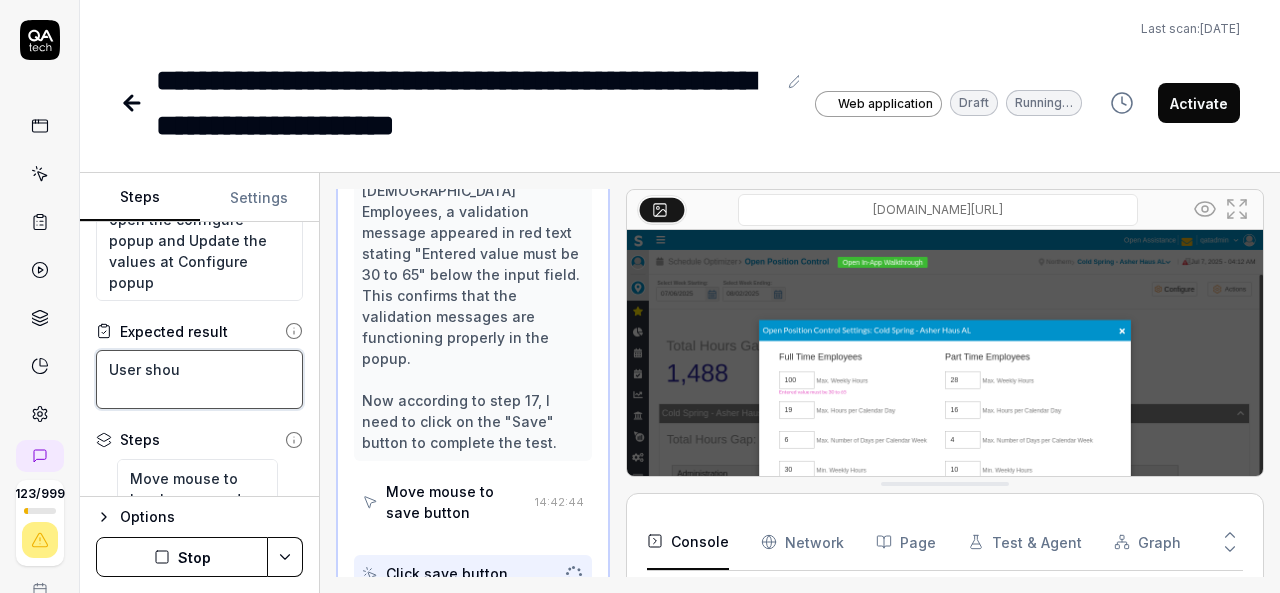 type on "User shoul" 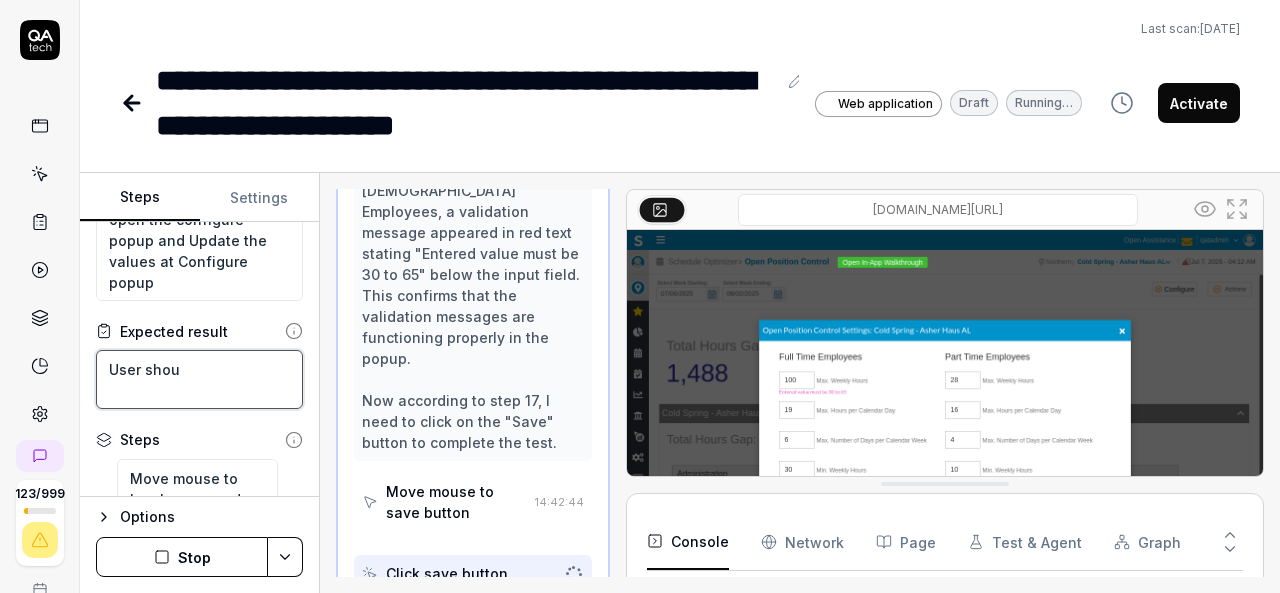 type on "*" 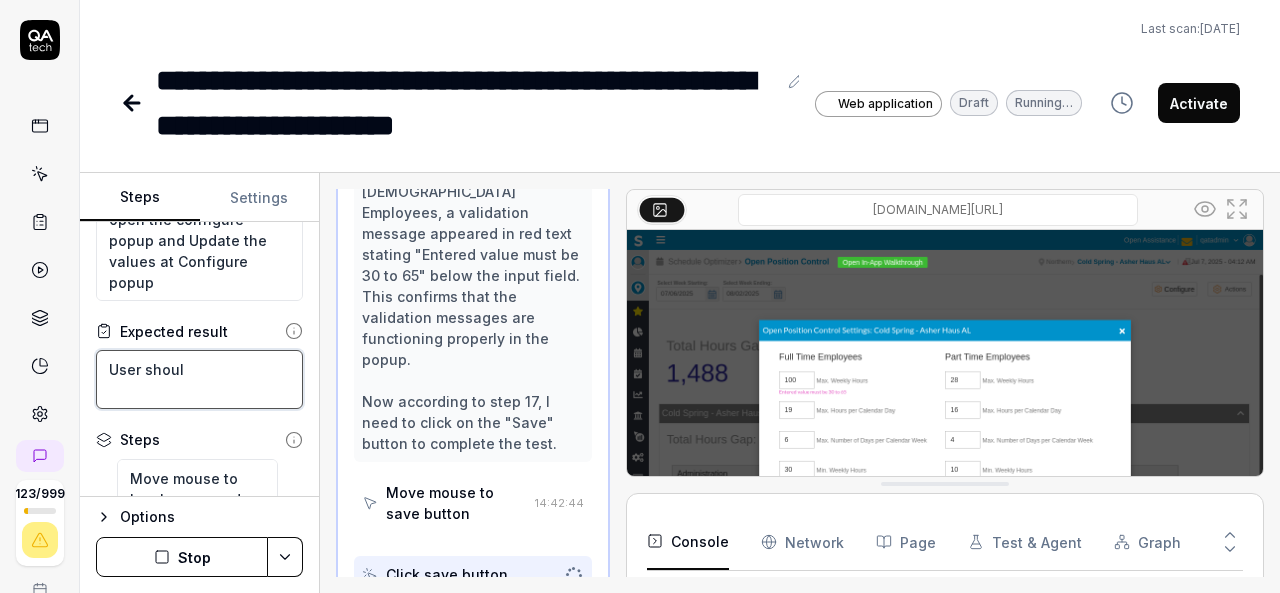 type on "User should" 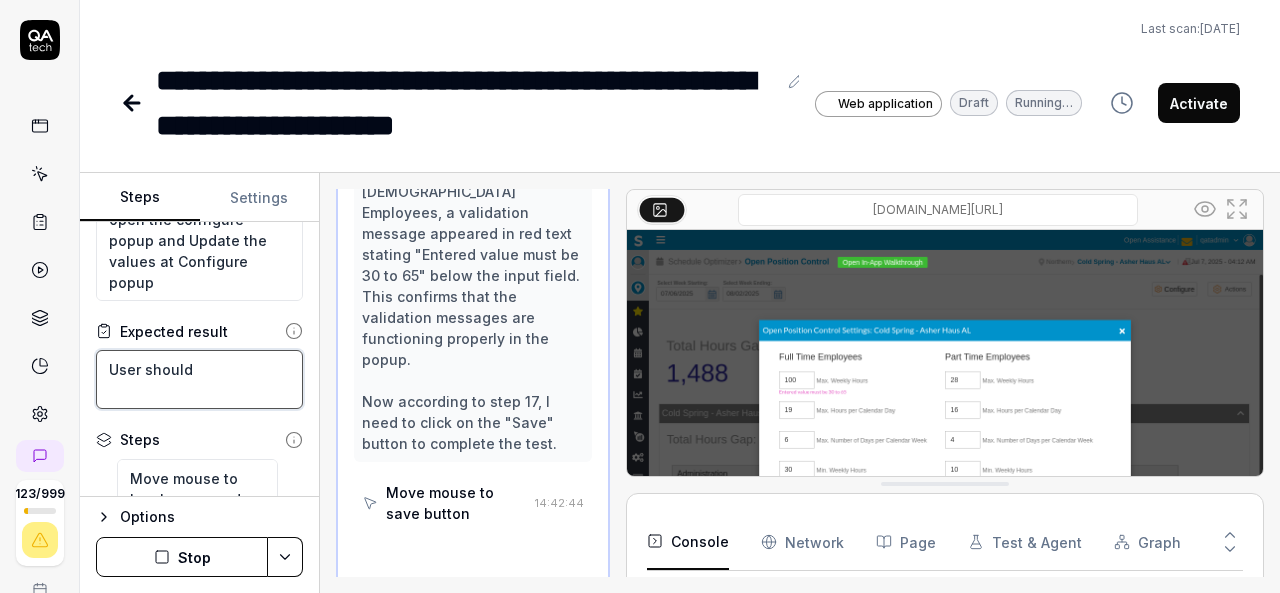 type on "User should" 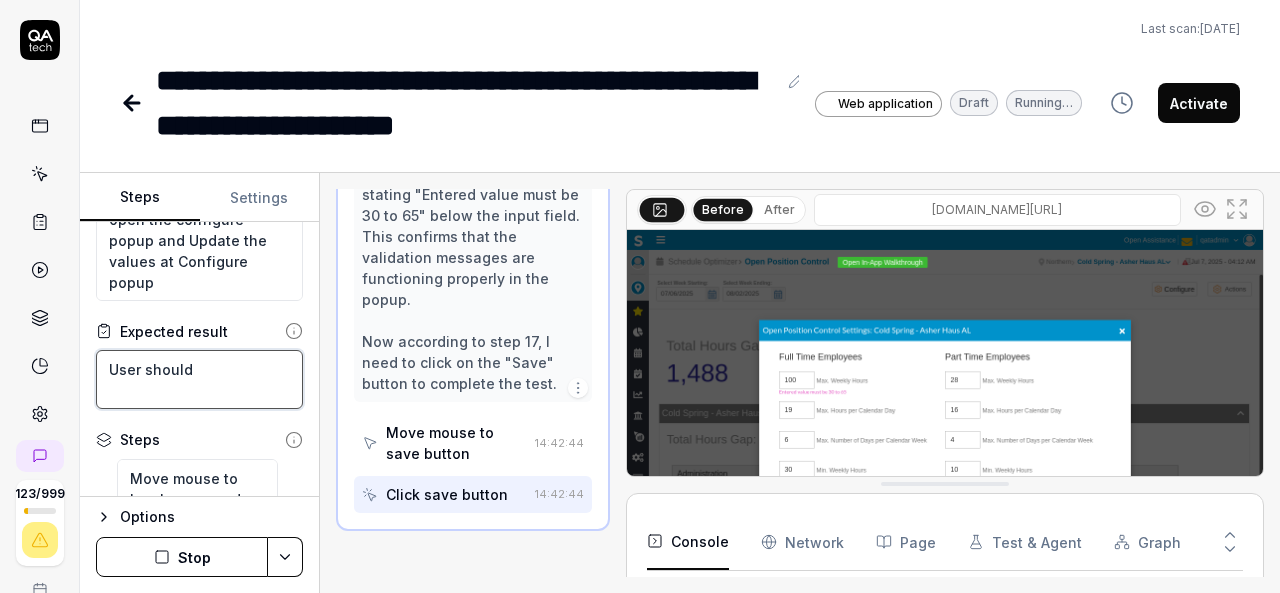type on "User should a" 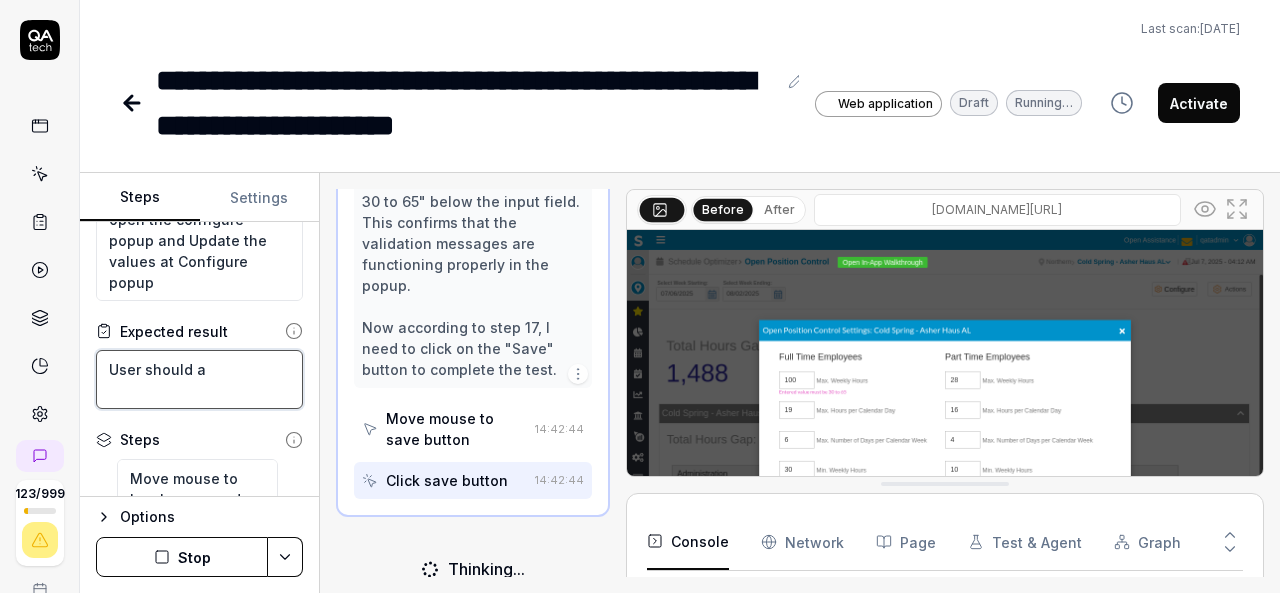type on "User should ab" 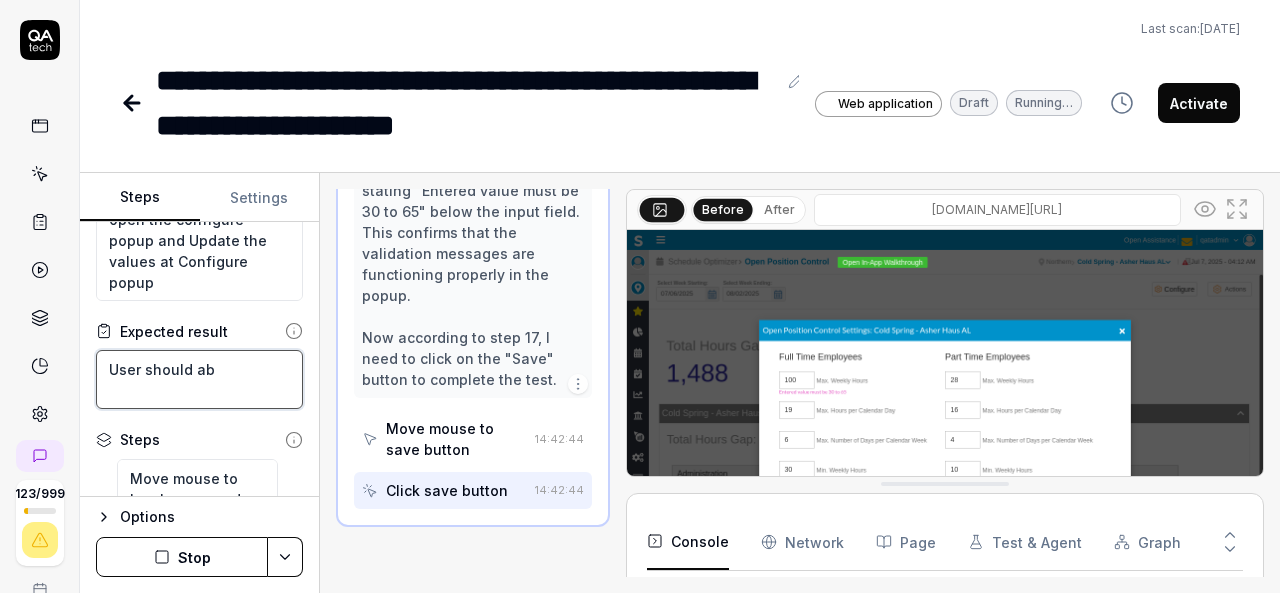 scroll, scrollTop: 1484, scrollLeft: 0, axis: vertical 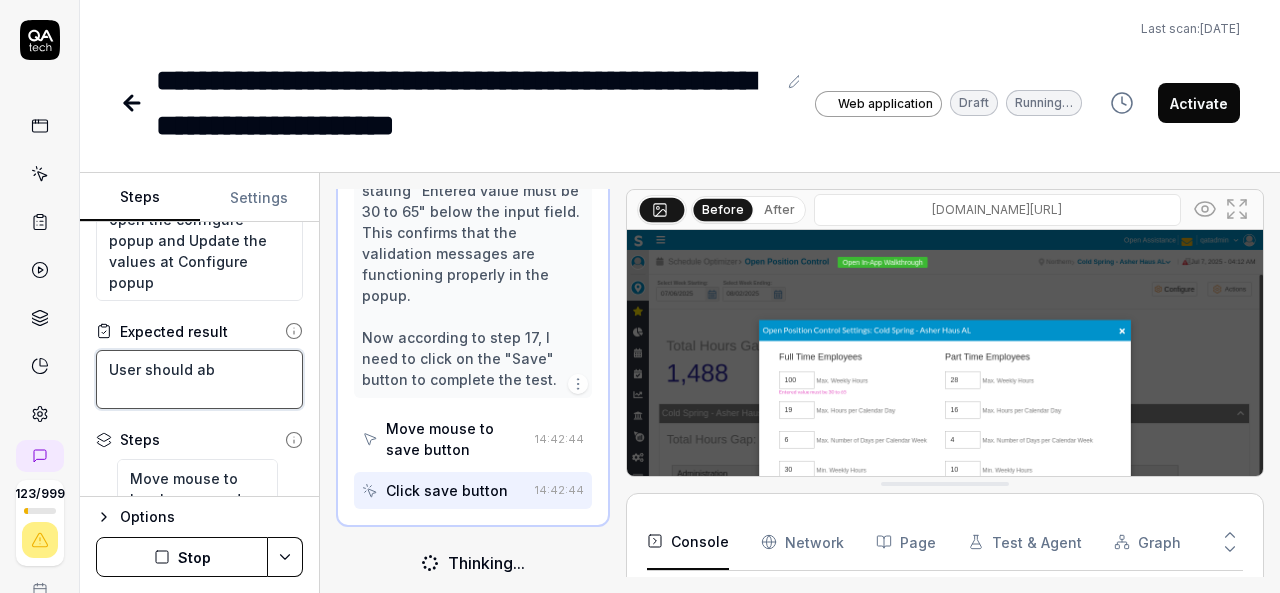 type on "User should abl" 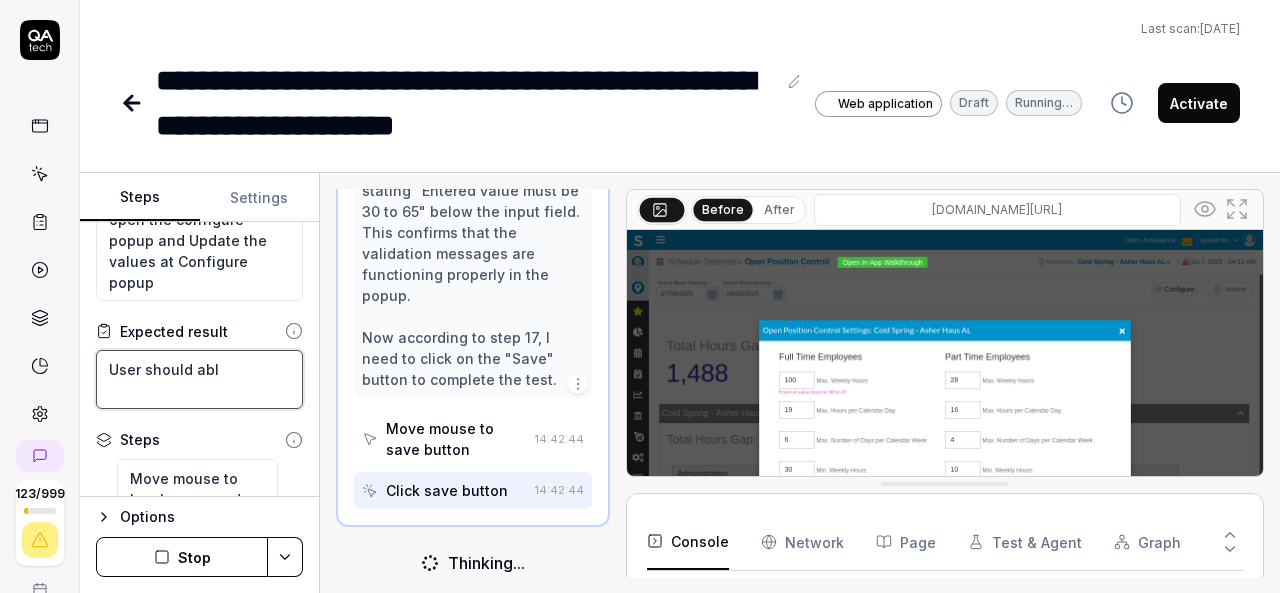 type on "User should able" 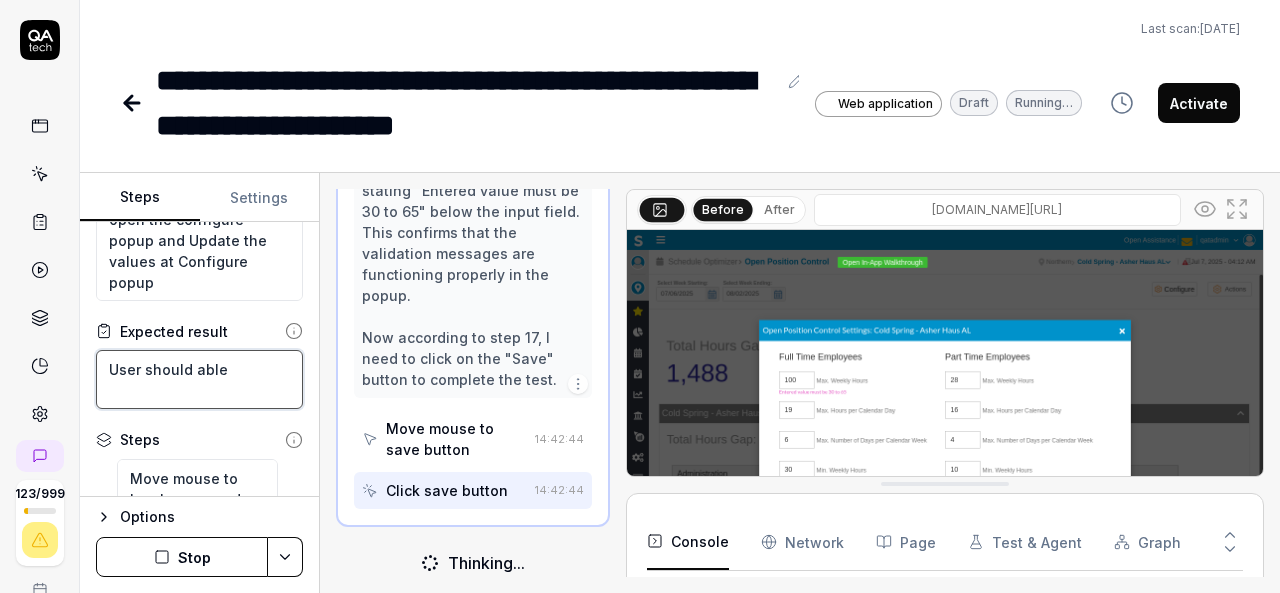 type on "User should able" 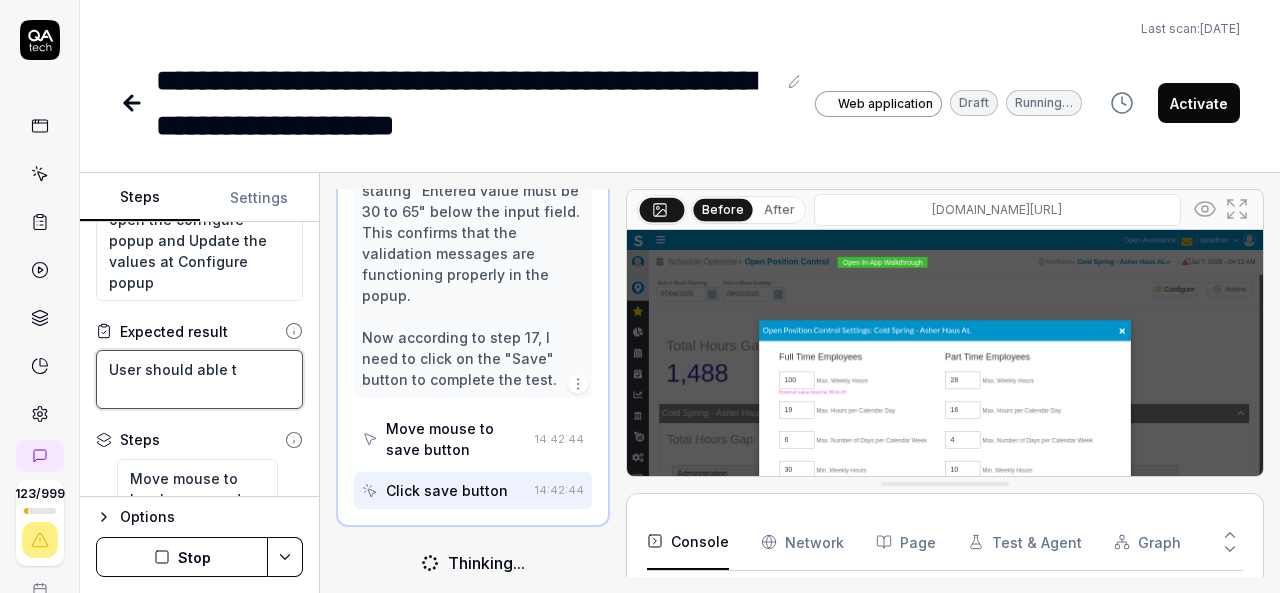 type on "User should able to" 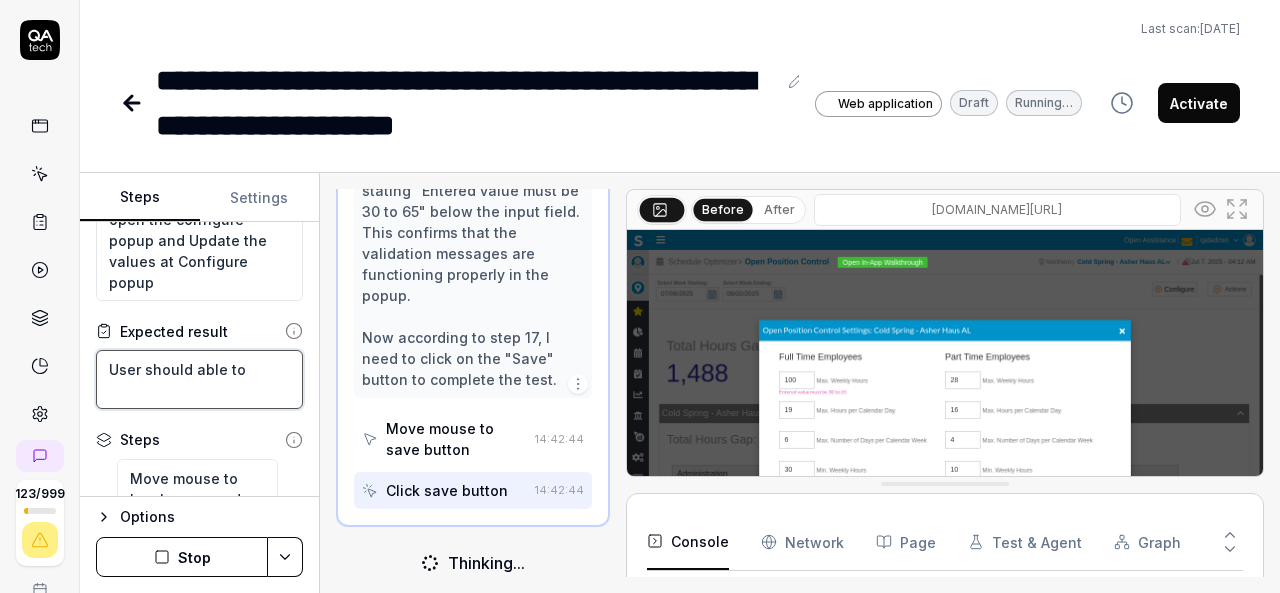 type on "User should able to" 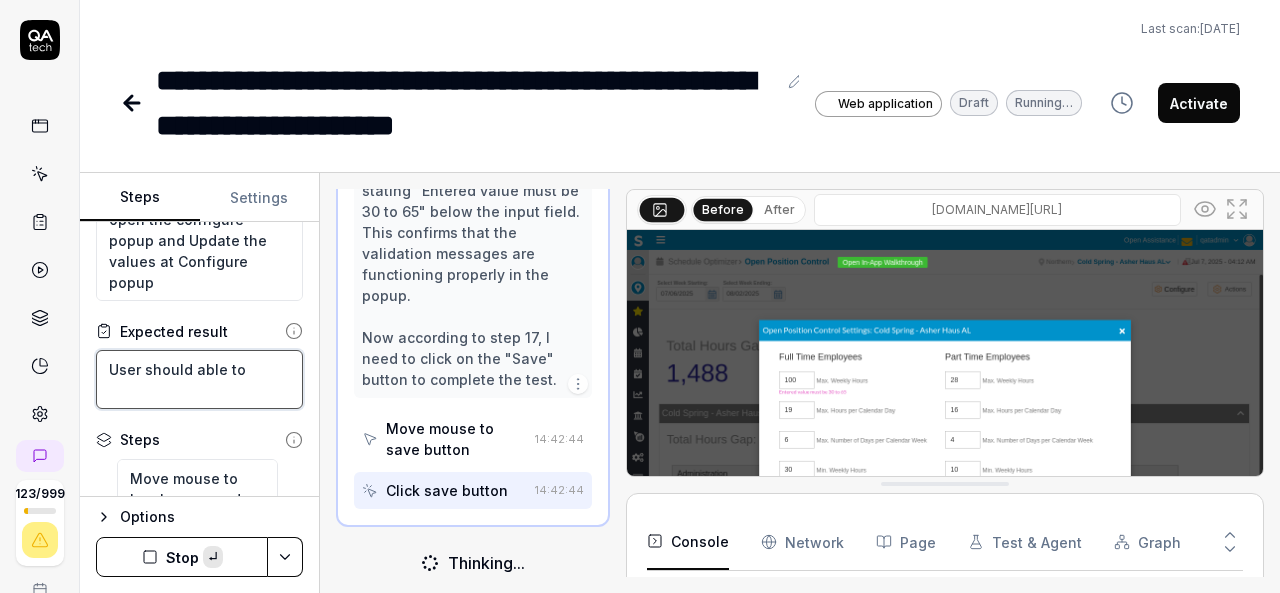 paste on "able to open the configure popup and Update the values at Configure popup" 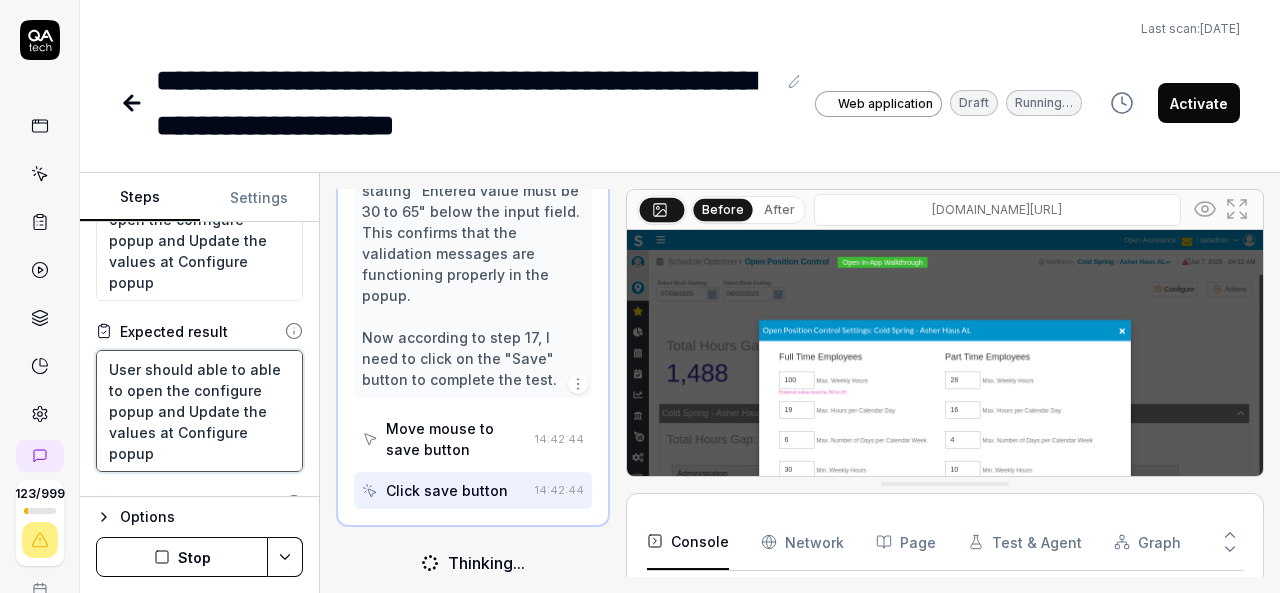 click on "User should able to able to open the configure popup and Update the values at Configure popup" at bounding box center (199, 411) 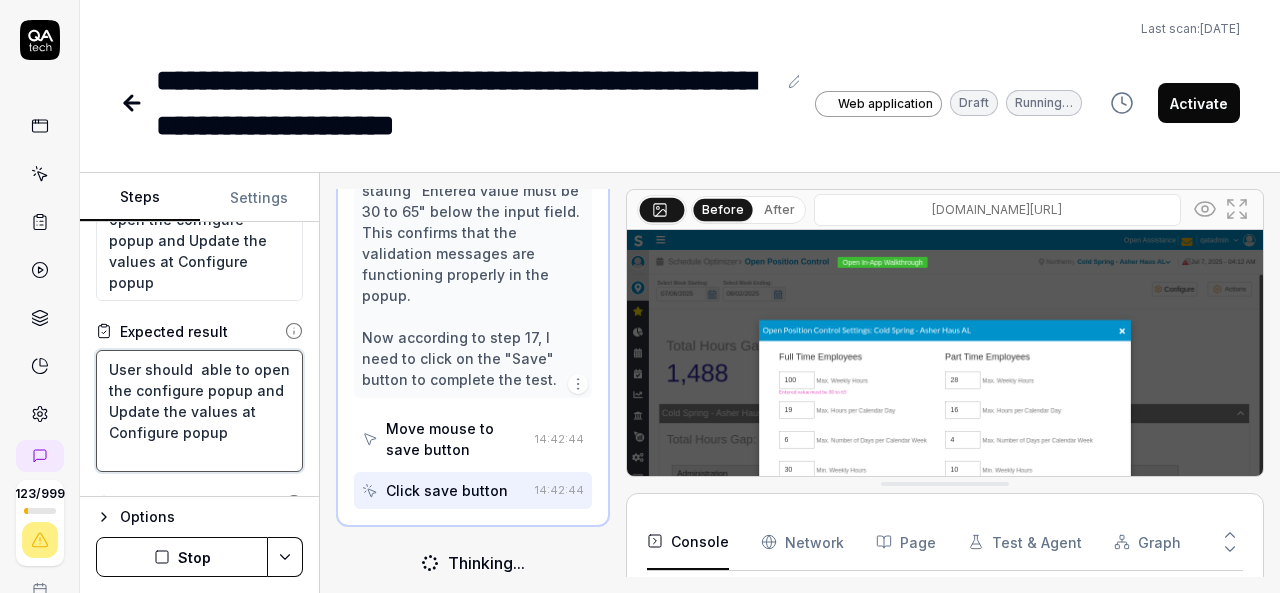 type on "*" 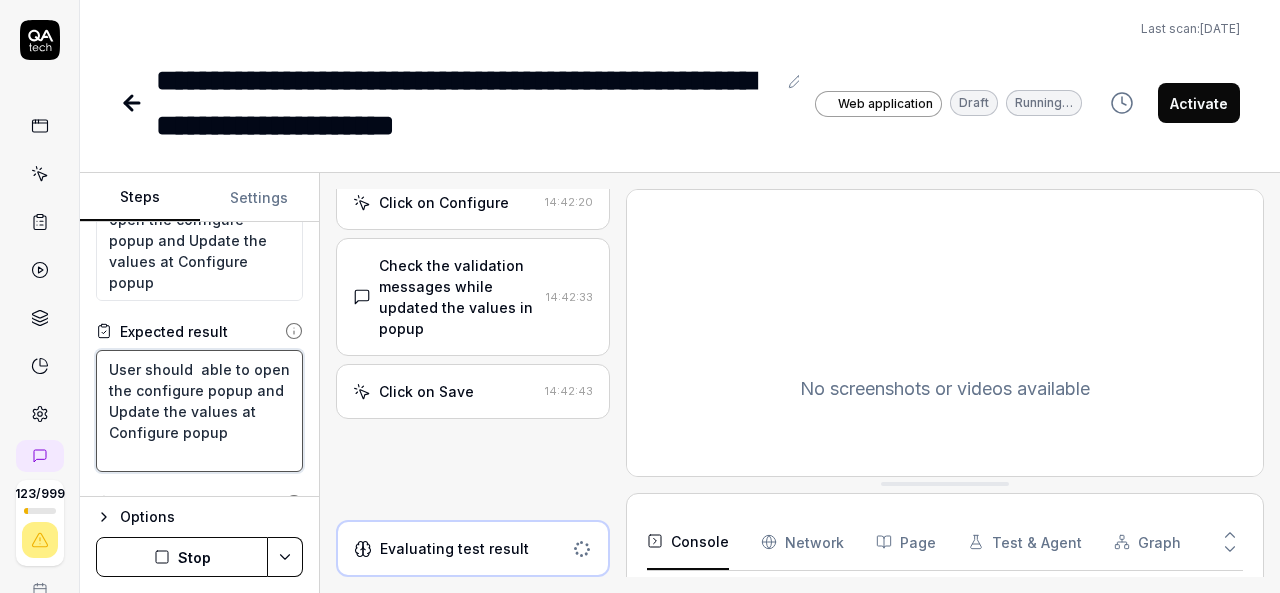scroll, scrollTop: 1091, scrollLeft: 0, axis: vertical 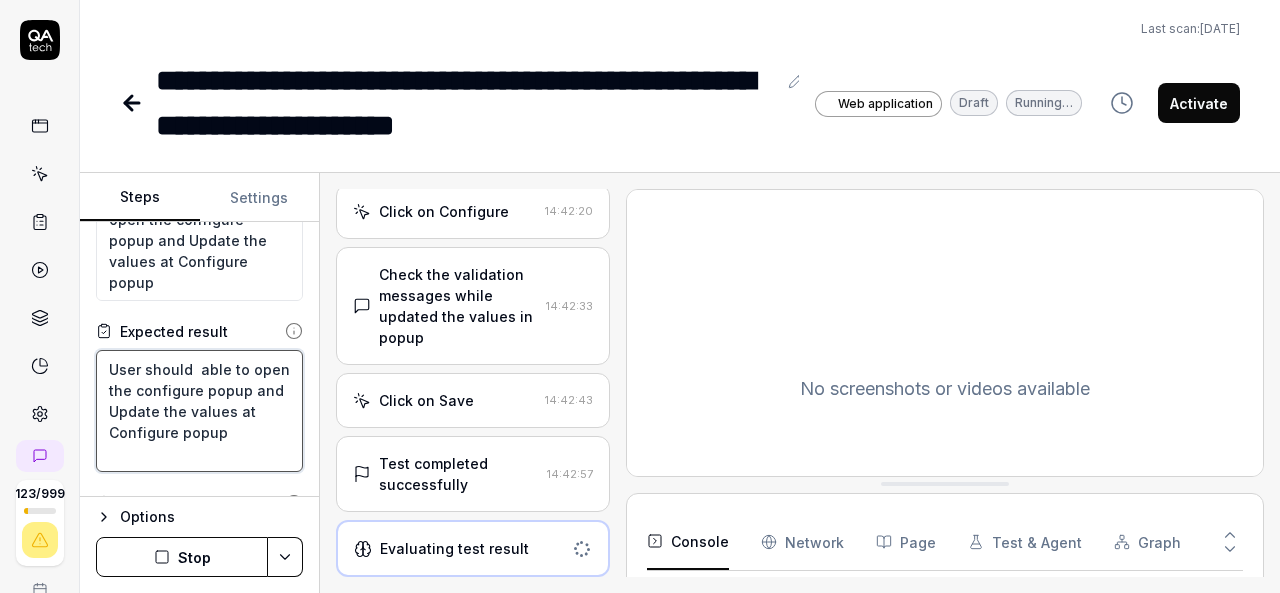 type on "User should  able to open the configure popup and Update the values at Configure popup" 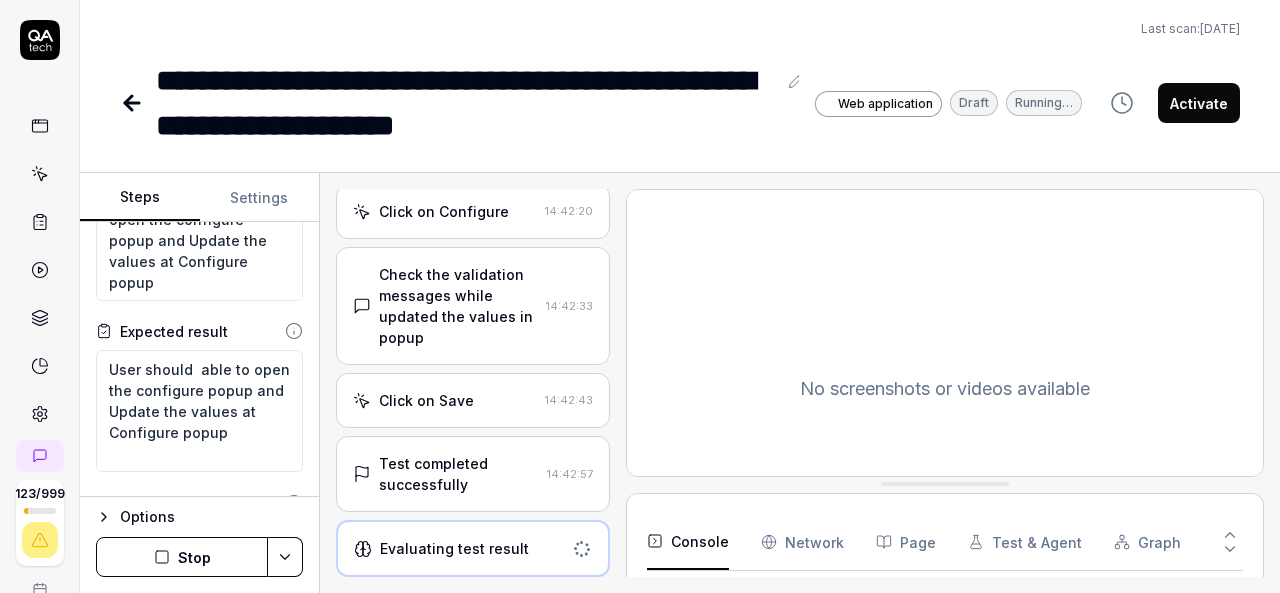 click on "Stop" at bounding box center (182, 557) 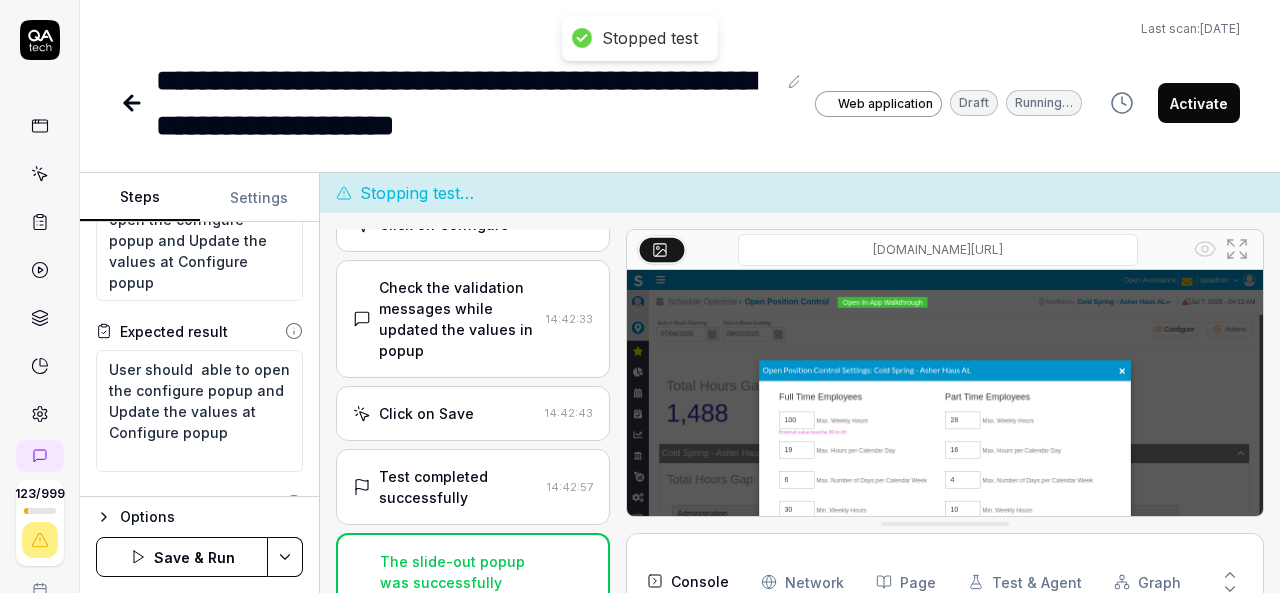 scroll, scrollTop: 1132, scrollLeft: 0, axis: vertical 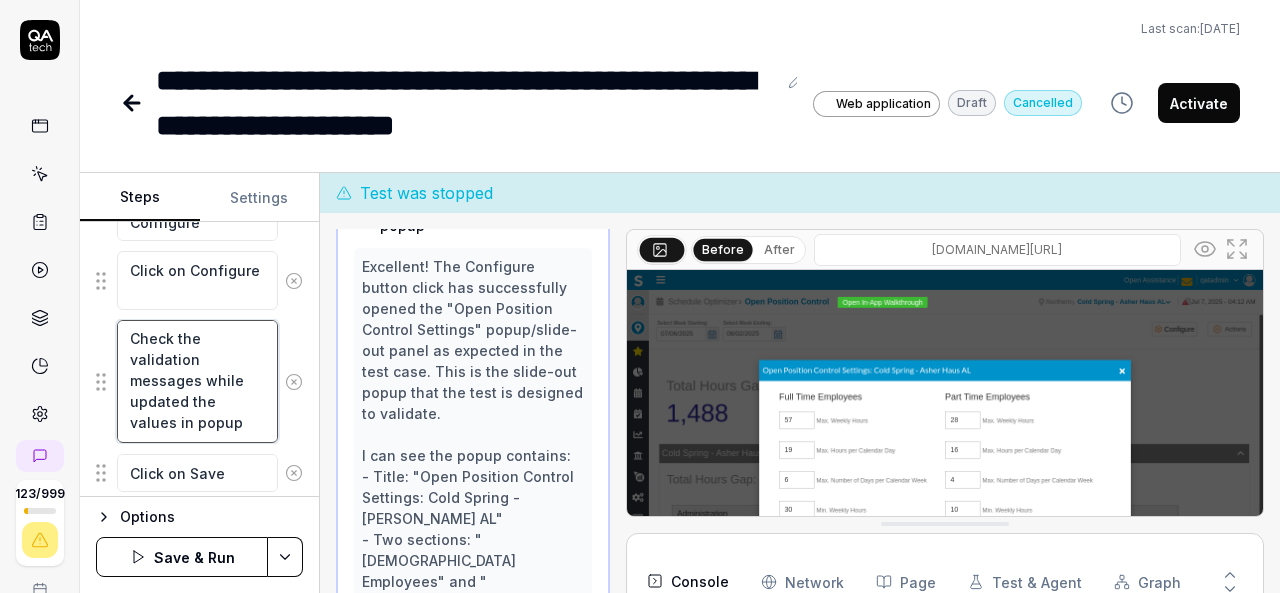click on "Check the validation messages while updated the values in popup" at bounding box center [197, 381] 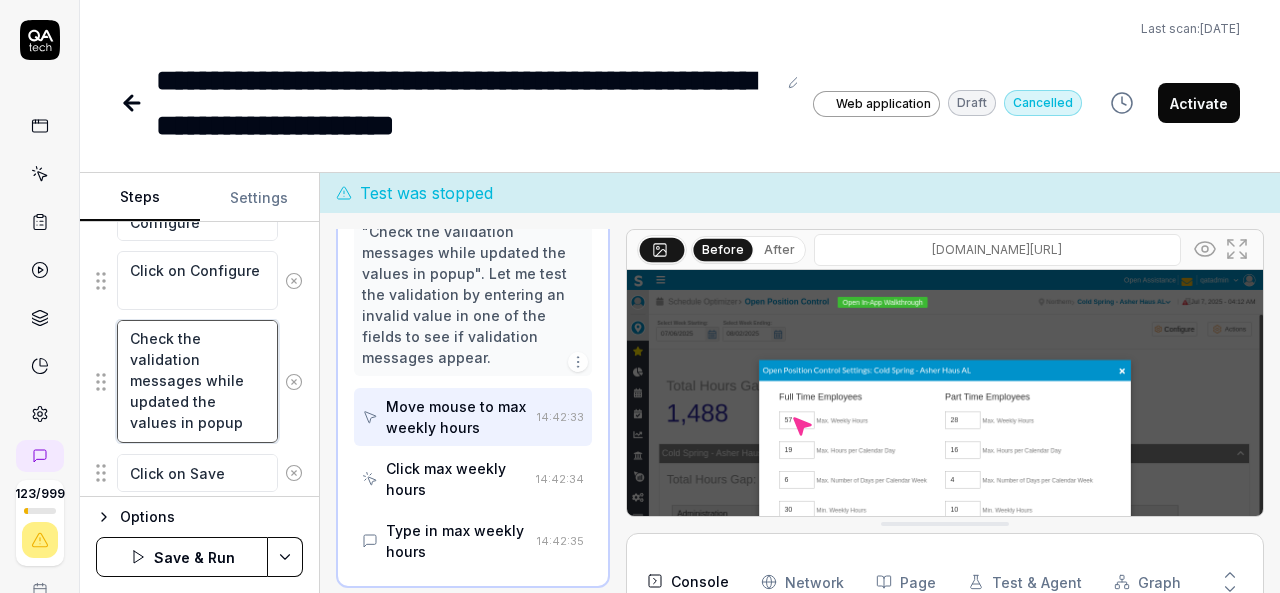 scroll, scrollTop: 2272, scrollLeft: 0, axis: vertical 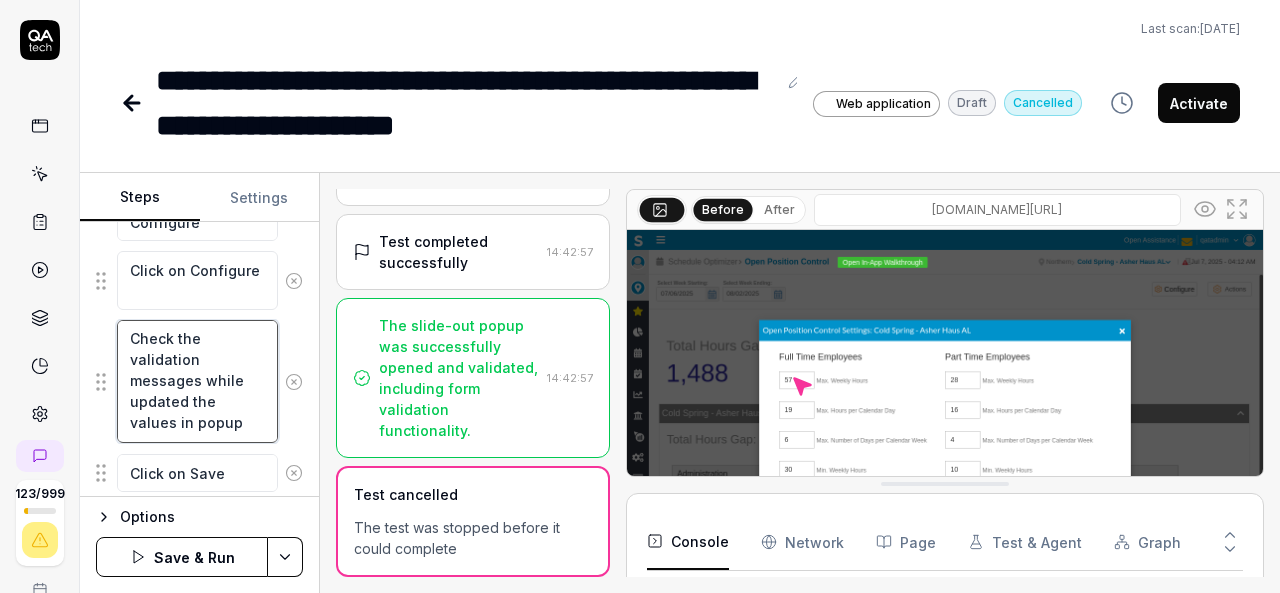 type on "*" 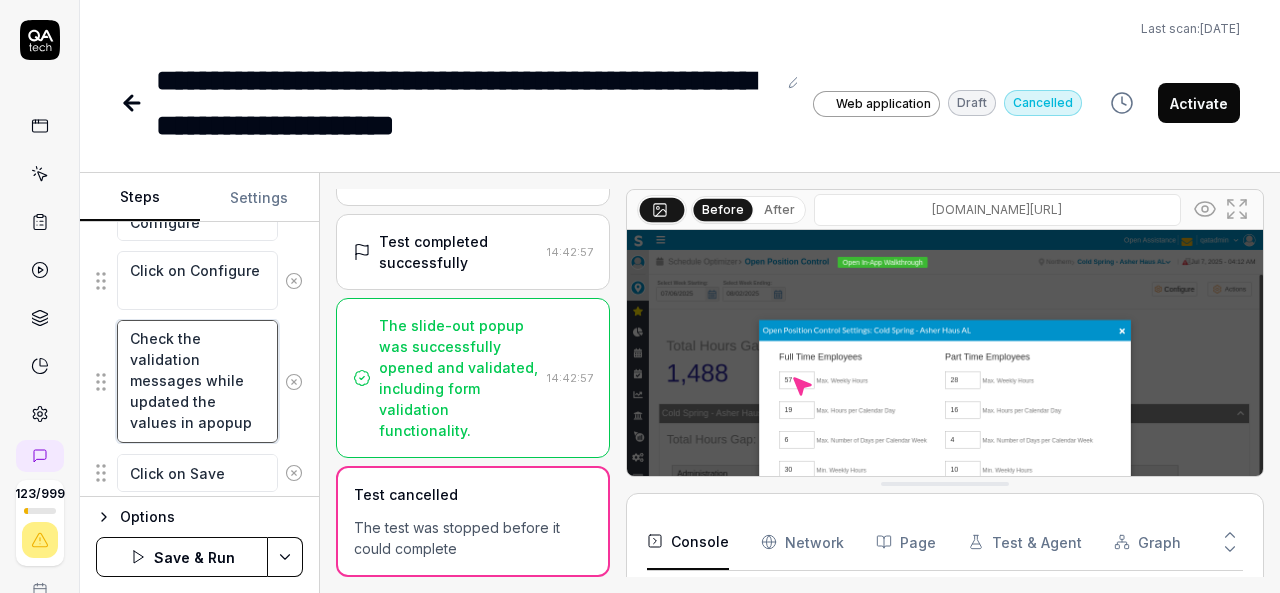type on "*" 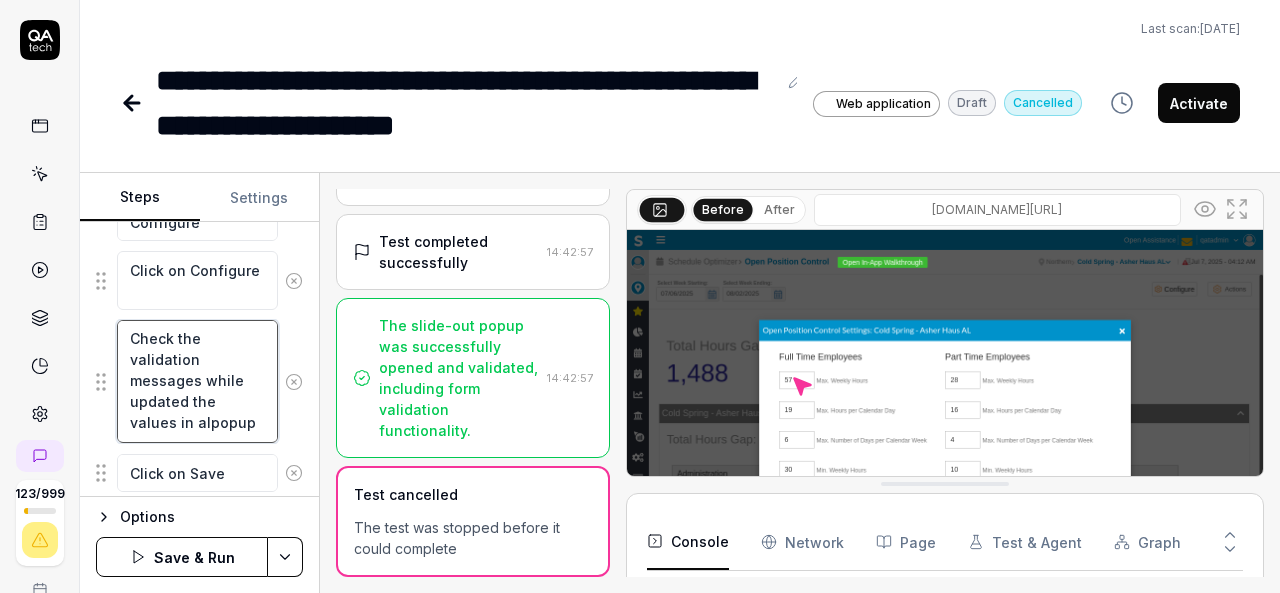 type on "*" 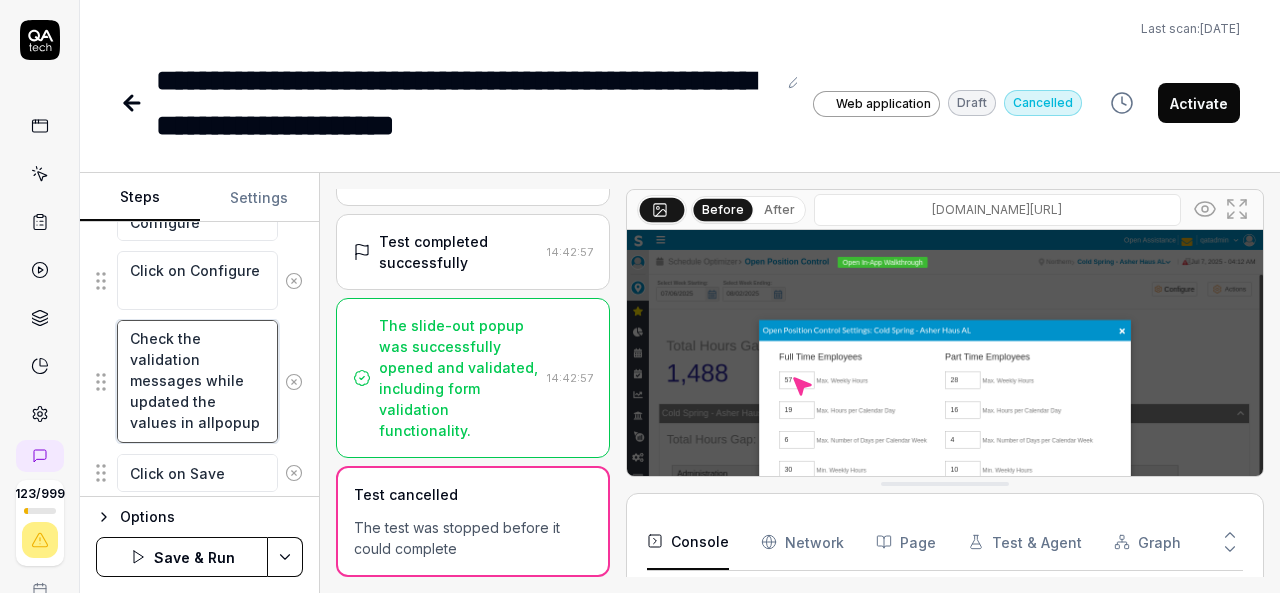 type on "*" 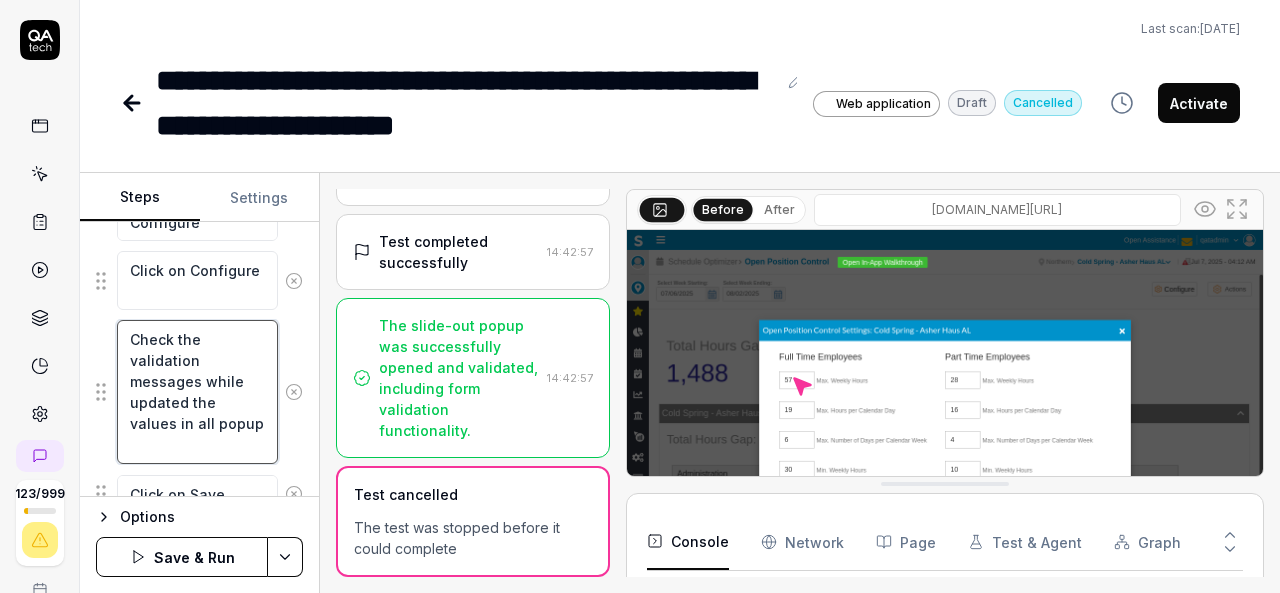 scroll, scrollTop: 0, scrollLeft: 0, axis: both 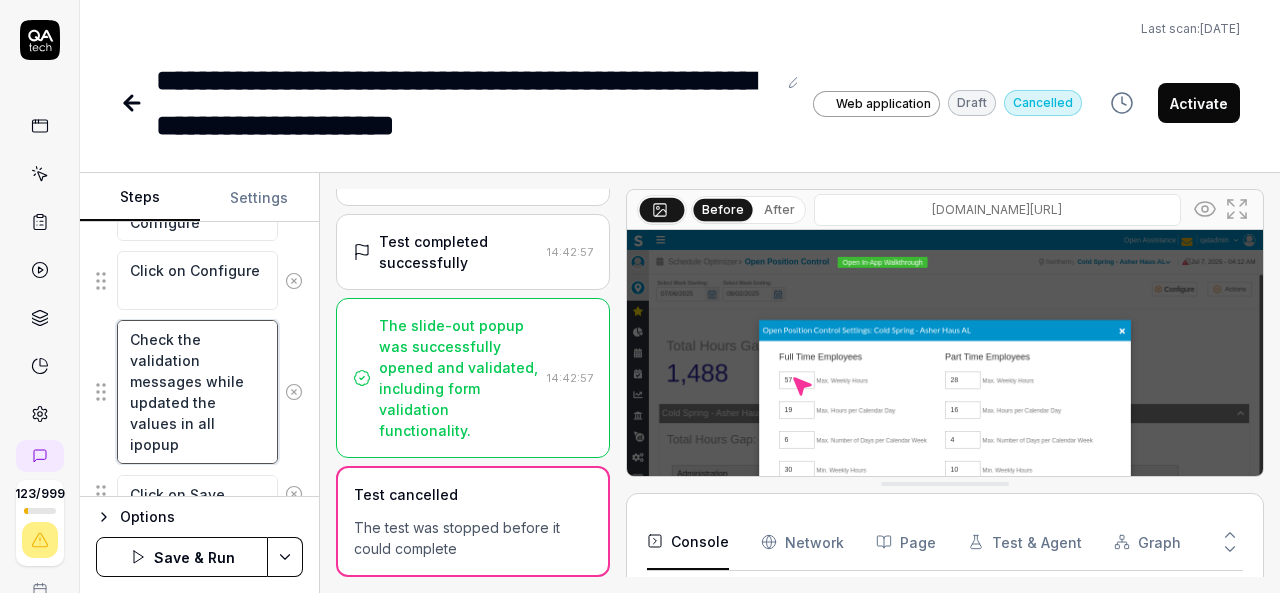 type on "*" 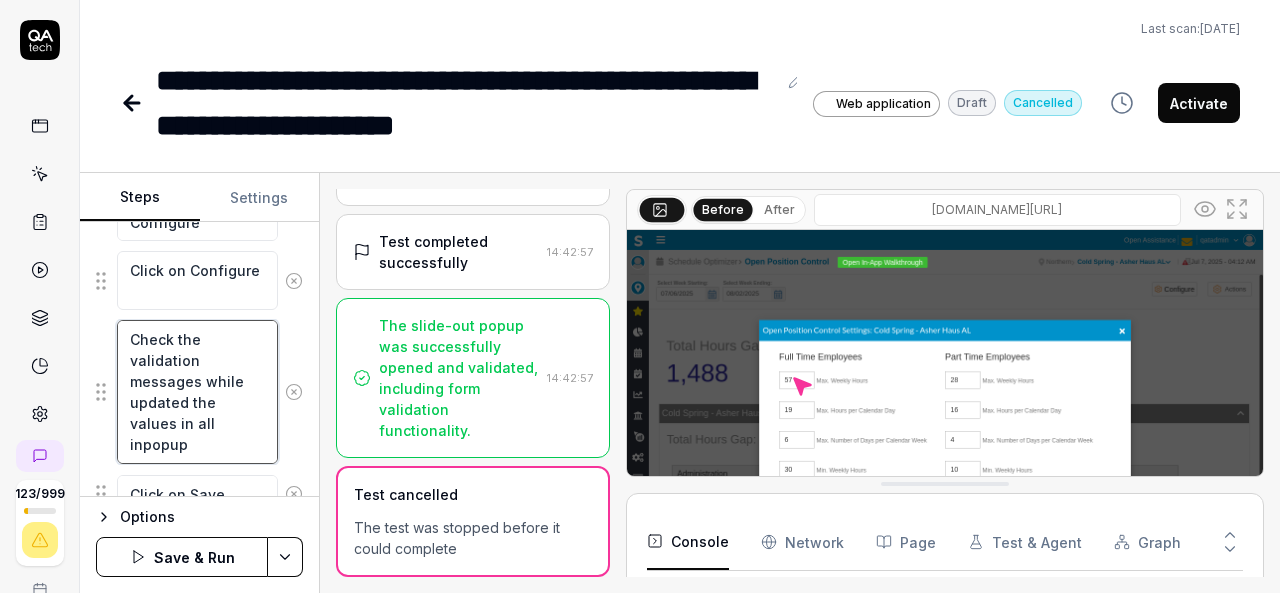 type on "*" 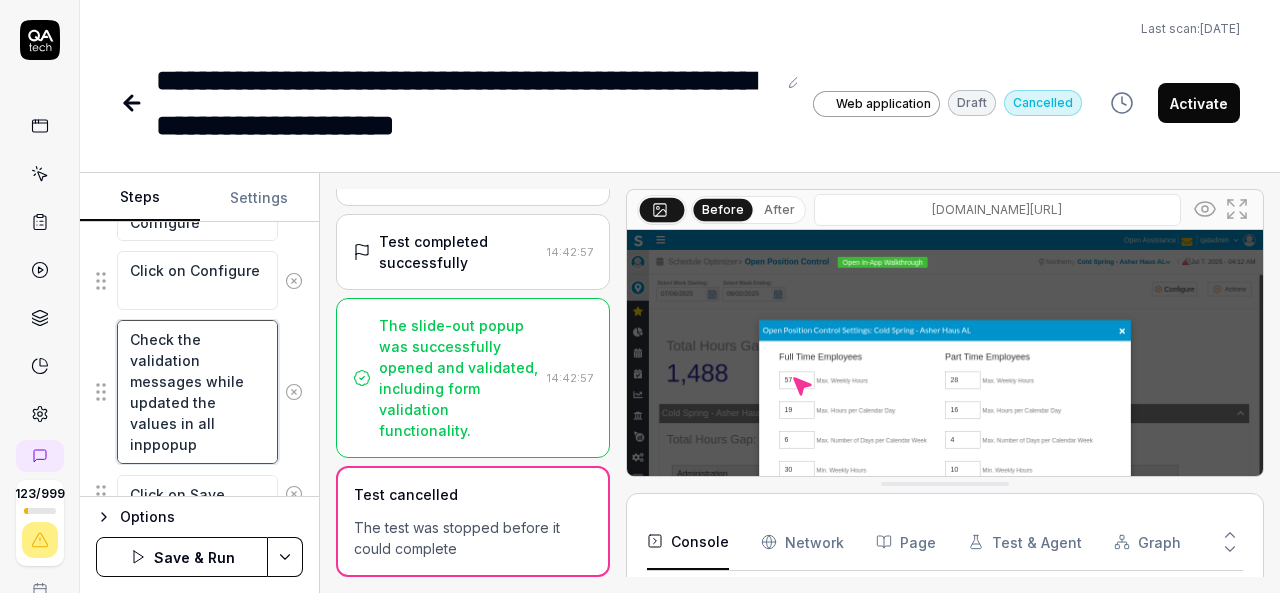 type on "*" 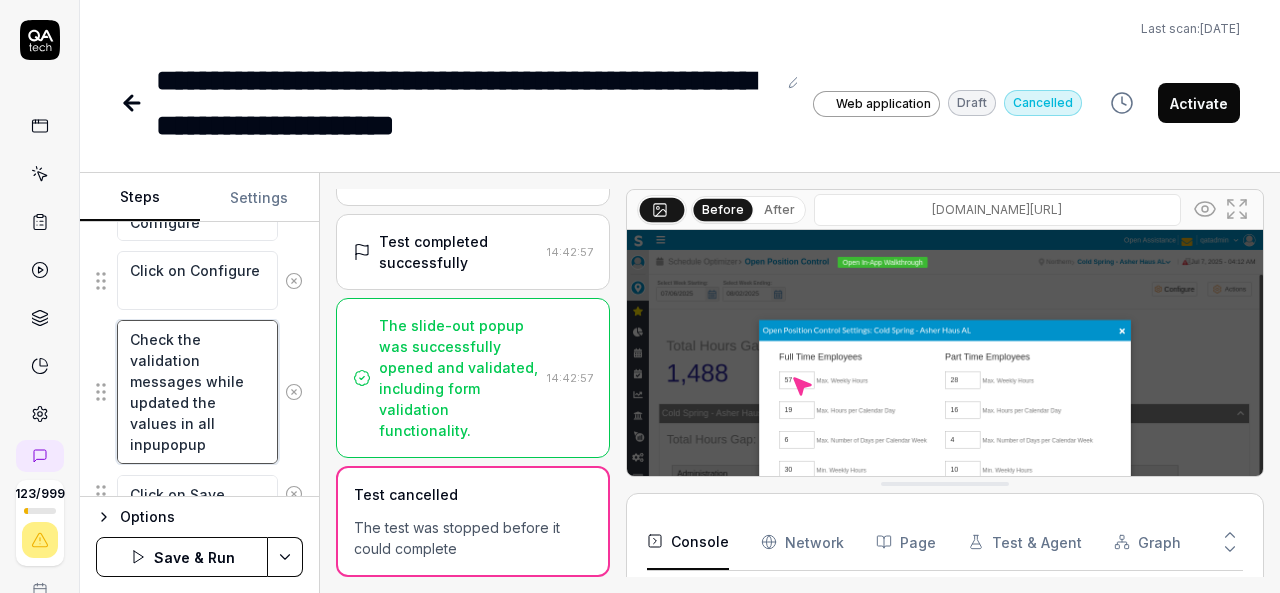 type on "*" 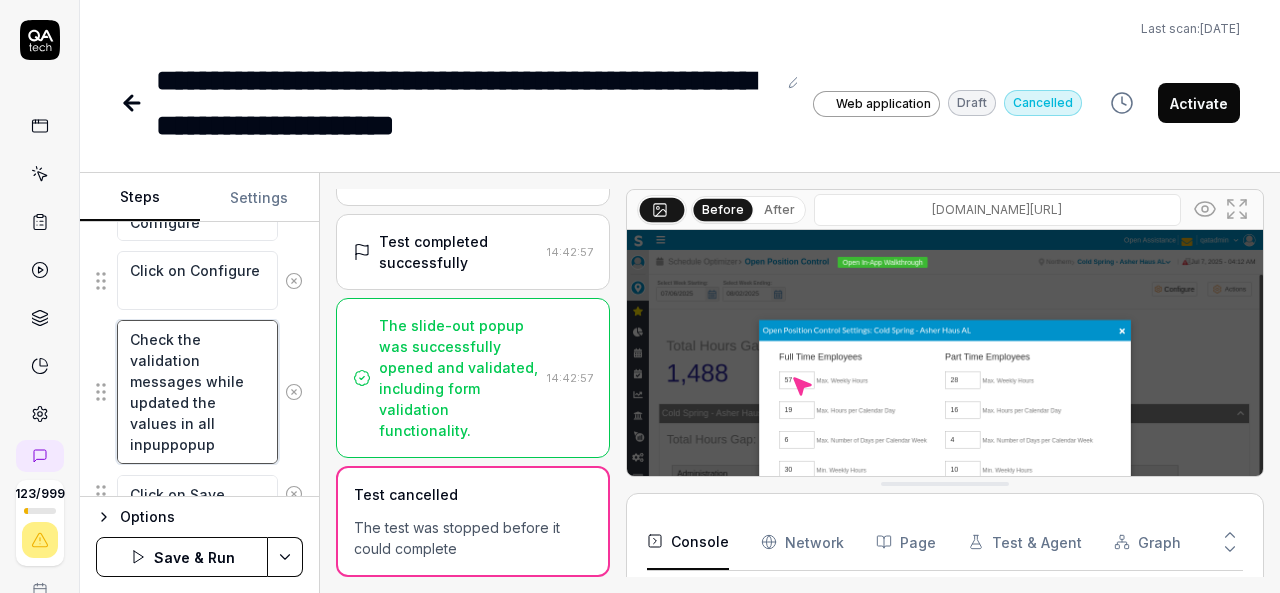type on "*" 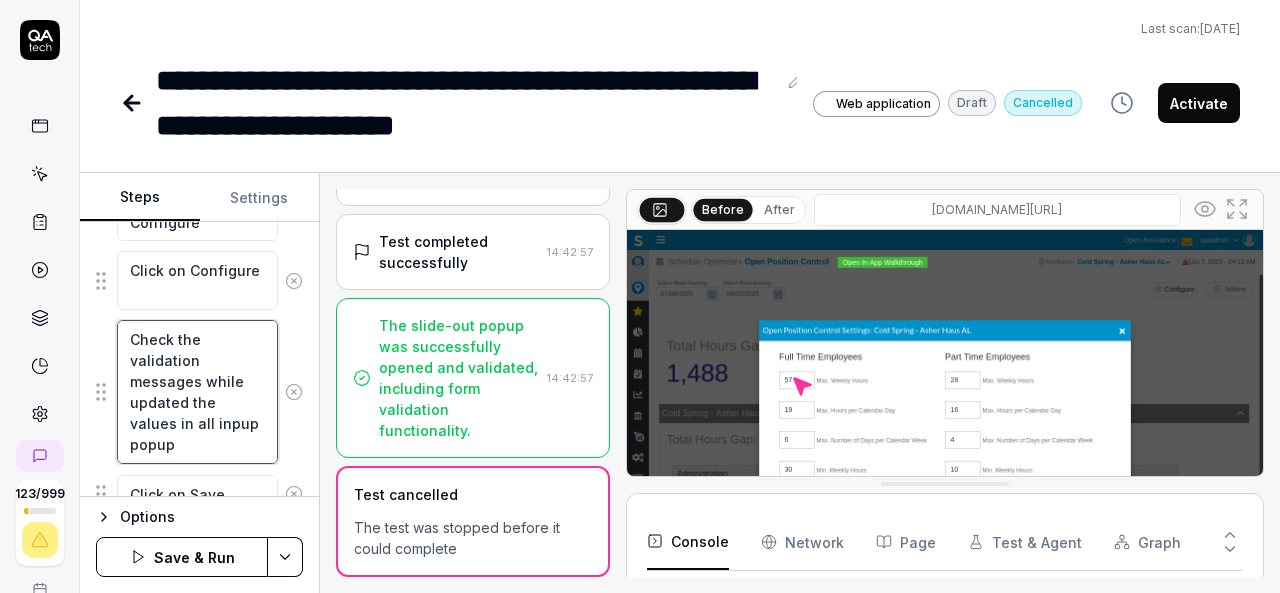 type on "*" 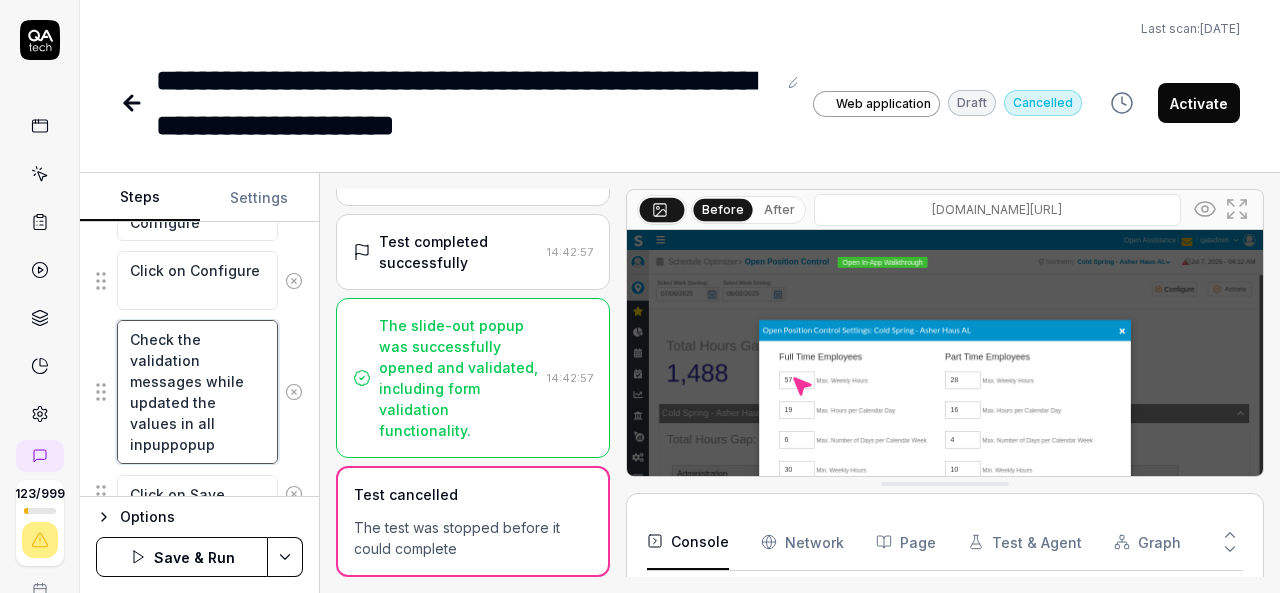 type on "*" 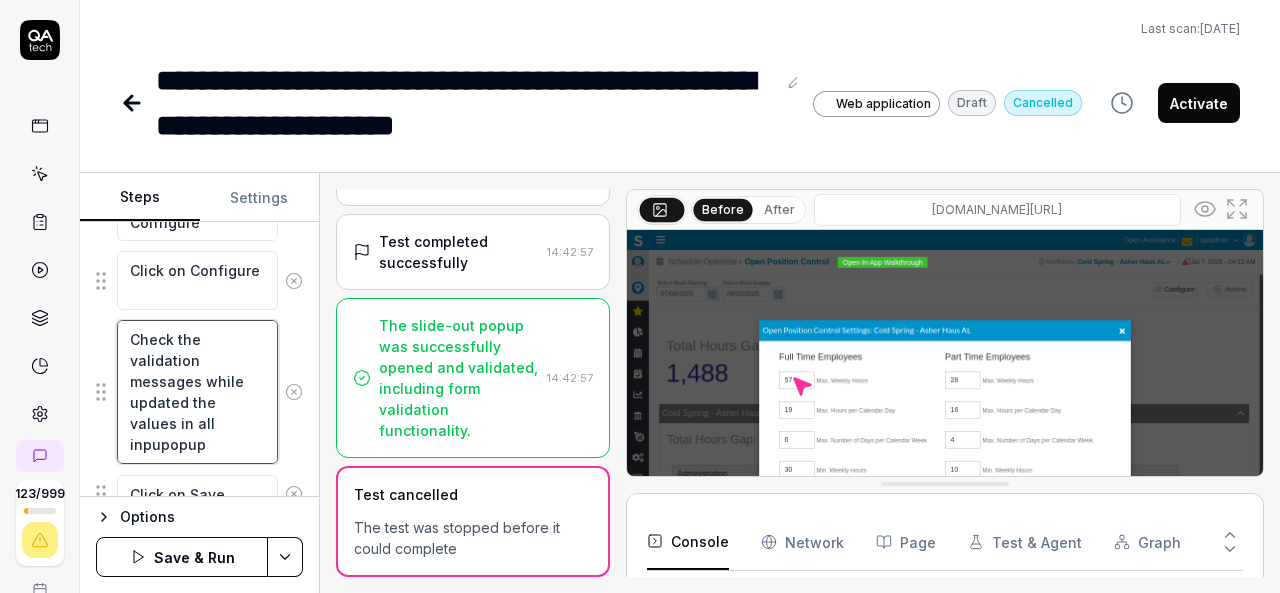 type on "*" 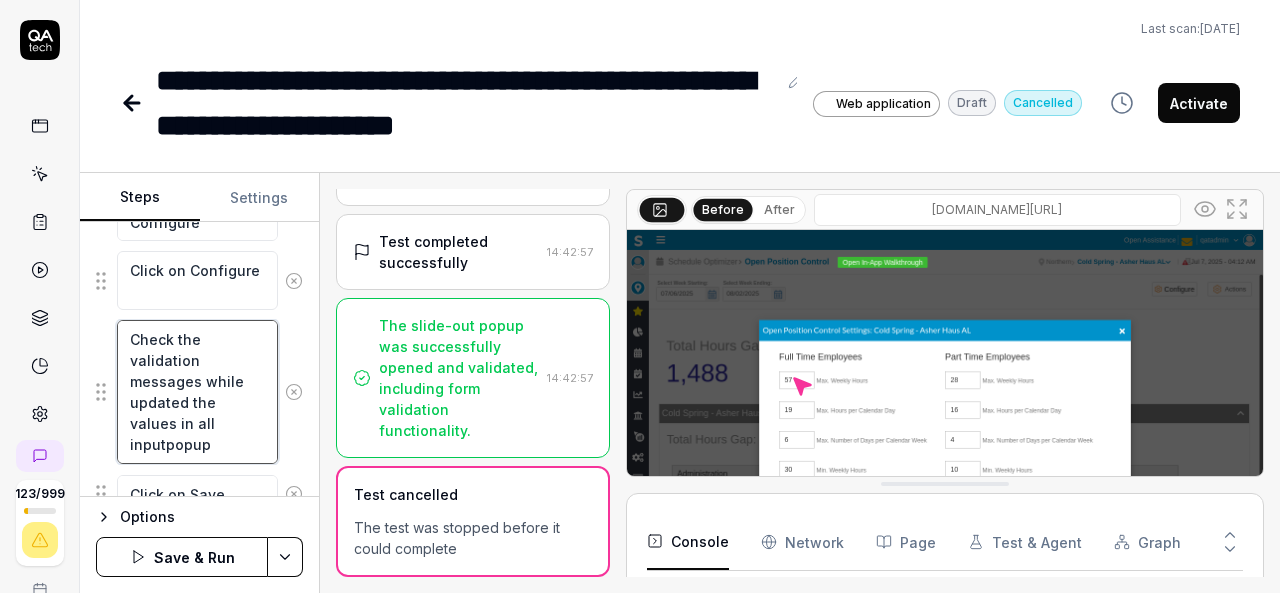 type on "*" 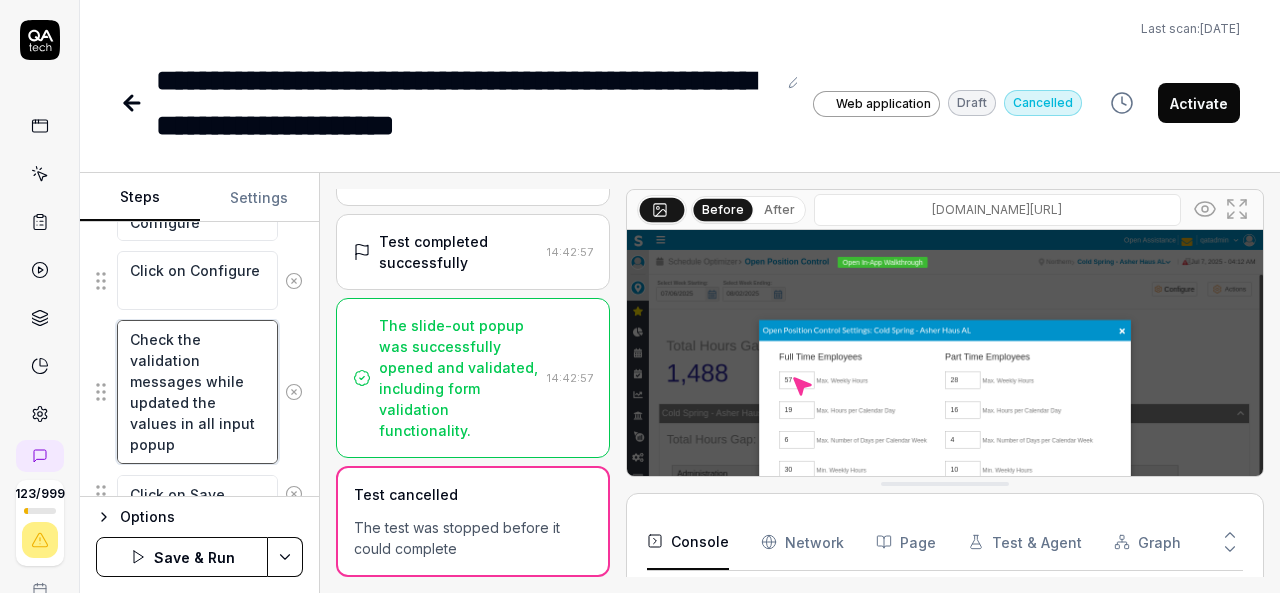 type on "*" 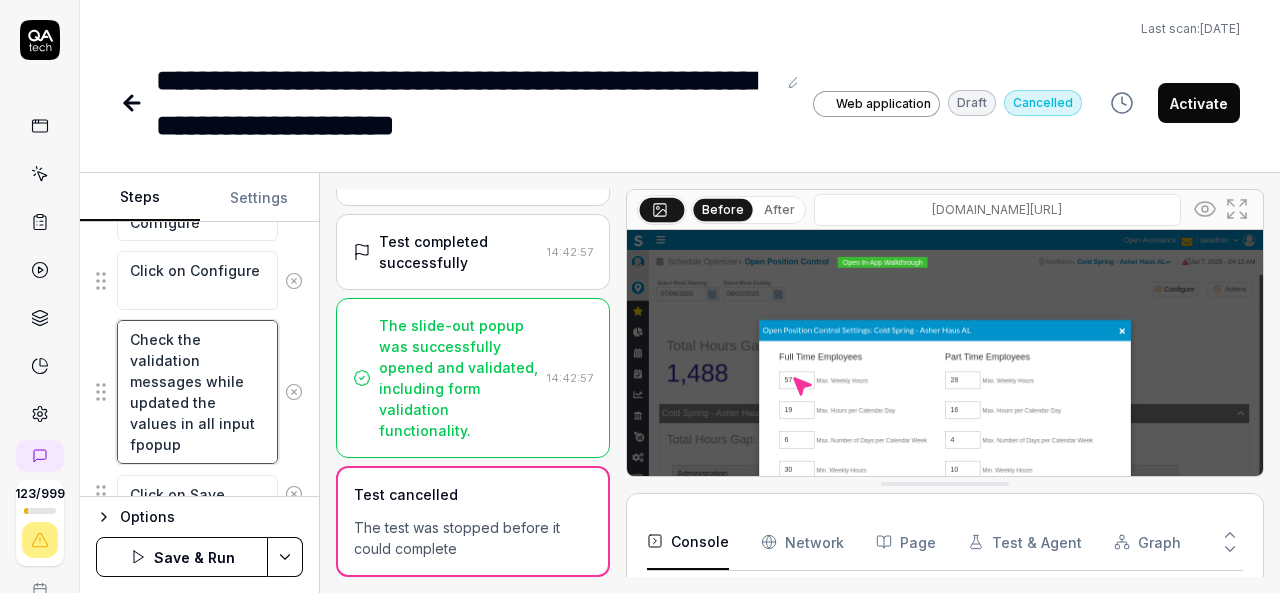 type on "*" 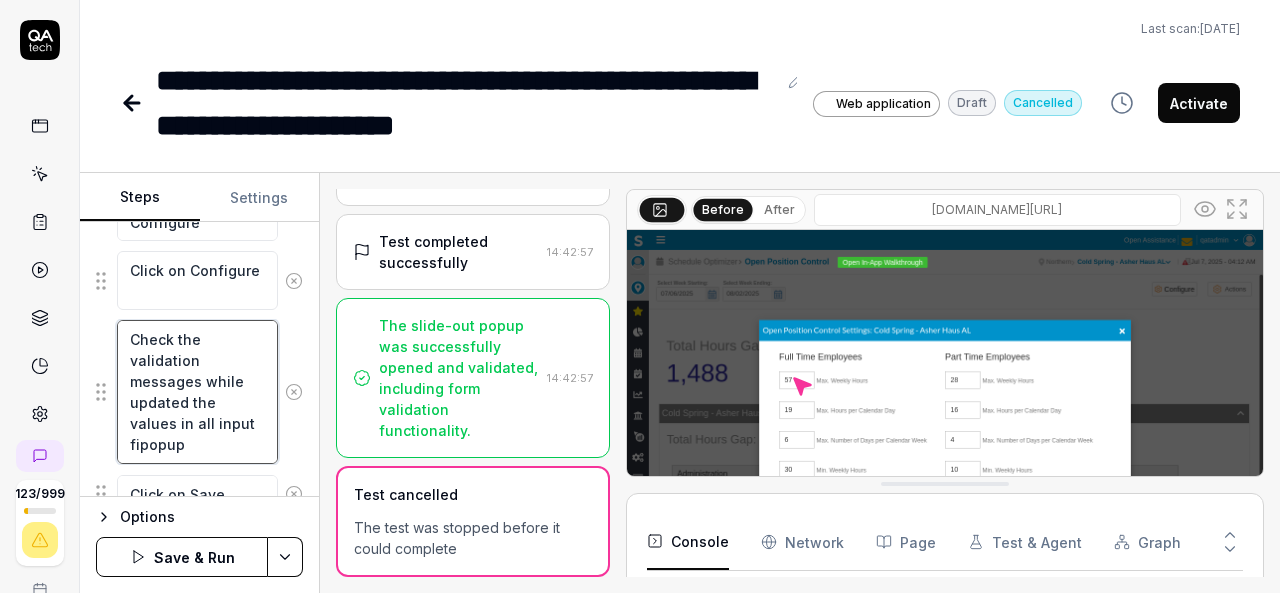 type on "*" 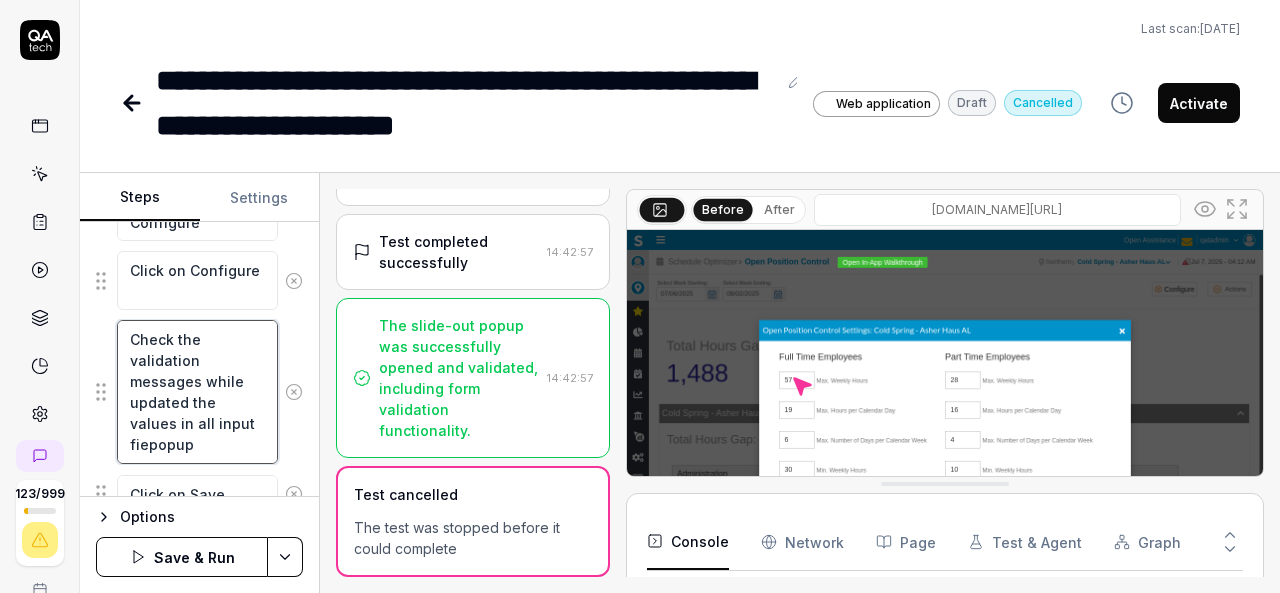 type on "*" 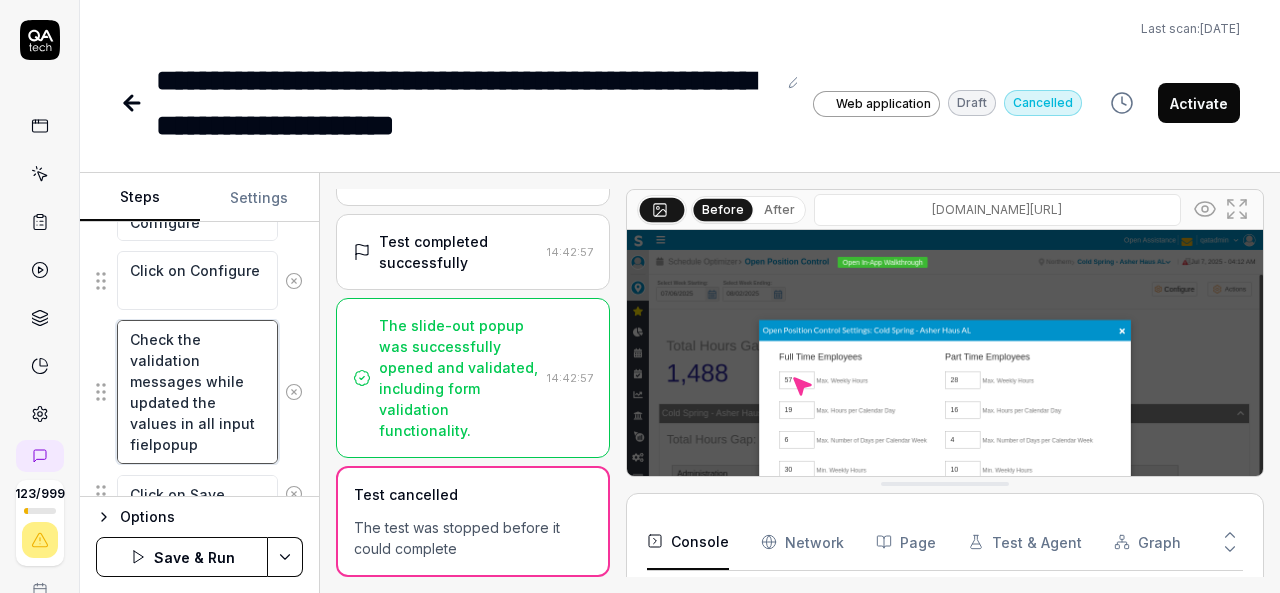 type on "*" 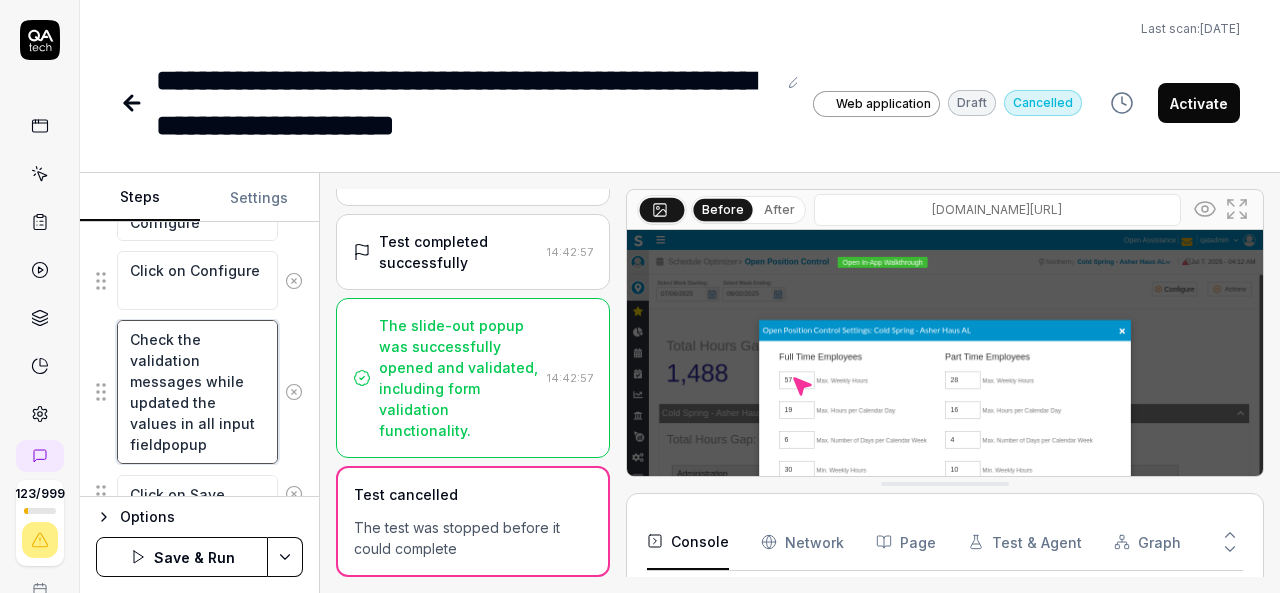 type on "*" 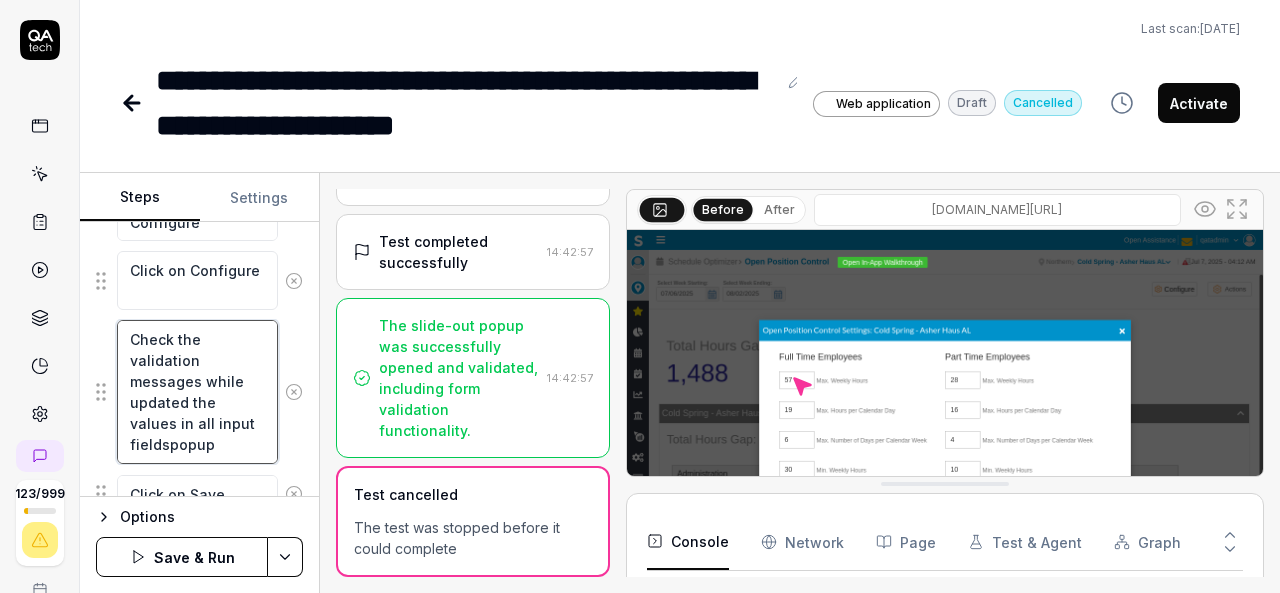 type on "*" 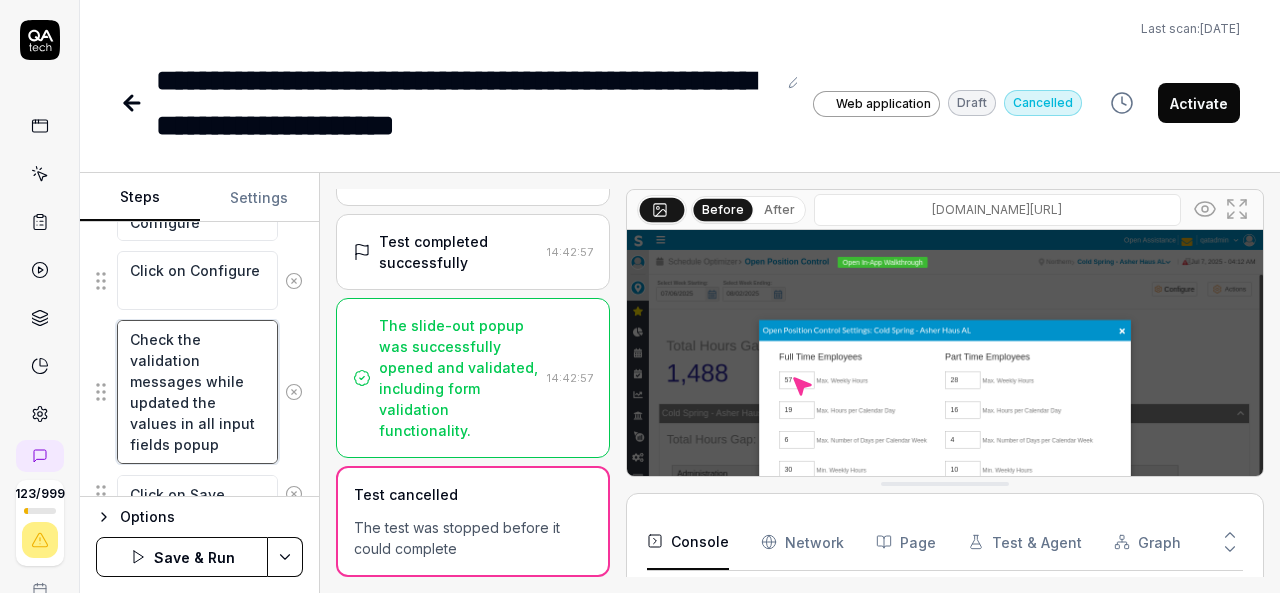 click on "Check the validation messages while updated the values in all input fields popup" at bounding box center (197, 391) 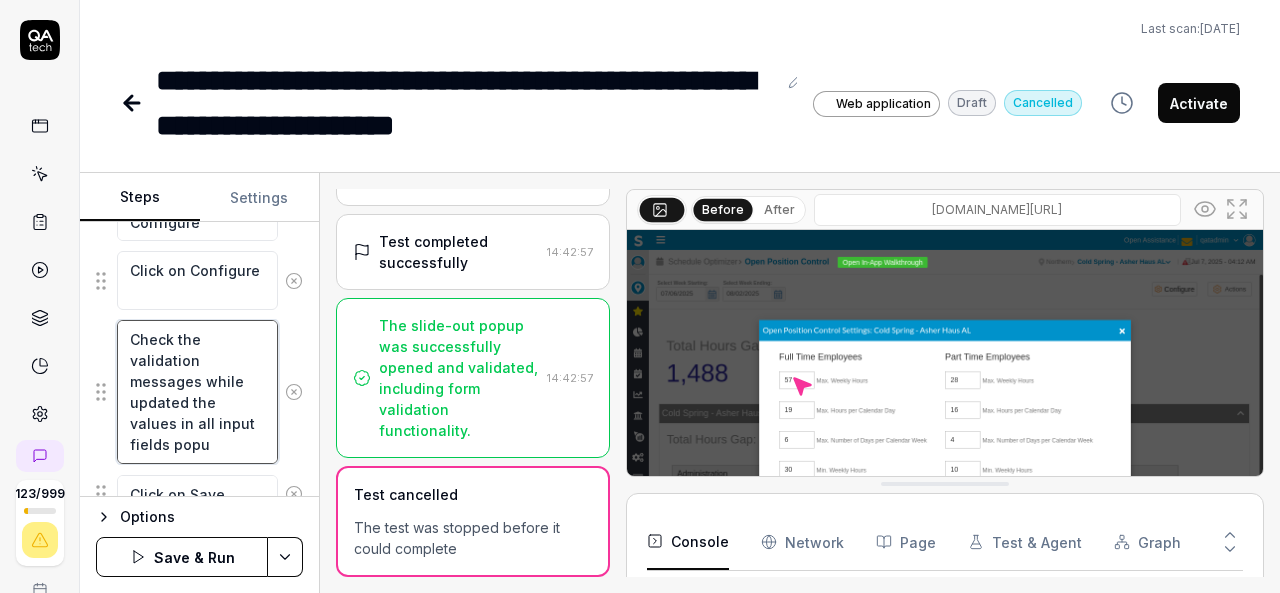 type on "*" 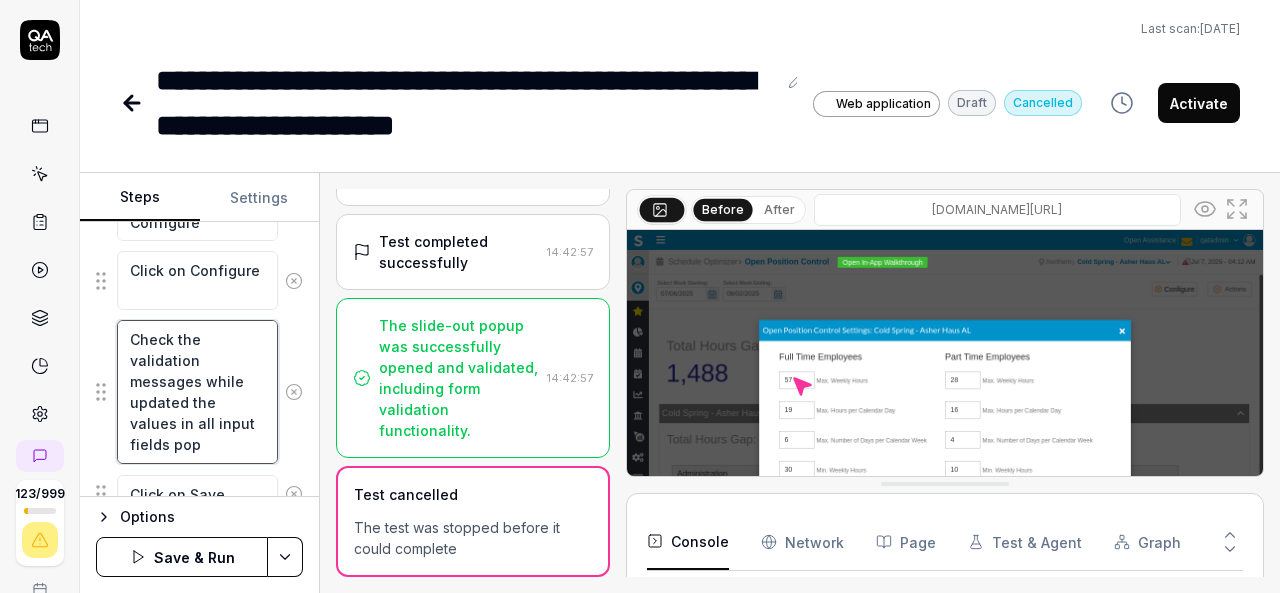 type on "*" 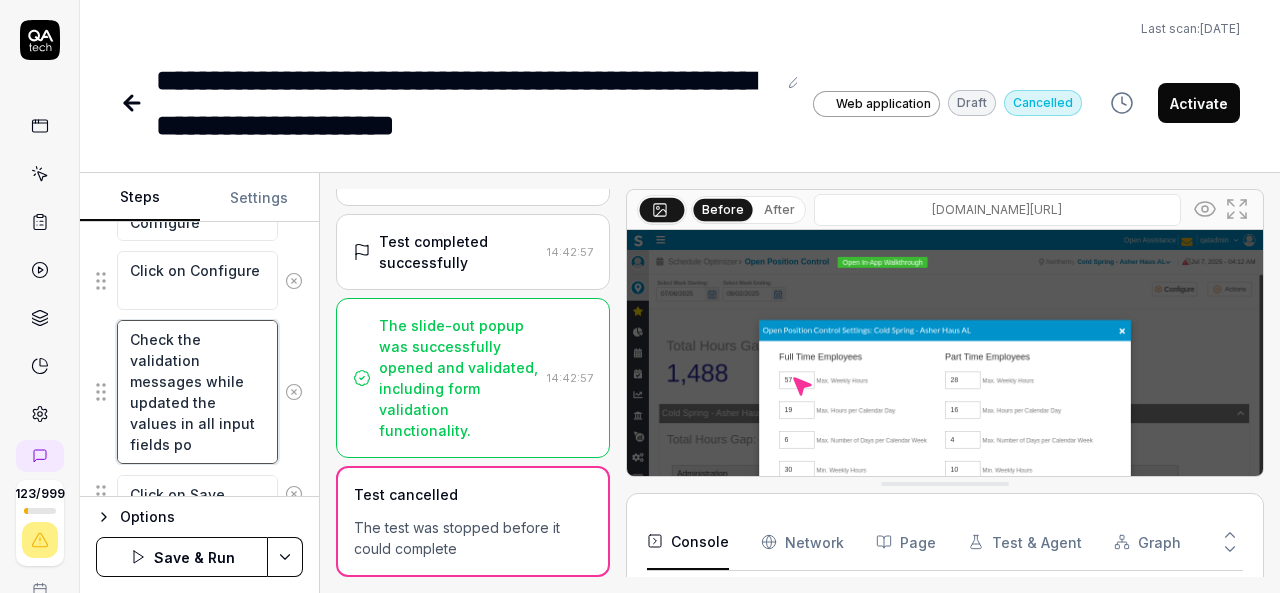 type on "*" 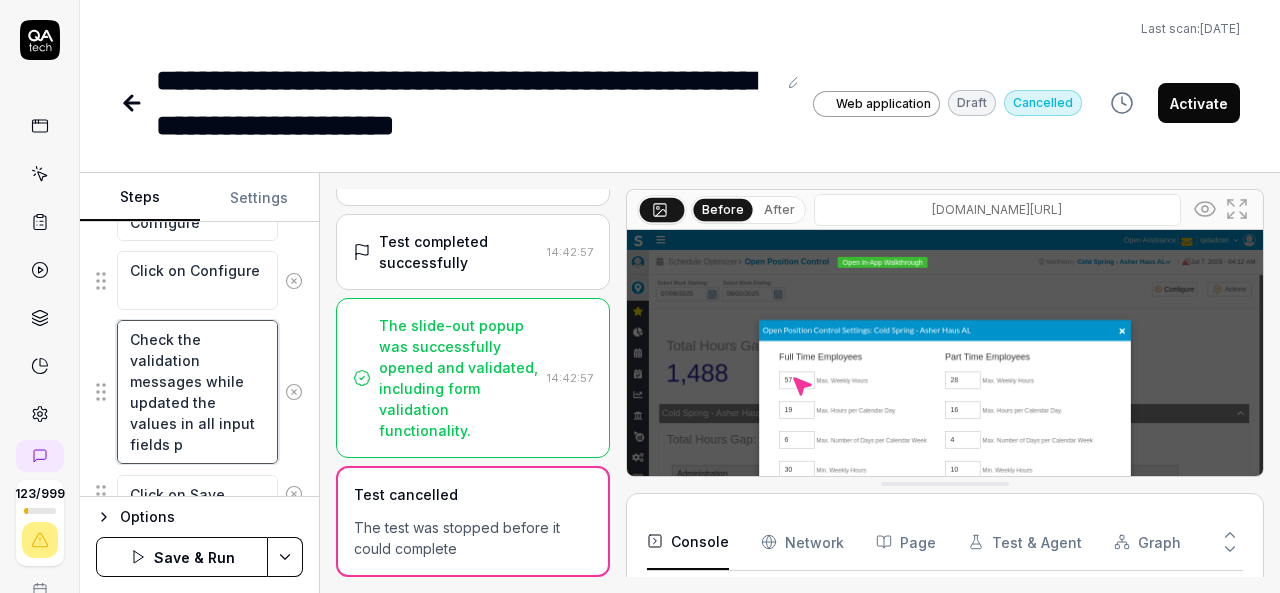 type on "*" 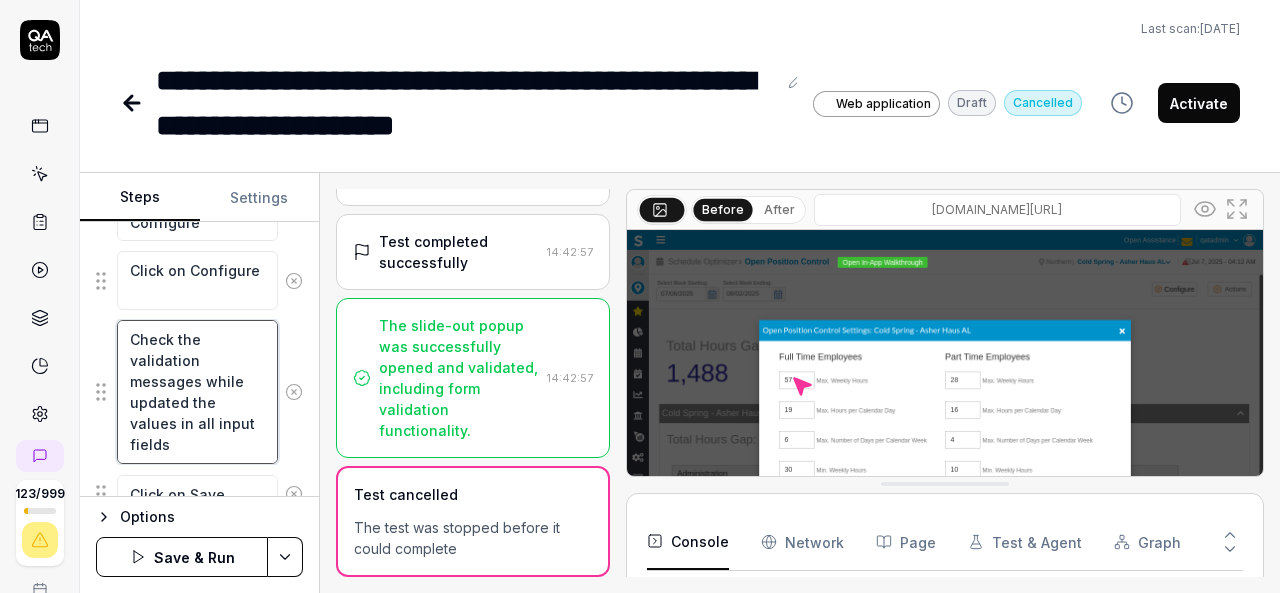 type on "*" 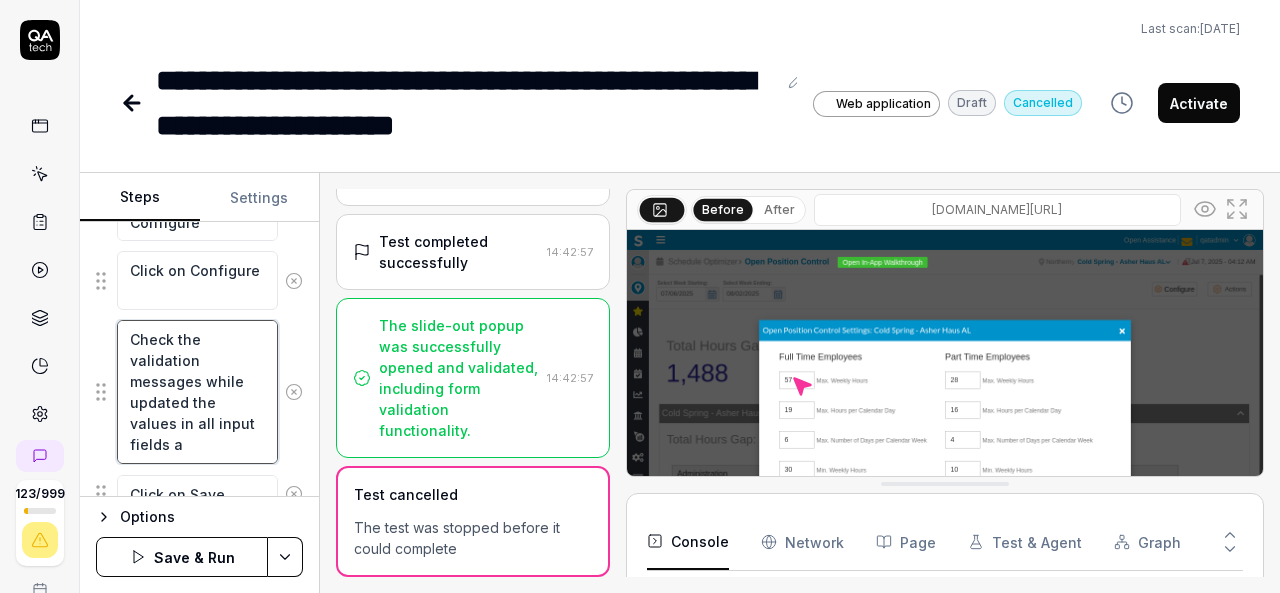 type on "*" 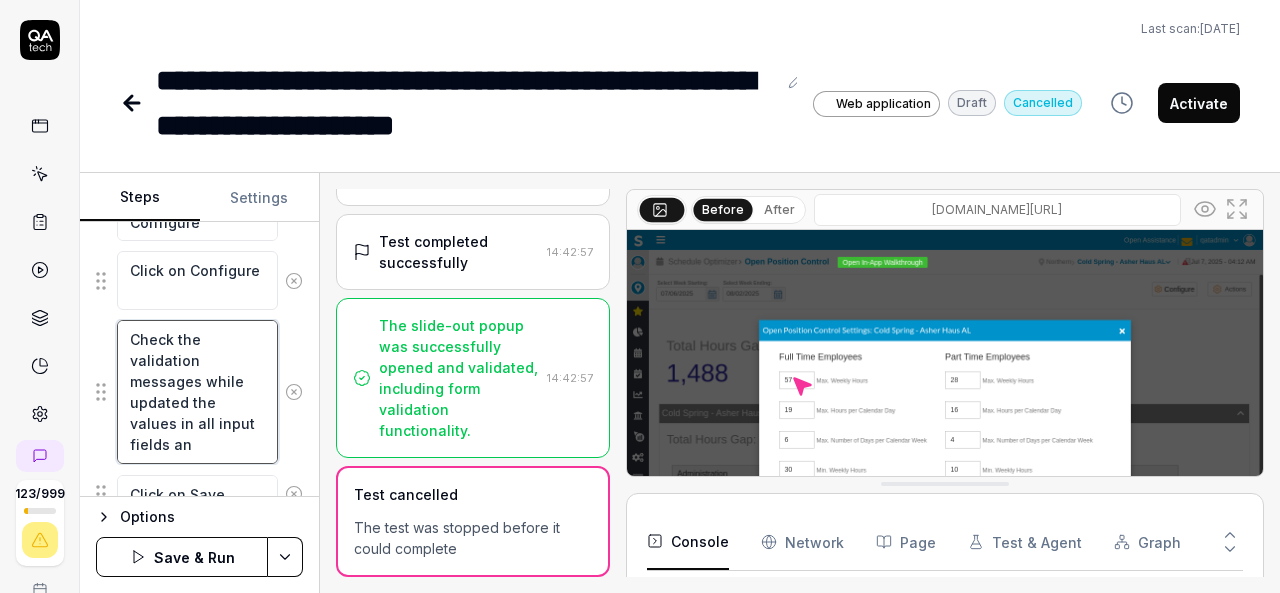 type on "*" 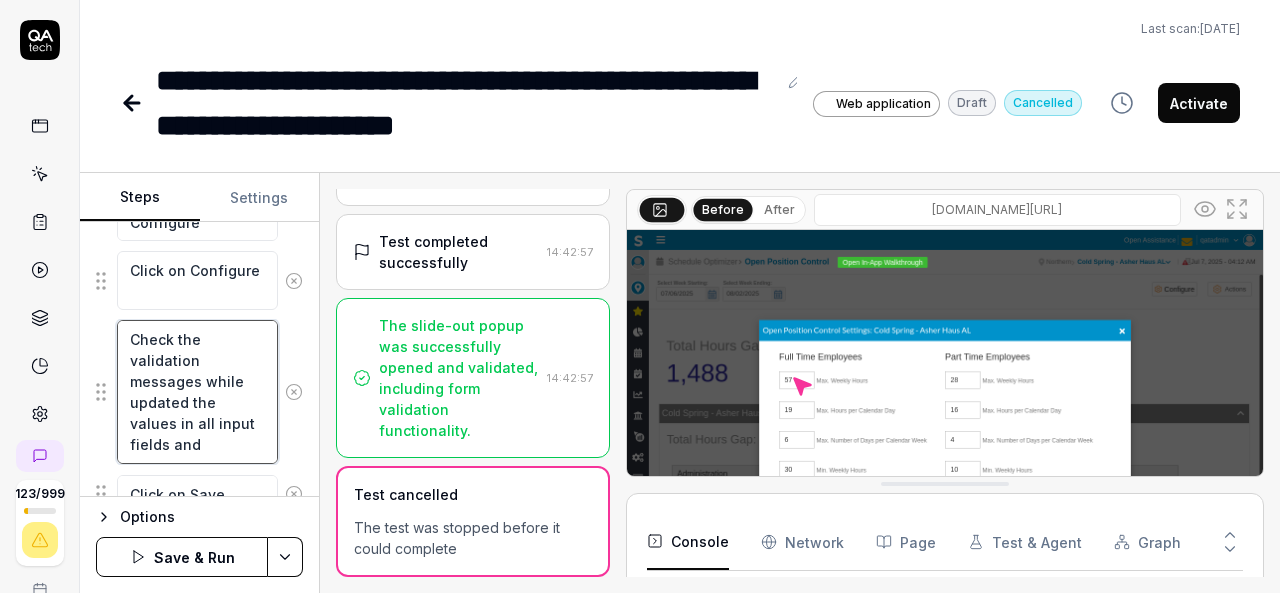 type on "*" 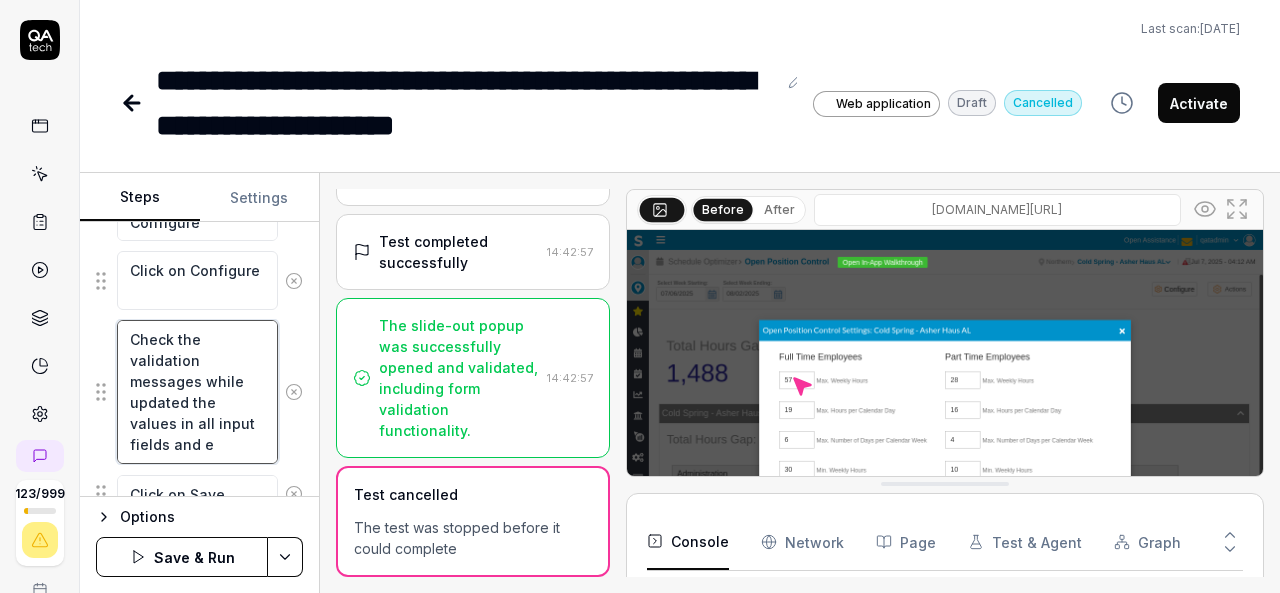 type on "*" 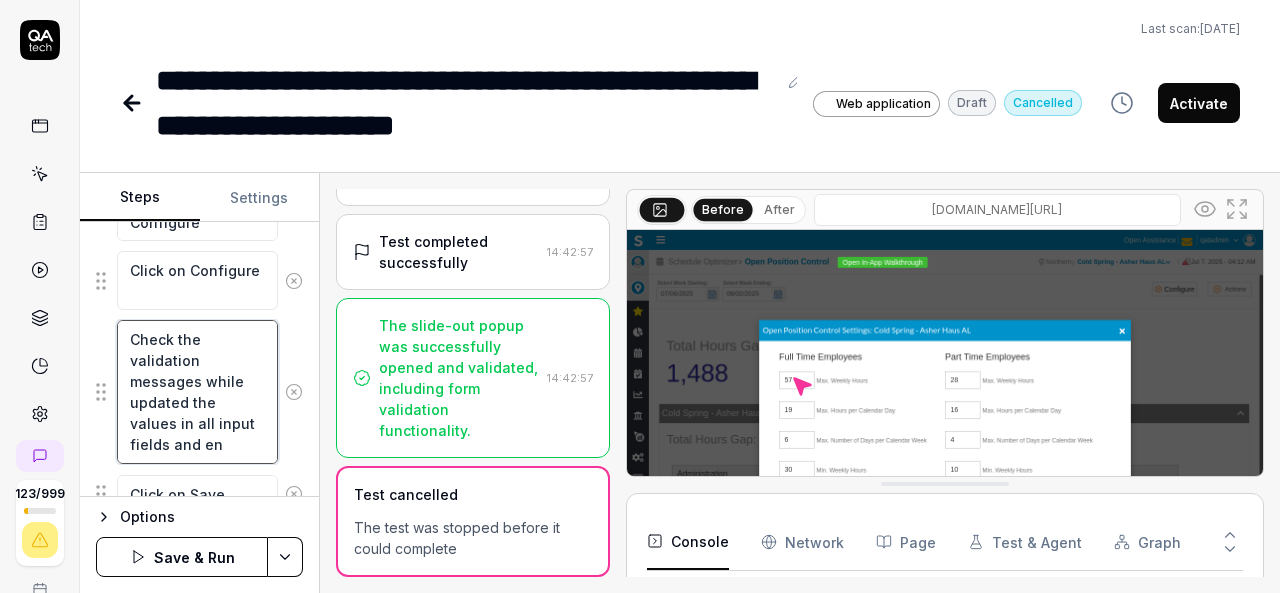 type on "*" 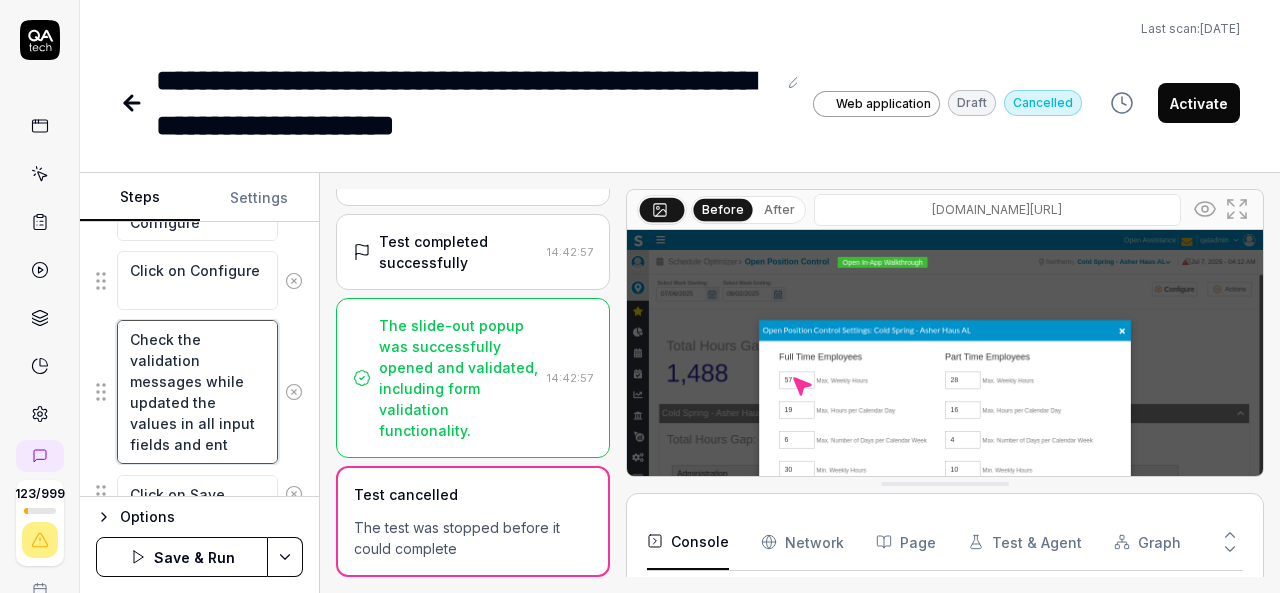 type on "*" 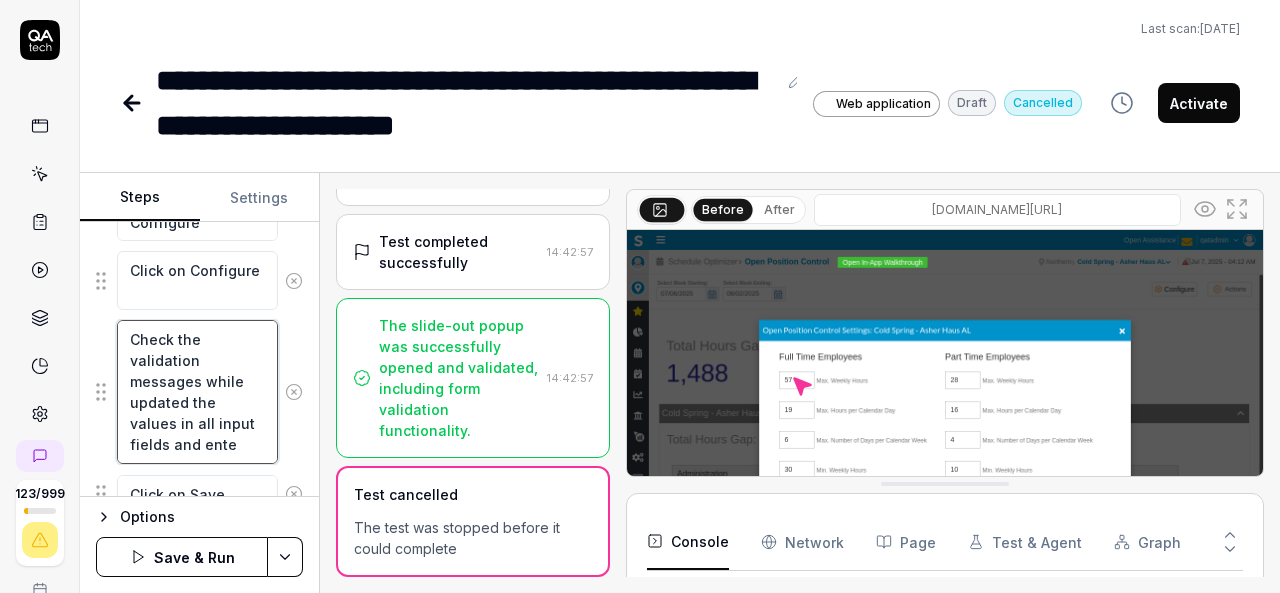 type on "*" 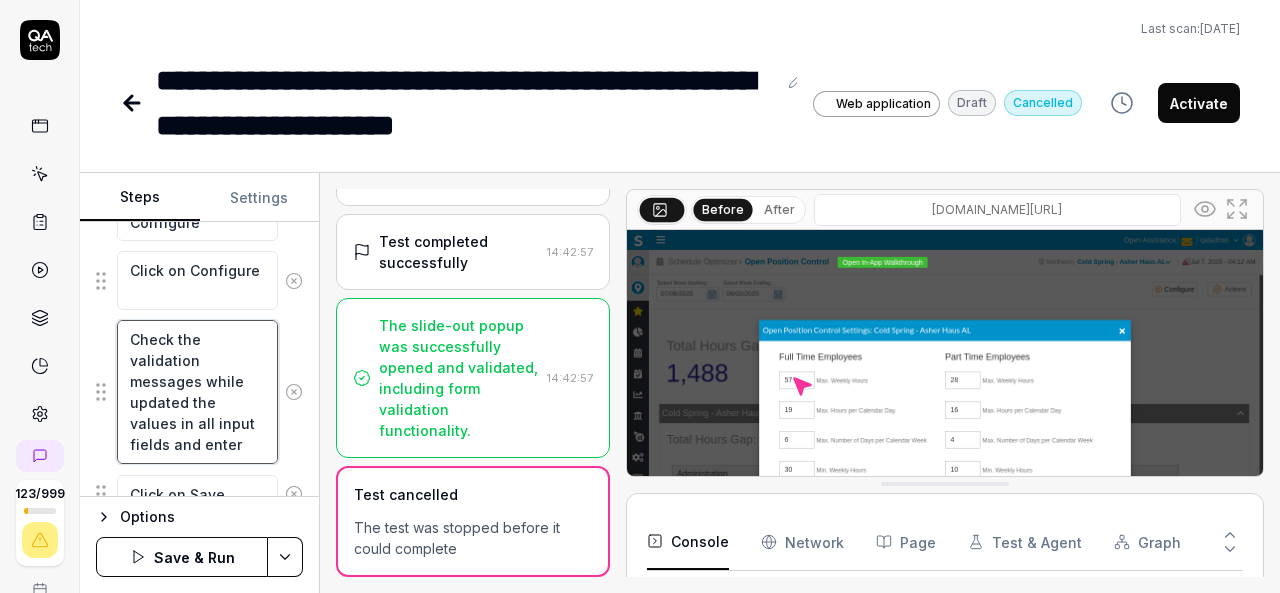 type on "*" 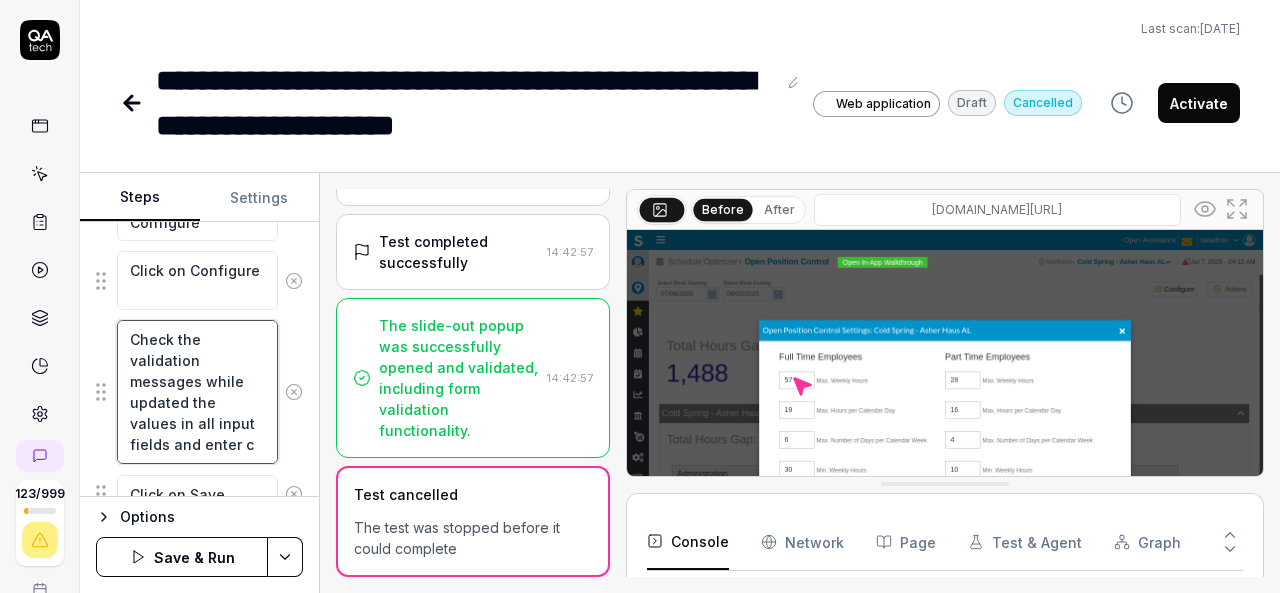 type on "*" 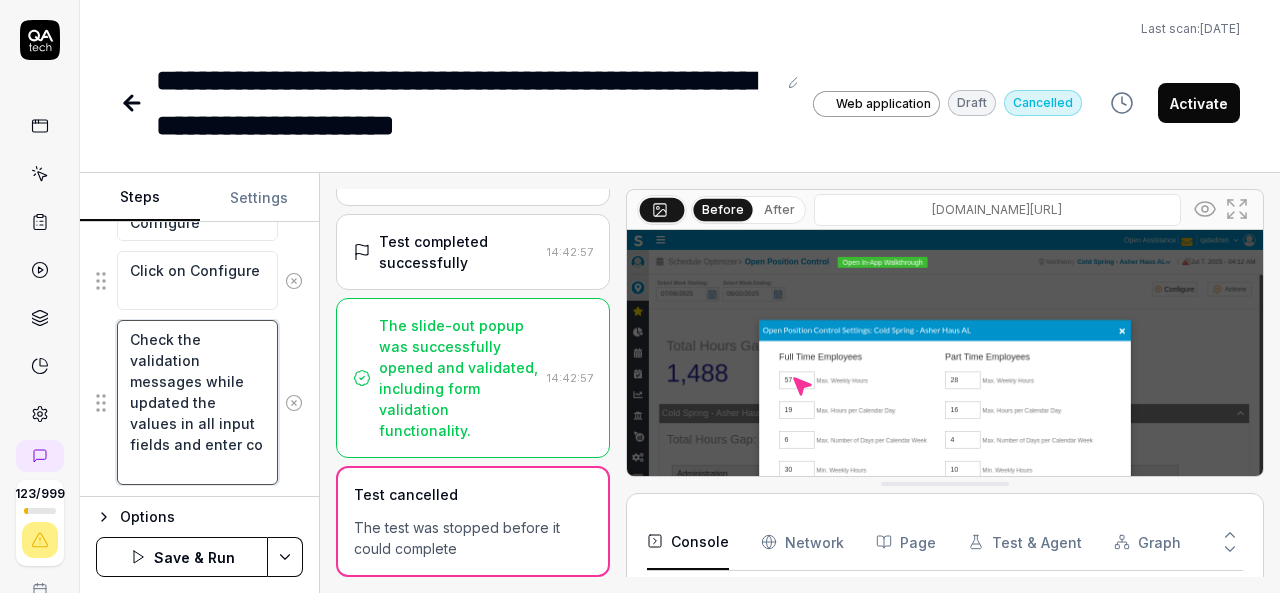 type on "*" 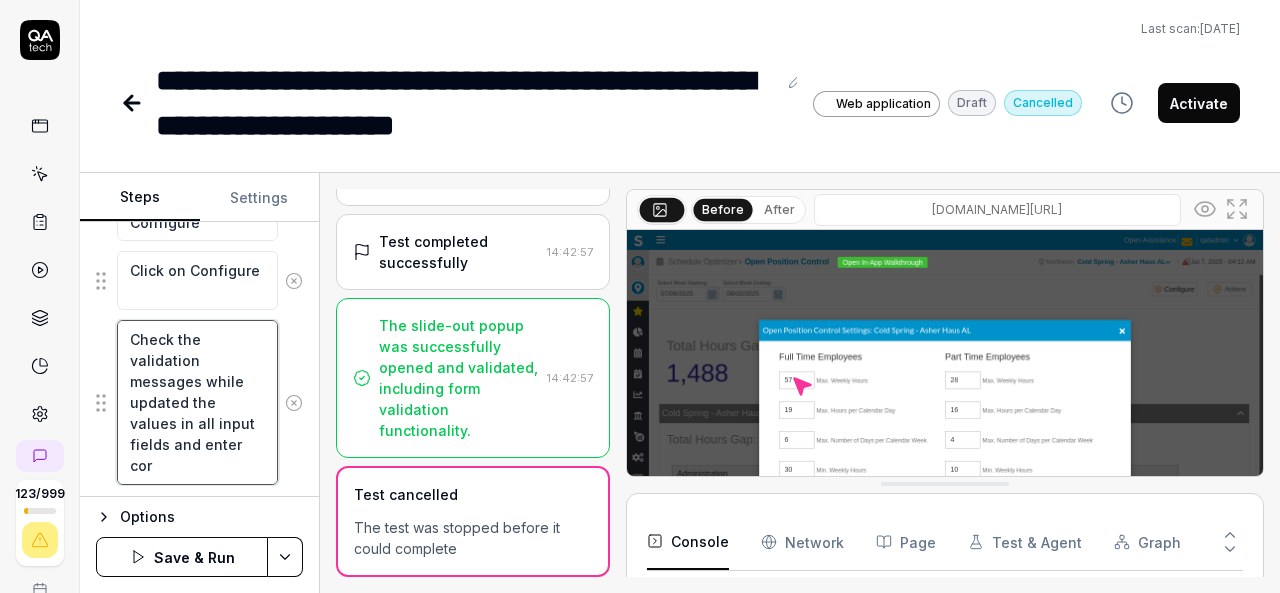 type on "*" 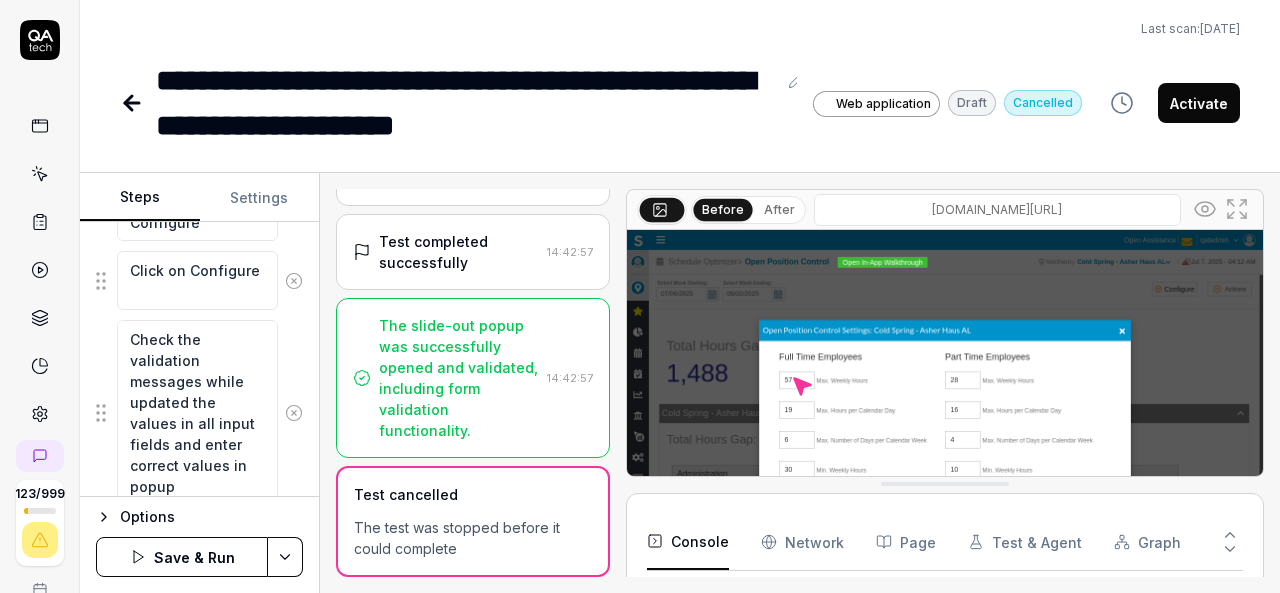 click on "Save & Run" at bounding box center [182, 557] 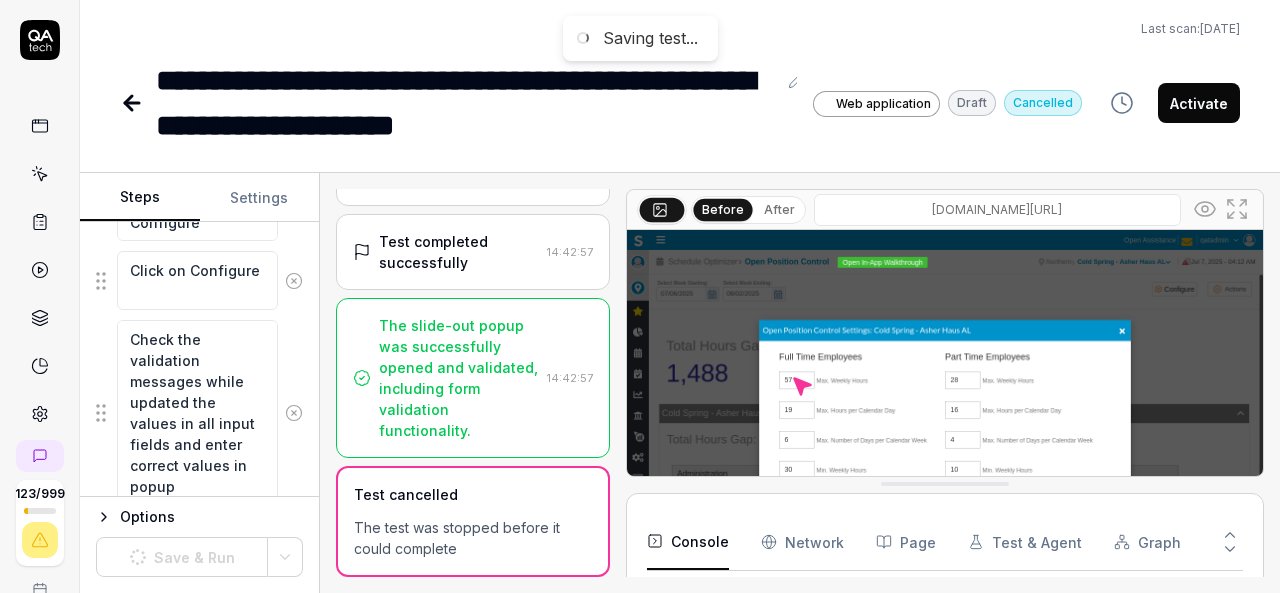 click on "Open browser 14:39:14 v6-qarel https://v6-qarel.smartlinxsolutions.com/#/apps?orgLevelId=301014 Move mouse to hamburger  and Click on hamburger 14:39:27 Move mouse to Schedule Optimizer 14:39:37 Click on Schedule Optimizer 14:39:45 Move mouse to Dashboard  14:39:56 Click Dashboard 14:40:10 Mouse move to Open Position Control 14:40:24 Click Open Position Control 14:40:32 Wait 15 seconds for load the page 14:40:42 Mouse move to organization breadcrumb 14:41:06 Mouse move to Region 14:41:15 Click on Region 14:41:47 Mouse move to Organization  14:42:10 Click on Configure 14:42:20 Check the validation messages while updated the values in popup 14:42:33 Move mouse to max weekly hours 14:42:33 Click max weekly hours 14:42:34 Type in max weekly hours 14:42:35 Click on Save 14:42:43 Test completed successfully 14:42:57 The slide-out popup was successfully opened and validated, including form validation functionality. 14:42:57 Test cancelled The test was stopped before it could complete   Before After Console Network" at bounding box center (800, 383) 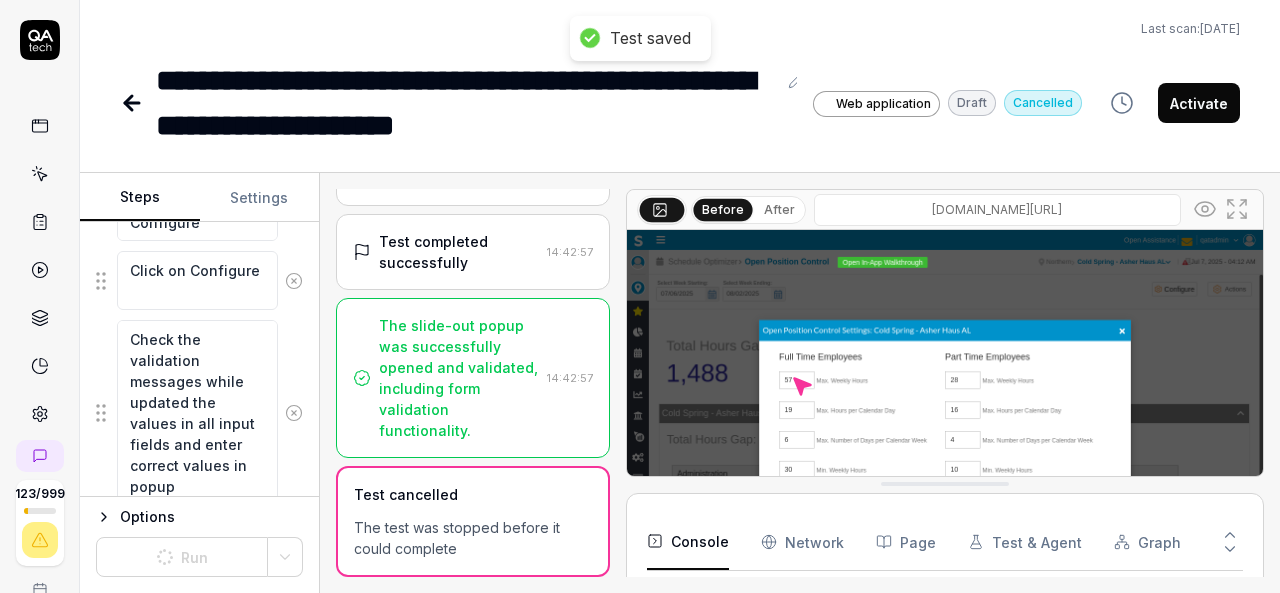 scroll, scrollTop: 1505, scrollLeft: 0, axis: vertical 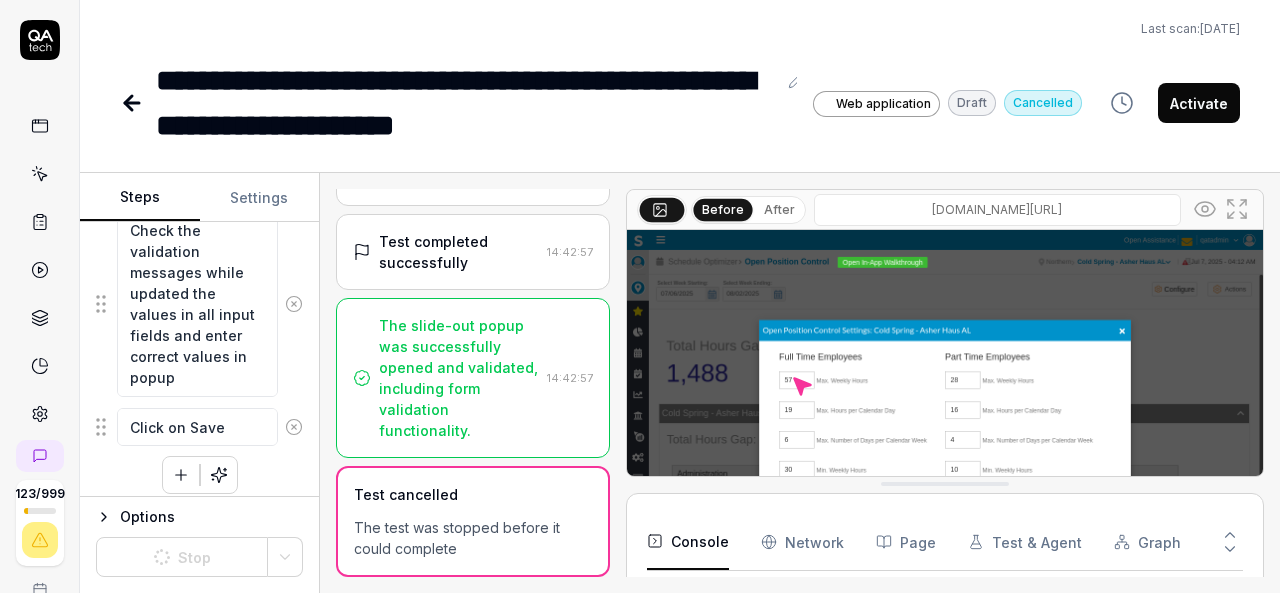 click on "**********" at bounding box center [466, 103] 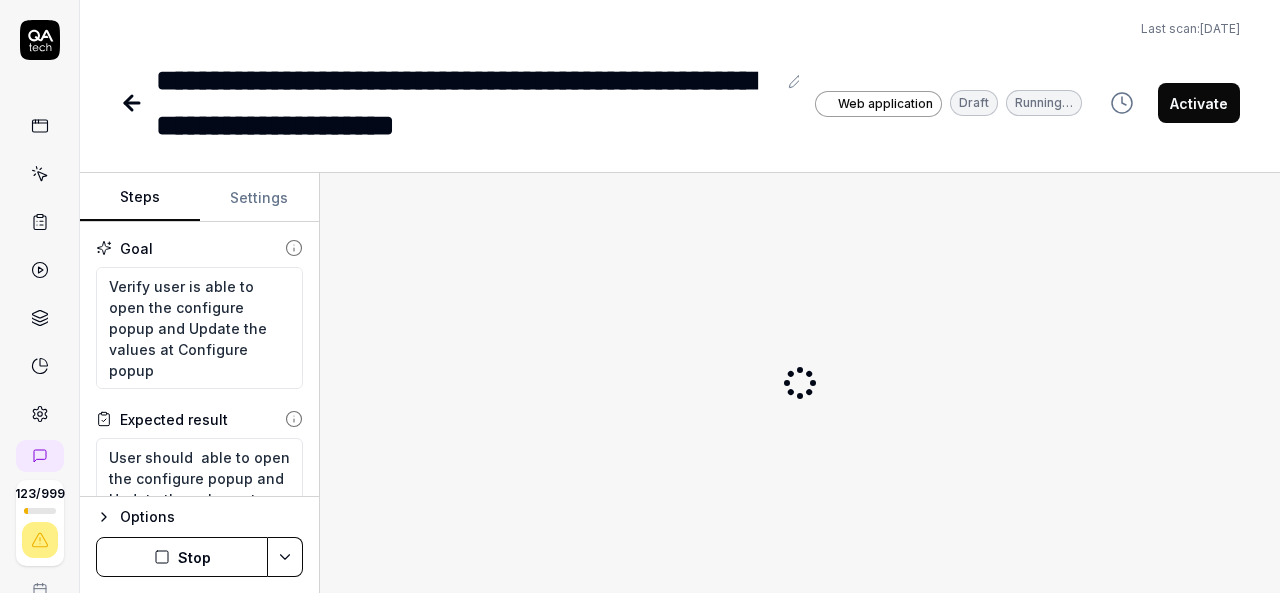 scroll, scrollTop: 0, scrollLeft: 0, axis: both 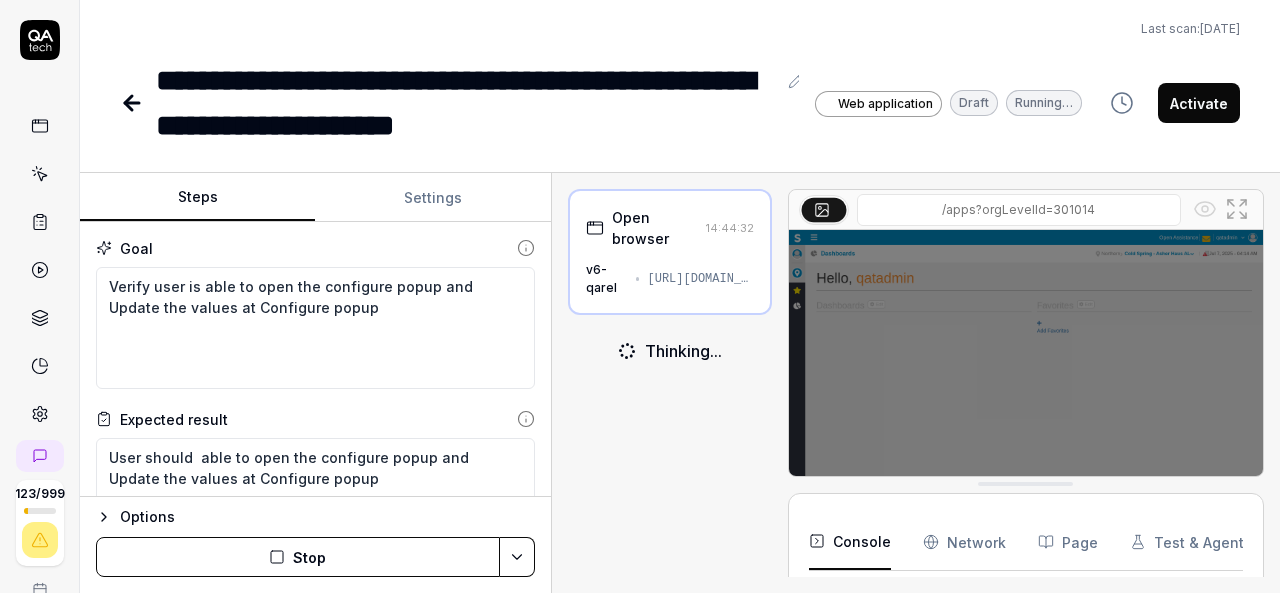 click on "Steps Settings Goal Verify user is able to open the configure popup and Update the values at Configure popup Expected result User should  able to open the configure popup and Update the values at Configure popup Steps Move mouse to hamburger  and Click on hamburger Move mouse to Schedule Optimizer Click on Schedule Optimizer Move mouse to Dashboard Click Dashboard Mouse move to Open Position Control Click Open Position Control Wait 15 seconds for load the page Mouse move to organization breadcrumb Mouse move to Region Click on Region Mouse move to Organization Click on Organization Mouse move to Configure Click on Configure Check the validation messages while updated the values in all input fields and enter correct values in popup Click on Save
To pick up a draggable item, press the space bar.
While dragging, use the arrow keys to move the item.
Press space again to drop the item in its new position, or press escape to cancel.
Options Stop Open browser 14:44:32 v6-qarel Thinking...   Console 6" at bounding box center [680, 383] 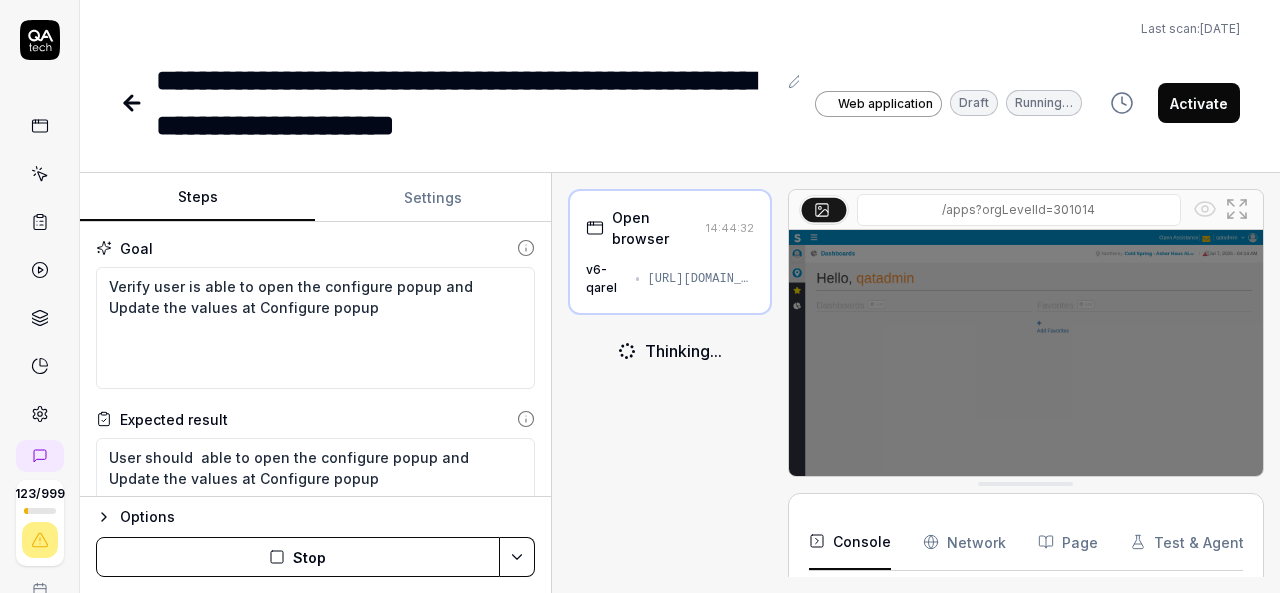 scroll, scrollTop: 268, scrollLeft: 0, axis: vertical 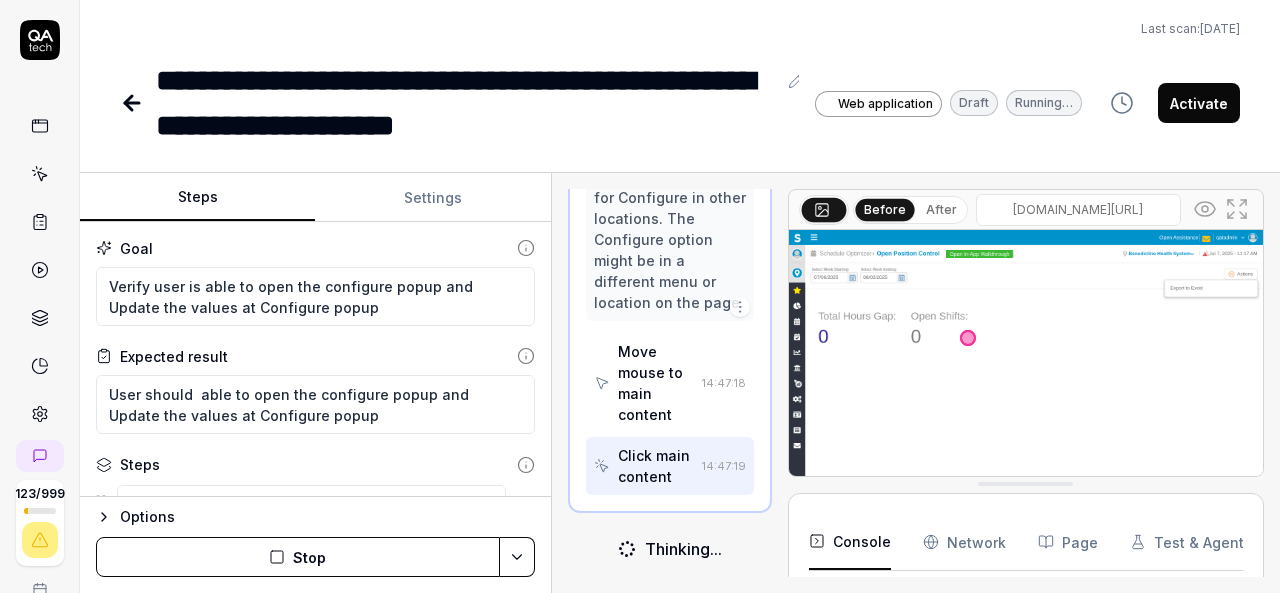 click 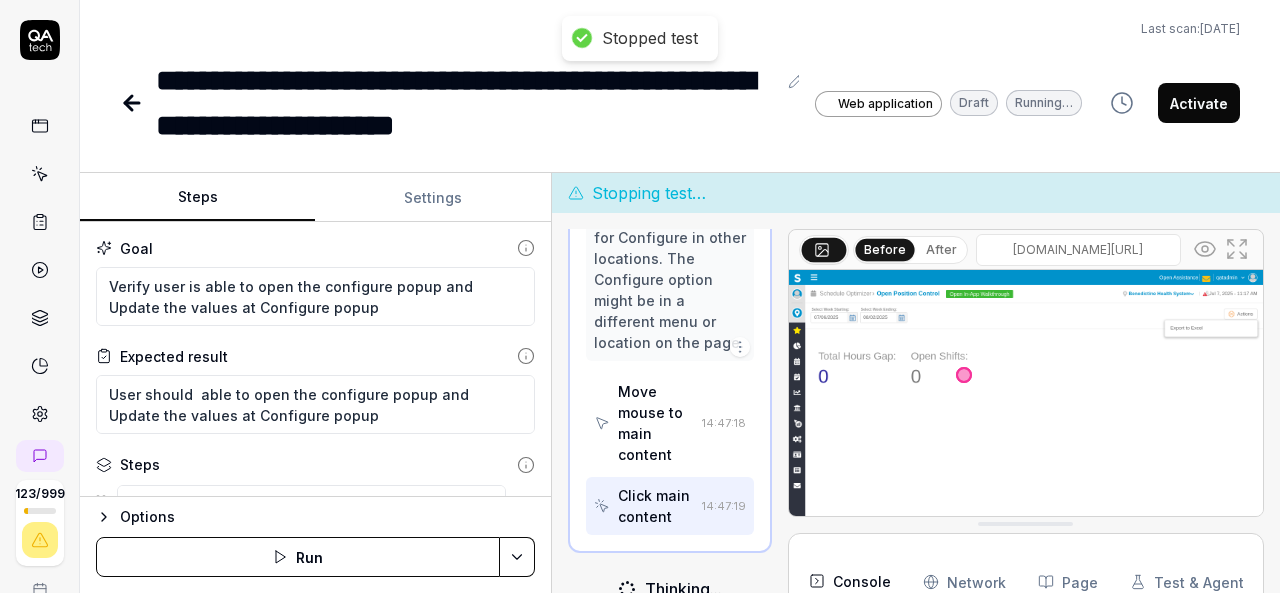 scroll, scrollTop: 4126, scrollLeft: 0, axis: vertical 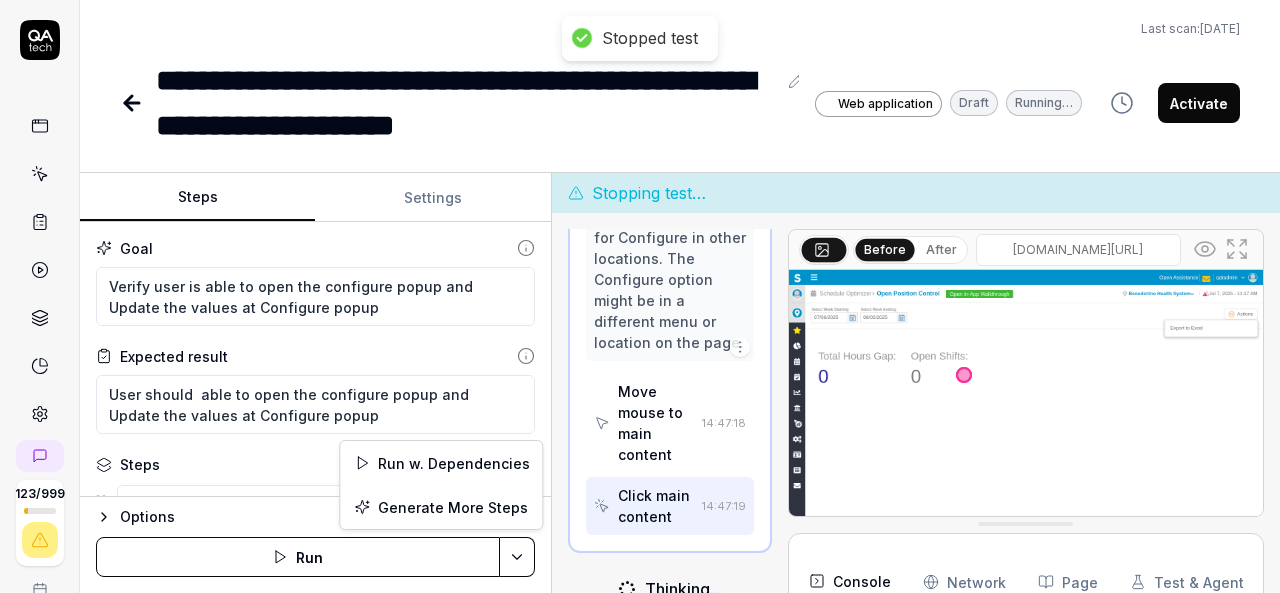 click on "**********" at bounding box center (640, 296) 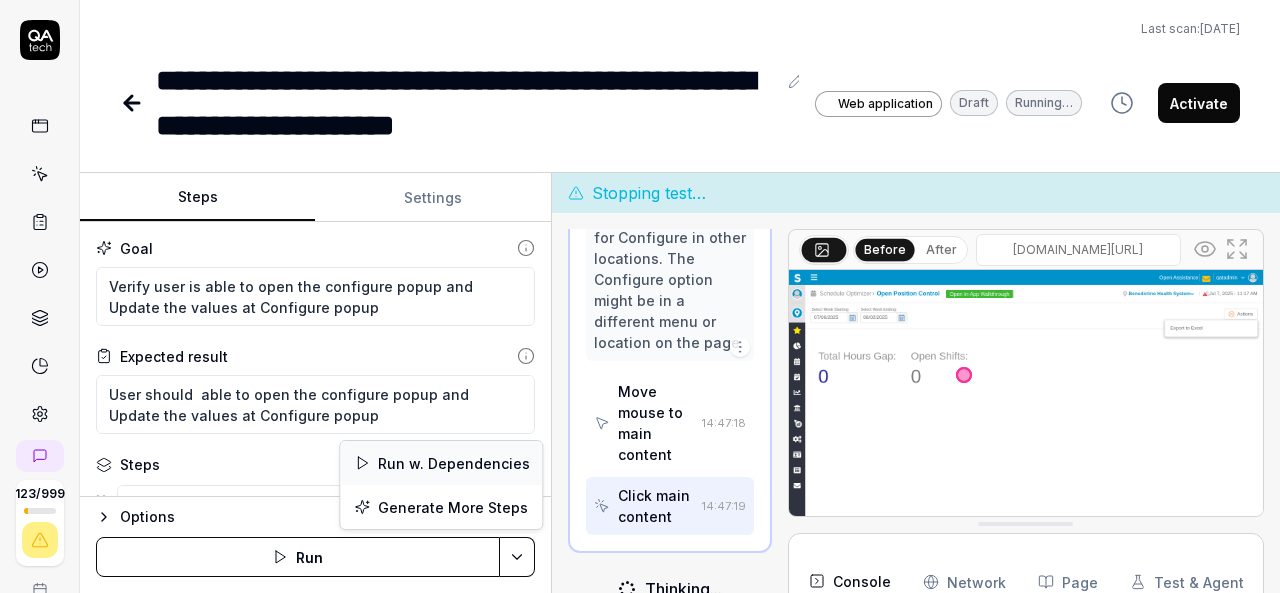 click on "Run w. Dependencies" at bounding box center [441, 463] 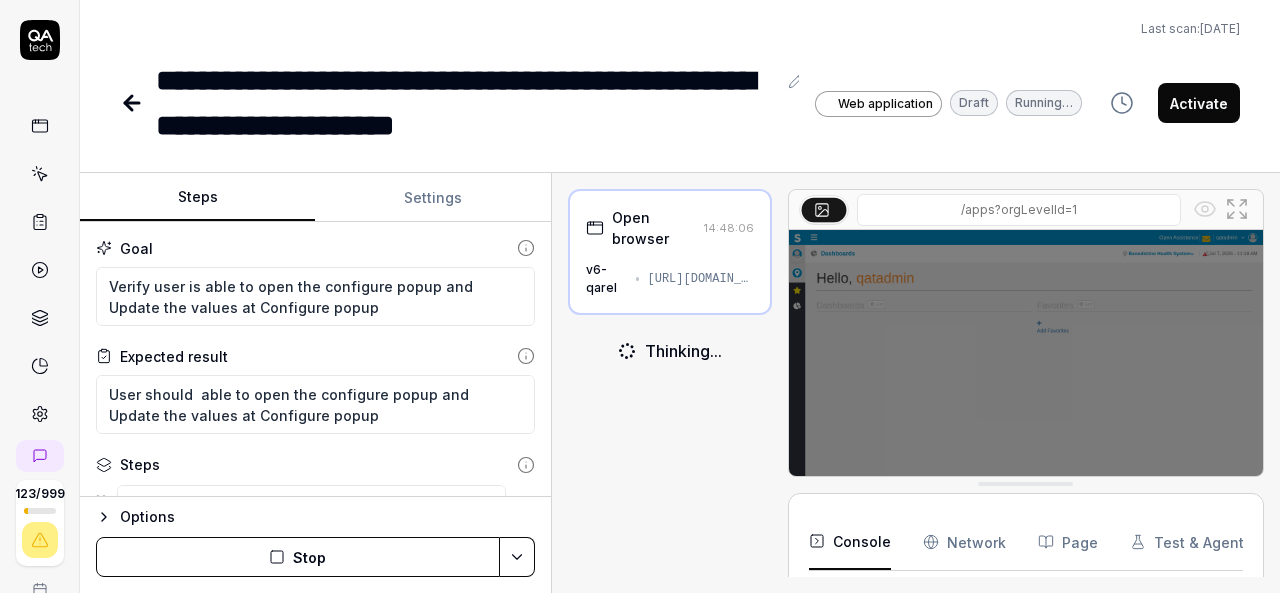 scroll, scrollTop: 80, scrollLeft: 0, axis: vertical 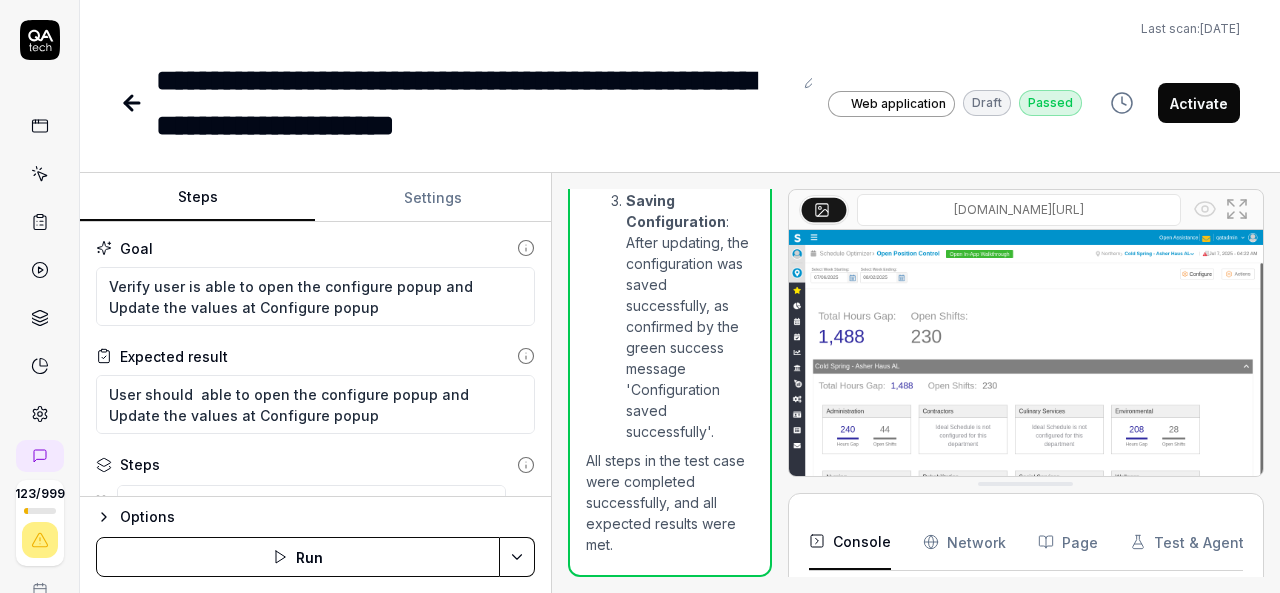 click on "All steps in the test case were completed successfully, and all expected results were met." at bounding box center [670, 502] 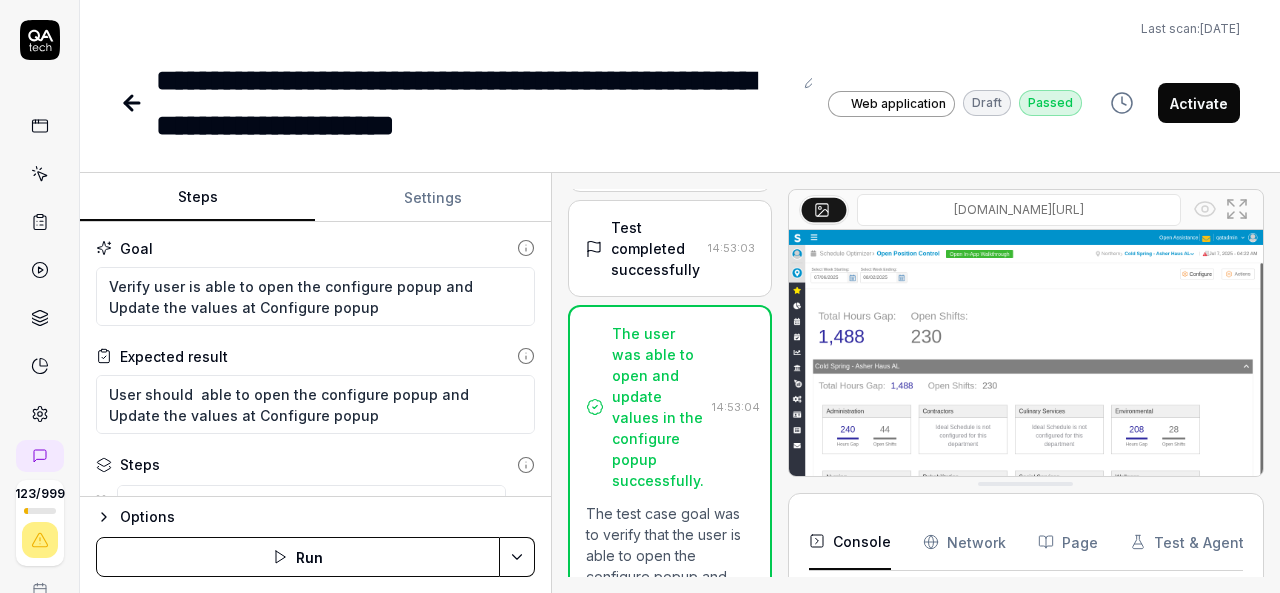click on "Test completed successfully" at bounding box center [655, 248] 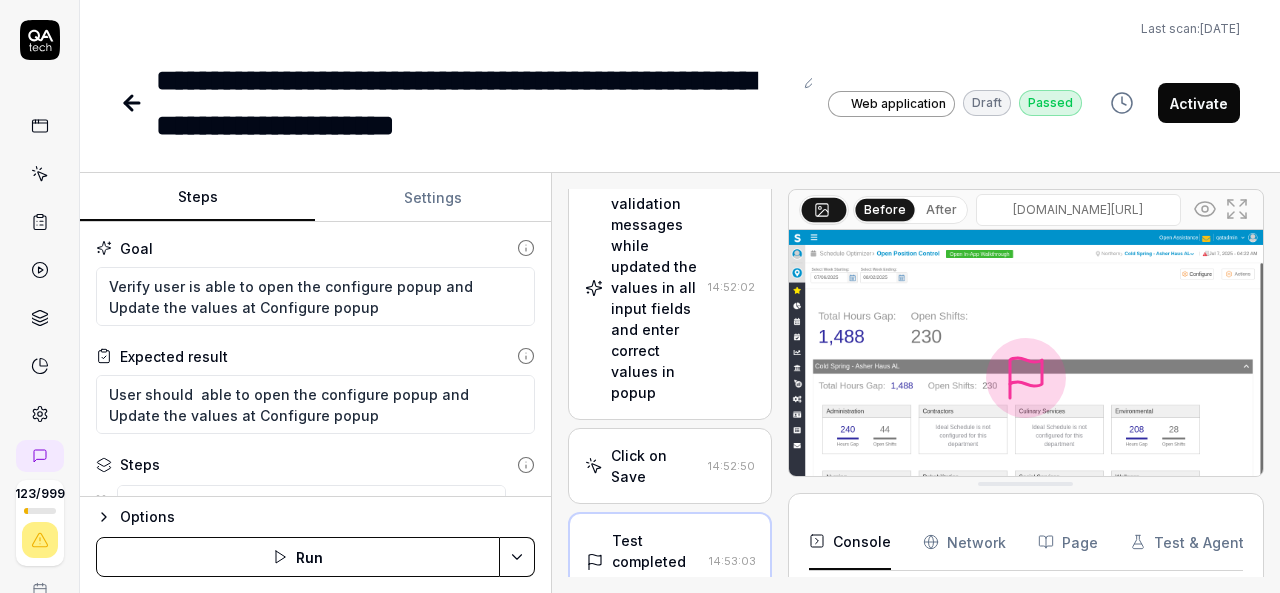 scroll, scrollTop: 2054, scrollLeft: 0, axis: vertical 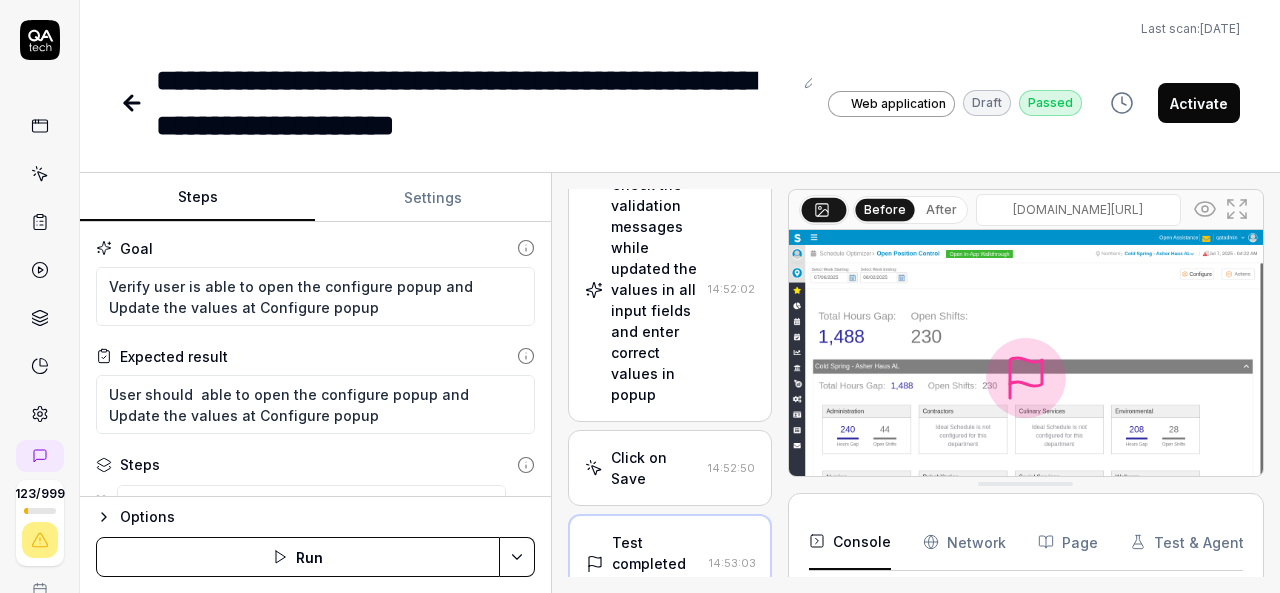 click on "Click on Configure" at bounding box center (658, 111) 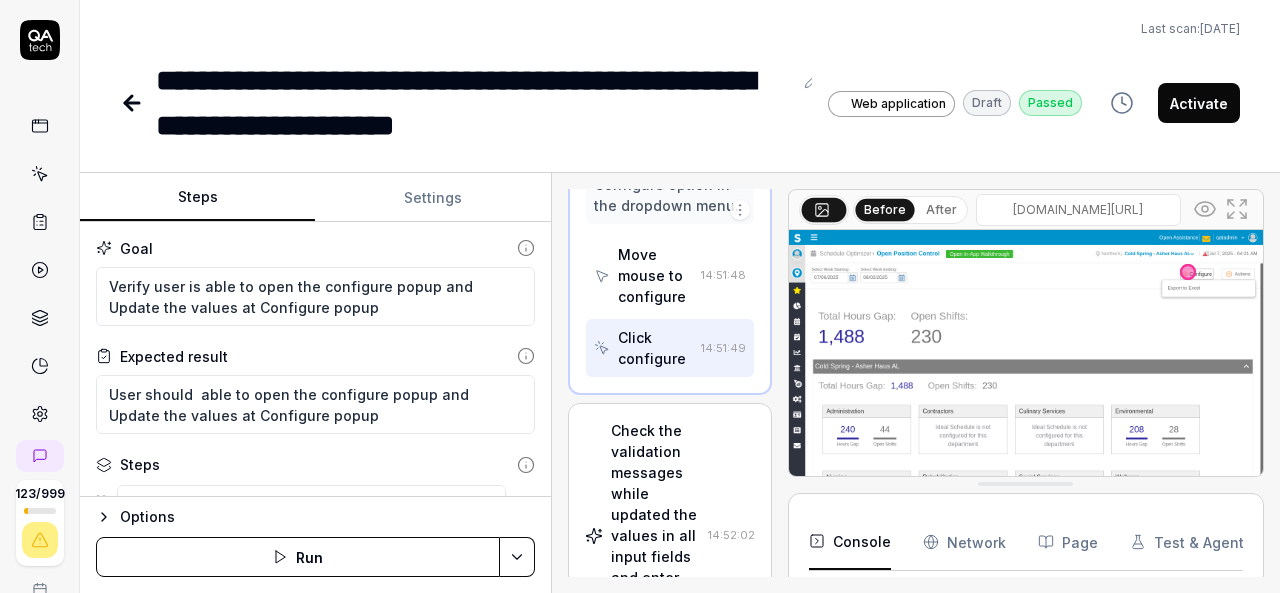 scroll, scrollTop: 2712, scrollLeft: 0, axis: vertical 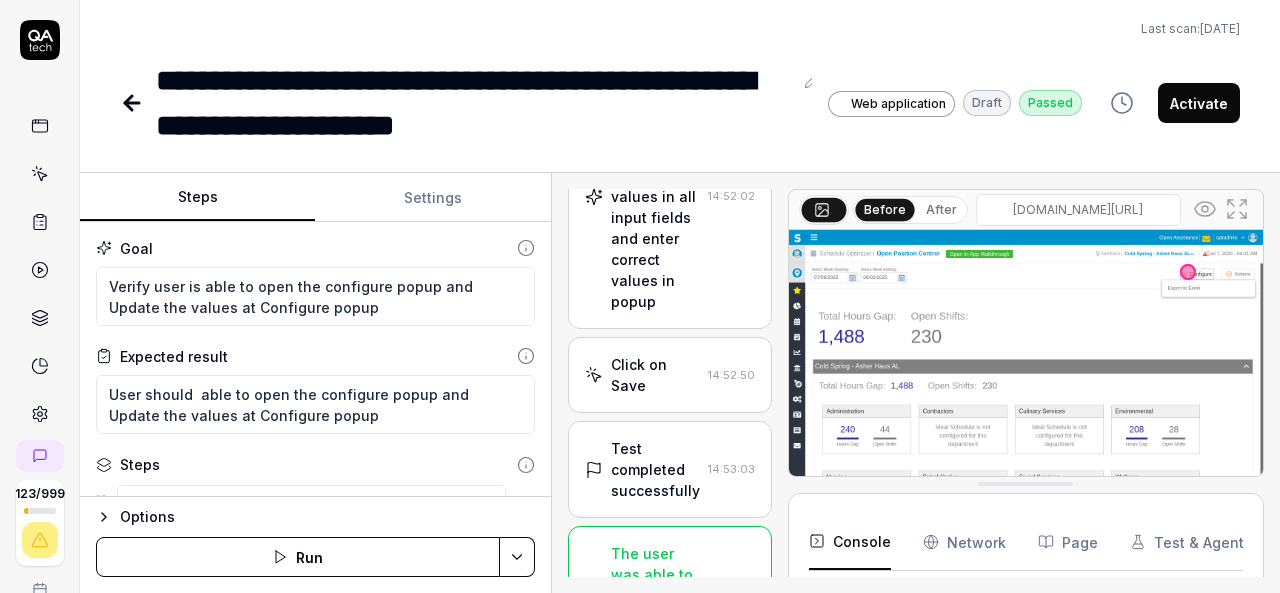 click on "Check the validation messages while updated the values in all input fields and enter correct values in popup" at bounding box center [655, 196] 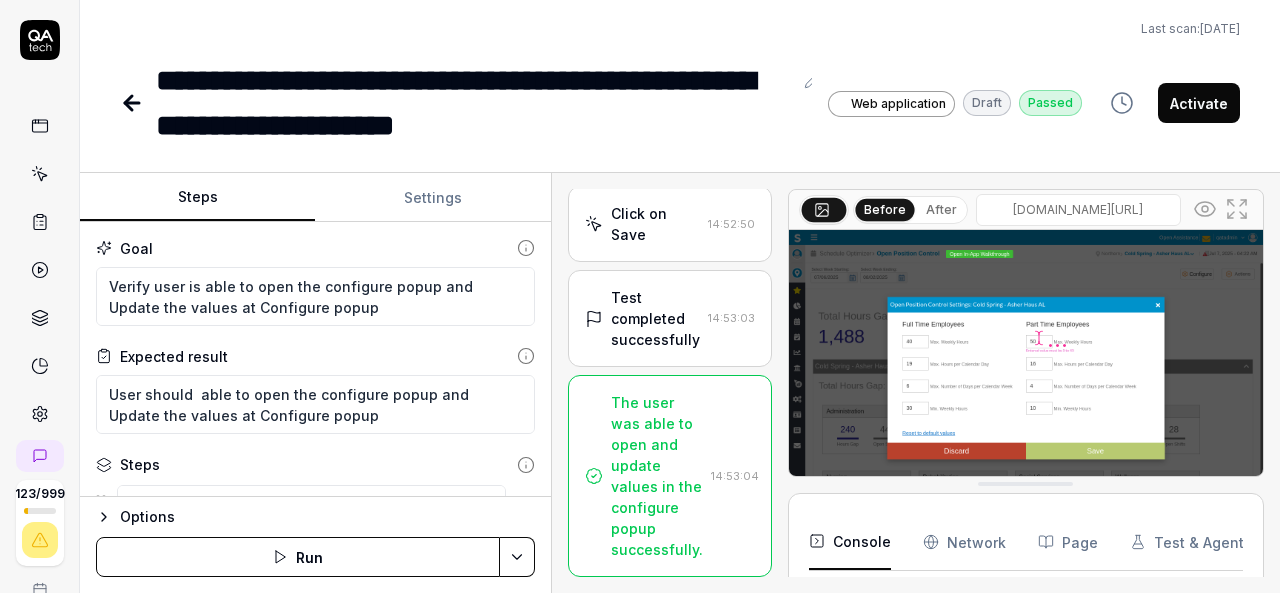 scroll, scrollTop: 6030, scrollLeft: 0, axis: vertical 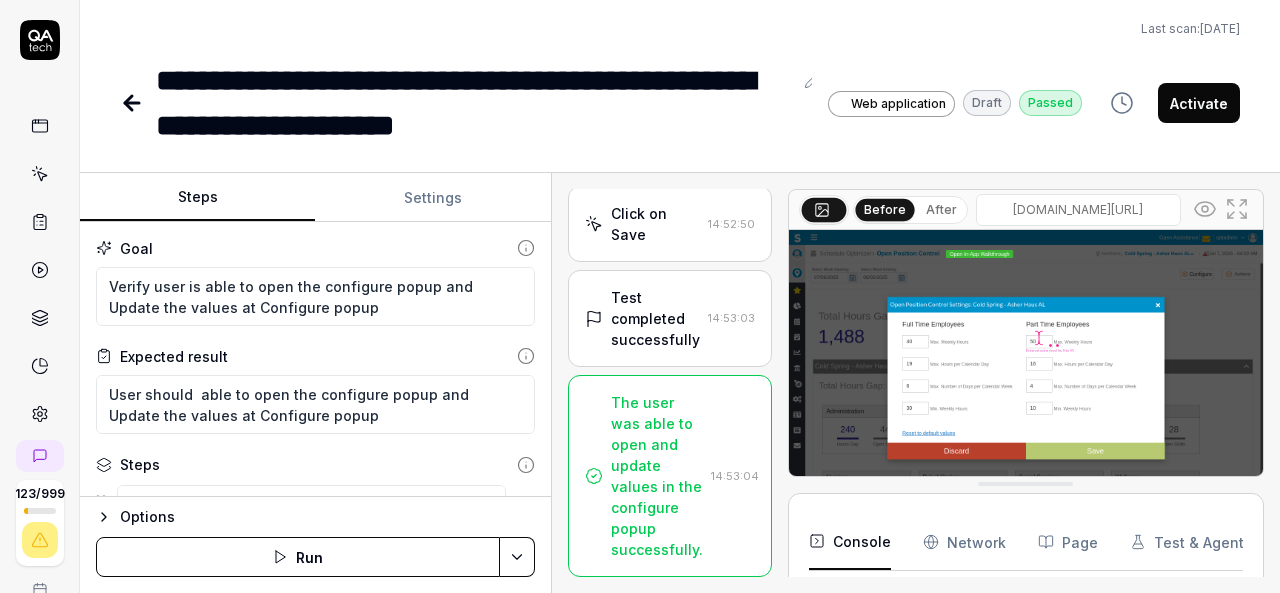 click 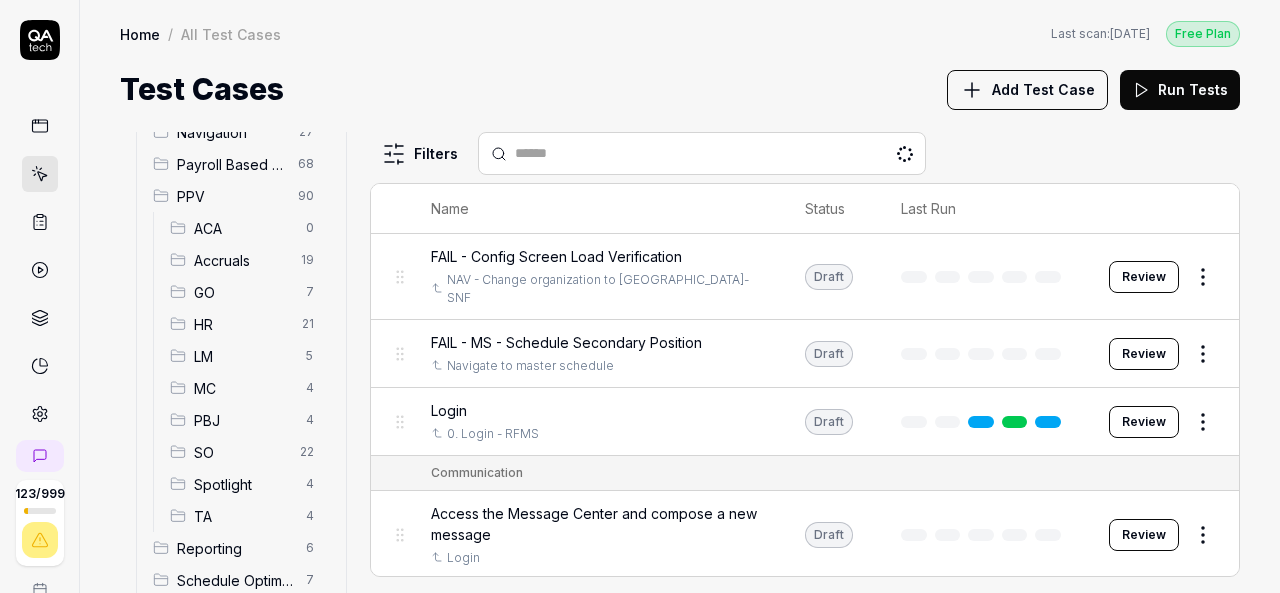 scroll, scrollTop: 317, scrollLeft: 0, axis: vertical 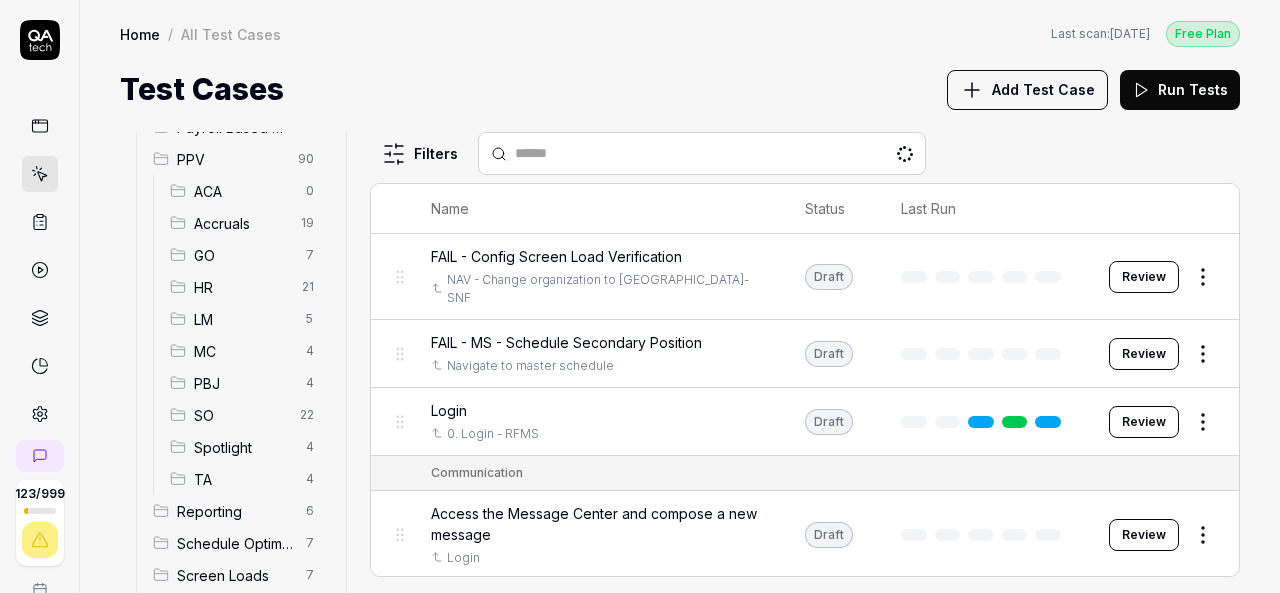 click on "SO" at bounding box center (241, 415) 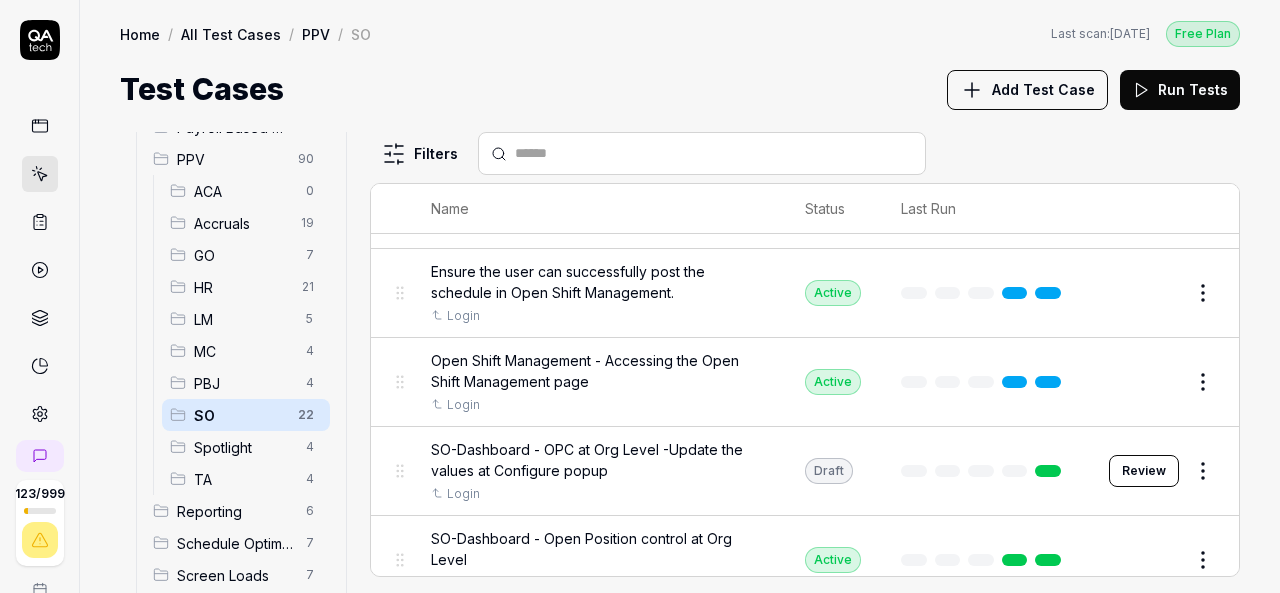 scroll, scrollTop: 267, scrollLeft: 0, axis: vertical 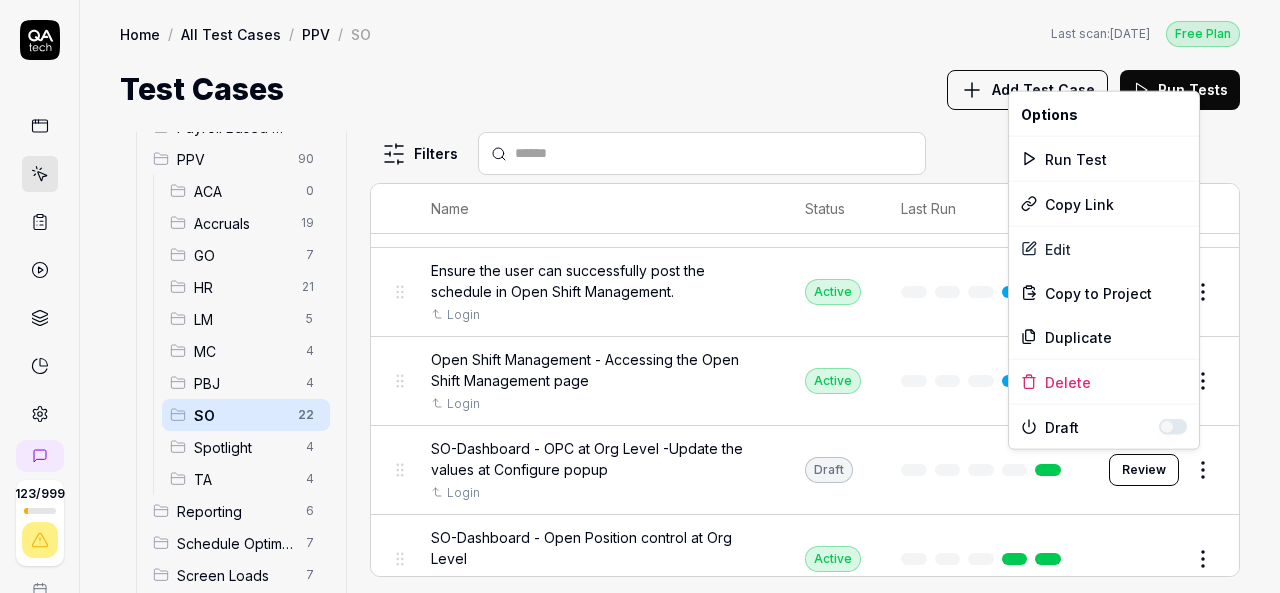 click on "123  /  999 k S Home / All Test Cases / PPV / SO Free Plan Home / All Test Cases / PPV / SO Last scan:  Jun 5 2025 Free Plan Test Cases Add Test Case Run Tests All Test Cases 541 Communication 46 Dashboard Management 13 Employee Management 42 Help and Support 19 Login 7 Logout 1 Master Schedule 12 Navigation 27 Payroll Based Journal 68 PPV 90 ACA 0 Accruals 19 GO 7 HR 21 LM 5 MC 4 PBJ 4 SO 22 Spotlight 4 TA 4 Reporting 6 Schedule Optimizer 7 Screen Loads 7 TestPPV 0 Time & Attendance 192 User Profile 1 Filters Name Status Last Run PPV SO Daily unit Assignment - Census Login Active Edit Daily unit Assignment -Add Open shift (Shift on Fly)from Daily unit assigment Login Active Edit Daily unit Assignment -Assign the employee to shift Login Draft Review Ensure the user can successfully post the schedule in Open Shift Management. Login Active Edit Open Shift Management - Accessing the Open Shift Management page Login Active Edit SO-Dashboard - OPC at  Org Level -Update the values at Configure popup Login Draft *" at bounding box center [640, 296] 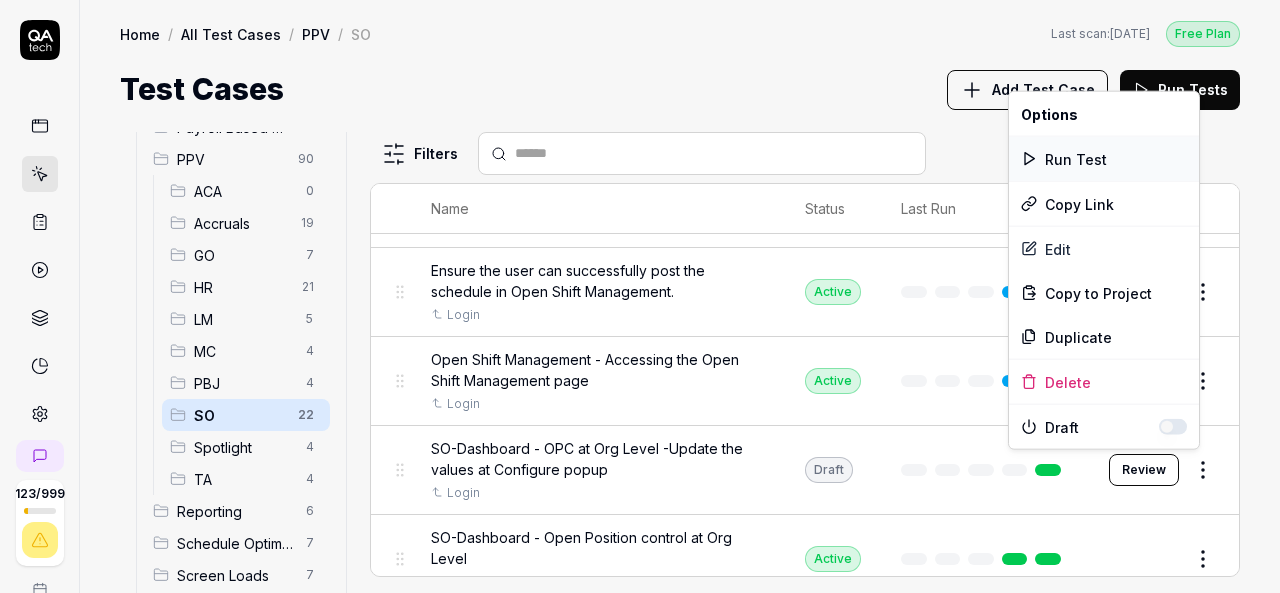 click on "Run Test" at bounding box center [1104, 159] 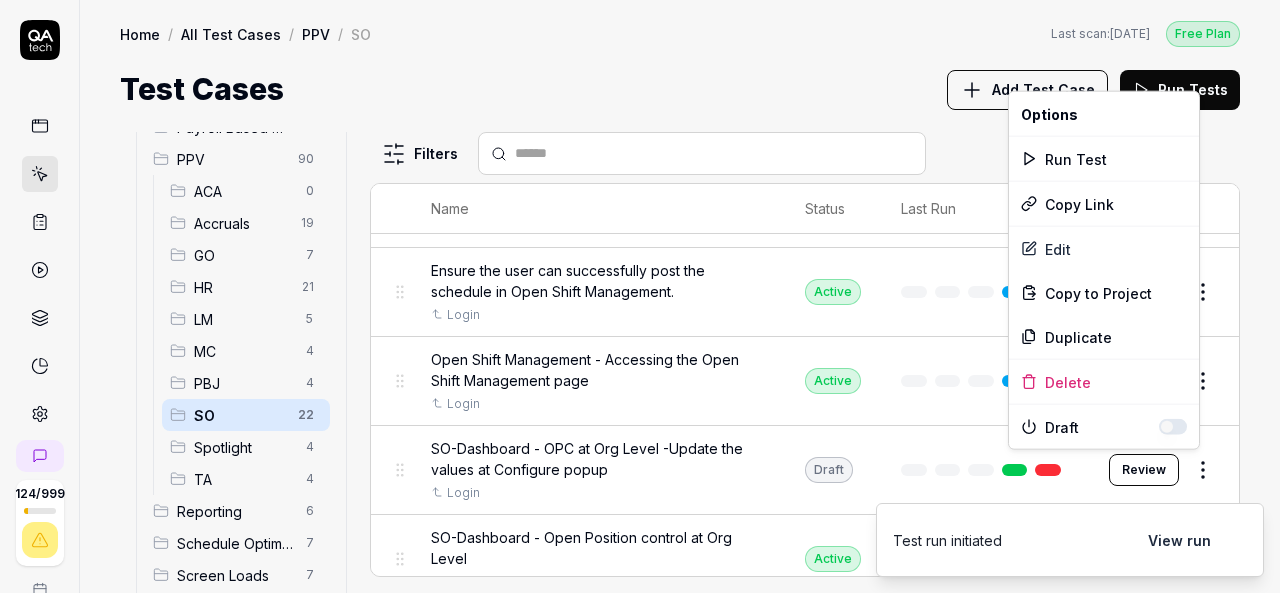 click on "124  /  999 k S Home / All Test Cases / PPV / SO Free Plan Home / All Test Cases / PPV / SO Last scan:  Jun 5 2025 Free Plan Test Cases Add Test Case Run Tests All Test Cases 541 Communication 46 Dashboard Management 13 Employee Management 42 Help and Support 19 Login 7 Logout 1 Master Schedule 12 Navigation 27 Payroll Based Journal 68 PPV 90 ACA 0 Accruals 19 GO 7 HR 21 LM 5 MC 4 PBJ 4 SO 22 Spotlight 4 TA 4 Reporting 6 Schedule Optimizer 7 Screen Loads 7 TestPPV 0 Time & Attendance 192 User Profile 1 Filters Name Status Last Run PPV SO Daily unit Assignment - Census Login Active Edit Daily unit Assignment -Add Open shift (Shift on Fly)from Daily unit assigment Login Active Edit Daily unit Assignment -Assign the employee to shift Login Draft Review Ensure the user can successfully post the schedule in Open Shift Management. Login Active Edit Open Shift Management - Accessing the Open Shift Management page Login Active Edit SO-Dashboard - OPC at  Org Level -Update the values at Configure popup Login Draft *" at bounding box center (640, 296) 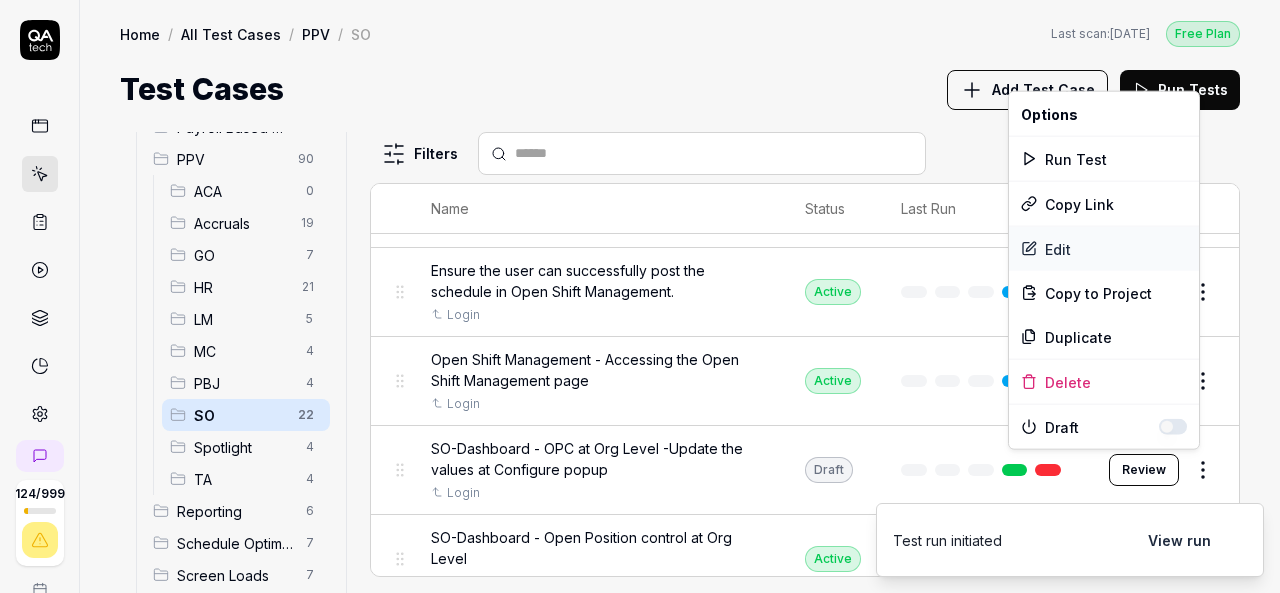 click on "Edit" at bounding box center (1104, 249) 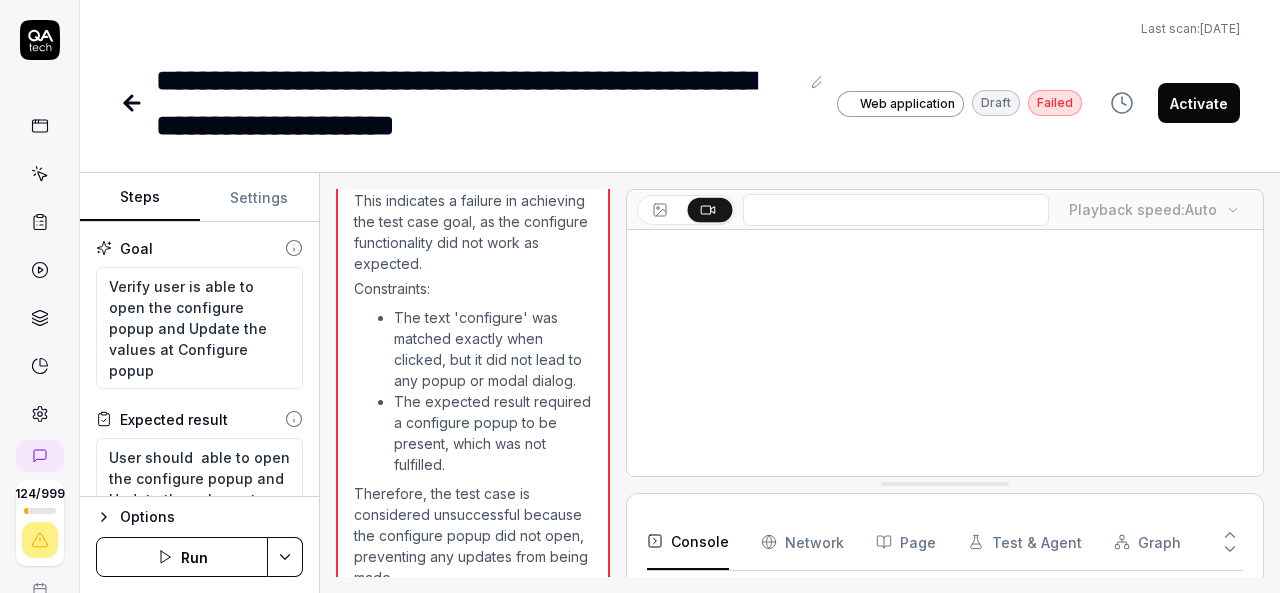 scroll, scrollTop: 2011, scrollLeft: 0, axis: vertical 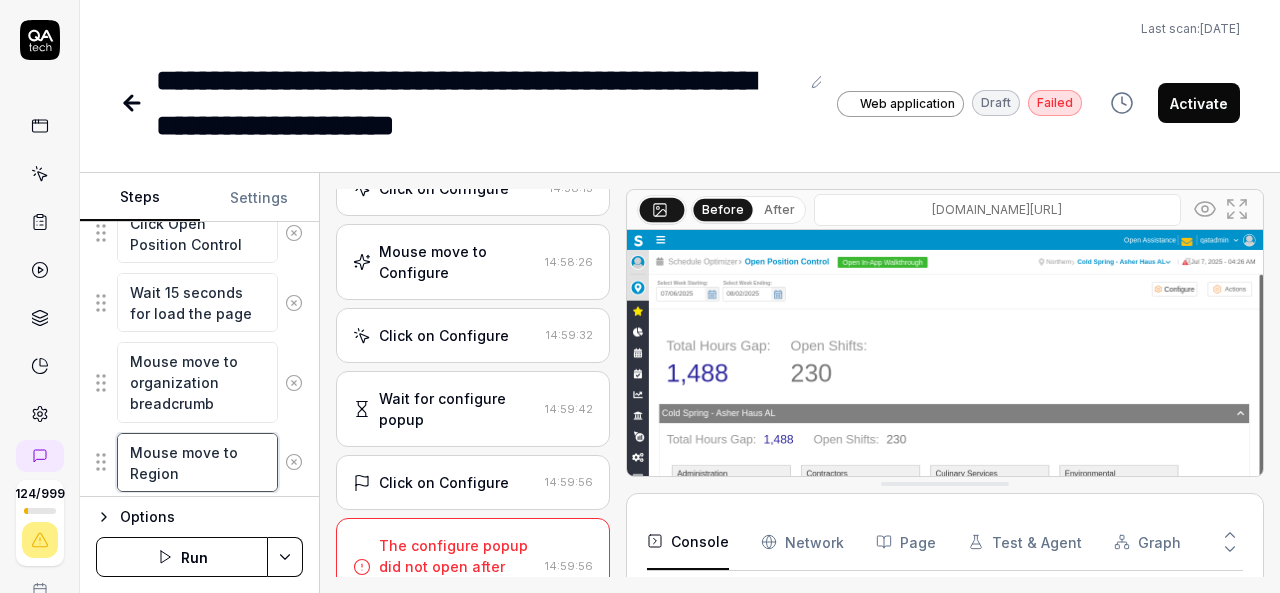 click on "Mouse move to Region" at bounding box center (197, 462) 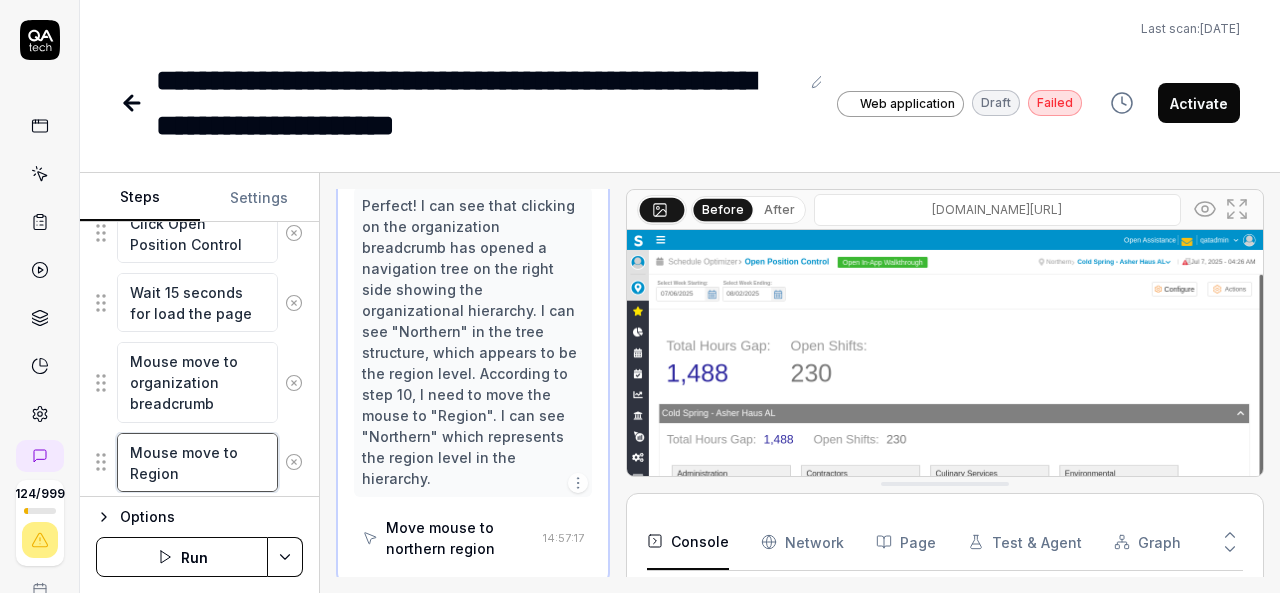scroll, scrollTop: 1395, scrollLeft: 0, axis: vertical 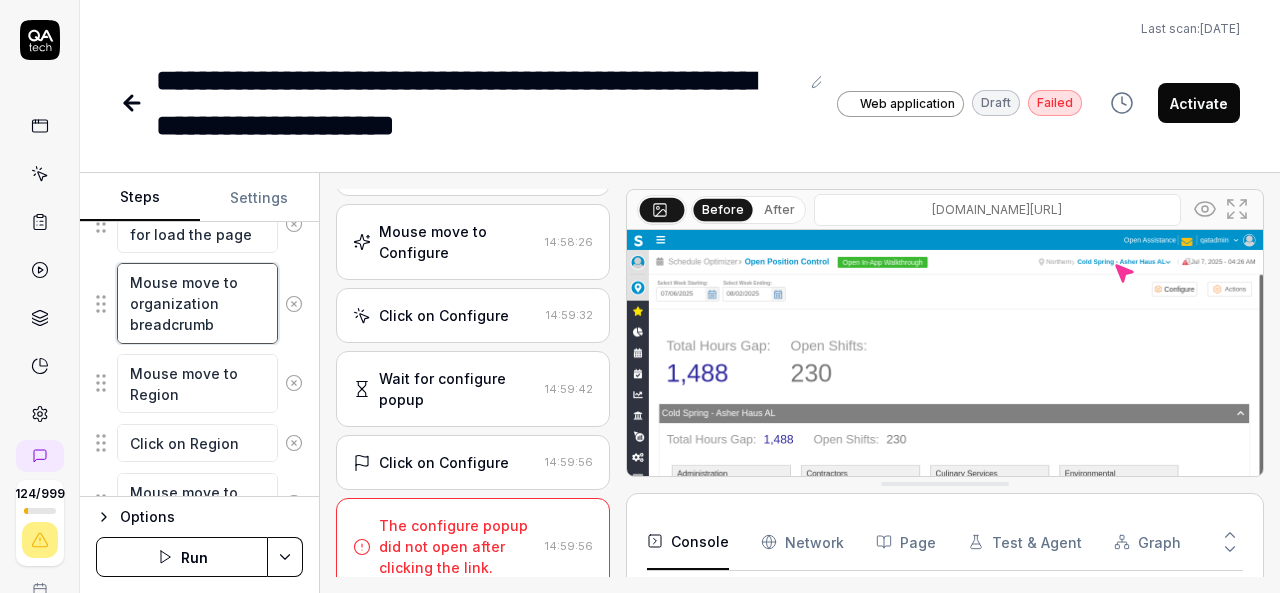 click on "Mouse move to organization breadcrumb" at bounding box center [197, 303] 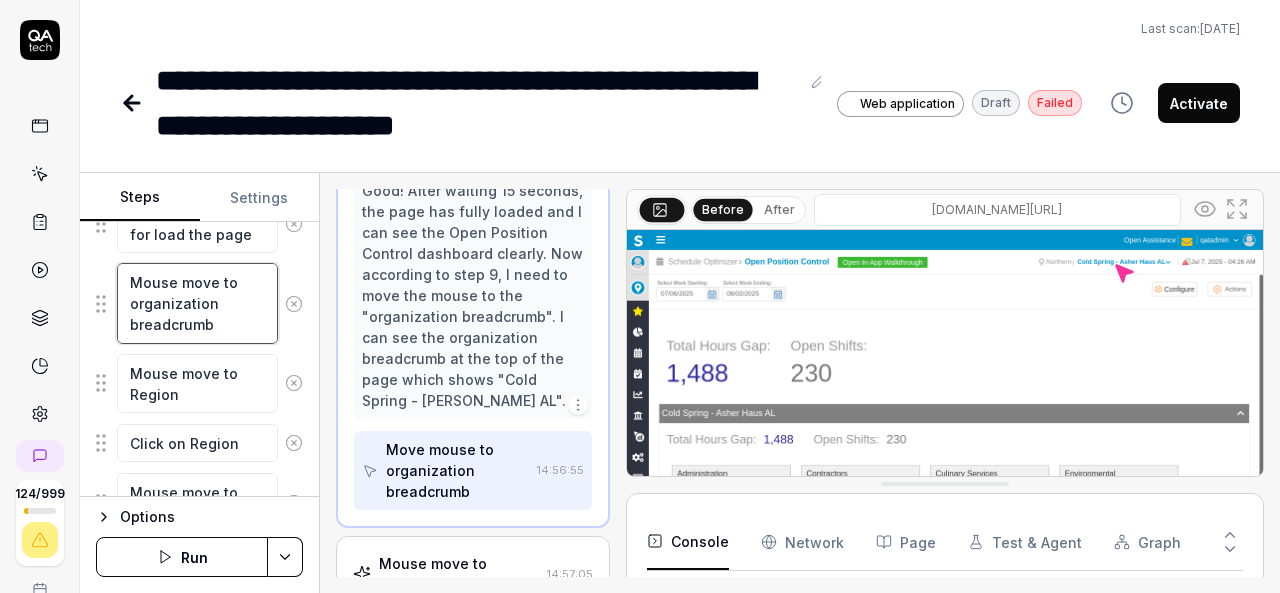scroll, scrollTop: 837, scrollLeft: 0, axis: vertical 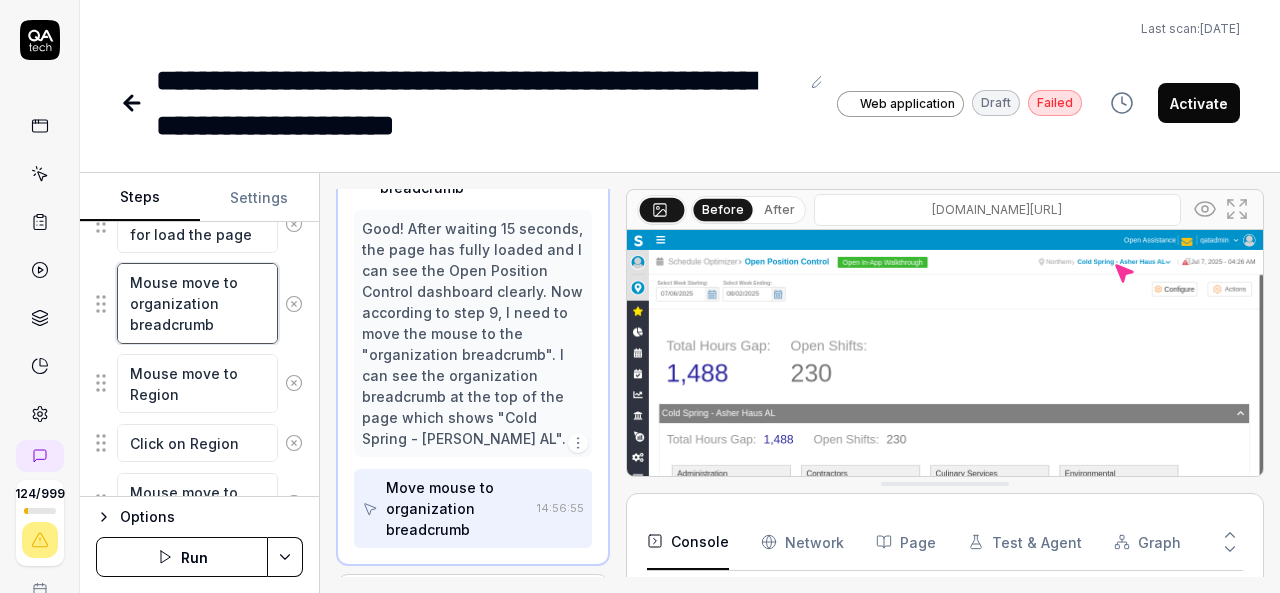 type on "*" 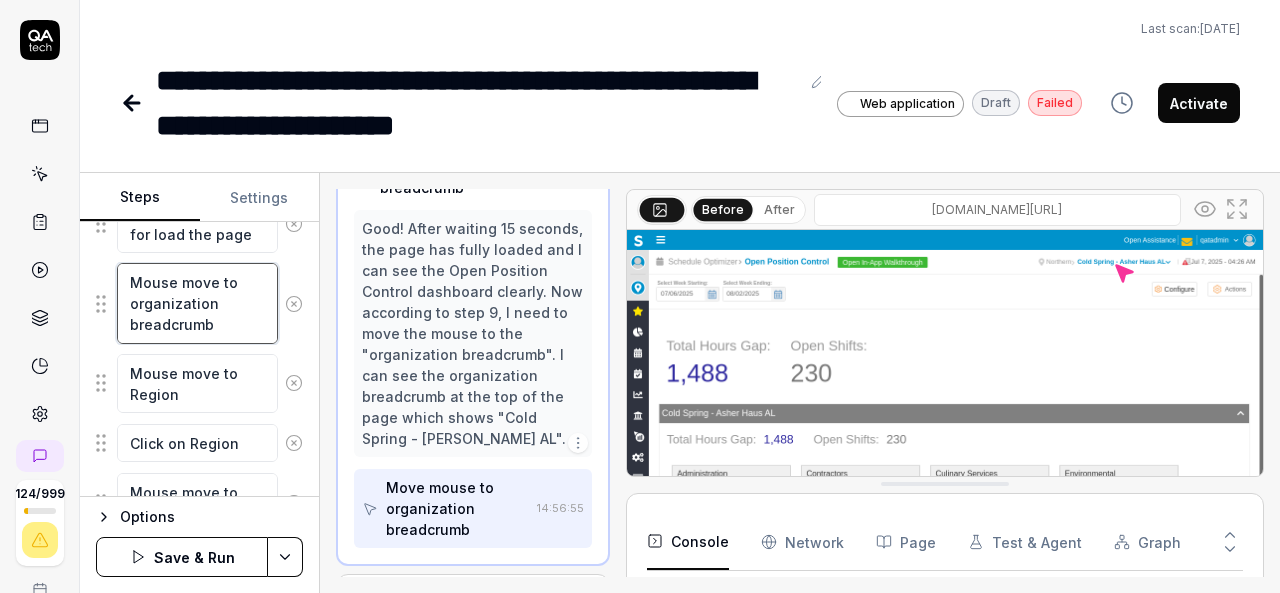 type on "*" 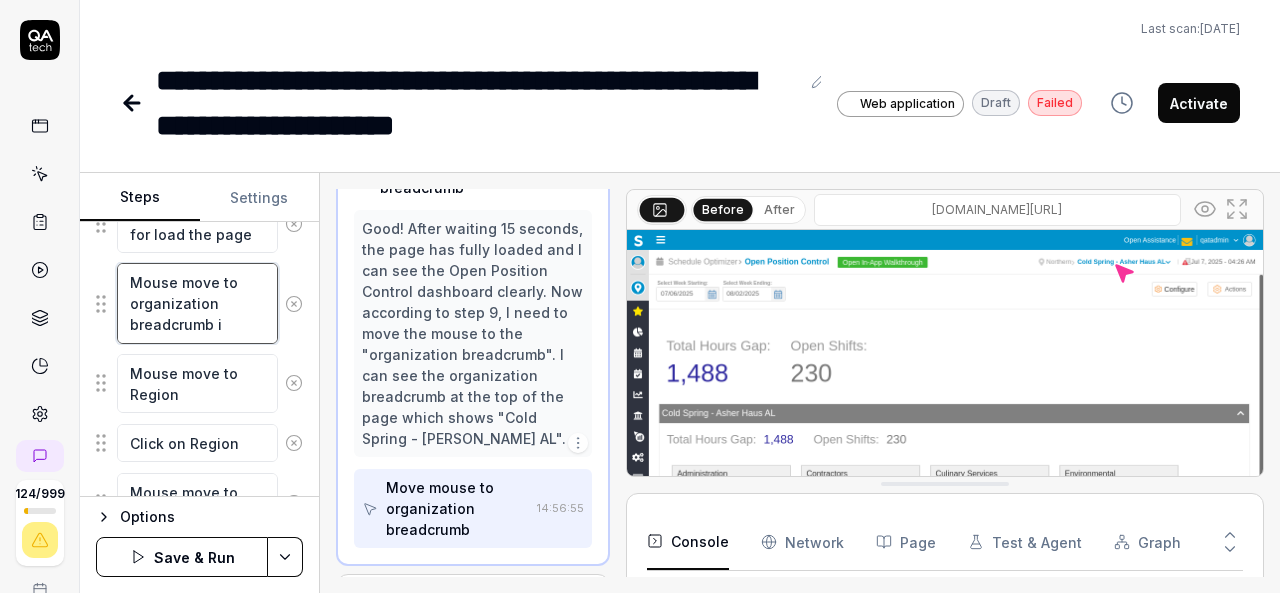 type on "*" 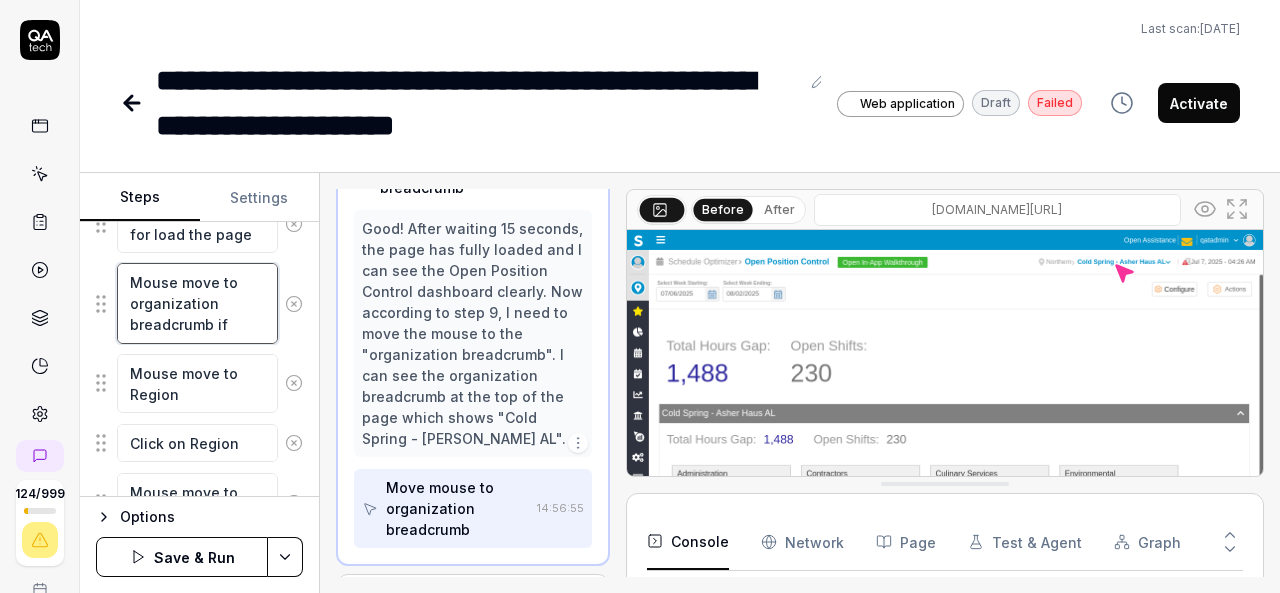 type on "*" 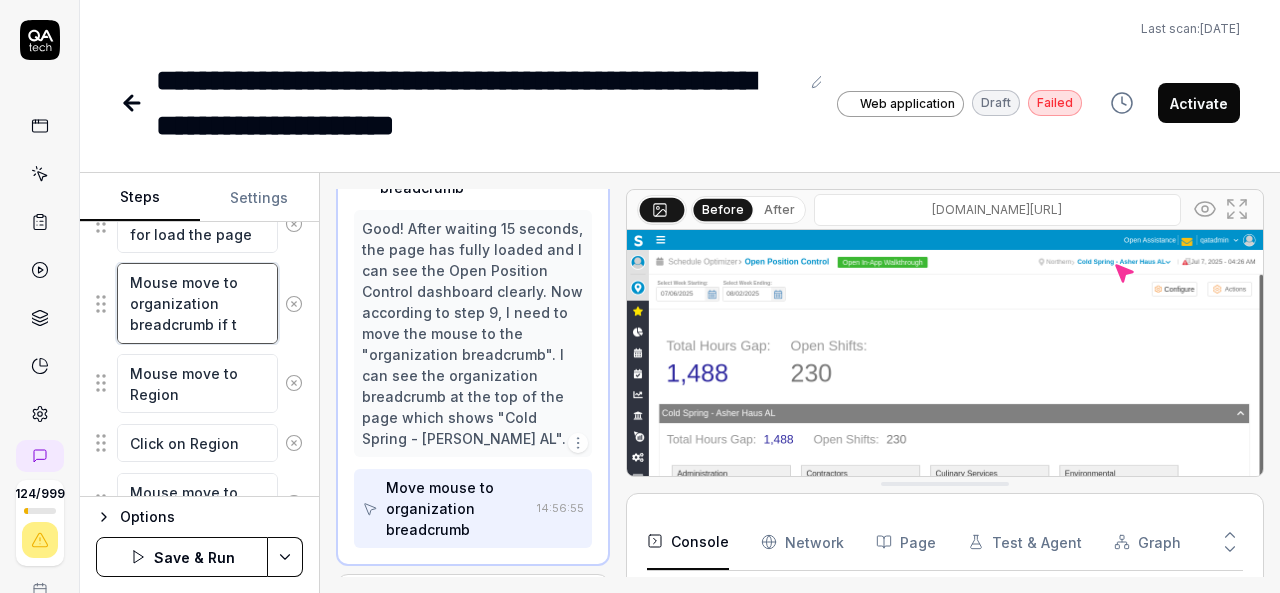 type on "*" 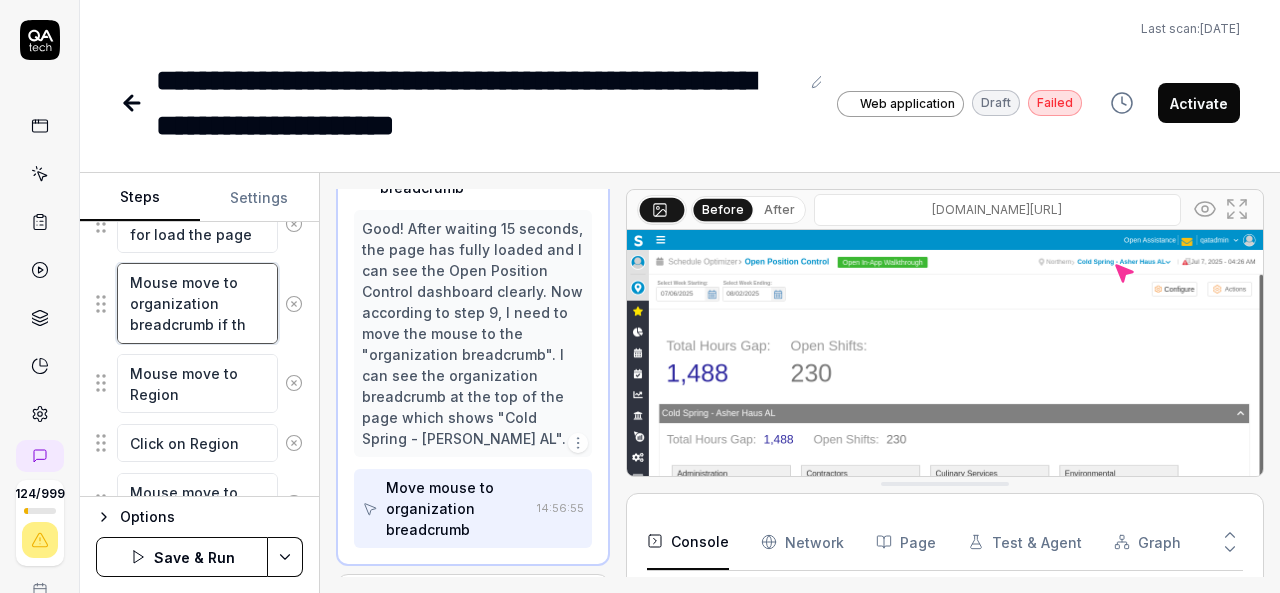 type on "*" 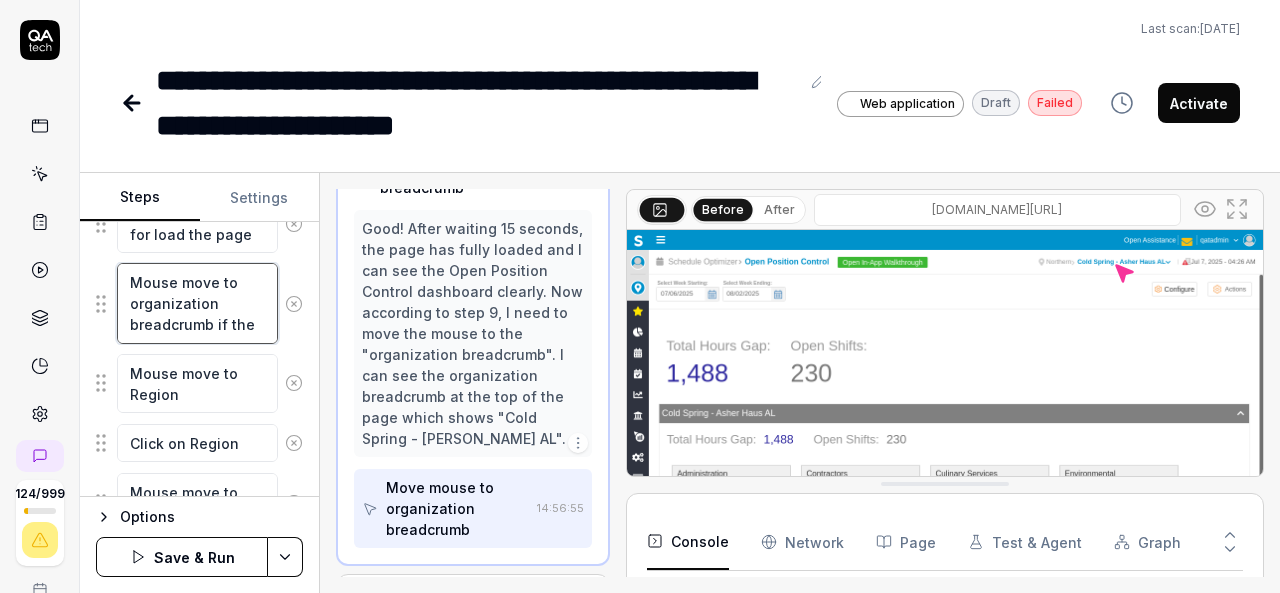 type on "*" 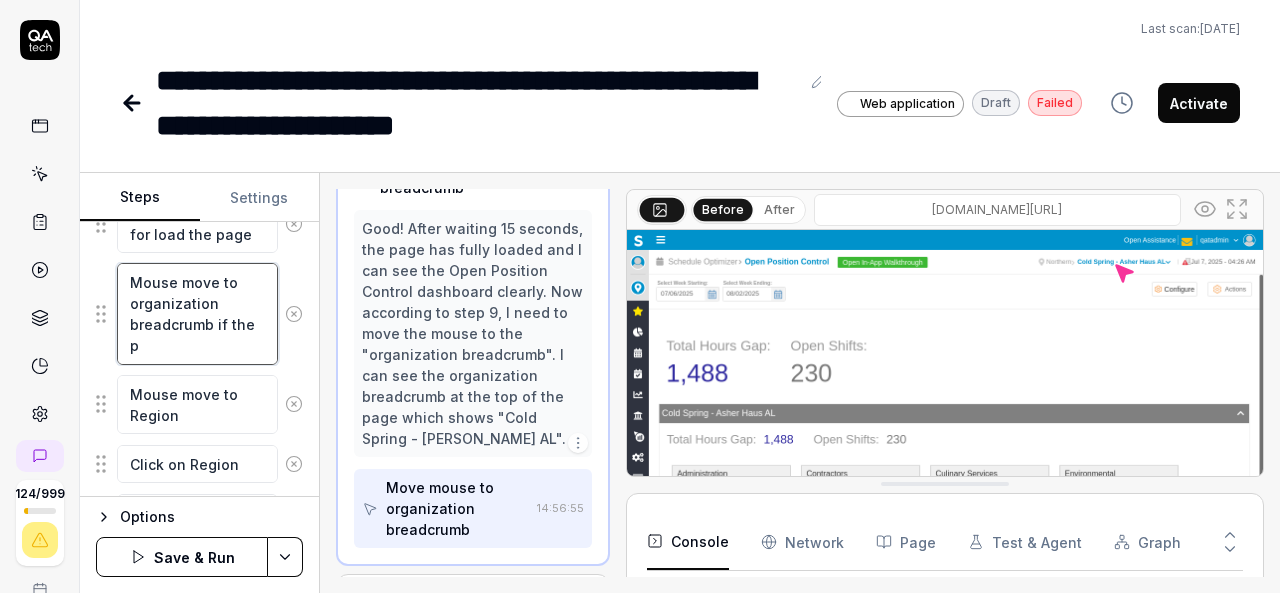 type on "*" 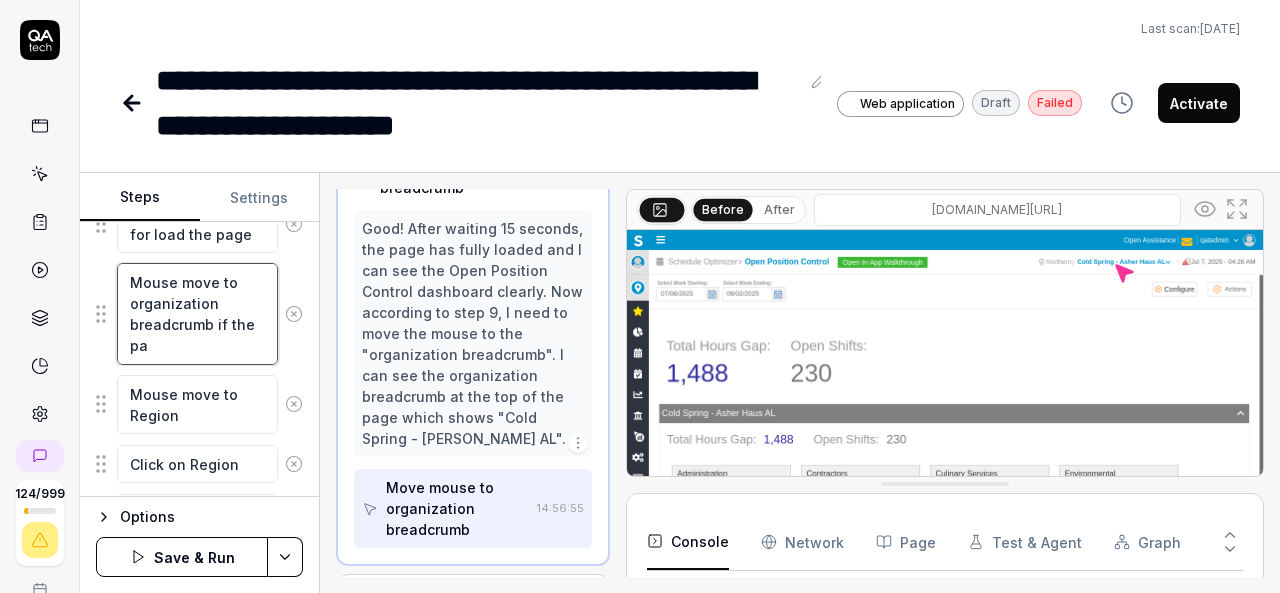 type on "*" 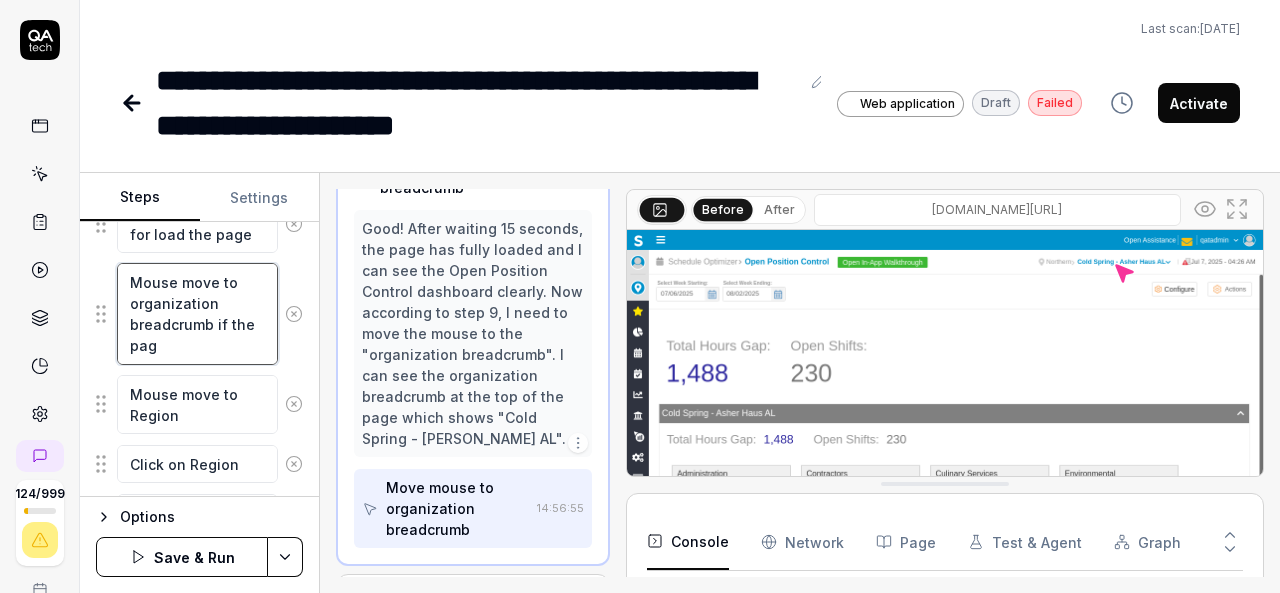 type on "*" 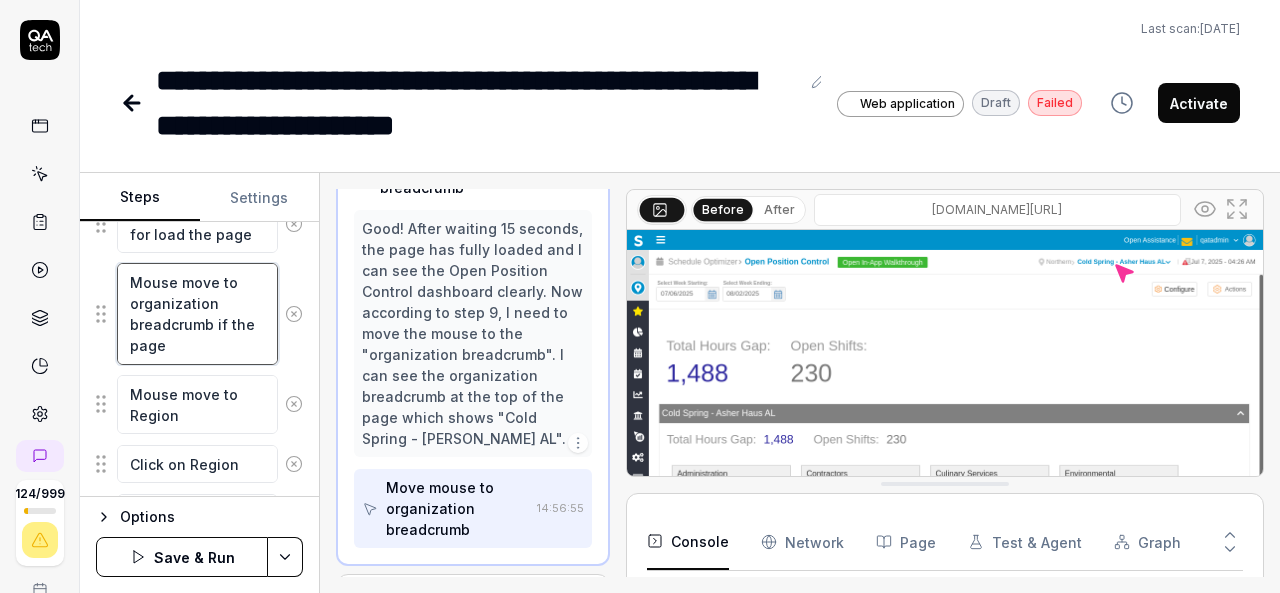 type on "*" 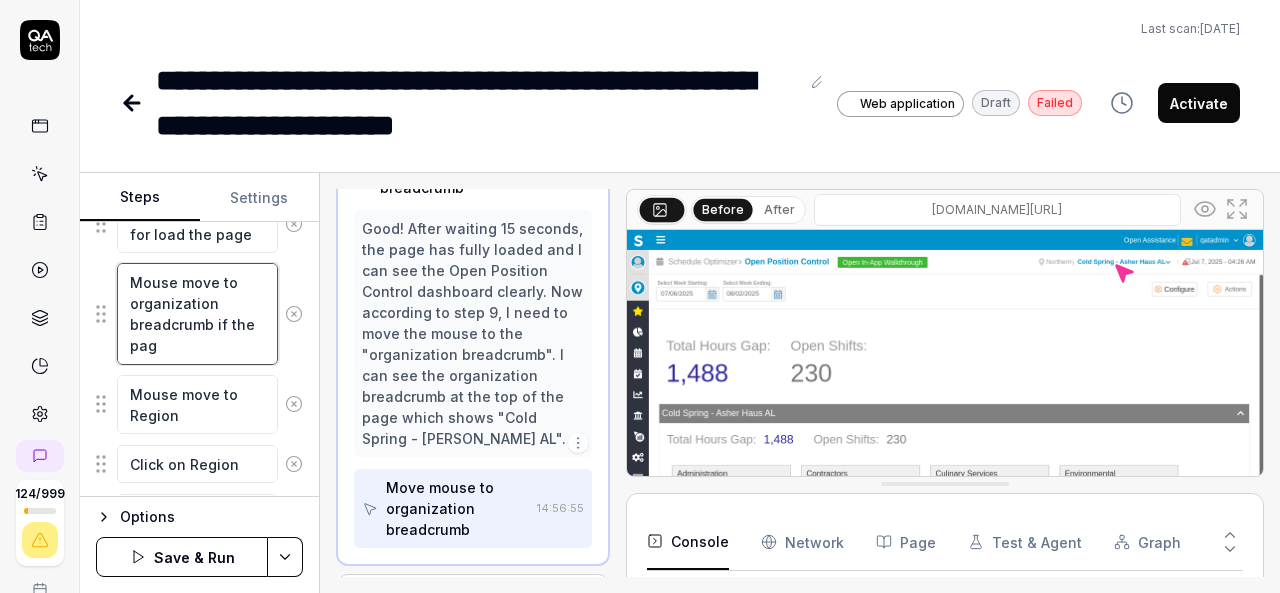 type on "*" 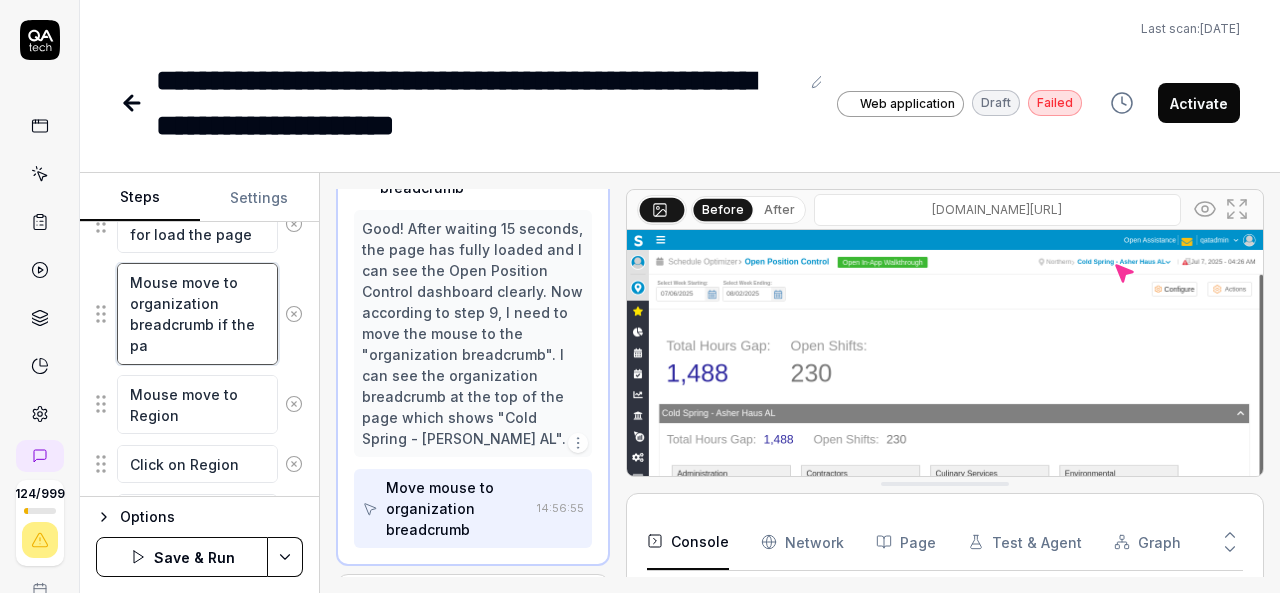 type on "*" 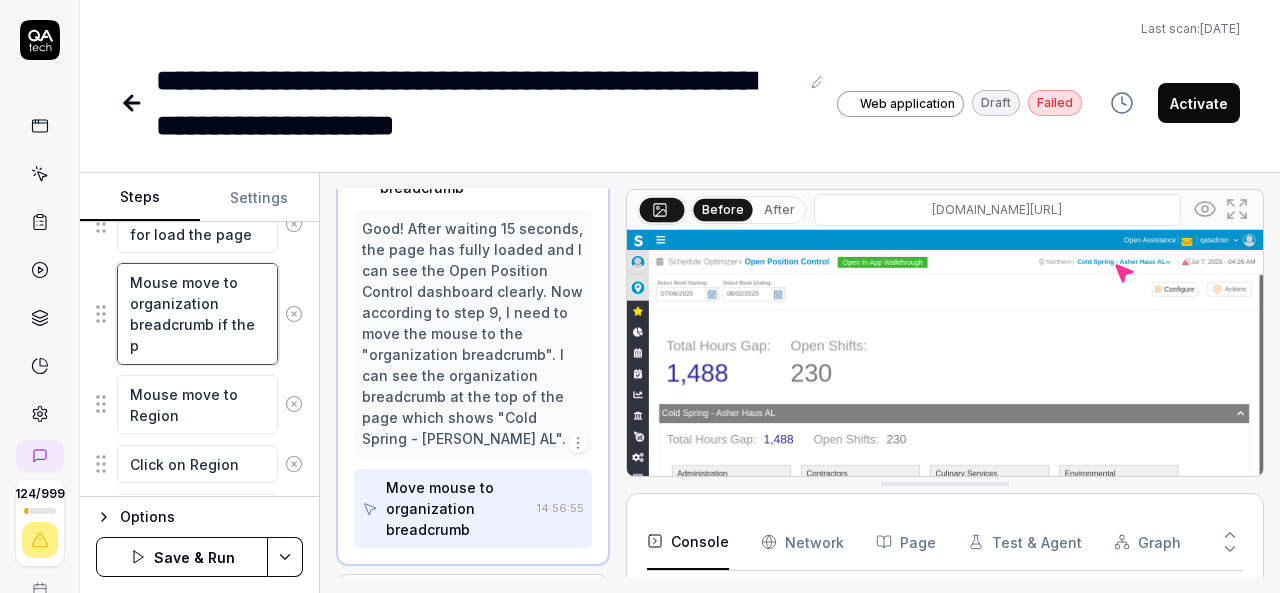 type on "*" 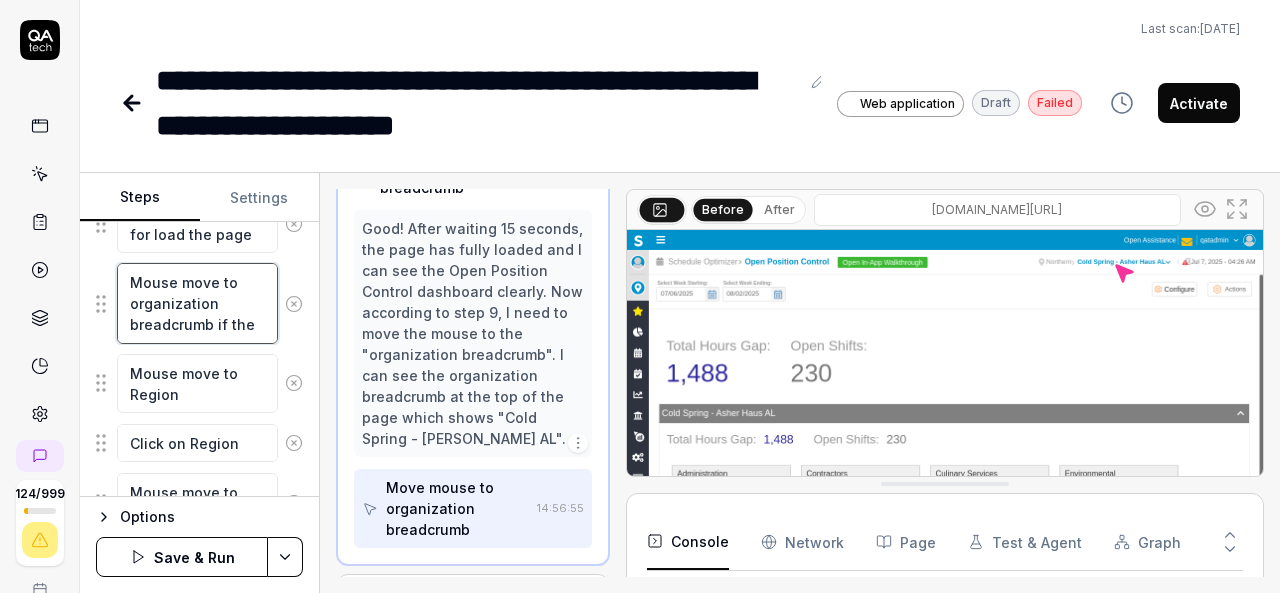 type on "*" 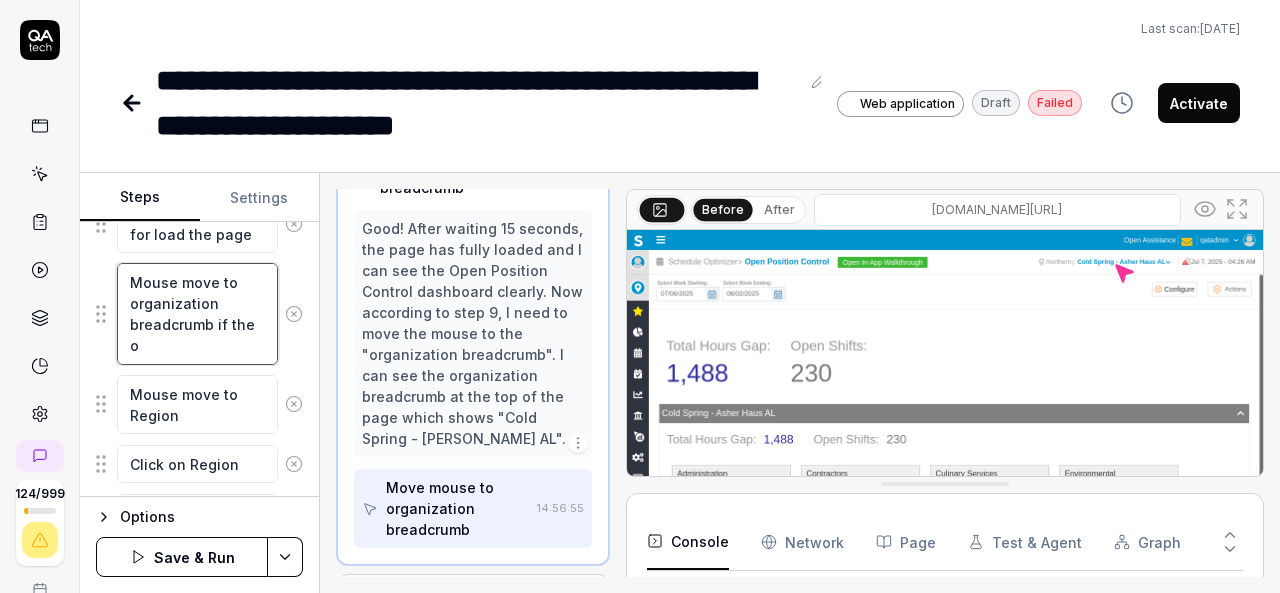 type on "*" 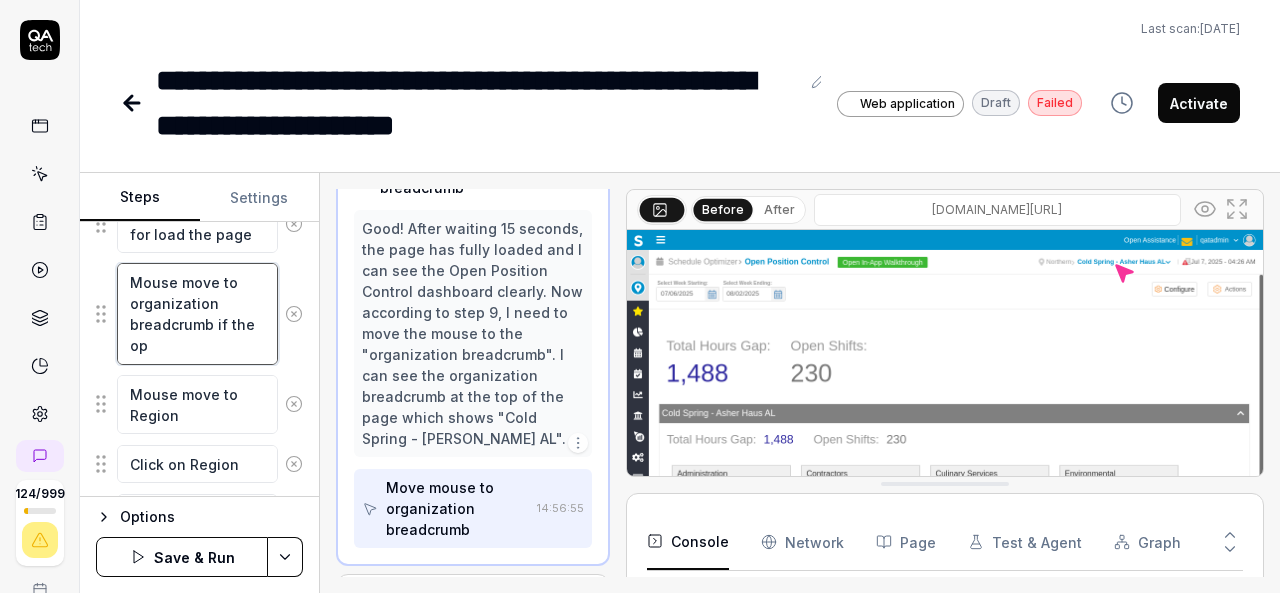 type on "*" 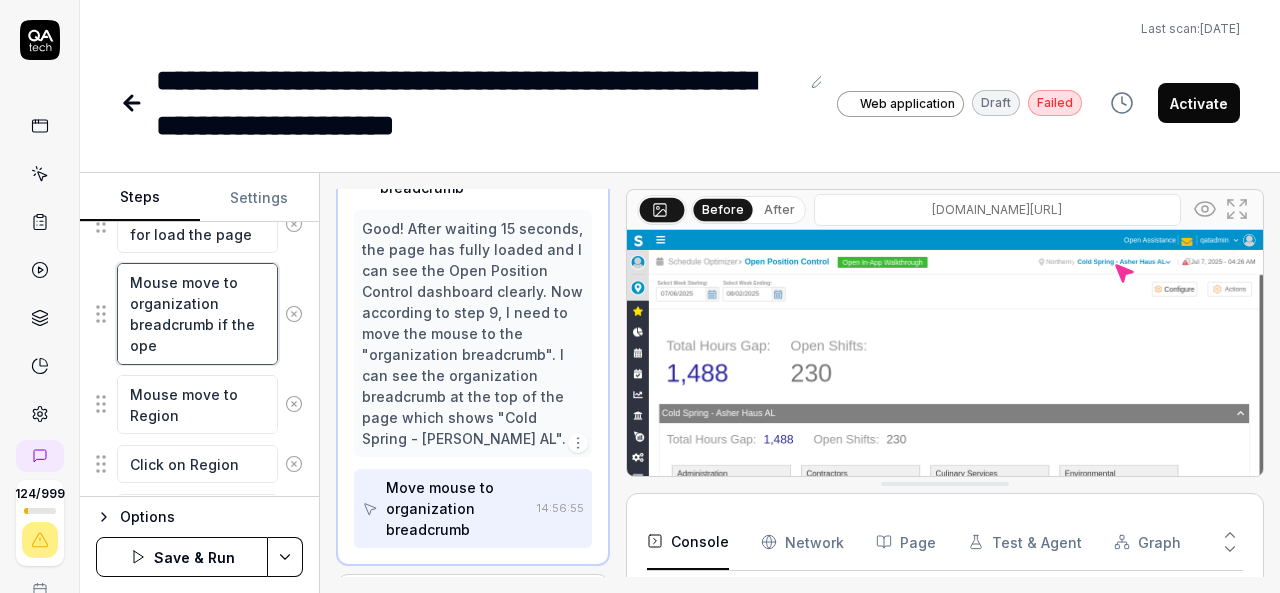 type on "*" 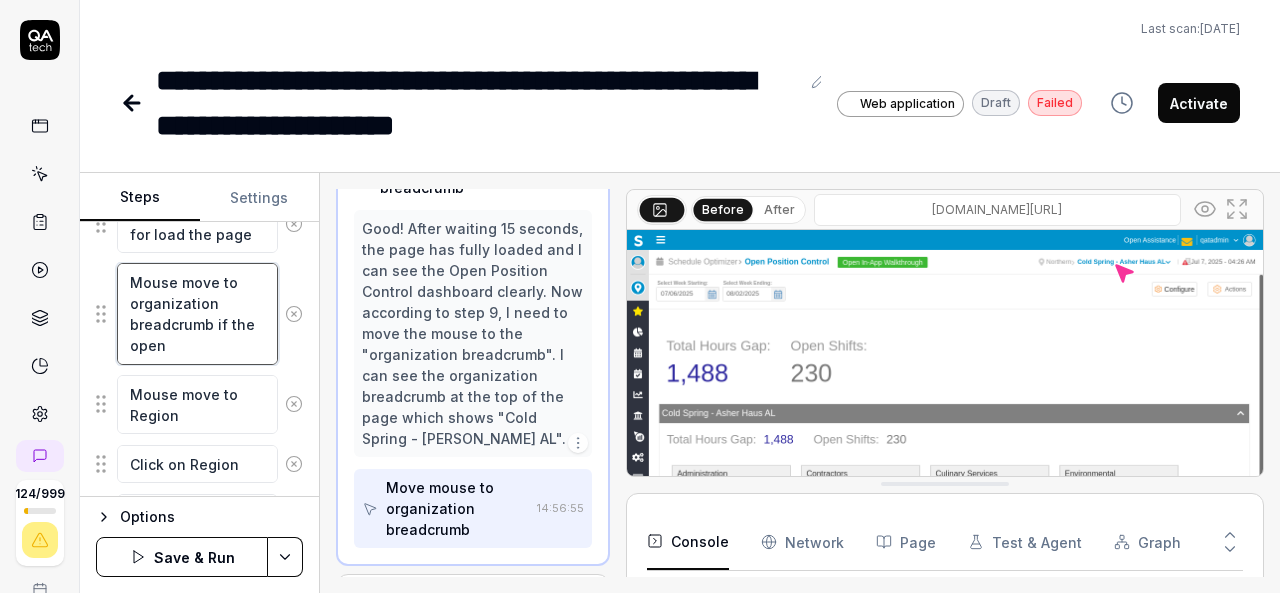 type on "*" 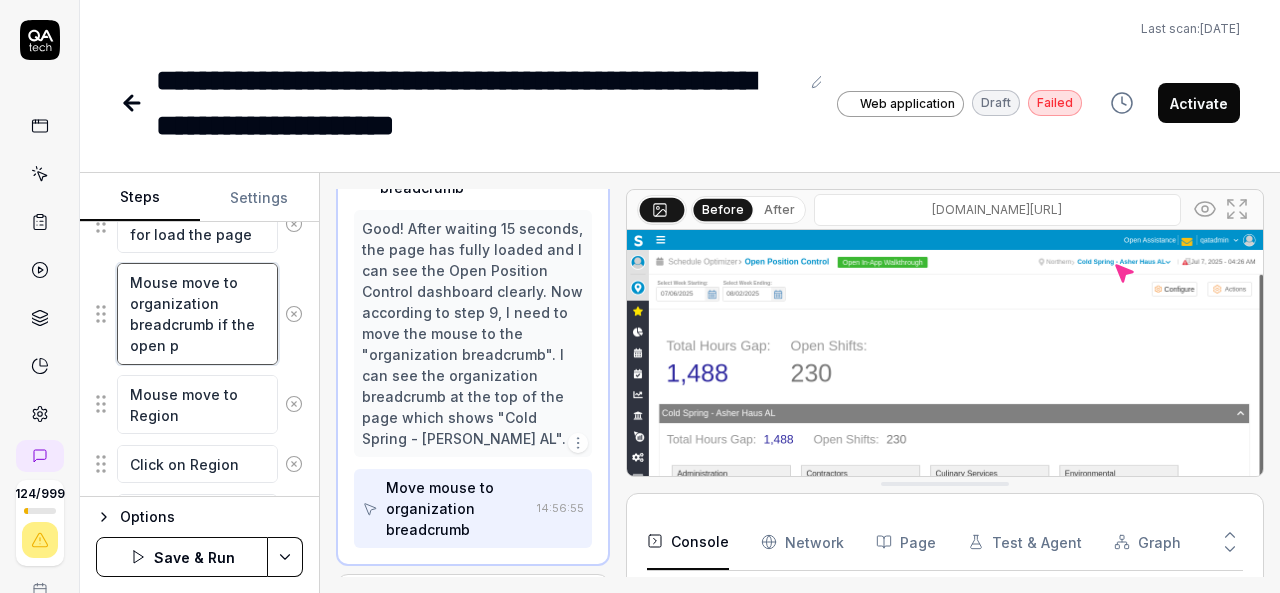 type on "*" 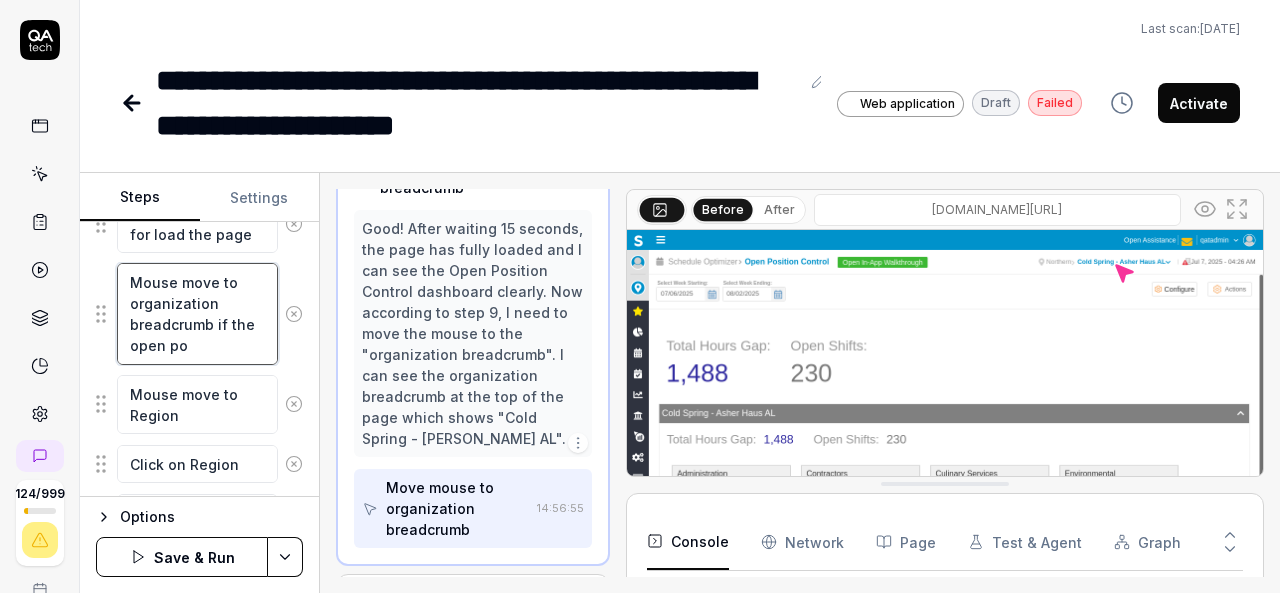 type on "*" 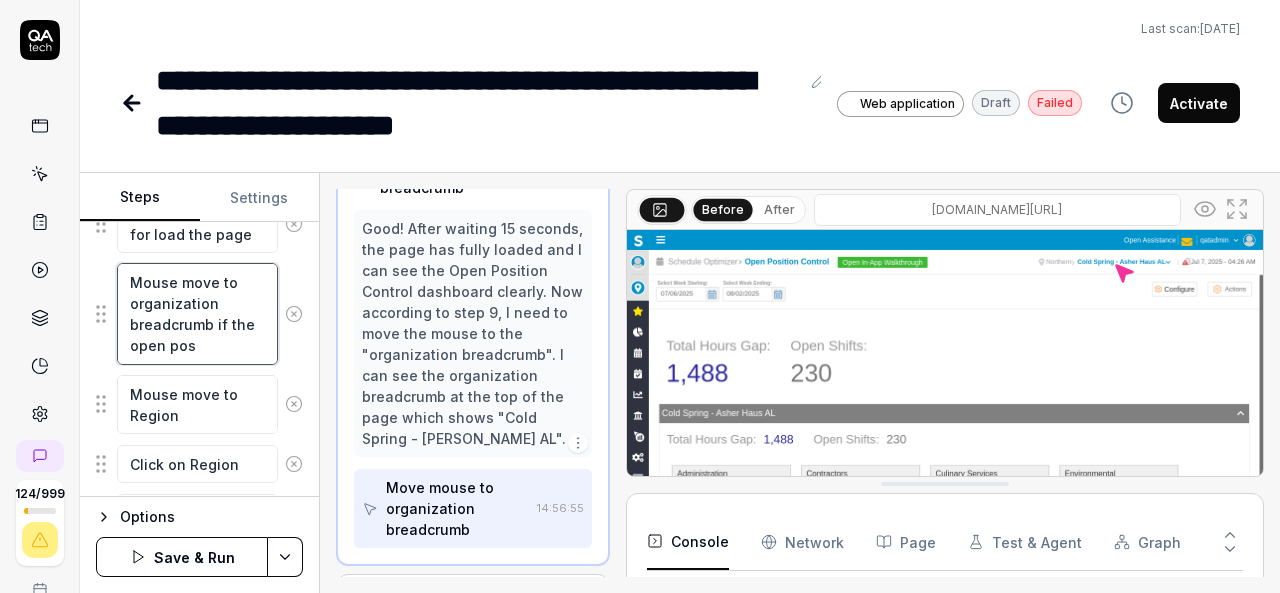 type on "*" 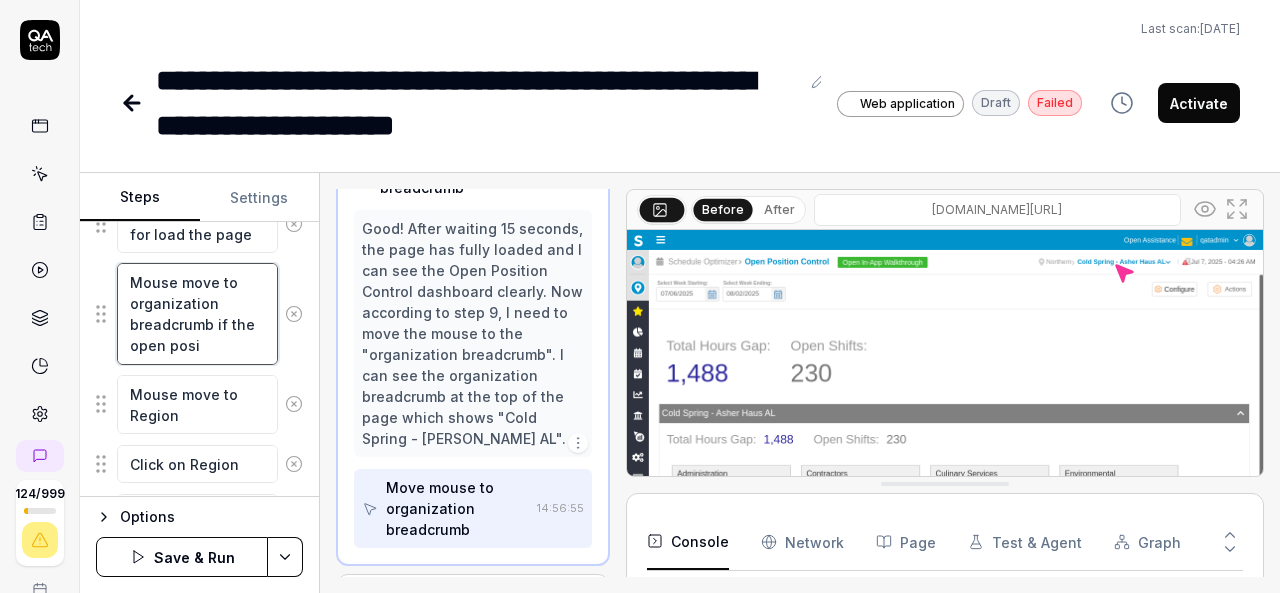 type on "*" 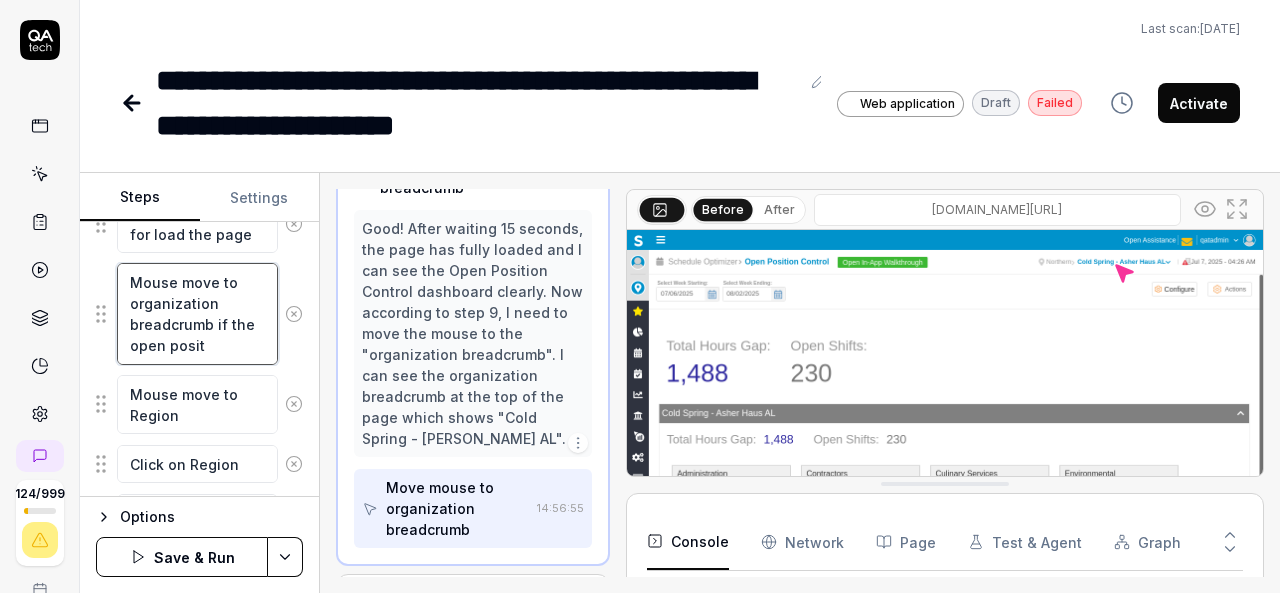 type on "*" 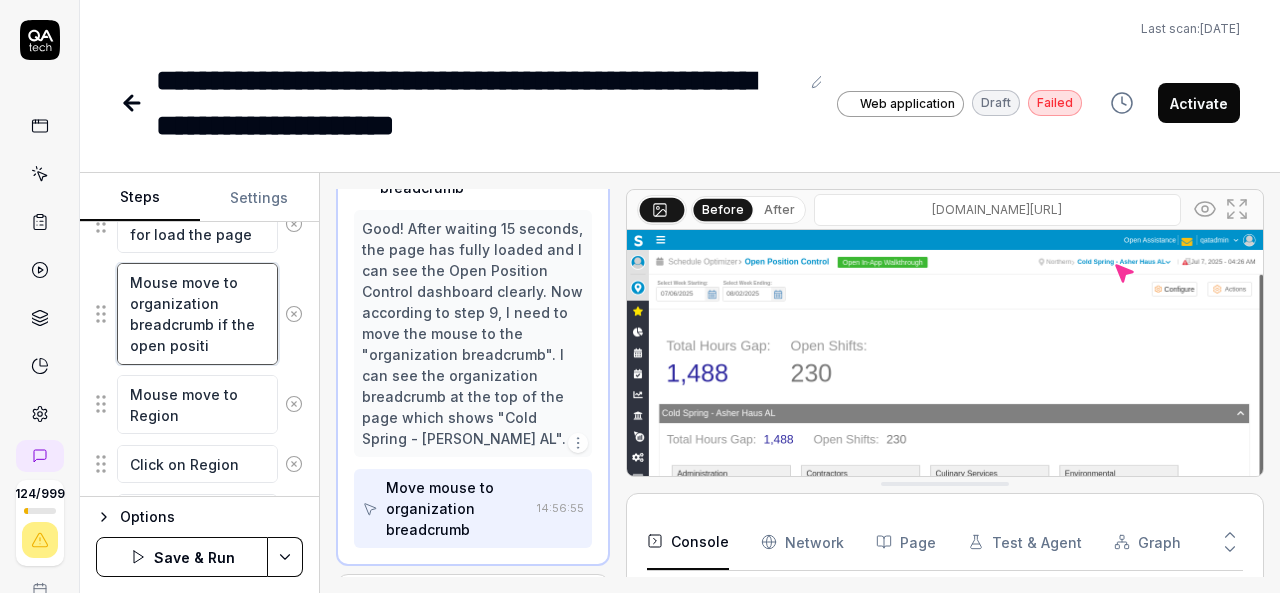 type on "*" 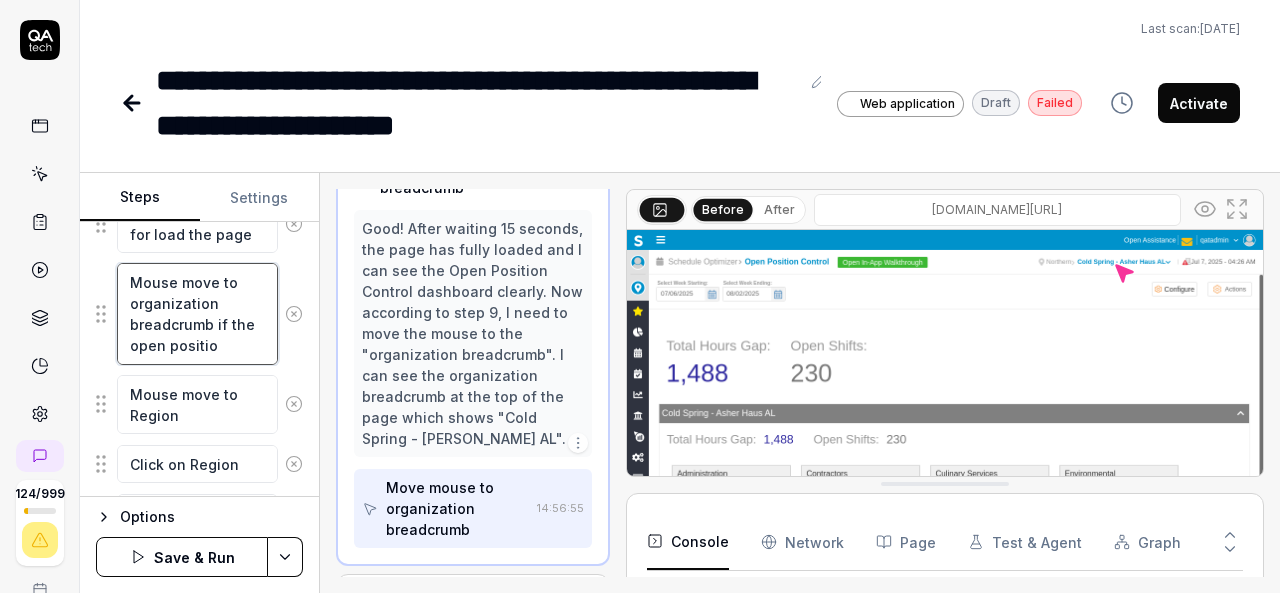 type on "*" 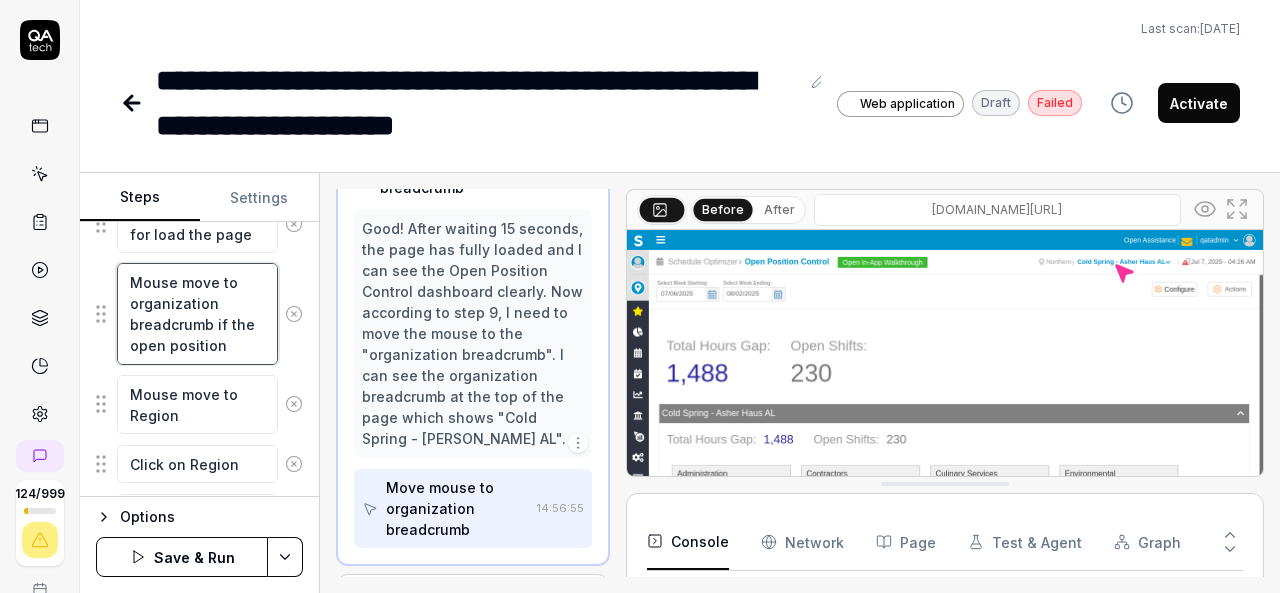 type on "*" 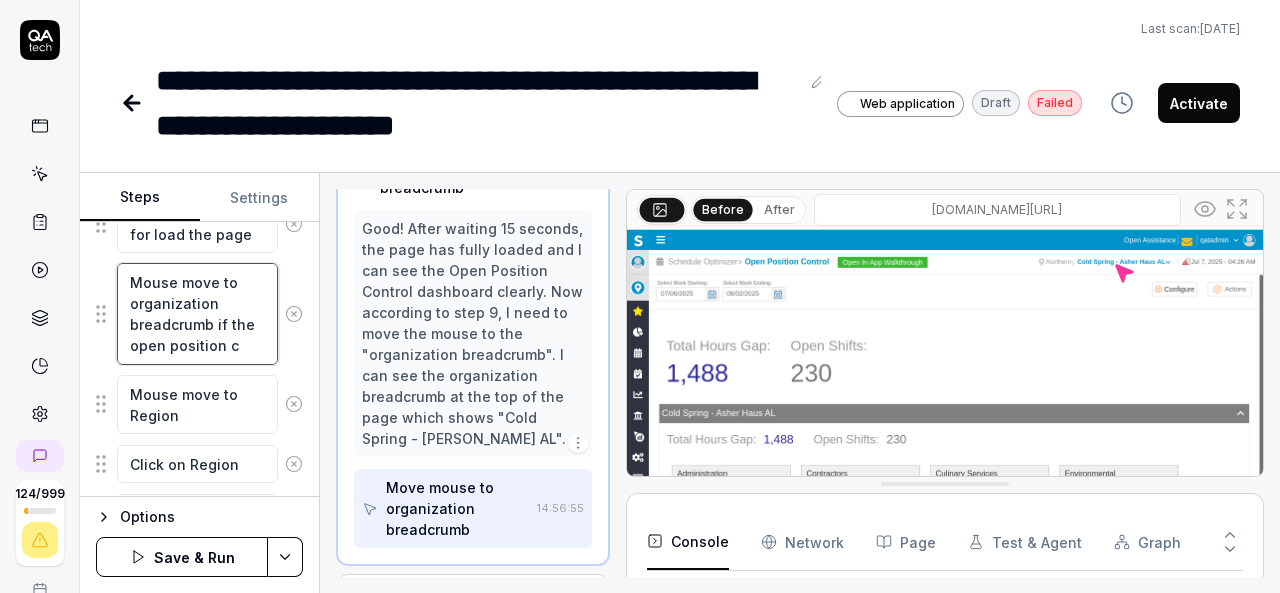 type on "*" 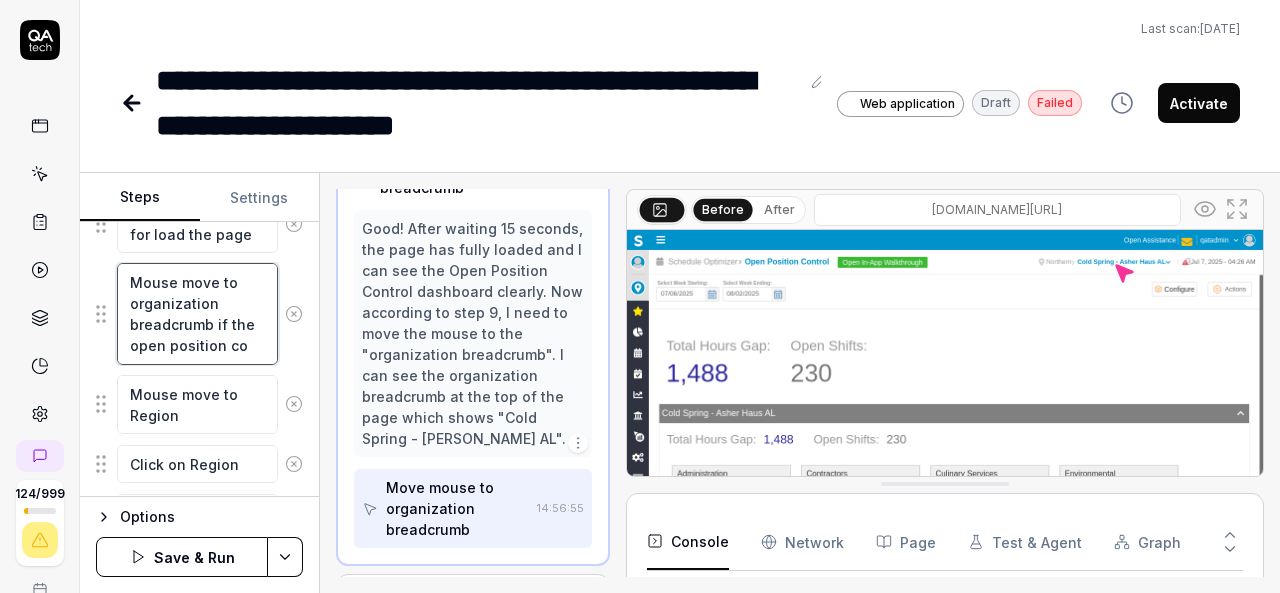 type on "*" 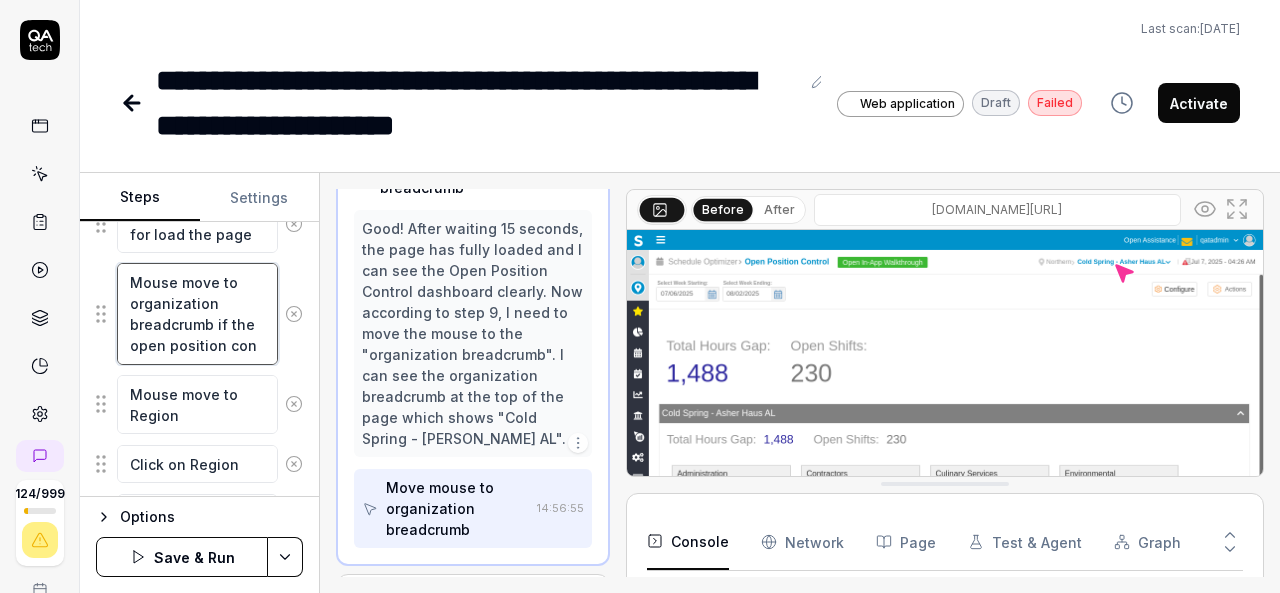 type on "*" 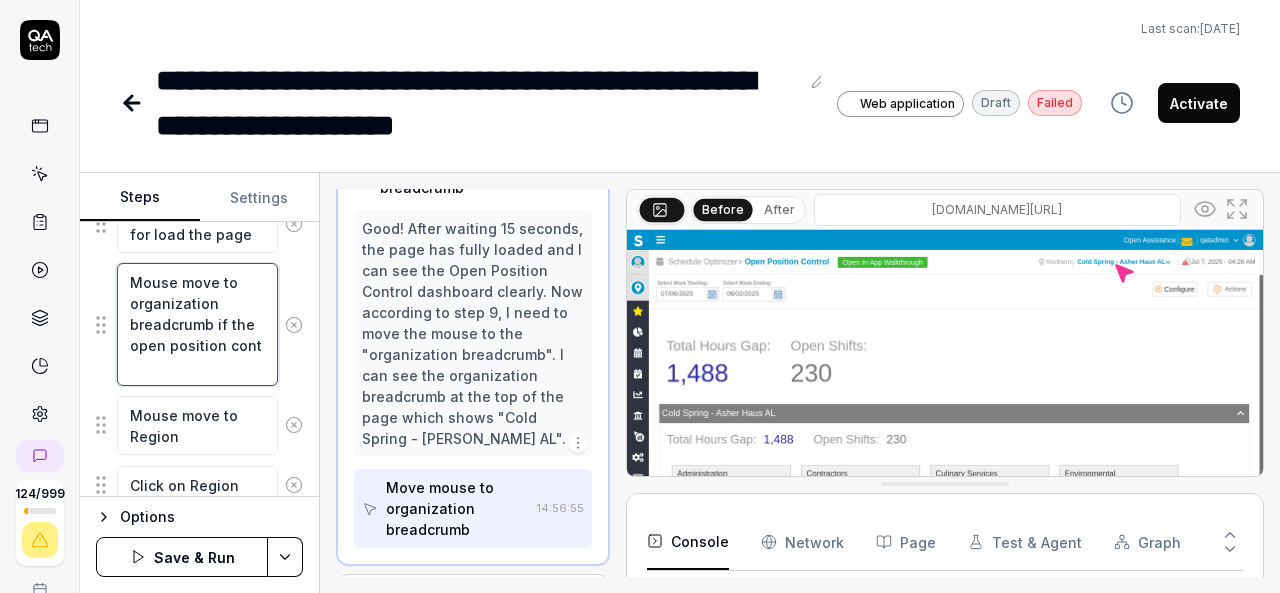 type on "*" 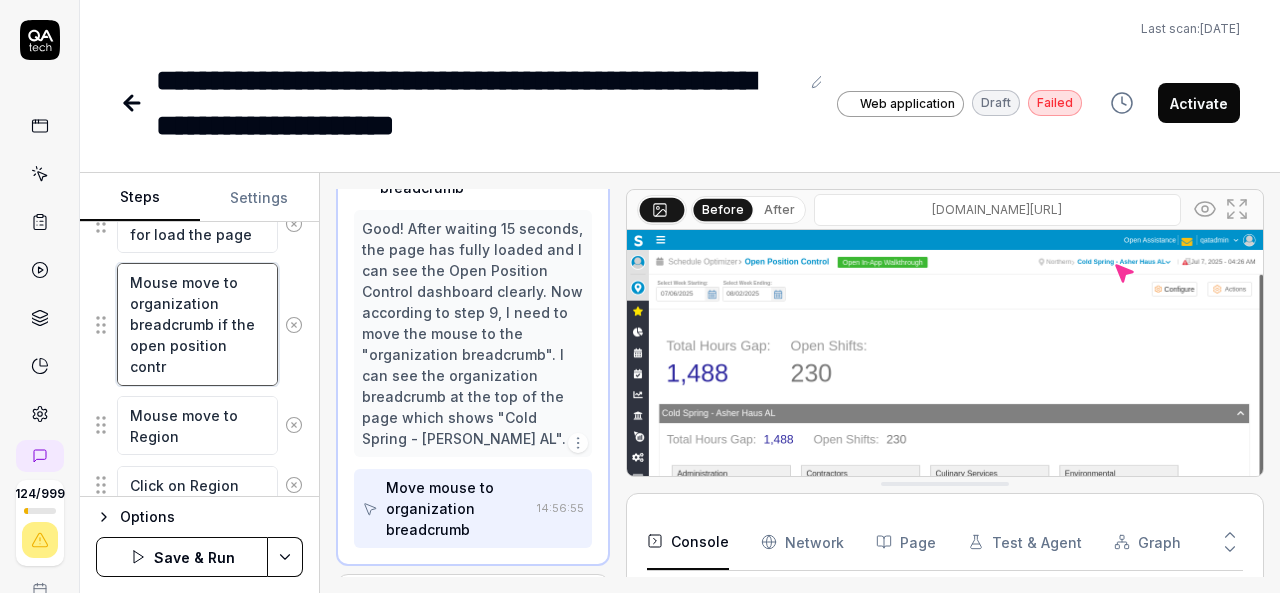 type on "*" 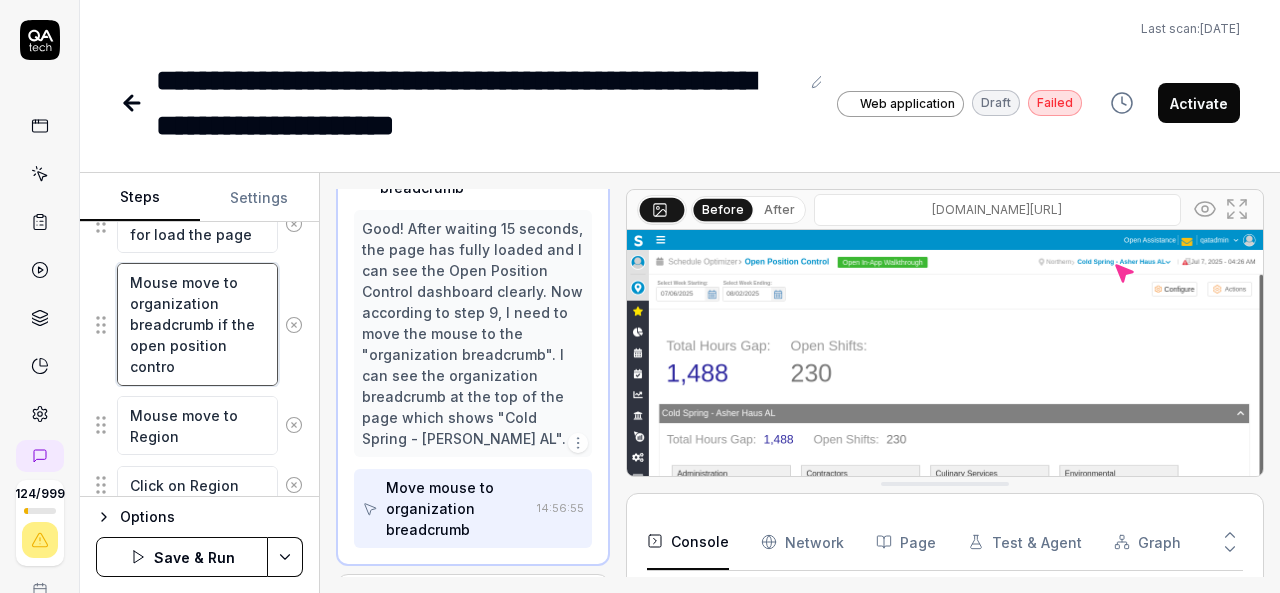 type on "*" 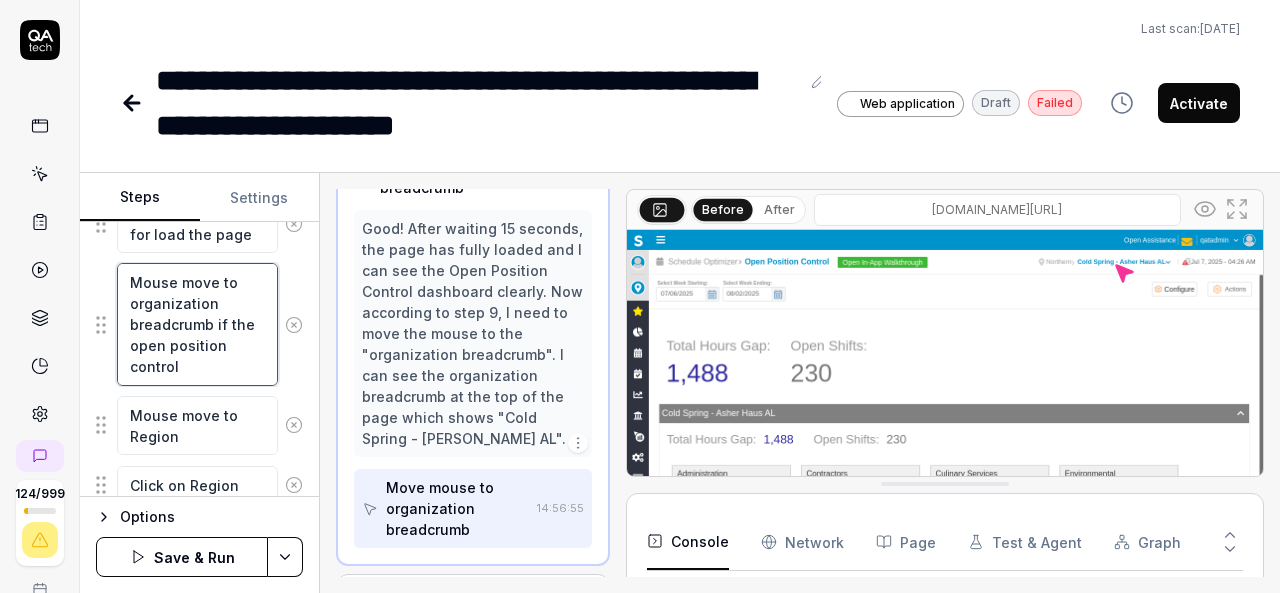 type on "*" 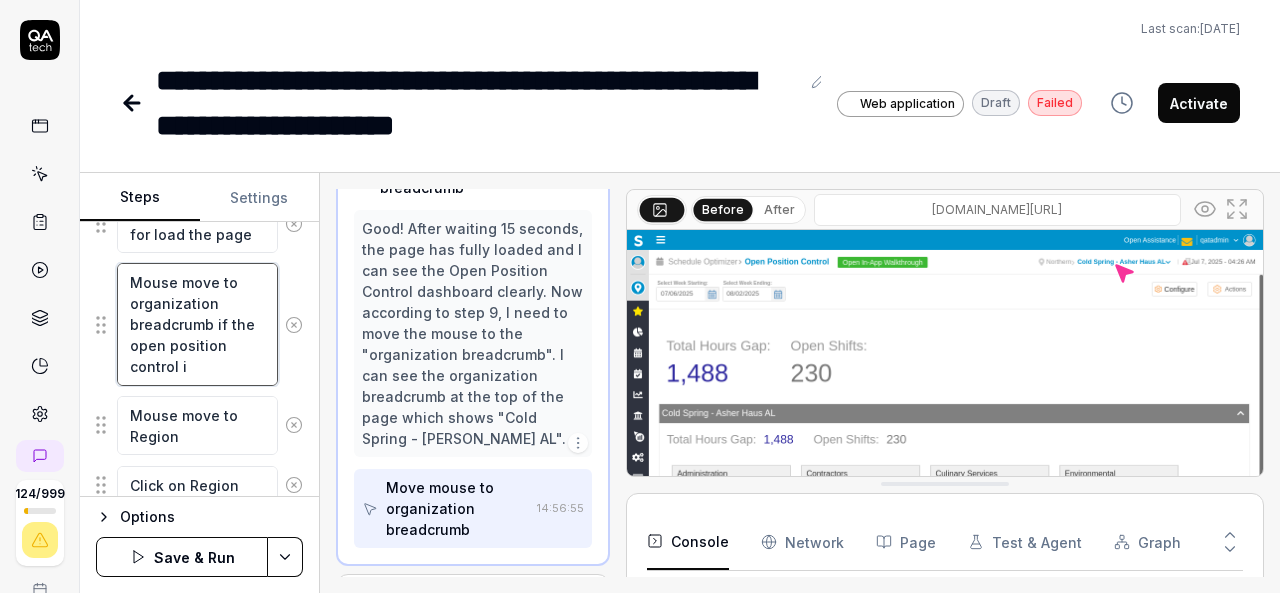 type on "*" 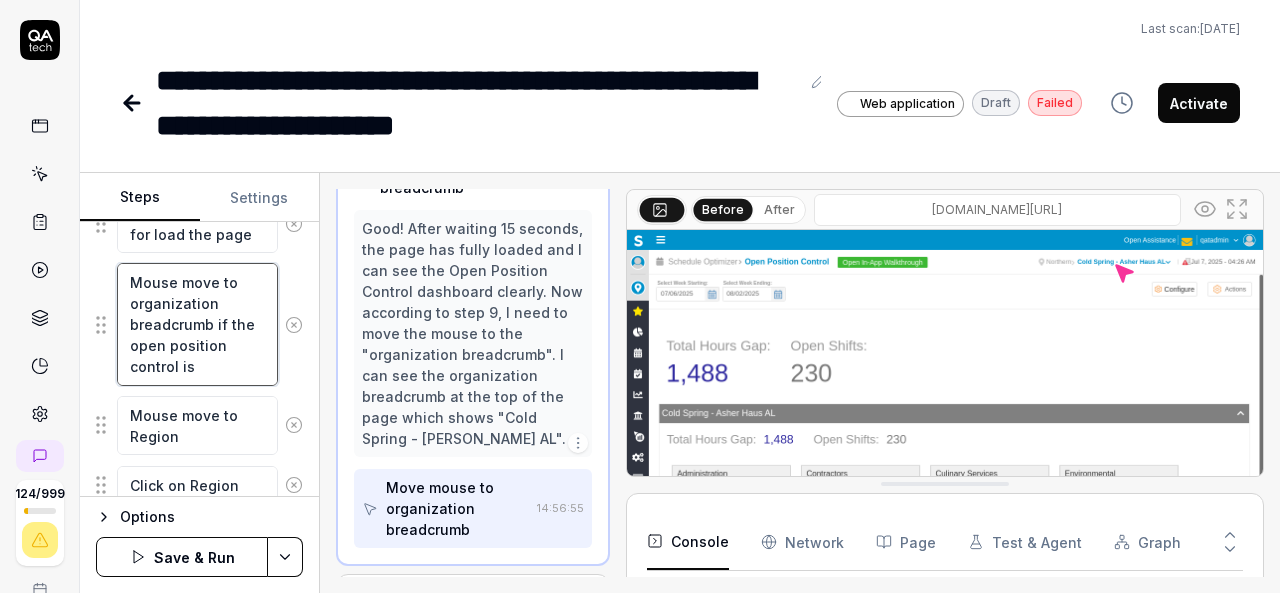 type on "*" 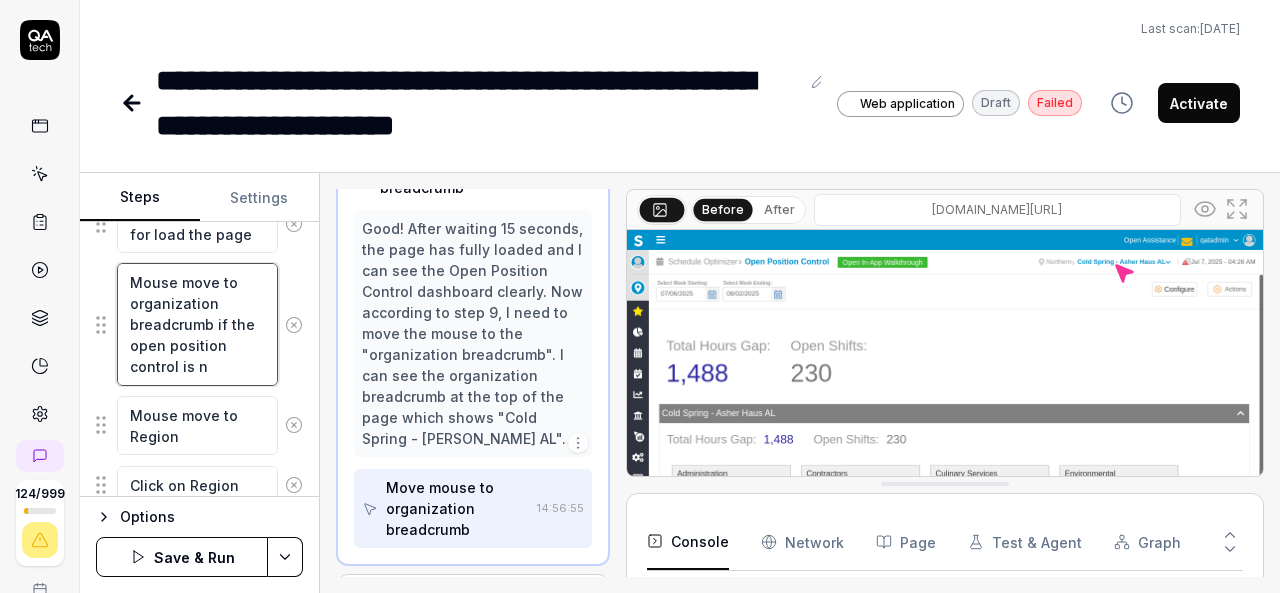 type on "*" 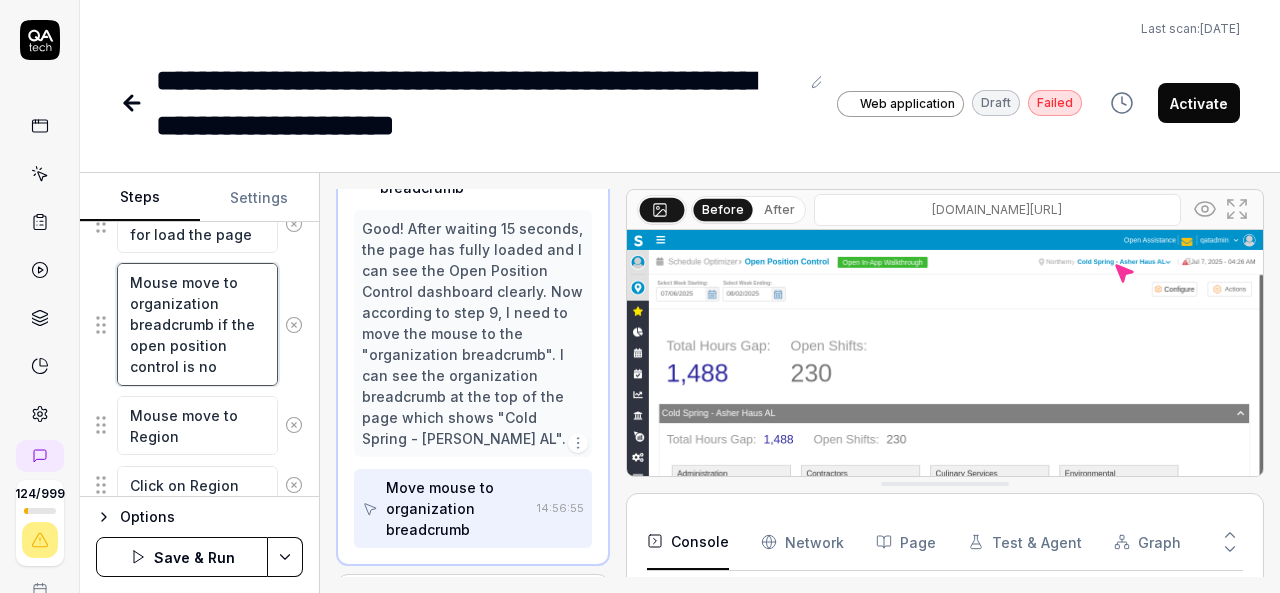 type on "*" 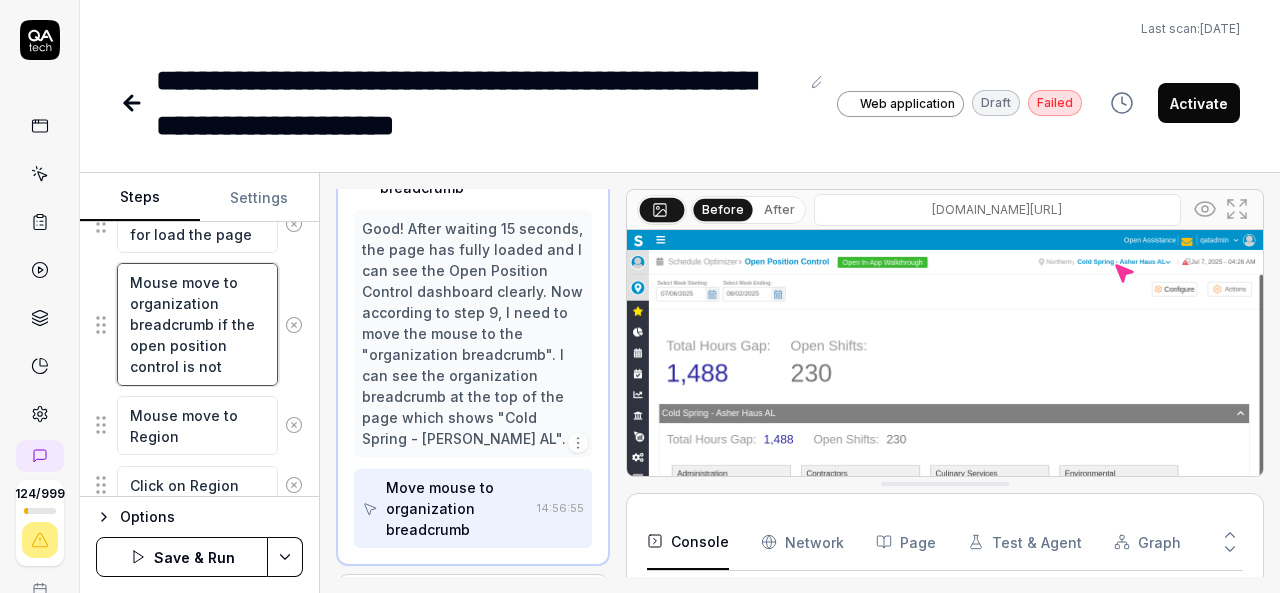 type on "*" 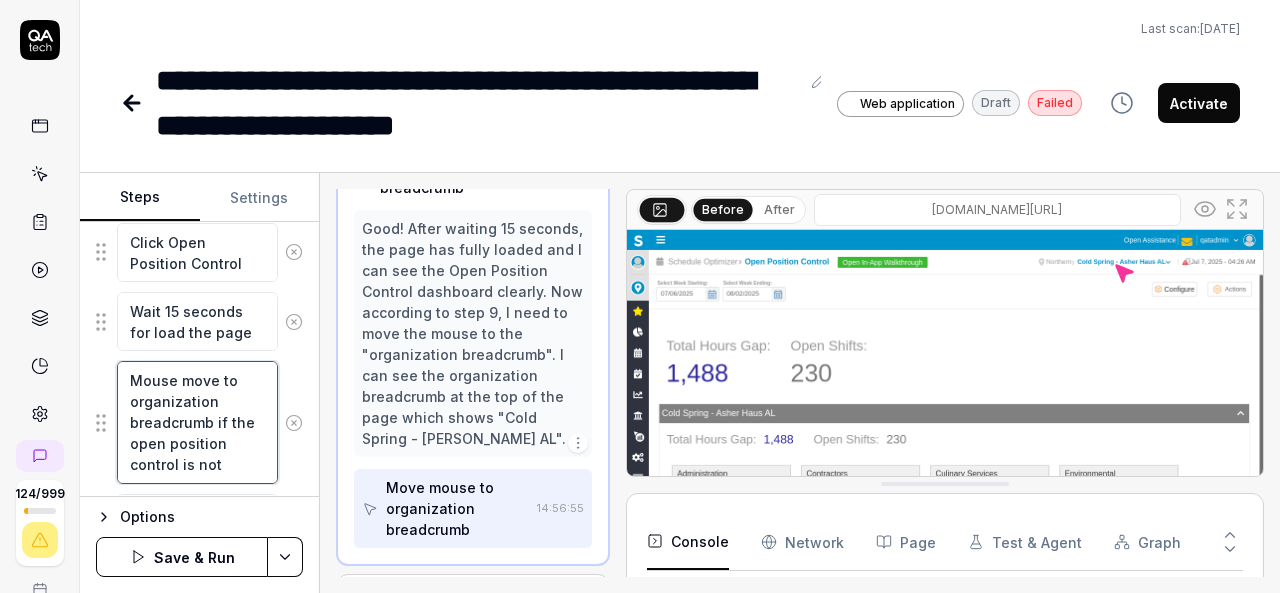 scroll, scrollTop: 873, scrollLeft: 0, axis: vertical 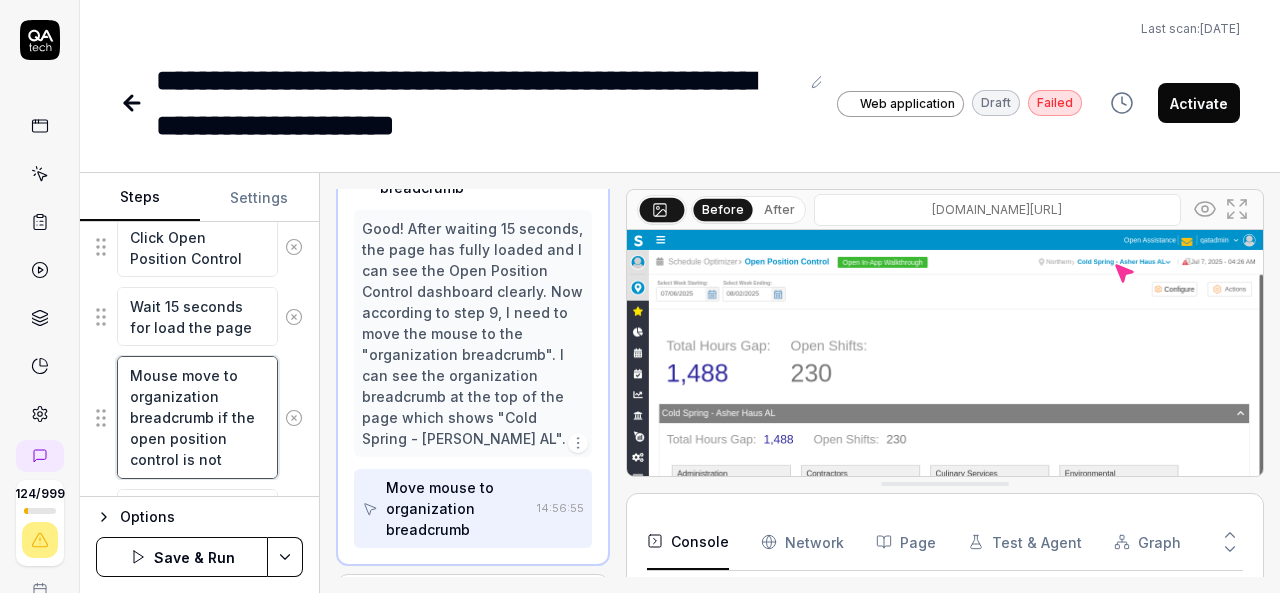 drag, startPoint x: 246, startPoint y: 459, endPoint x: 132, endPoint y: 373, distance: 142.80057 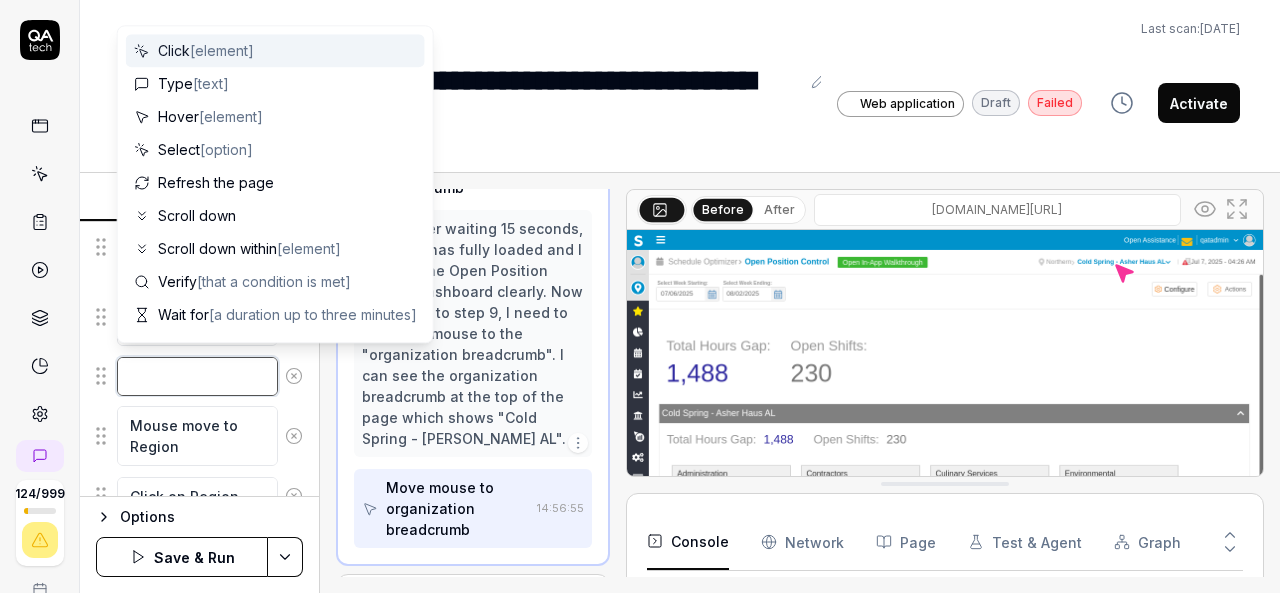 type on "*" 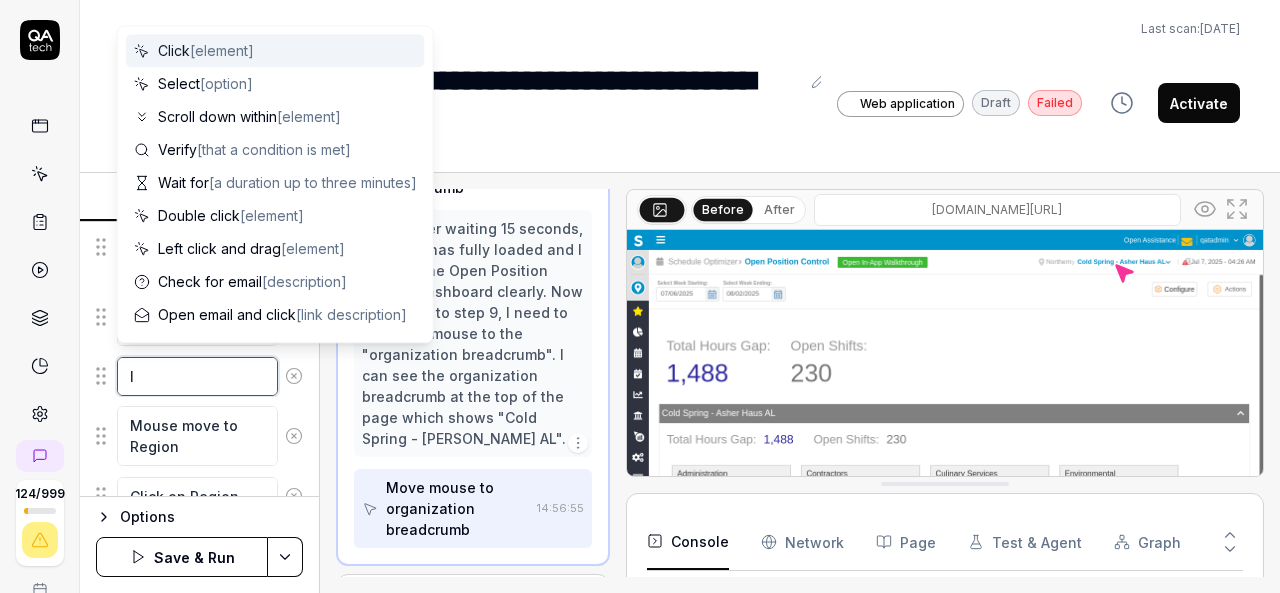 type on "*" 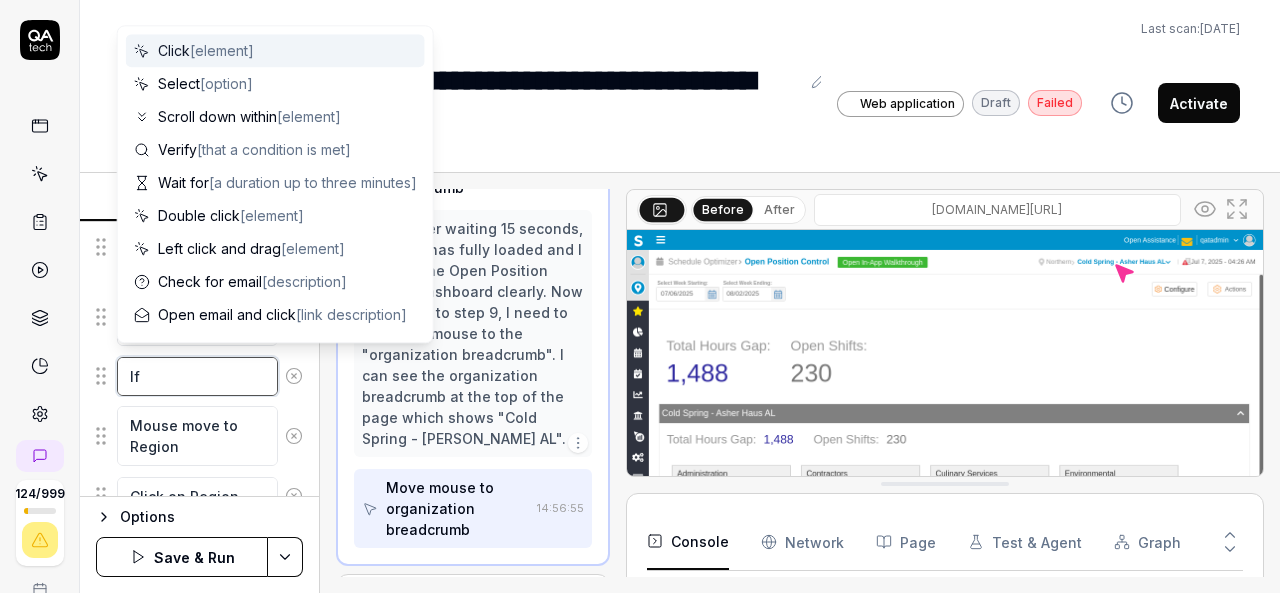 type on "*" 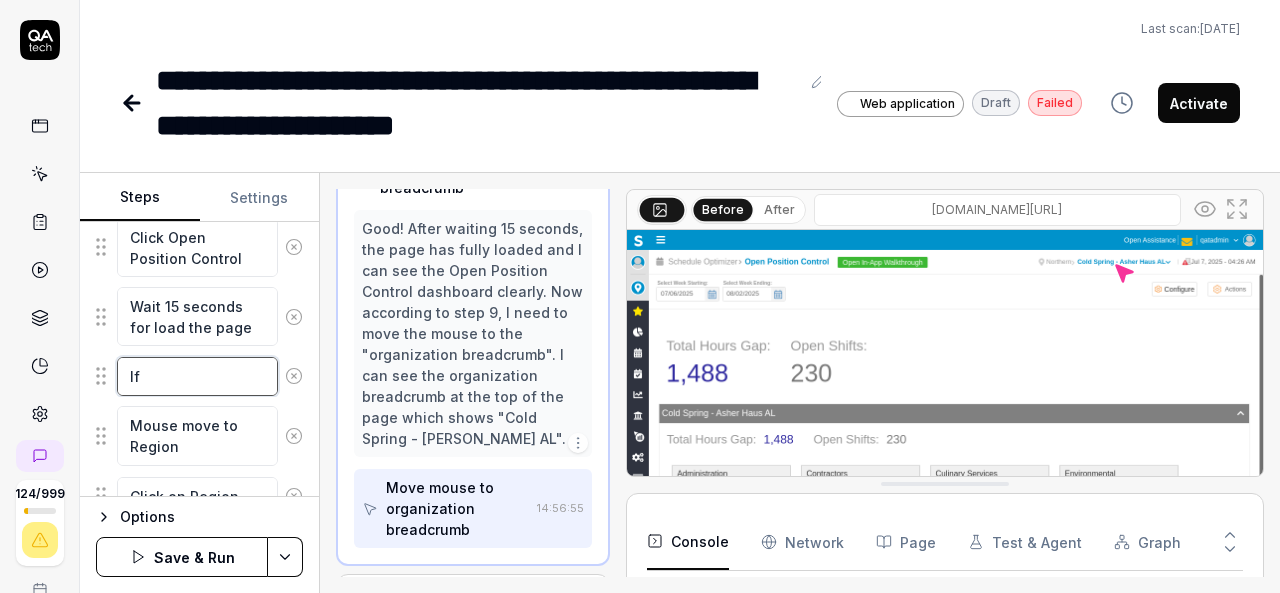 type on "*" 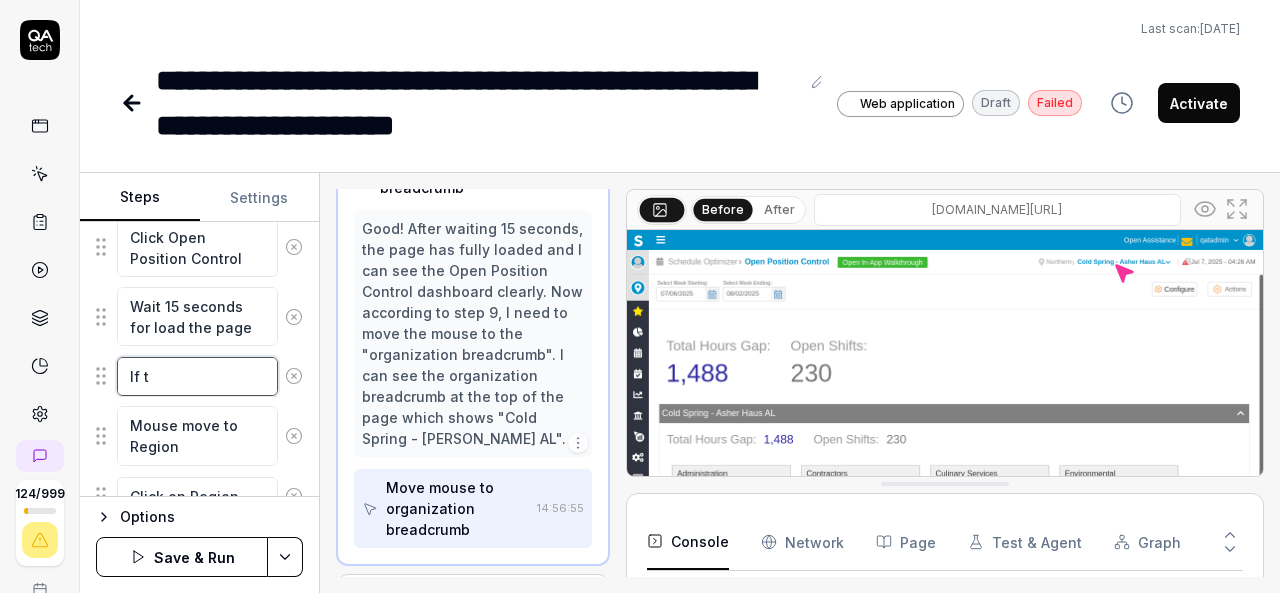 type on "*" 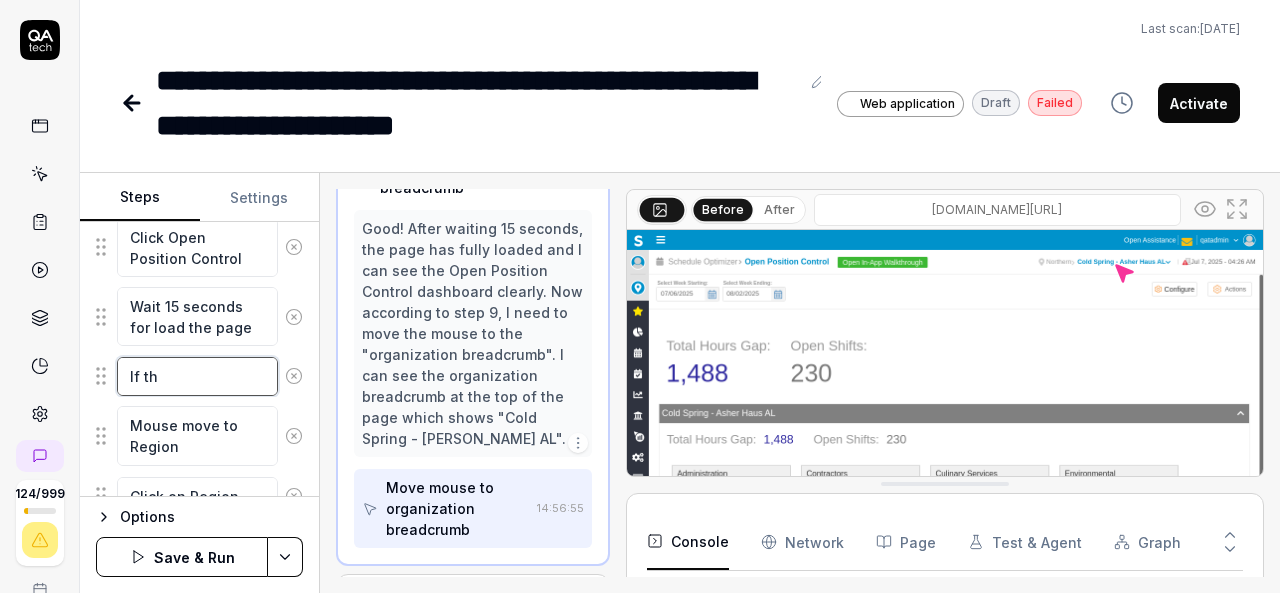 type on "*" 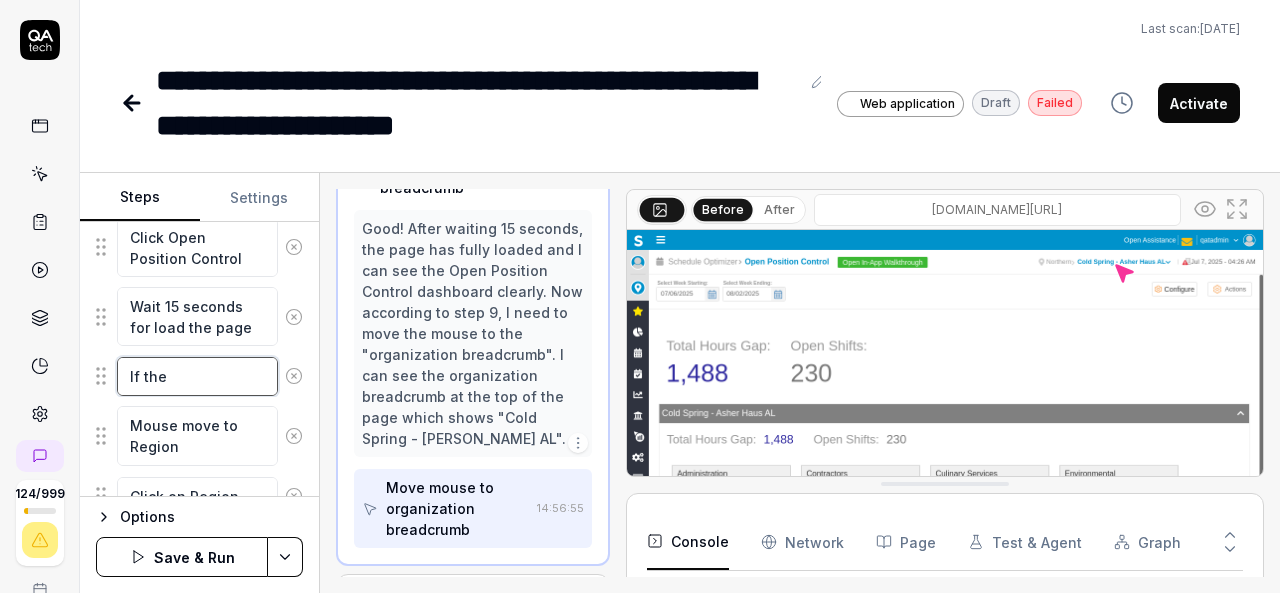 type on "*" 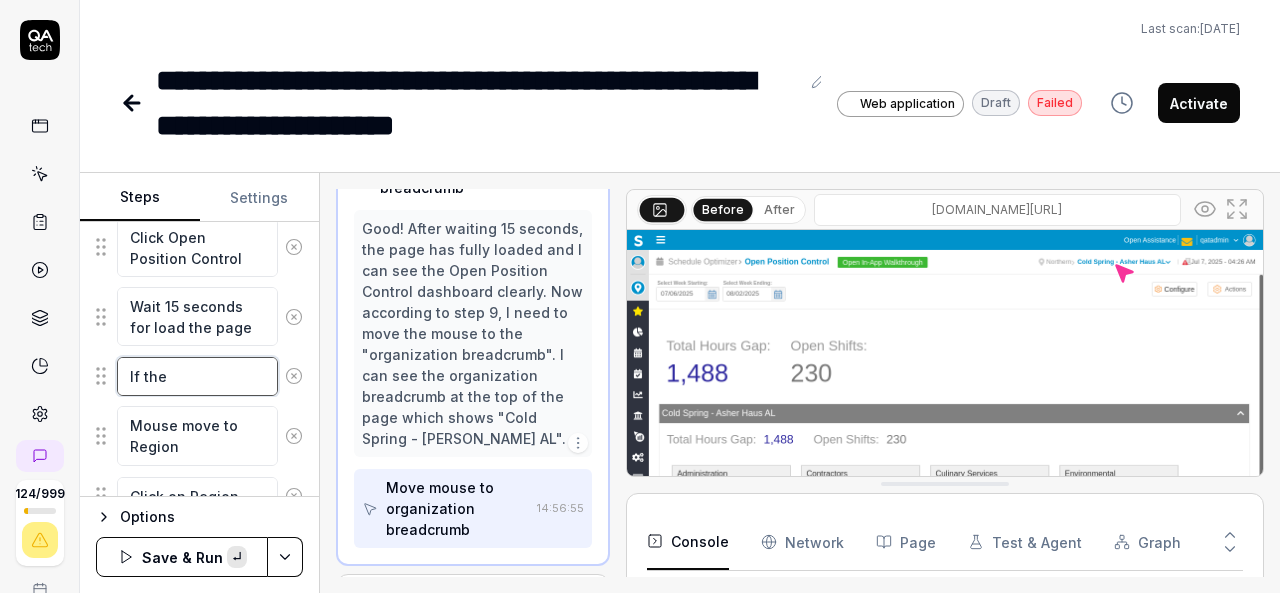 type on "*" 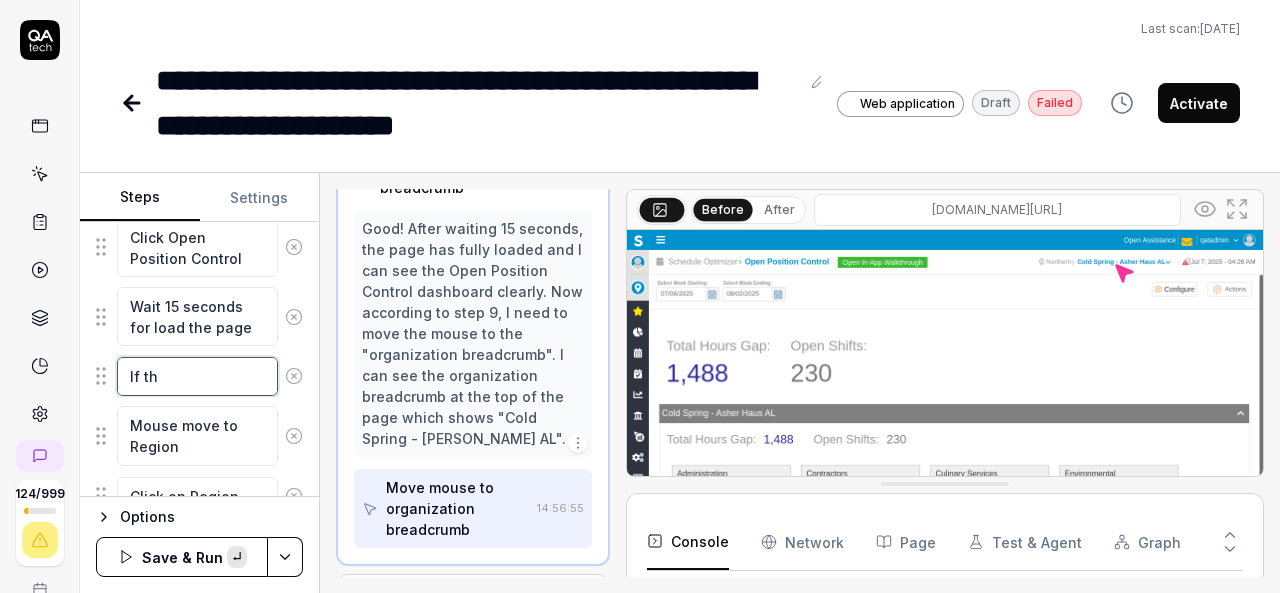 type on "*" 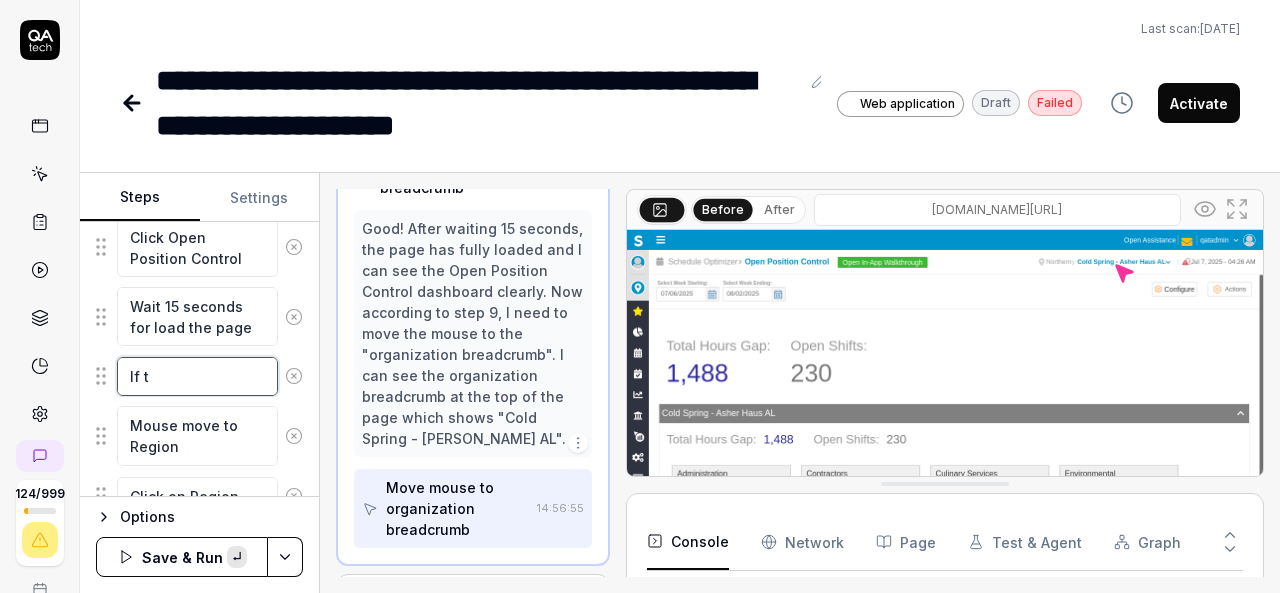 type on "*" 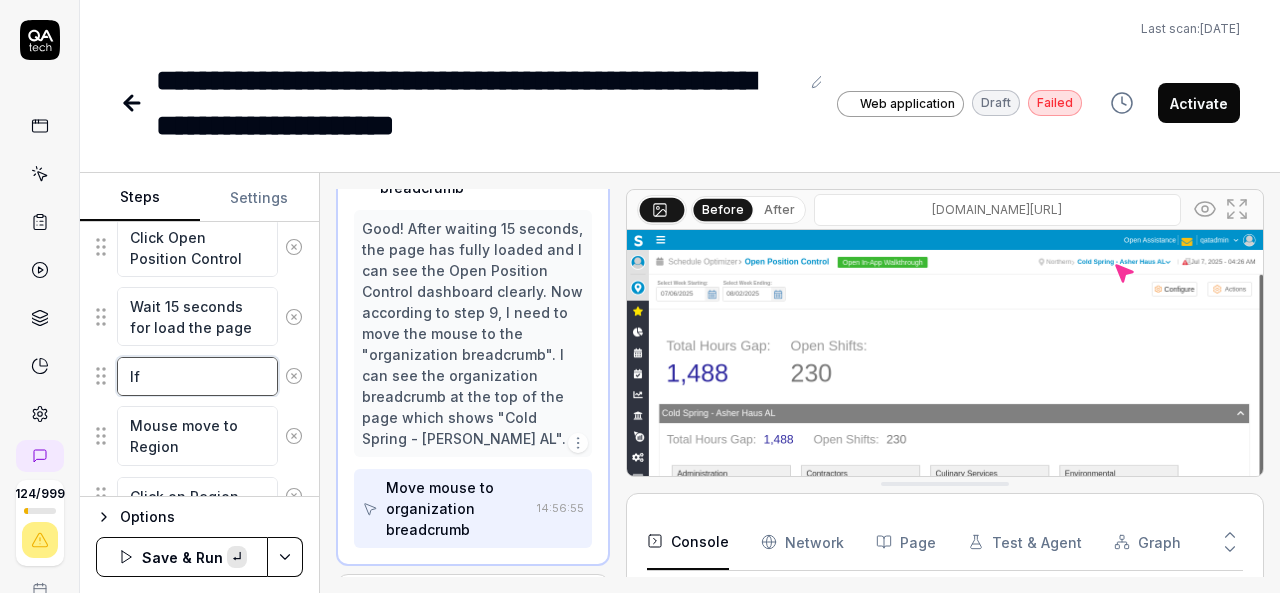 type on "*" 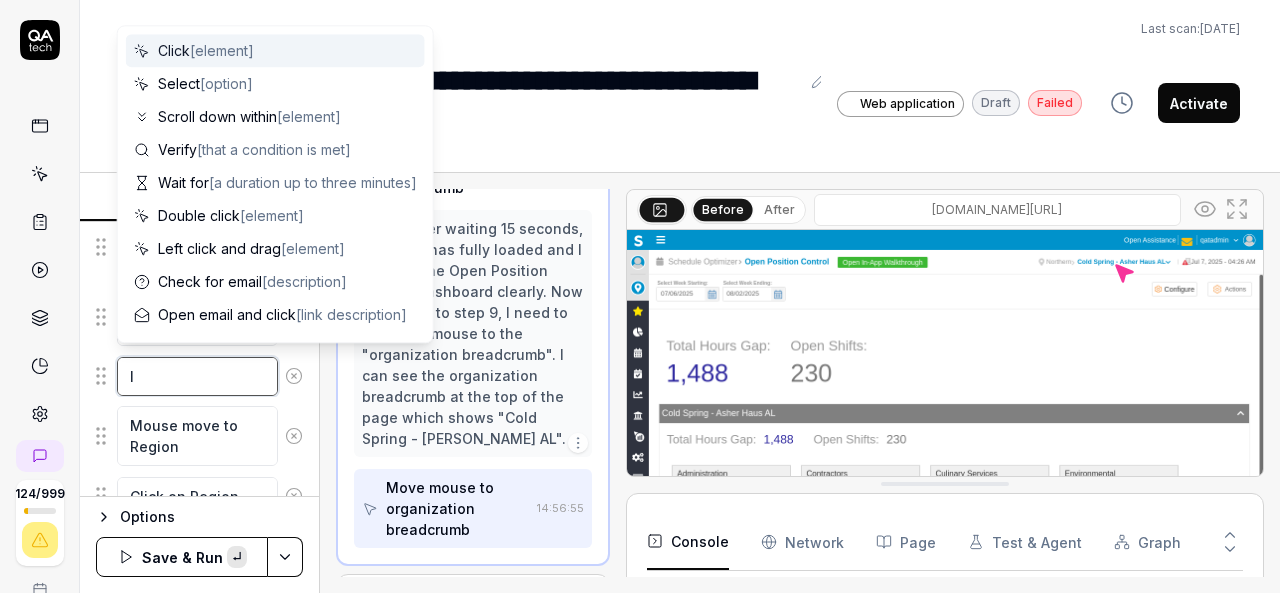 type 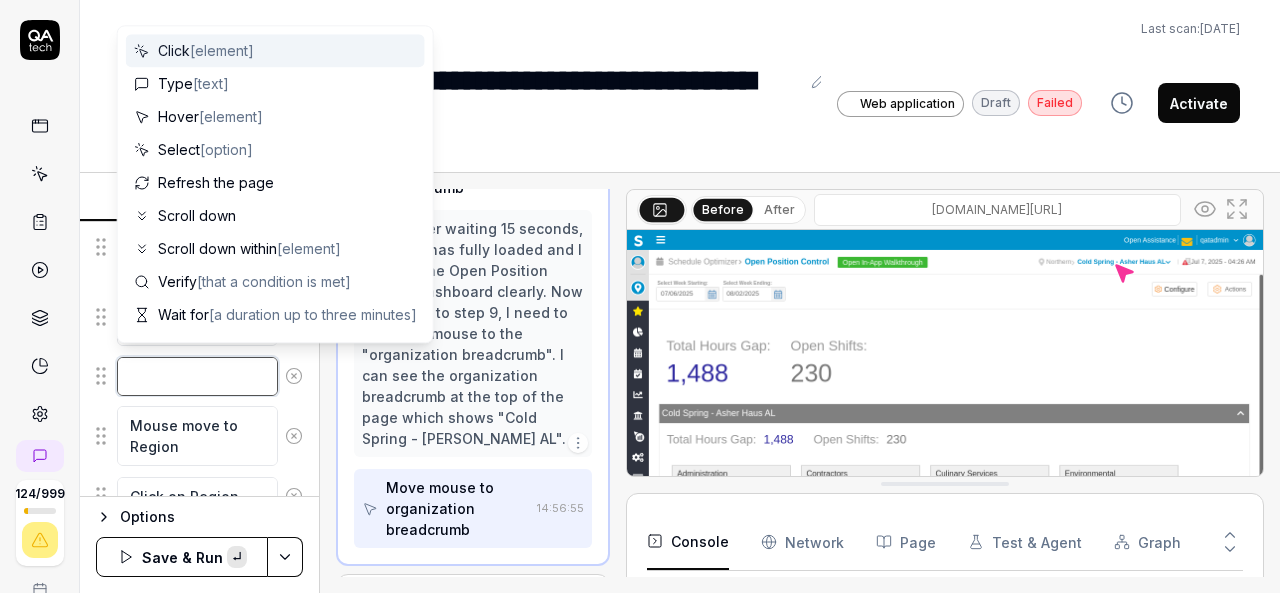 type on "*" 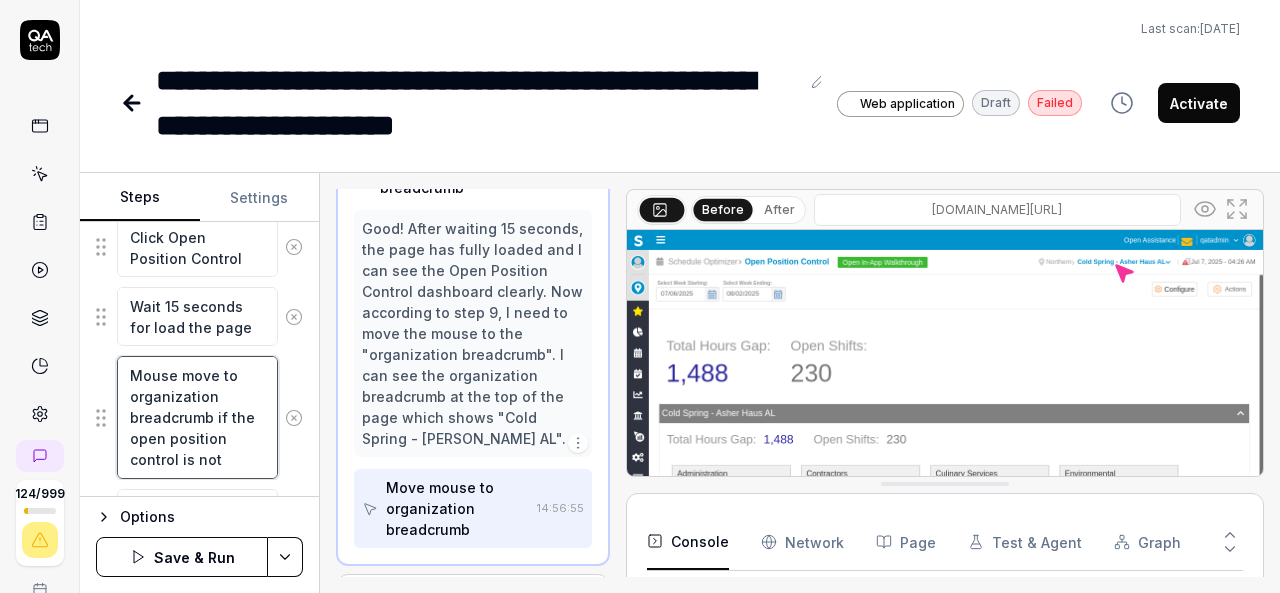 click on "Mouse move to organization breadcrumb if the open position control is not" at bounding box center (197, 417) 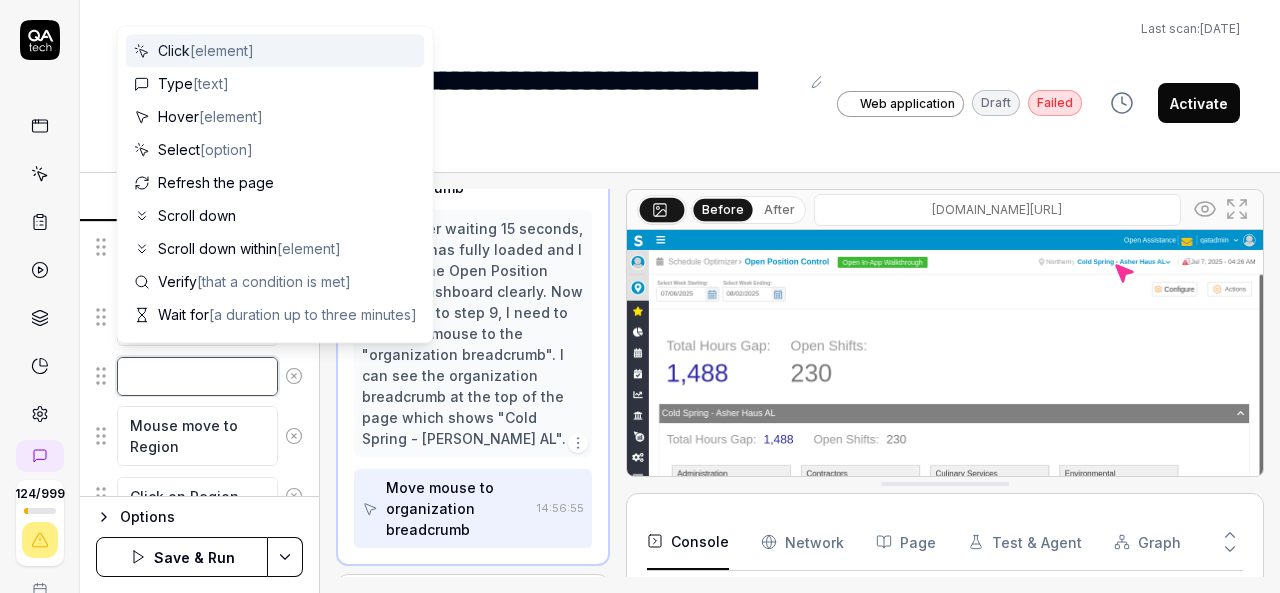 type on "*" 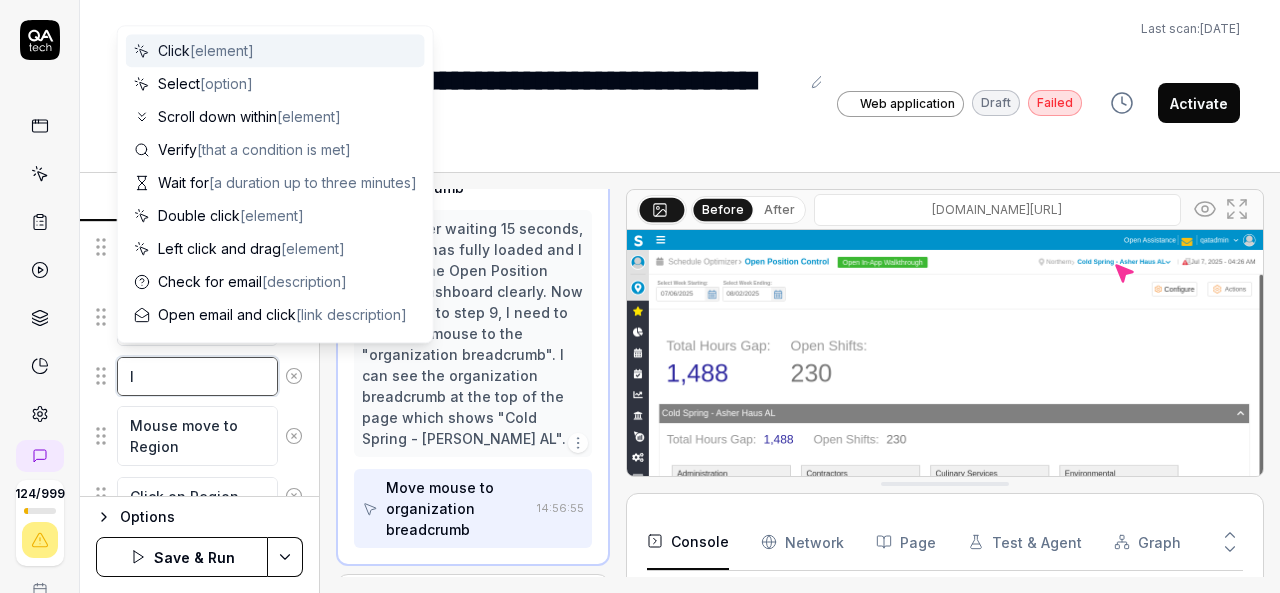 type on "*" 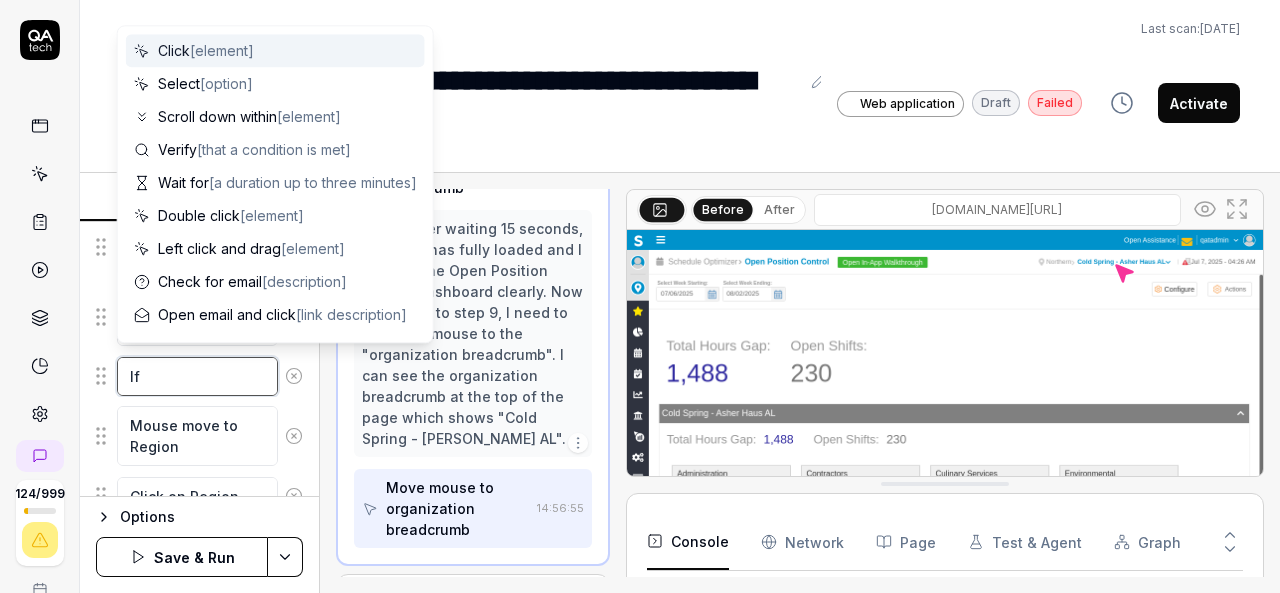 type on "*" 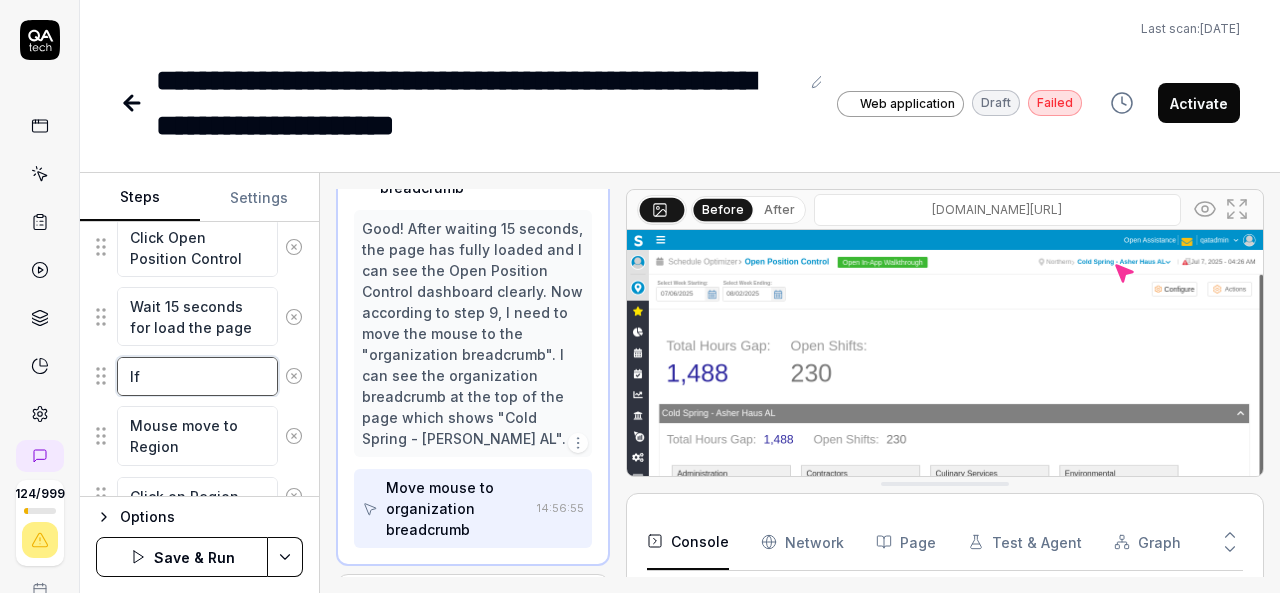 type on "*" 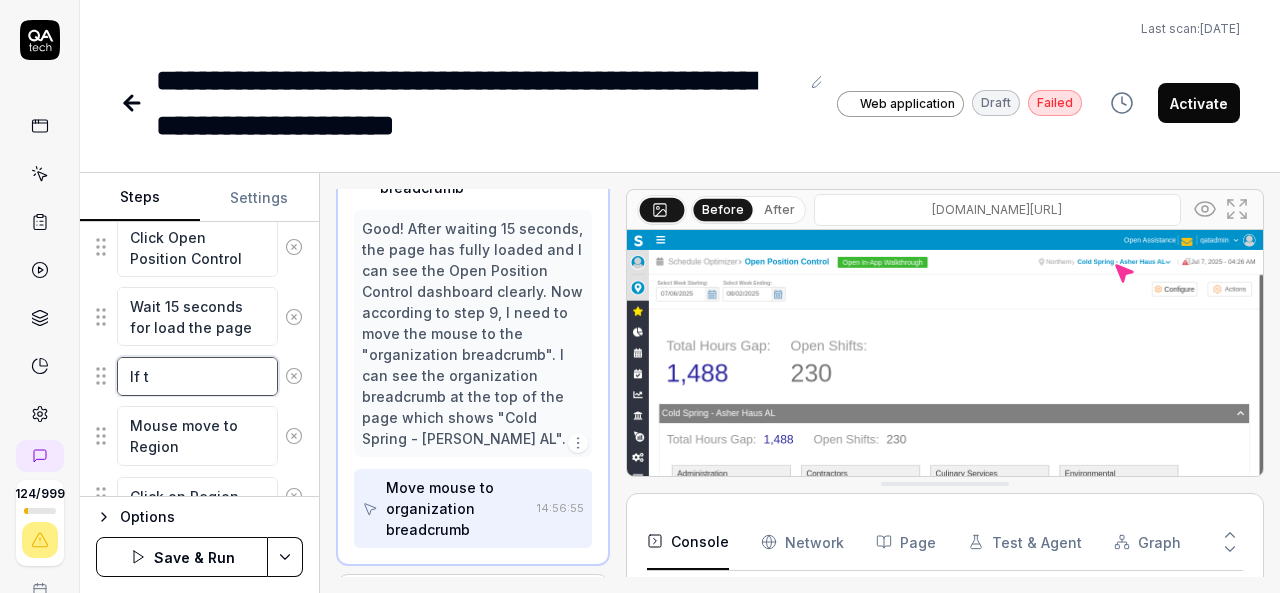 type on "*" 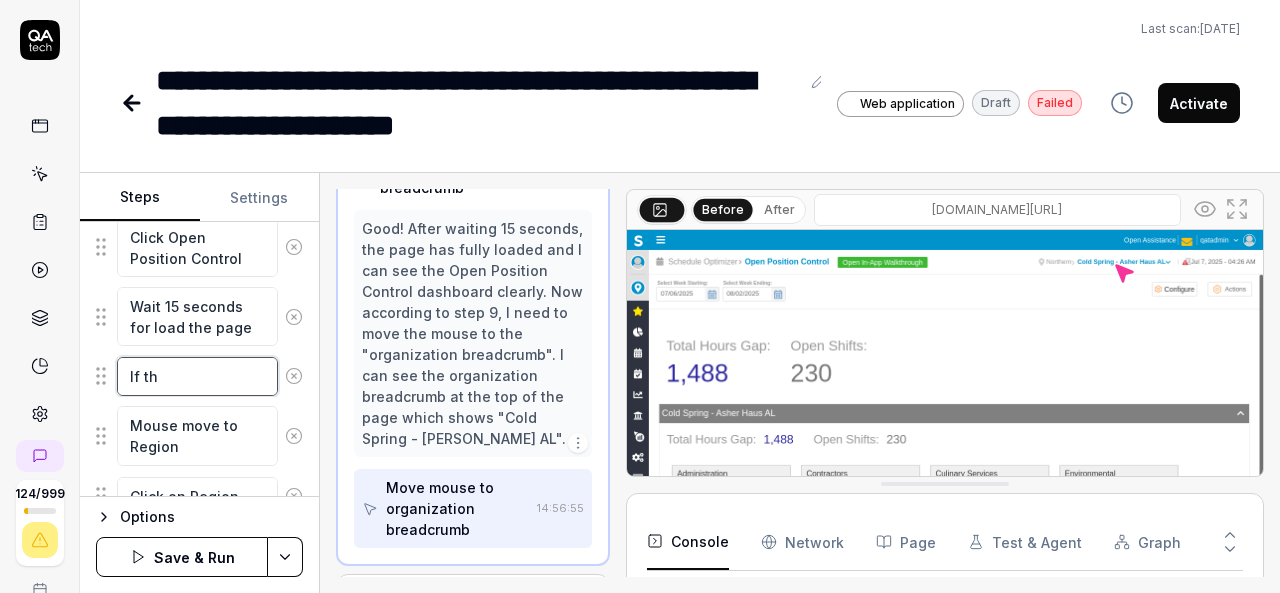type on "*" 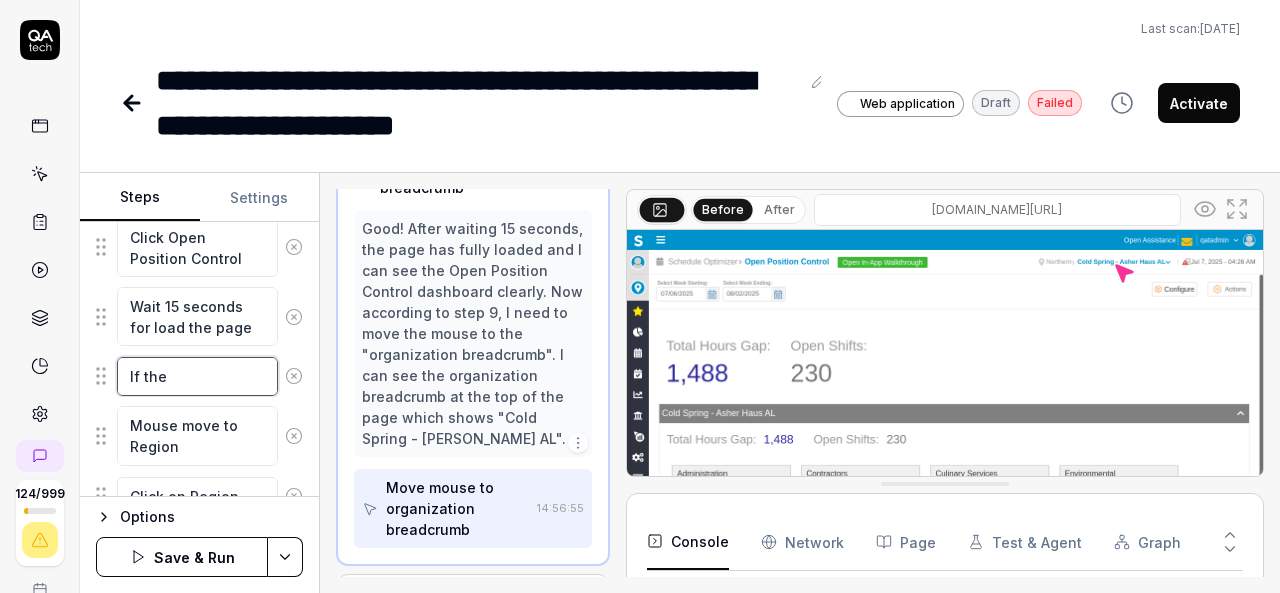 type on "*" 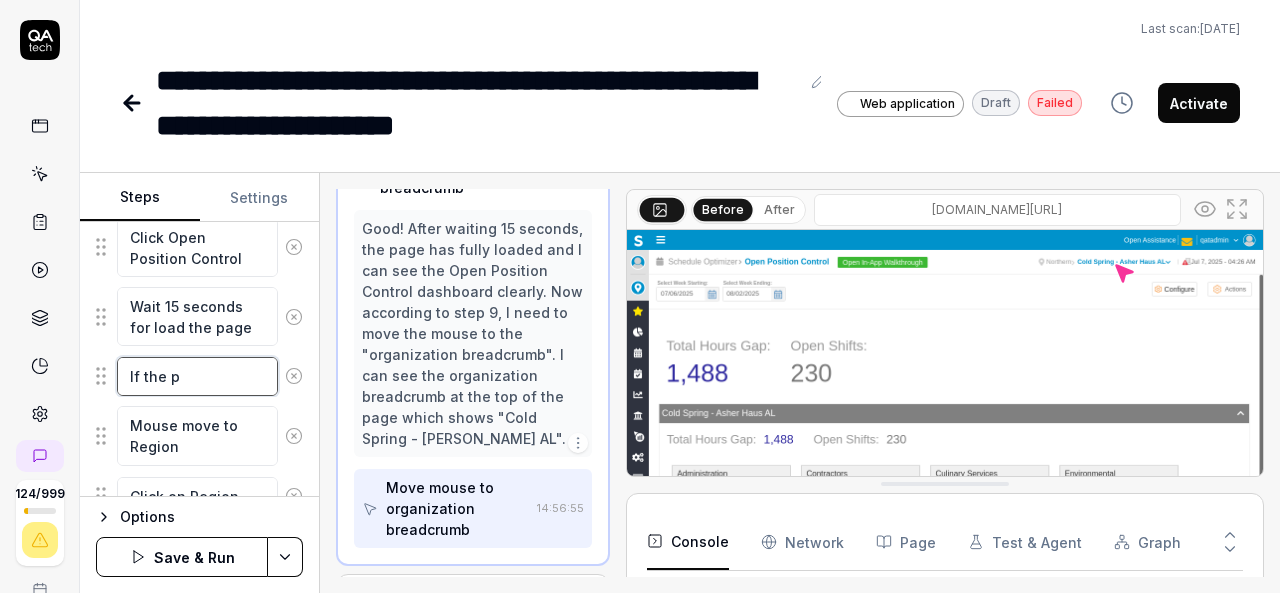 type on "*" 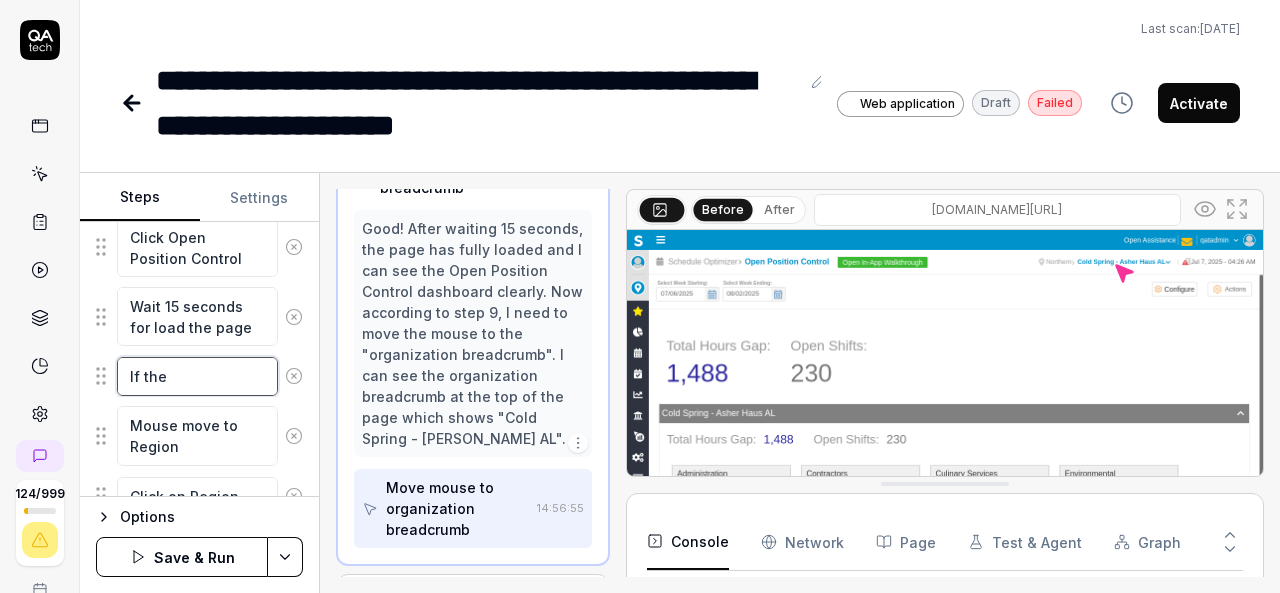 type on "*" 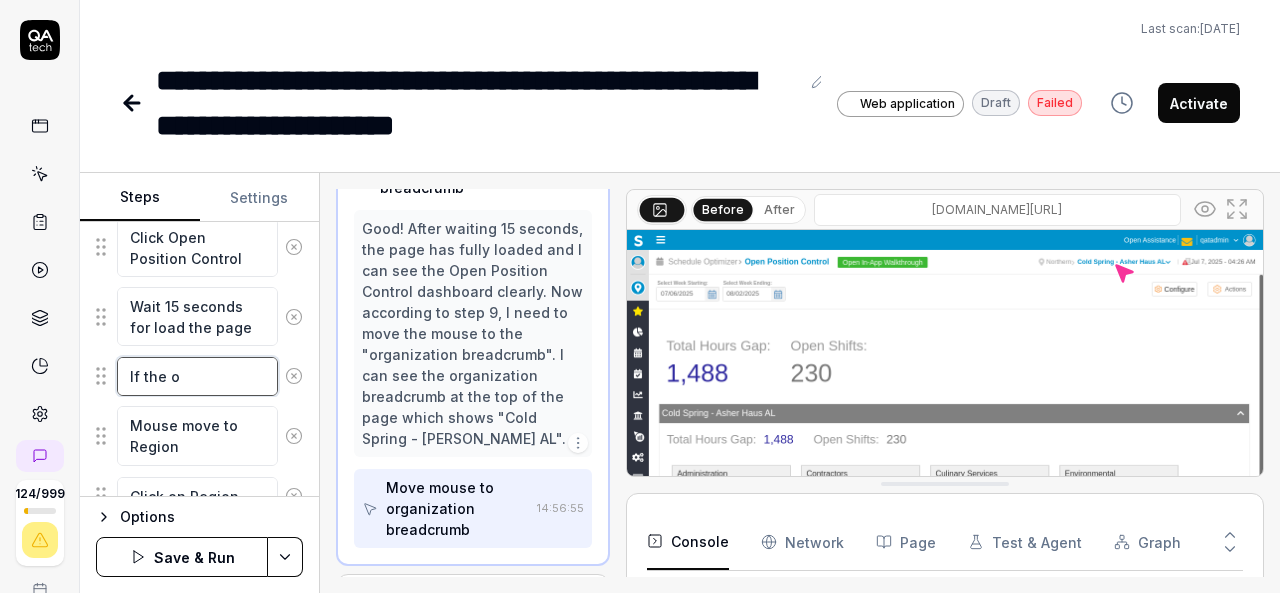 type on "*" 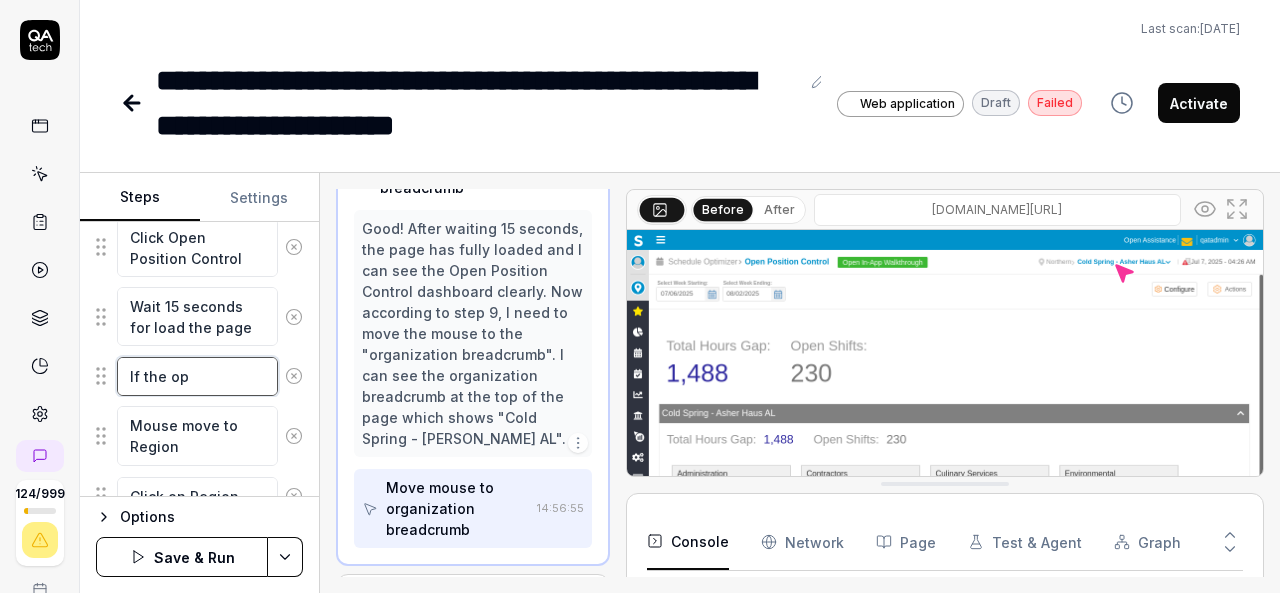 type on "*" 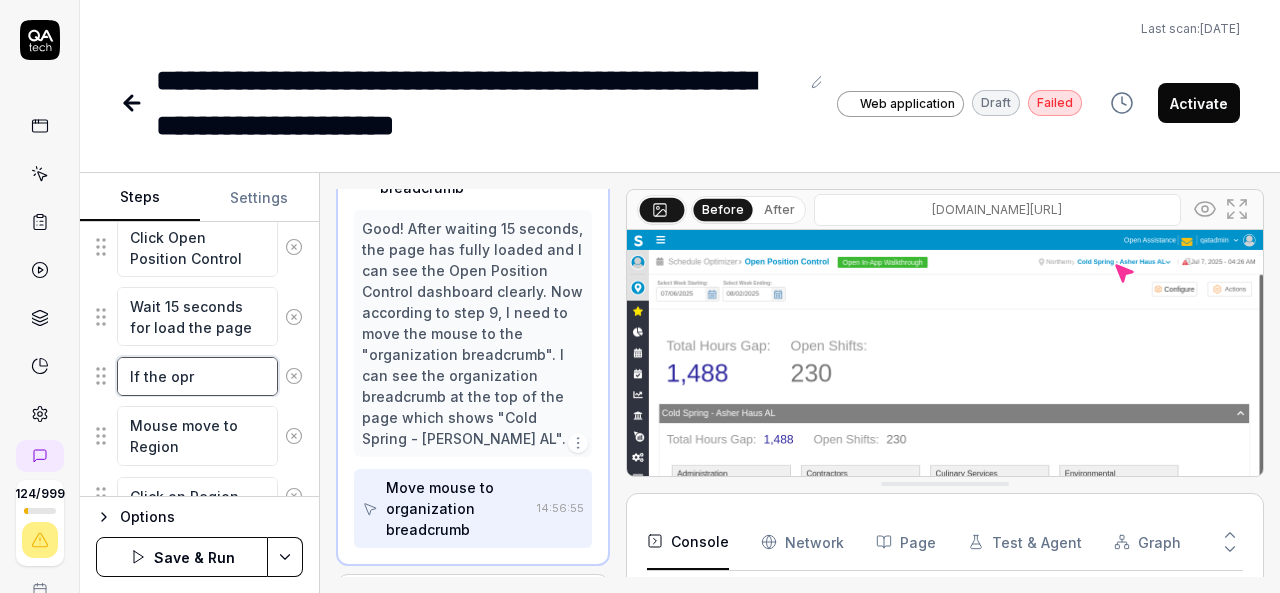 type on "*" 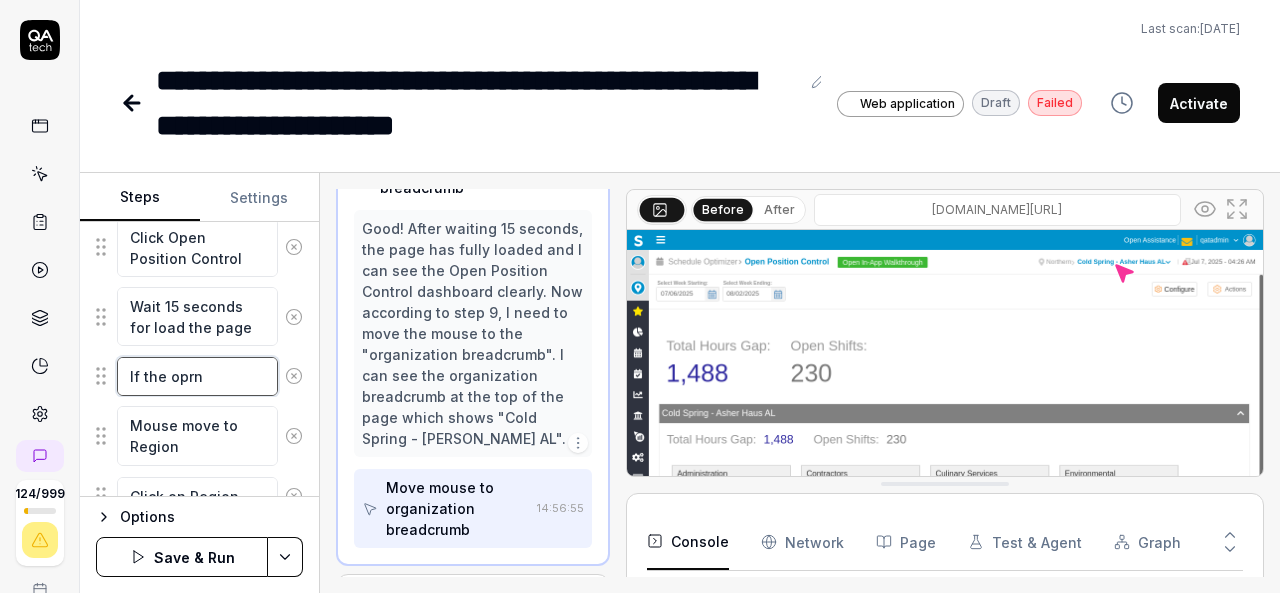 type on "*" 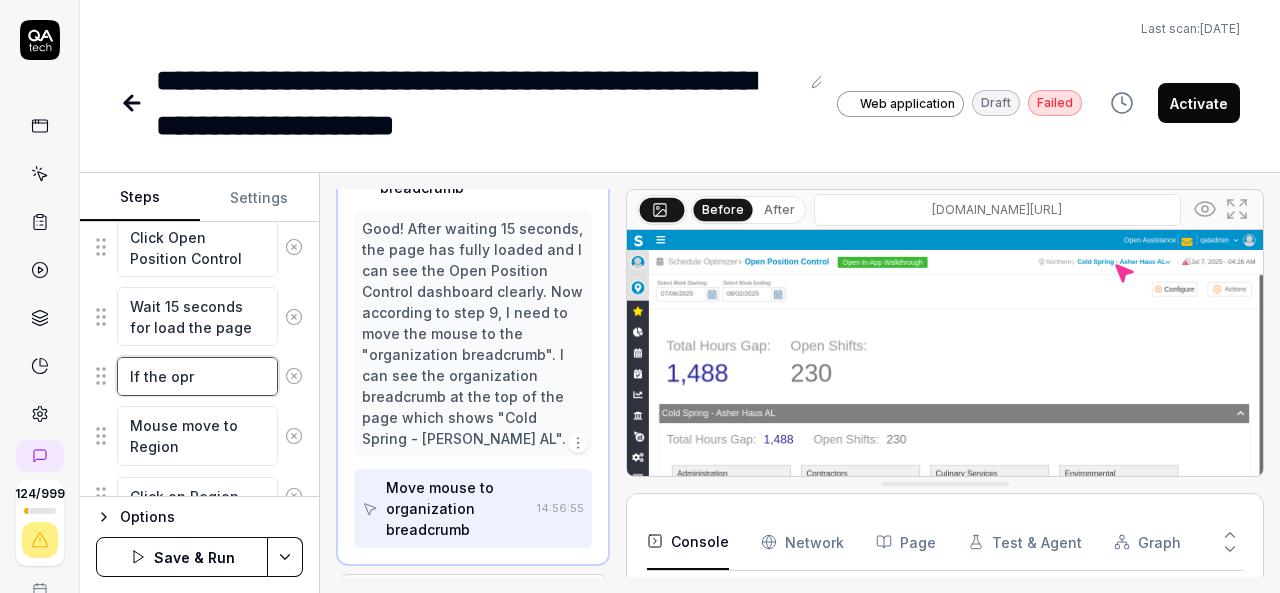 type on "*" 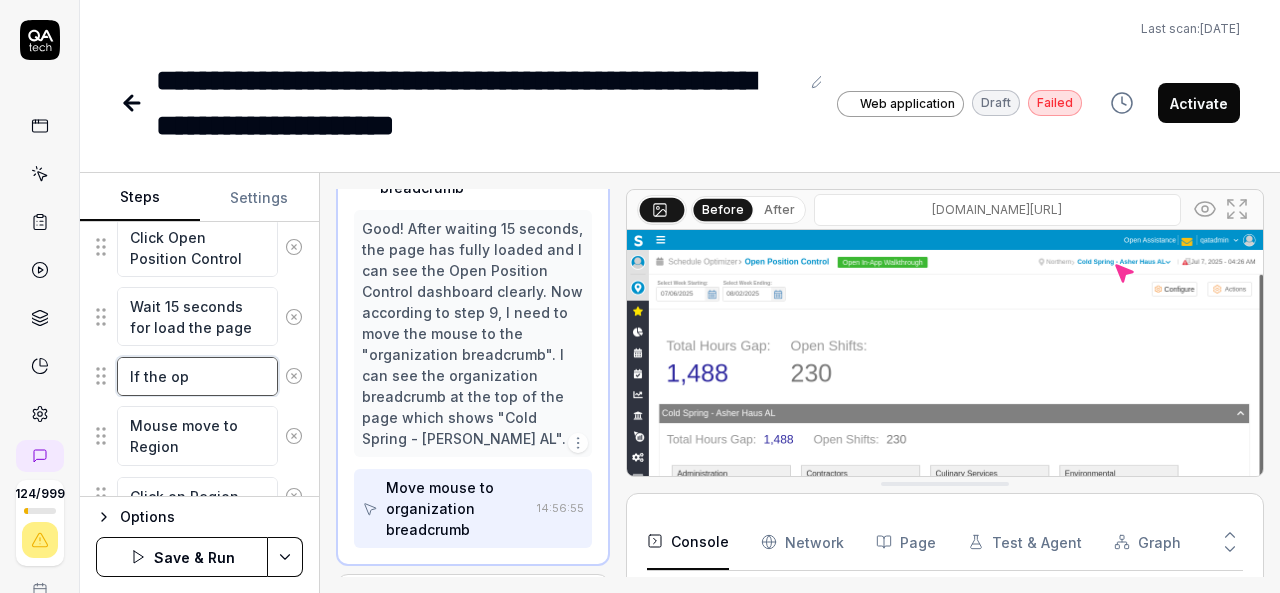 type on "*" 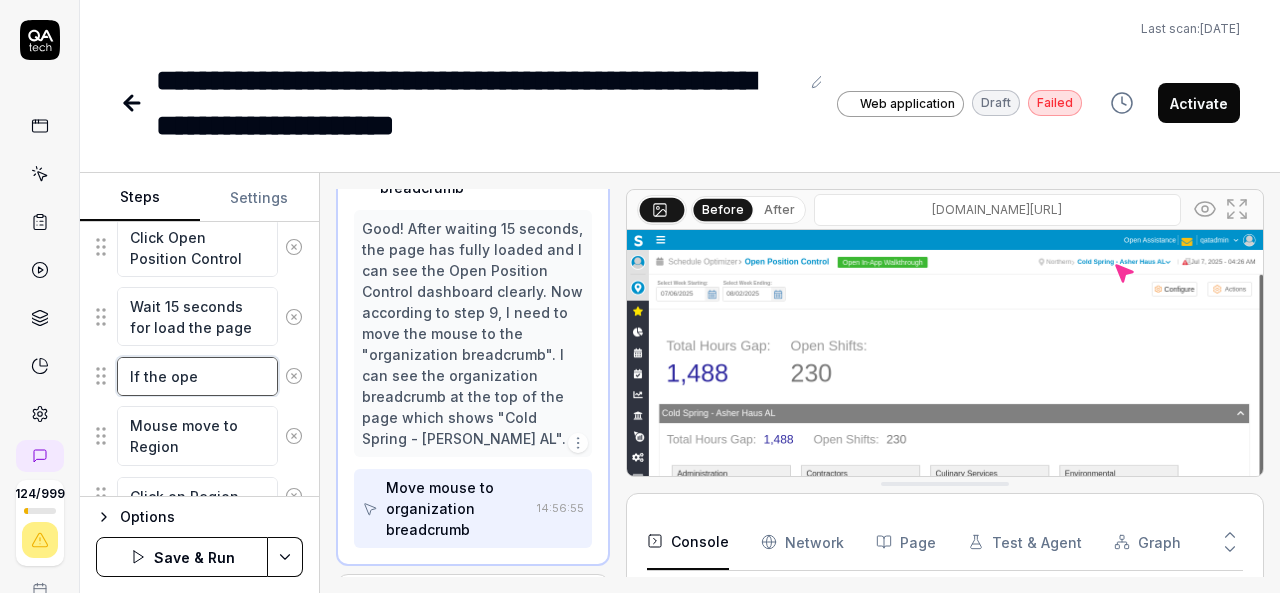 type on "*" 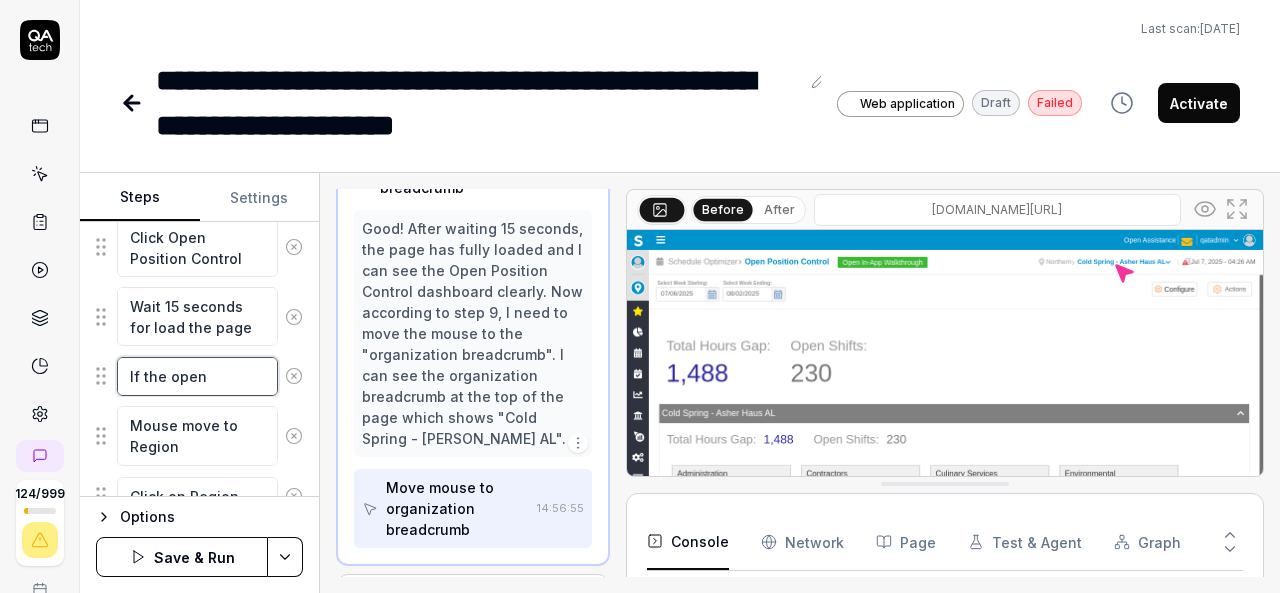 type on "*" 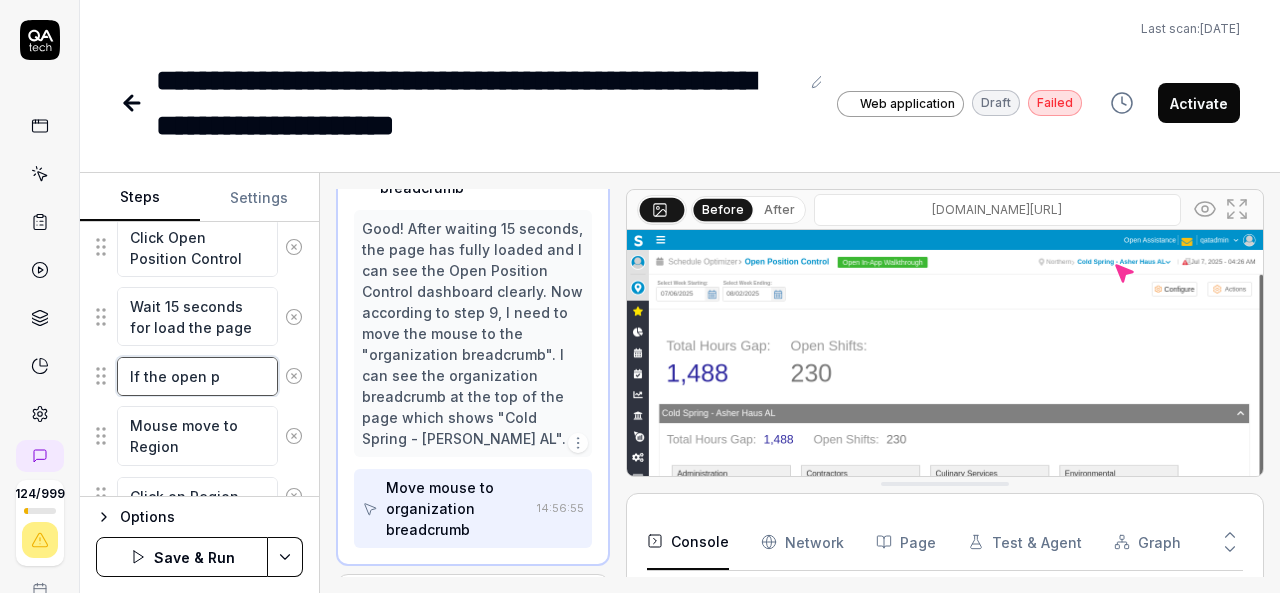 type on "*" 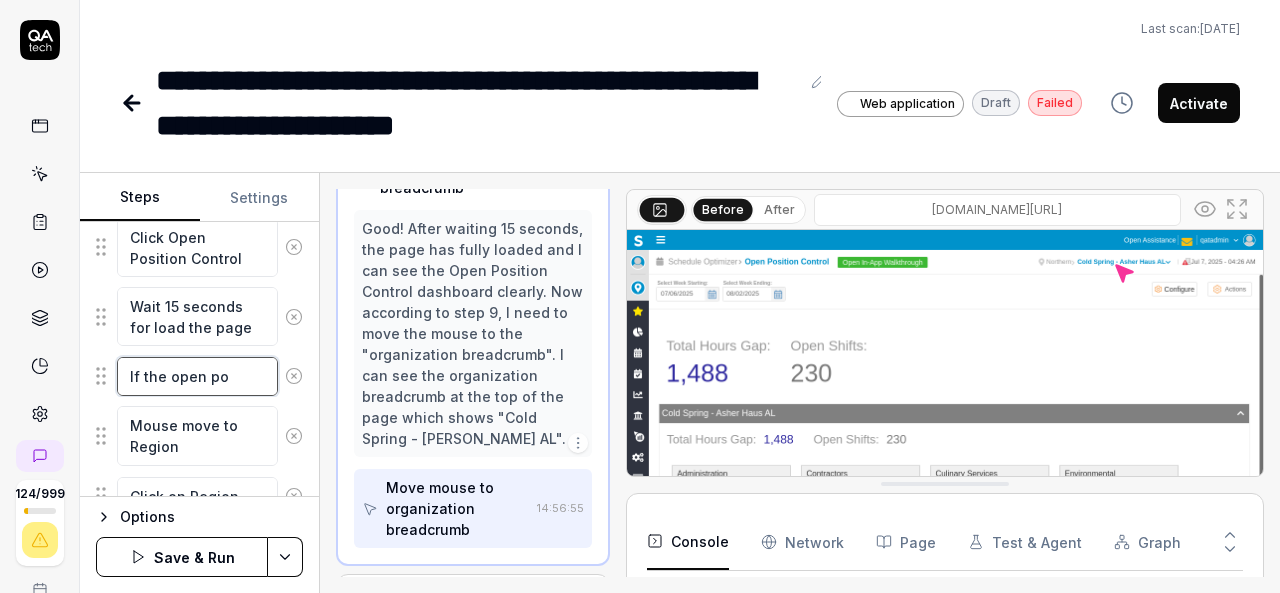 type on "*" 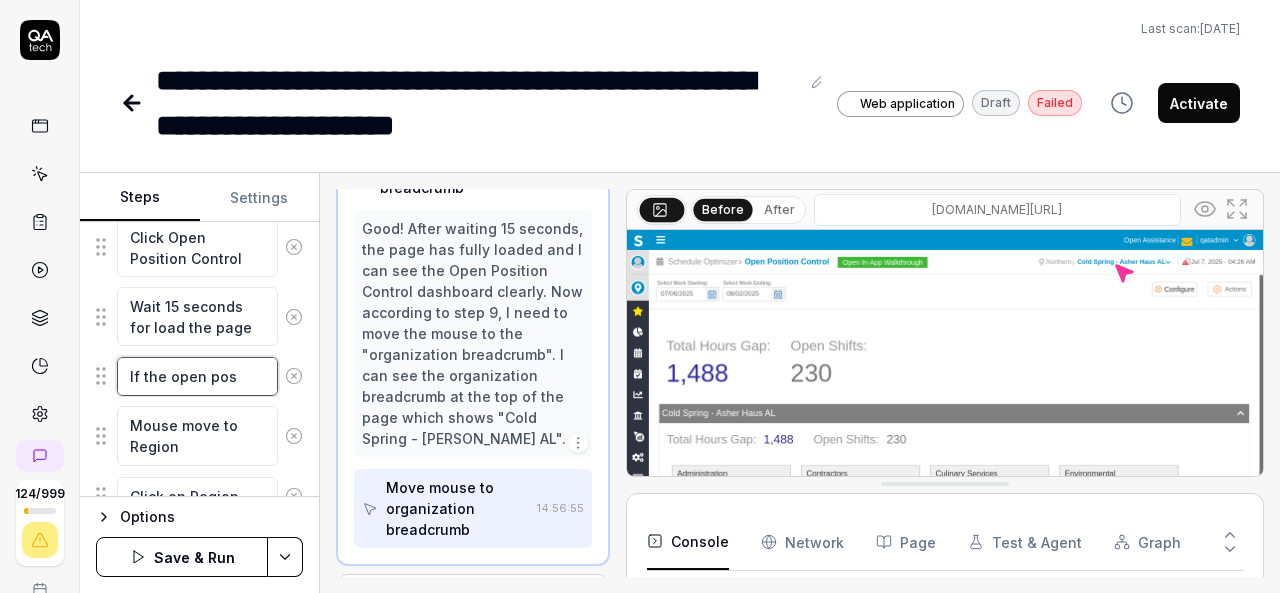 type on "*" 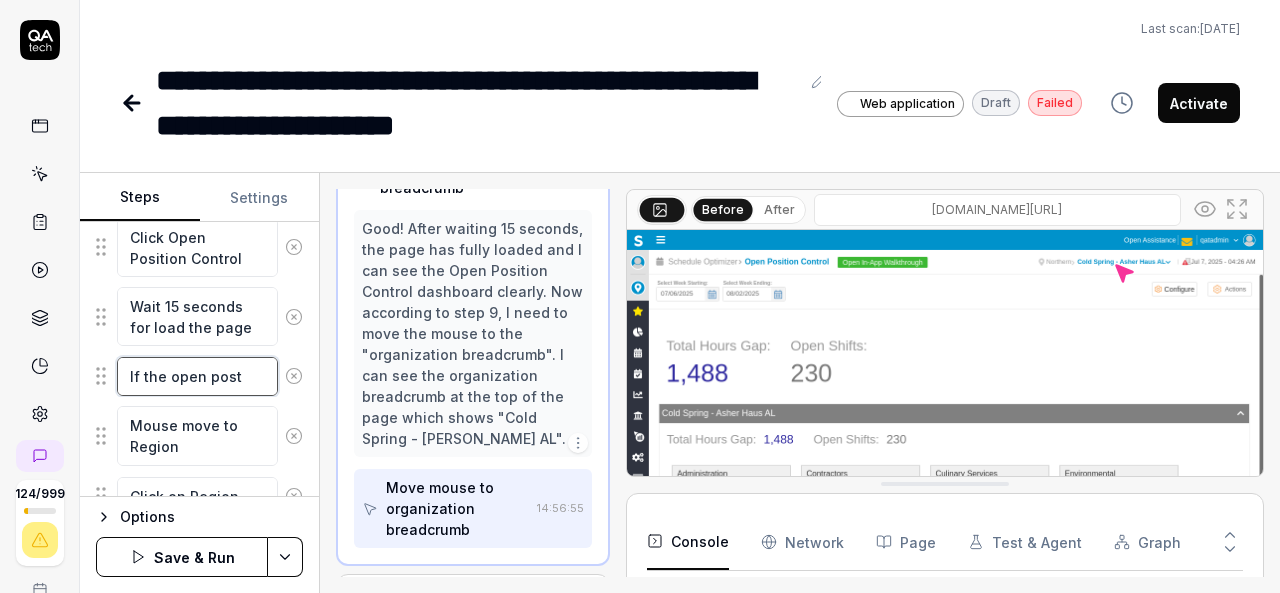 type on "*" 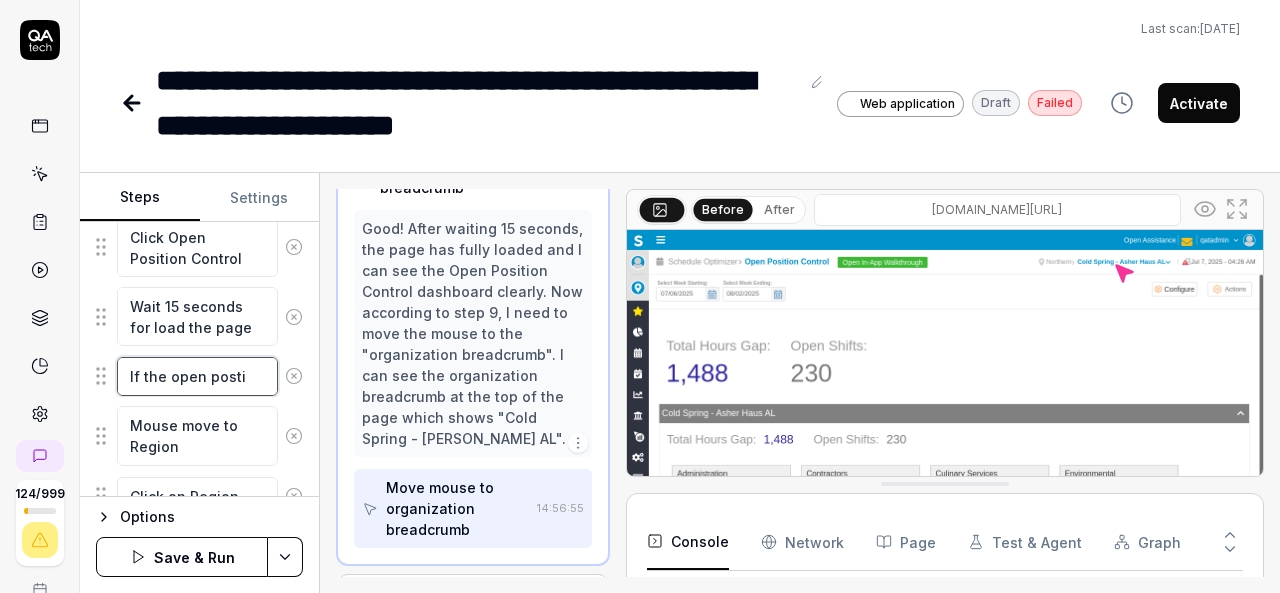 type on "*" 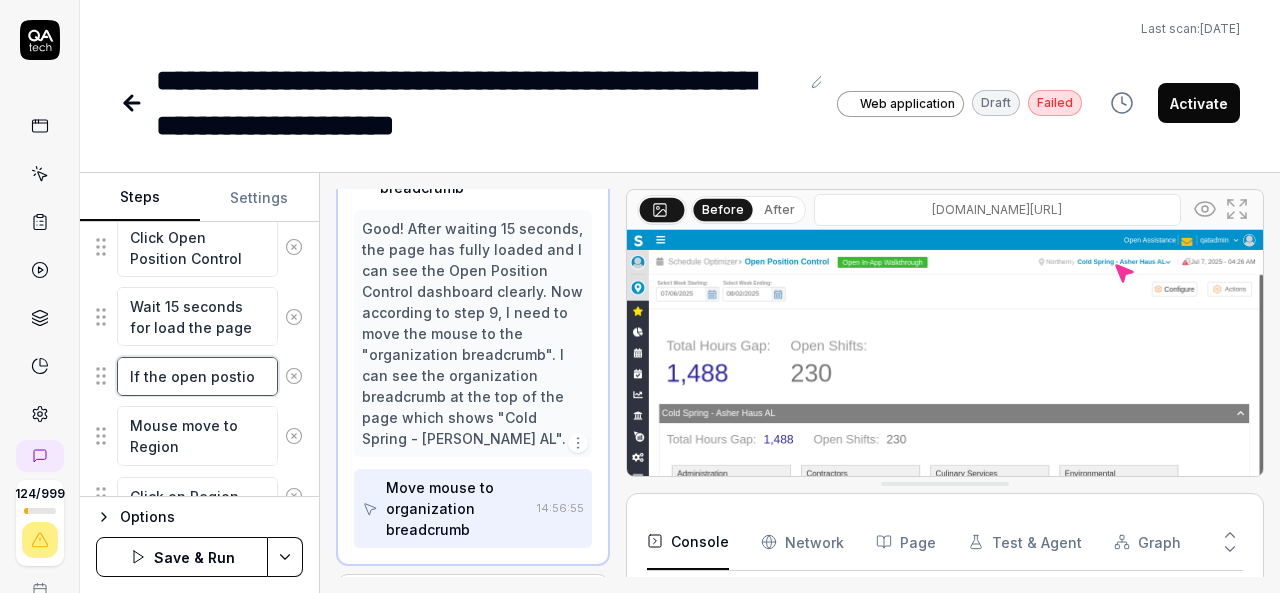 type on "*" 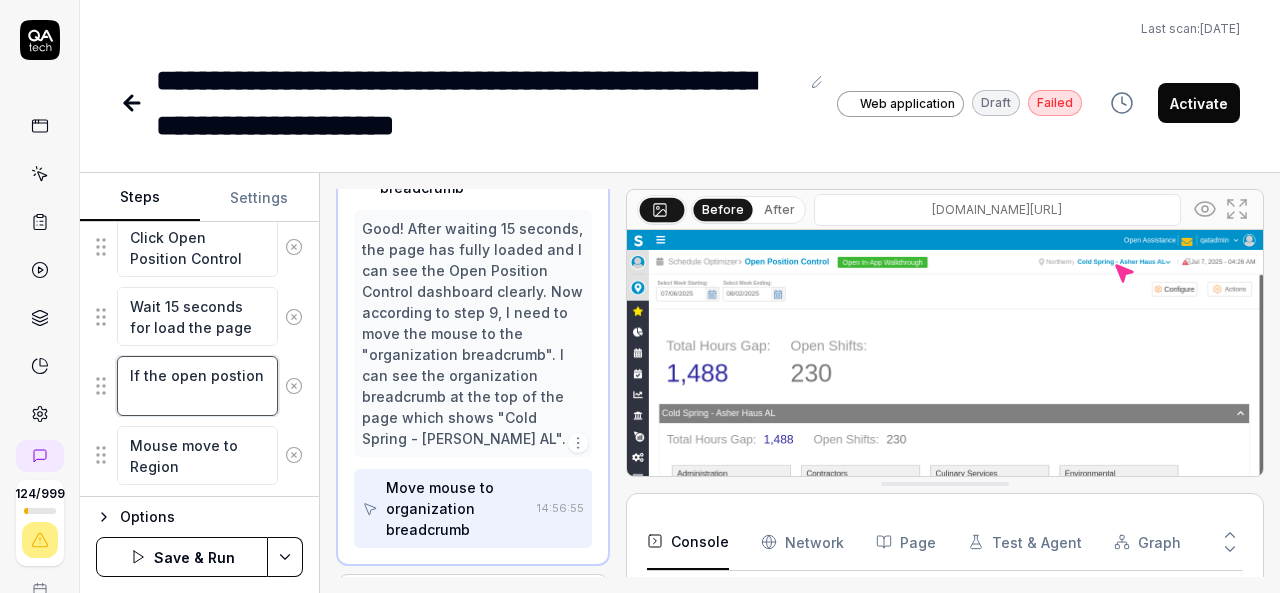 type on "*" 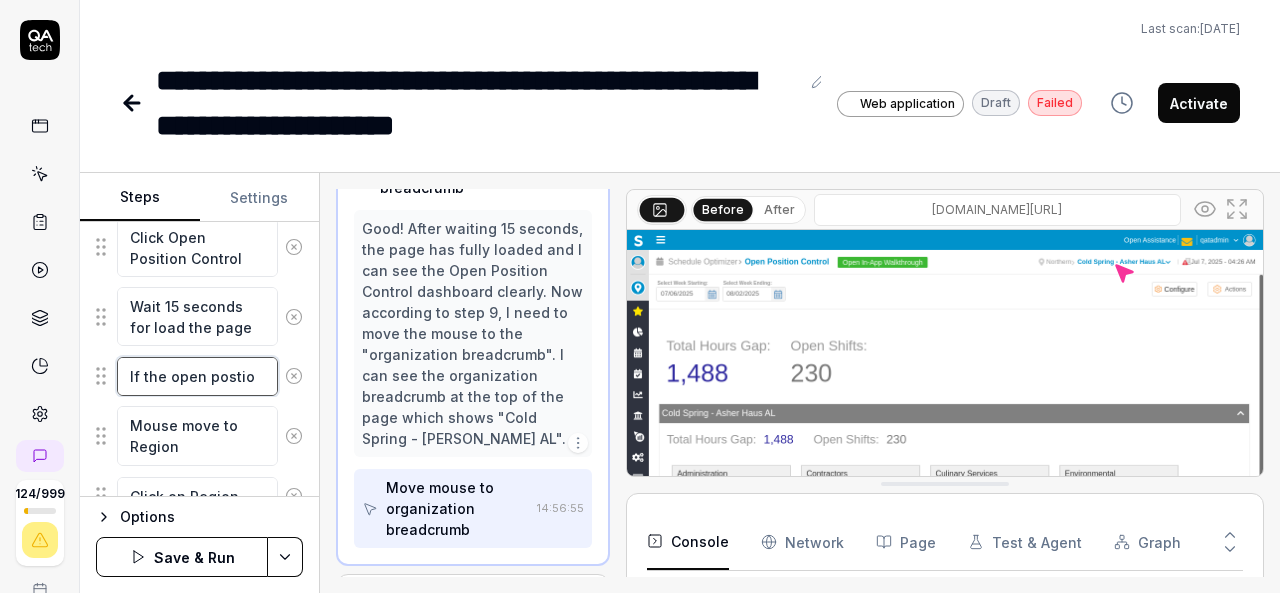 type on "*" 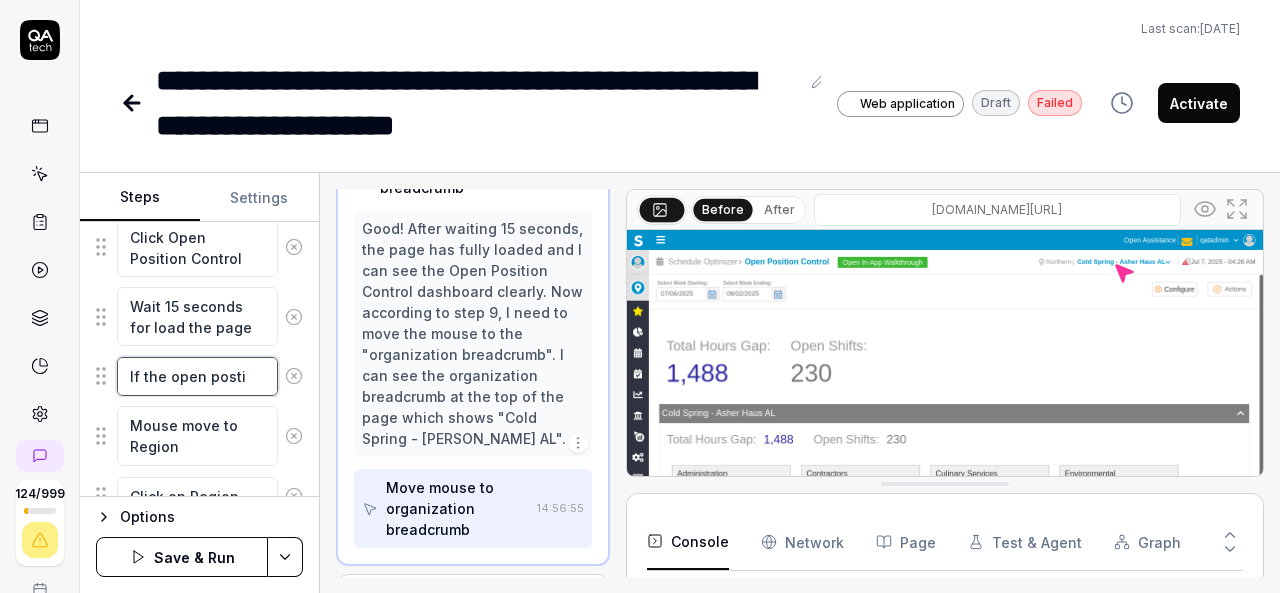 type on "*" 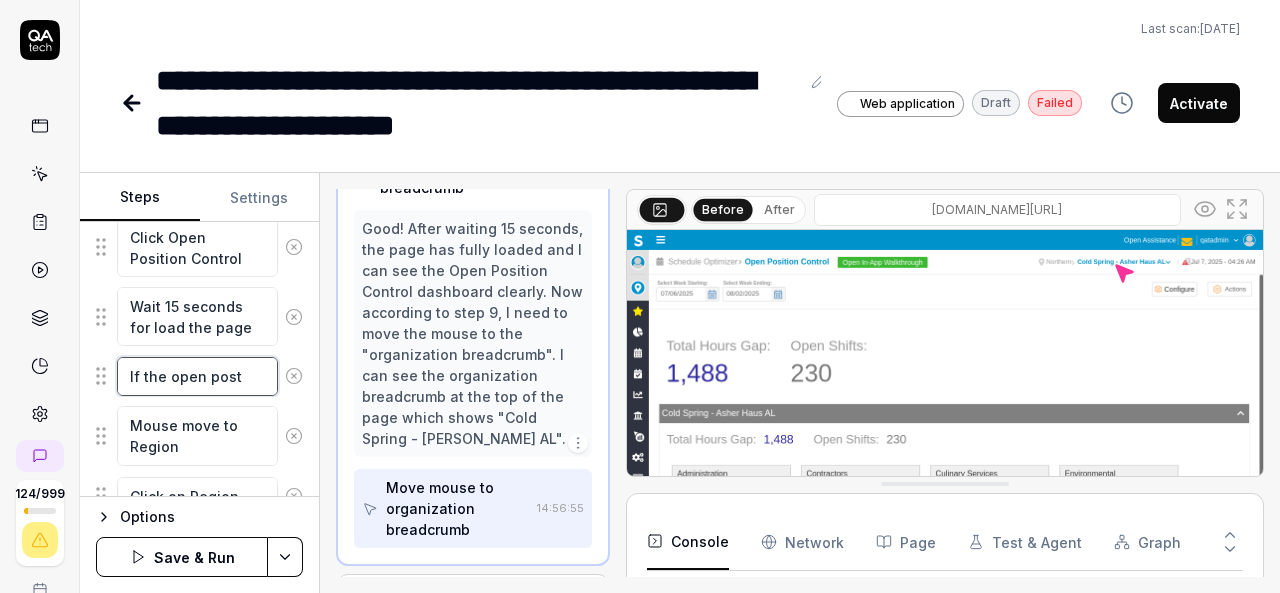 type on "*" 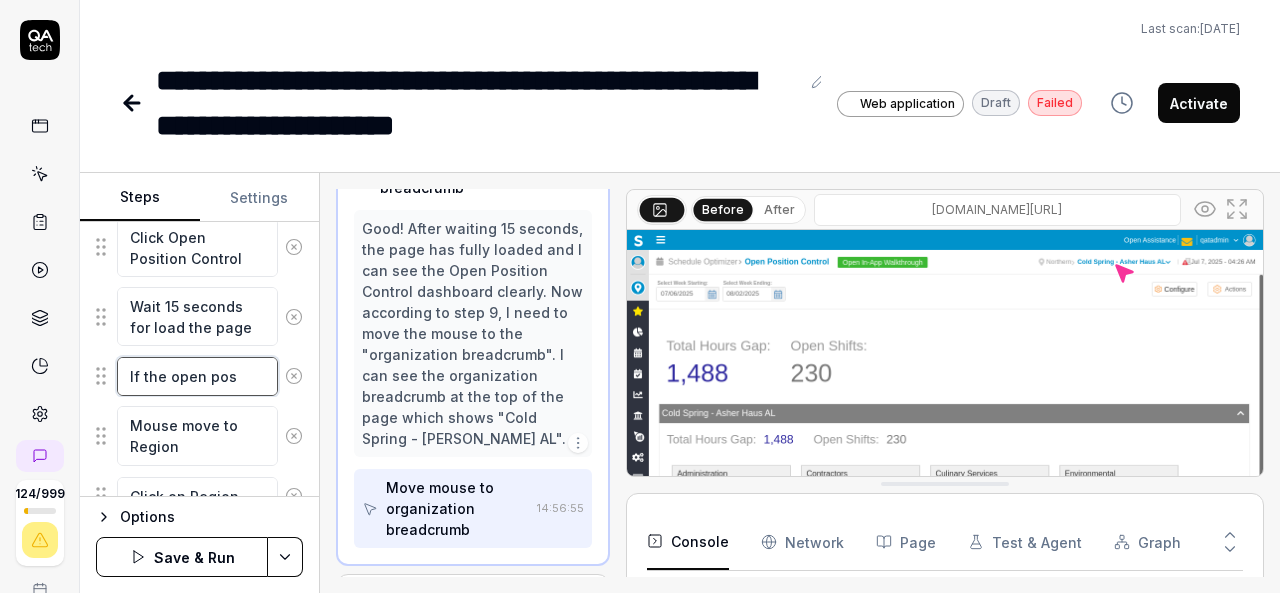 type on "*" 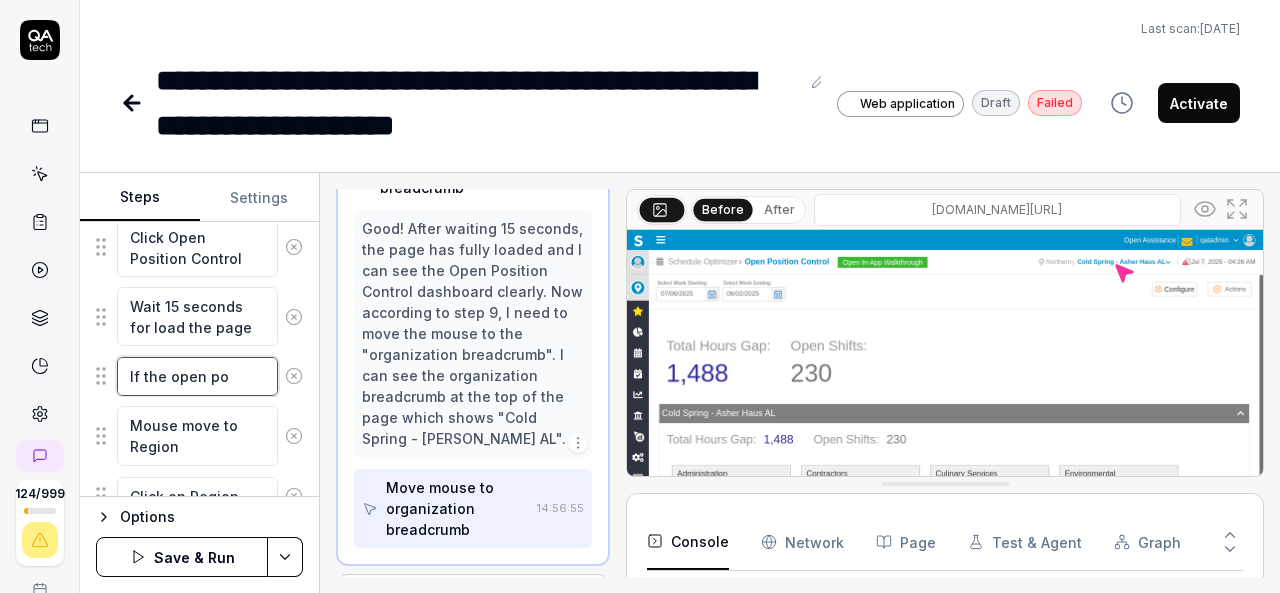 type on "*" 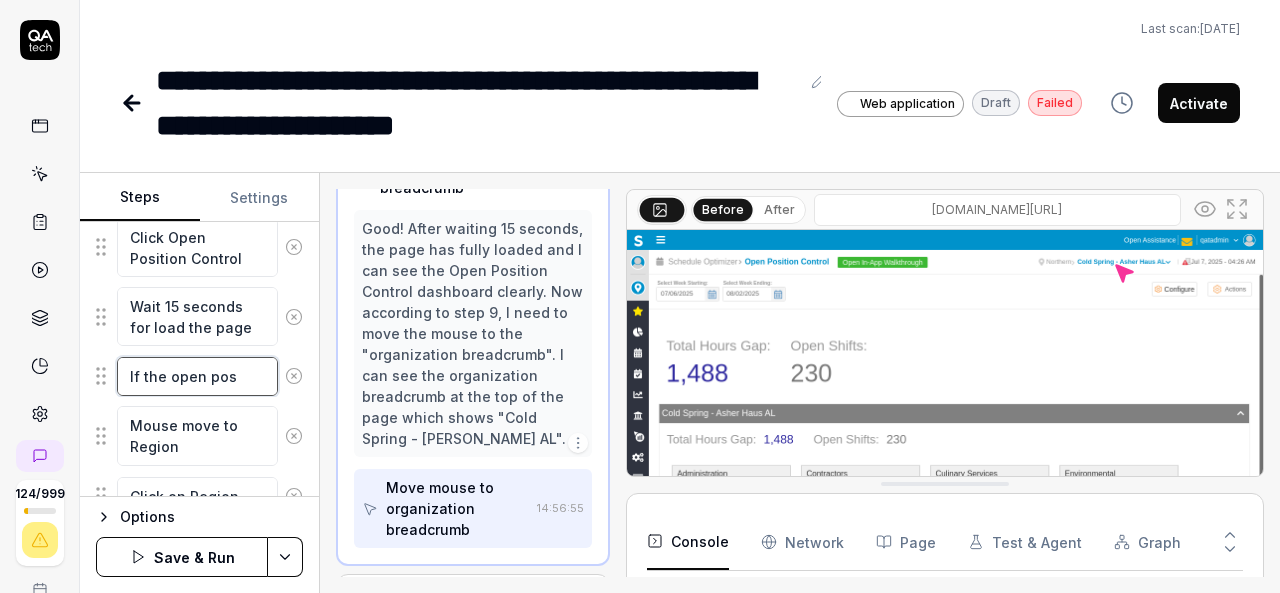 type on "*" 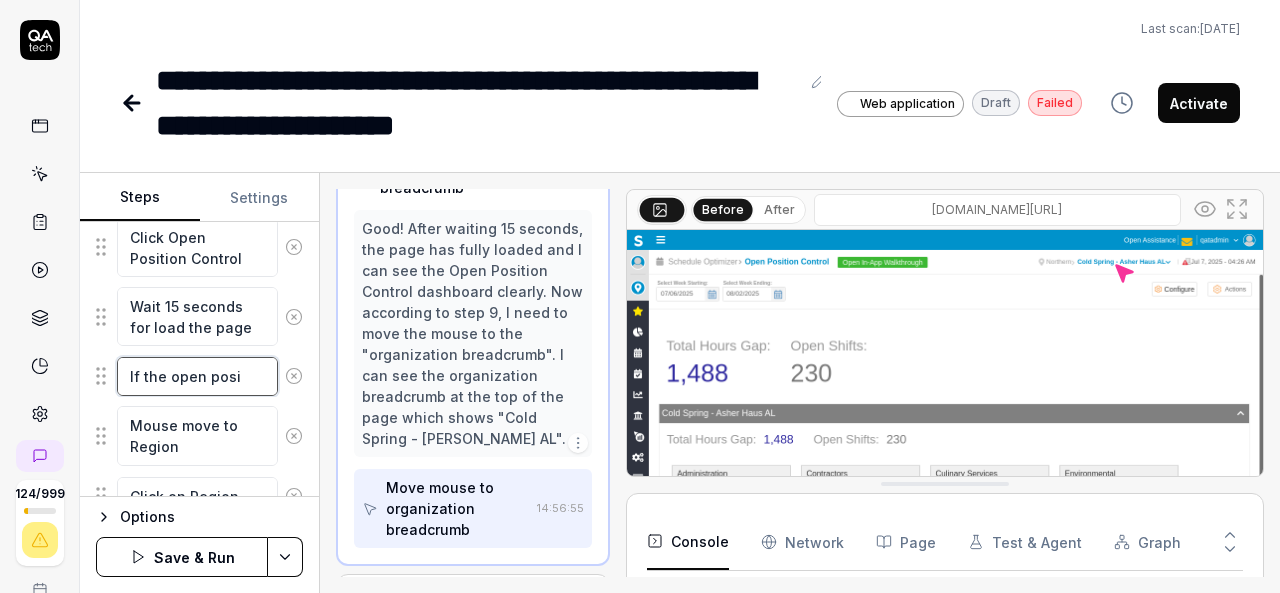 type on "*" 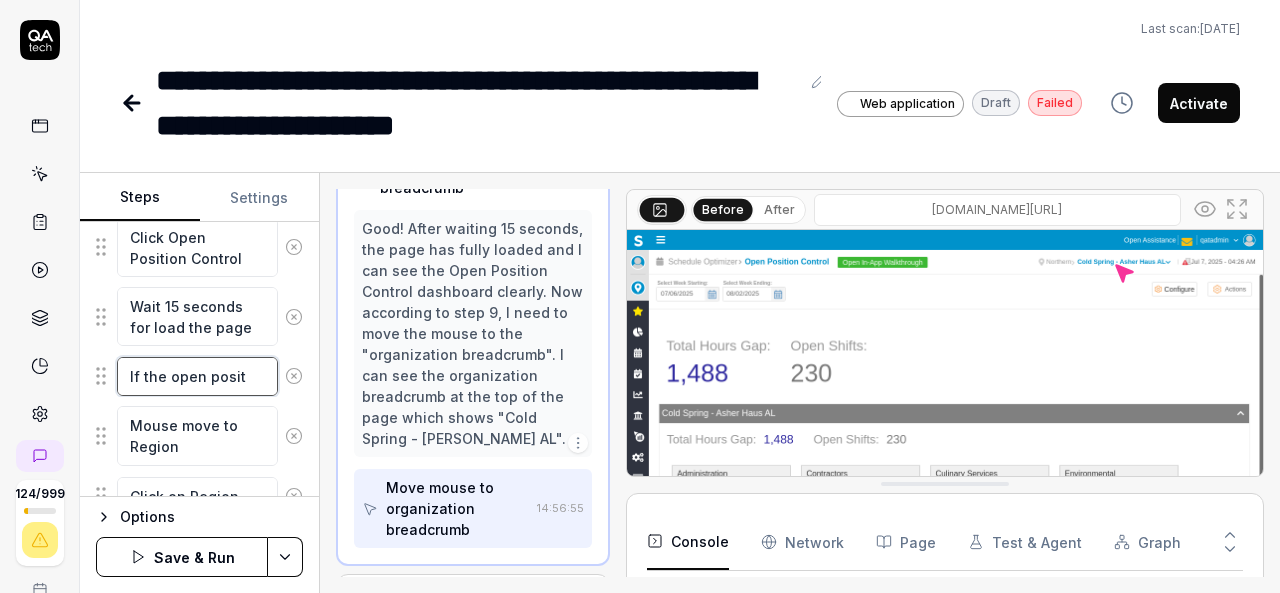 type 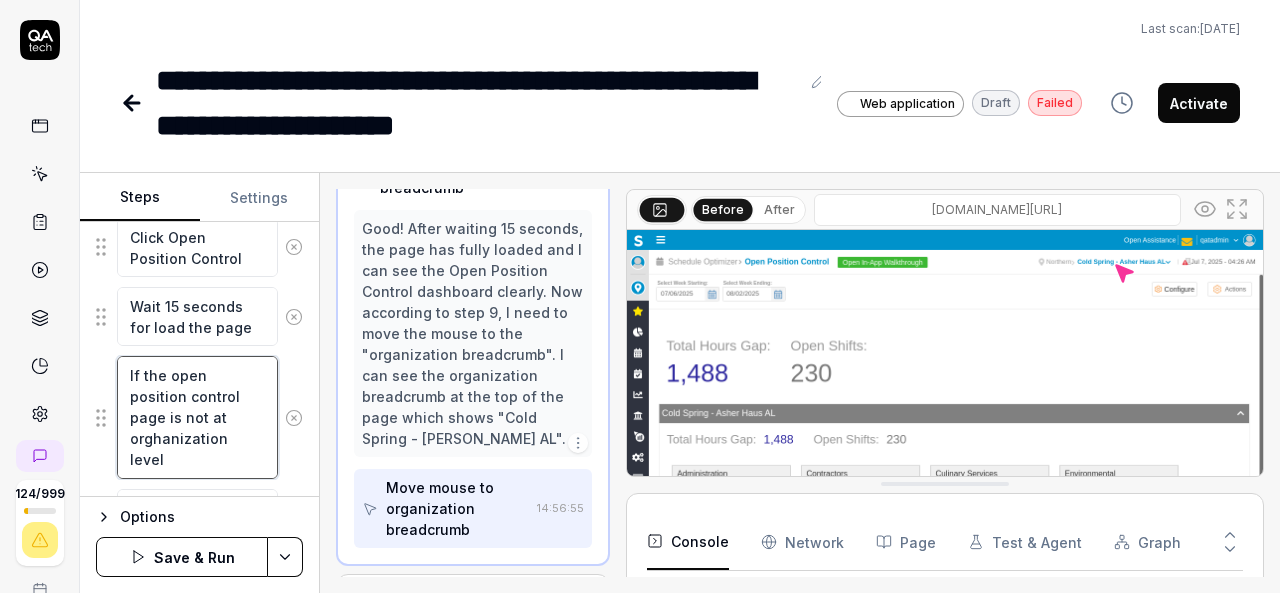 click on "If the open position control page is not at orghanization level" at bounding box center (197, 417) 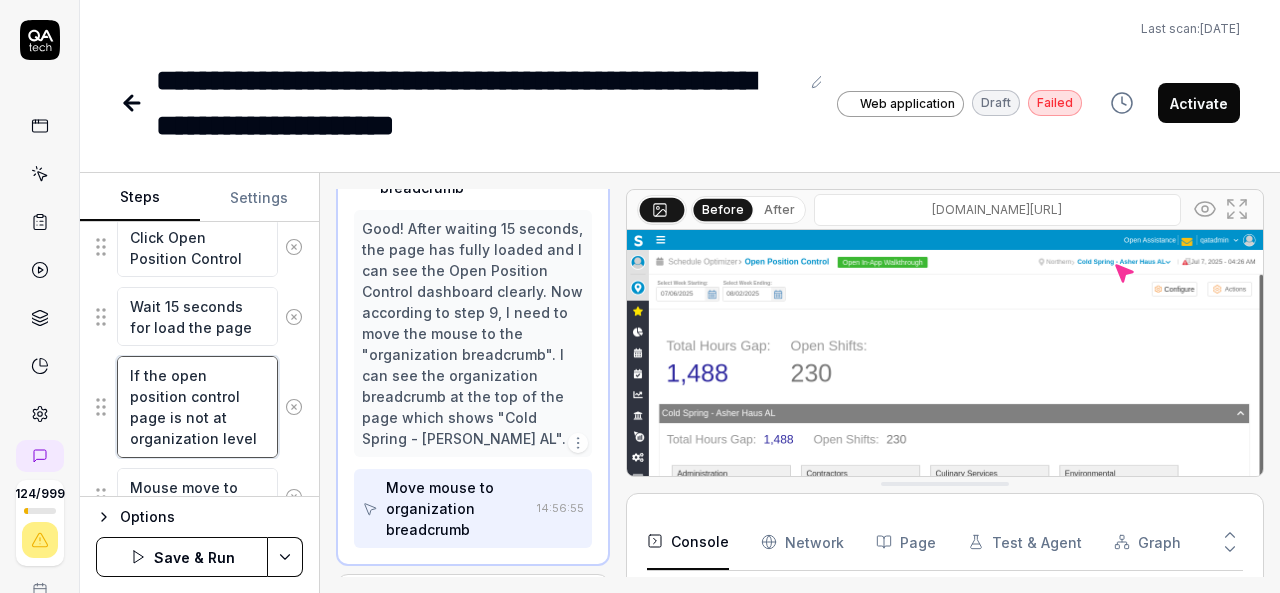 click on "If the open position control page is not at organization level" at bounding box center (197, 406) 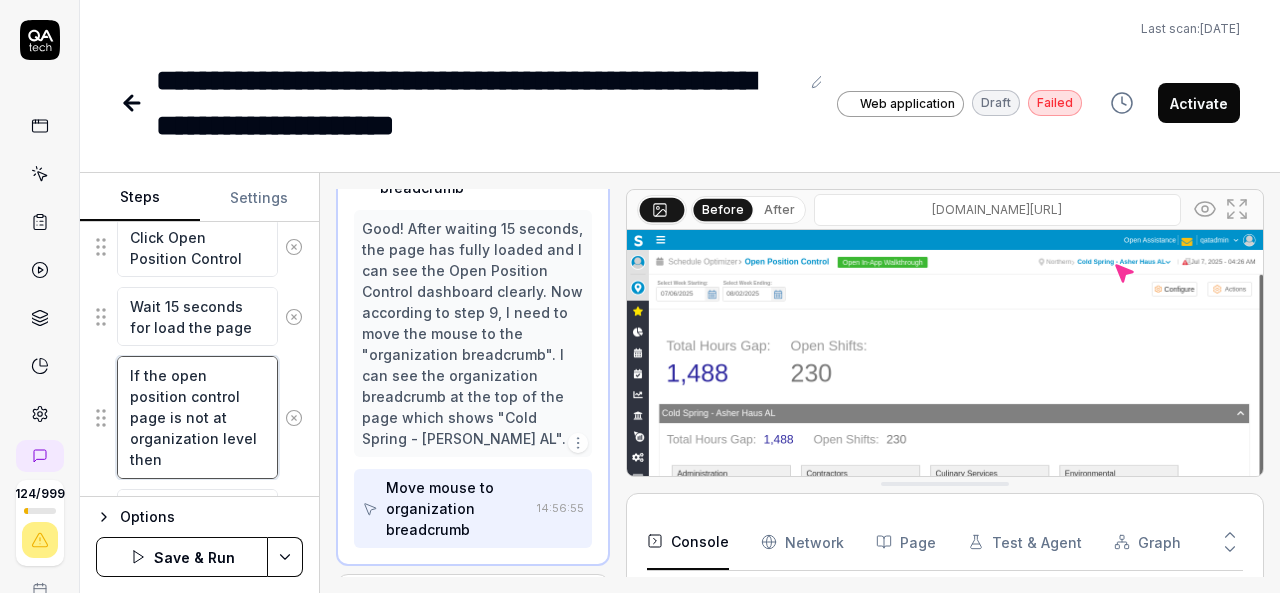 click on "If the open position control page is not at organization level then" at bounding box center (197, 417) 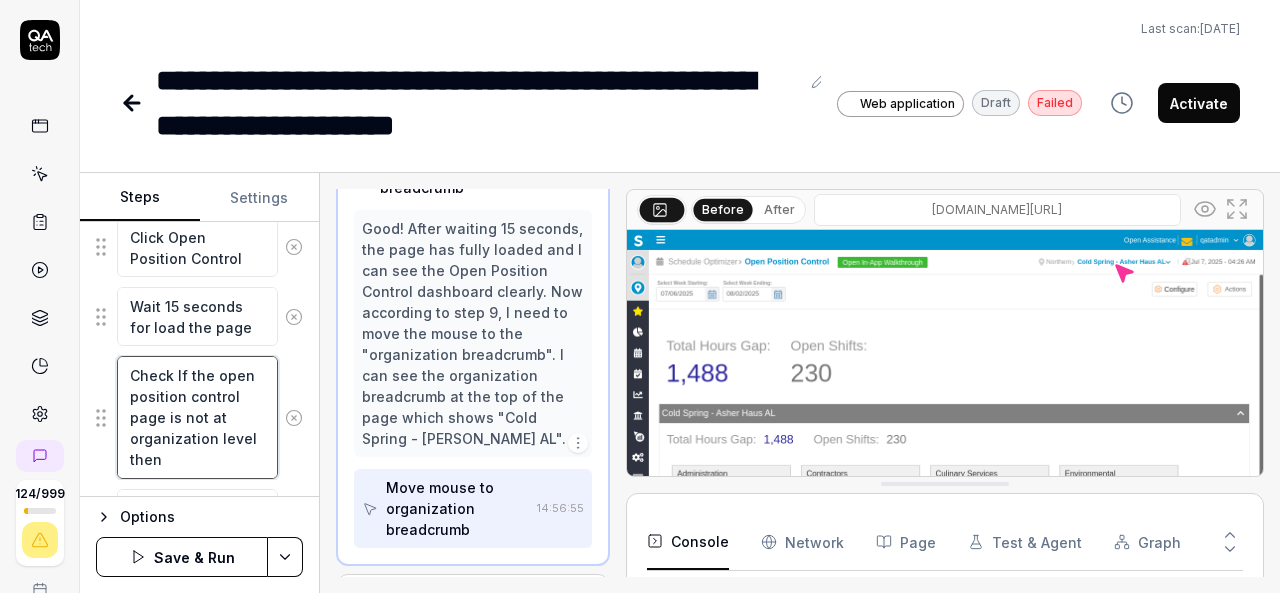 click on "Check If the open position control page is not at organization level then" at bounding box center (197, 417) 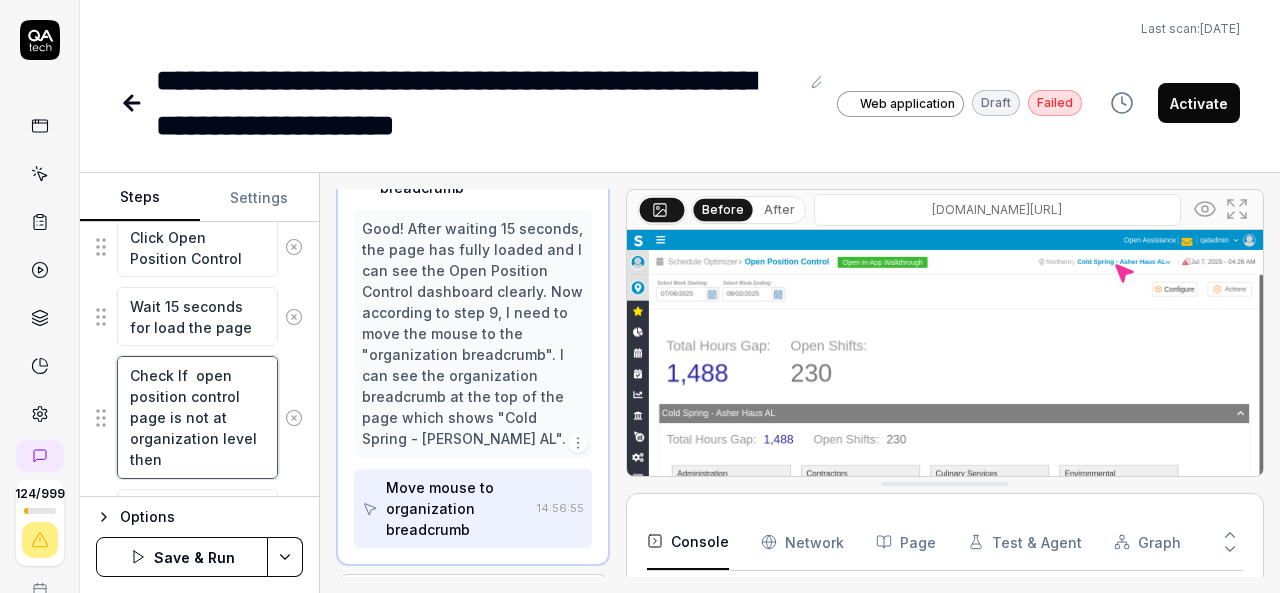 click on "Check If  open position control page is not at organization level then" at bounding box center (197, 417) 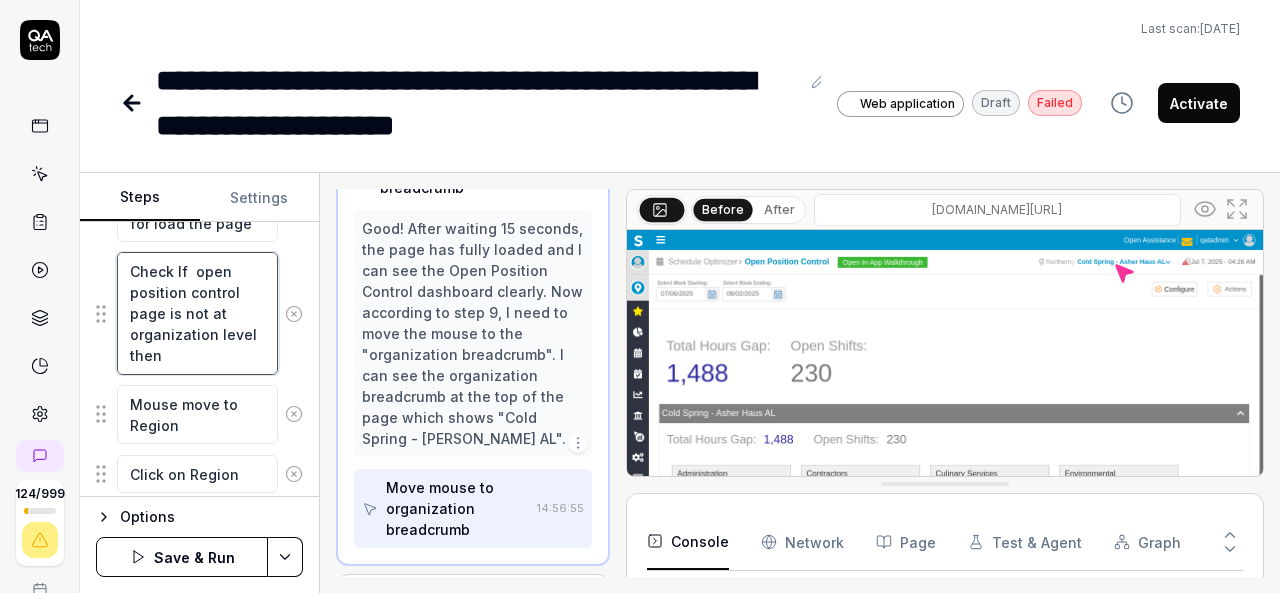 scroll, scrollTop: 978, scrollLeft: 0, axis: vertical 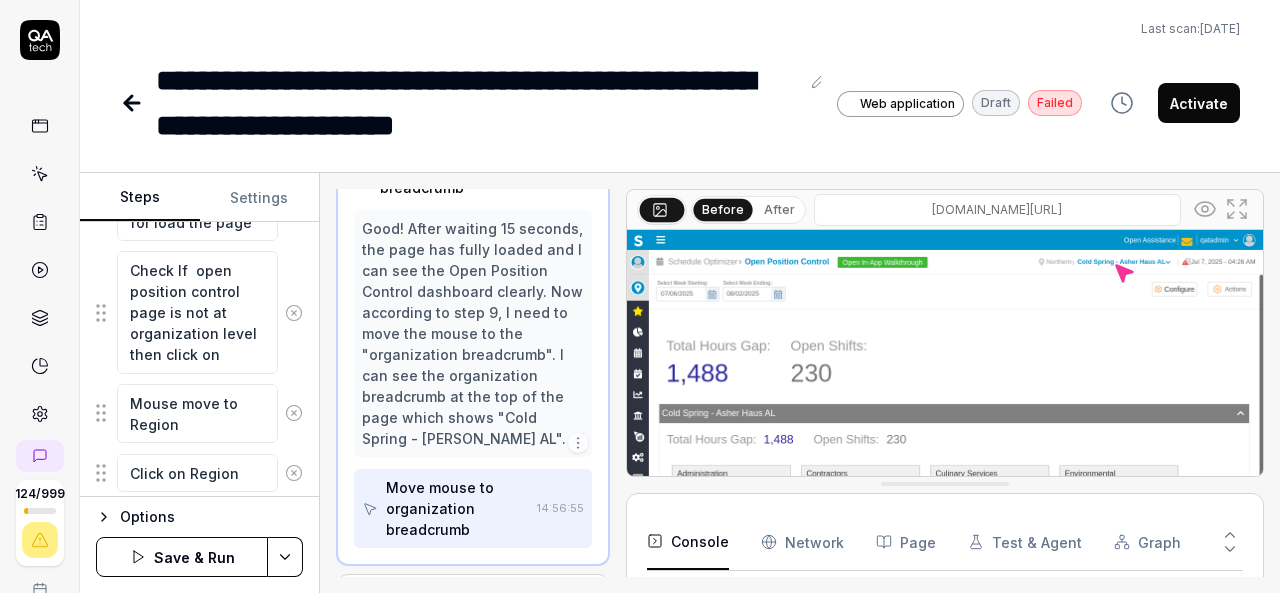 click on "**********" at bounding box center (680, 74) 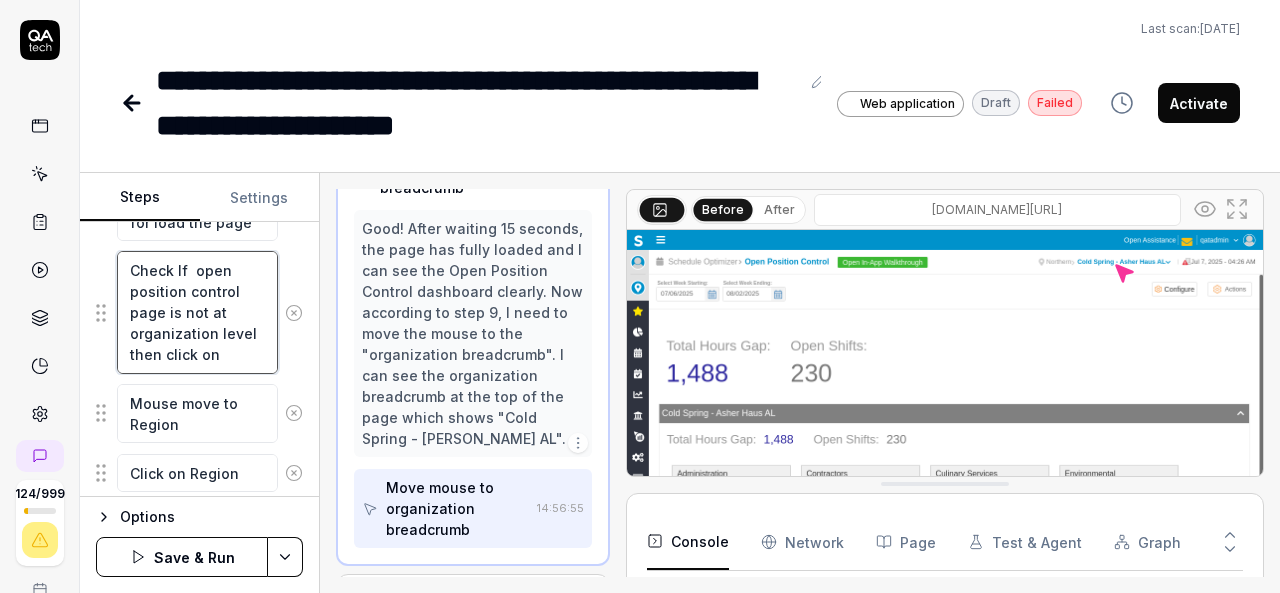 click on "Check If  open position control page is not at organization level then click on" at bounding box center [197, 312] 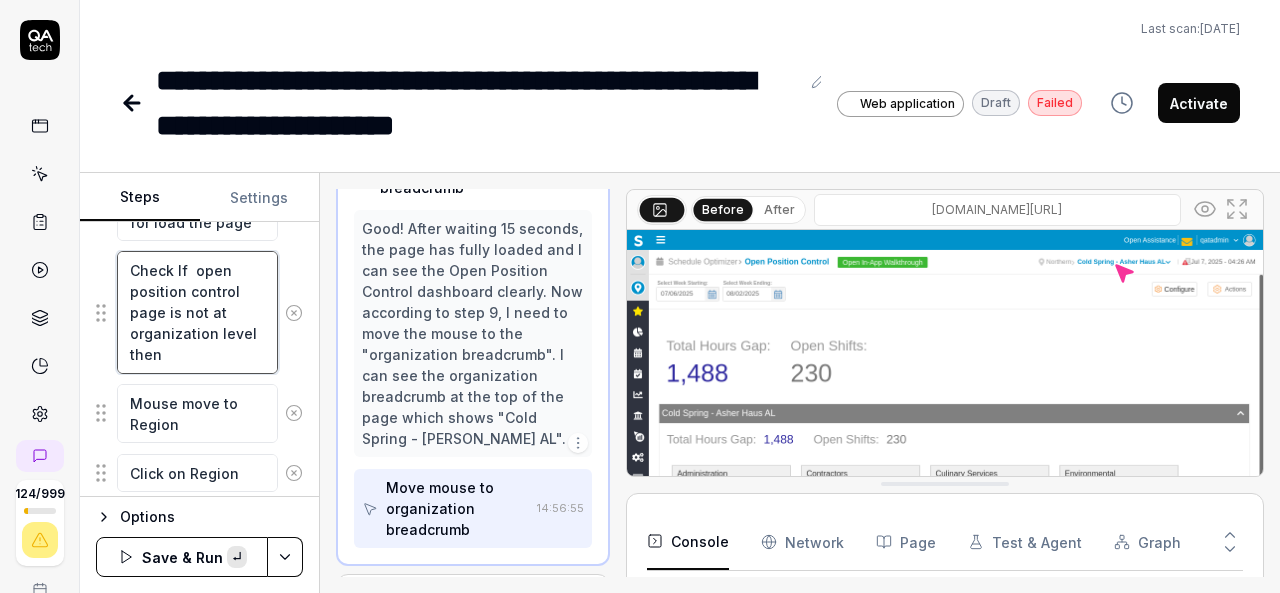 paste on "Mouse move to organization breadcrumb" 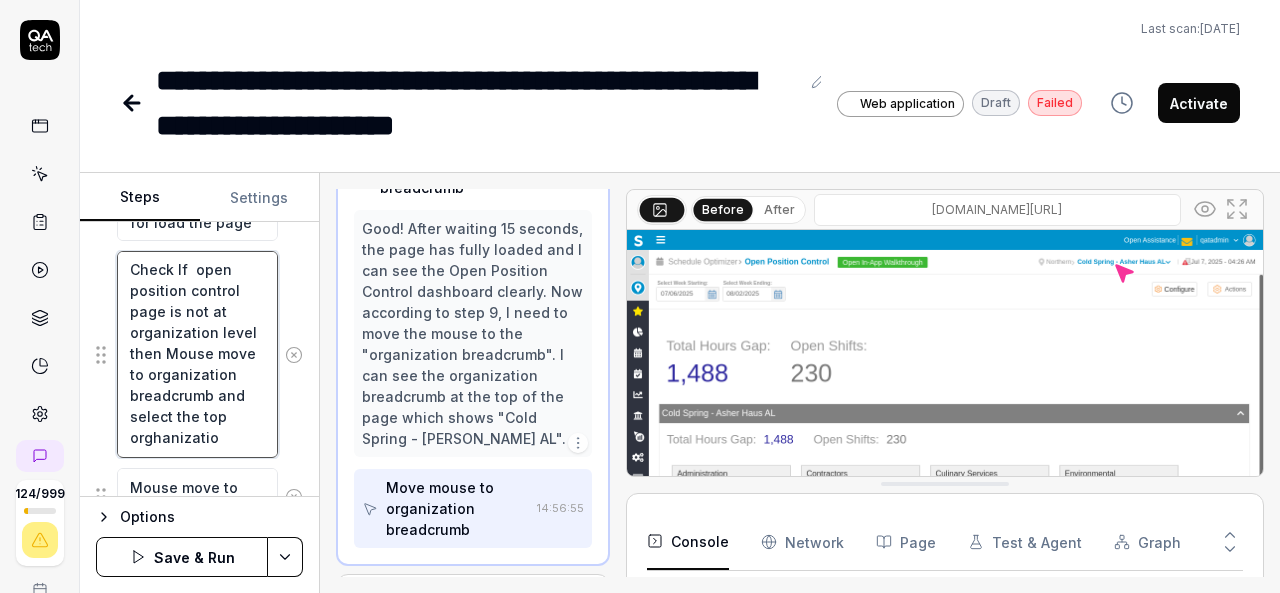 scroll, scrollTop: 32, scrollLeft: 0, axis: vertical 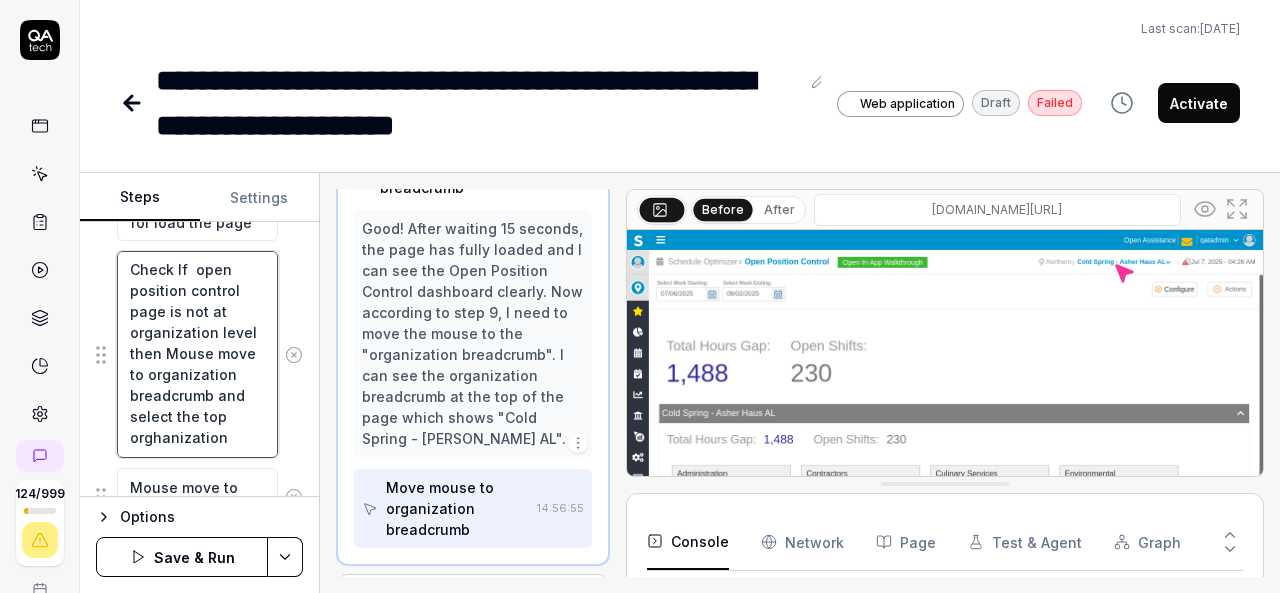 click on "Check If  open position control page is not at organization level then Mouse move to organization breadcrumb and select the top orghanization" at bounding box center (197, 354) 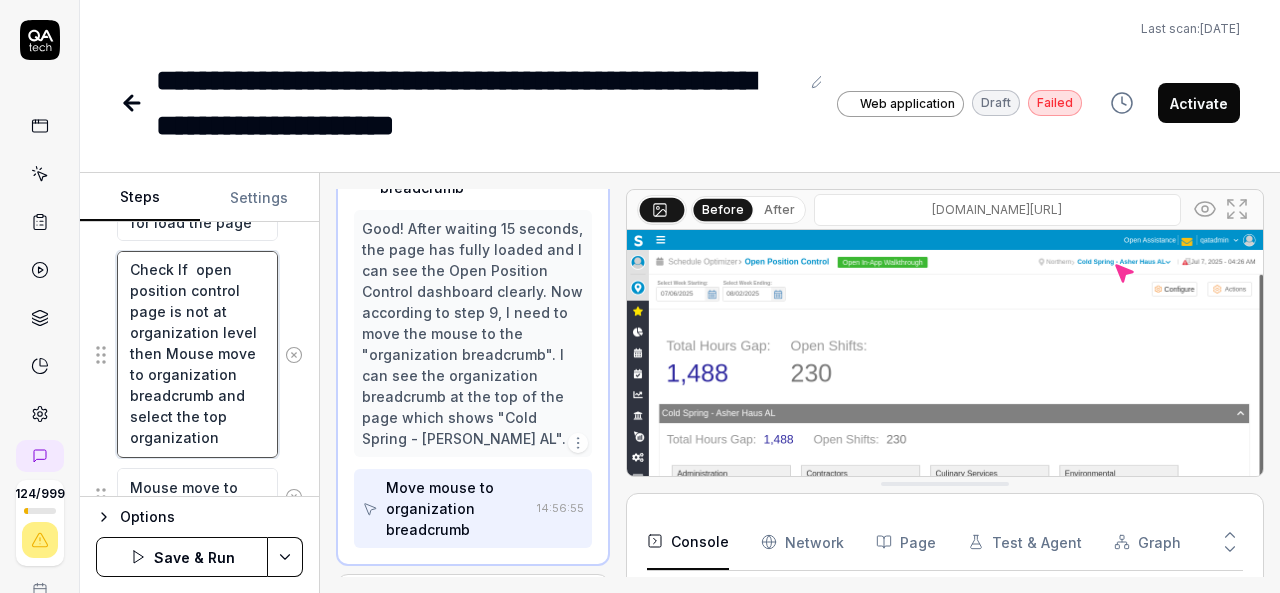 scroll, scrollTop: 42, scrollLeft: 0, axis: vertical 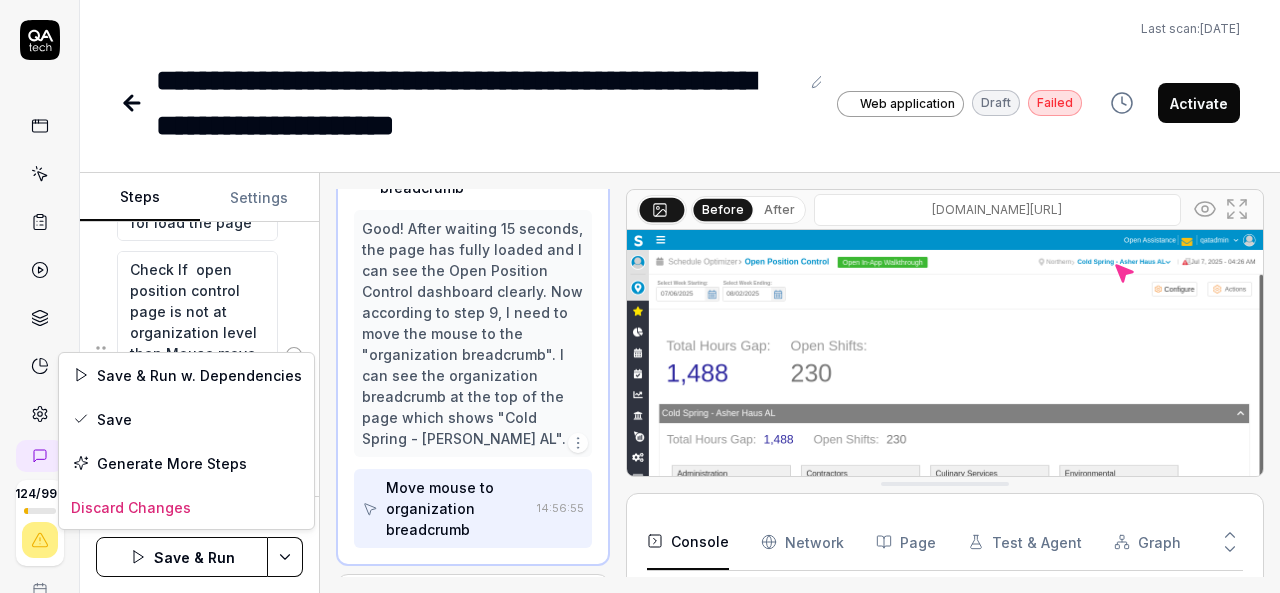 click on "**********" at bounding box center [640, 296] 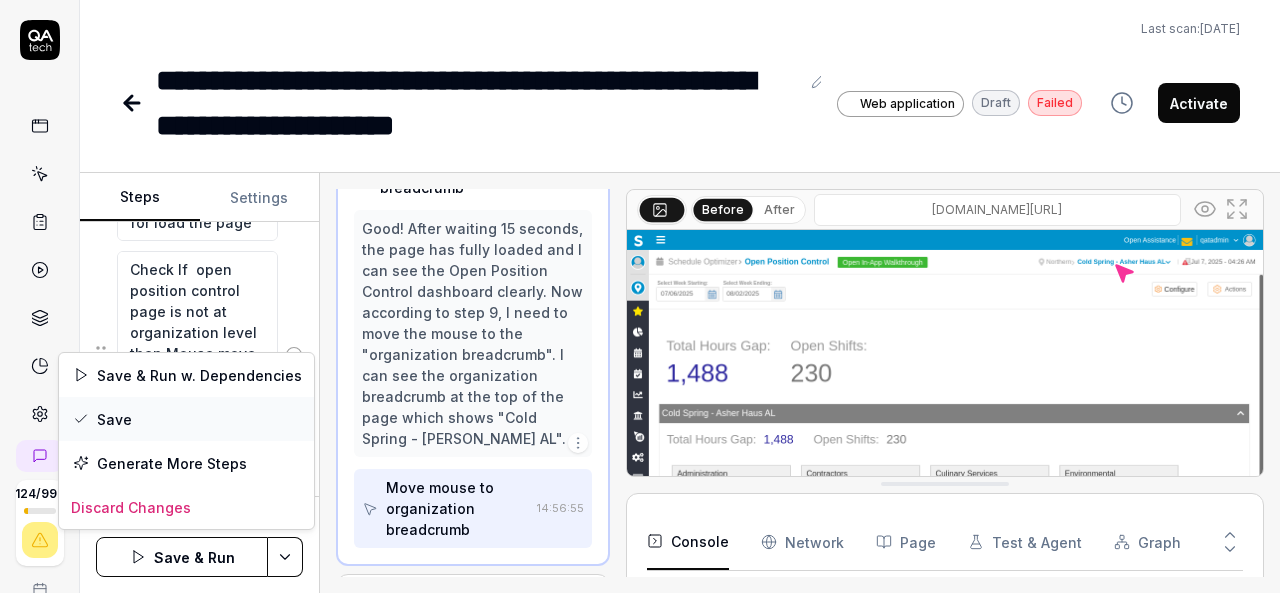 click on "Save" at bounding box center [186, 419] 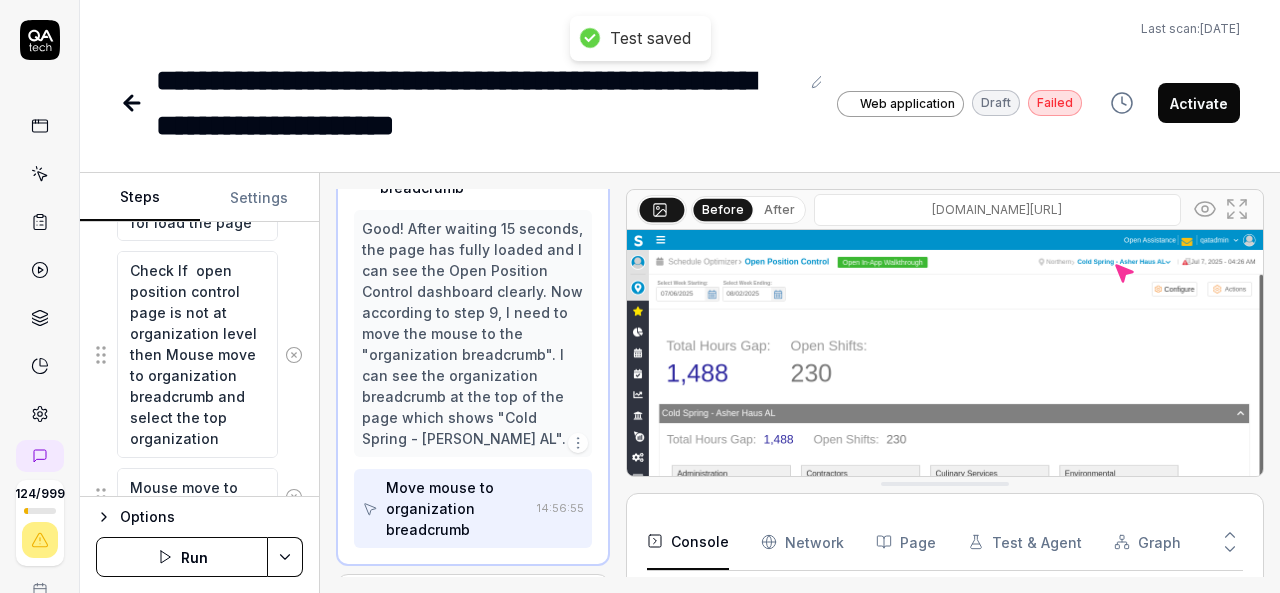 click on "**********" at bounding box center (640, 296) 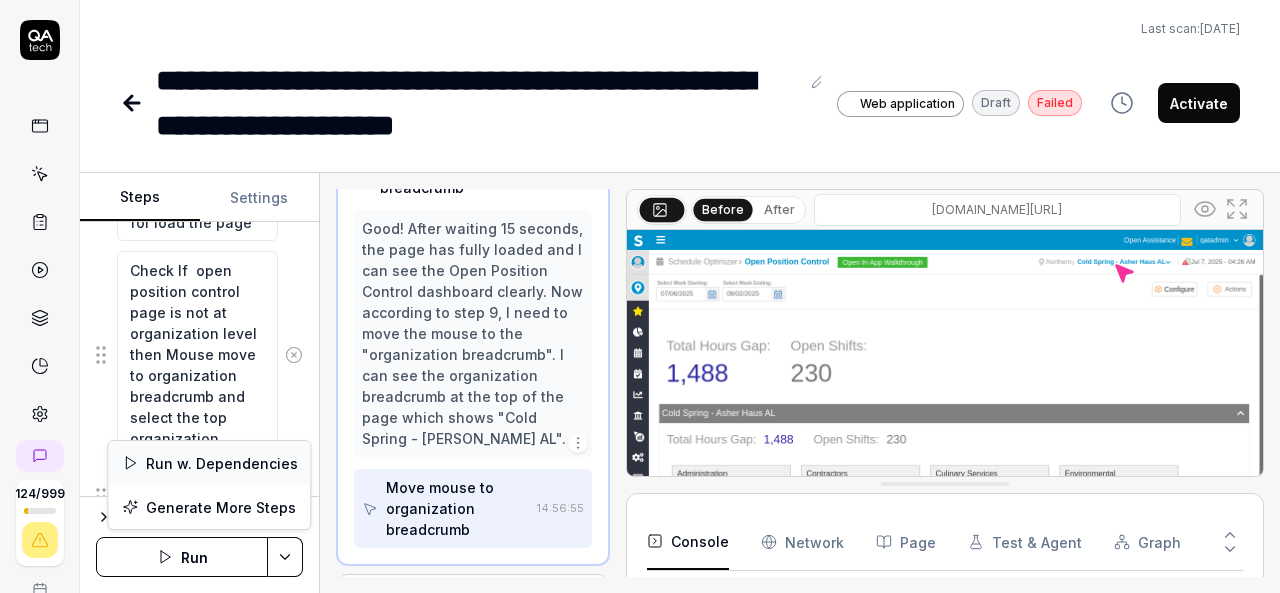 click on "Run w. Dependencies" at bounding box center (209, 463) 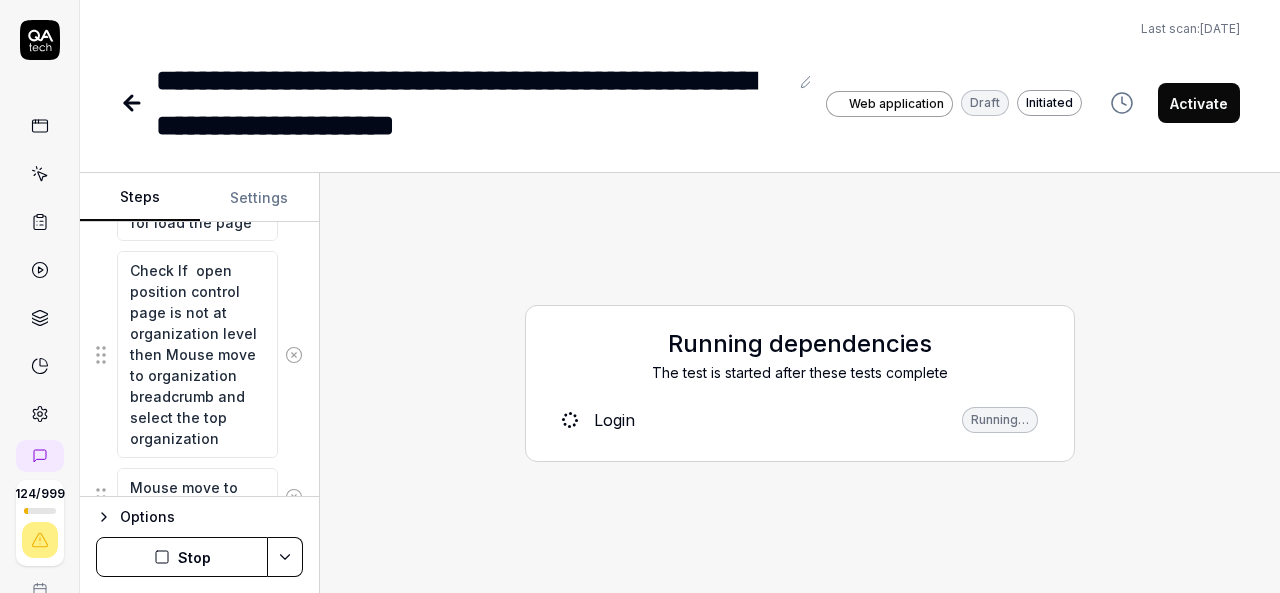 scroll, scrollTop: 42, scrollLeft: 0, axis: vertical 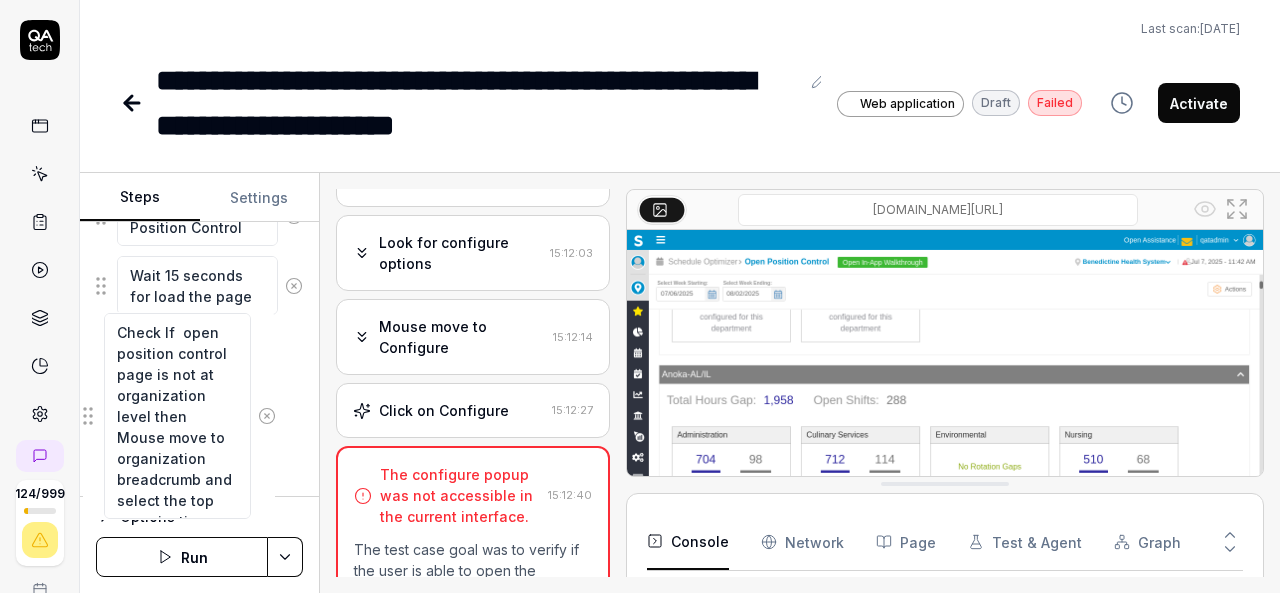 drag, startPoint x: 104, startPoint y: 425, endPoint x: 90, endPoint y: 417, distance: 16.124516 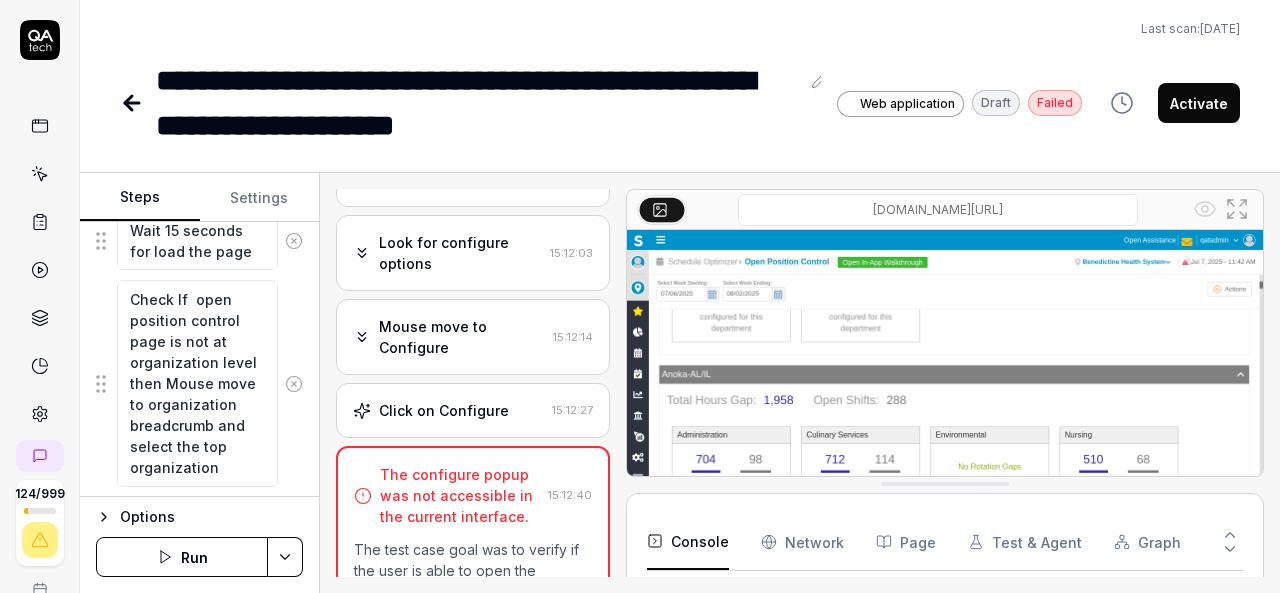 scroll, scrollTop: 948, scrollLeft: 0, axis: vertical 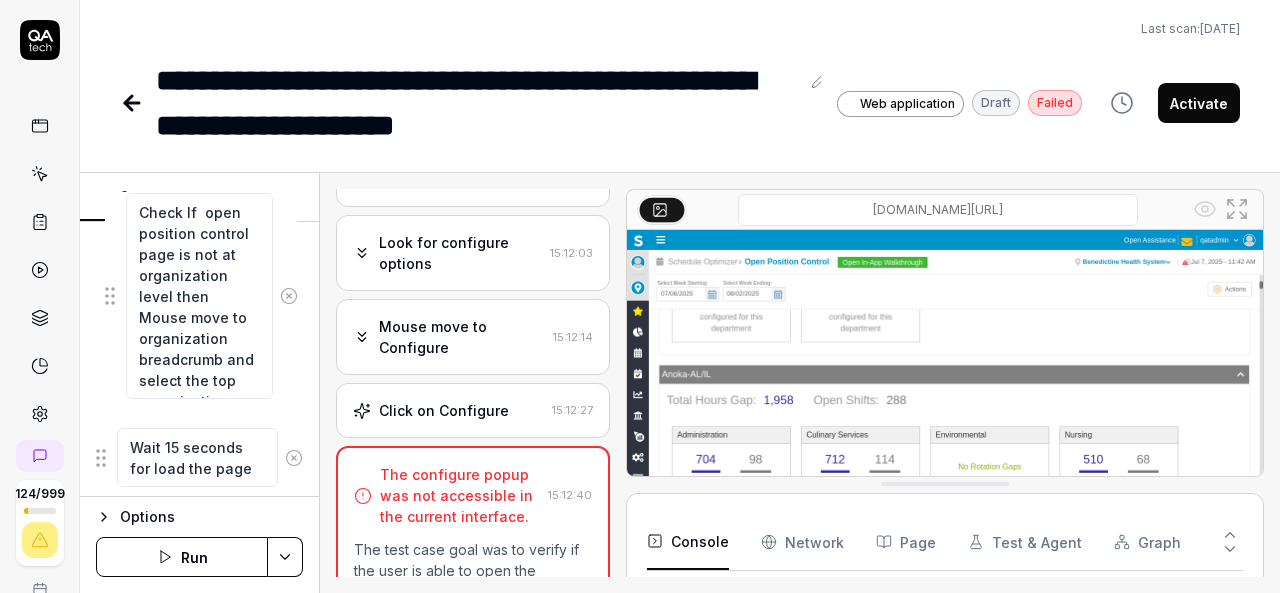 drag, startPoint x: 105, startPoint y: 378, endPoint x: 114, endPoint y: 295, distance: 83.48653 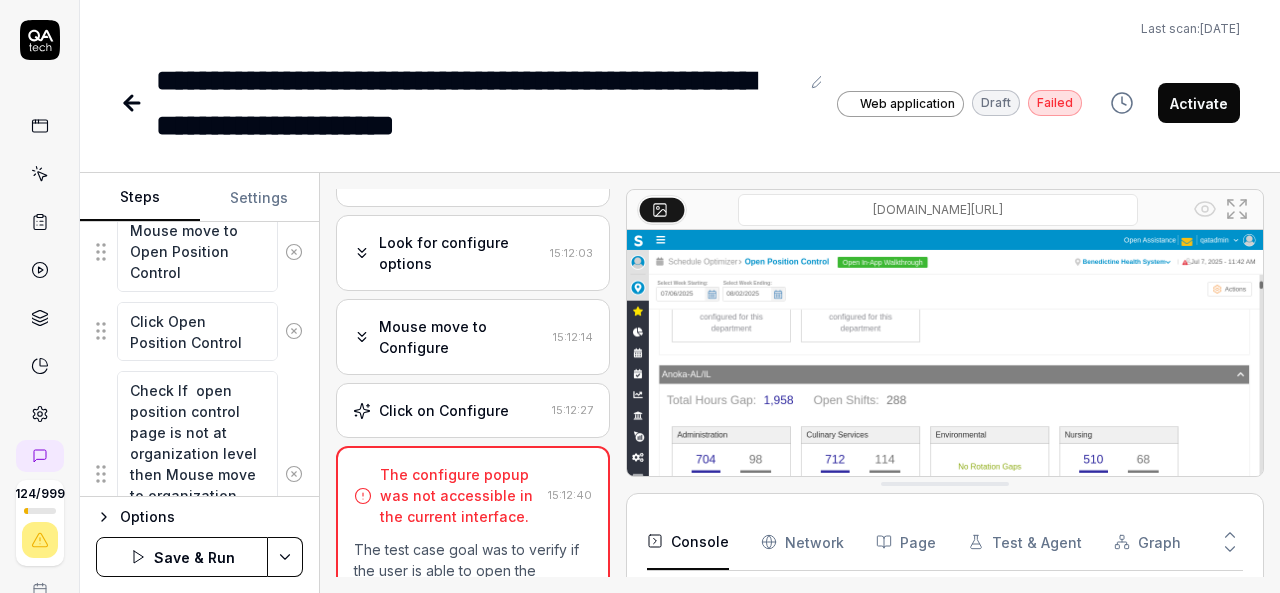 scroll, scrollTop: 788, scrollLeft: 0, axis: vertical 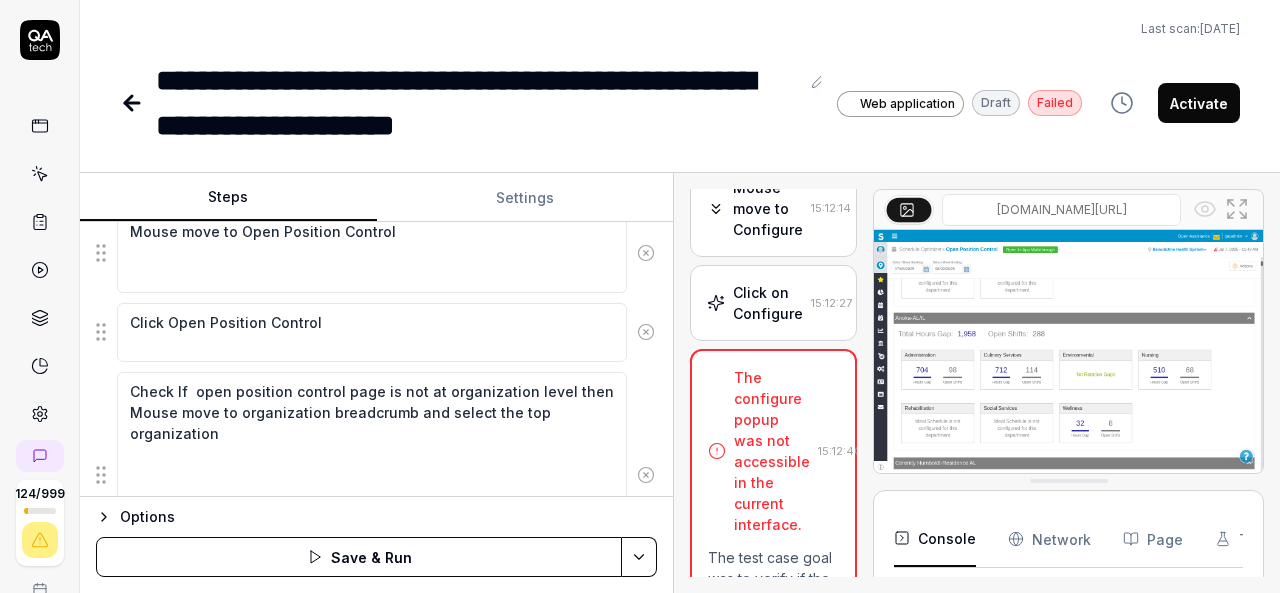 click on "Steps Settings Goal Verify user is able to open the configure popup and Update the values at Configure popup Expected result User should  able to open the configure popup and Update the values at Configure popup Steps Move mouse to hamburger  and Click on hamburger Move mouse to Schedule Optimizer Click on Schedule Optimizer Move mouse to Dashboard Click Dashboard Mouse move to Open Position Control Click Open Position Control Check If  open position control page is not at organization level then Mouse move to organization breadcrumb and select the top organization Wait 15 seconds for load the page Mouse move to Region Click on Region Mouse move to Organization Click on Organization Mouse move to Configure Click on Configure Check the validation messages while updated the values in all input fields and enter correct values in popup Click on Save Draggable item 973cbf72-df70-486f-b55c-7047c25643c8 was dropped over droppable area 11ab00ea-6cab-4a12-ae1a-7dfa75efb546 Options Save & Run Open browser 15:07:01" at bounding box center [680, 383] 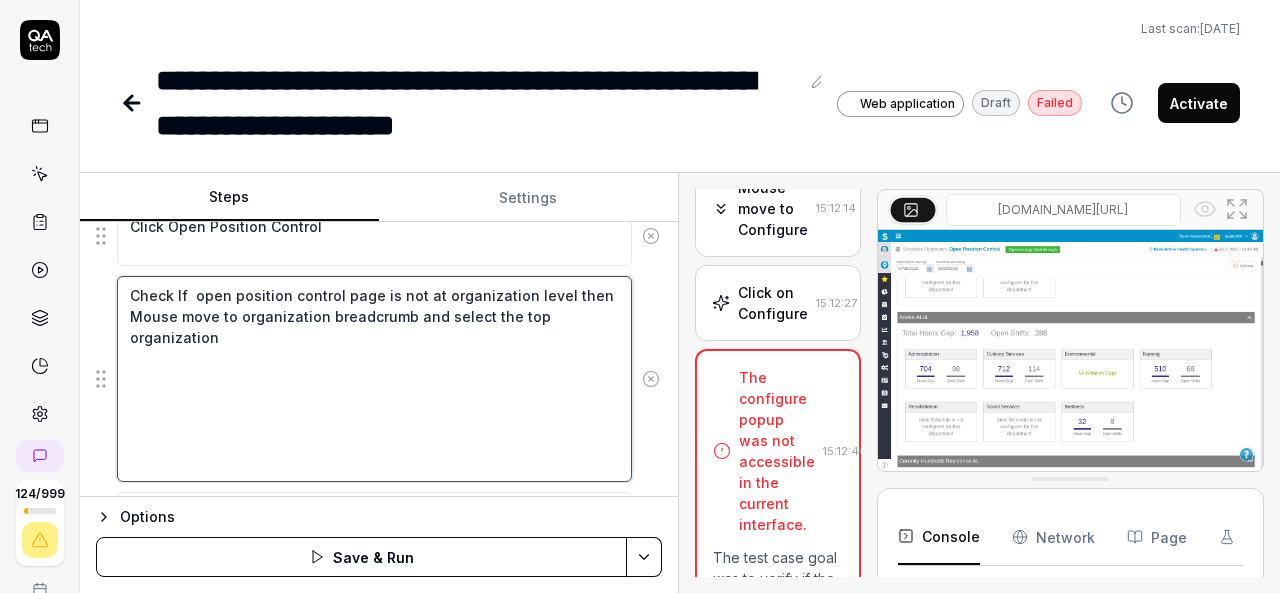 scroll, scrollTop: 568, scrollLeft: 0, axis: vertical 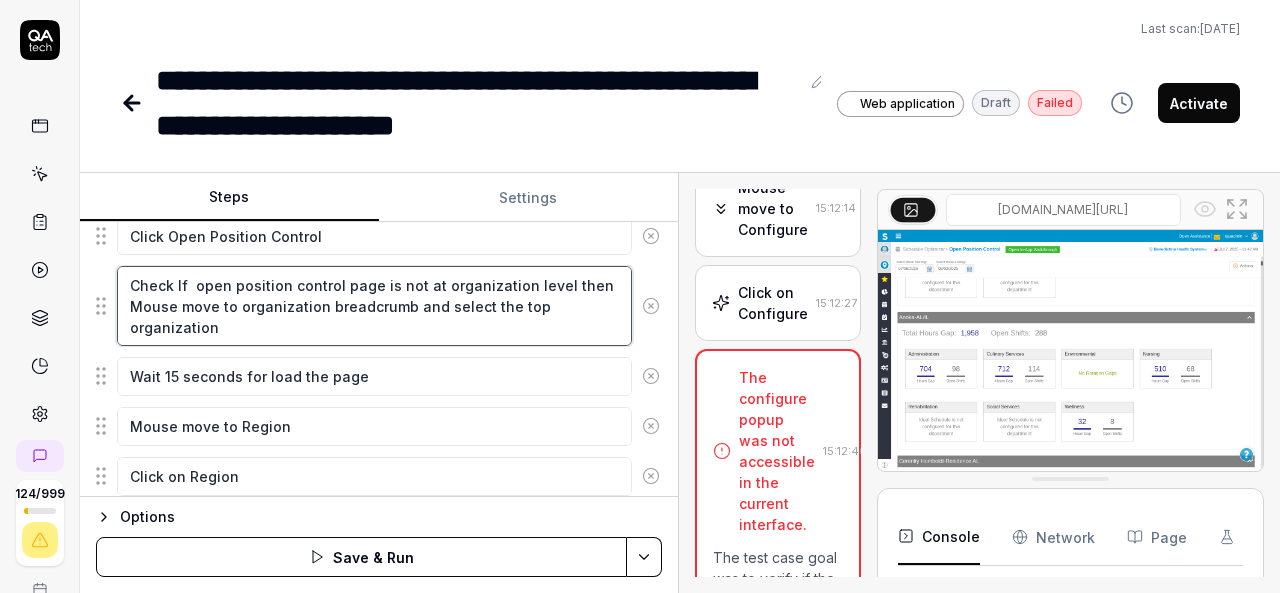 click on "Move mouse to hamburger  and Click on hamburger Move mouse to Schedule Optimizer Click on Schedule Optimizer Move mouse to Dashboard Click Dashboard Mouse move to Open Position Control Click Open Position Control Check If  open position control page is not at organization level then Mouse move to organization breadcrumb and select the top organization Wait 15 seconds for load the page Mouse move to Region Click on Region Mouse move to Organization Click on Organization Mouse move to Configure Click on Configure Check the validation messages while updated the values in all input fields and enter correct values in popup Click on Save
To pick up a draggable item, press the space bar.
While dragging, use the arrow keys to move the item.
Press space again to drop the item in its new position, or press escape to cancel.
Draggable item 973cbf72-df70-486f-b55c-7047c25643c8 was dropped over droppable area 11ab00ea-6cab-4a12-ae1a-7dfa75efb546" at bounding box center [379, 366] 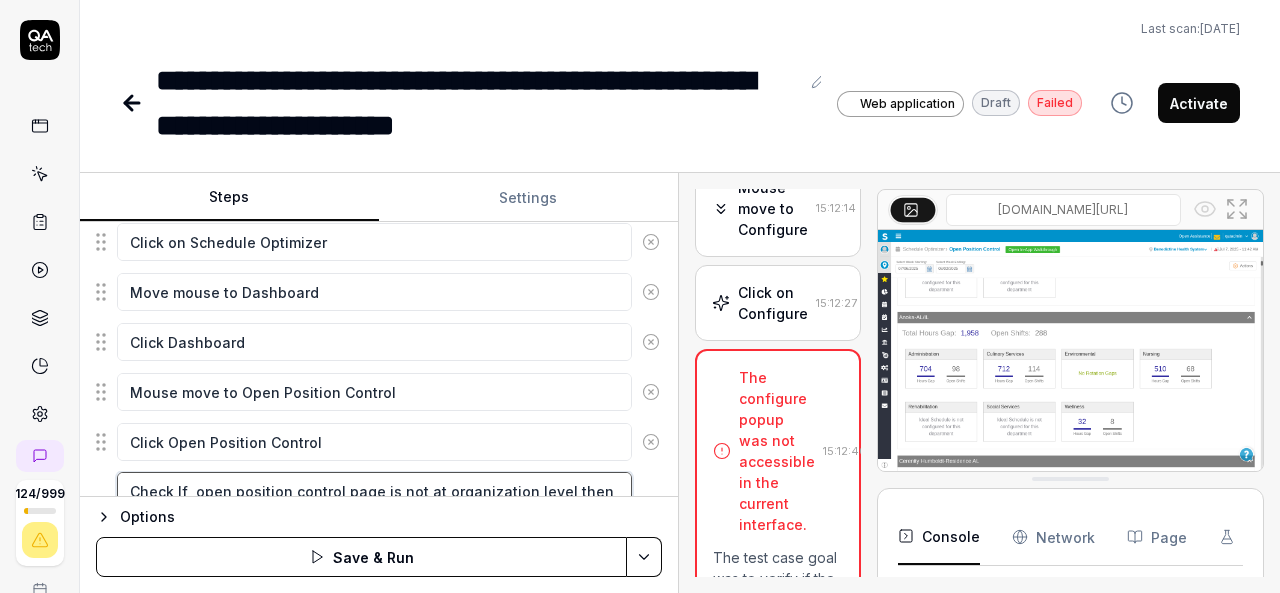 scroll, scrollTop: 422, scrollLeft: 0, axis: vertical 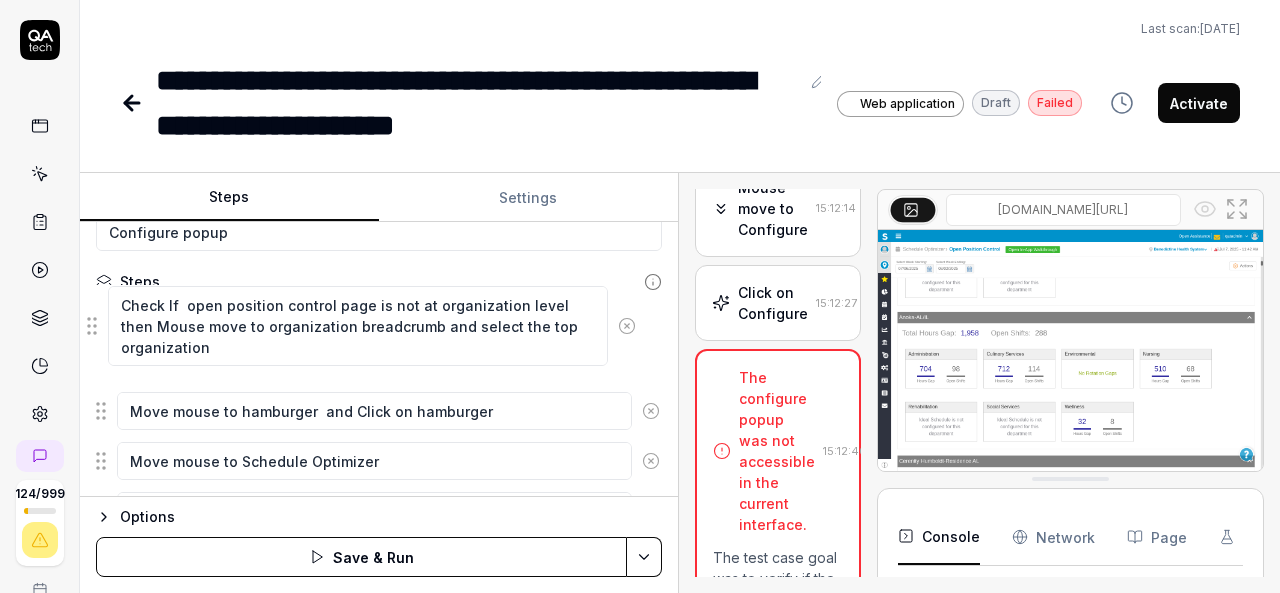 drag, startPoint x: 96, startPoint y: 443, endPoint x: 88, endPoint y: 321, distance: 122.26202 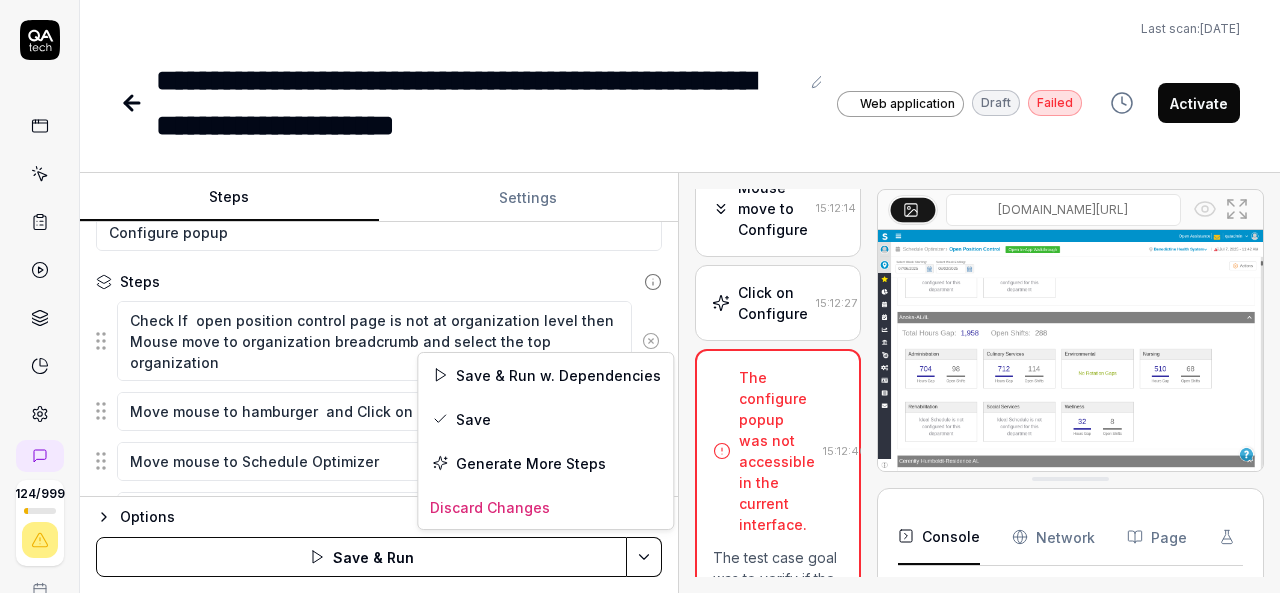 click on "**********" at bounding box center (640, 296) 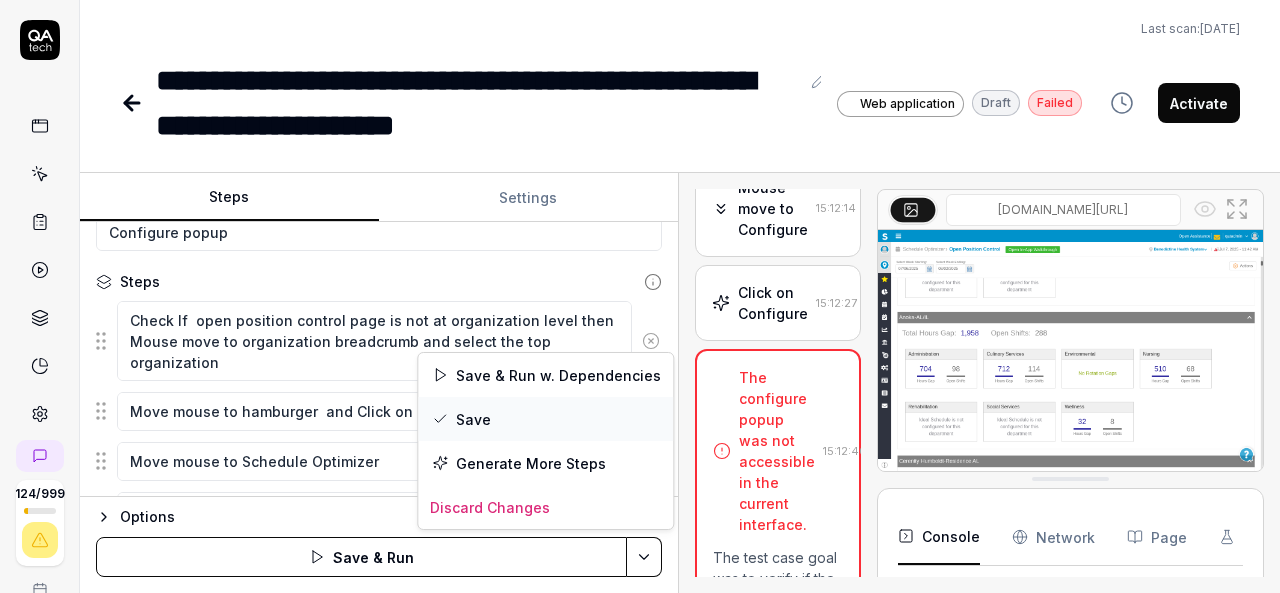 click on "Save" at bounding box center [545, 419] 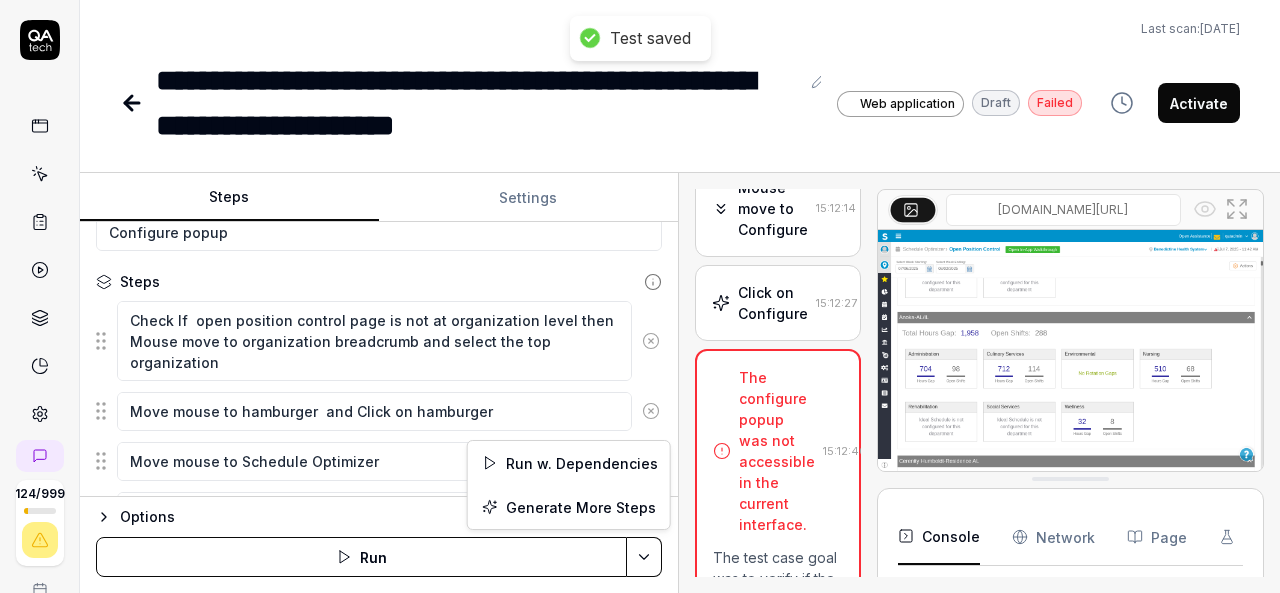 click on "**********" at bounding box center [640, 296] 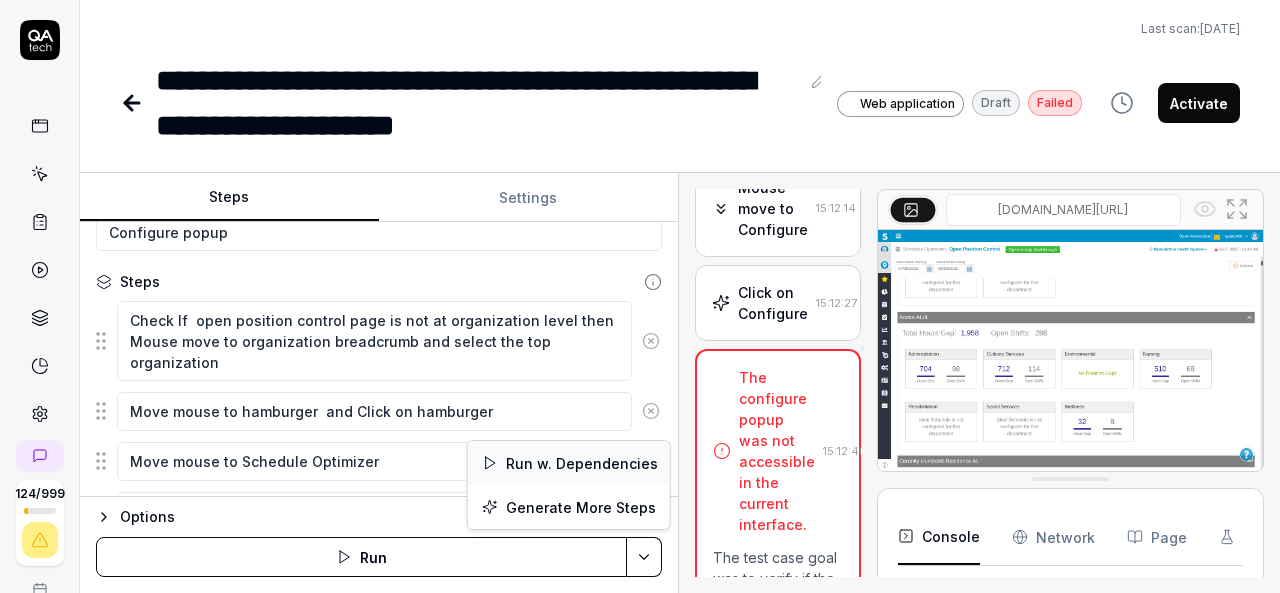 click on "Run w. Dependencies" at bounding box center (569, 463) 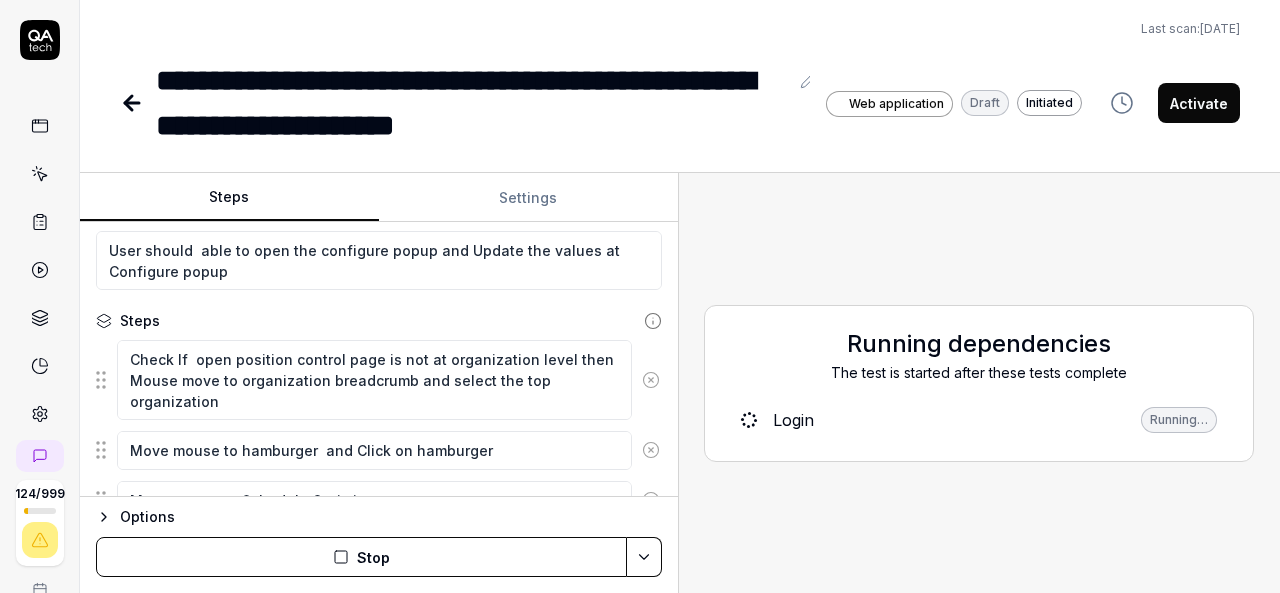 scroll, scrollTop: 146, scrollLeft: 0, axis: vertical 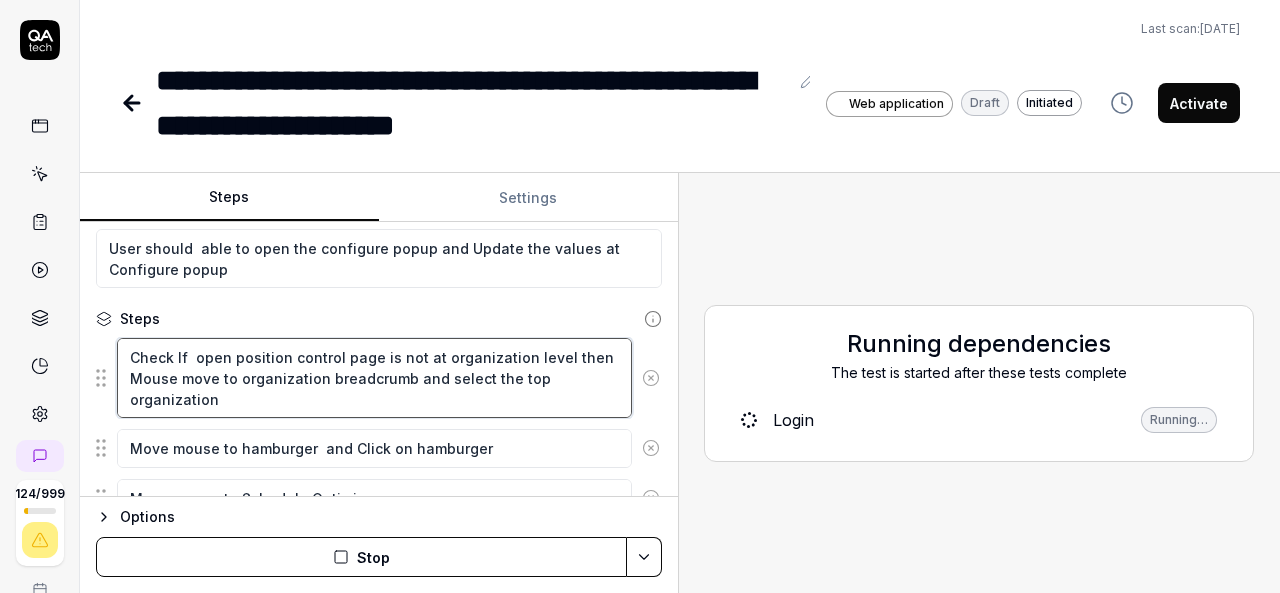 click on "Check If  open position control page is not at organization level then Mouse move to organization breadcrumb and select the top organization" at bounding box center (374, 378) 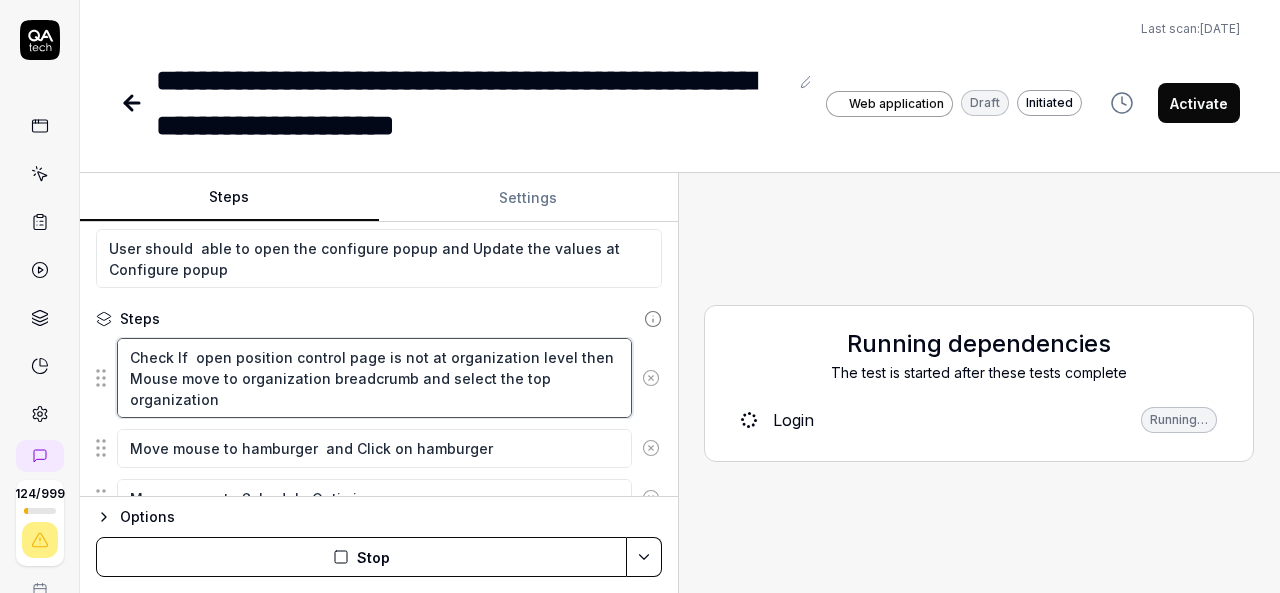 click on "Check If  open position control page is not at organization level then Mouse move to organization breadcrumb and select the top organization" at bounding box center (374, 378) 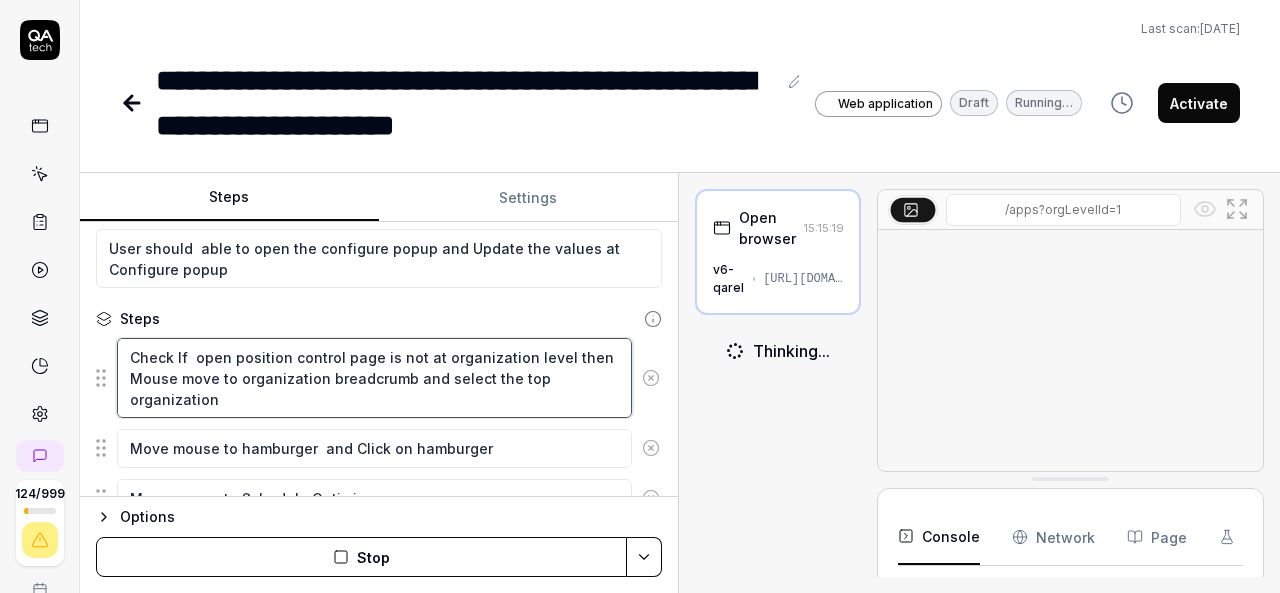 scroll, scrollTop: 80, scrollLeft: 0, axis: vertical 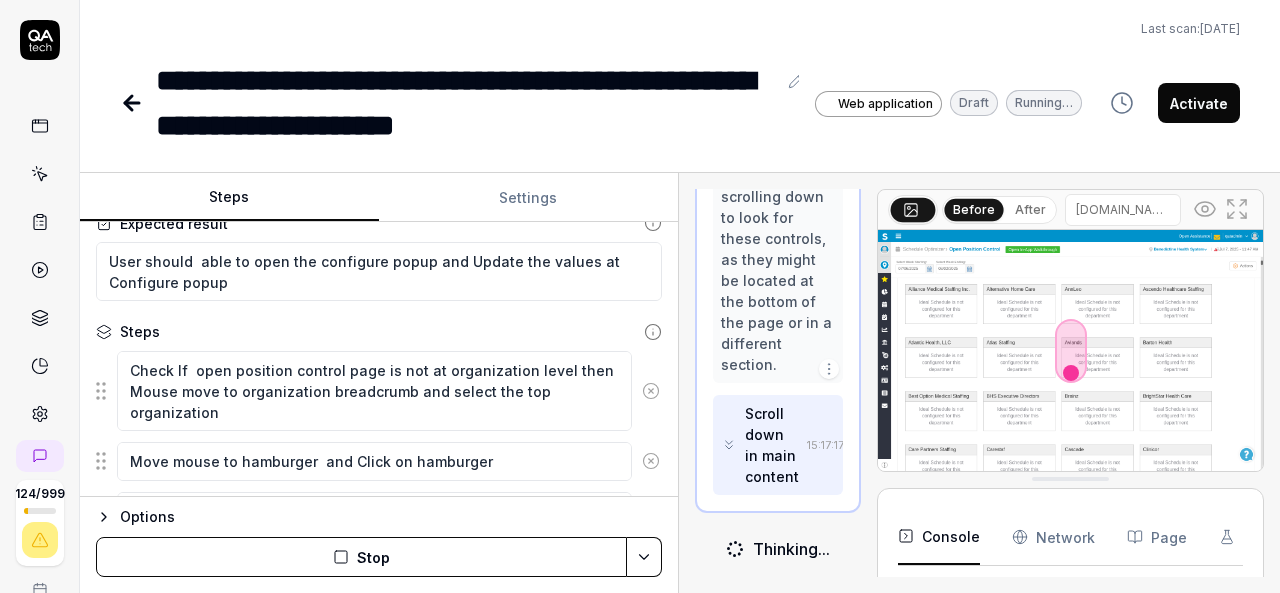 click on "Stop" at bounding box center (361, 557) 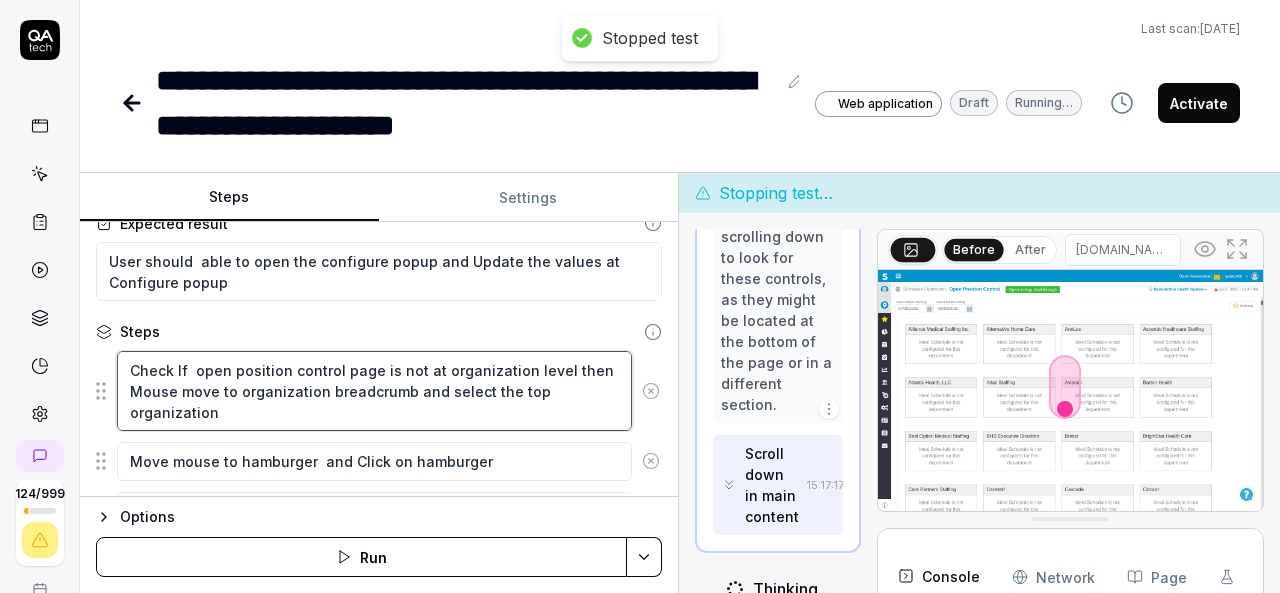 click on "Check If  open position control page is not at organization level then Mouse move to organization breadcrumb and select the top organization" at bounding box center (374, 391) 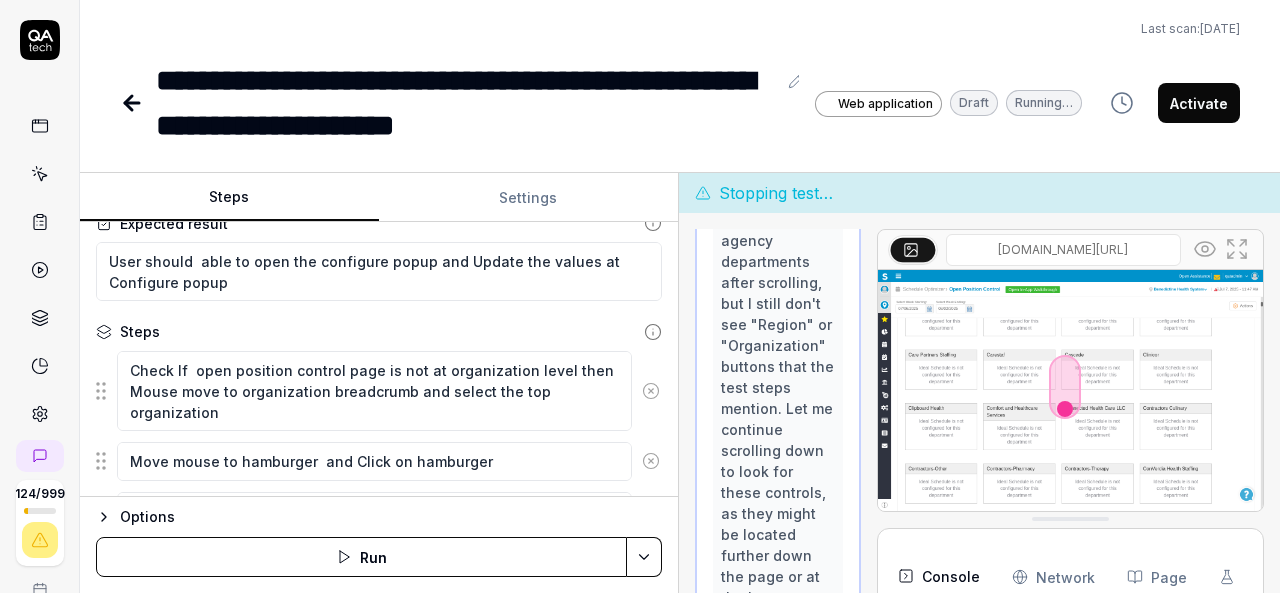 click 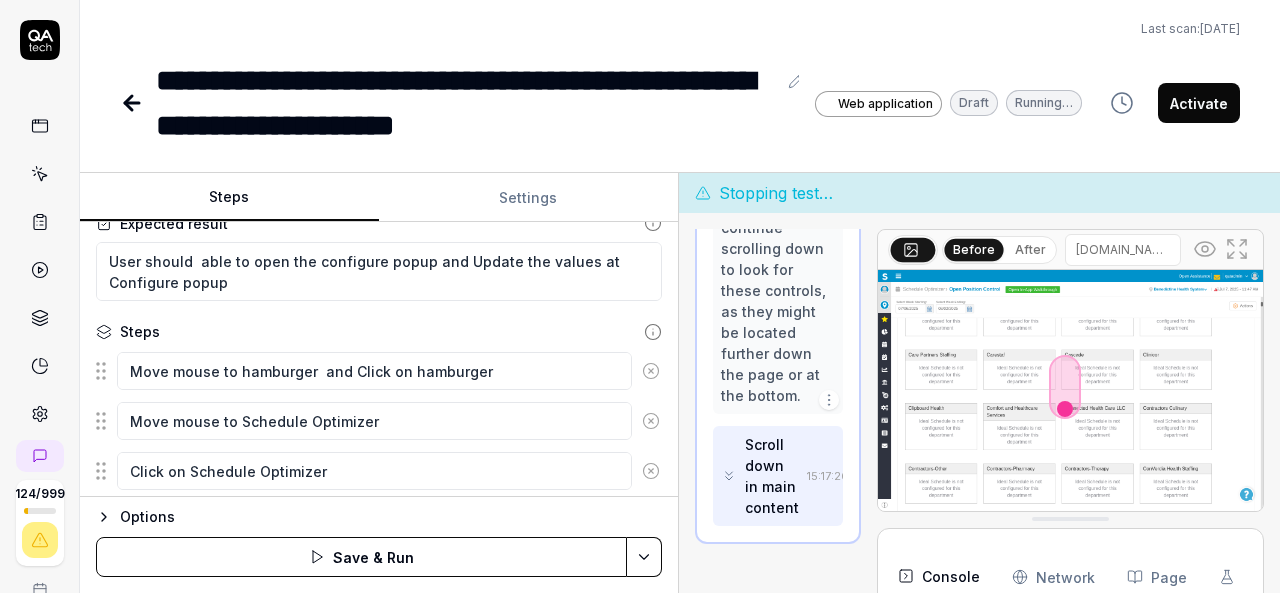 scroll, scrollTop: 3502, scrollLeft: 0, axis: vertical 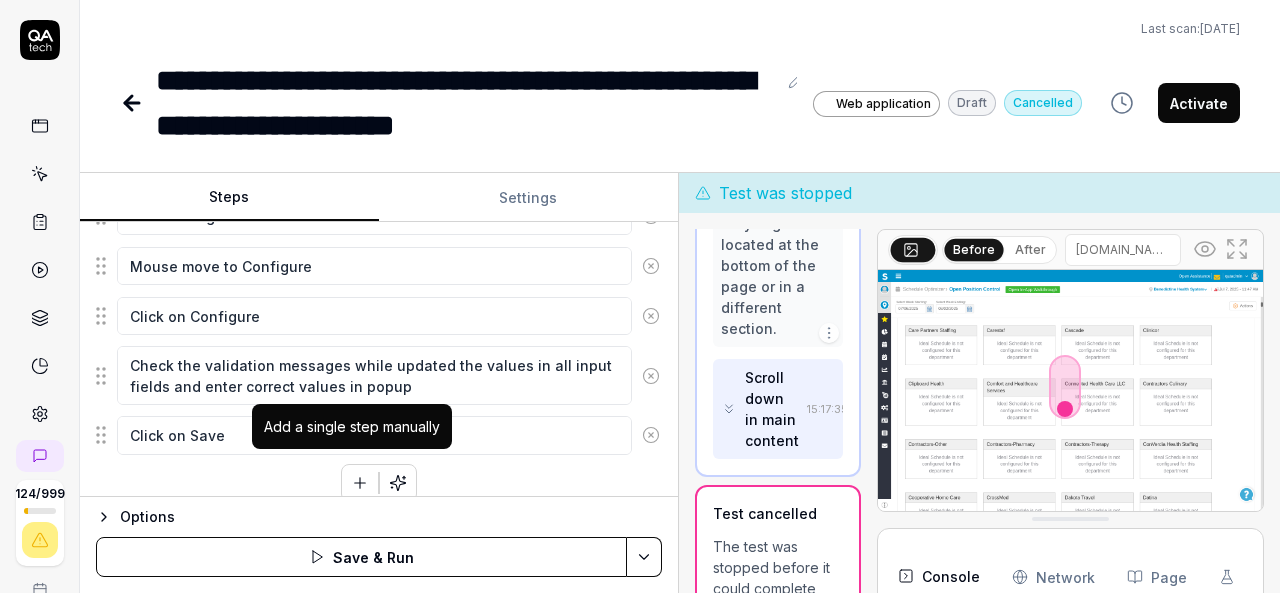 click at bounding box center (360, 483) 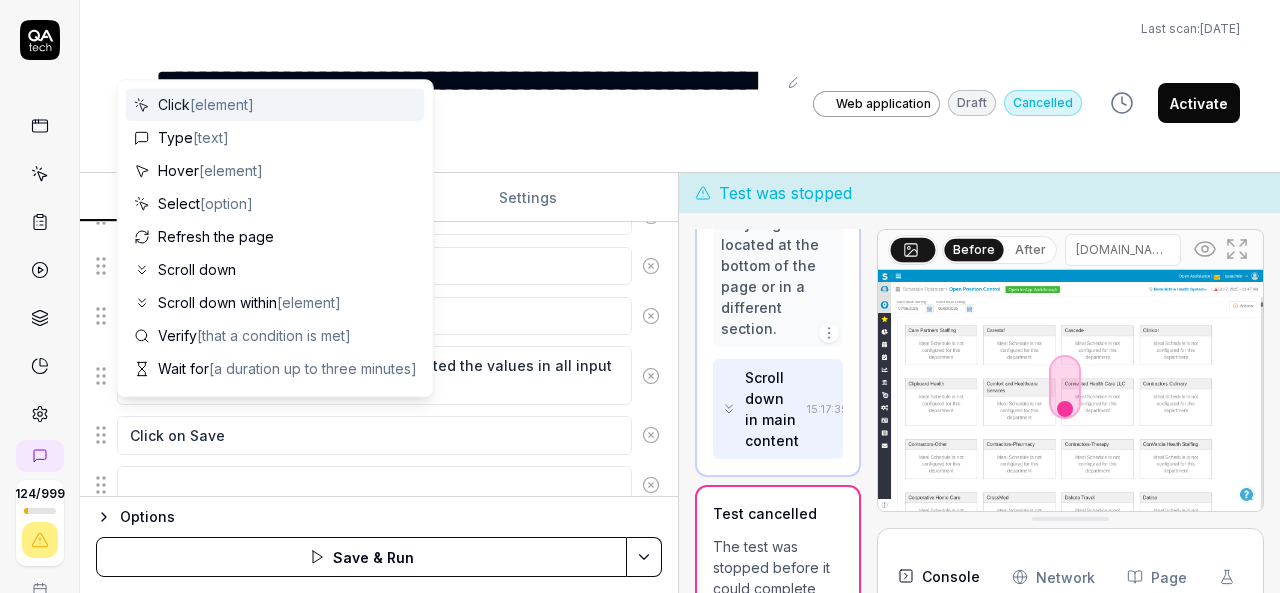 scroll, scrollTop: 888, scrollLeft: 0, axis: vertical 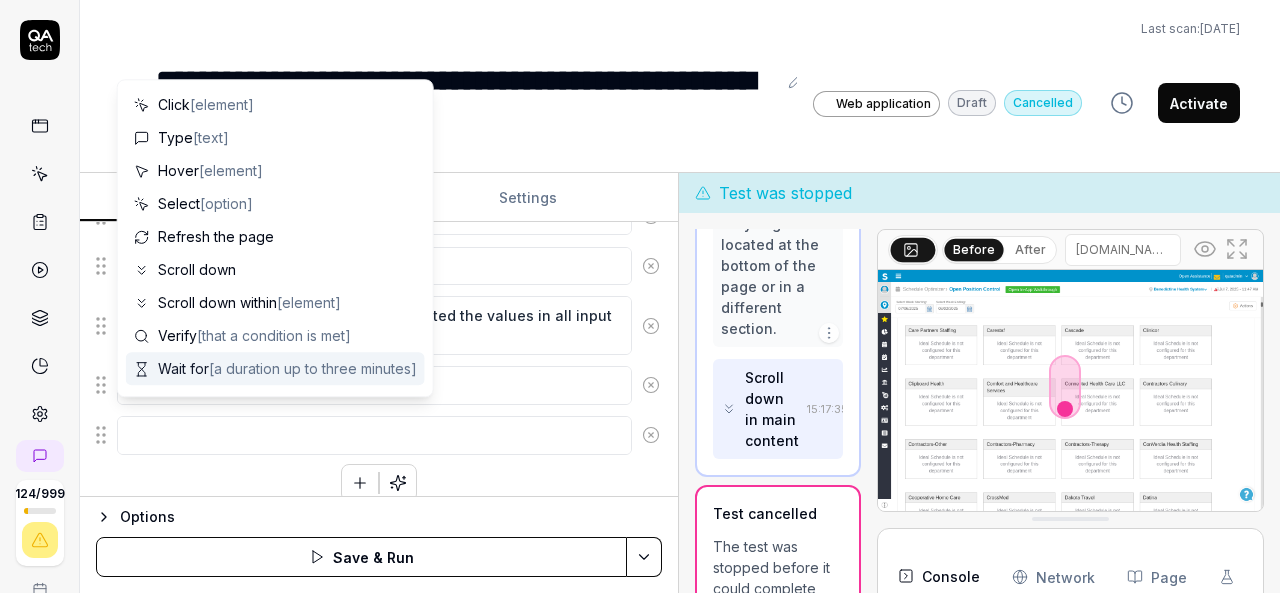 click at bounding box center [374, 435] 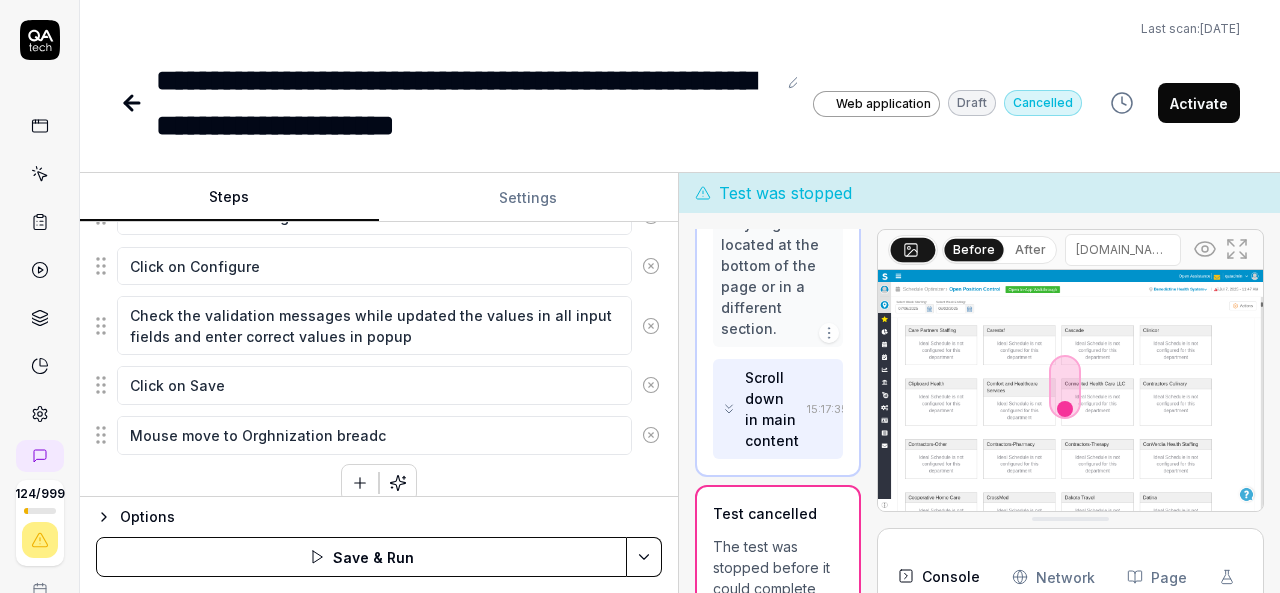 click on "Mouse move to Orghnization breadc" at bounding box center (374, 435) 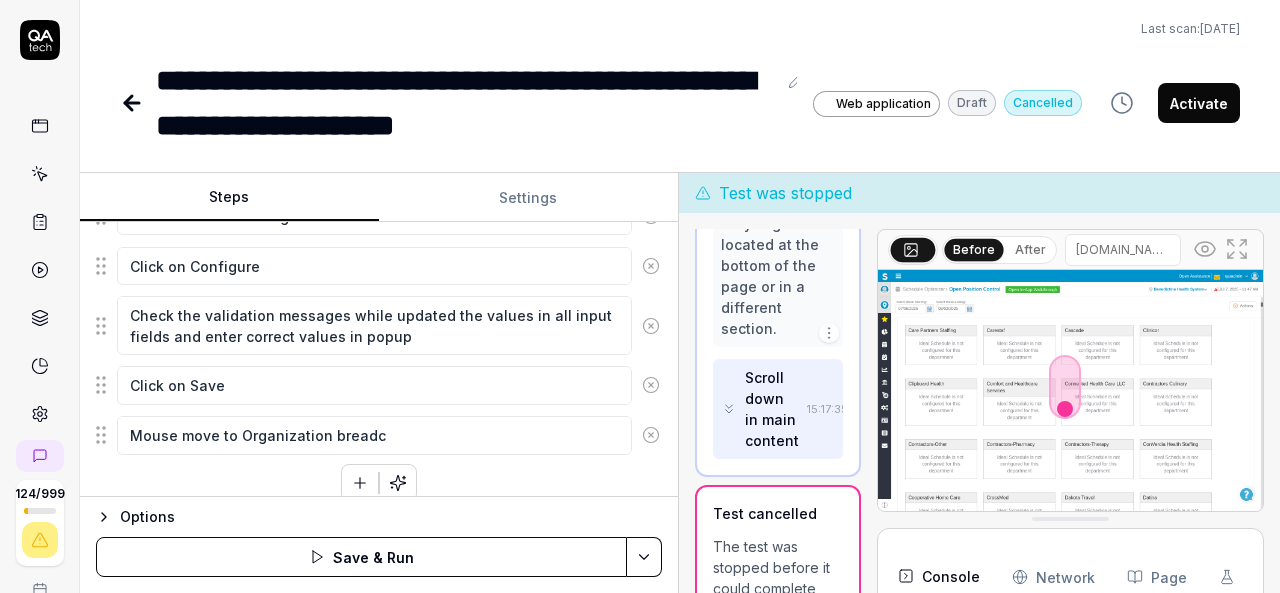 click on "Mouse move to Organization breadc" at bounding box center [374, 435] 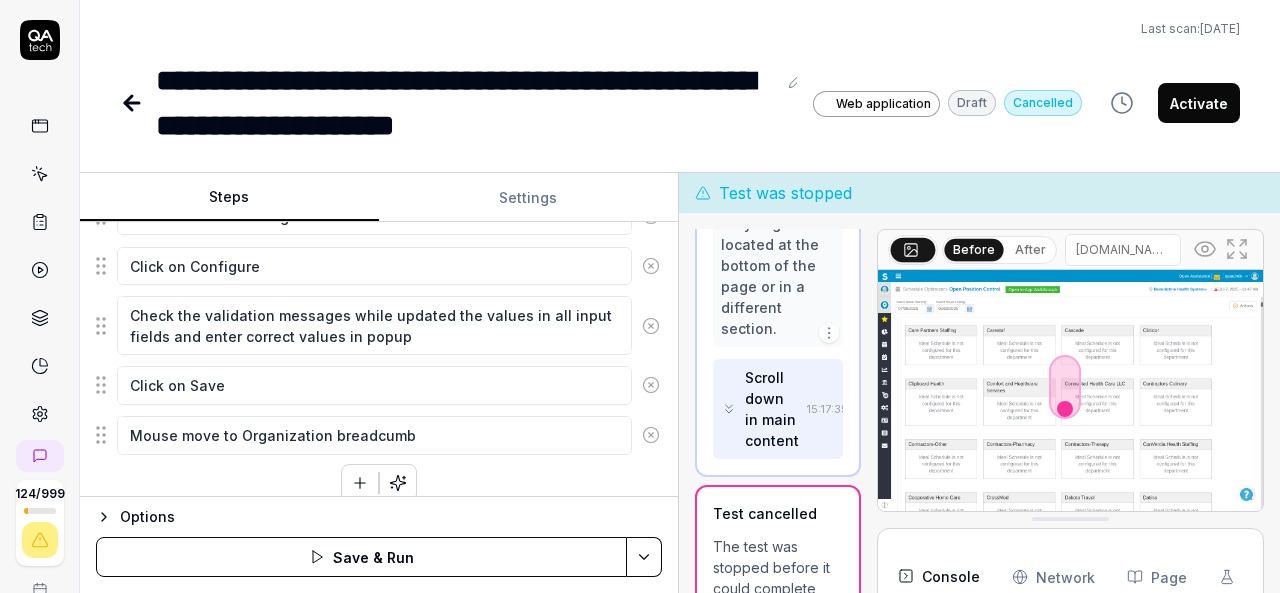 click on "Mouse move to Organization breadcumb" at bounding box center [374, 435] 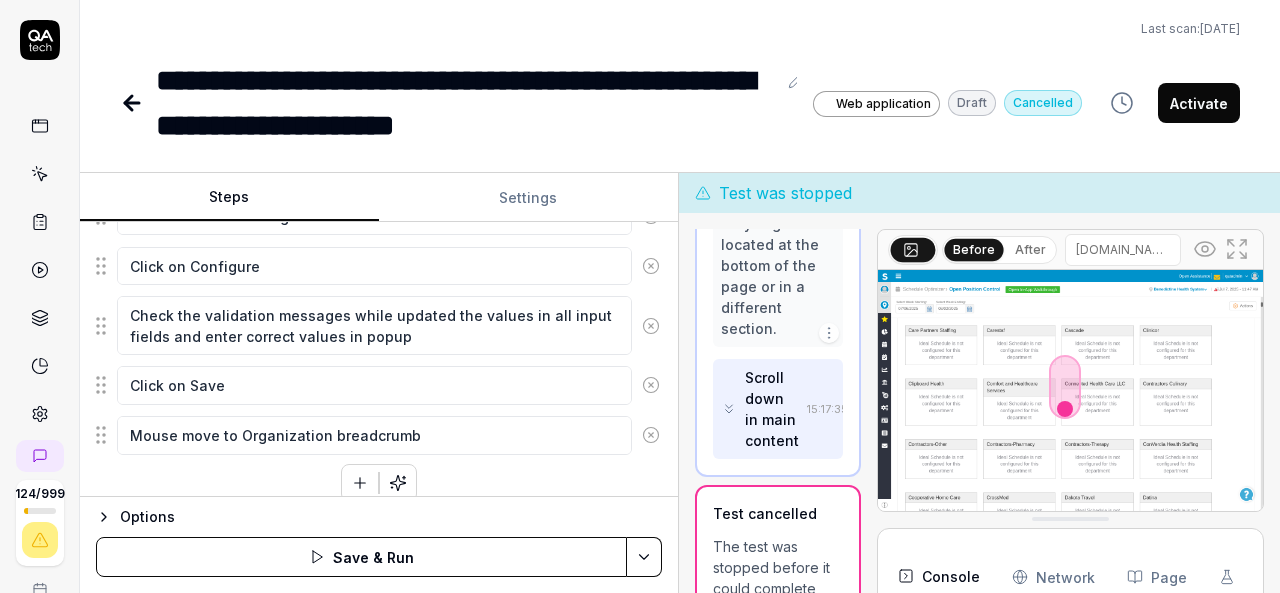 click at bounding box center [360, 483] 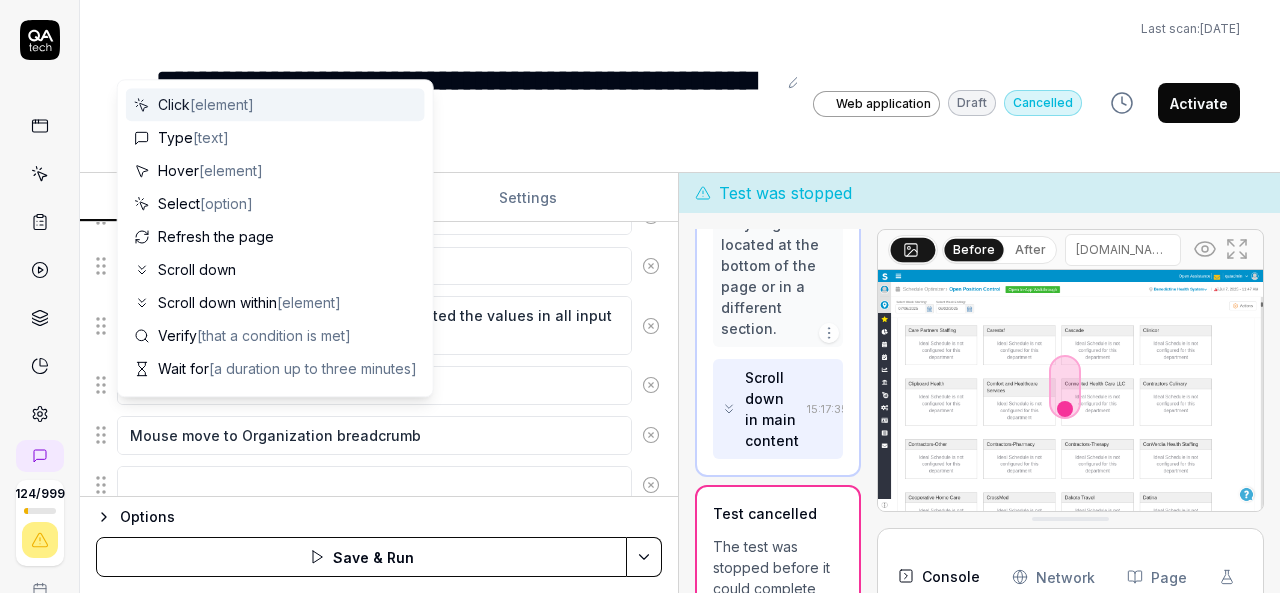 scroll, scrollTop: 937, scrollLeft: 0, axis: vertical 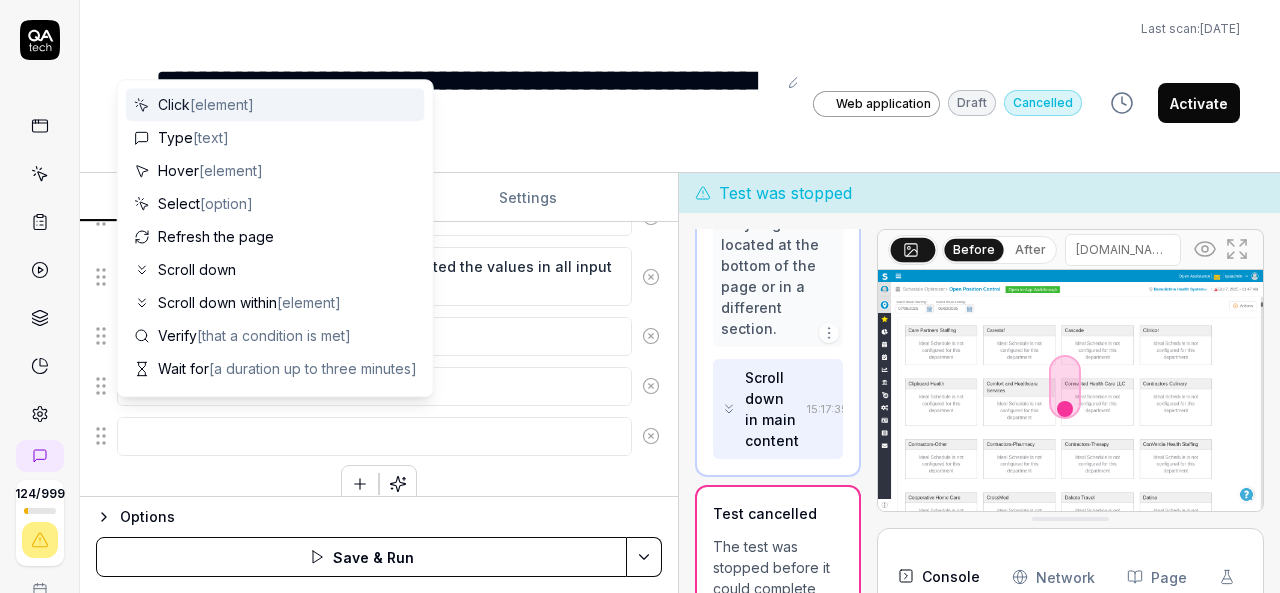 click at bounding box center [374, 436] 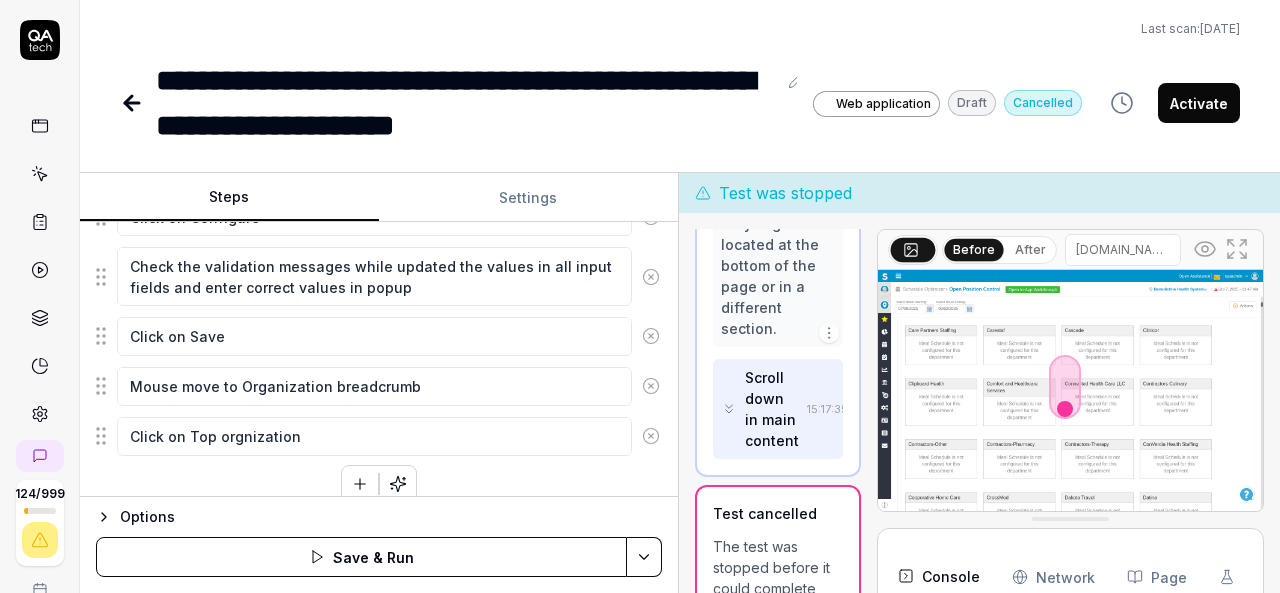 click on "Click on Top orgnization" at bounding box center [374, 436] 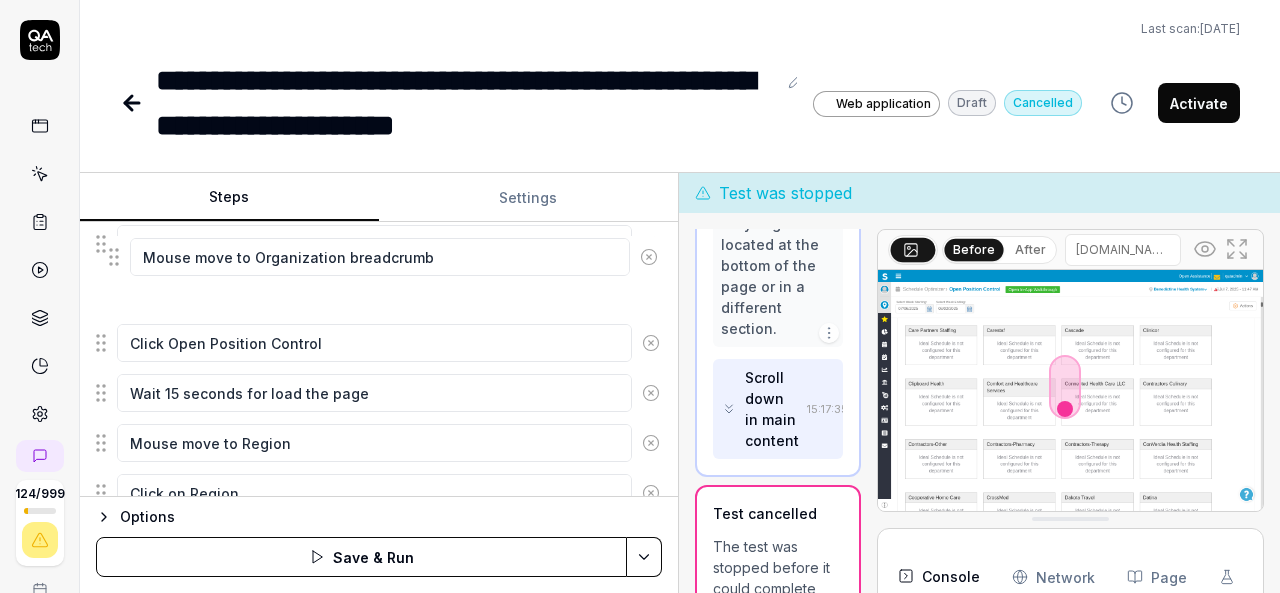 scroll, scrollTop: 508, scrollLeft: 0, axis: vertical 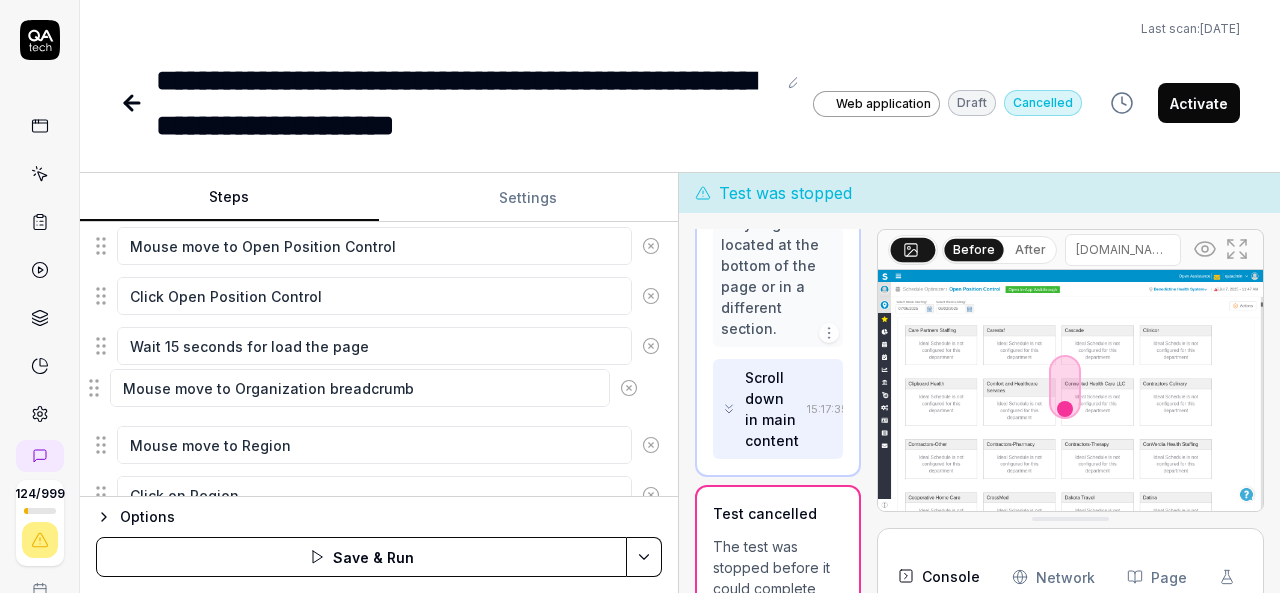 drag, startPoint x: 103, startPoint y: 377, endPoint x: 96, endPoint y: 388, distance: 13.038404 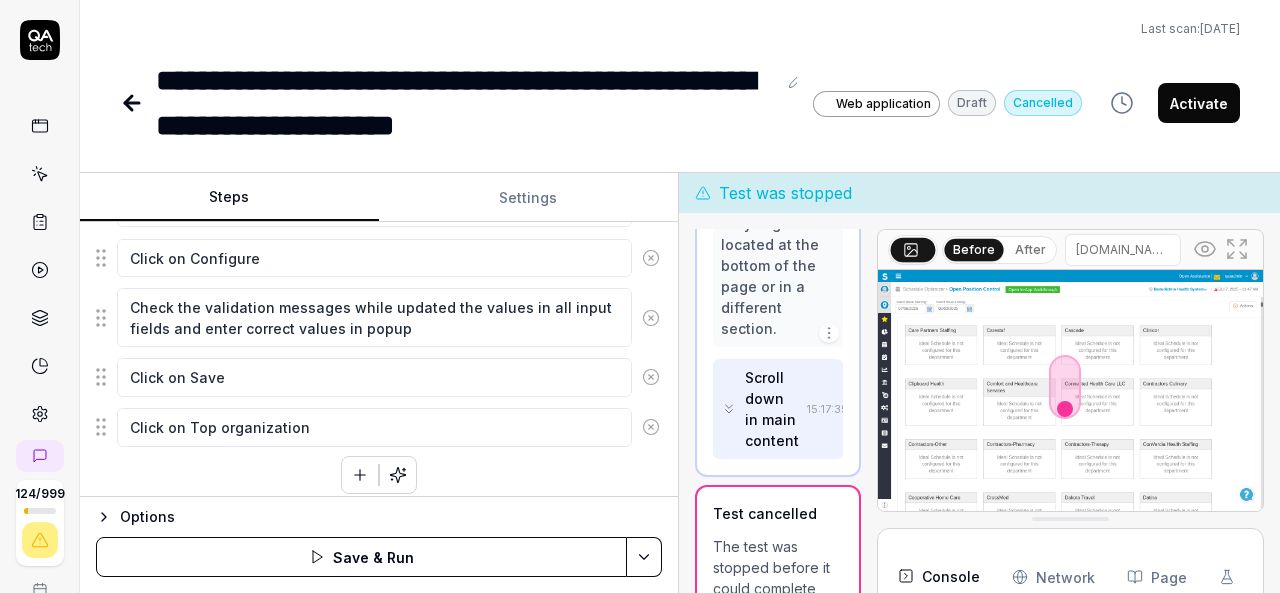 scroll, scrollTop: 946, scrollLeft: 0, axis: vertical 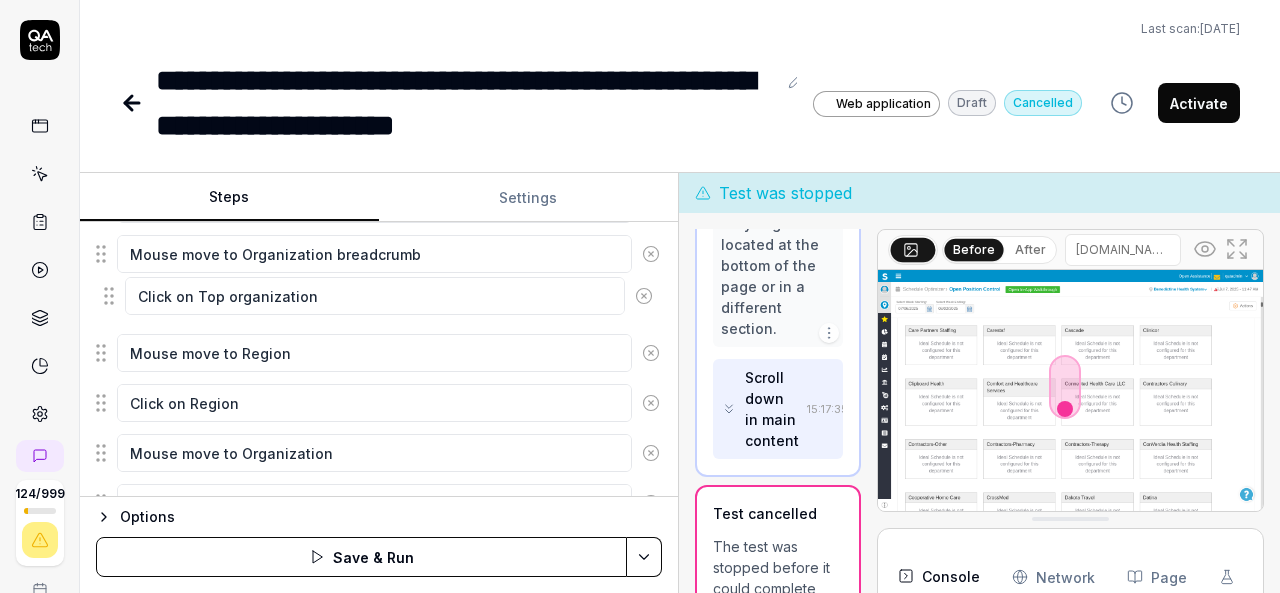 drag, startPoint x: 101, startPoint y: 415, endPoint x: 109, endPoint y: 297, distance: 118.270874 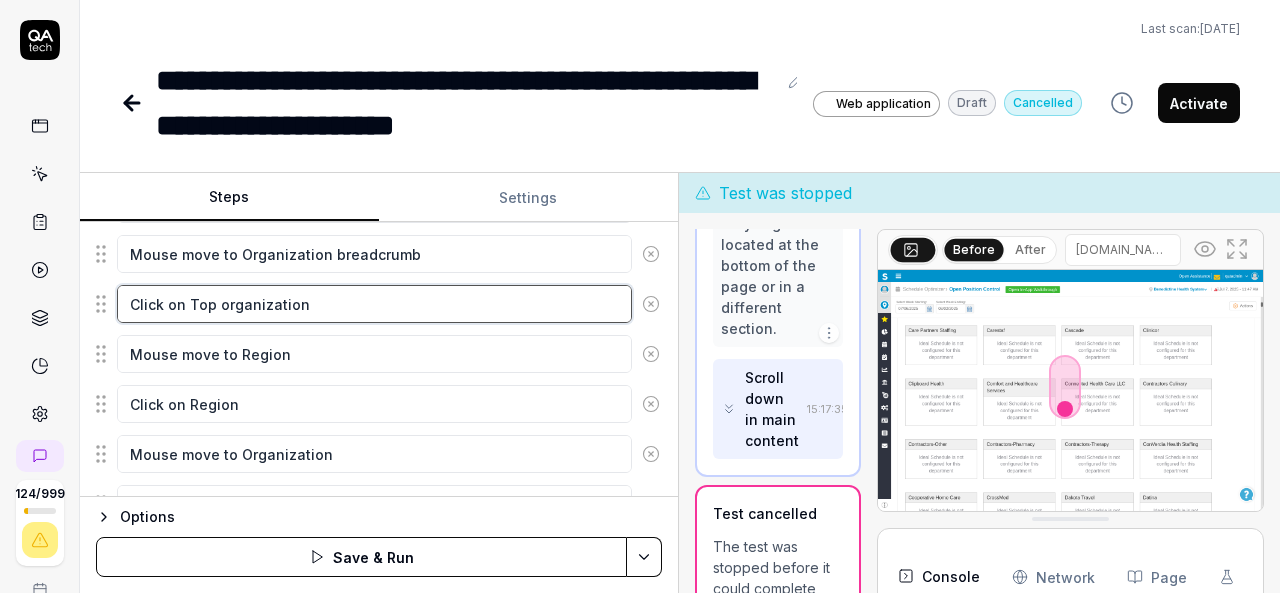 click on "Click on Top organization" at bounding box center (374, 304) 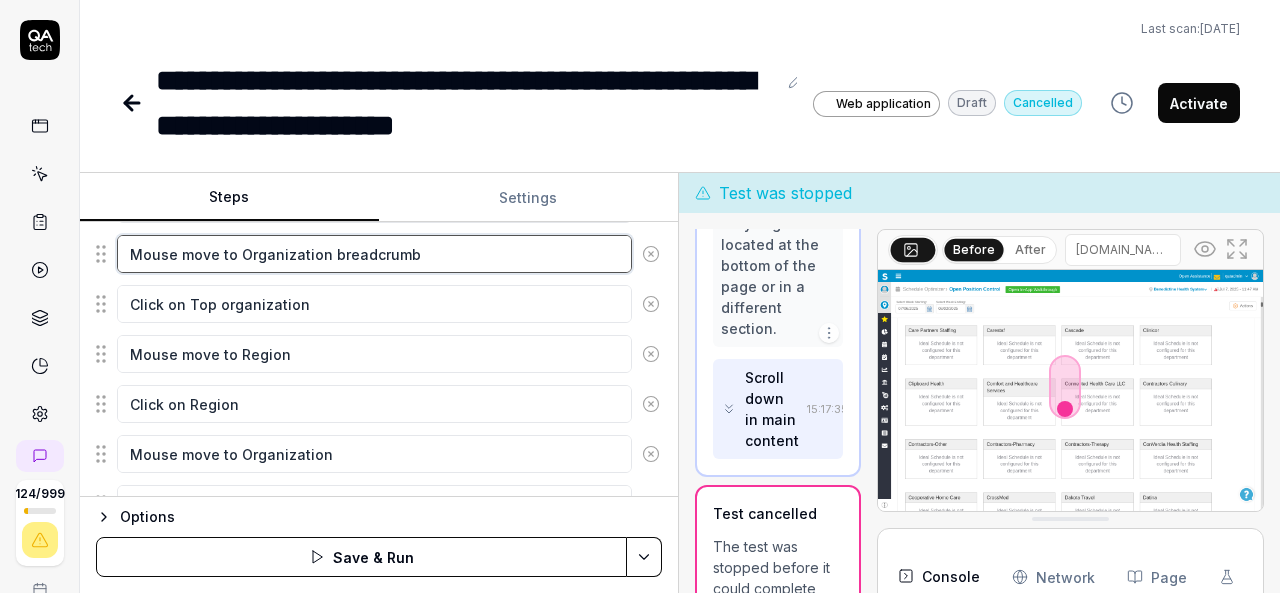 click on "Mouse move to Organization breadcrumb" at bounding box center (374, 254) 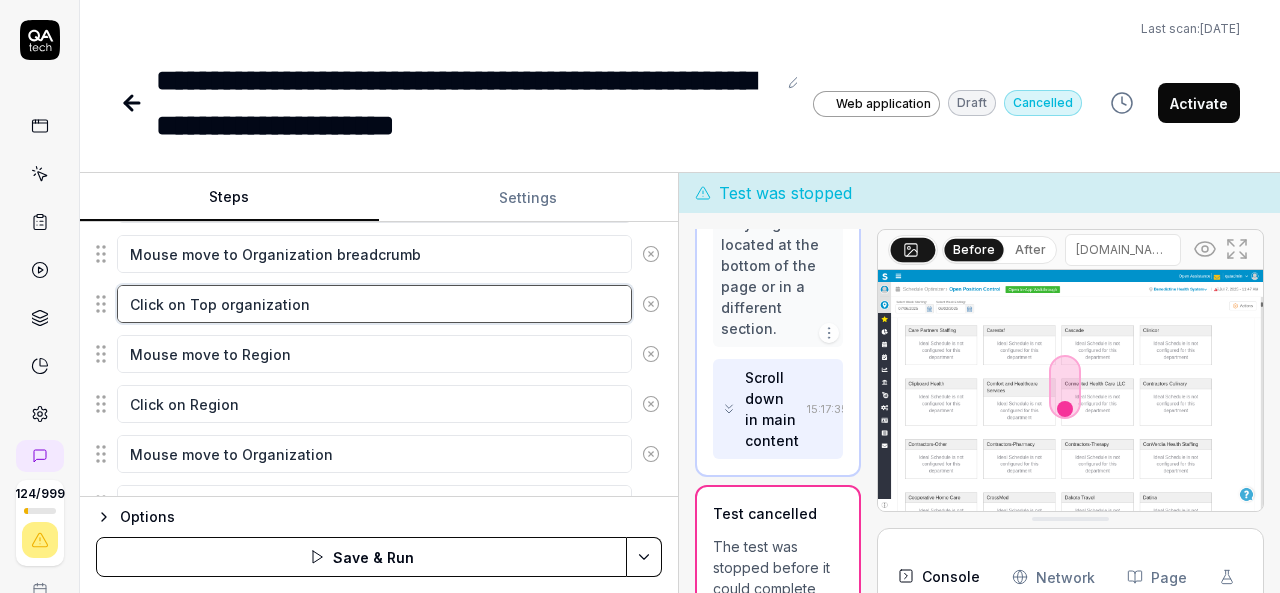 click on "Click on Top organization" at bounding box center (374, 304) 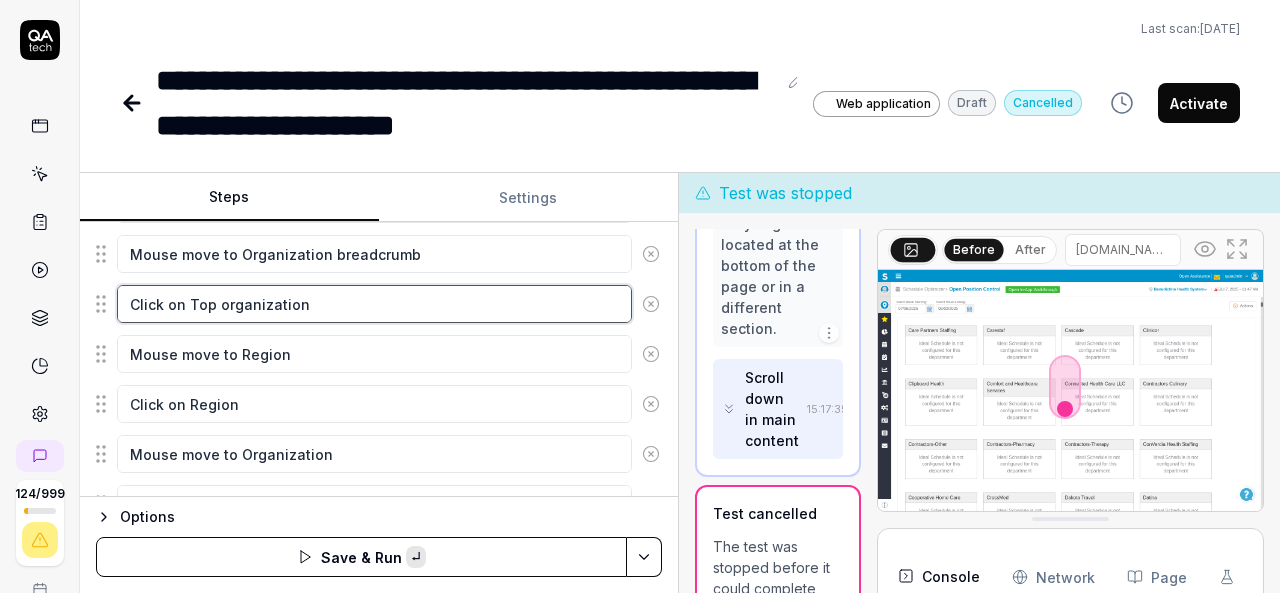 paste on "breadcrumb" 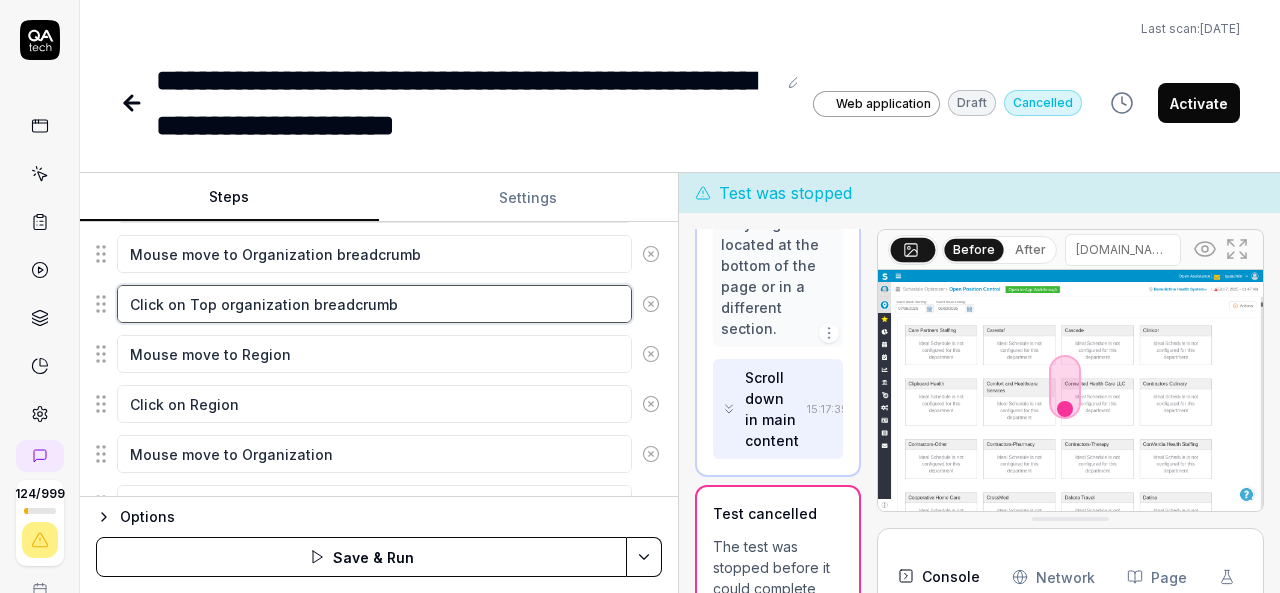 click on "Click on Top organization breadcrumb" at bounding box center [374, 304] 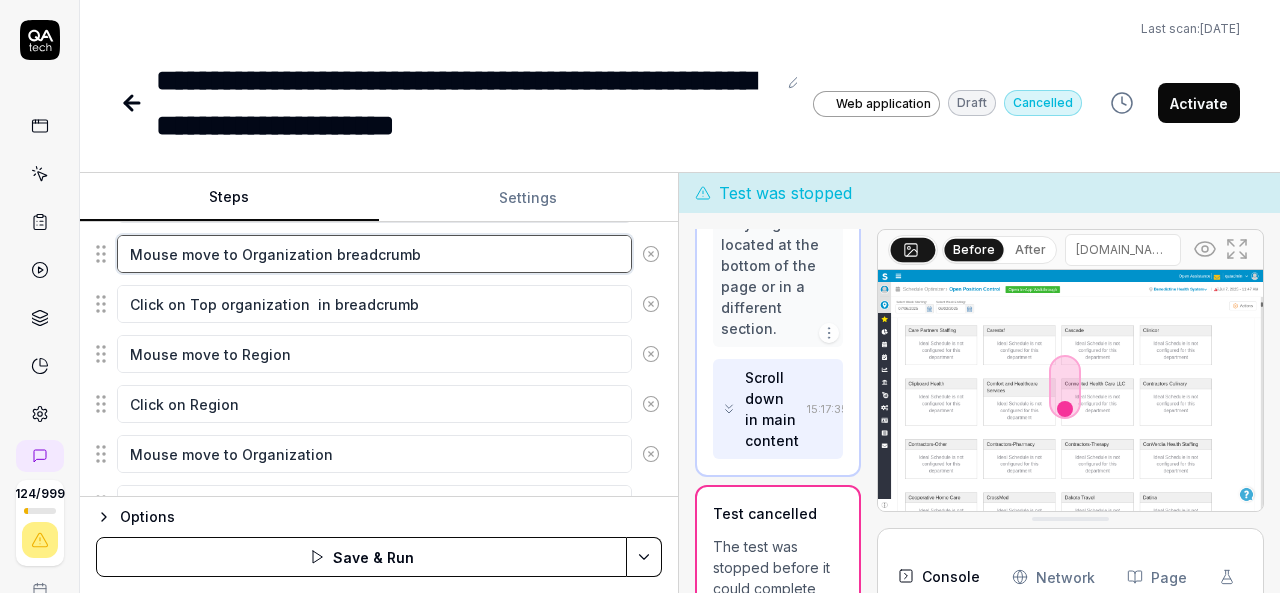 click on "Mouse move to Organization breadcrumb" at bounding box center [374, 254] 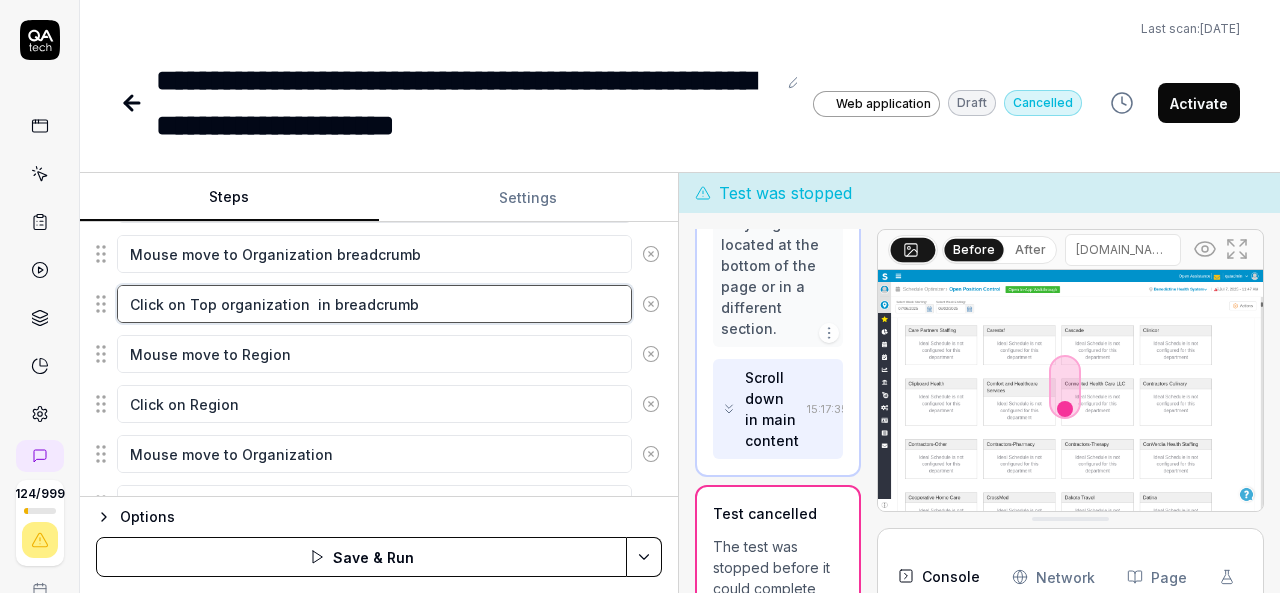 click on "Click on Top organization  in breadcrumb" at bounding box center [374, 304] 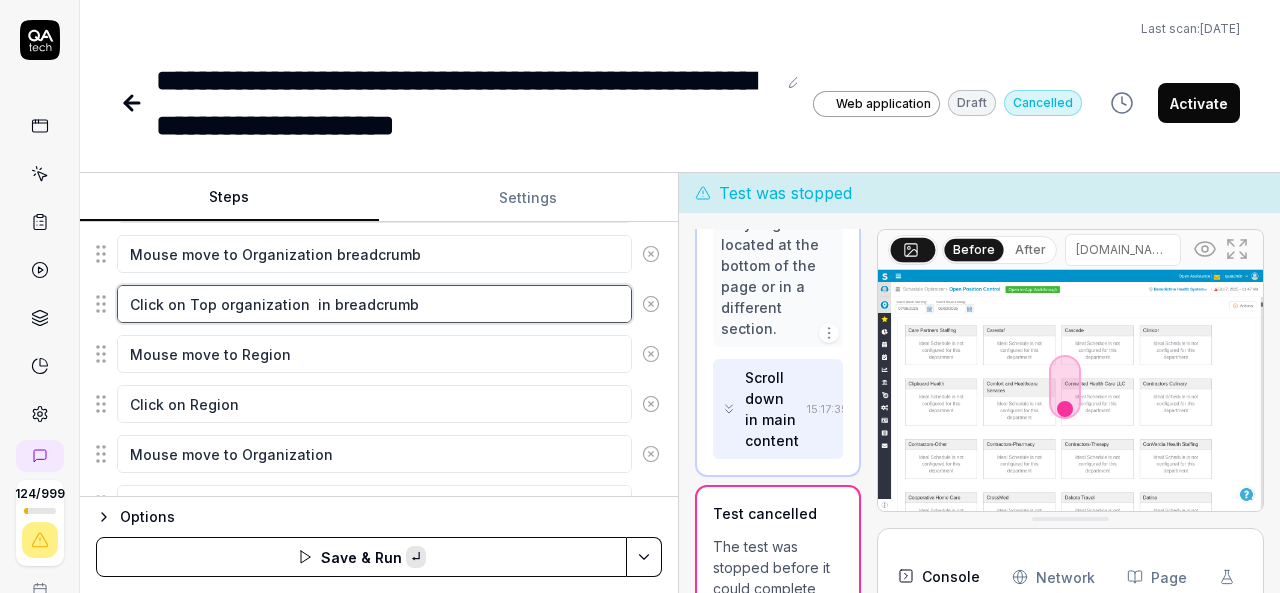 paste on "Organization" 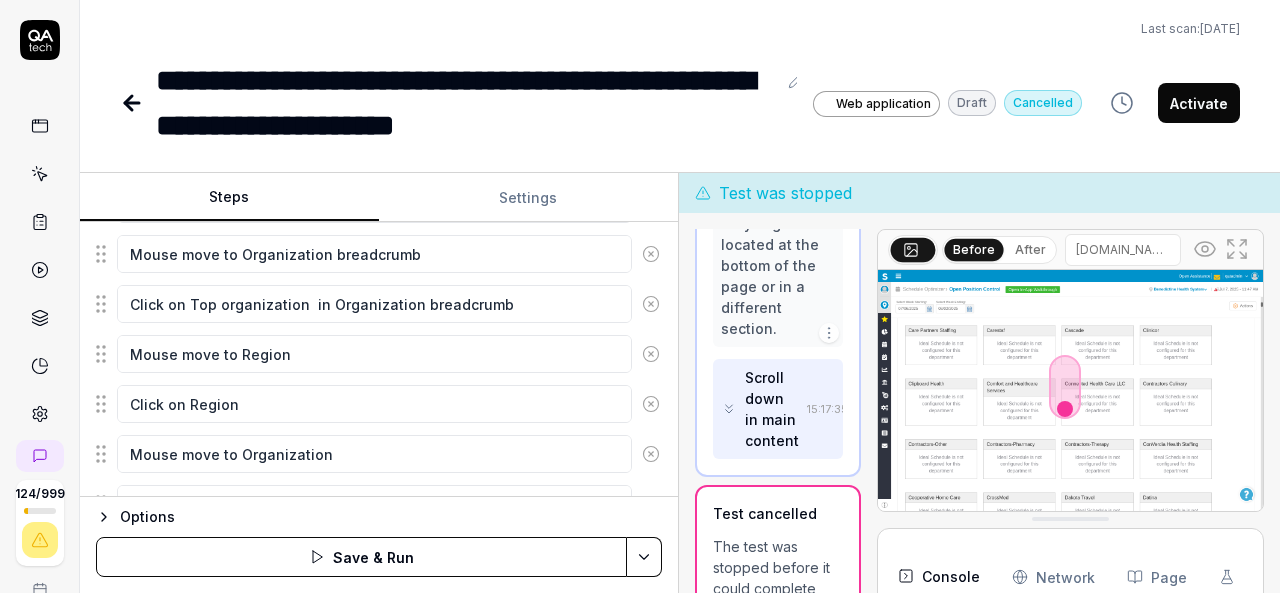 click on "**********" at bounding box center (640, 296) 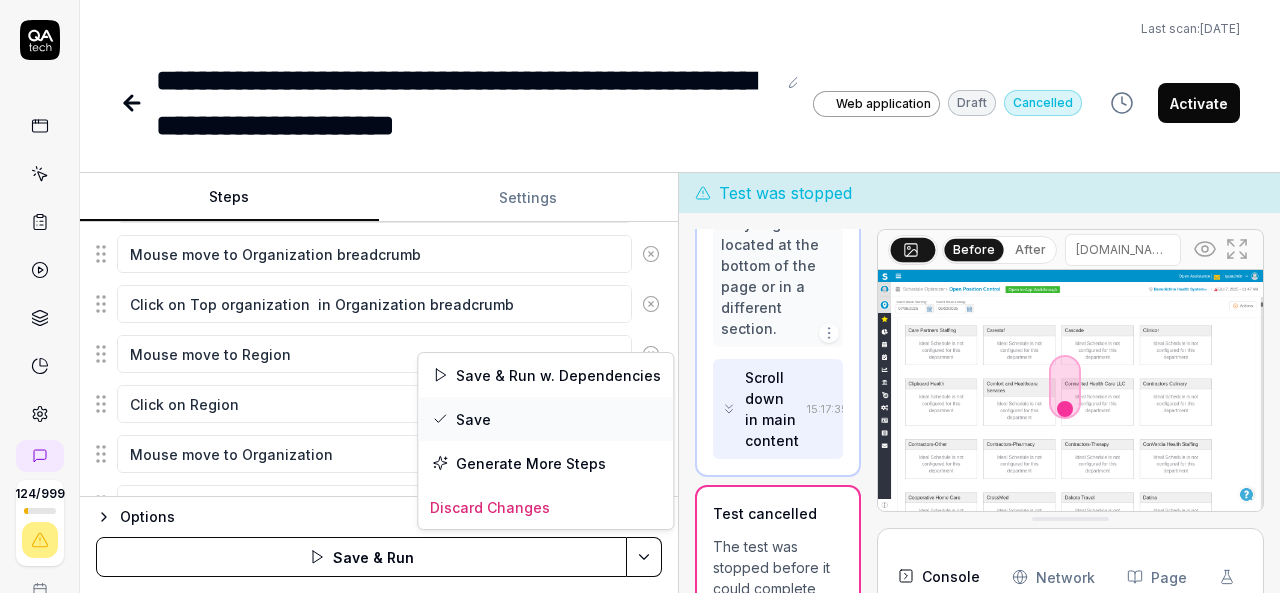 click on "Save" at bounding box center (545, 419) 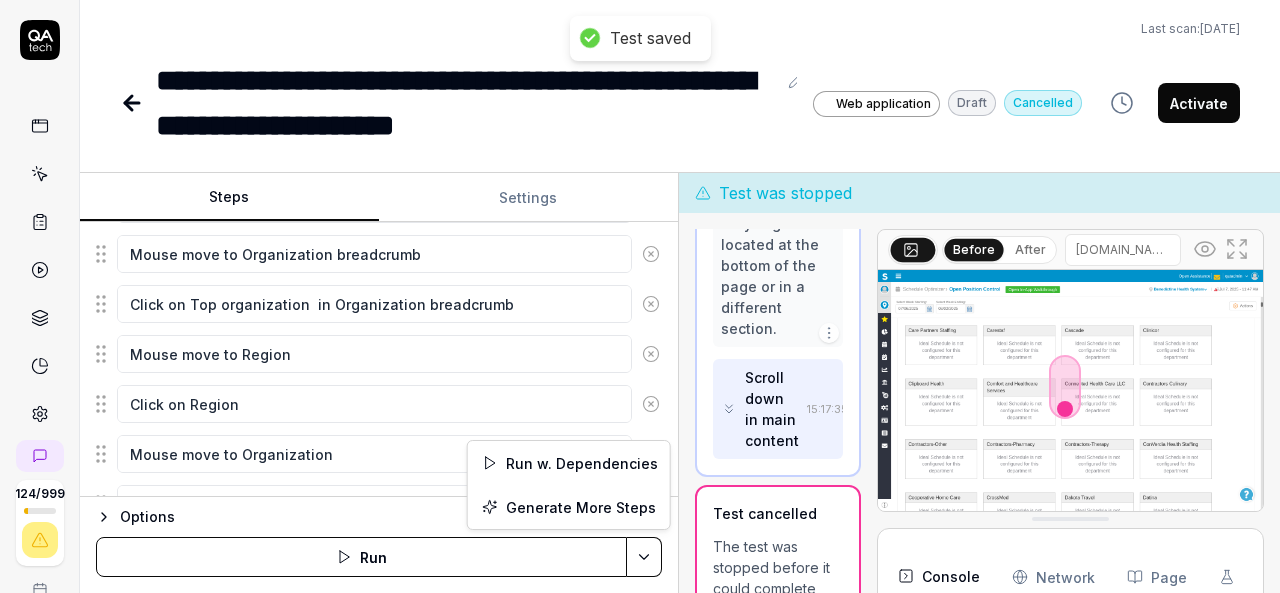 click on "**********" at bounding box center [640, 296] 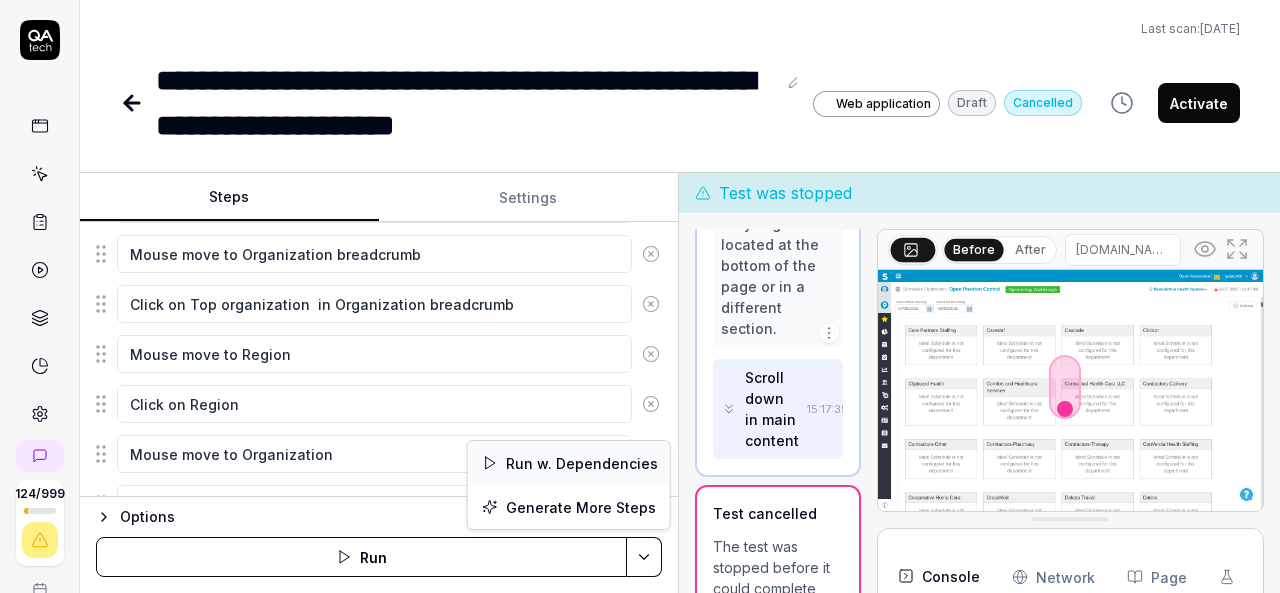 click on "Run w. Dependencies" at bounding box center [569, 463] 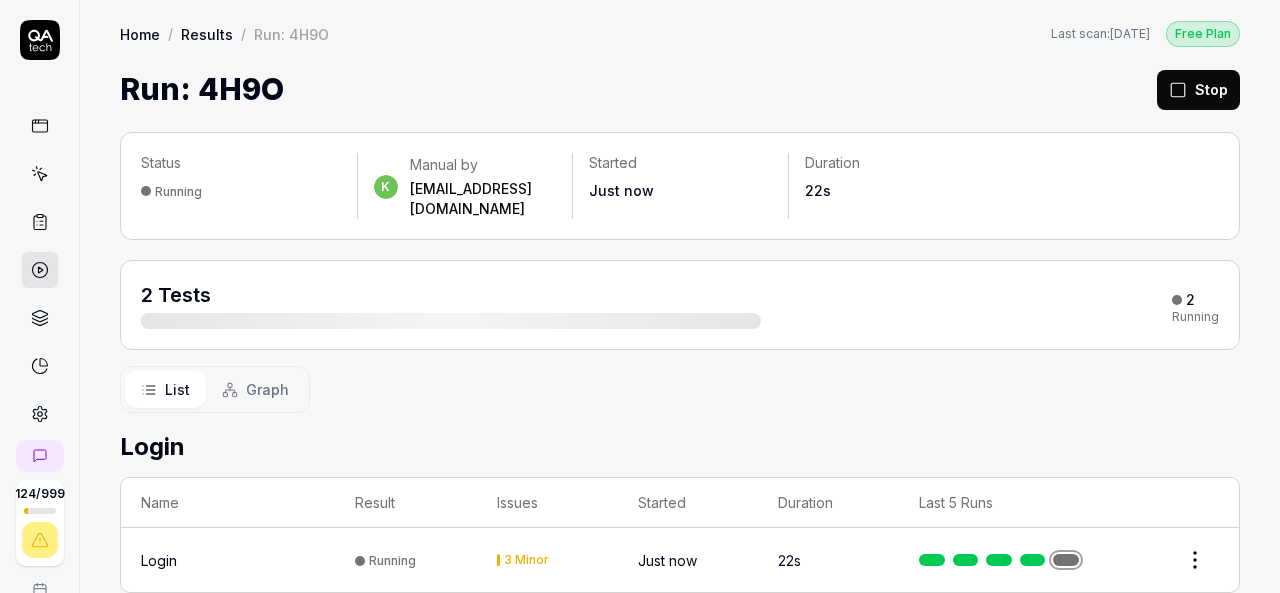 scroll, scrollTop: 0, scrollLeft: 0, axis: both 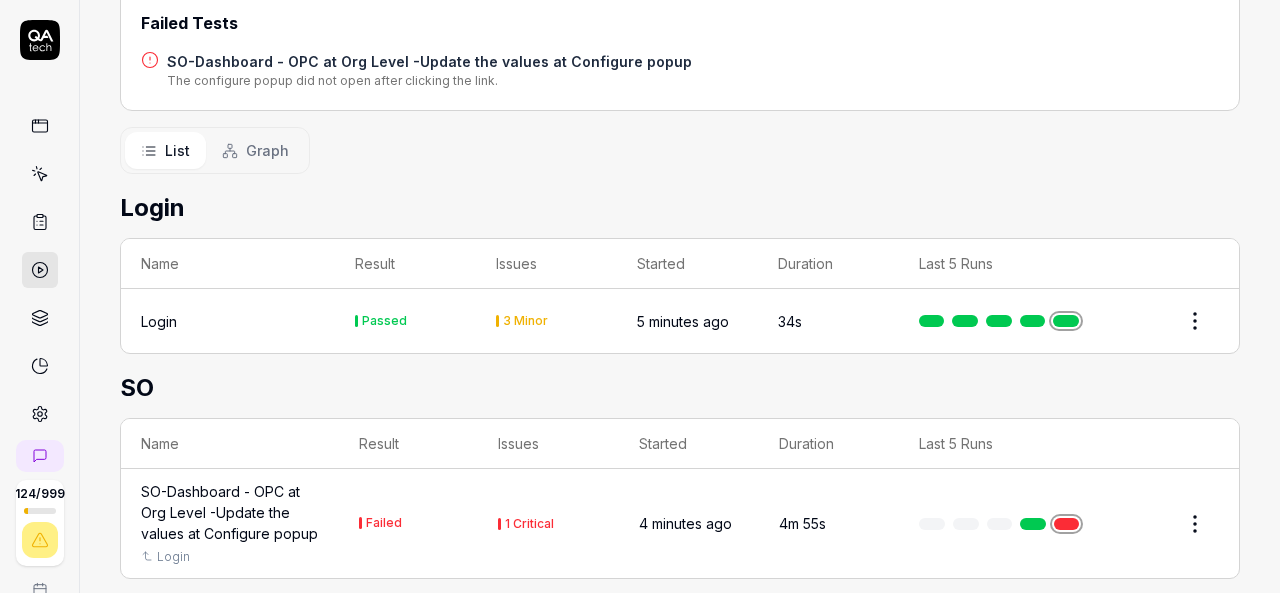click at bounding box center [1067, 524] 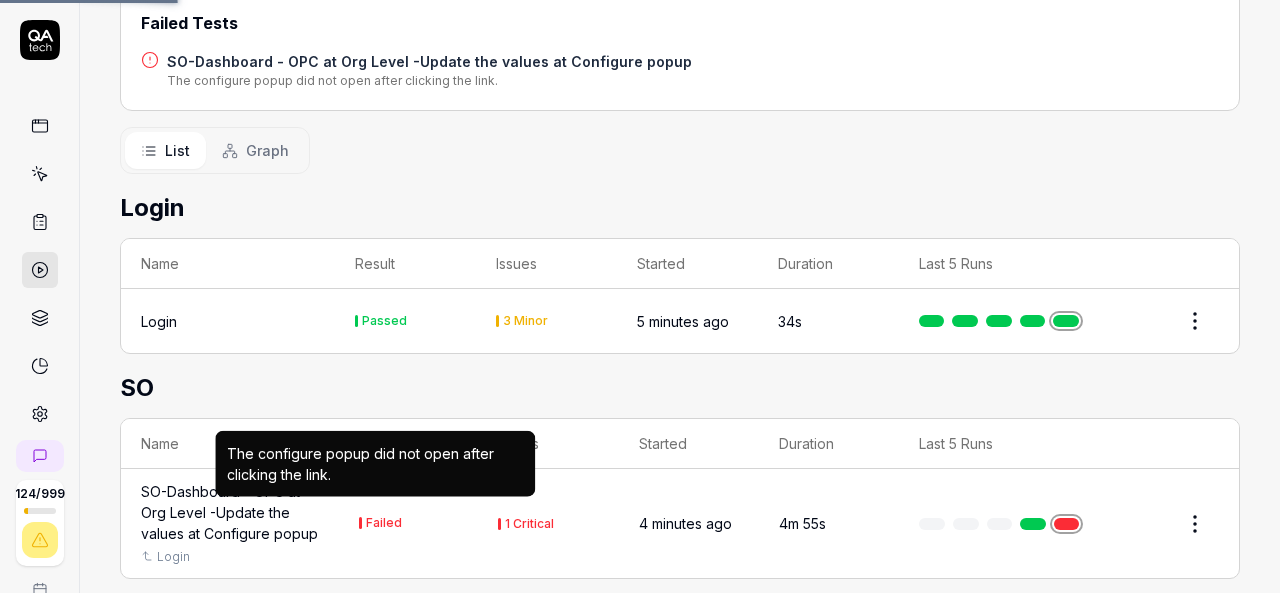 scroll, scrollTop: 0, scrollLeft: 0, axis: both 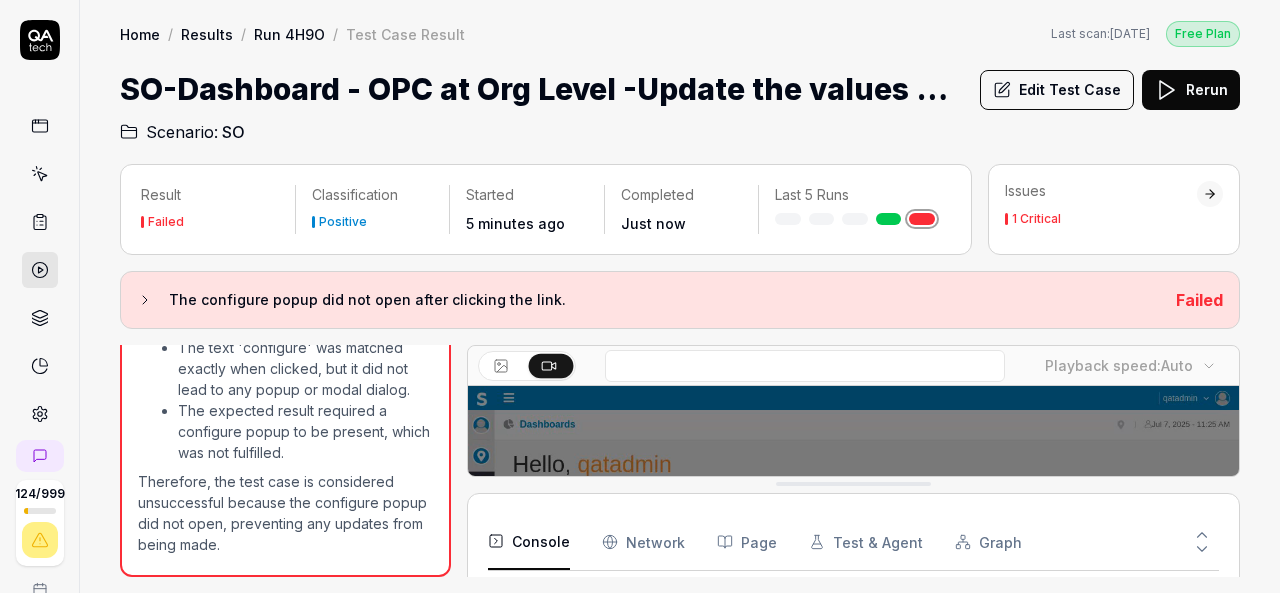 click at bounding box center (853, 627) 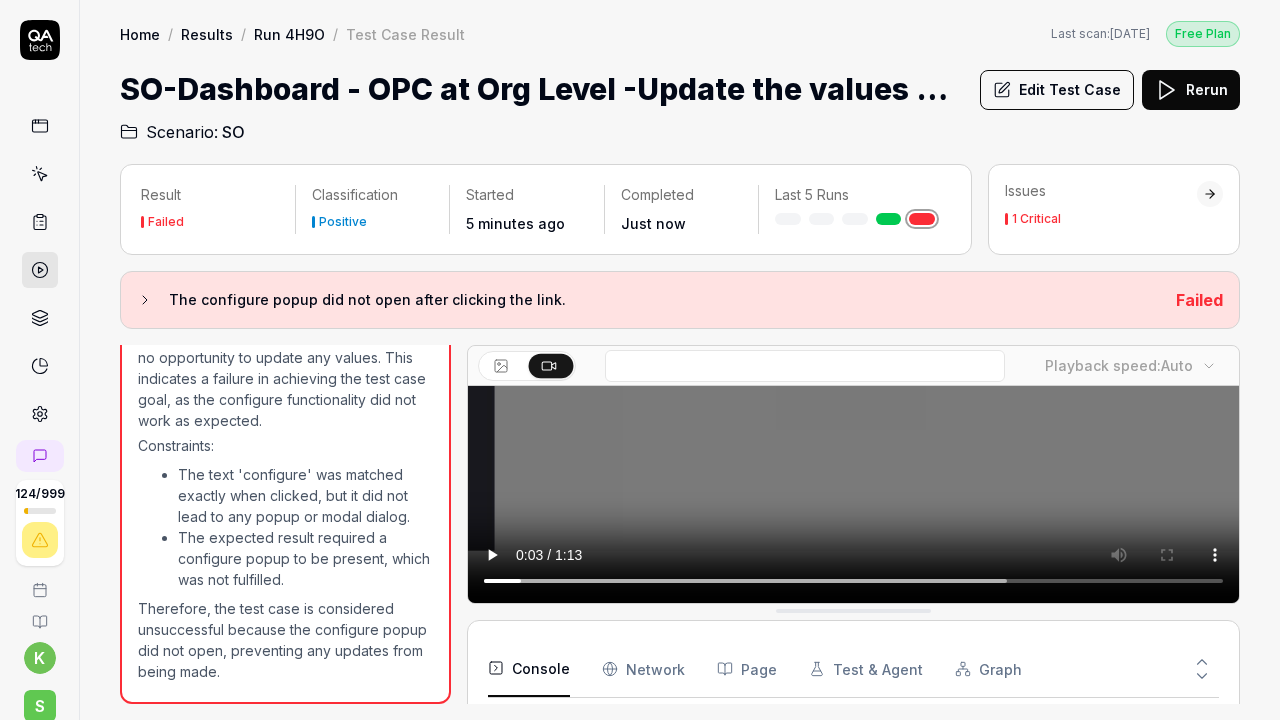 scroll, scrollTop: 0, scrollLeft: 0, axis: both 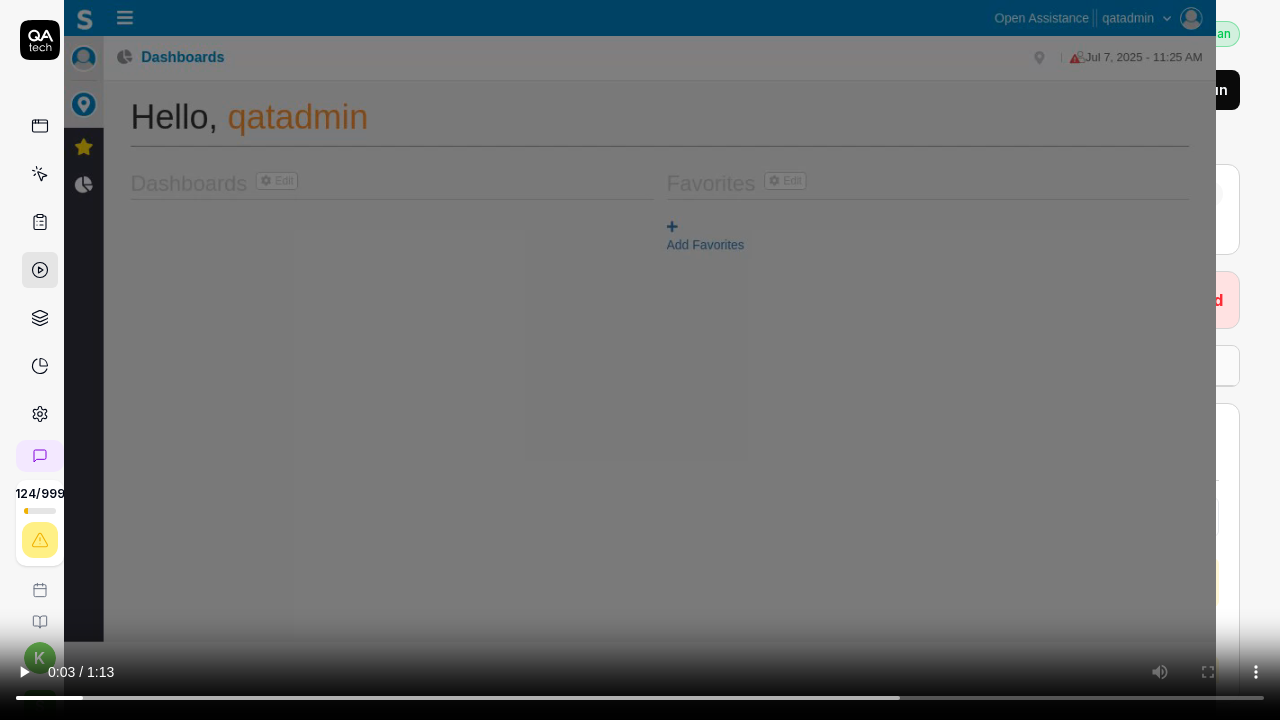 type 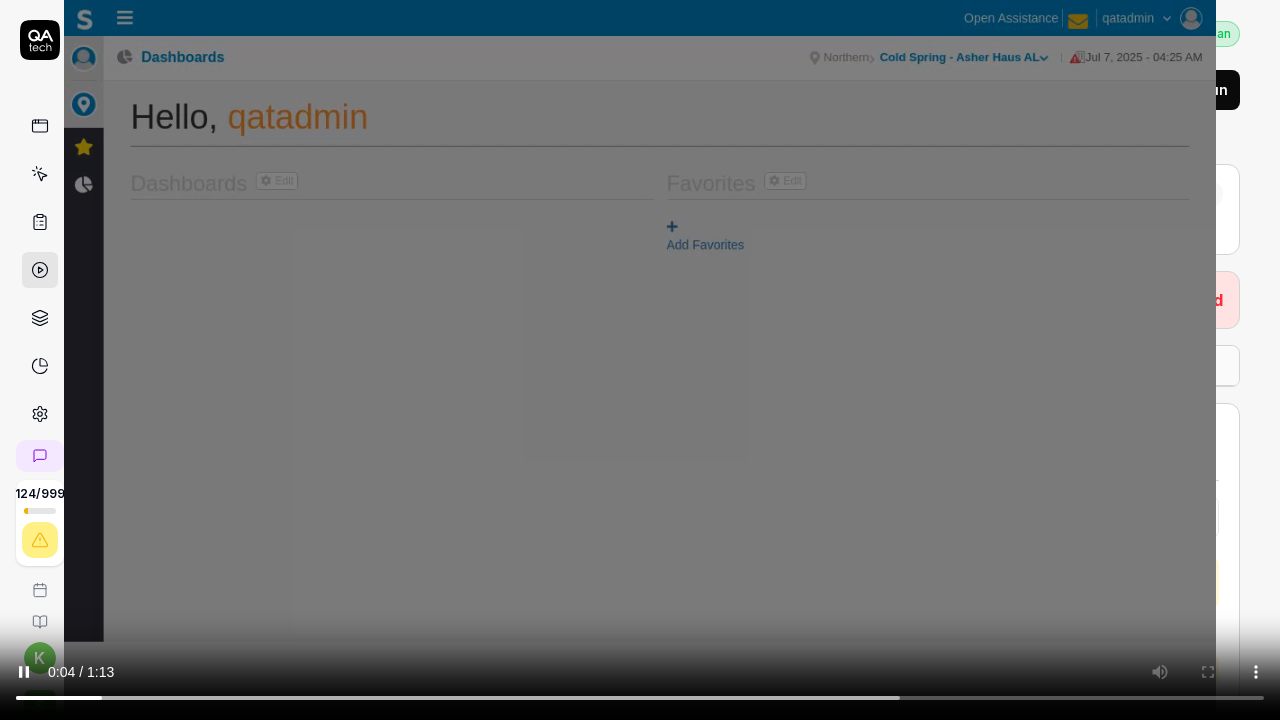 click at bounding box center [640, 360] 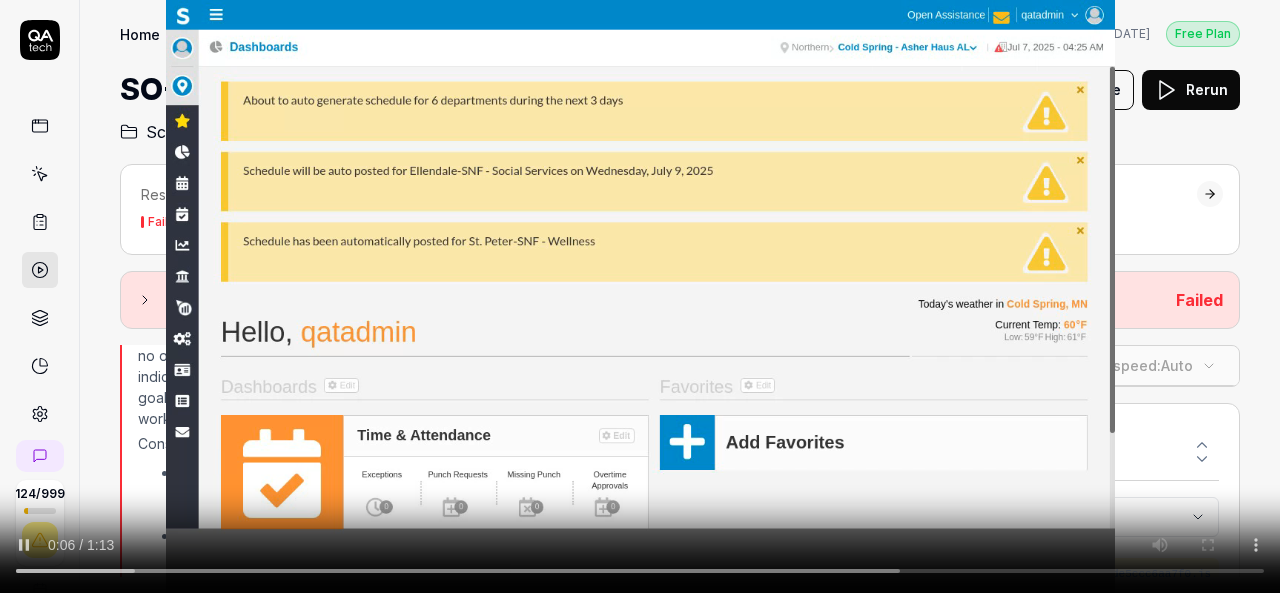 scroll, scrollTop: 463, scrollLeft: 0, axis: vertical 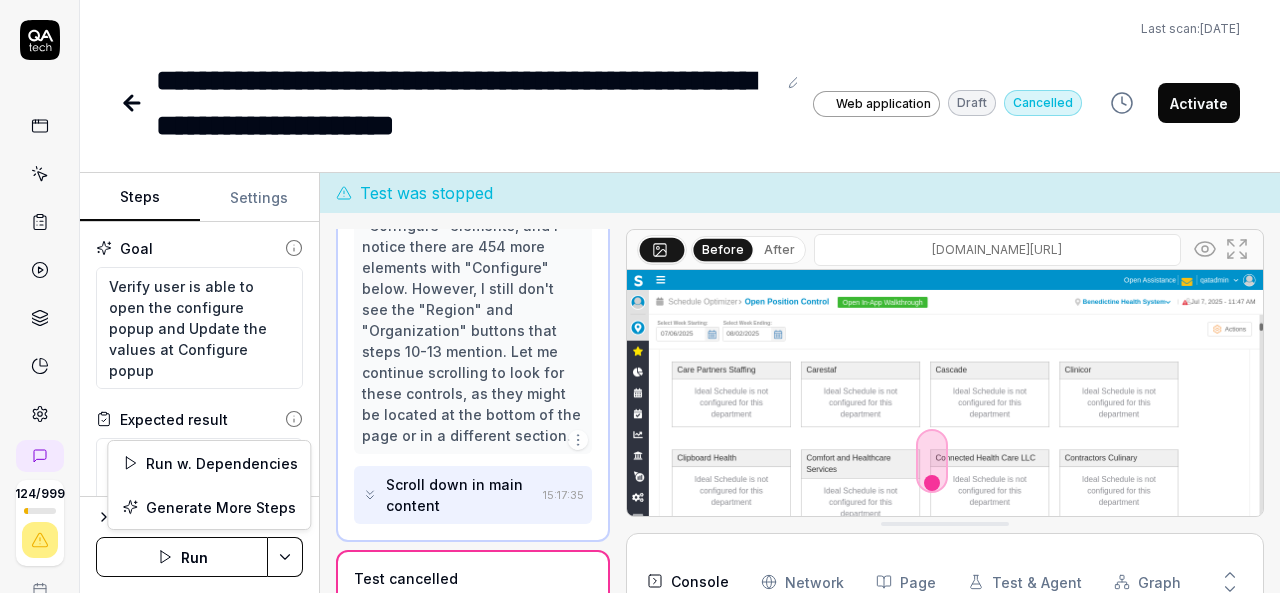 click on "**********" at bounding box center [640, 296] 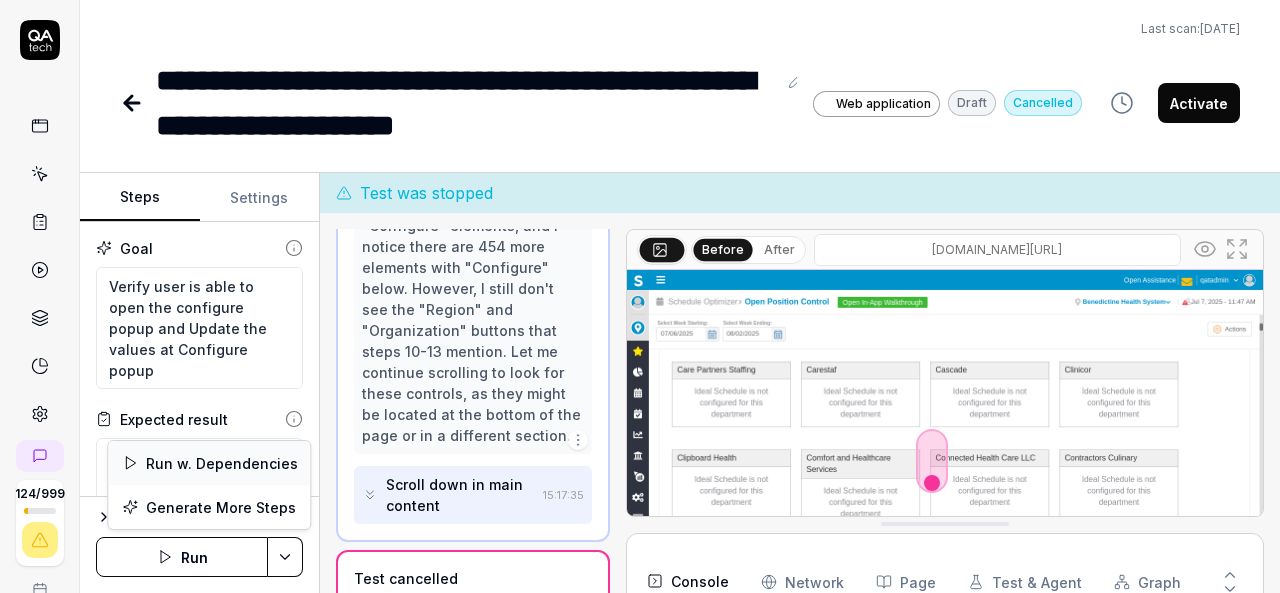 click on "Run w. Dependencies" at bounding box center (209, 463) 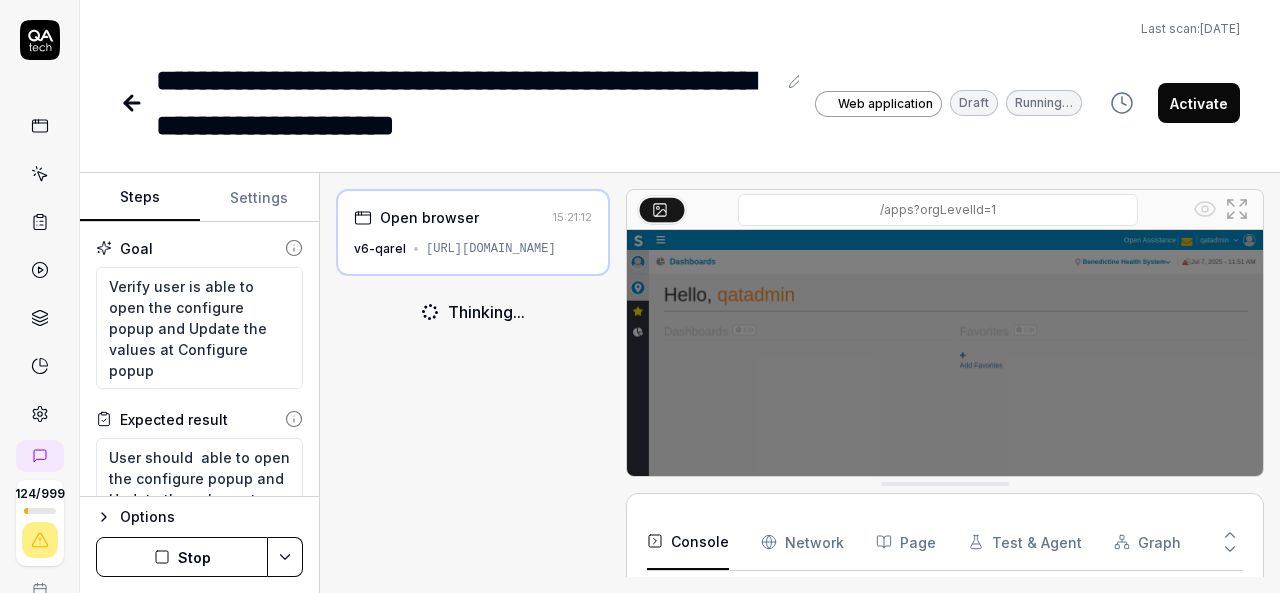 scroll, scrollTop: 89, scrollLeft: 0, axis: vertical 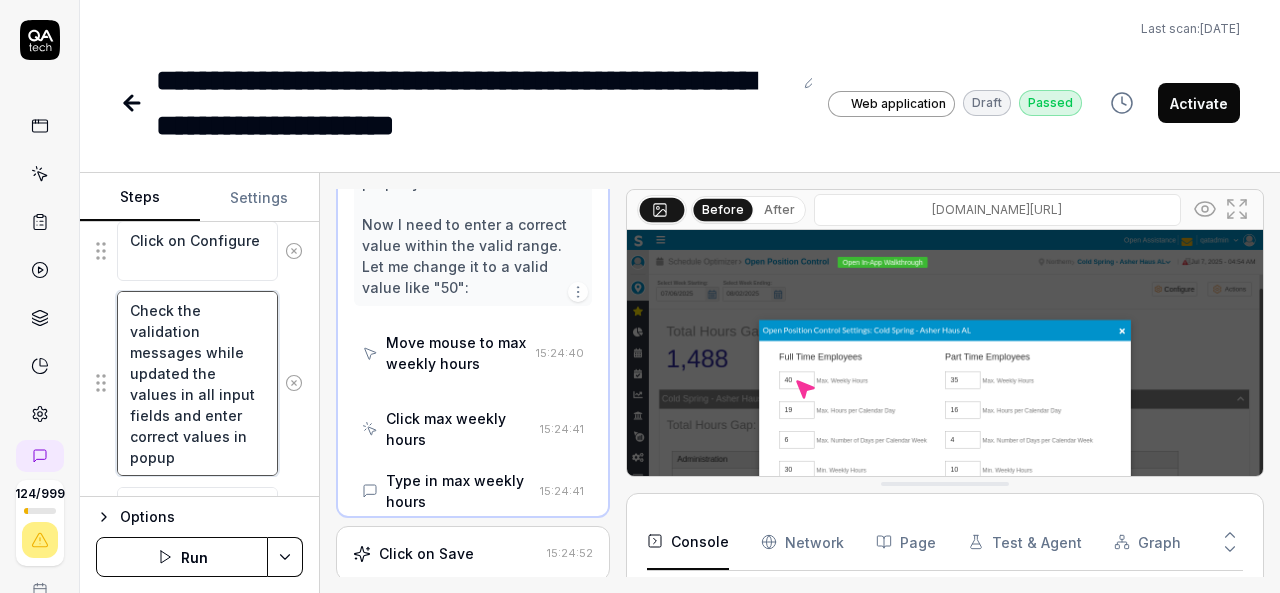 click on "Check the validation messages while updated the values in all input fields and enter correct values in popup" at bounding box center (197, 383) 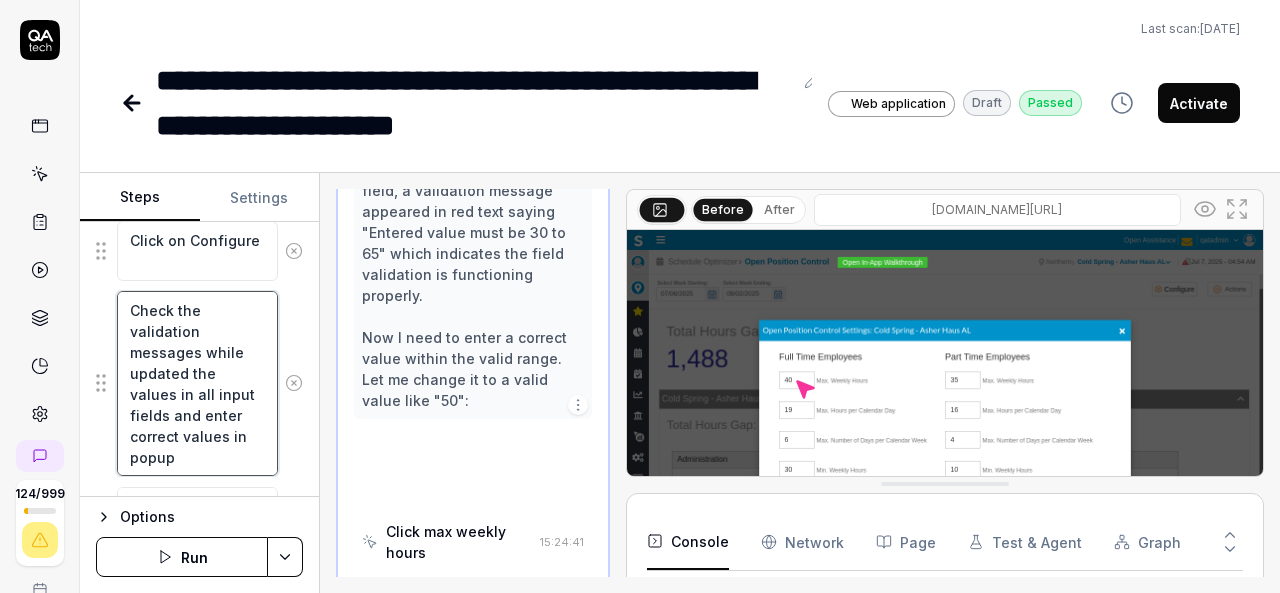scroll, scrollTop: 2399, scrollLeft: 0, axis: vertical 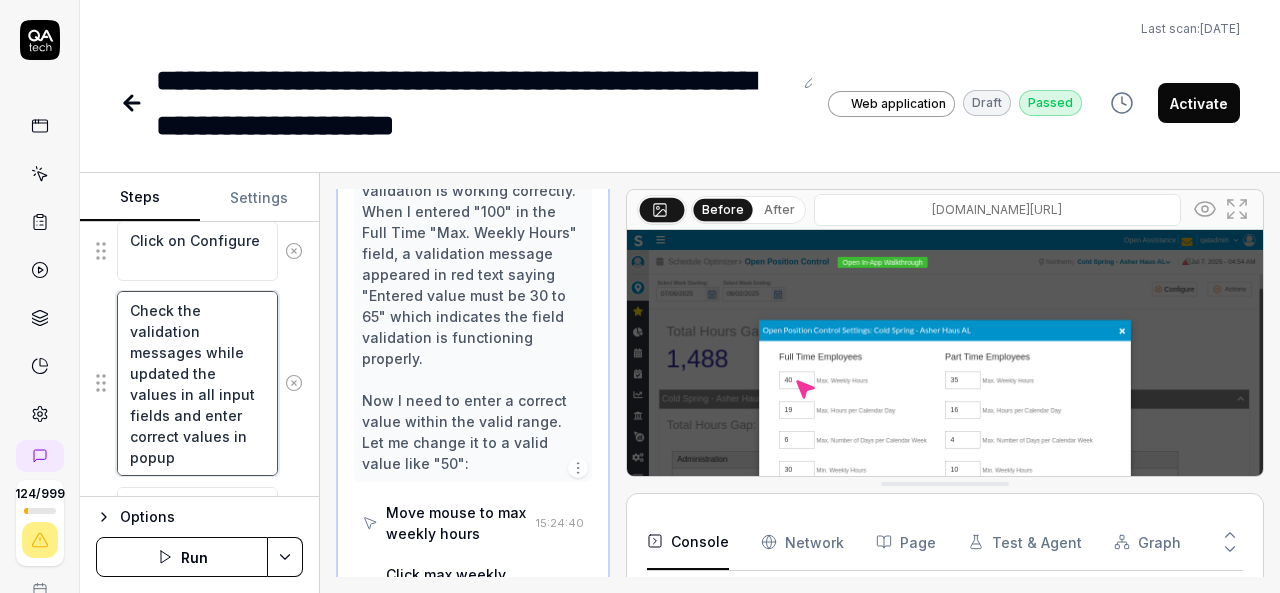 type on "*" 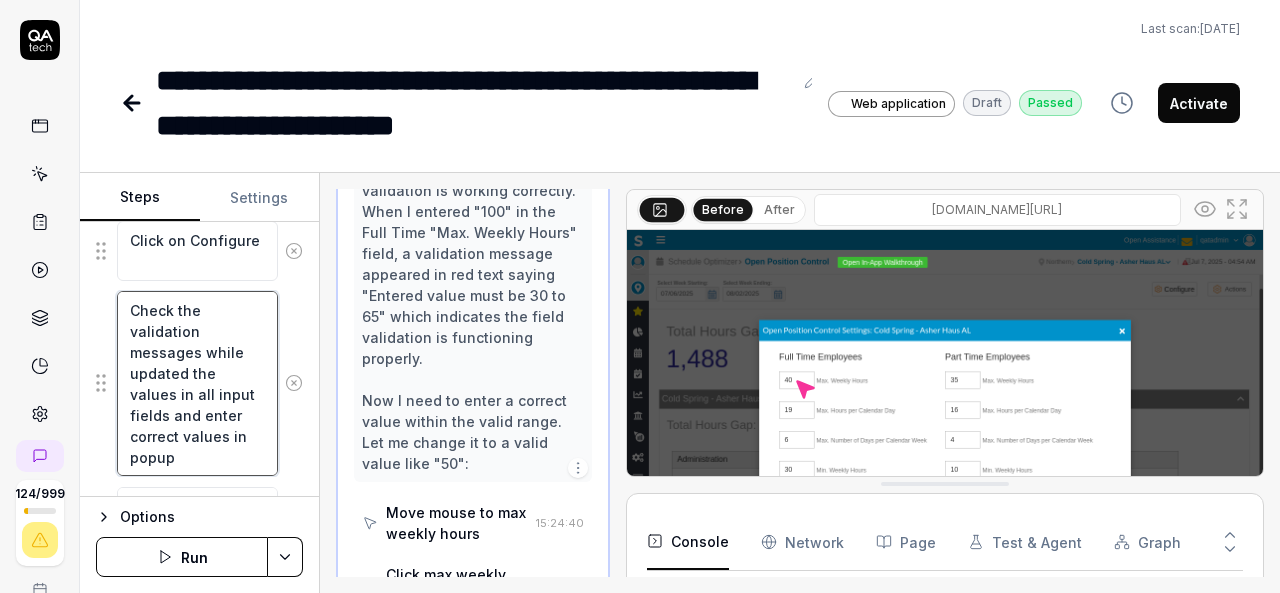 type on "Check the validation messagesa while updated the values in all input fields and enter correct values in popup" 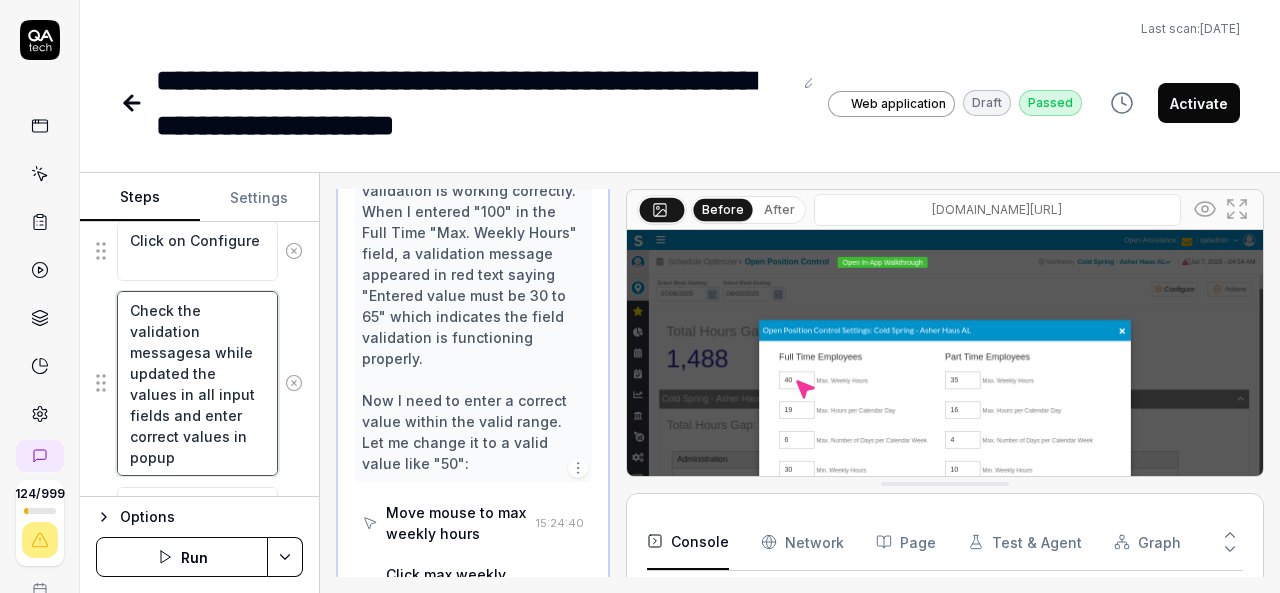 type on "*" 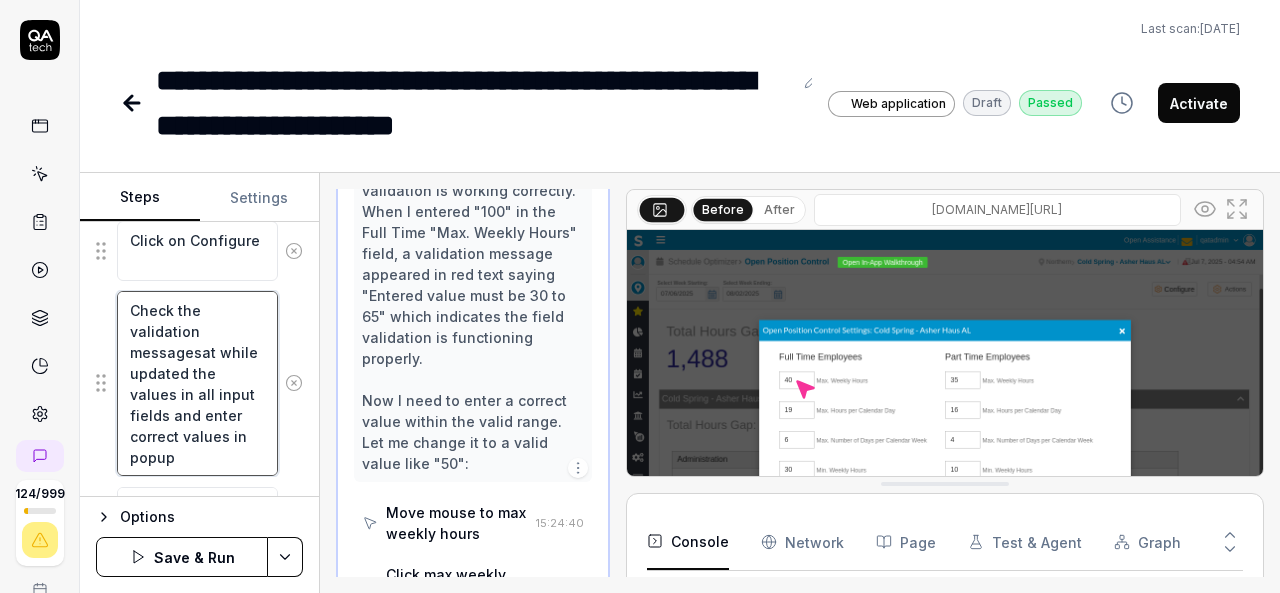 type on "*" 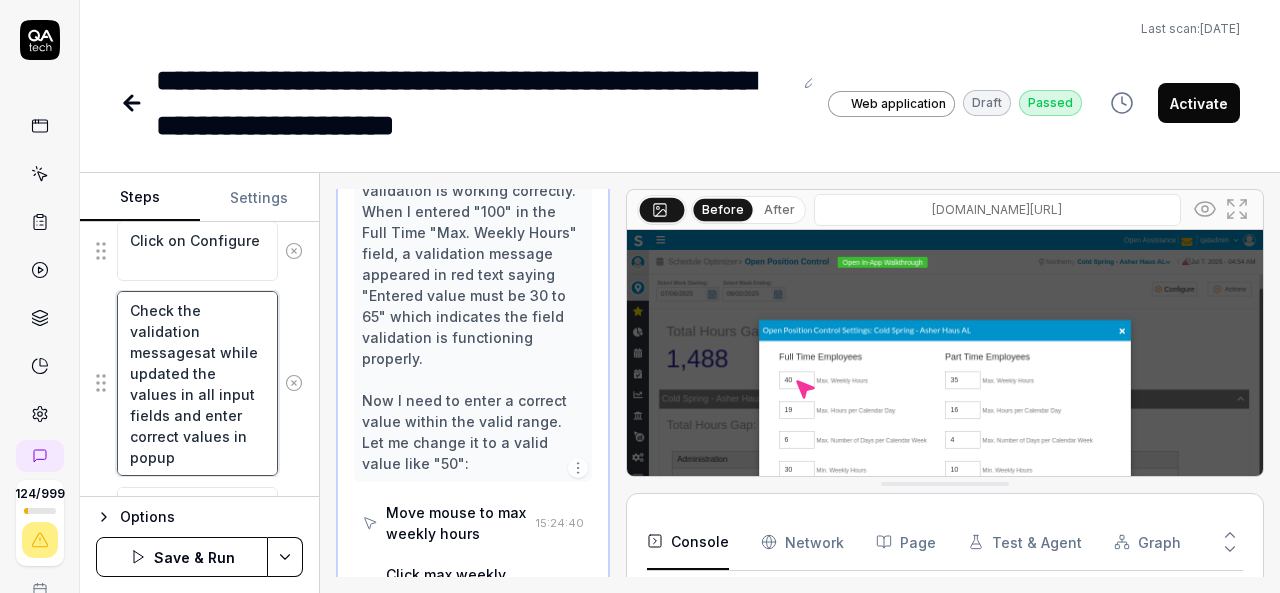 type on "Check the validation messagesatt while updated the values in all input fields and enter correct values in popup" 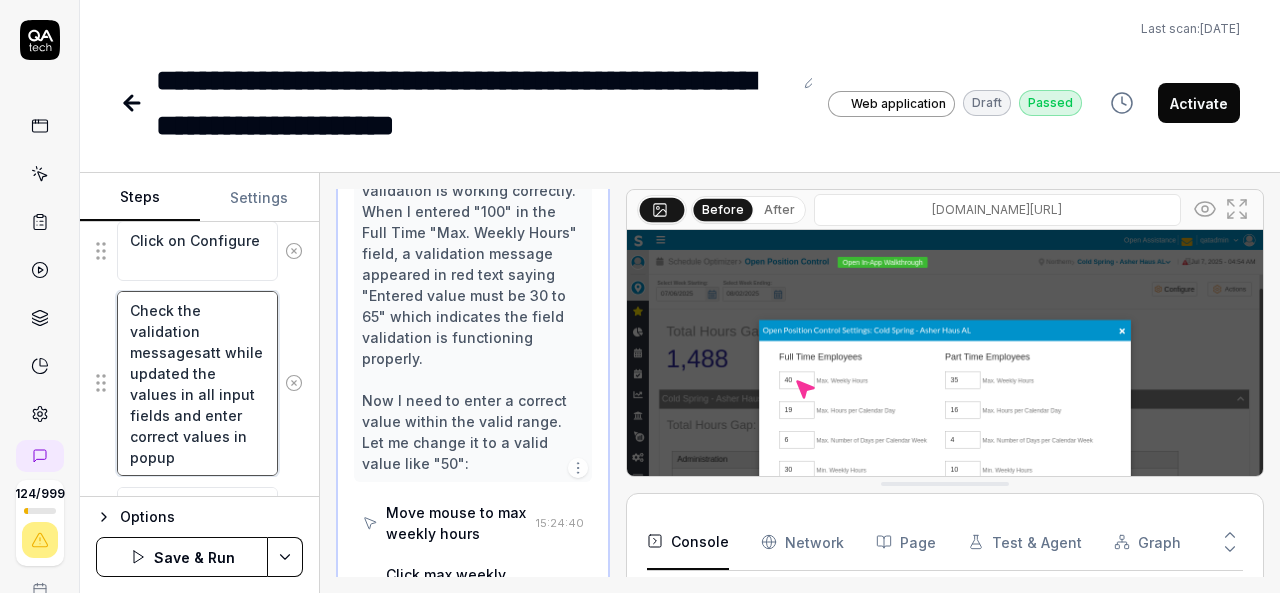 type on "*" 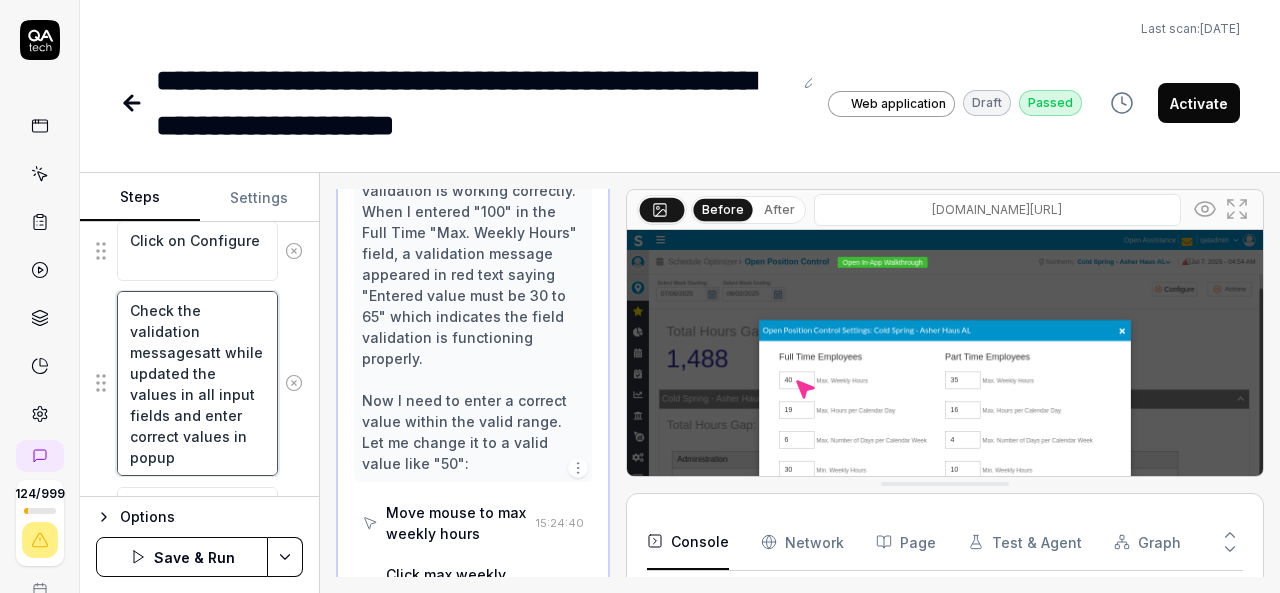 type on "Check the validation messagesat while updated the values in all input fields and enter correct values in popup" 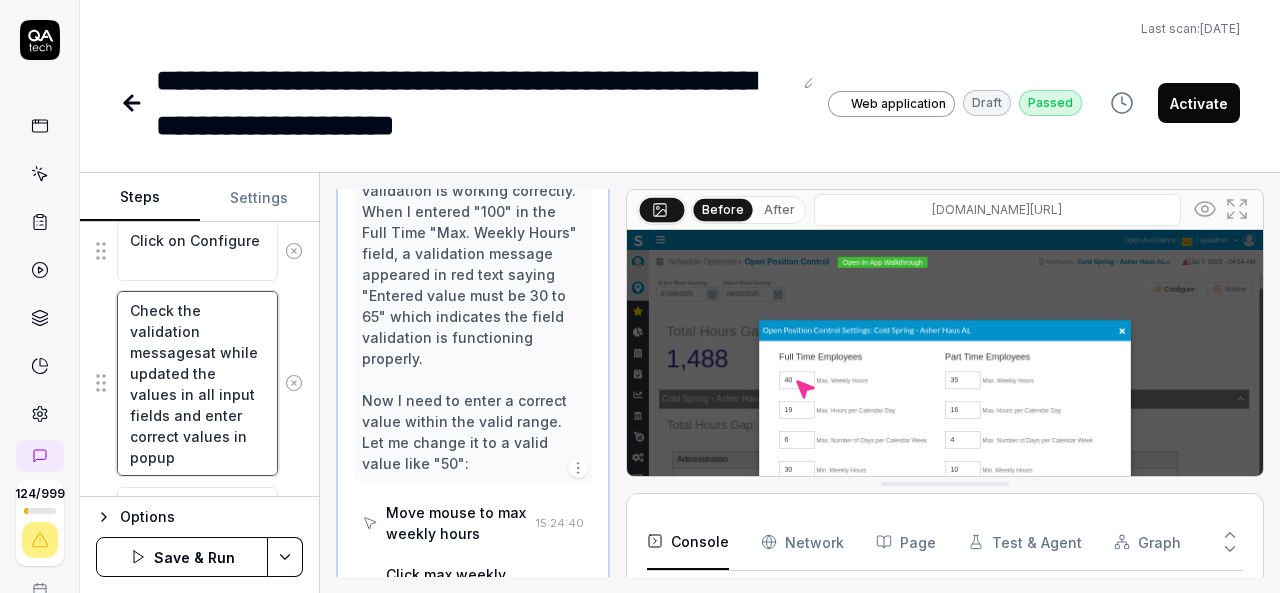 type on "*" 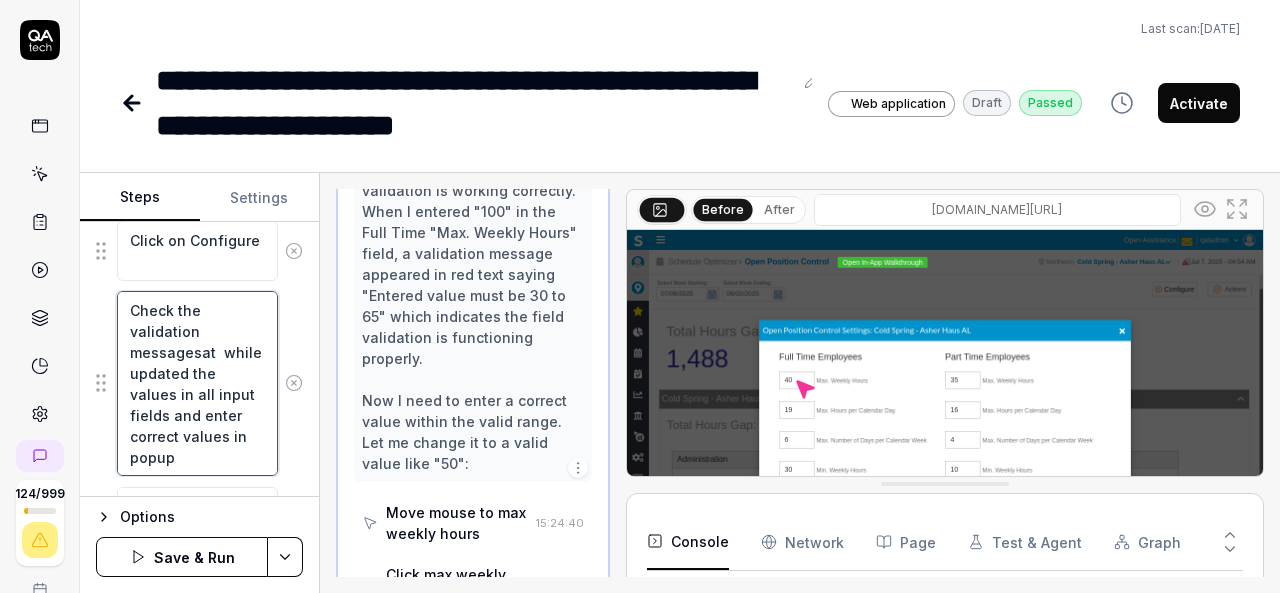 type on "*" 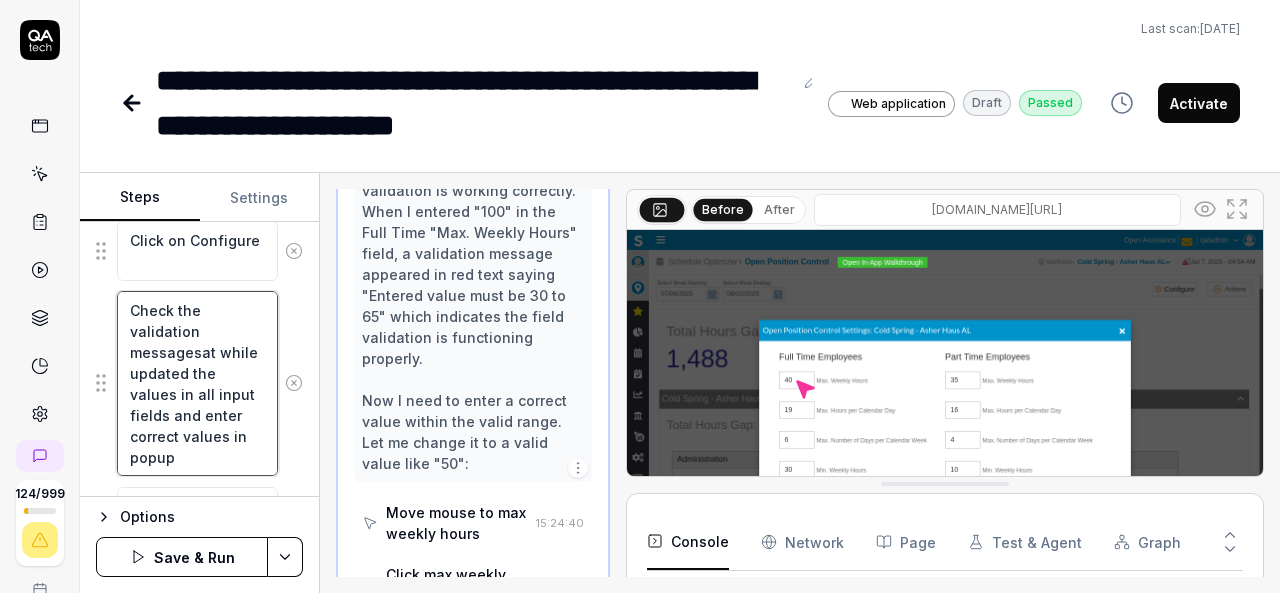 type on "*" 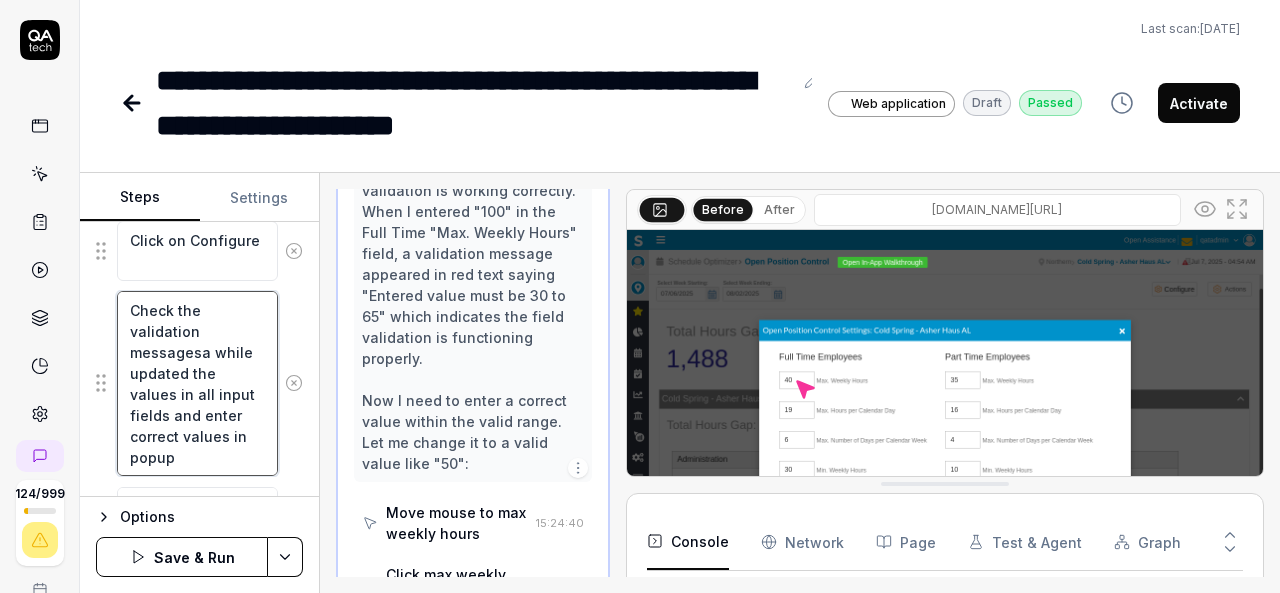 type on "*" 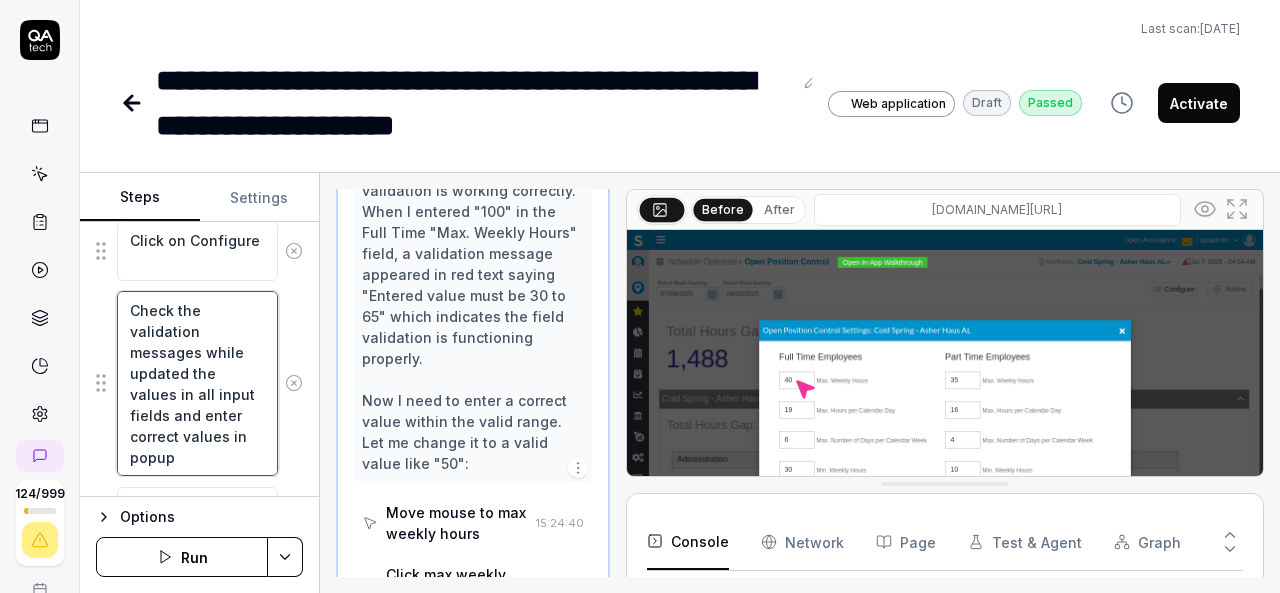type on "*" 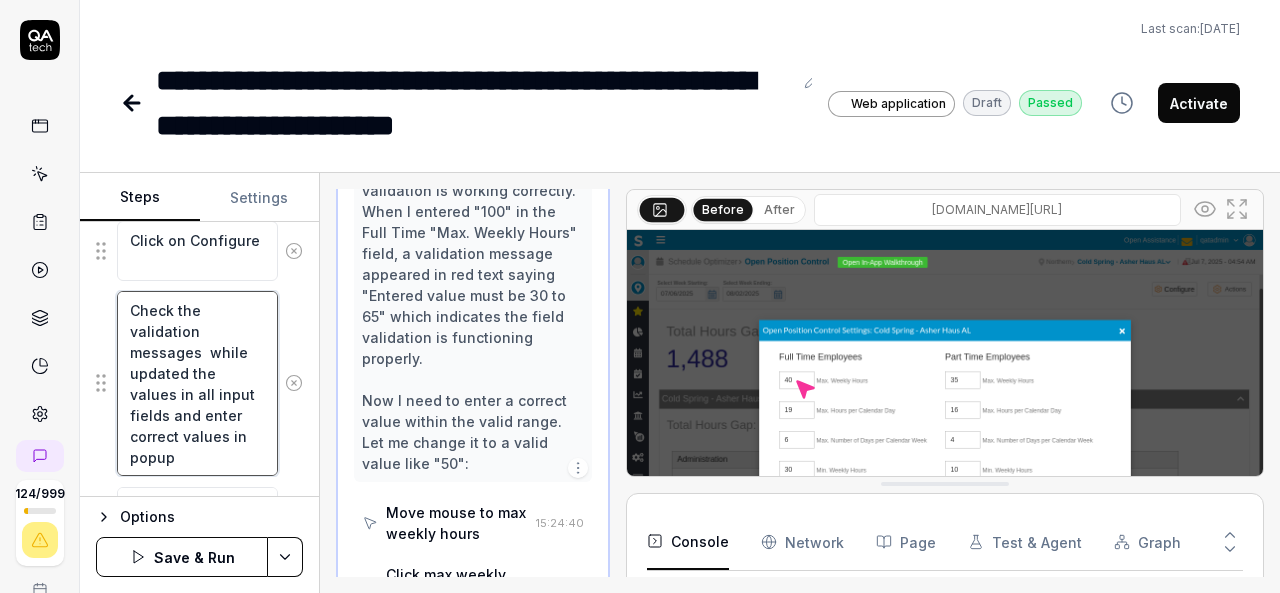 type on "*" 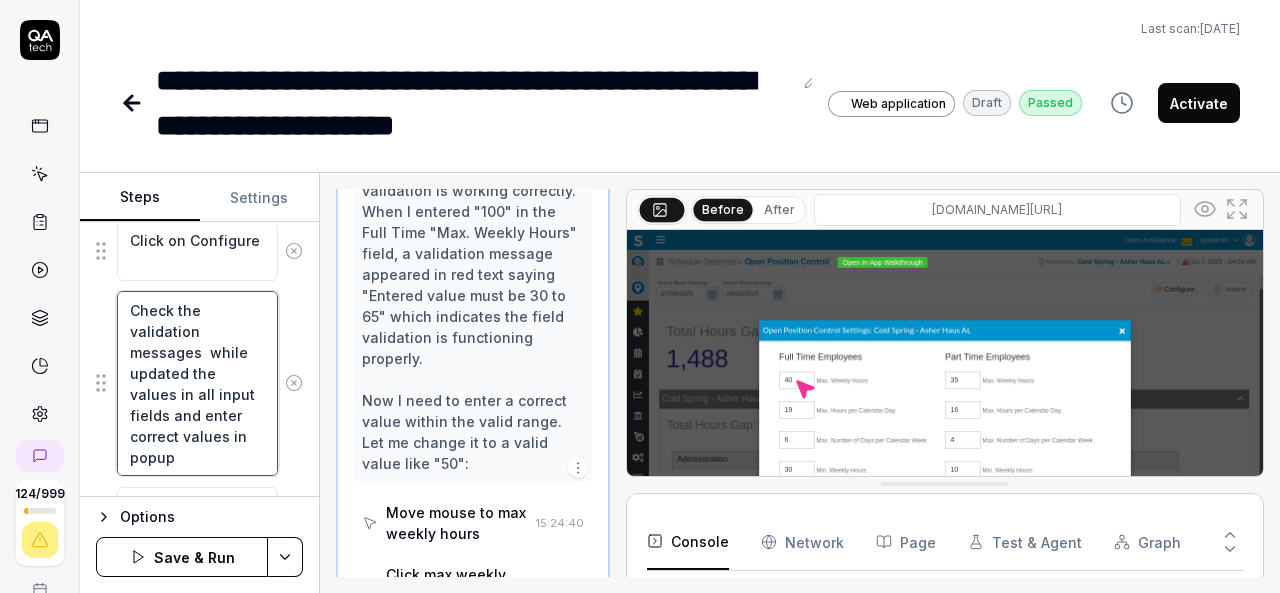 type on "Check the validation messages a while updated the values in all input fields and enter correct values in popup" 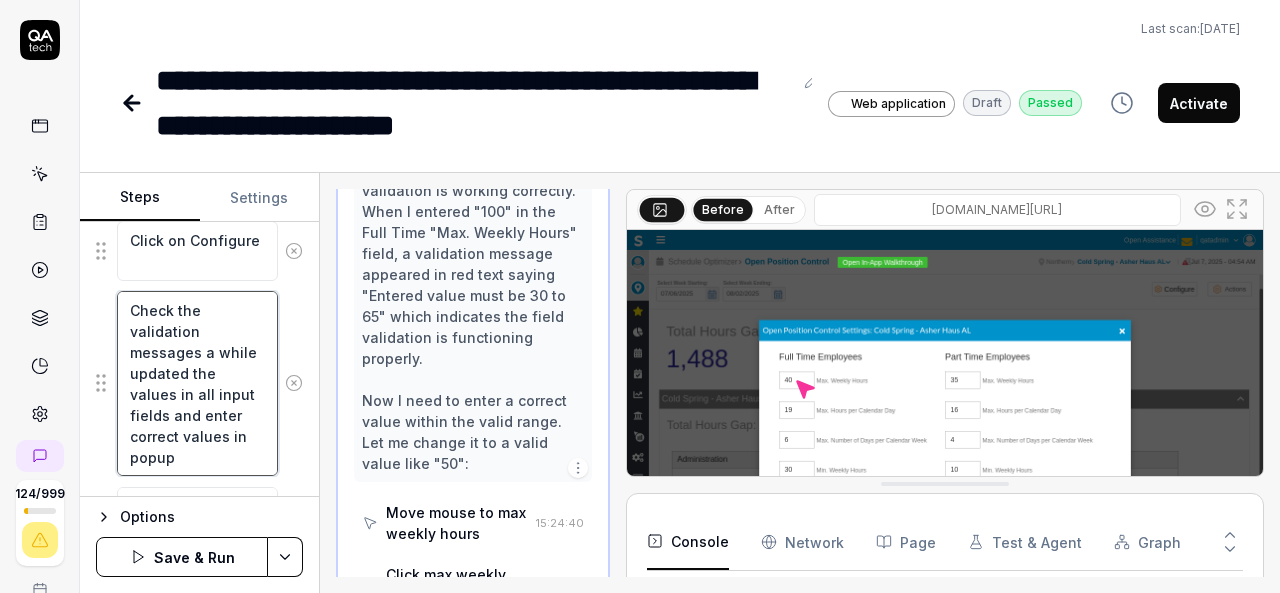 type on "*" 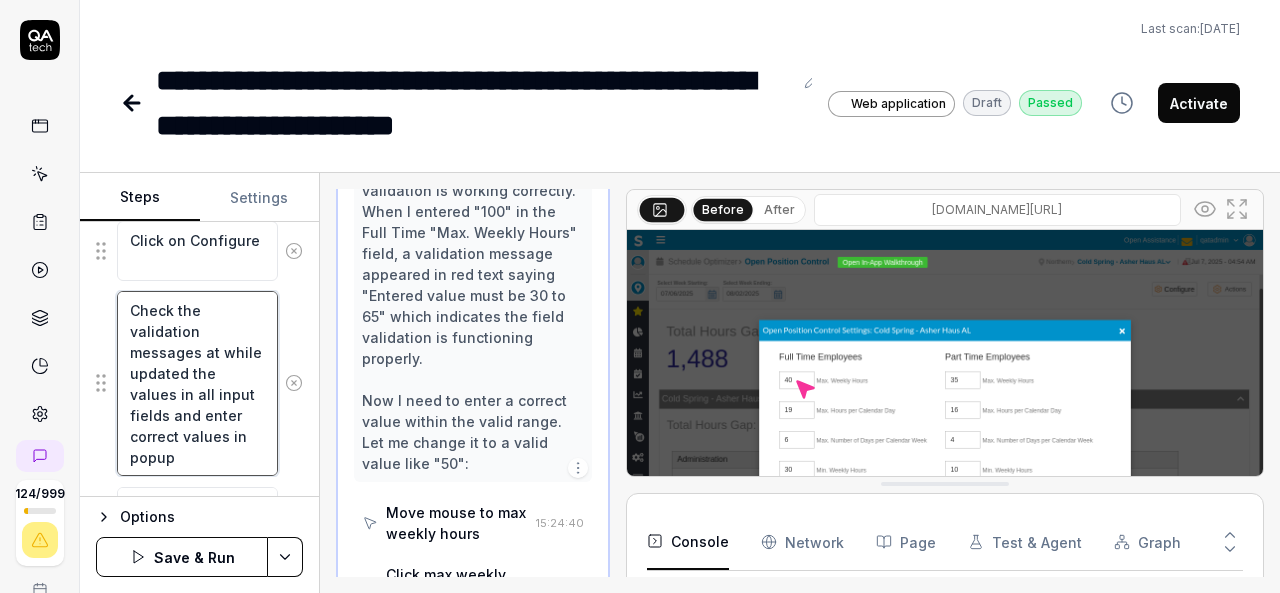 type on "*" 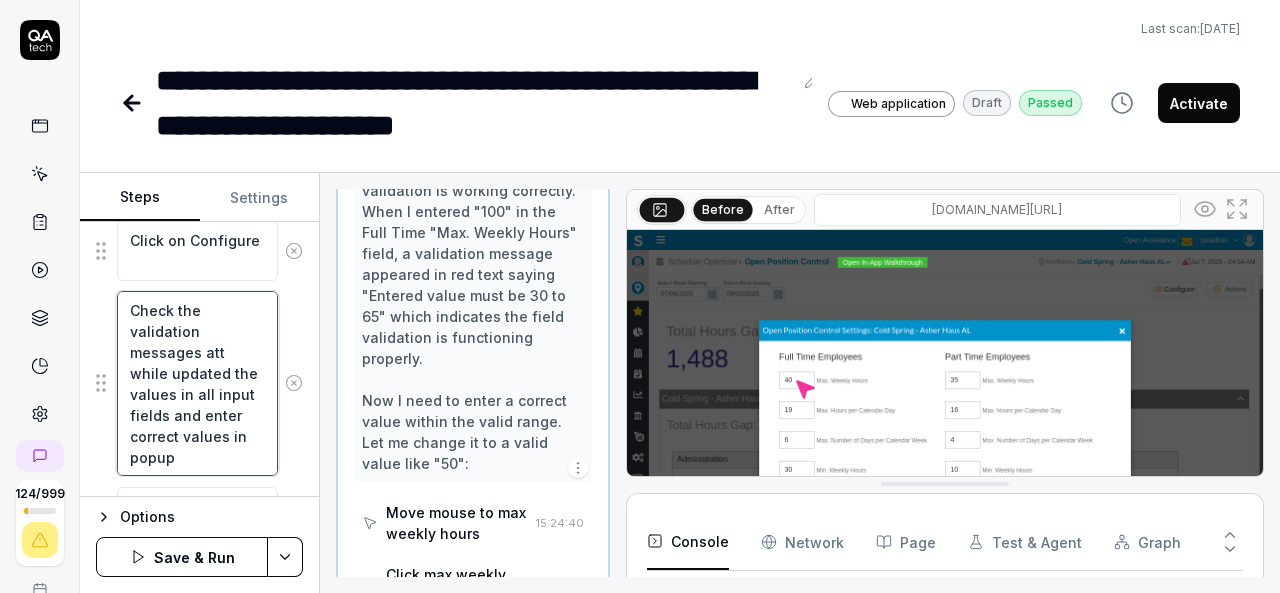type on "*" 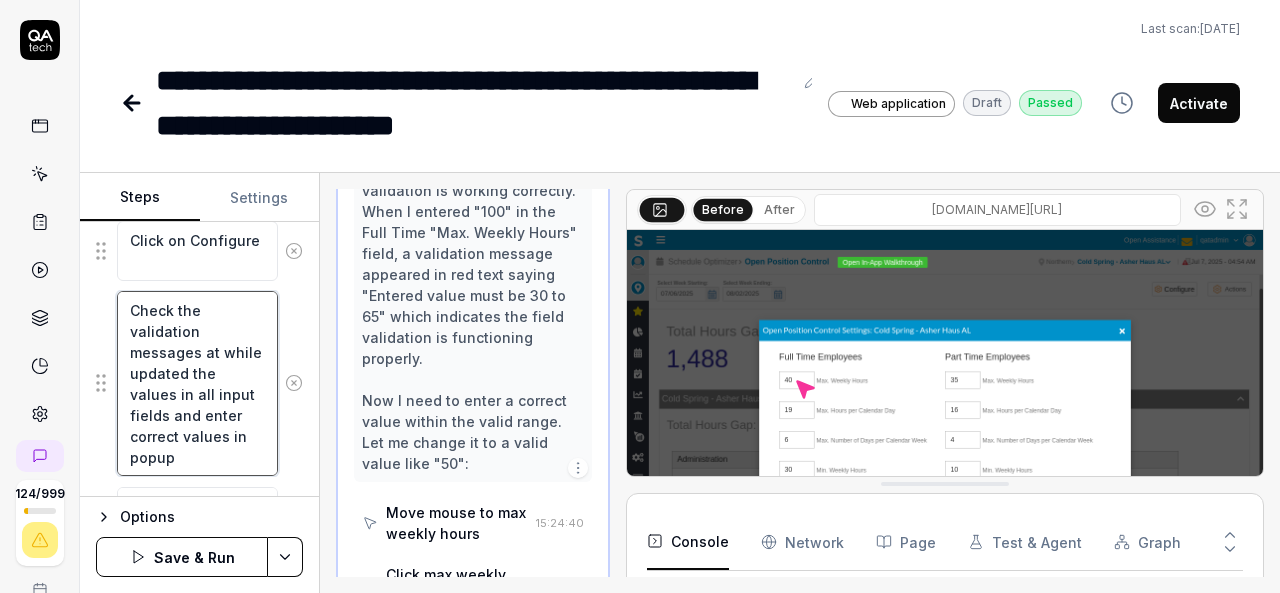 type on "*" 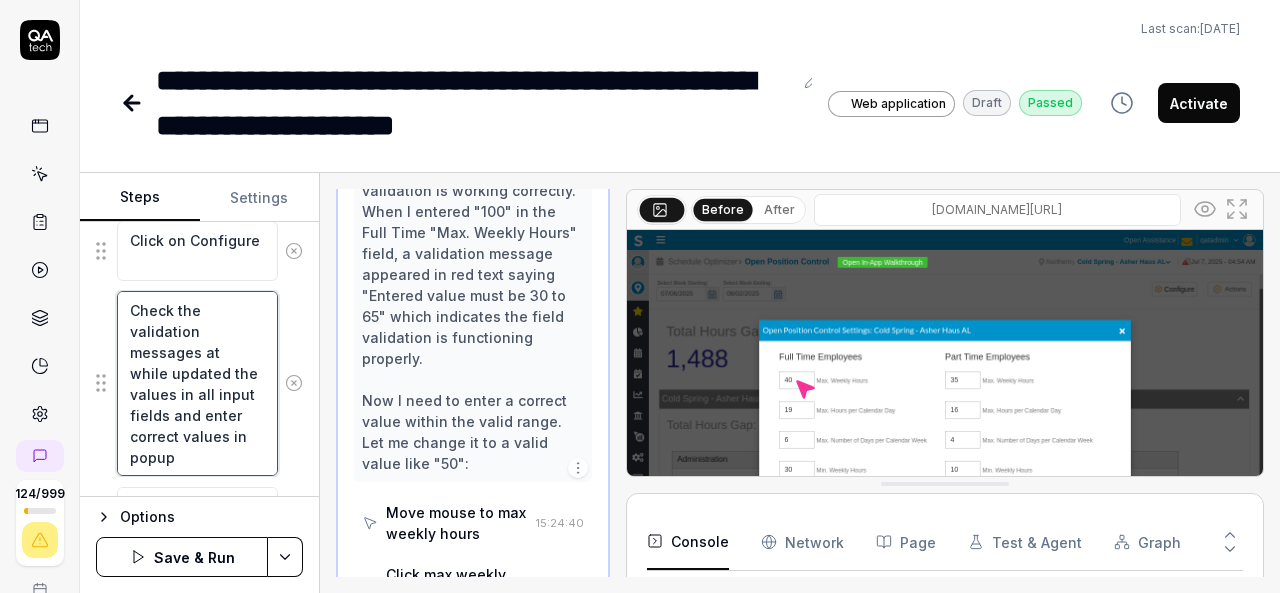 type on "*" 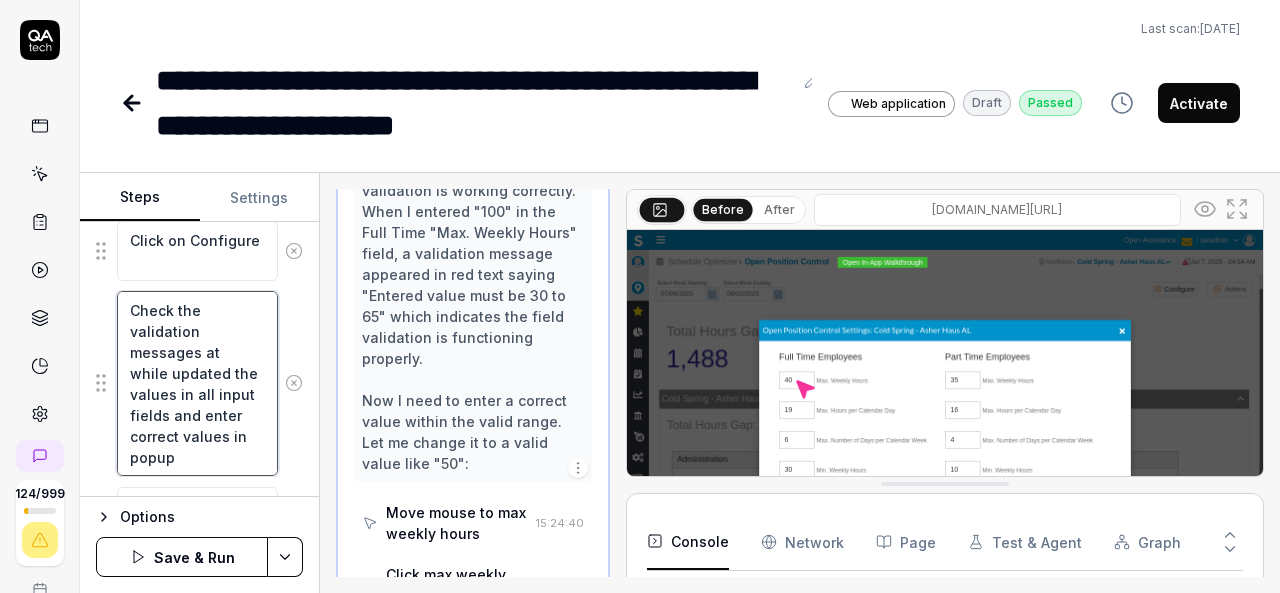 type on "Check the validation messages at a while updated the values in all input fields and enter correct values in popup" 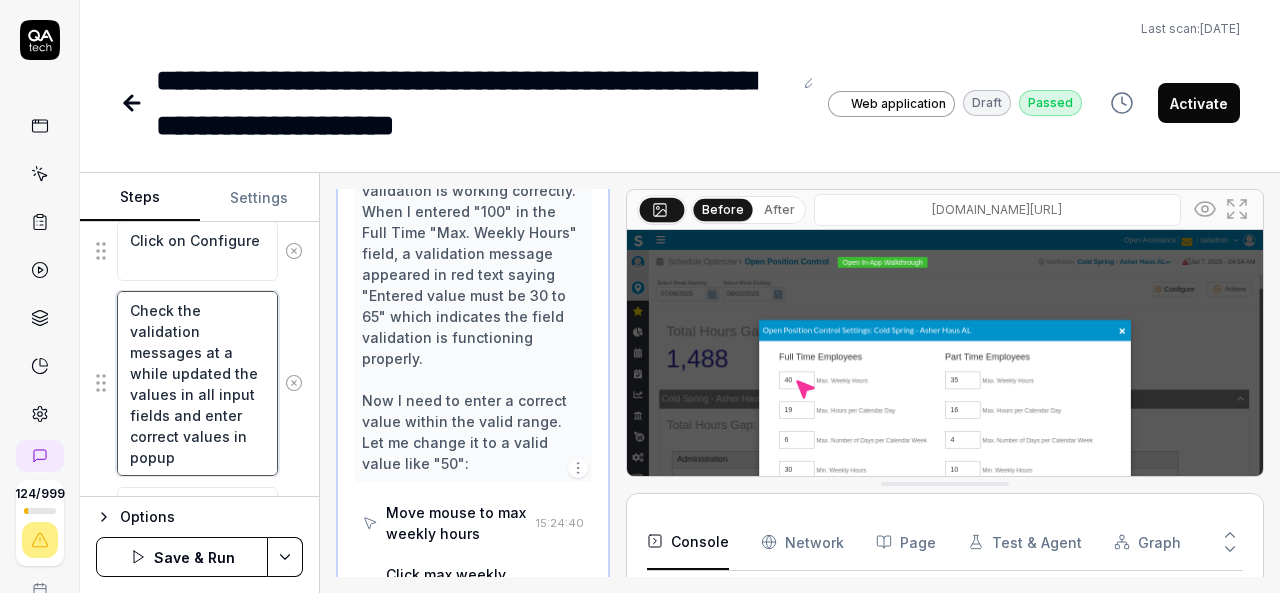 type on "*" 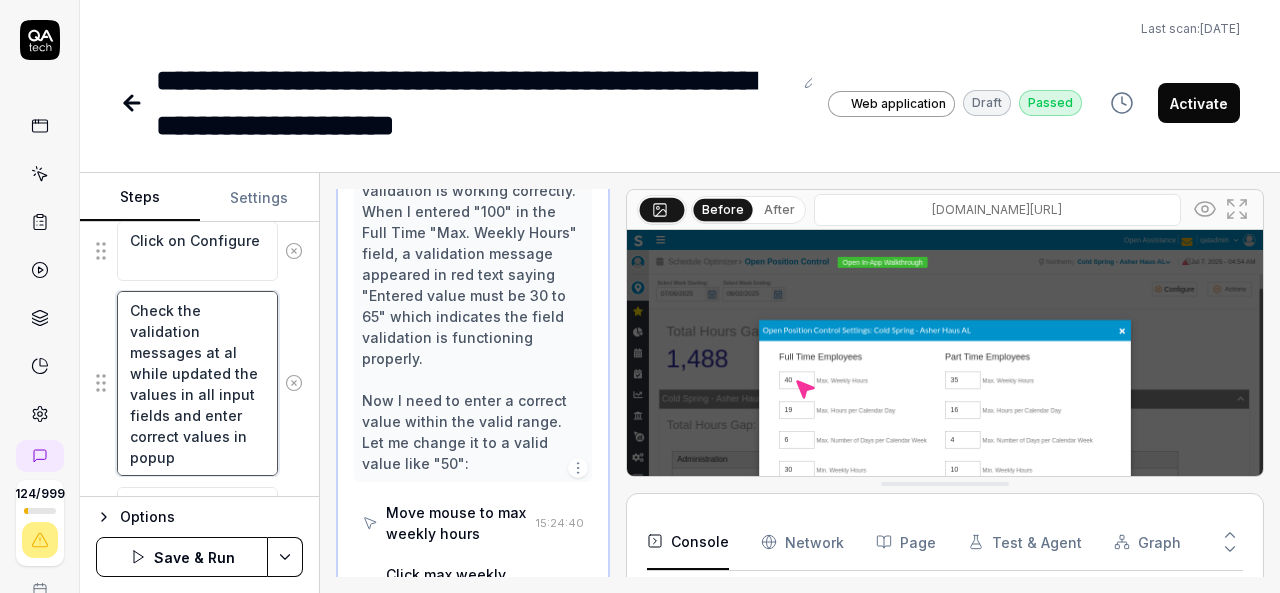 type on "*" 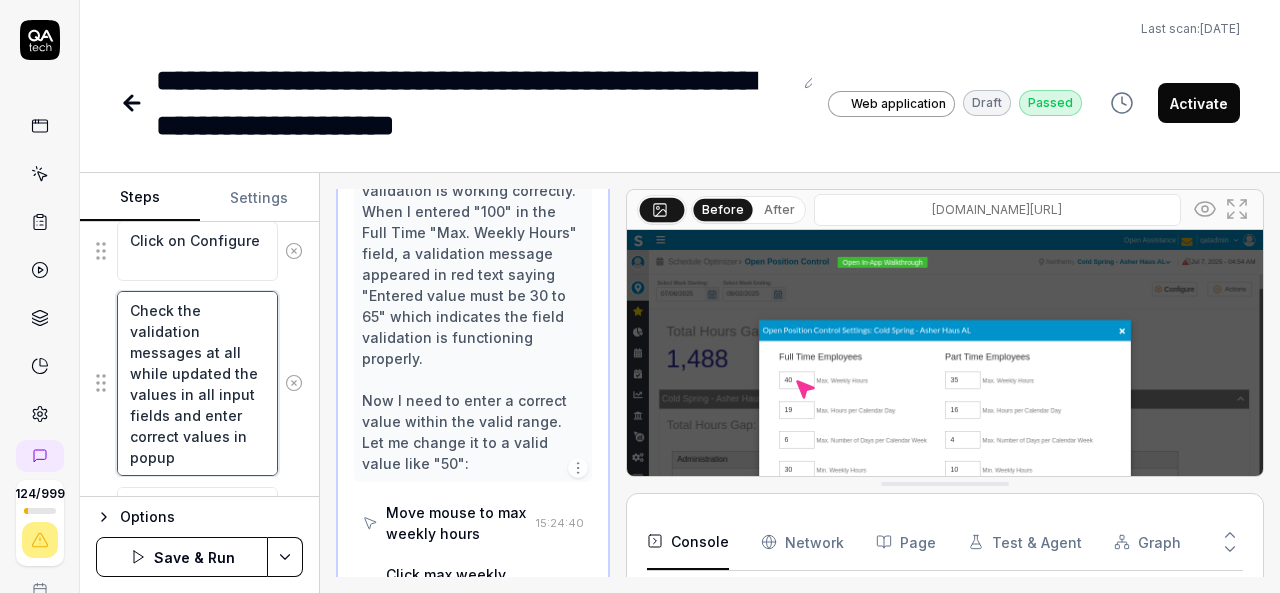 type on "*" 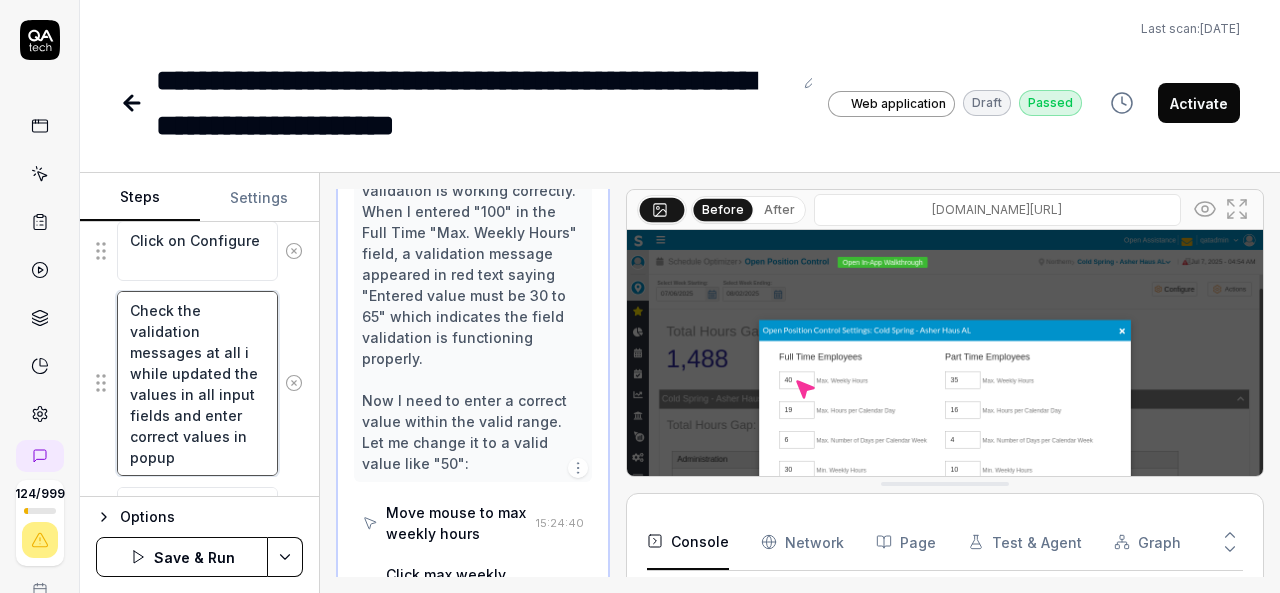 type on "*" 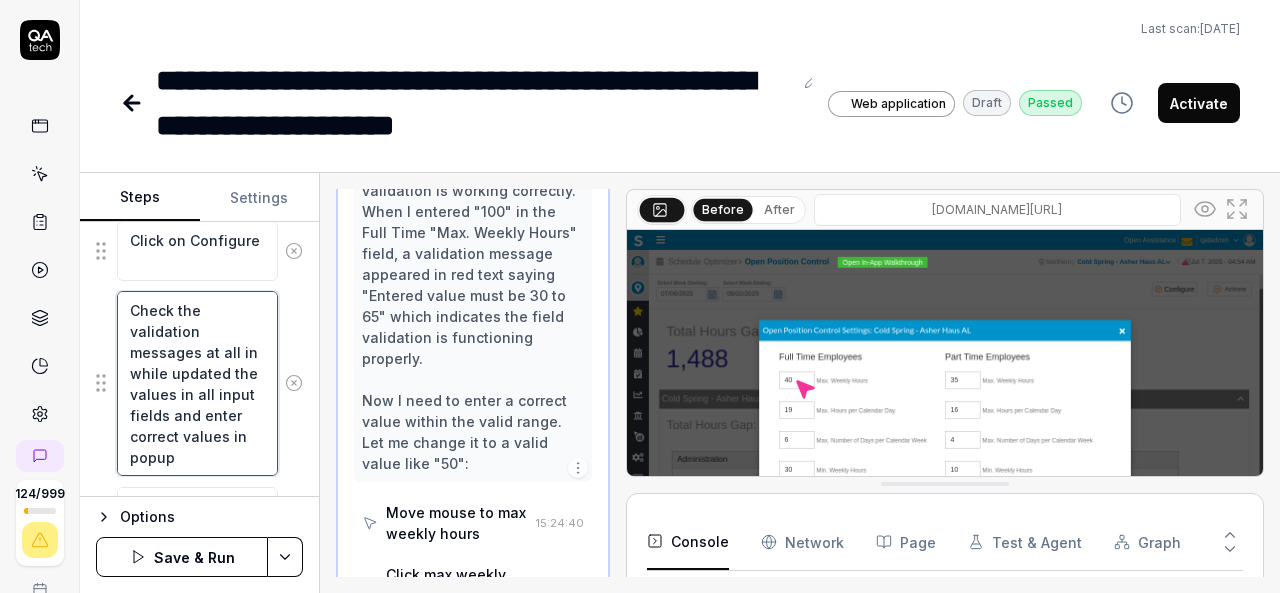 type on "*" 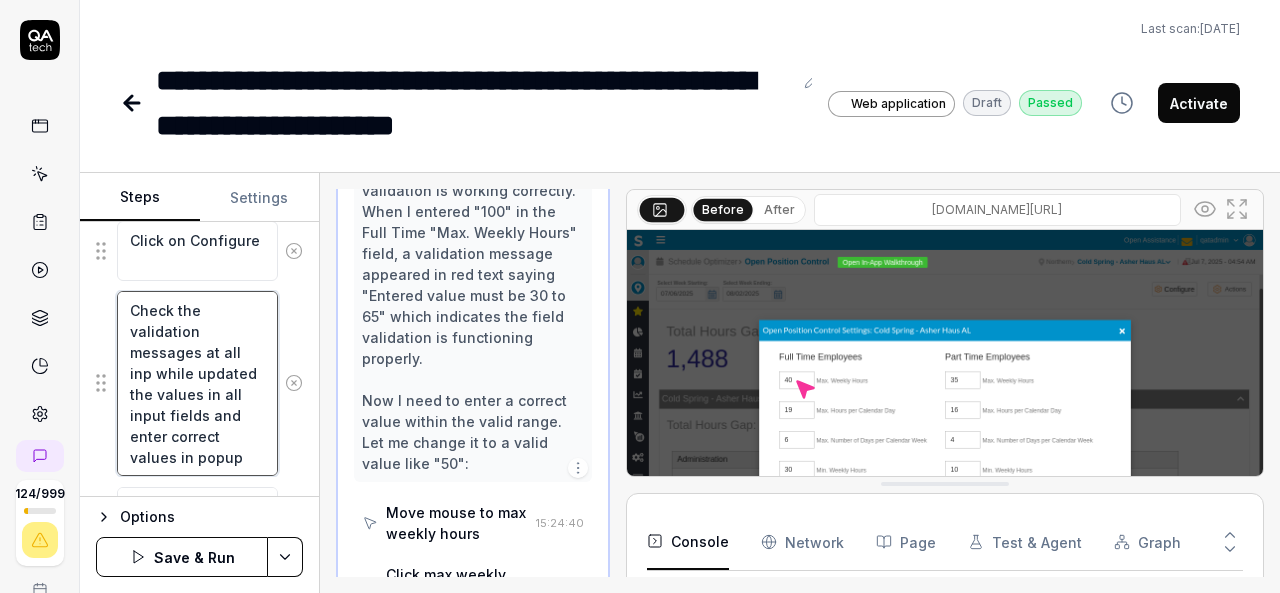 type on "*" 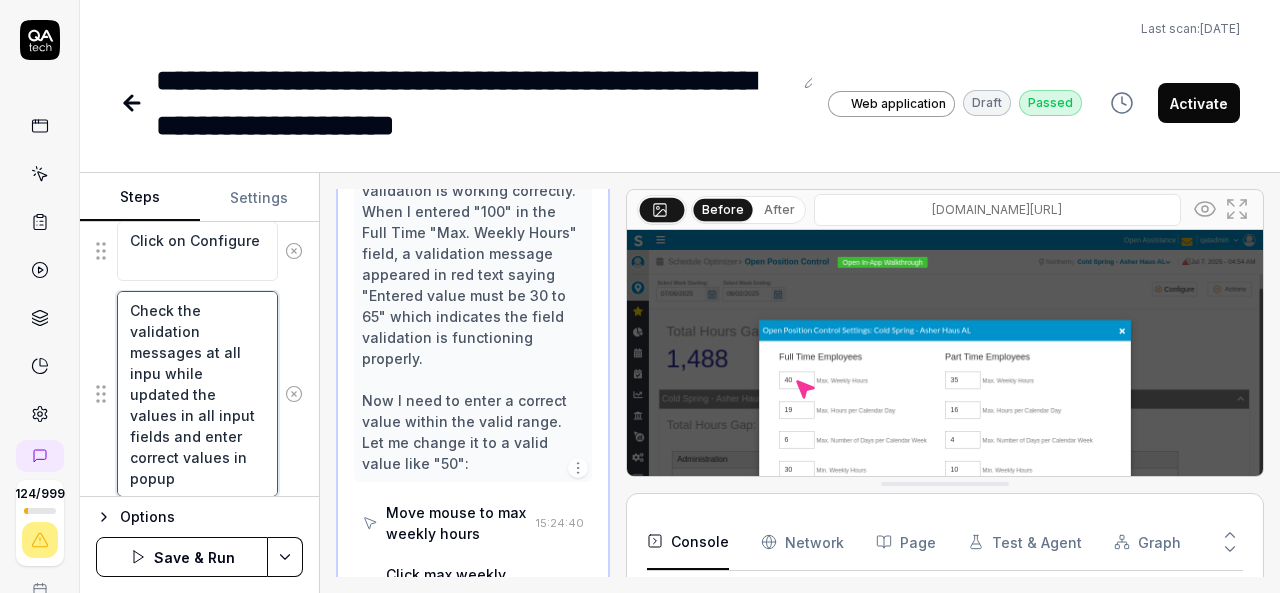 type on "*" 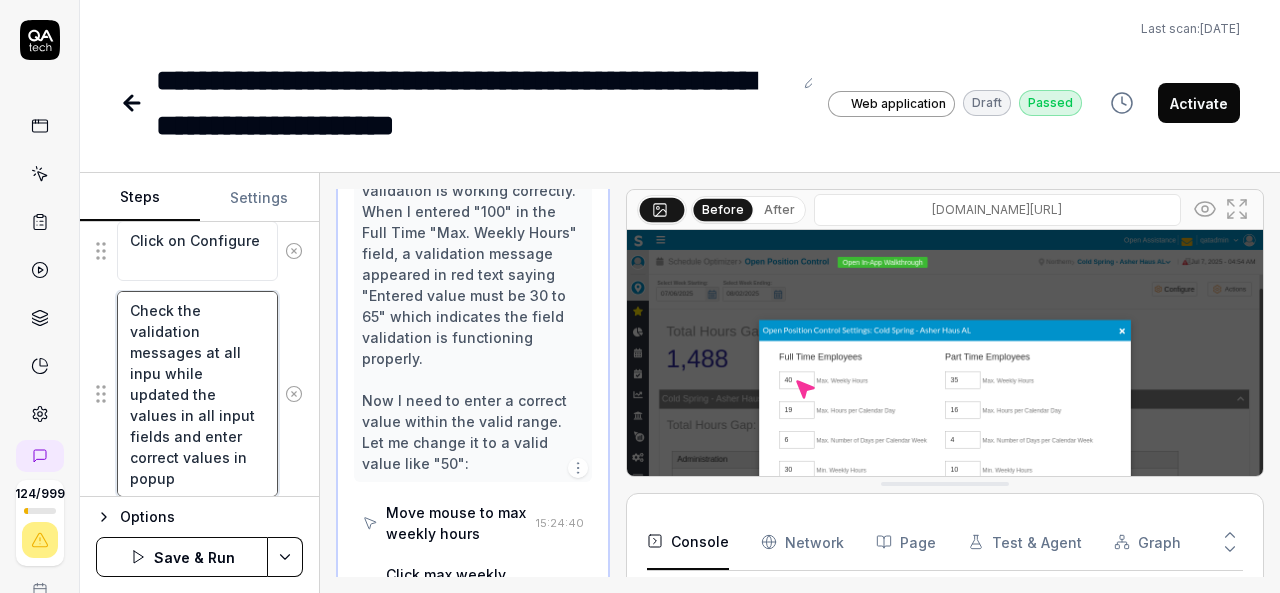 type on "Check the validation messages at all input while updated the values in all input fields and enter correct values in popup" 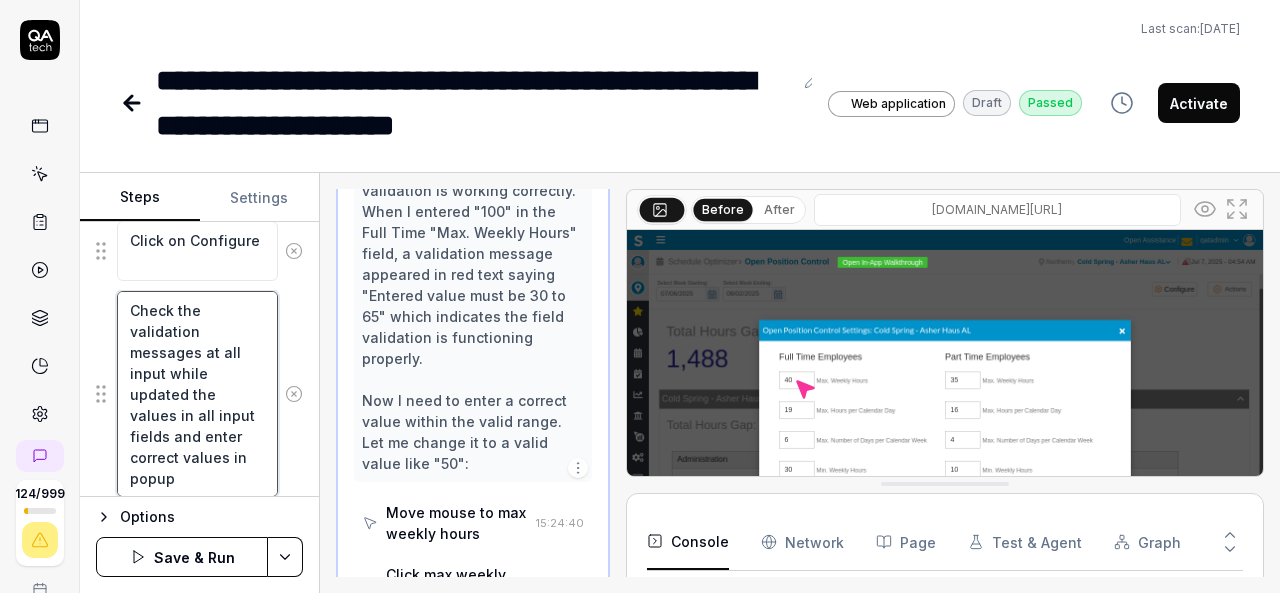 type on "*" 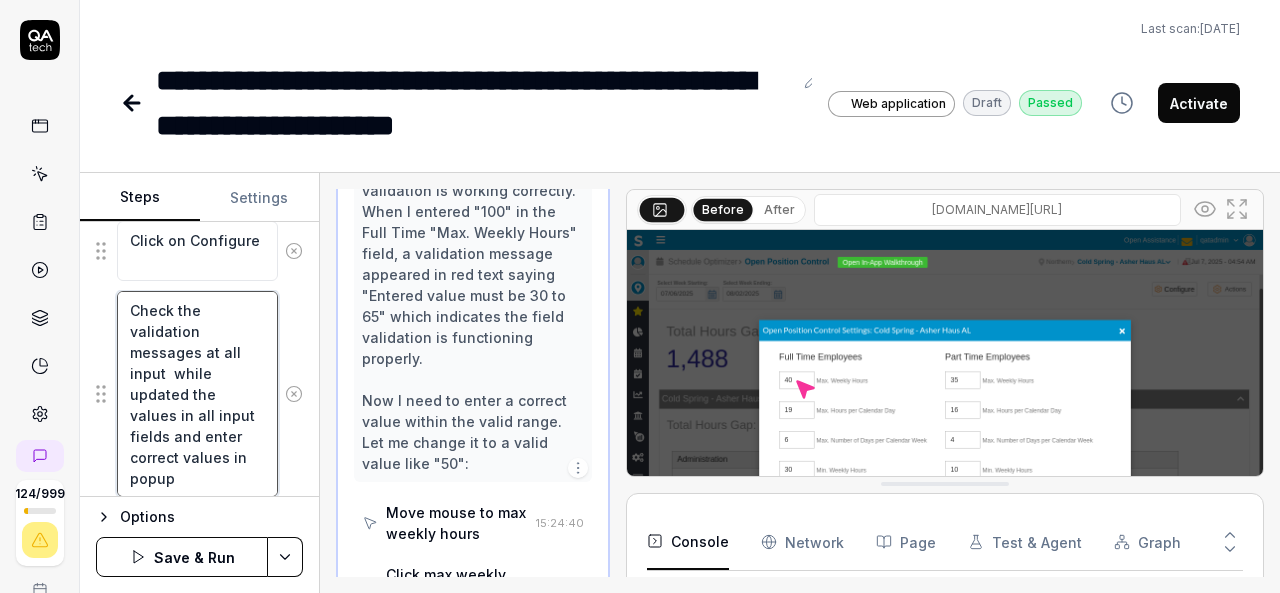 type on "*" 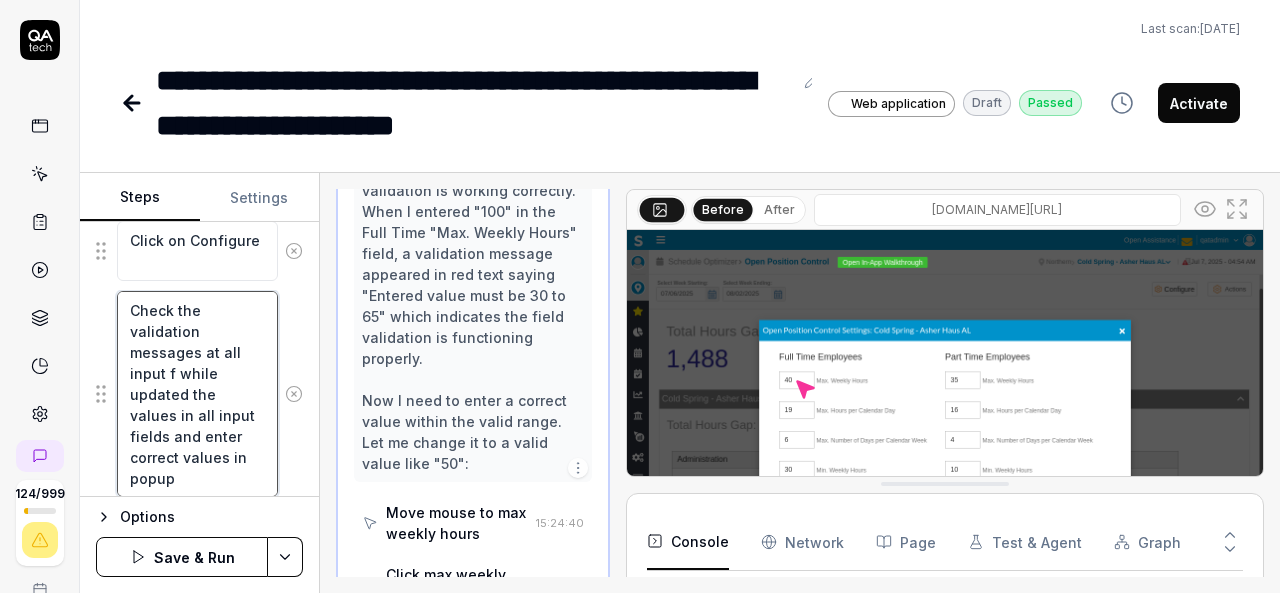 type on "*" 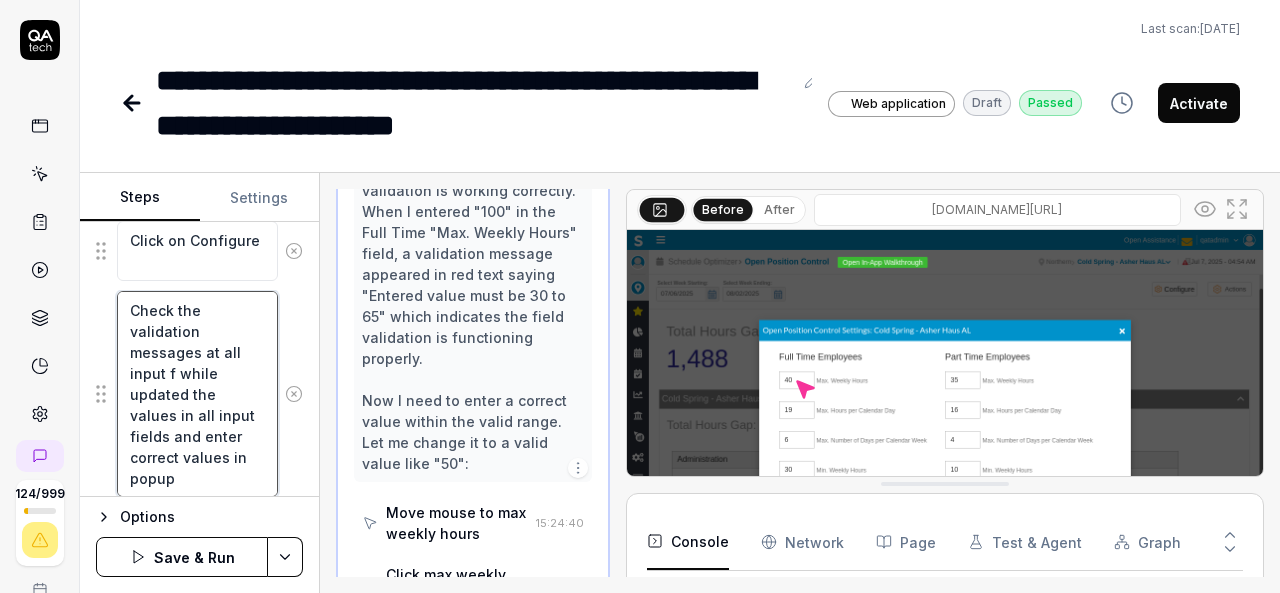 type on "Check the validation messages at all input fi while updated the values in all input fields and enter correct values in popup" 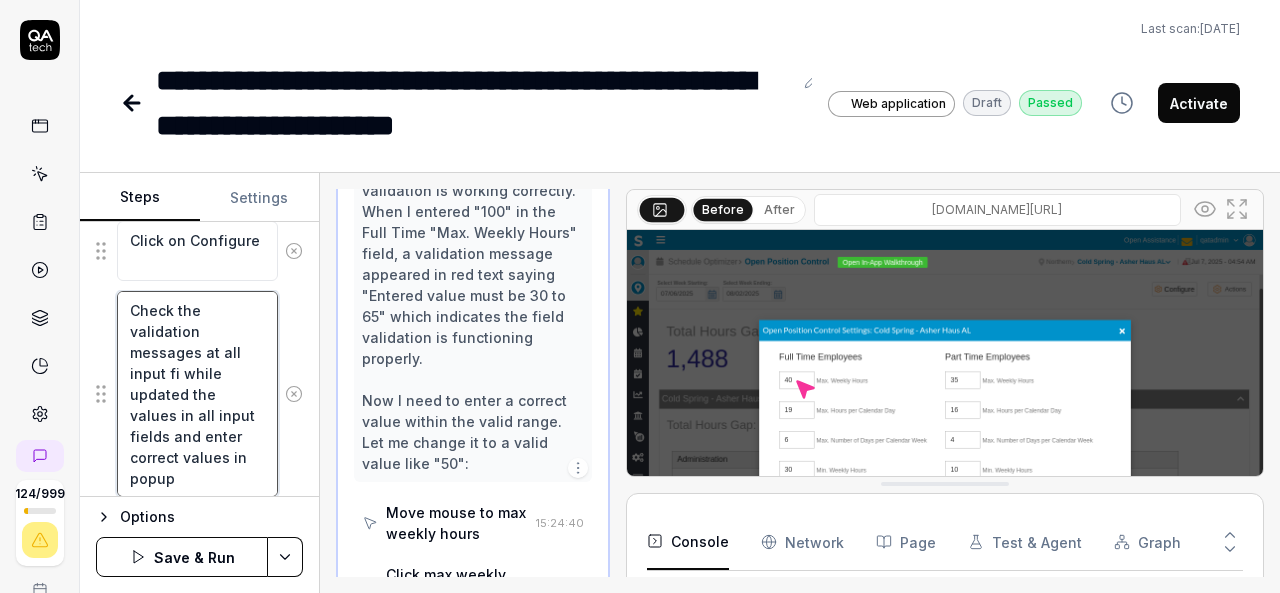 type on "*" 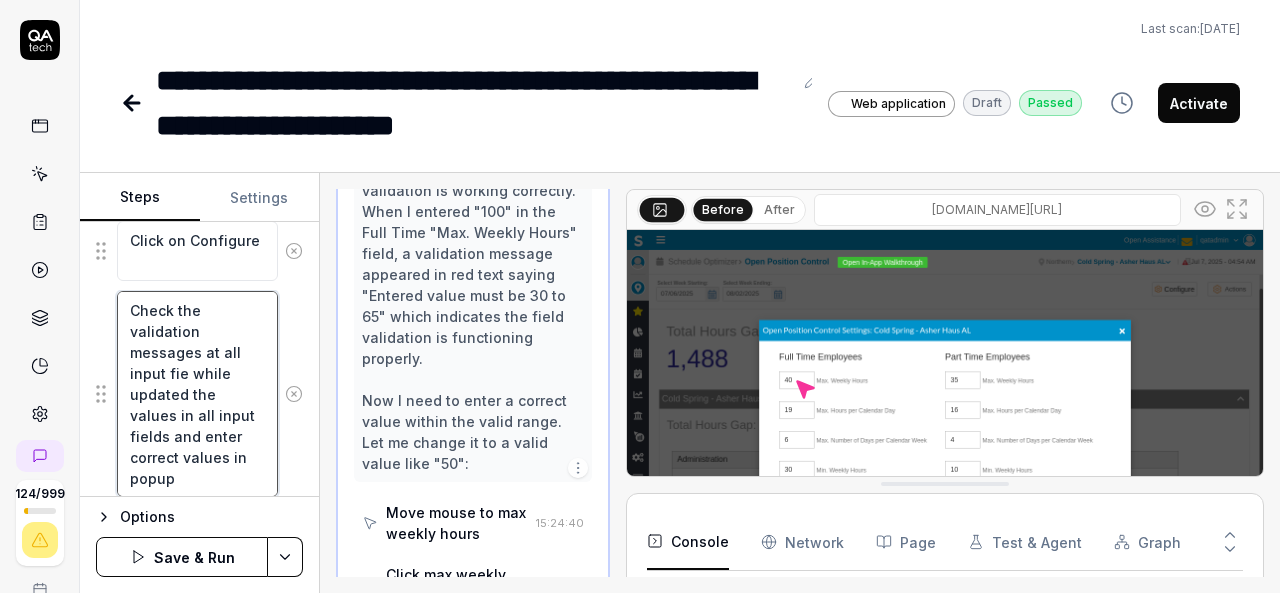 type on "*" 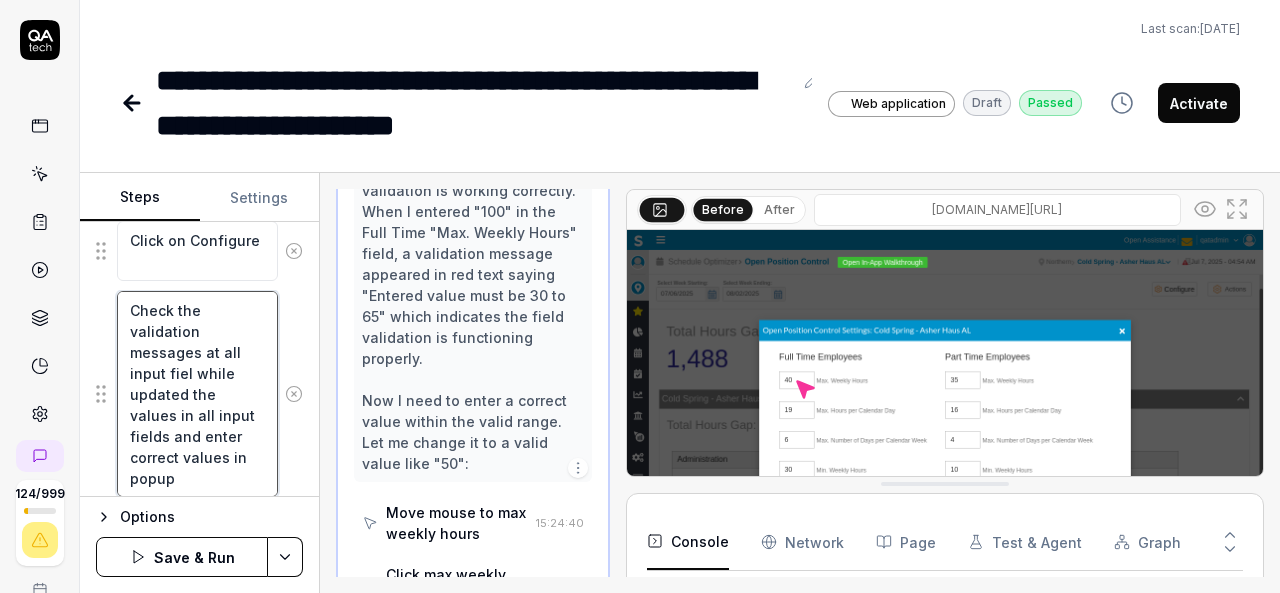 type on "*" 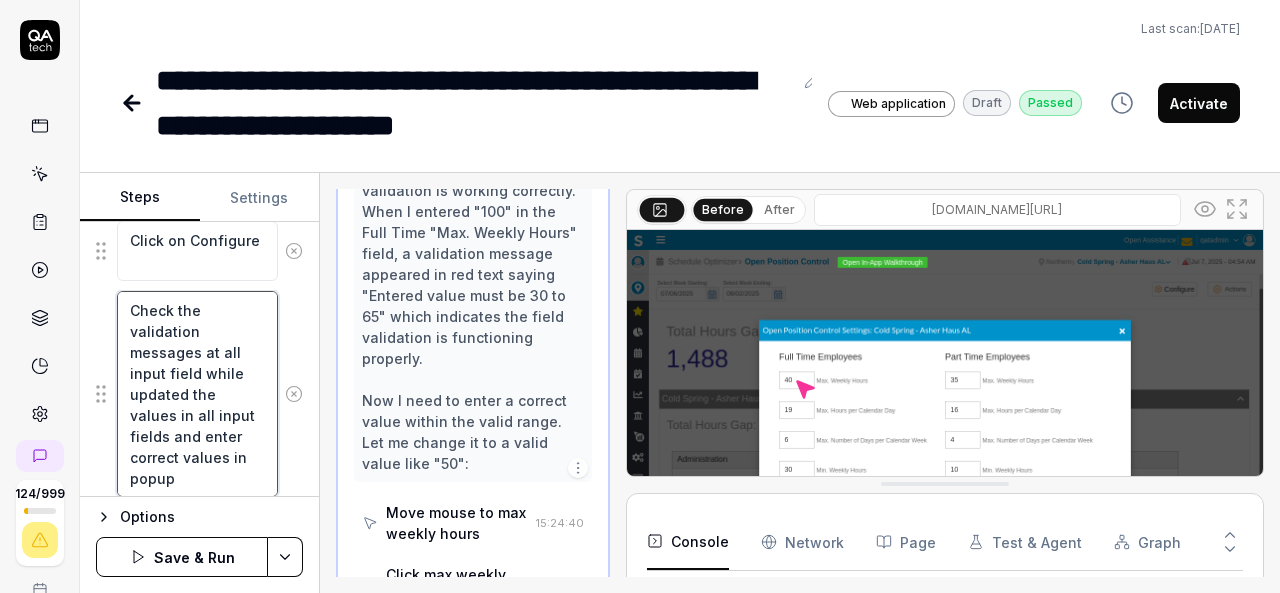 type on "*" 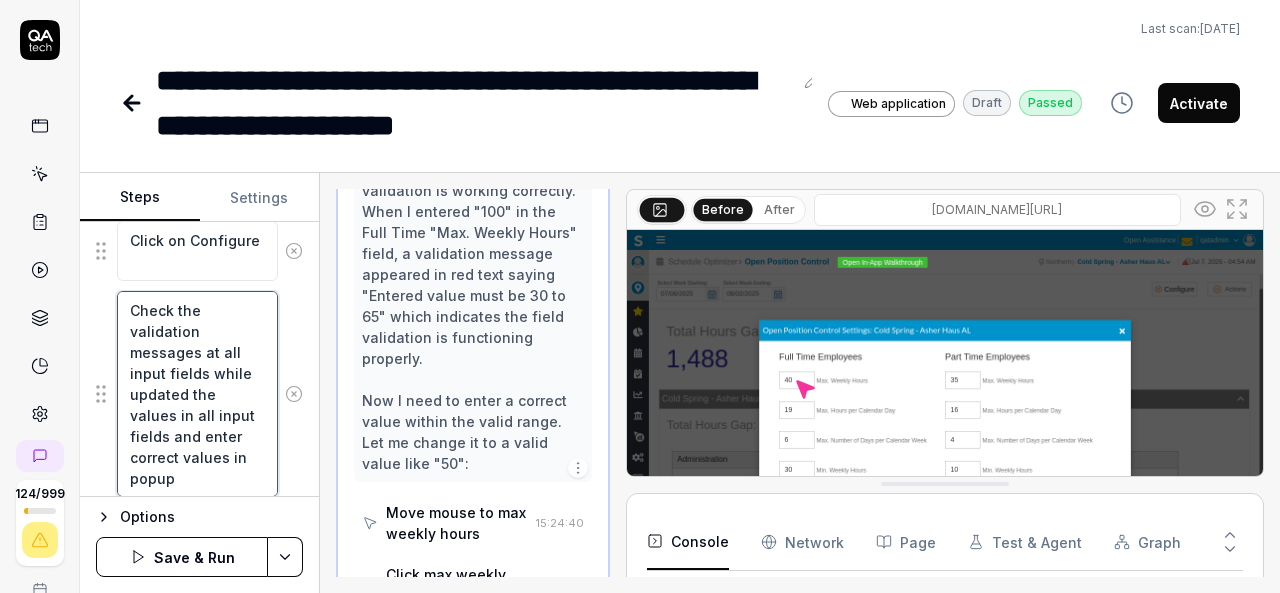 type on "*" 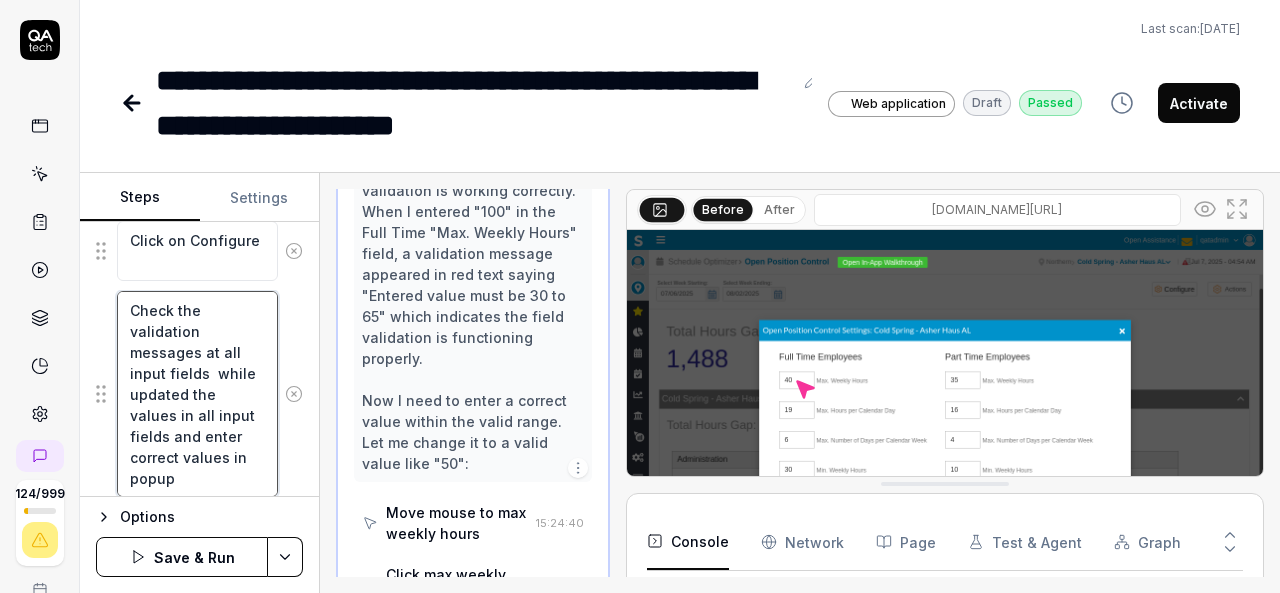 click on "Check the validation messages at all input fields  while updated the values in all input fields and enter correct values in popup" at bounding box center (197, 394) 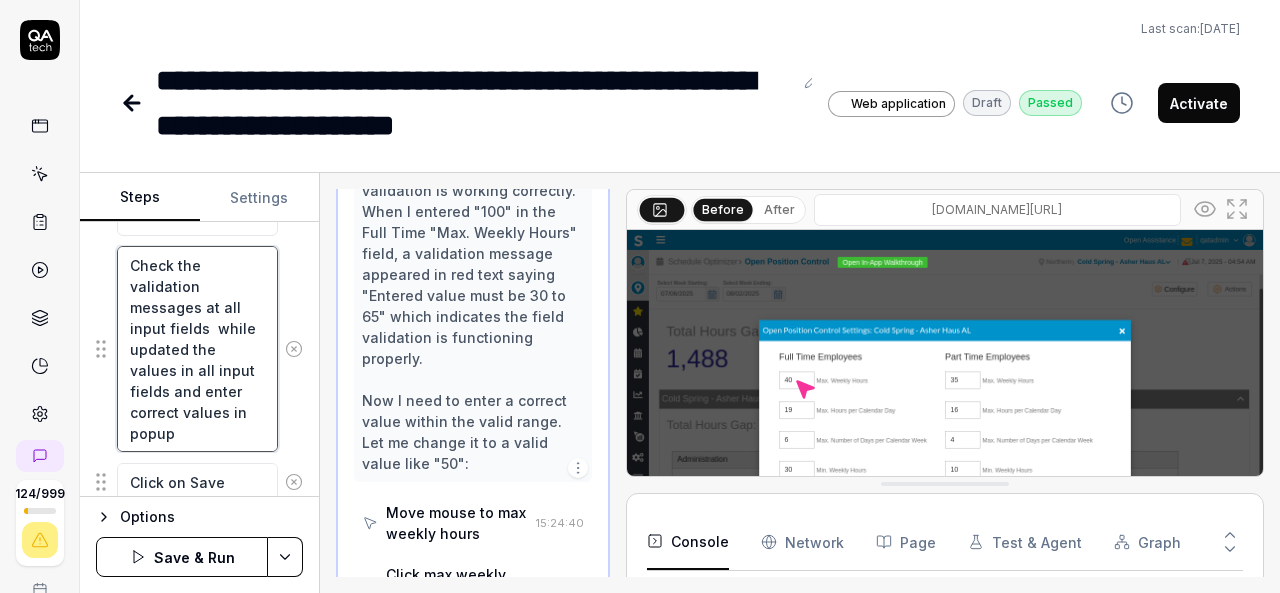 scroll, scrollTop: 1583, scrollLeft: 0, axis: vertical 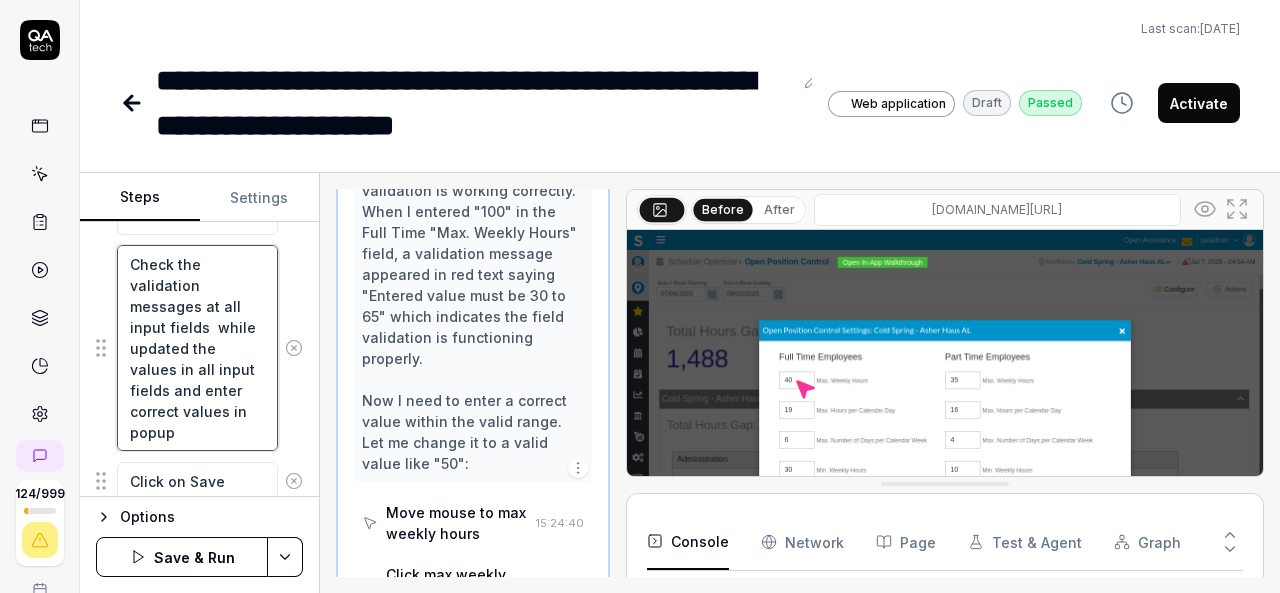 click on "Check the validation messages at all input fields  while updated the values in all input fields and enter correct values in popup" at bounding box center (197, 348) 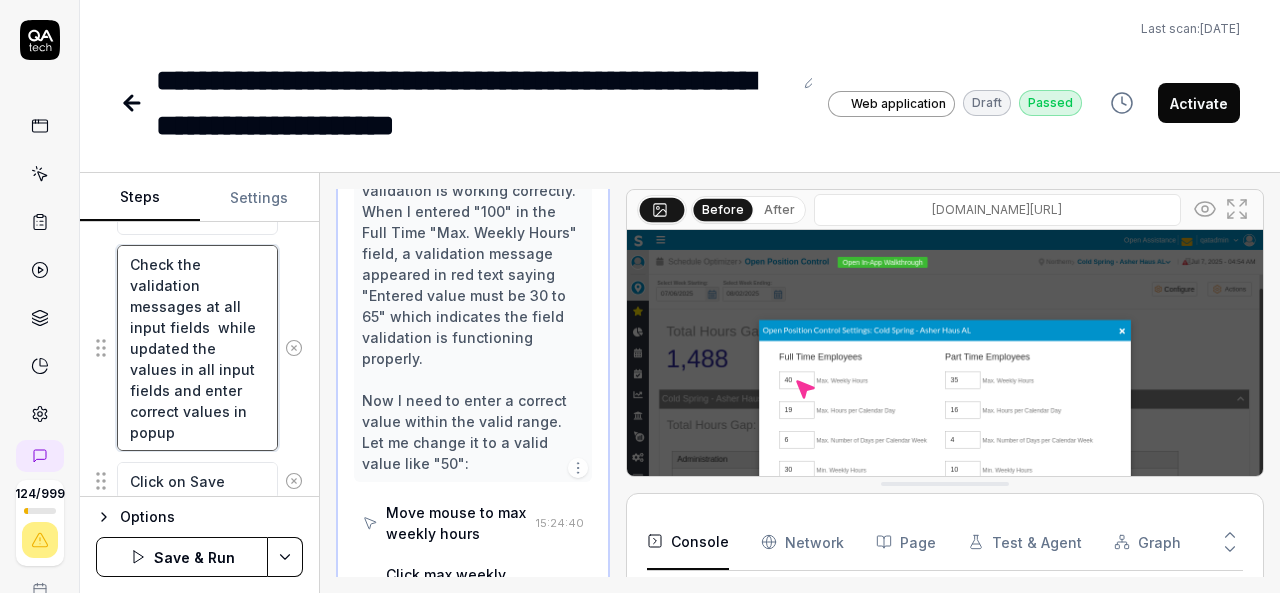 type on "*" 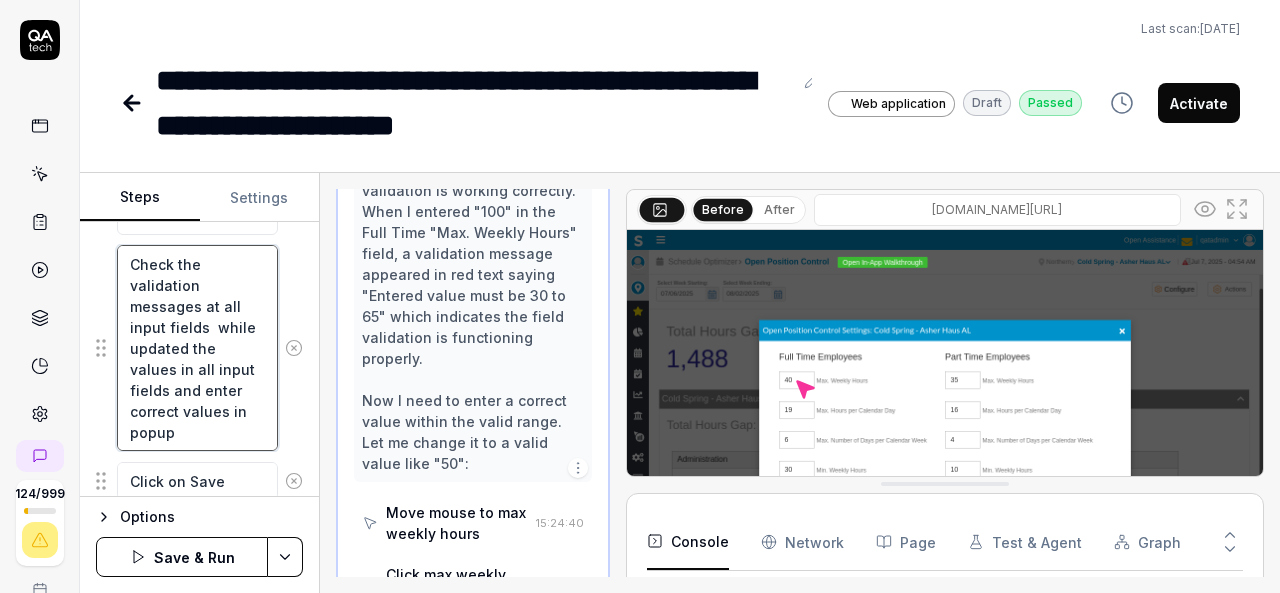 type on "Check the validation messages at all input fields  while updated the values in all input fields and enter correct values in popu" 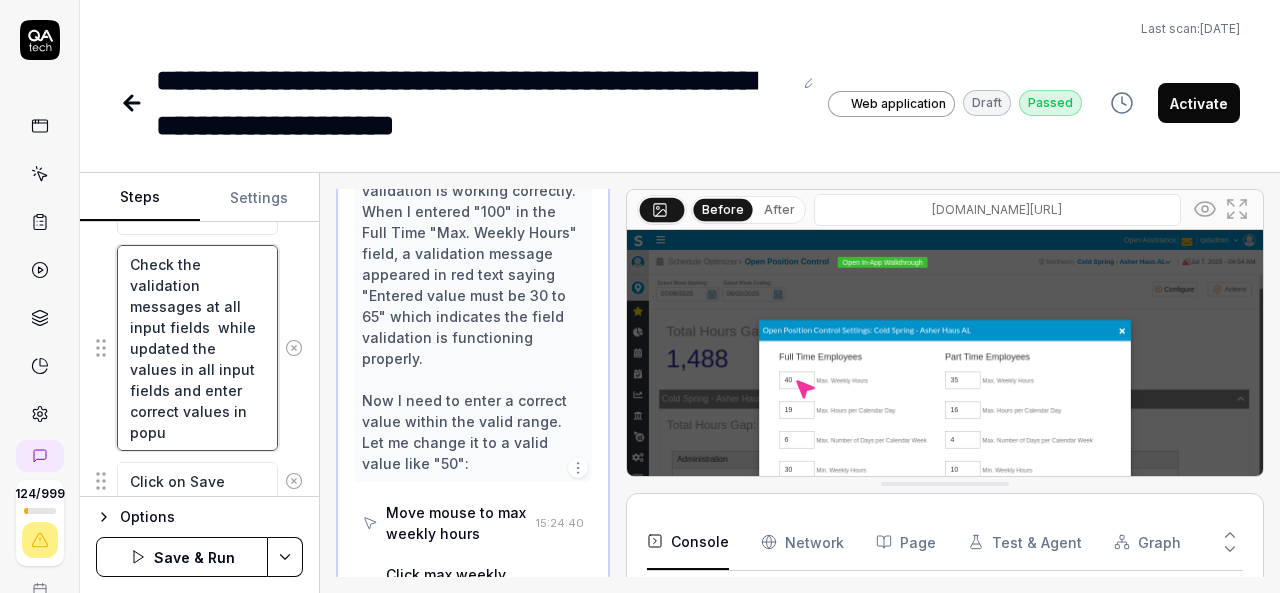 type on "*" 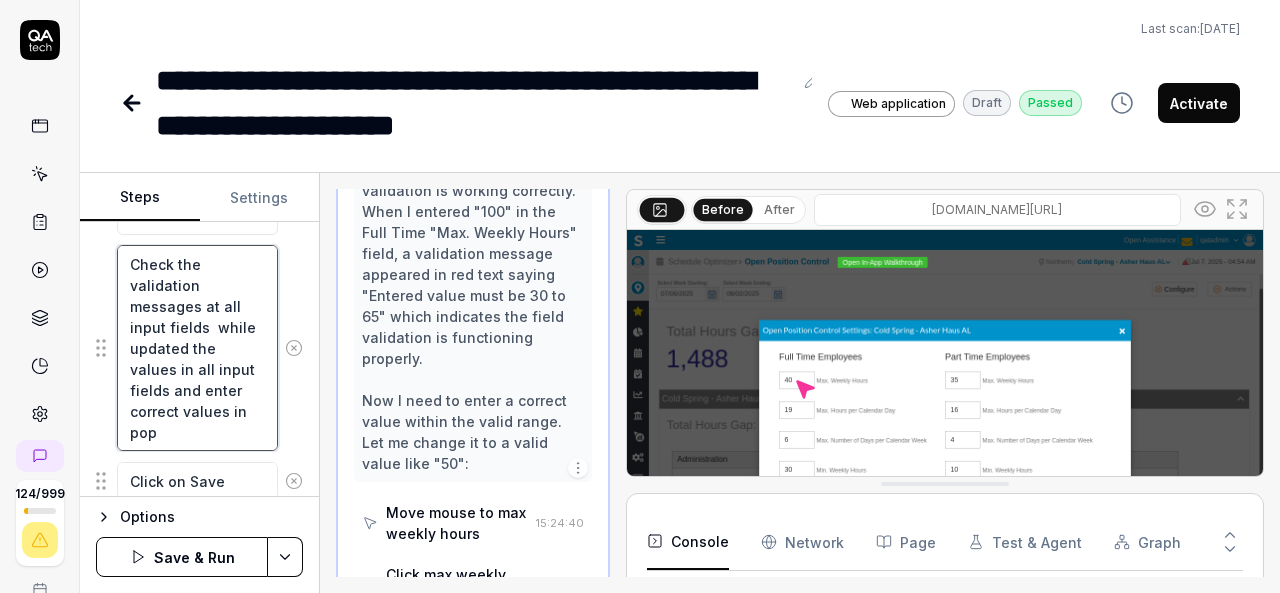 type on "*" 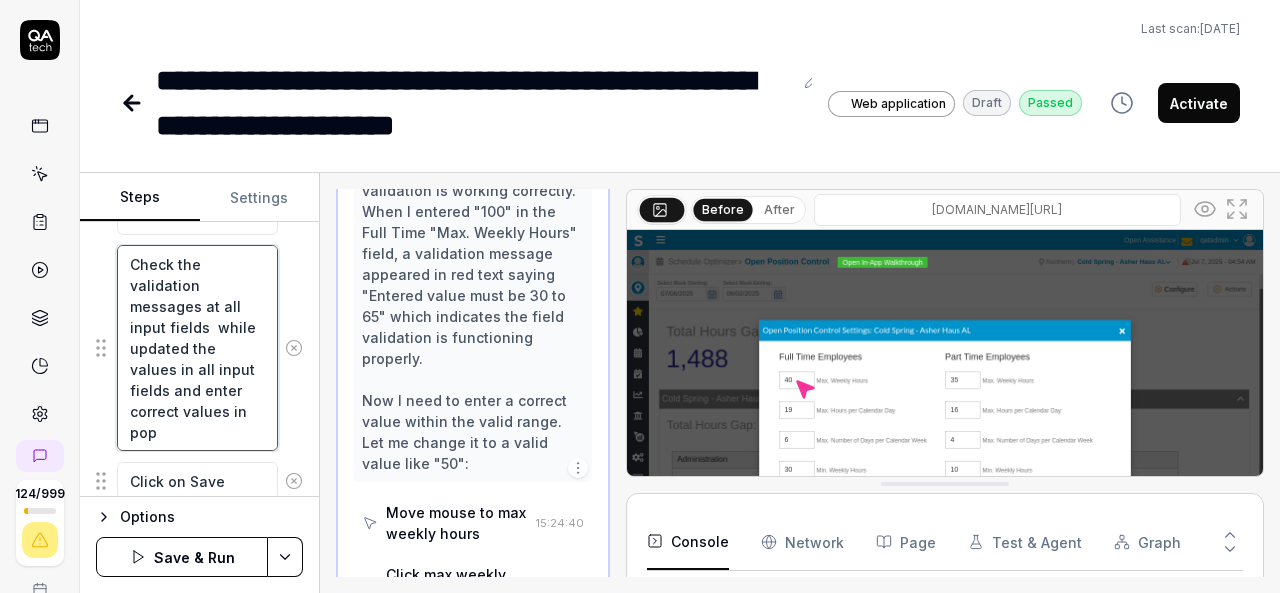 type on "Check the validation messages at all input fields  while updated the values in all input fields and enter correct values in po" 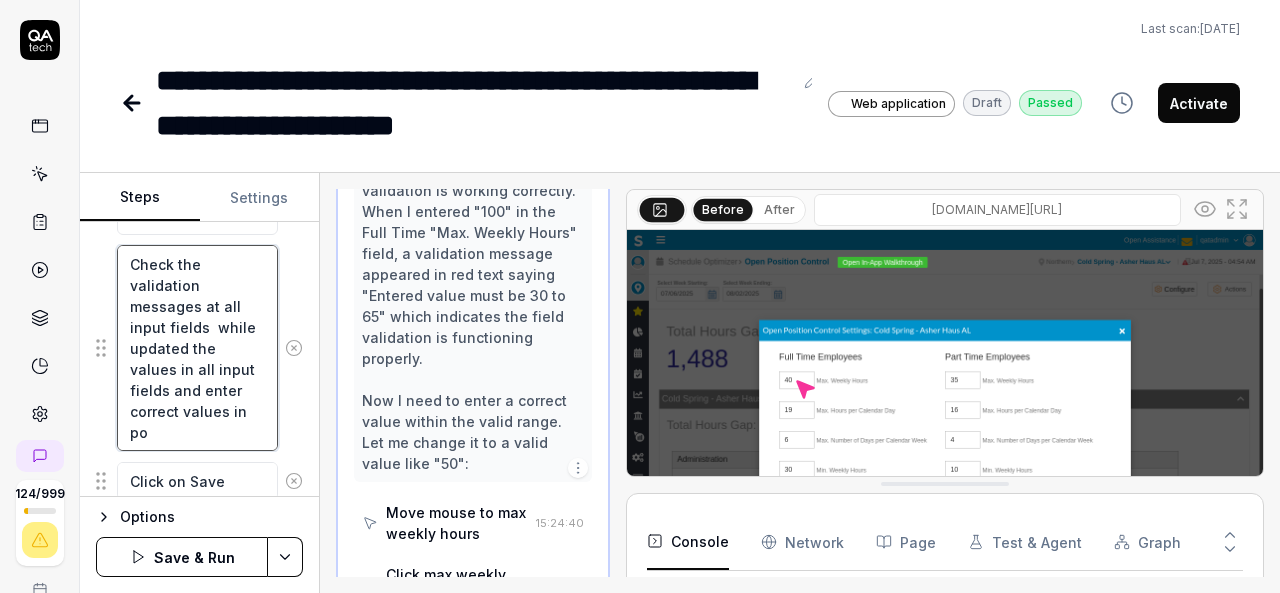type on "*" 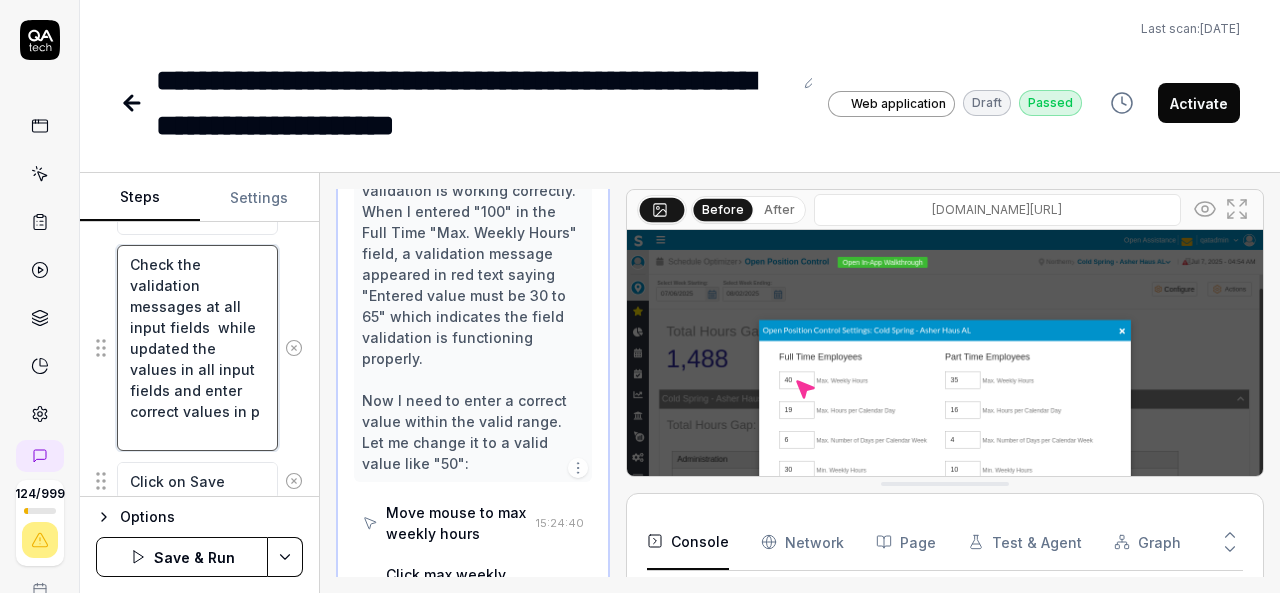 type on "*" 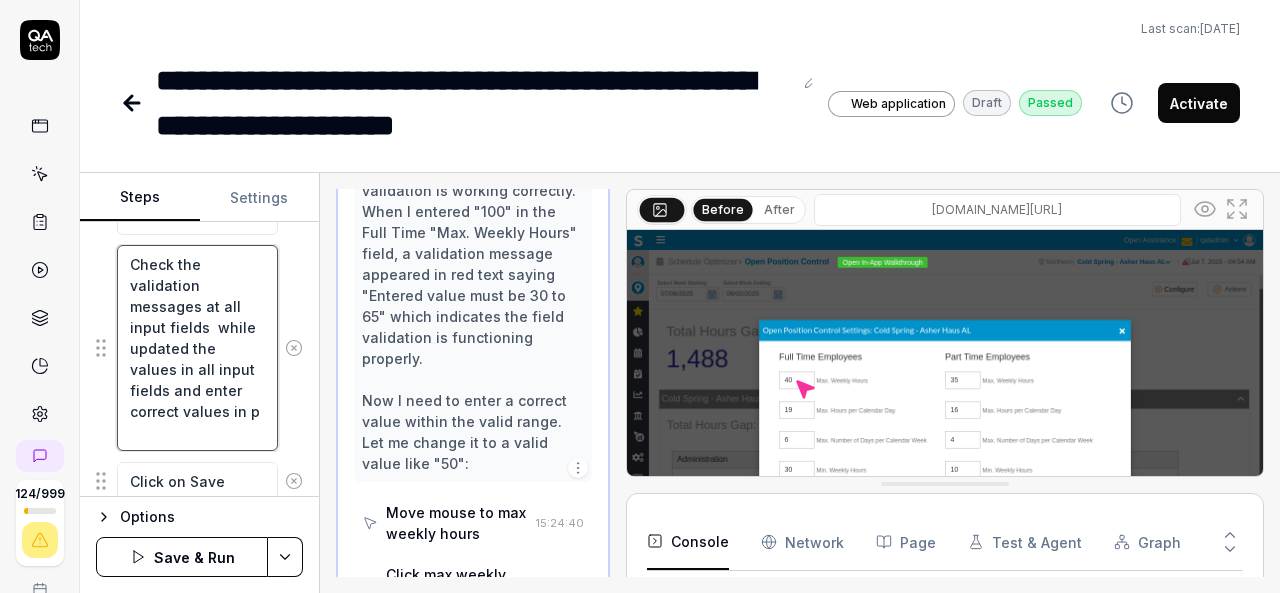 type on "Check the validation messages at all input fields  while updated the values in all input fields and enter correct values in" 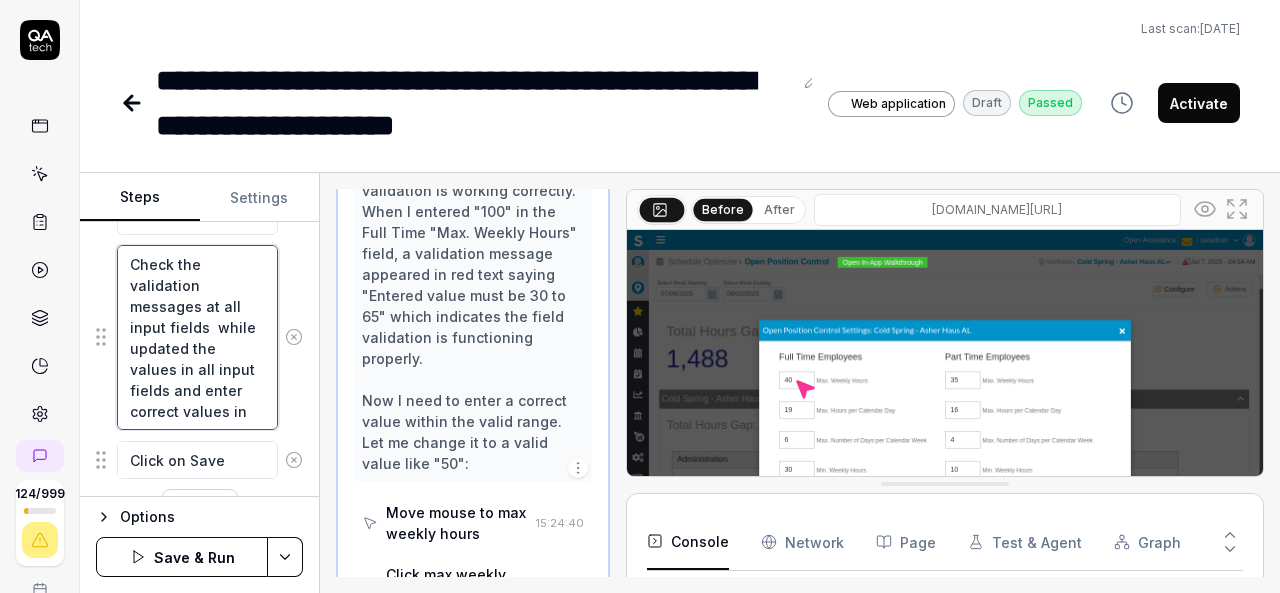 type on "*" 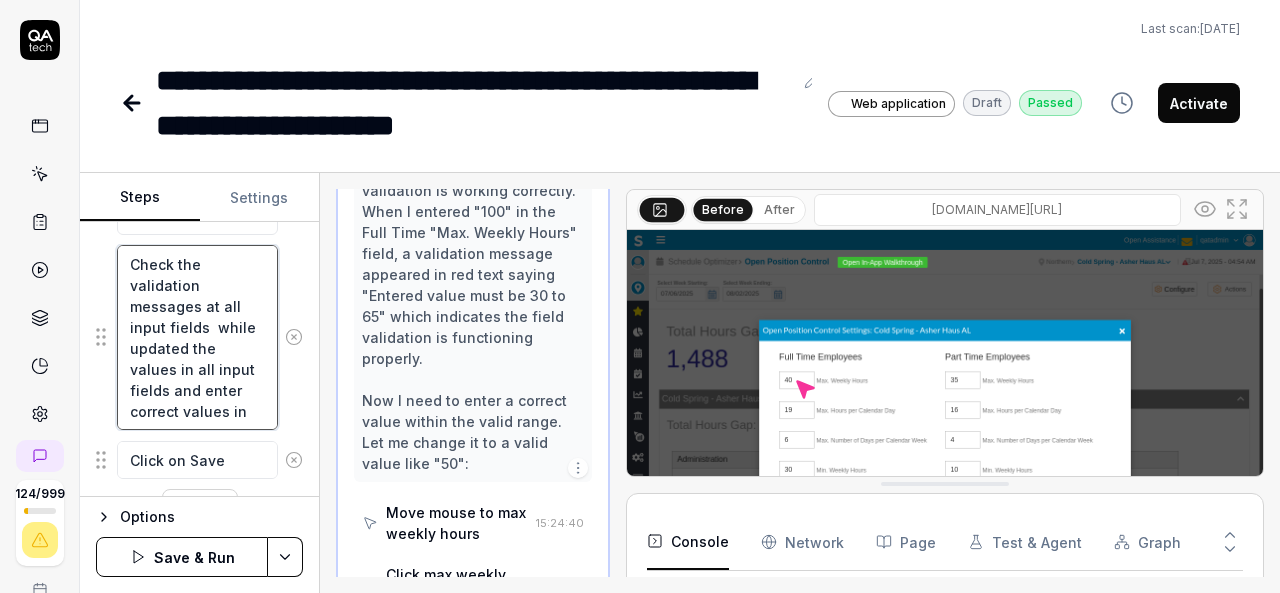 type on "Check the validation messages at all input fields  while updated the values in all input fields and enter correct values in" 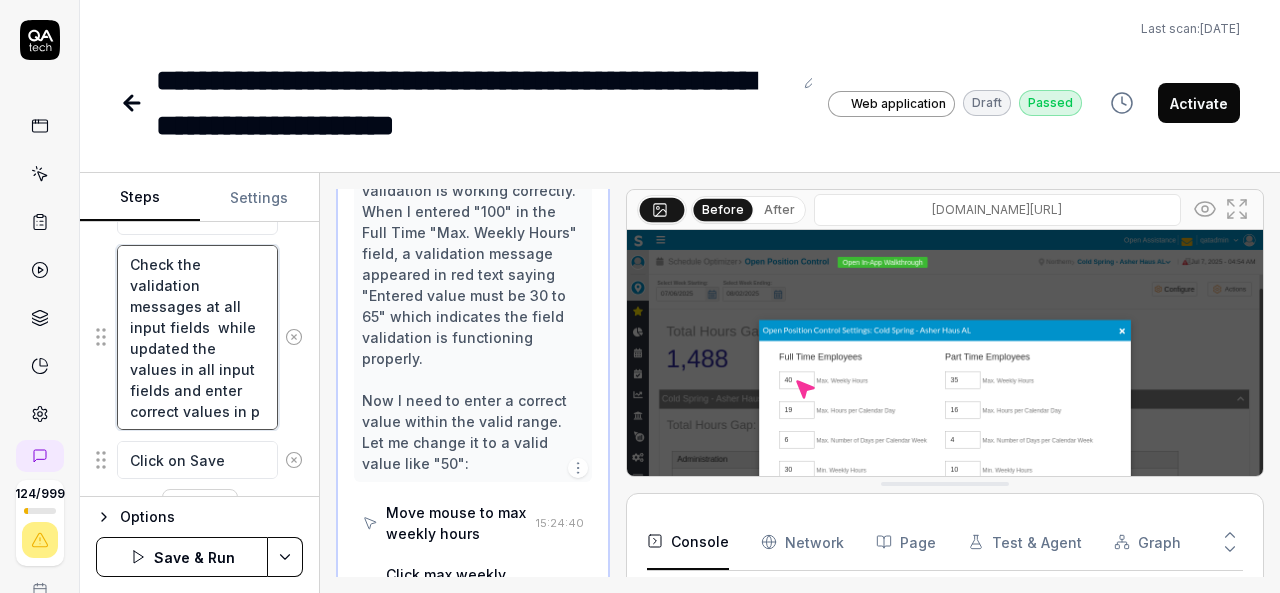 type on "*" 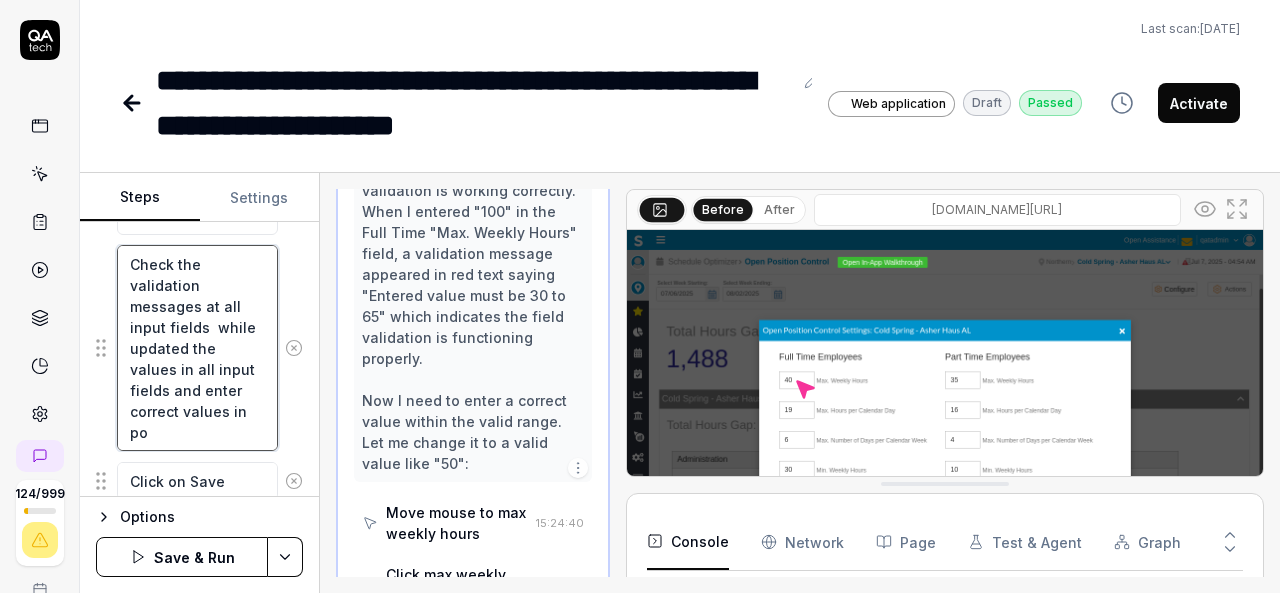 type on "*" 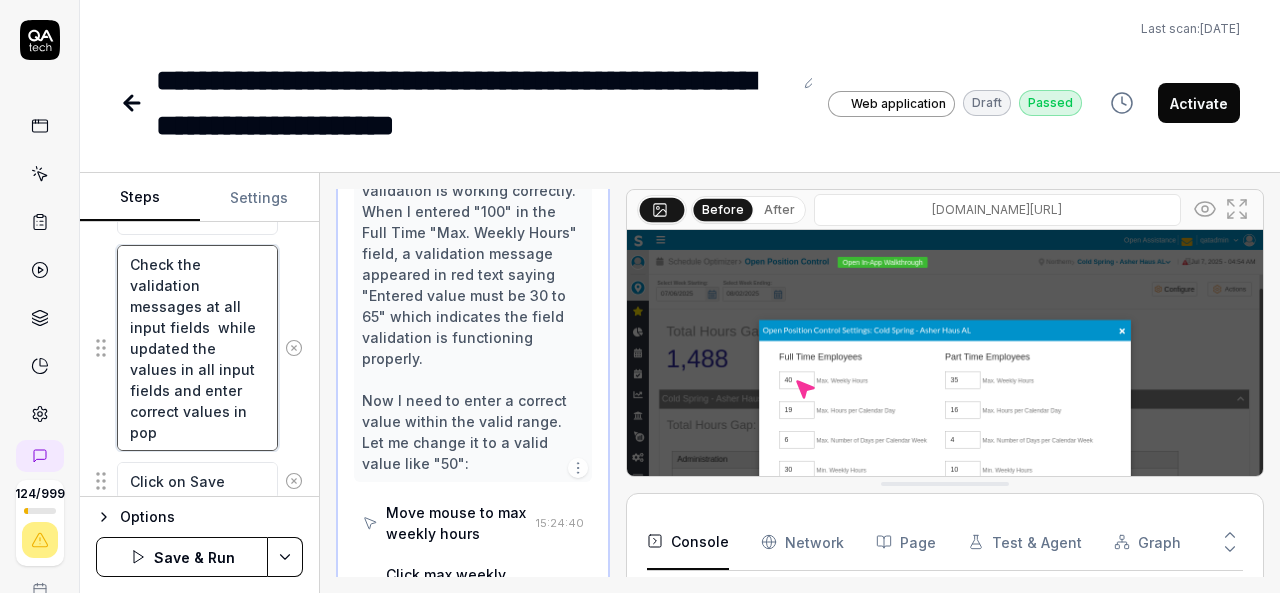 type on "*" 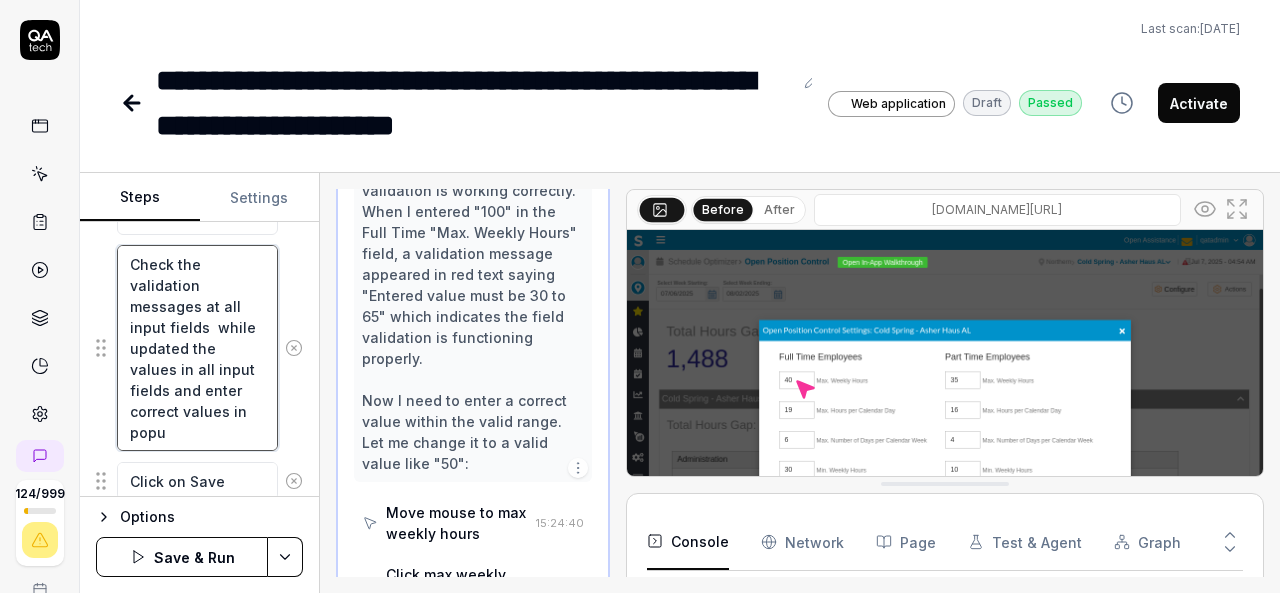 type on "*" 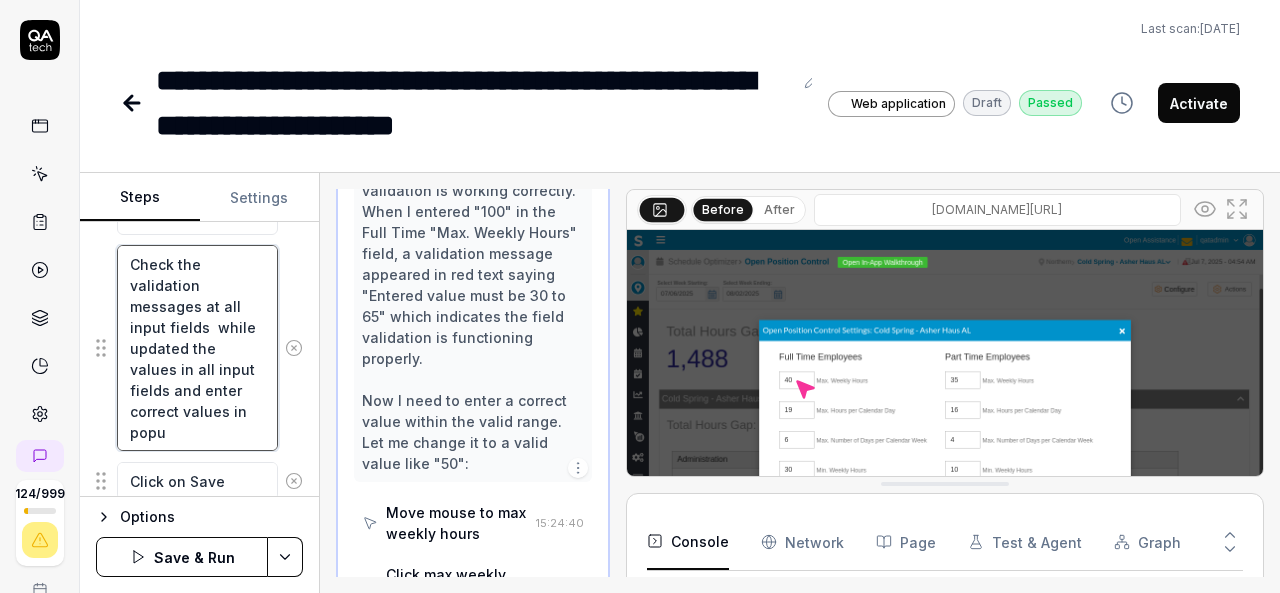 type on "Check the validation messages at all input fields  while updated the values in all input fields and enter correct values in popup" 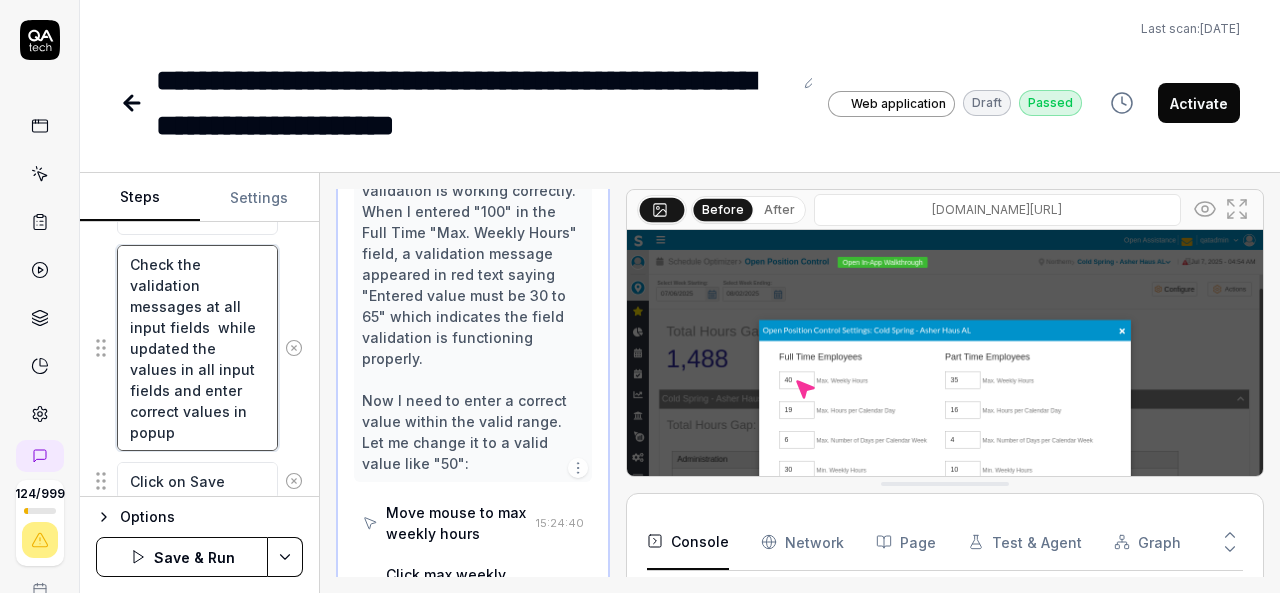 type on "*" 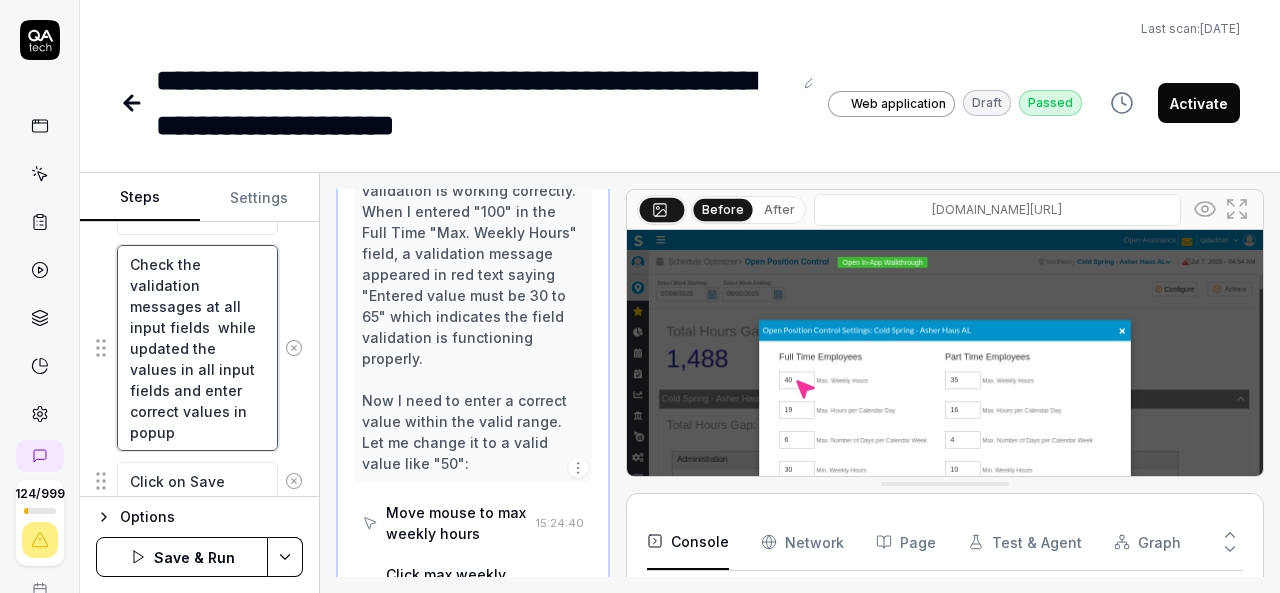 type on "Check the validation messages at all input fields  while updated the values in all input fields and enter correct values in popu" 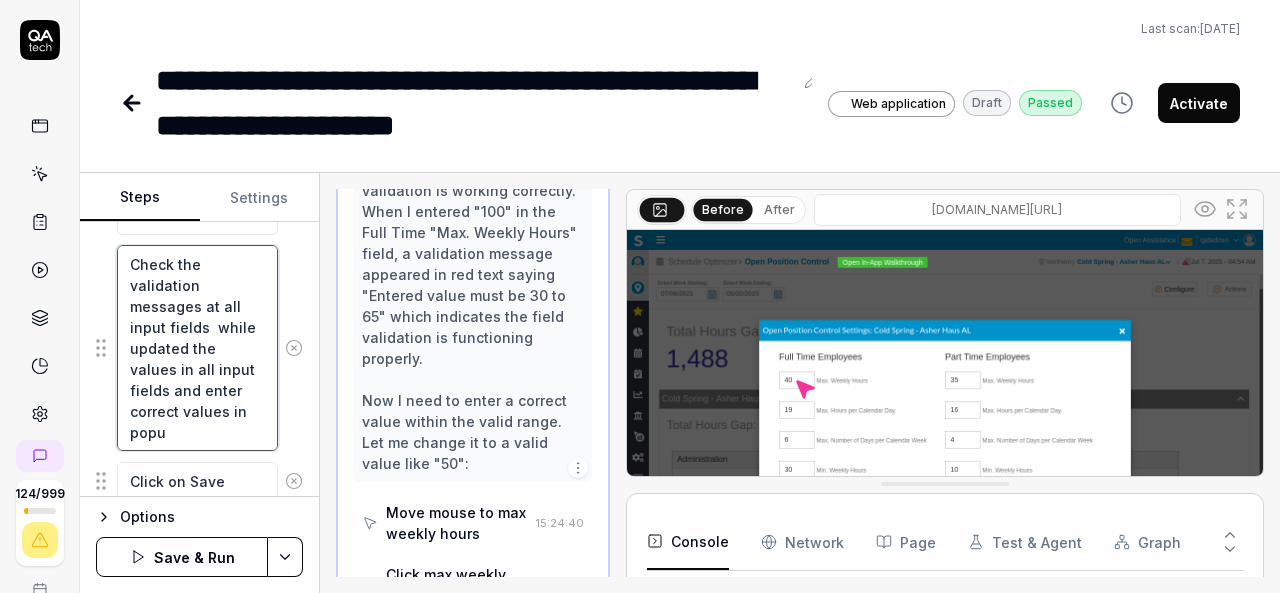 type on "*" 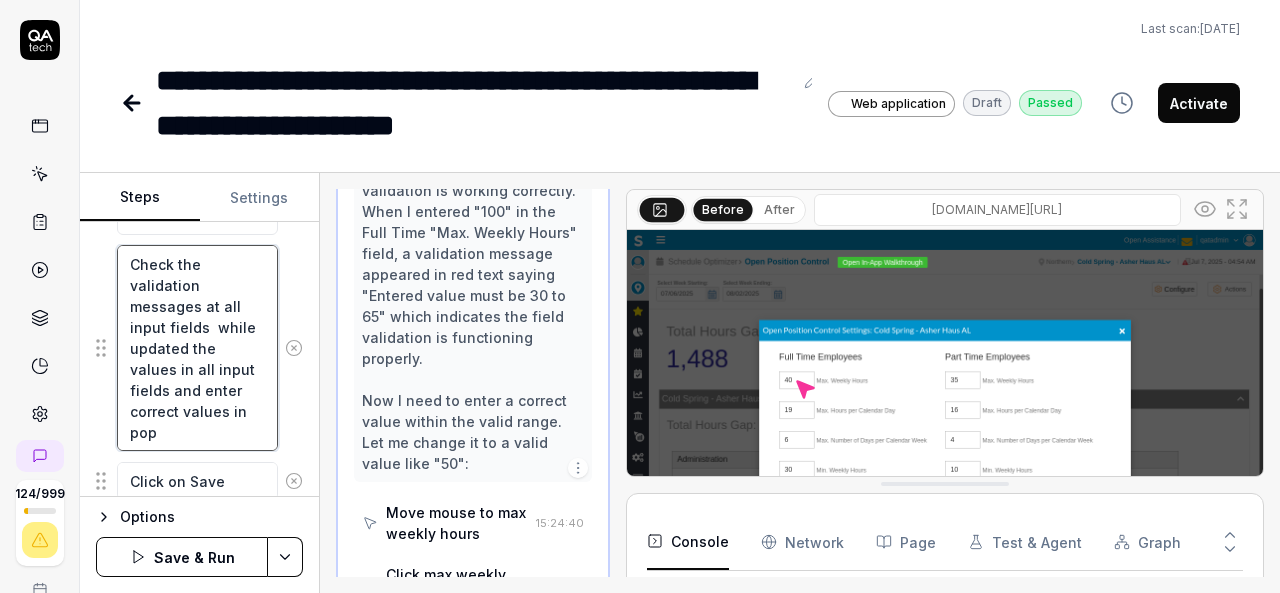 type on "*" 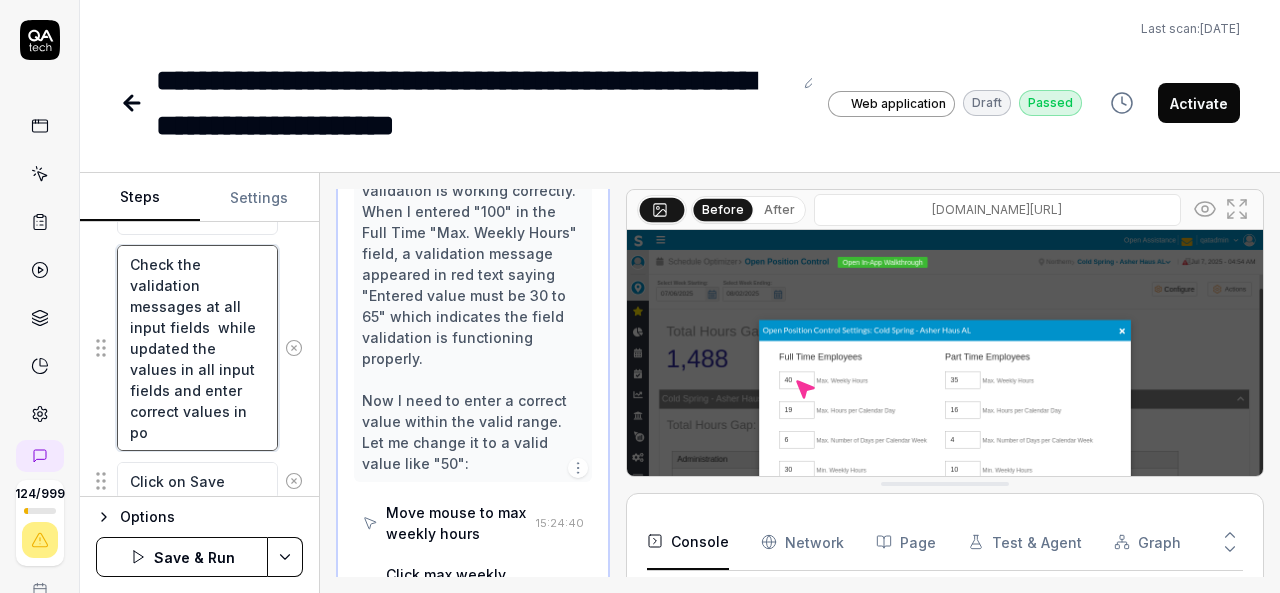 type on "*" 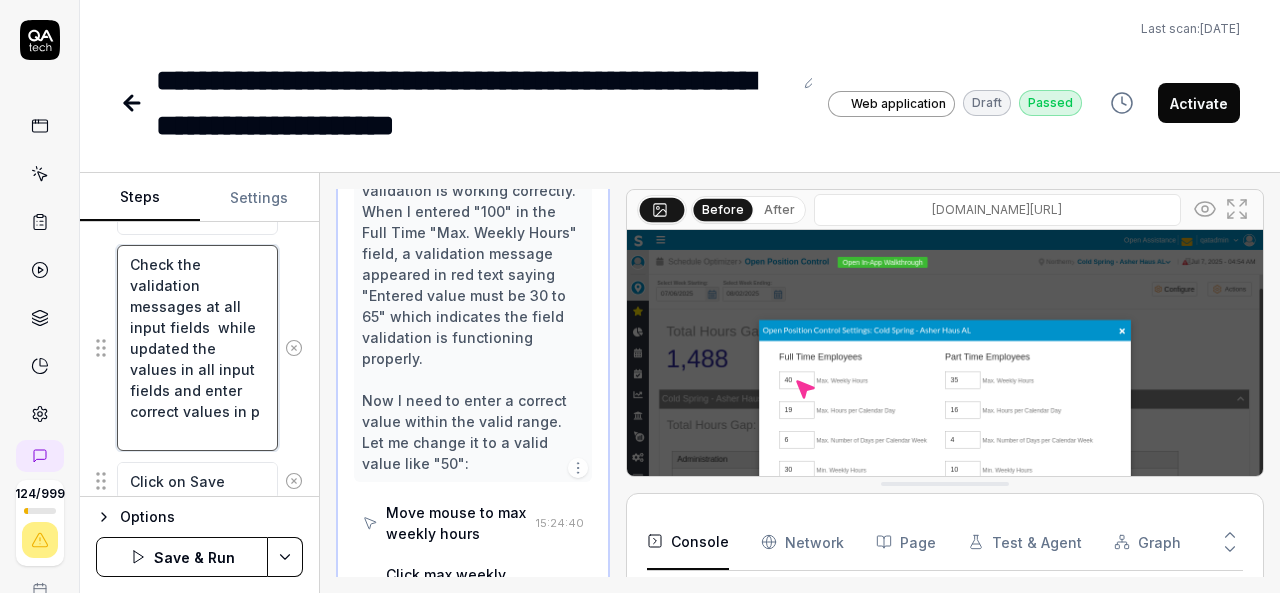 type on "*" 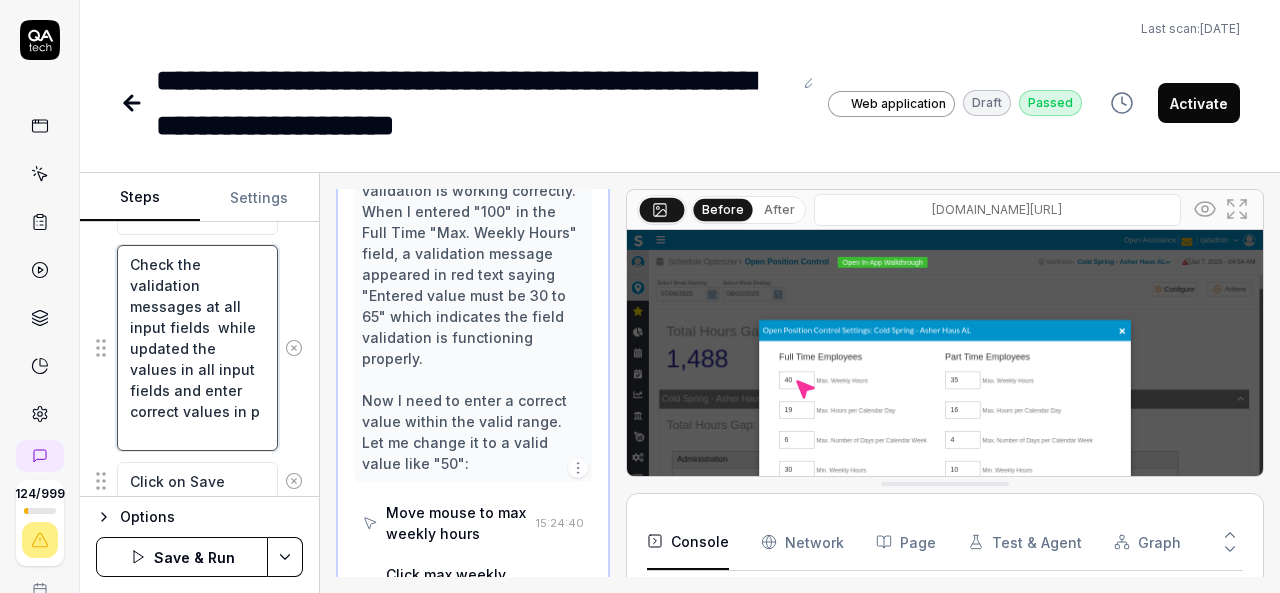 type on "Check the validation messages at all input fields  while updated the values in all input fields and enter correct values in pu" 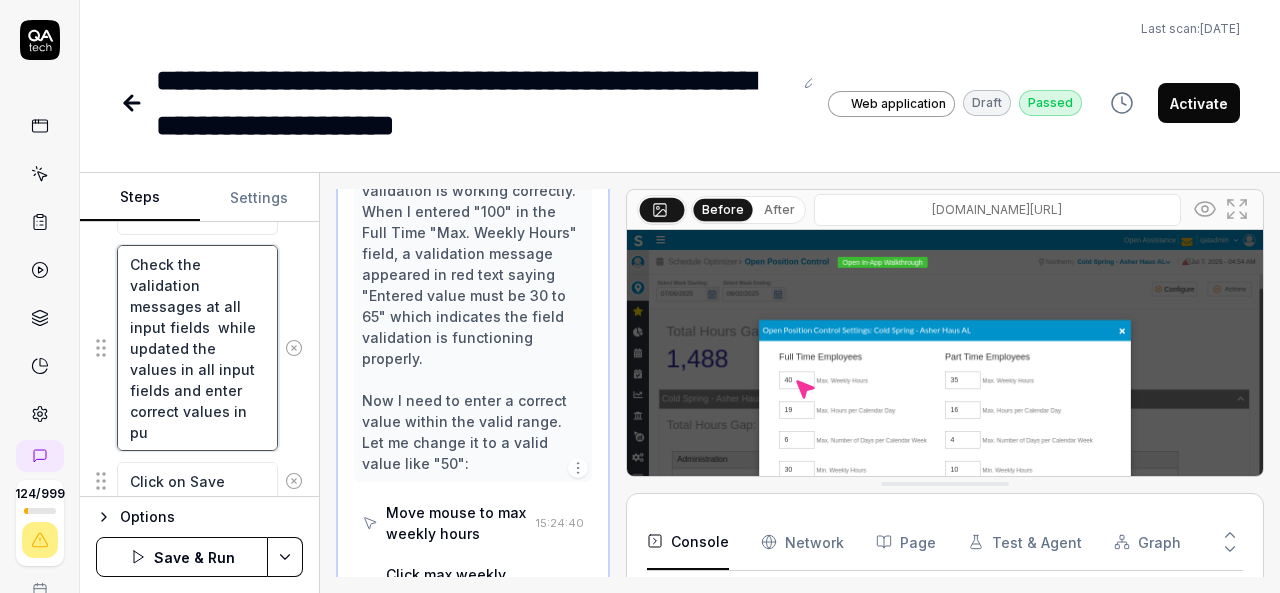 type on "*" 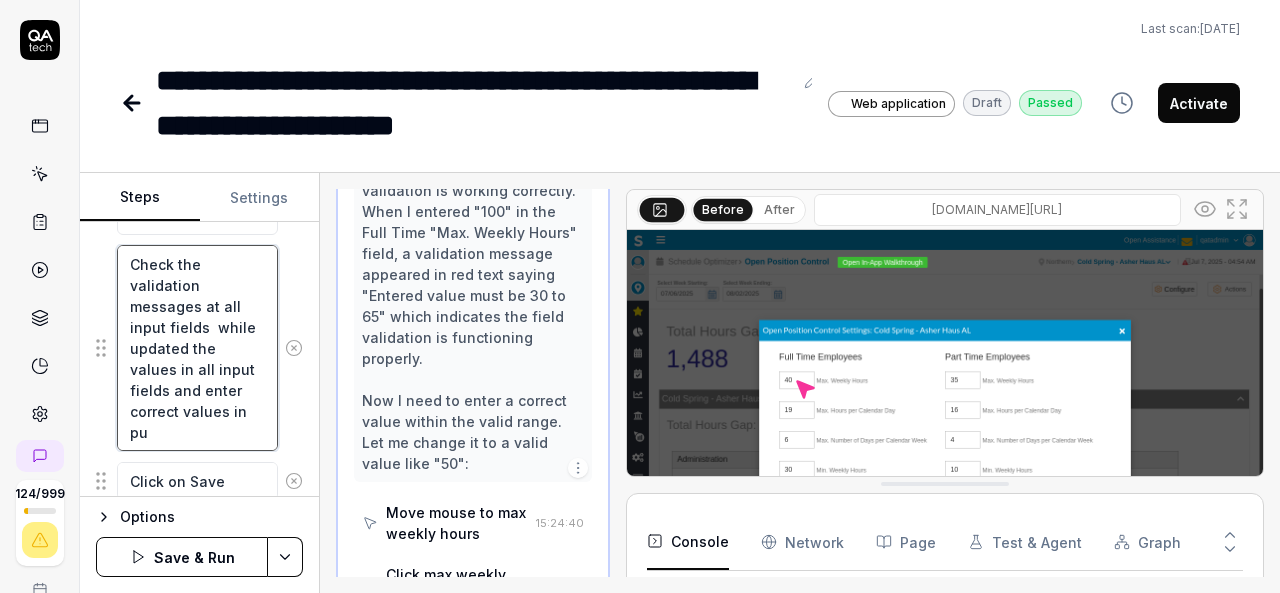 type on "Check the validation messages at all input fields  while updated the values in all input fields and enter correct values in put" 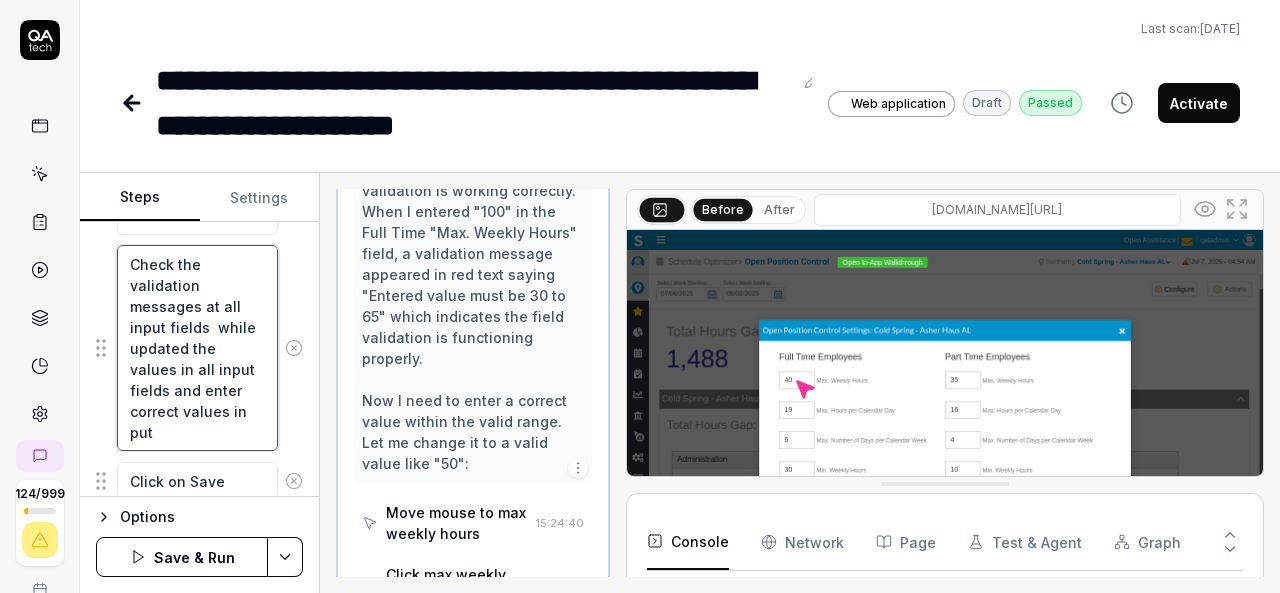 type on "*" 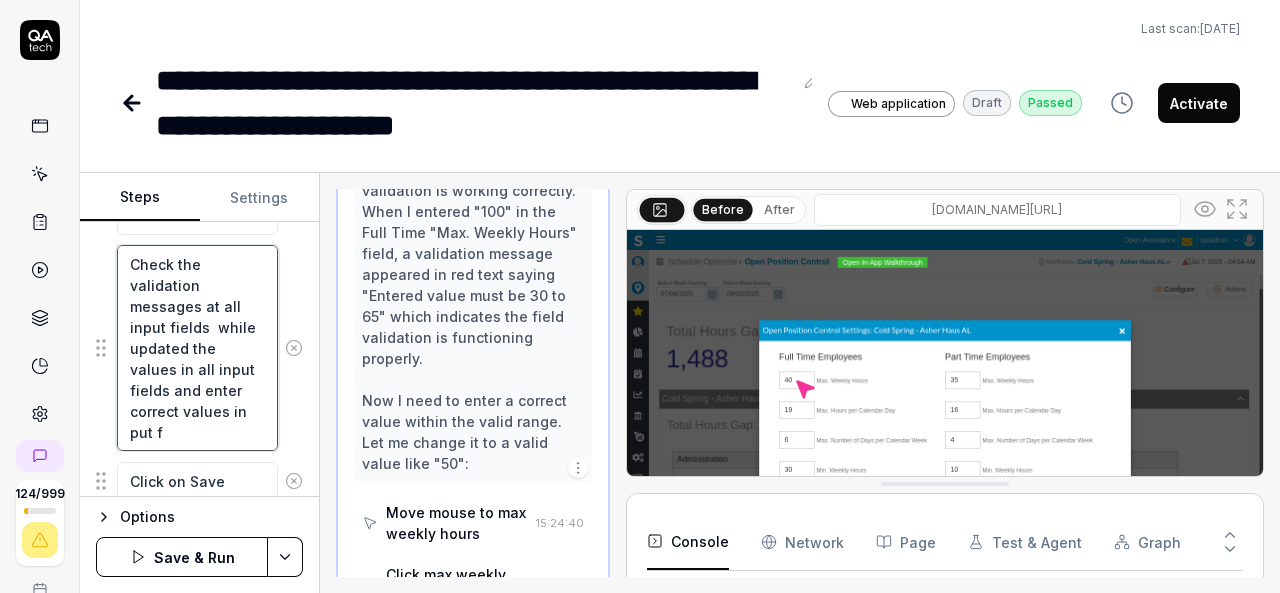 type on "*" 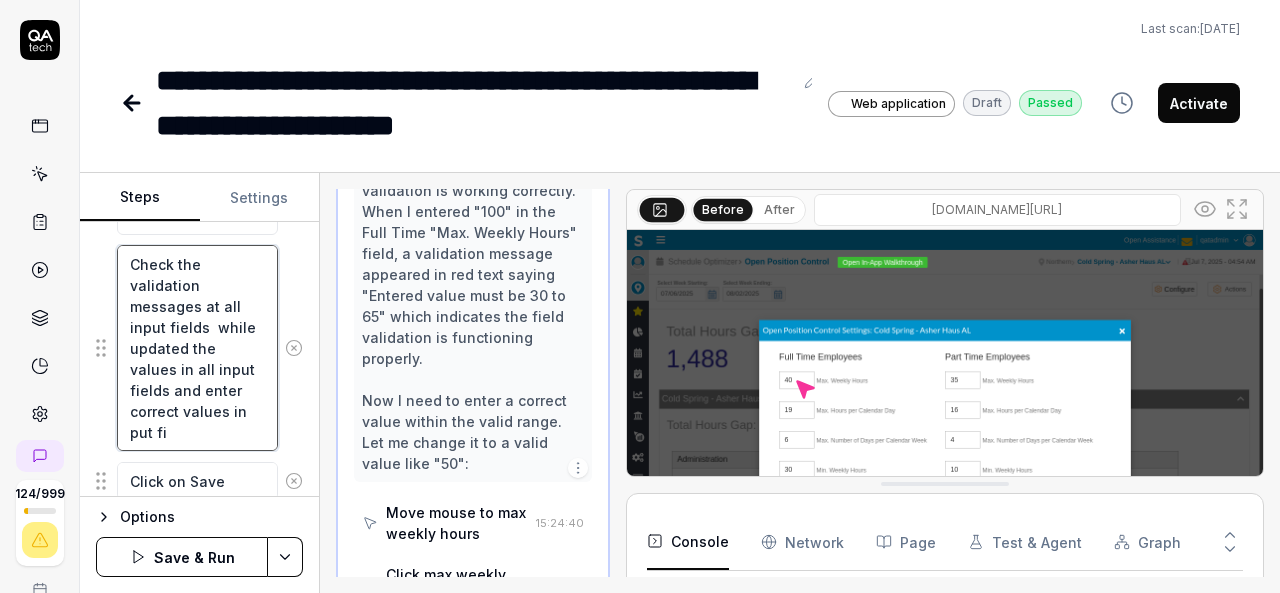 type on "*" 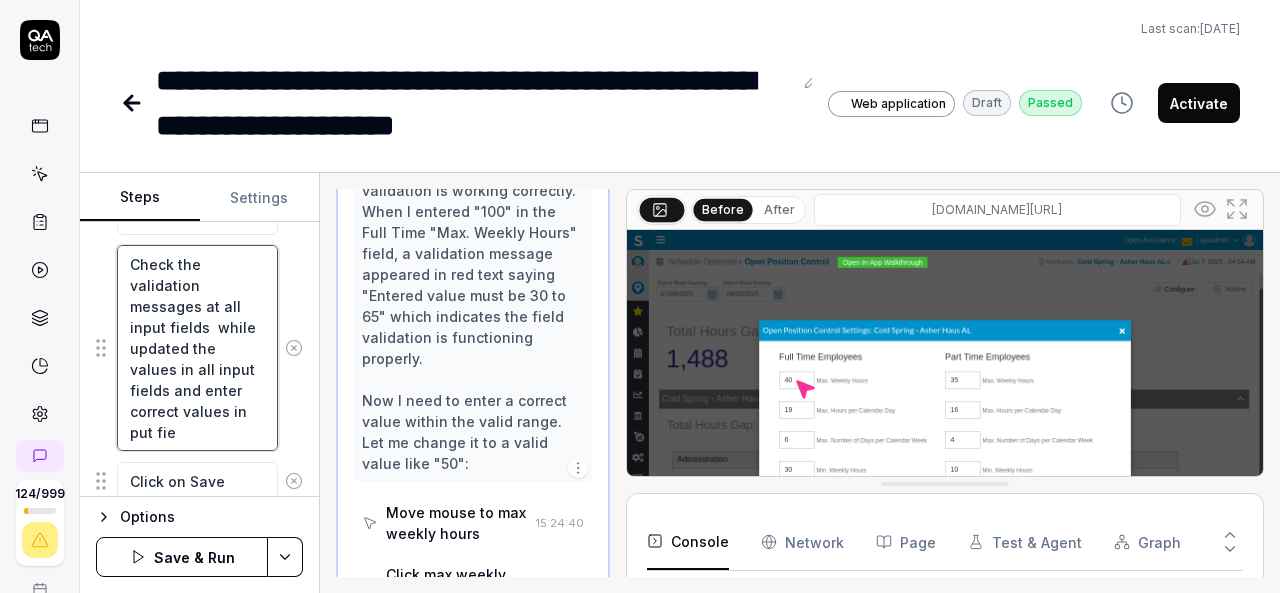 type on "*" 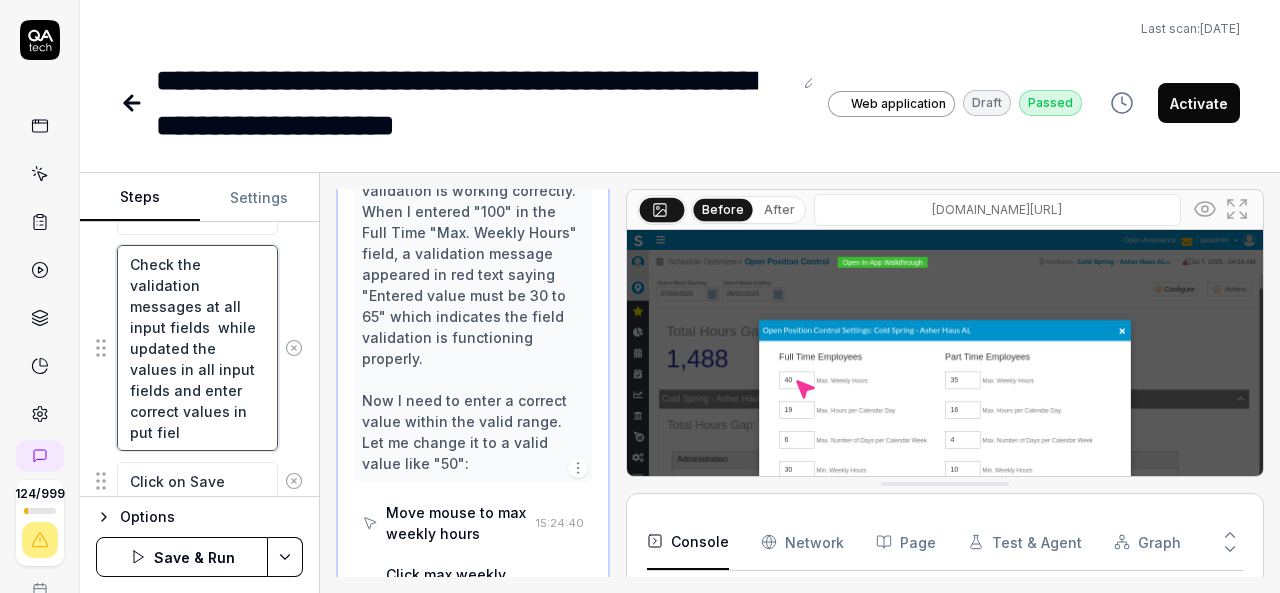 type on "*" 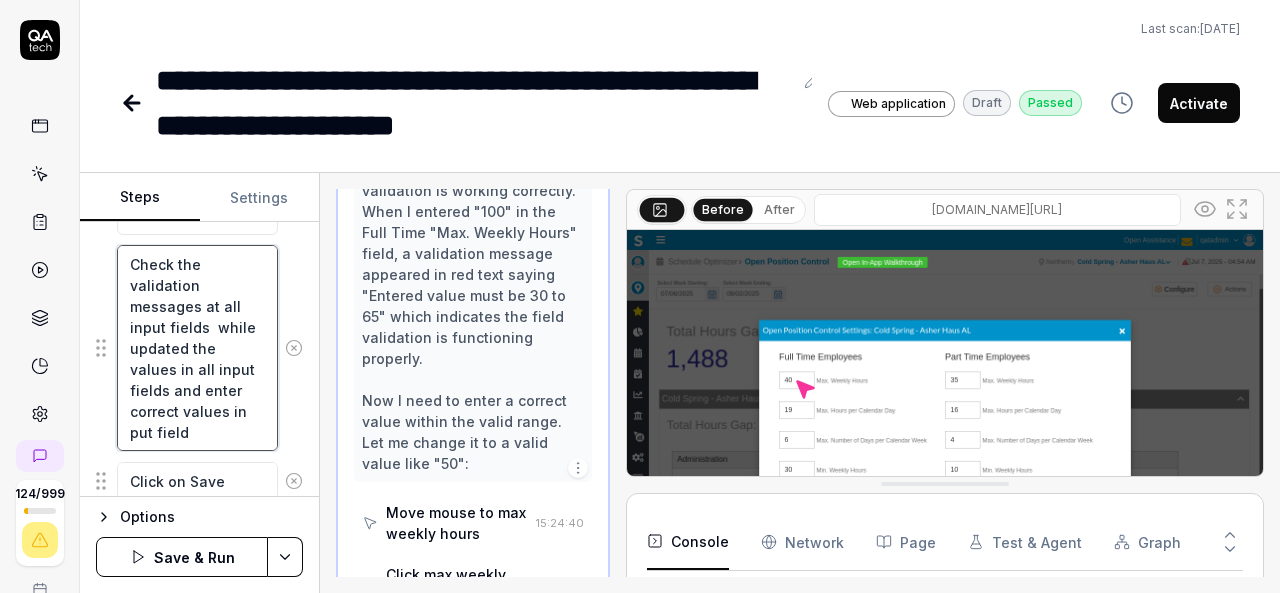 type on "*" 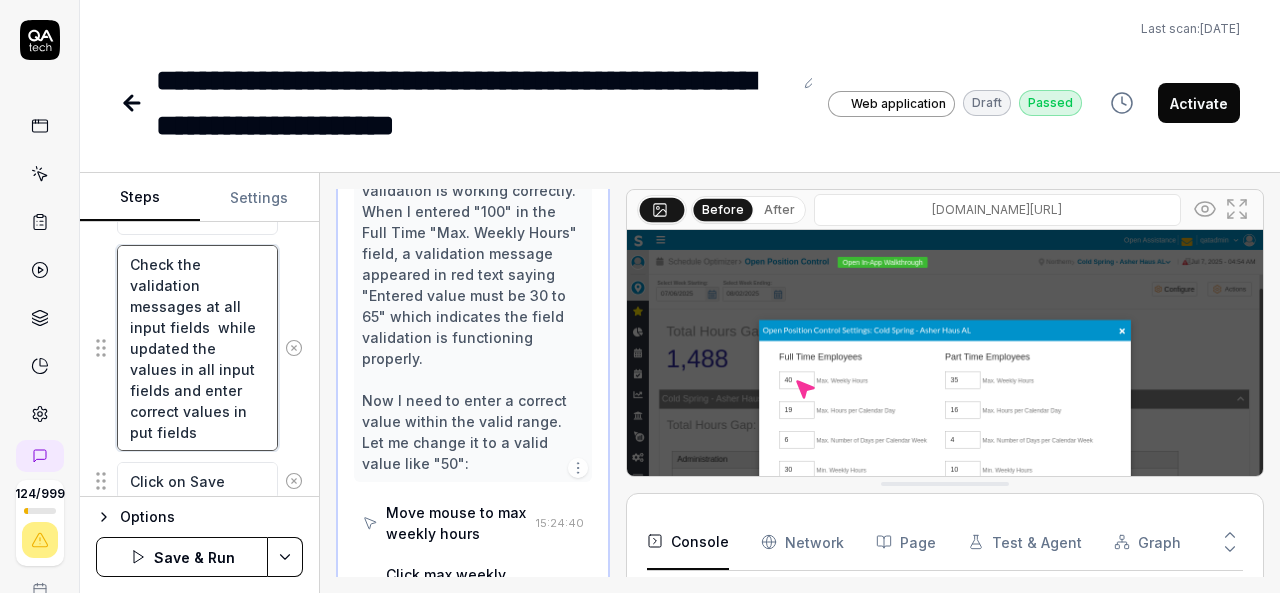 type on "Check the validation messages at all input fields  while updated the values in all input fields and enter correct values in put fields" 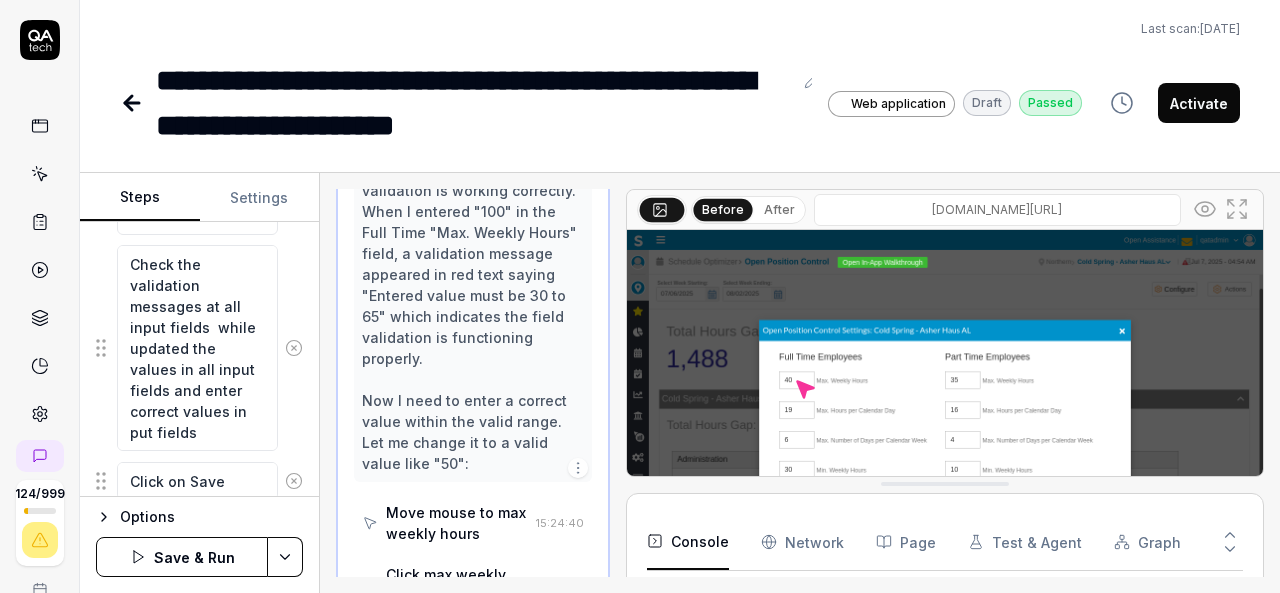 click on "**********" at bounding box center (680, 74) 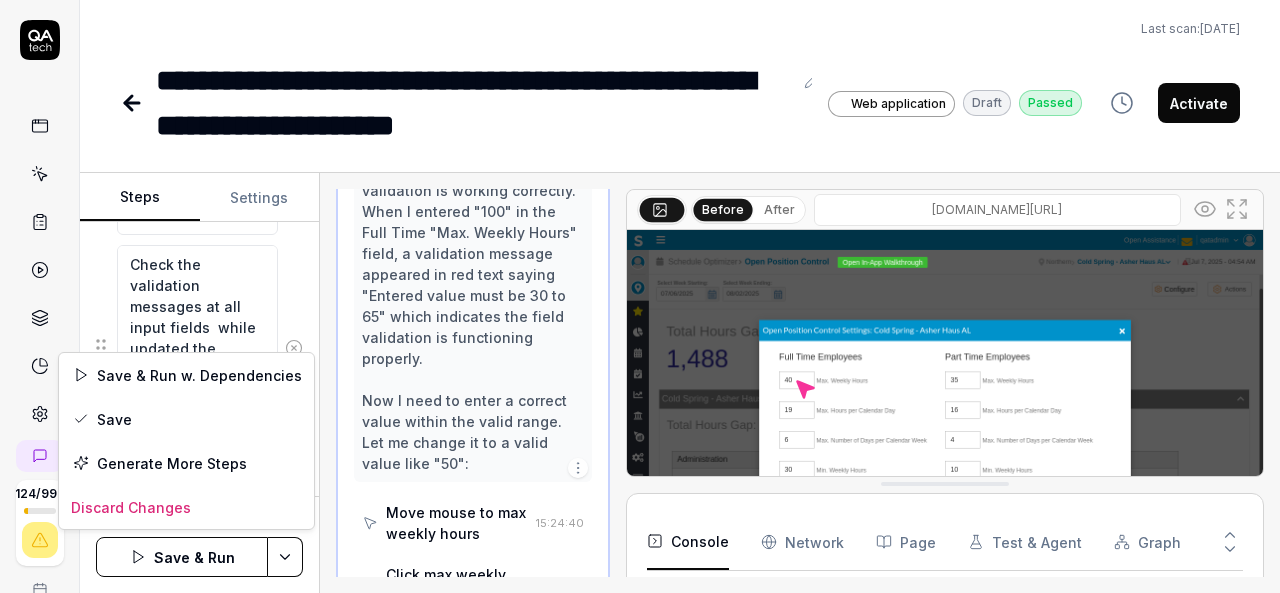 click on "**********" at bounding box center (640, 296) 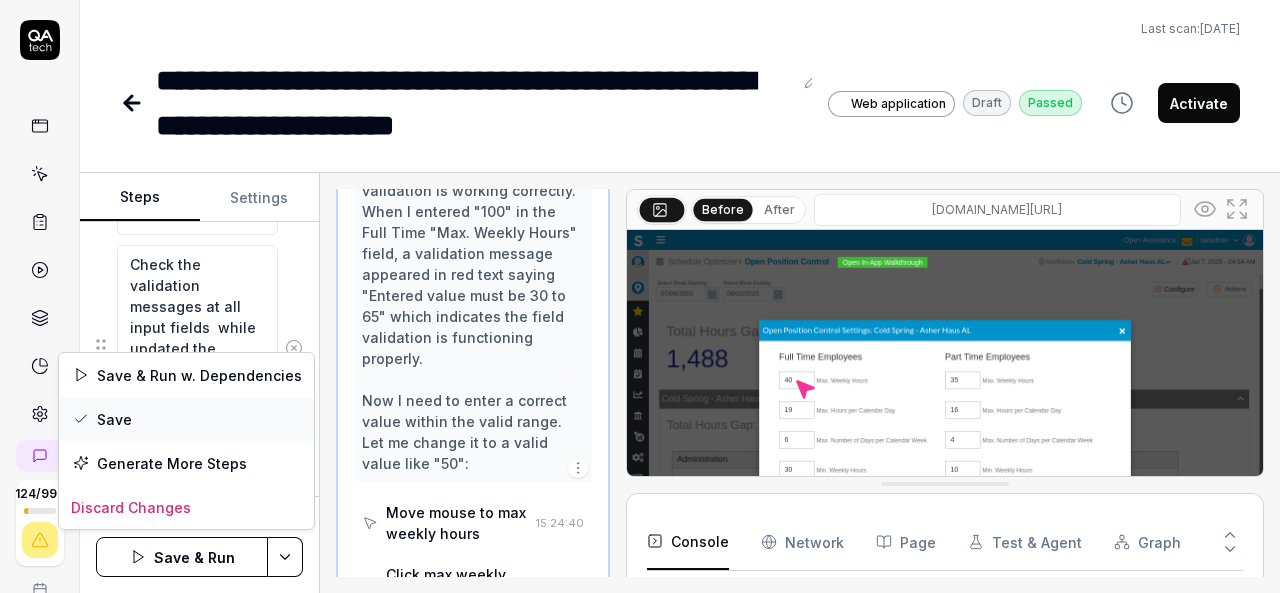 click on "Save" at bounding box center (186, 419) 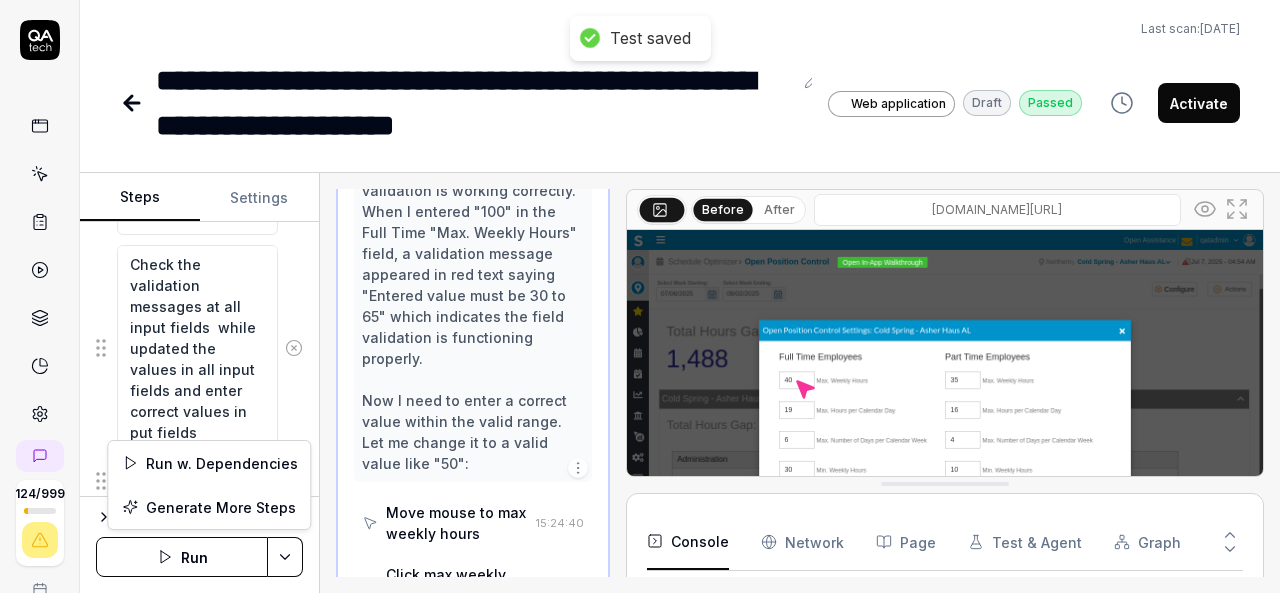 click on "**********" at bounding box center (640, 296) 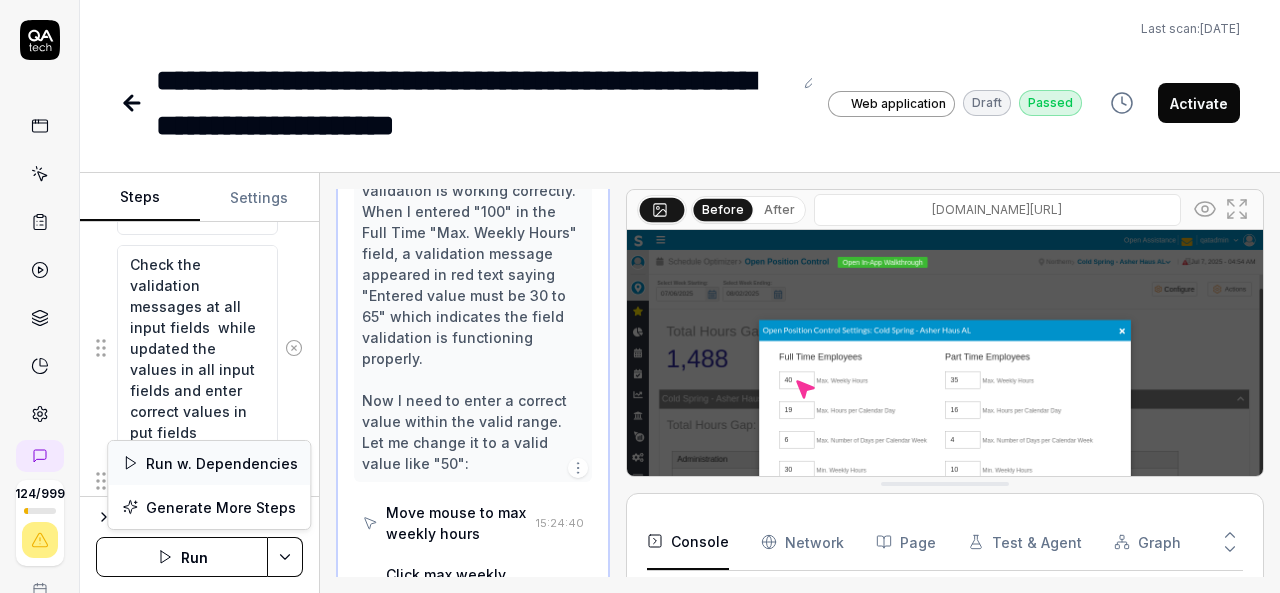 click on "Run w. Dependencies" at bounding box center (209, 463) 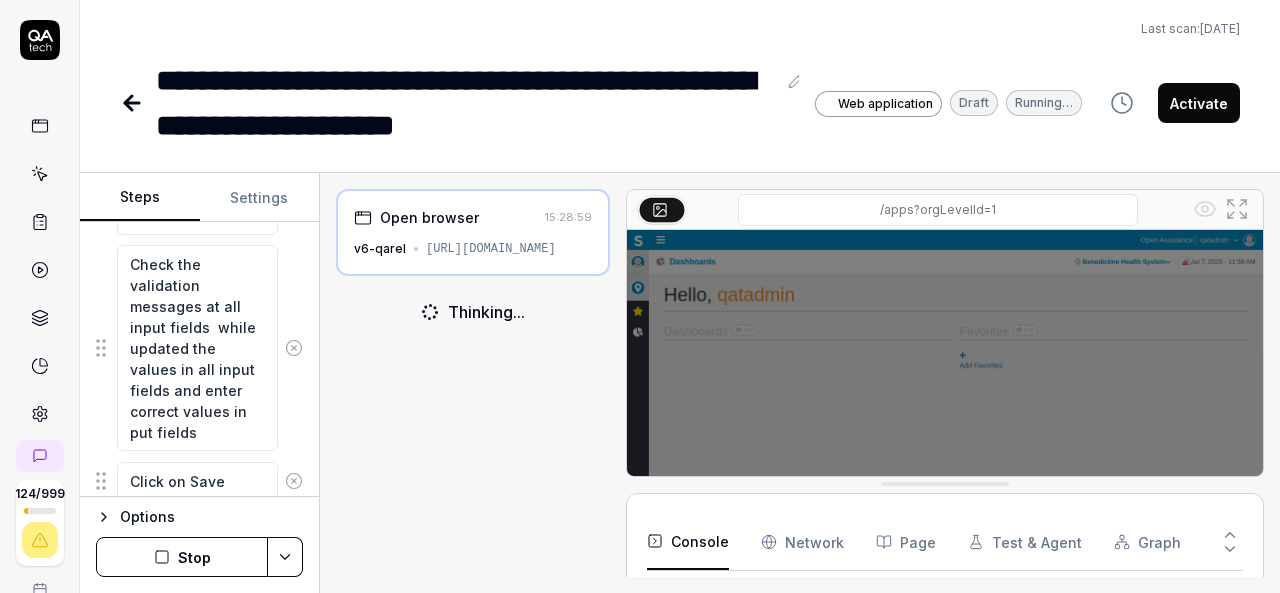 scroll, scrollTop: 89, scrollLeft: 0, axis: vertical 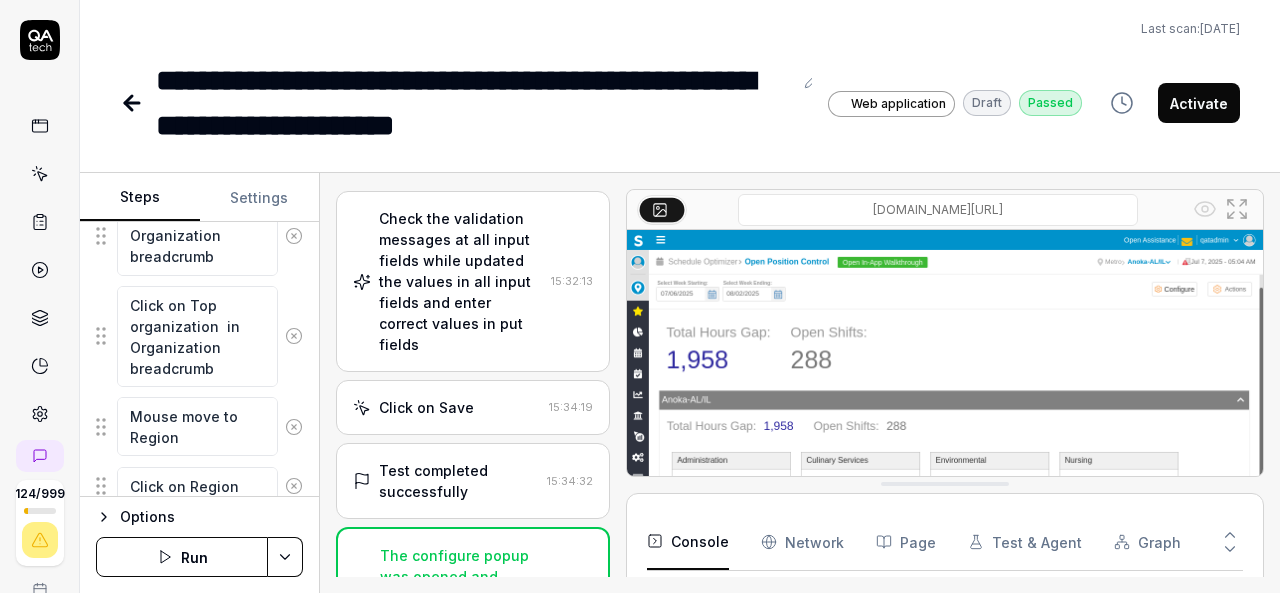 click 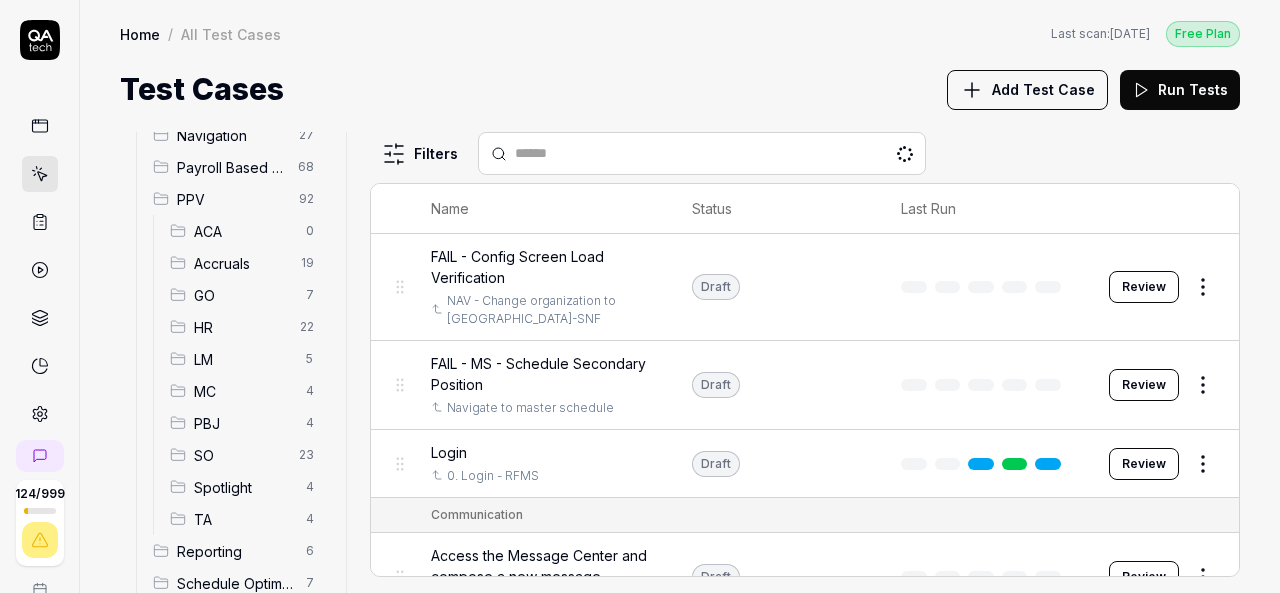scroll, scrollTop: 281, scrollLeft: 0, axis: vertical 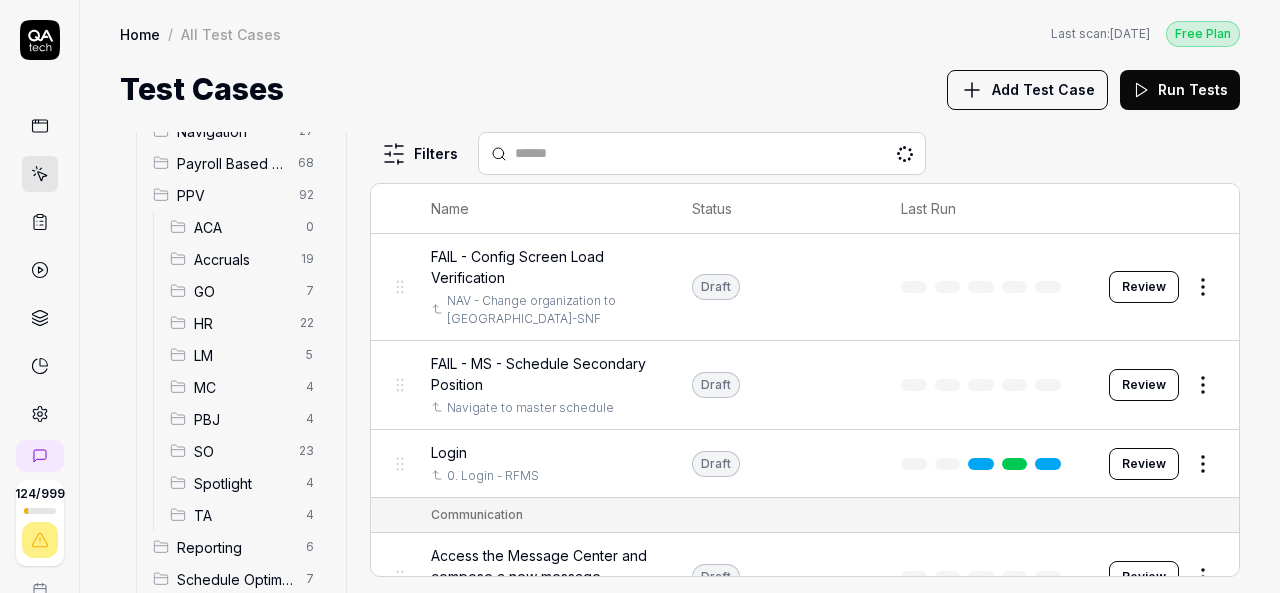 click on "SO" at bounding box center (240, 451) 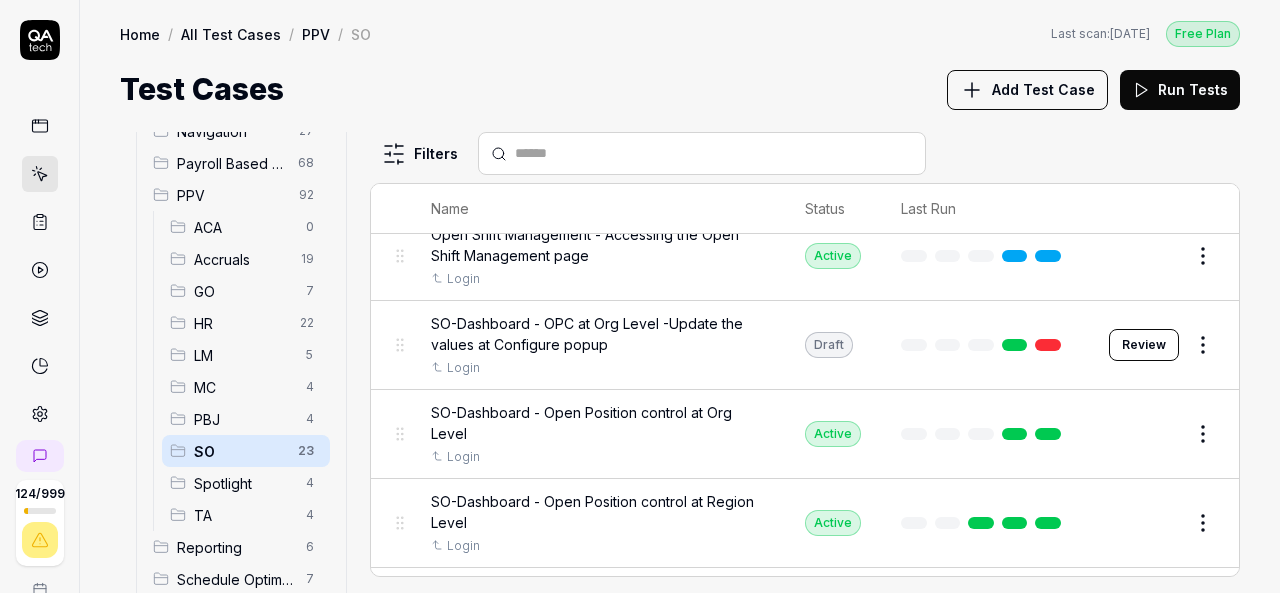 scroll, scrollTop: 371, scrollLeft: 0, axis: vertical 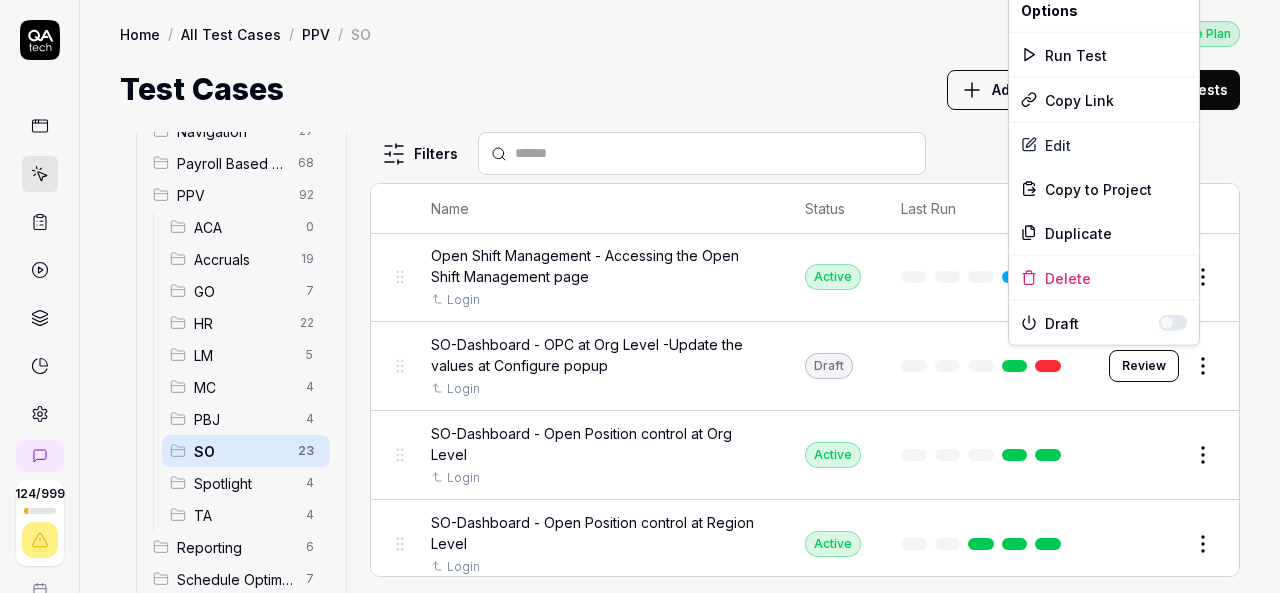 click on "124  /  999 k S Home / All Test Cases / PPV / SO Free Plan Home / All Test Cases / PPV / SO Last scan:  Jun 5 2025 Free Plan Test Cases Add Test Case Run Tests All Test Cases 543 Communication 46 Dashboard Management 13 Employee Management 42 Help and Support 19 Login 7 Logout 1 Master Schedule 12 Navigation 27 Payroll Based Journal 68 PPV 92 ACA 0 Accruals 19 GO 7 HR 22 LM 5 MC 4 PBJ 4 SO 23 Spotlight 4 TA 4 Reporting 6 Schedule Optimizer 7 Screen Loads 7 TestPPV 0 Time & Attendance 192 User Profile 1 Filters Name Status Last Run PPV SO Daily unit Assignment - Census Login Active Edit Daily unit Assignment -Add Open shift (Shift on Fly)from Daily unit assigment Login Active Edit Daily unit Assignment -Assign the employee to shift Login Draft Review Ensure the user can successfully post the schedule in Open Shift Management. Login Active Edit Open Shift Management - Accessing the Open Shift Management page Login Active Edit SO-Dashboard - OPC at  Org Level -Update the values at Configure popup Login Draft *" at bounding box center (640, 296) 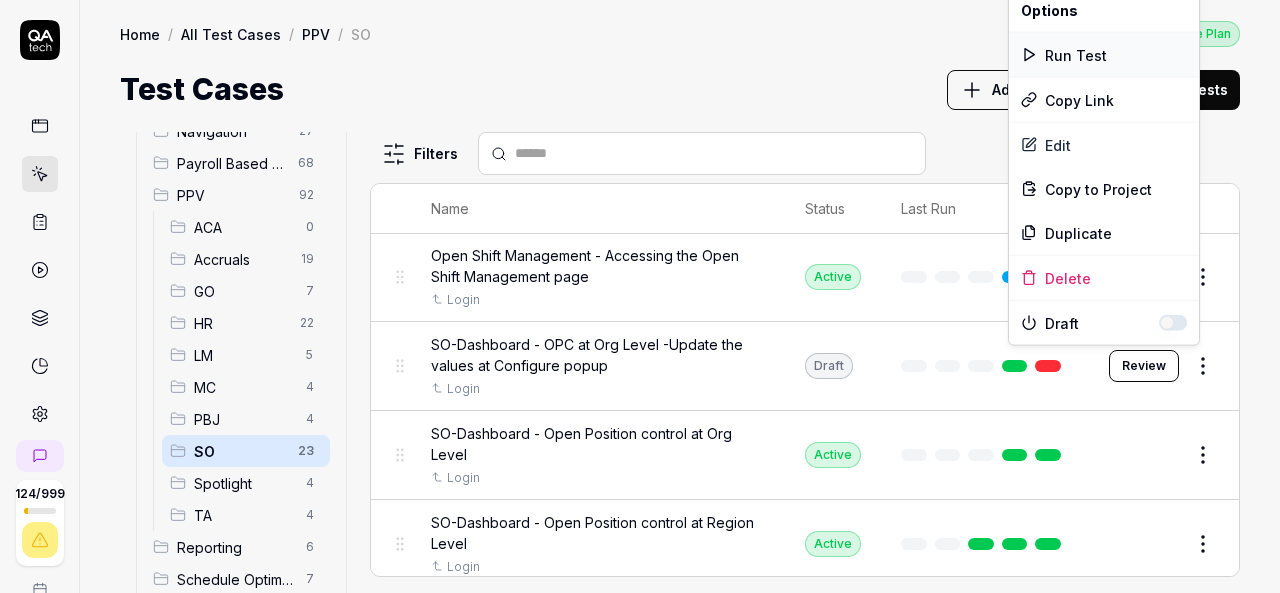 click on "Run Test" at bounding box center (1104, 55) 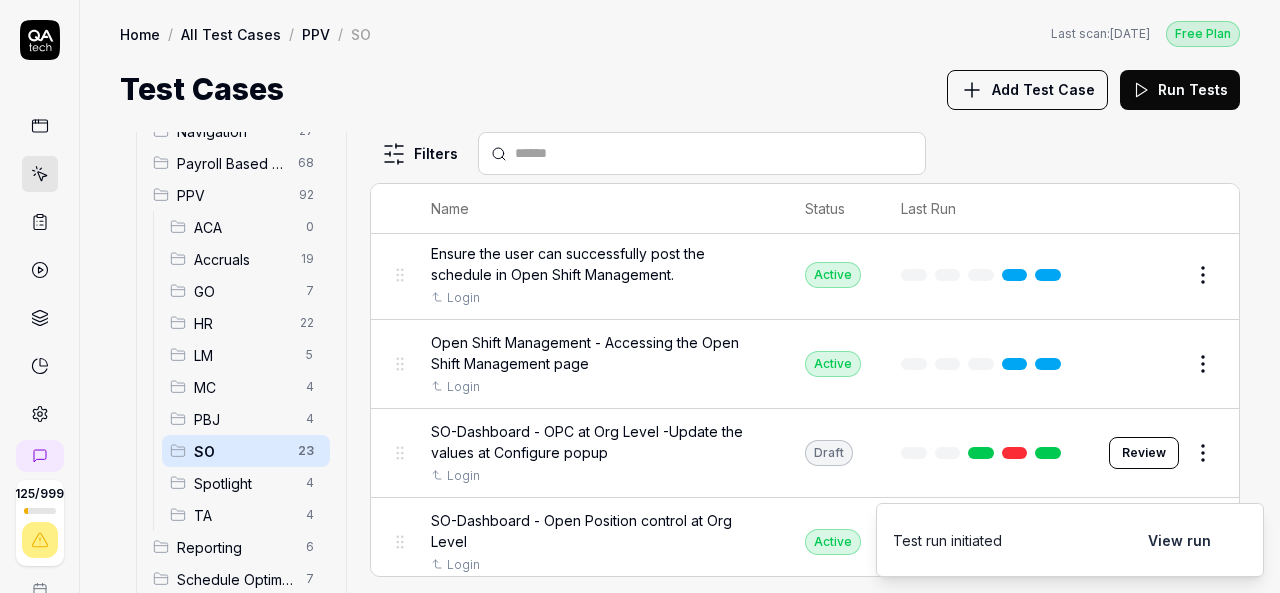 scroll, scrollTop: 292, scrollLeft: 0, axis: vertical 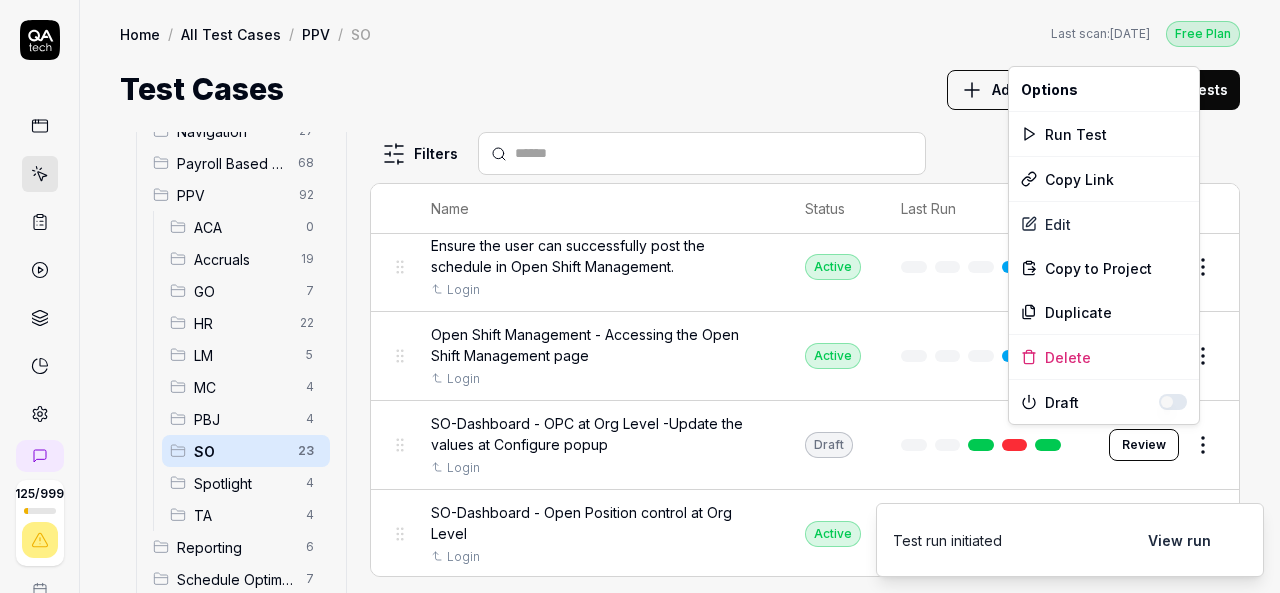 click on "125  /  999 k S Home / All Test Cases / PPV / SO Free Plan Home / All Test Cases / PPV / SO Last scan:  Jun 5 2025 Free Plan Test Cases Add Test Case Run Tests All Test Cases 543 Communication 46 Dashboard Management 13 Employee Management 42 Help and Support 19 Login 7 Logout 1 Master Schedule 12 Navigation 27 Payroll Based Journal 68 PPV 92 ACA 0 Accruals 19 GO 7 HR 22 LM 5 MC 4 PBJ 4 SO 23 Spotlight 4 TA 4 Reporting 6 Schedule Optimizer 7 Screen Loads 7 TestPPV 0 Time & Attendance 192 User Profile 1 Filters Name Status Last Run PPV SO Daily unit Assignment - Census Login Active Edit Daily unit Assignment -Add Open shift (Shift on Fly)from Daily unit assigment Login Active Edit Daily unit Assignment -Assign the employee to shift Login Draft Review Ensure the user can successfully post the schedule in Open Shift Management. Login Active Edit Open Shift Management - Accessing the Open Shift Management page Login Active Edit SO-Dashboard - OPC at  Org Level -Update the values at Configure popup Login Draft *" at bounding box center [640, 296] 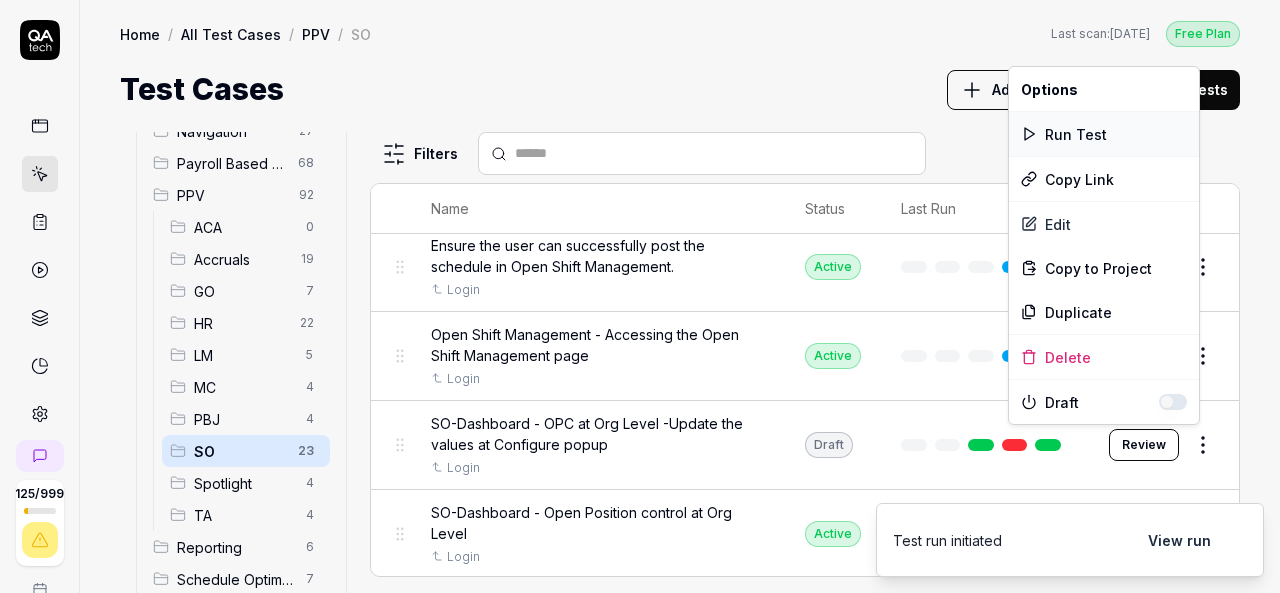click on "Run Test" at bounding box center [1104, 134] 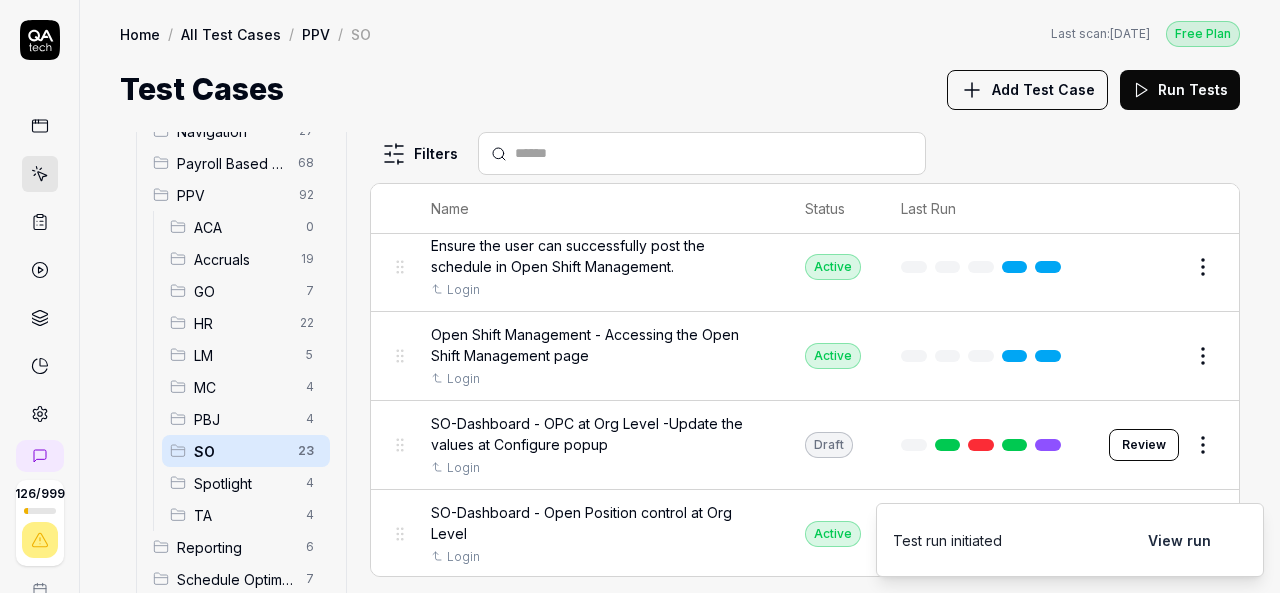 click on "126  /  999 k S Home / All Test Cases / PPV / SO Free Plan Home / All Test Cases / PPV / SO Last scan:  Jun 5 2025 Free Plan Test Cases Add Test Case Run Tests All Test Cases 543 Communication 46 Dashboard Management 13 Employee Management 42 Help and Support 19 Login 7 Logout 1 Master Schedule 12 Navigation 27 Payroll Based Journal 68 PPV 92 ACA 0 Accruals 19 GO 7 HR 22 LM 5 MC 4 PBJ 4 SO 23 Spotlight 4 TA 4 Reporting 6 Schedule Optimizer 7 Screen Loads 7 TestPPV 0 Time & Attendance 192 User Profile 1 Filters Name Status Last Run PPV SO Daily unit Assignment - Census Login Active Edit Daily unit Assignment -Add Open shift (Shift on Fly)from Daily unit assigment Login Active Edit Daily unit Assignment -Assign the employee to shift Login Draft Review Ensure the user can successfully post the schedule in Open Shift Management. Login Active Edit Open Shift Management - Accessing the Open Shift Management page Login Active Edit SO-Dashboard - OPC at  Org Level -Update the values at Configure popup Login Draft *" at bounding box center [640, 296] 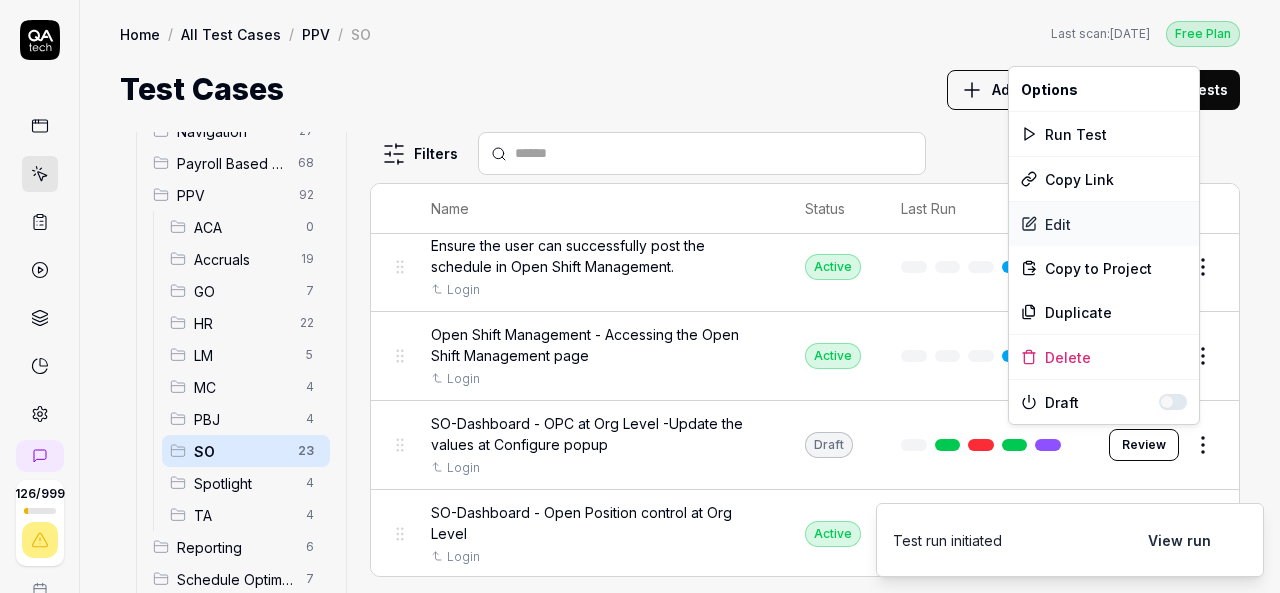 click on "Edit" at bounding box center [1104, 224] 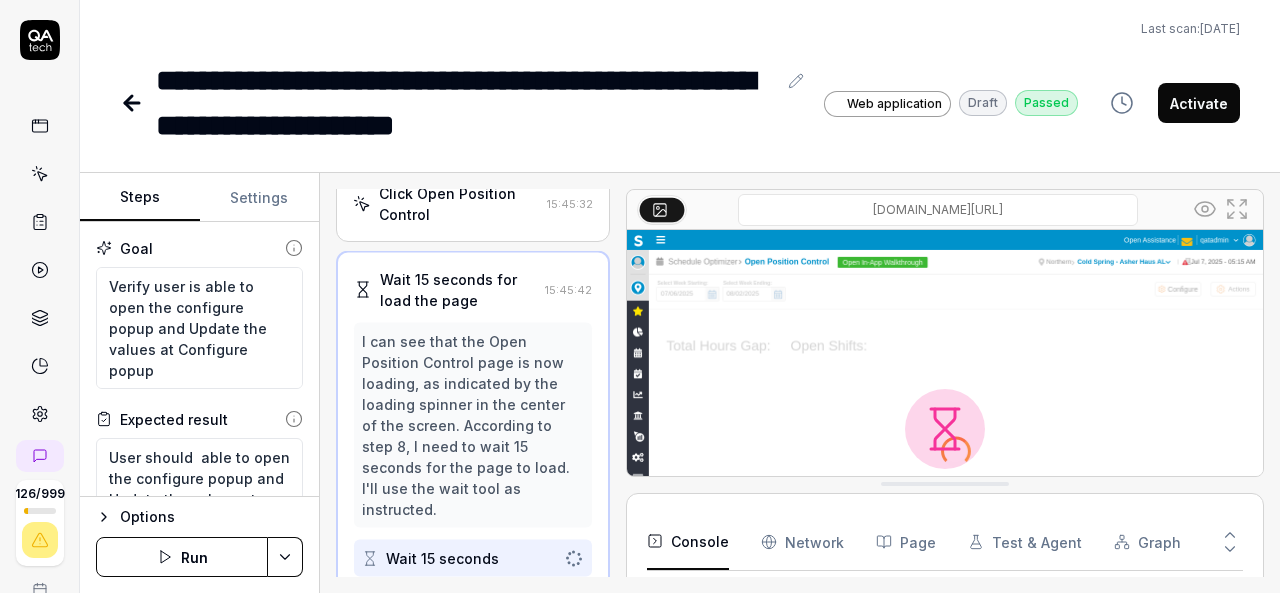 scroll, scrollTop: 399, scrollLeft: 0, axis: vertical 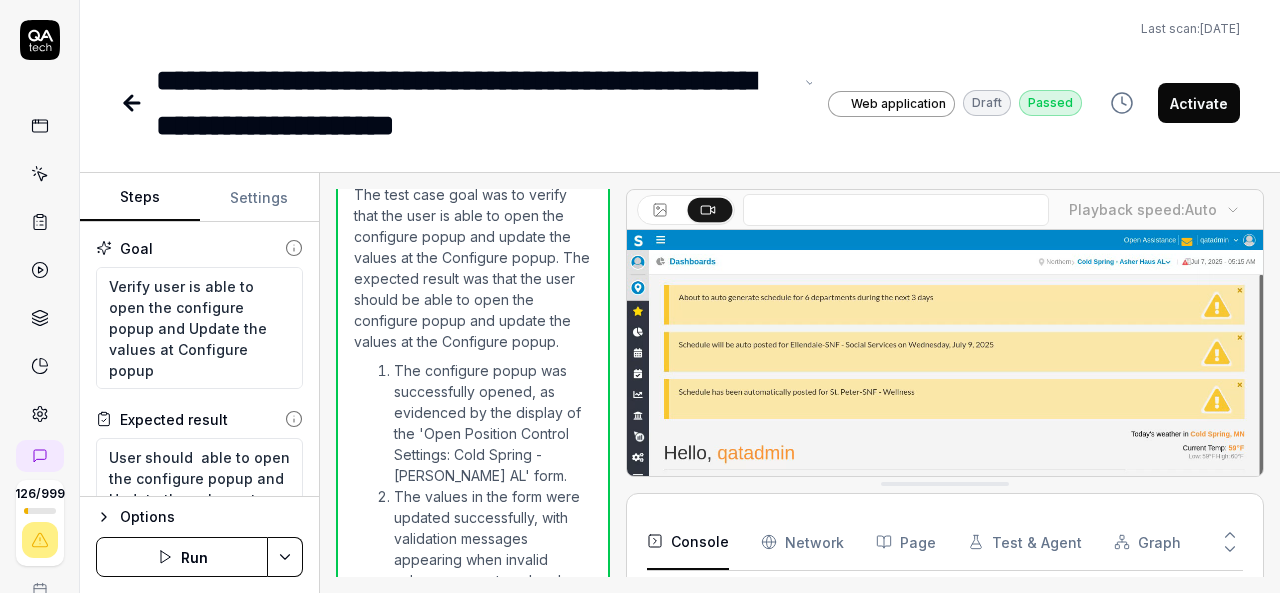 click on "**********" at bounding box center (474, 103) 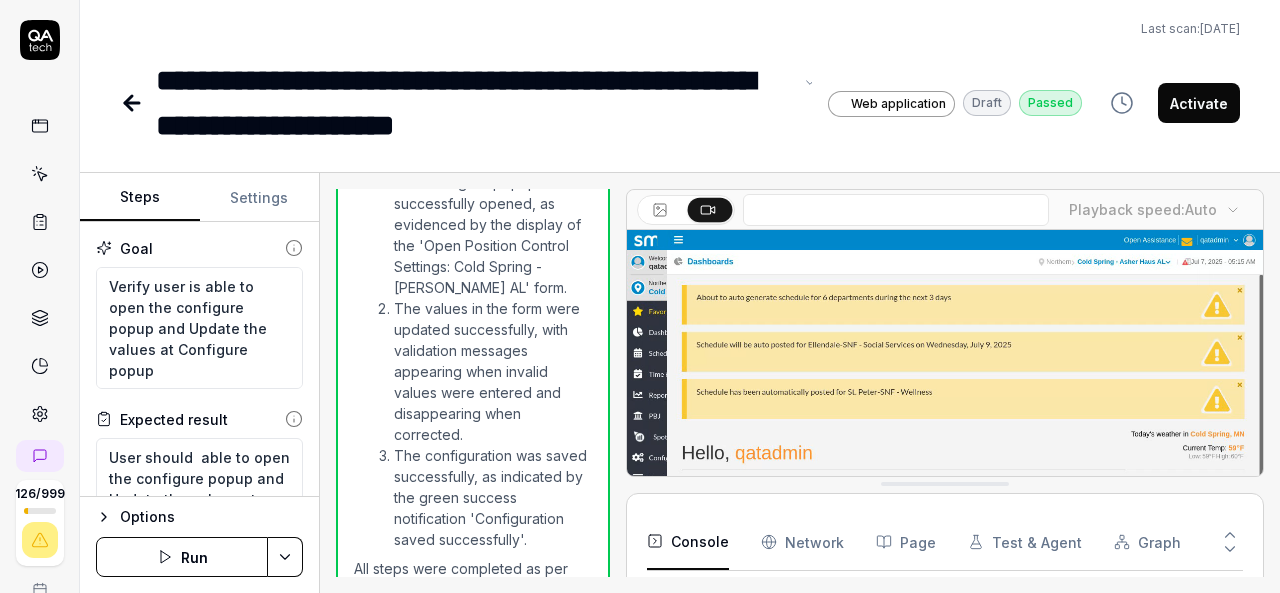 scroll, scrollTop: 1650, scrollLeft: 0, axis: vertical 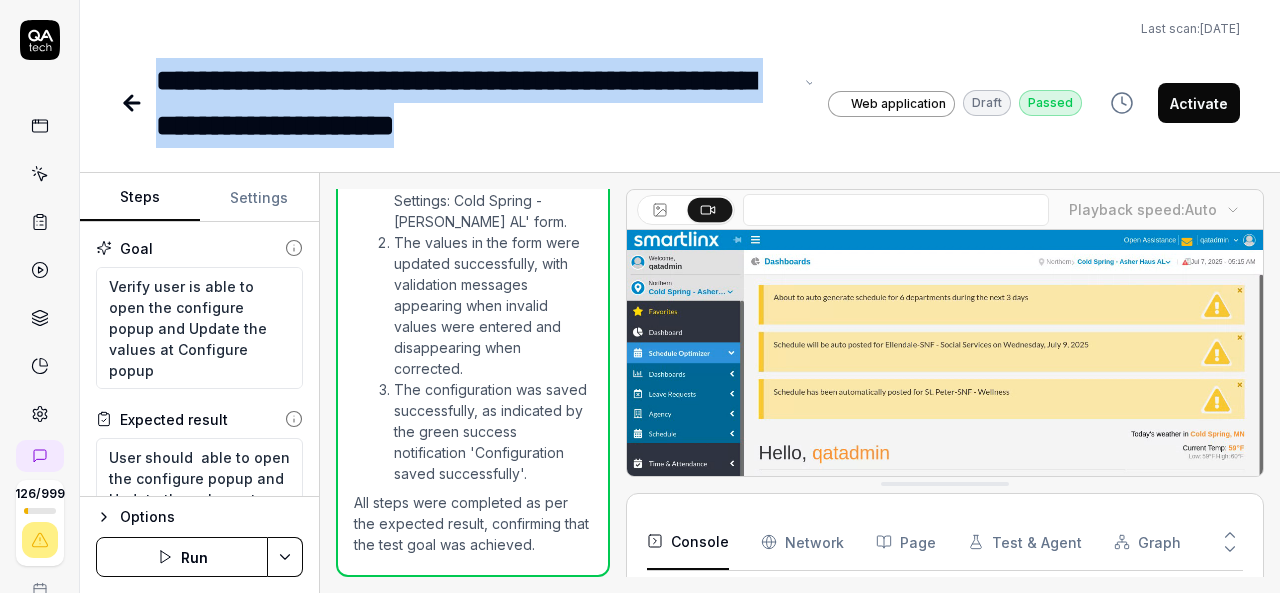 drag, startPoint x: 612, startPoint y: 133, endPoint x: 164, endPoint y: 87, distance: 450.3554 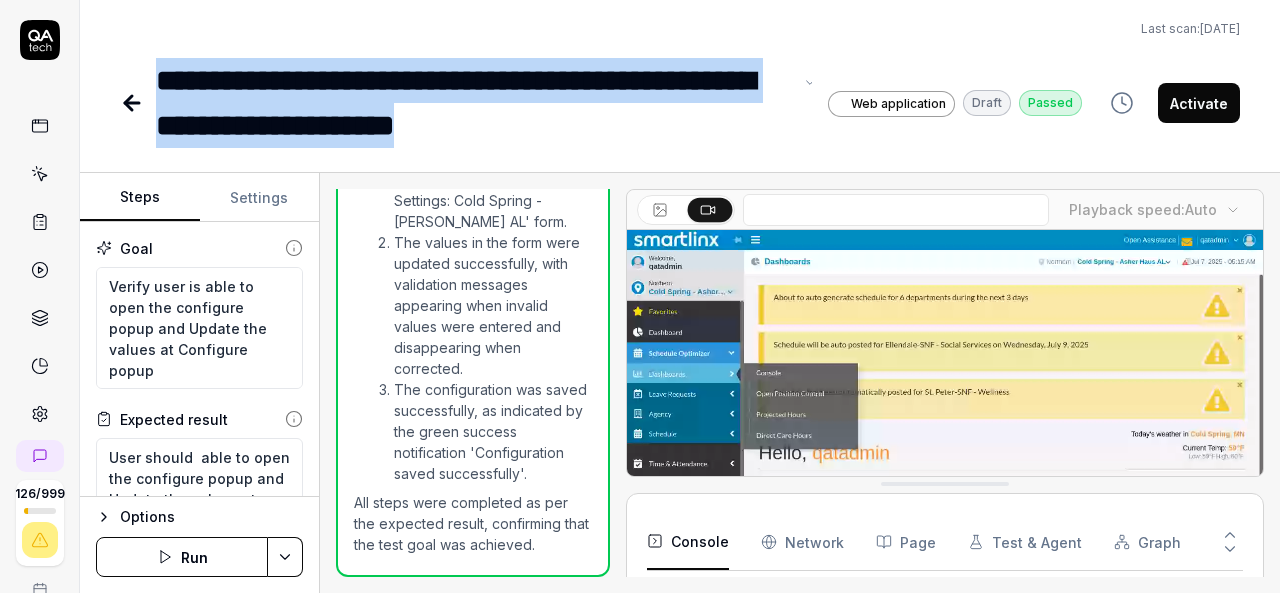 click on "**********" at bounding box center (474, 103) 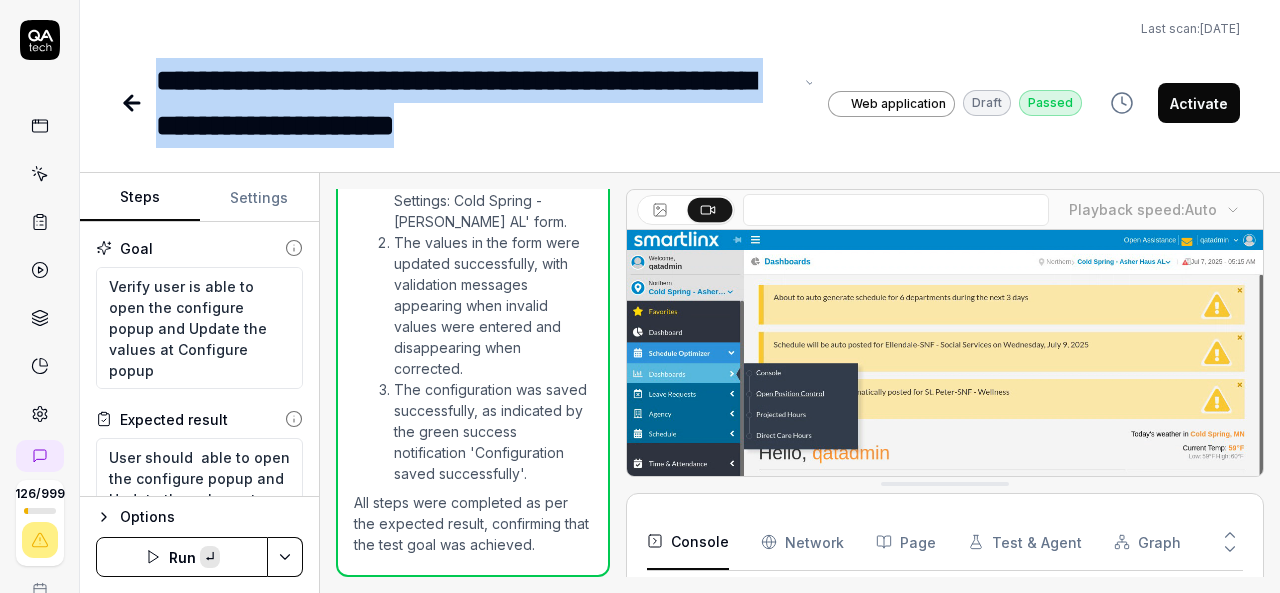 copy on "**********" 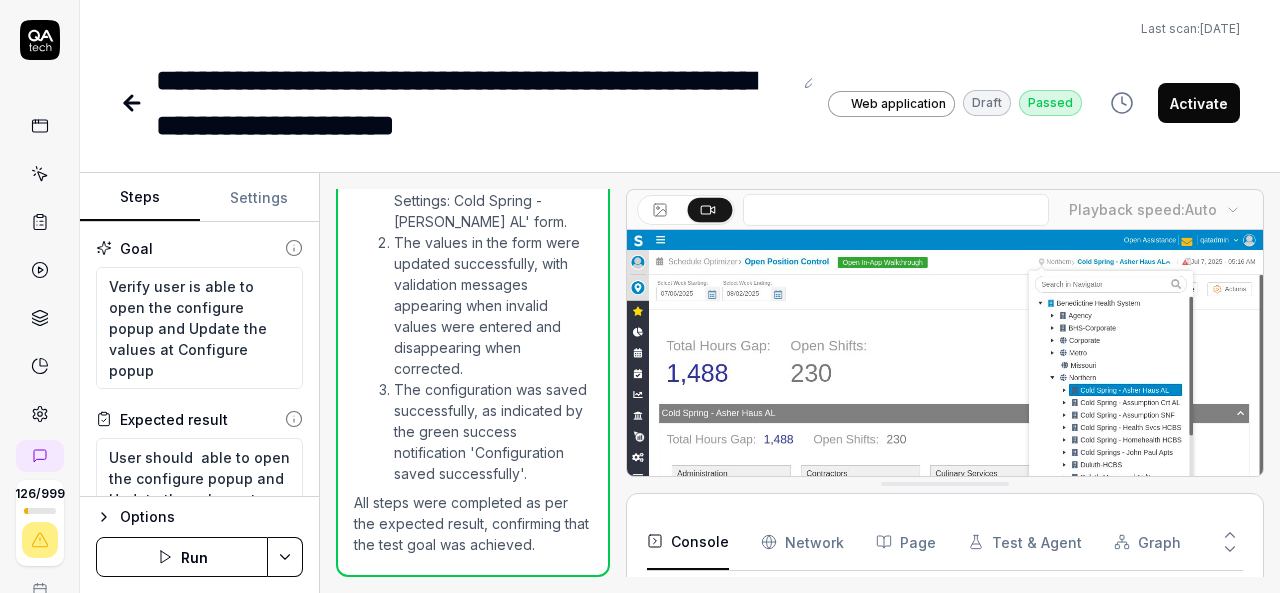 click on "Last scan:  Jun 5 2025" at bounding box center (680, 29) 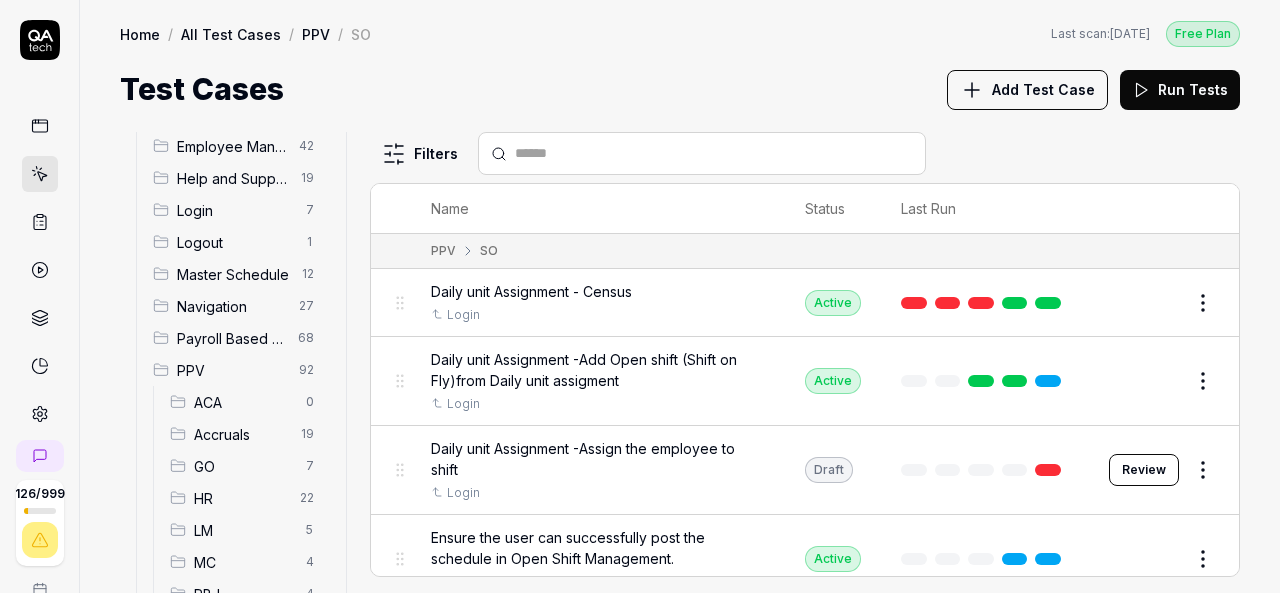 scroll, scrollTop: 234, scrollLeft: 0, axis: vertical 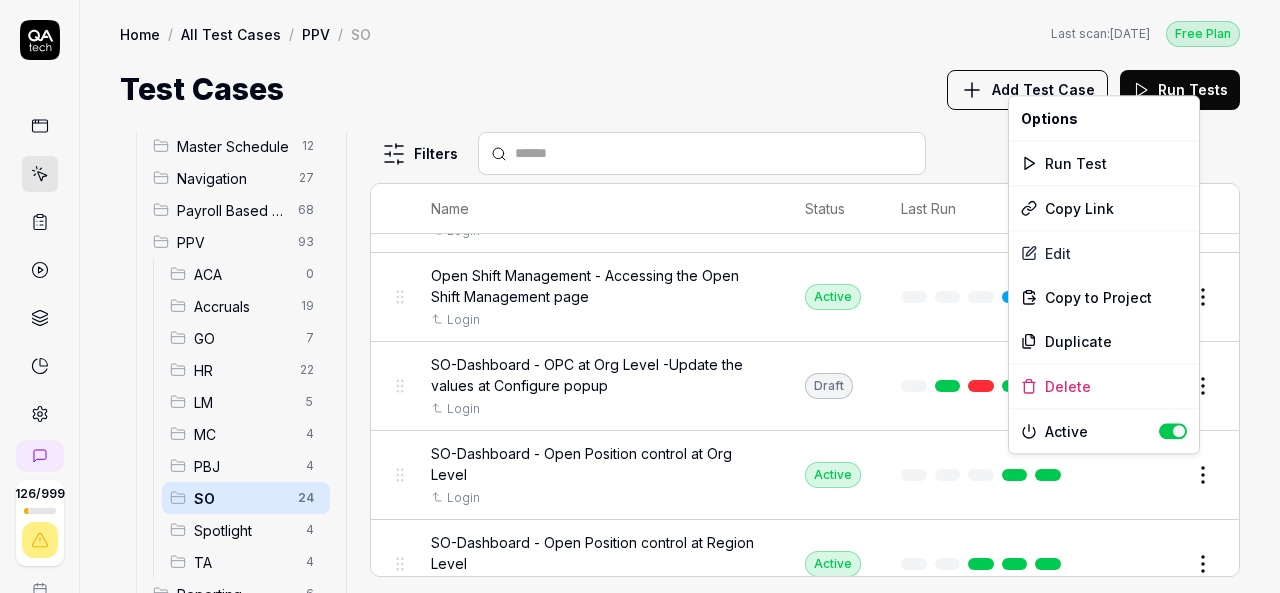 click on "126  /  999 k S Home / All Test Cases / PPV / SO Free Plan Home / All Test Cases / PPV / SO Last scan:  Jun 5 2025 Free Plan Test Cases Add Test Case Run Tests All Test Cases 544 Communication 46 Dashboard Management 13 Employee Management 42 Help and Support 19 Login 7 Logout 1 Master Schedule 12 Navigation 27 Payroll Based Journal 68 PPV 93 ACA 0 Accruals 19 GO 7 HR 22 LM 5 MC 4 PBJ 4 SO 24 Spotlight 4 TA 4 Reporting 6 Schedule Optimizer 7 Screen Loads 7 TestPPV 0 Time & Attendance 192 User Profile 1 Filters Name Status Last Run PPV SO Daily unit Assignment - Census Login Active Edit Daily unit Assignment -Add Open shift (Shift on Fly)from Daily unit assigment Login Active Edit Daily unit Assignment -Assign the employee to shift Login Draft Review Ensure the user can successfully post the schedule in Open Shift Management. Login Active Edit Open Shift Management - Accessing the Open Shift Management page Login Active Edit SO-Dashboard - OPC at  Org Level -Update the values at Configure popup Login Draft *" at bounding box center (640, 296) 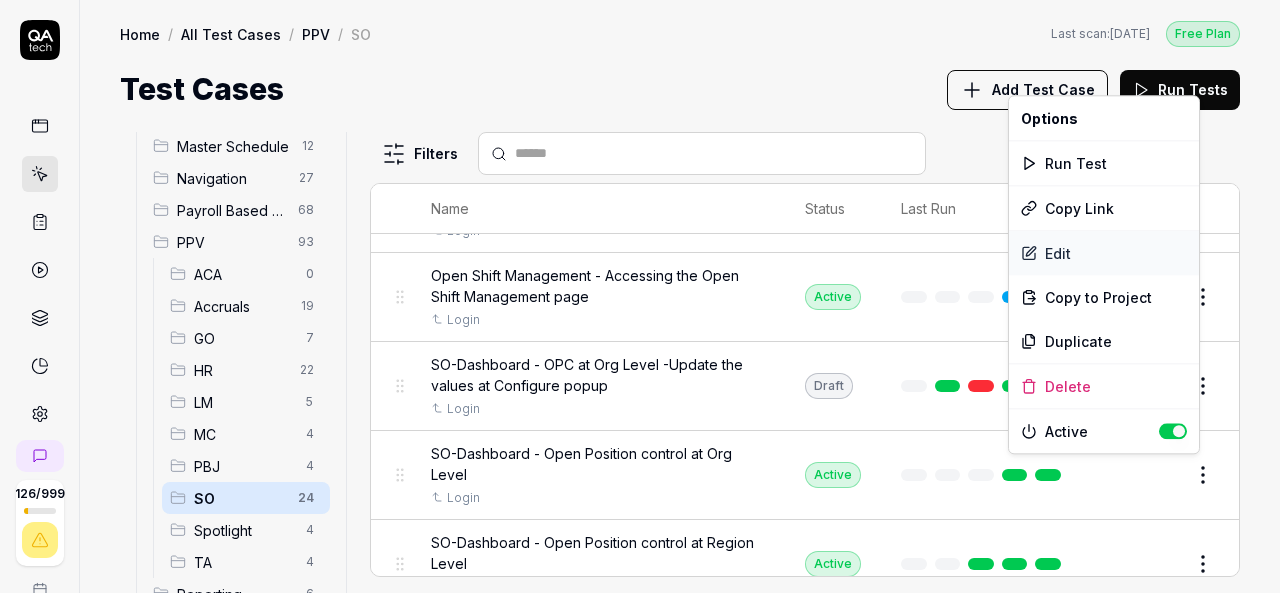 click on "Edit" at bounding box center [1104, 253] 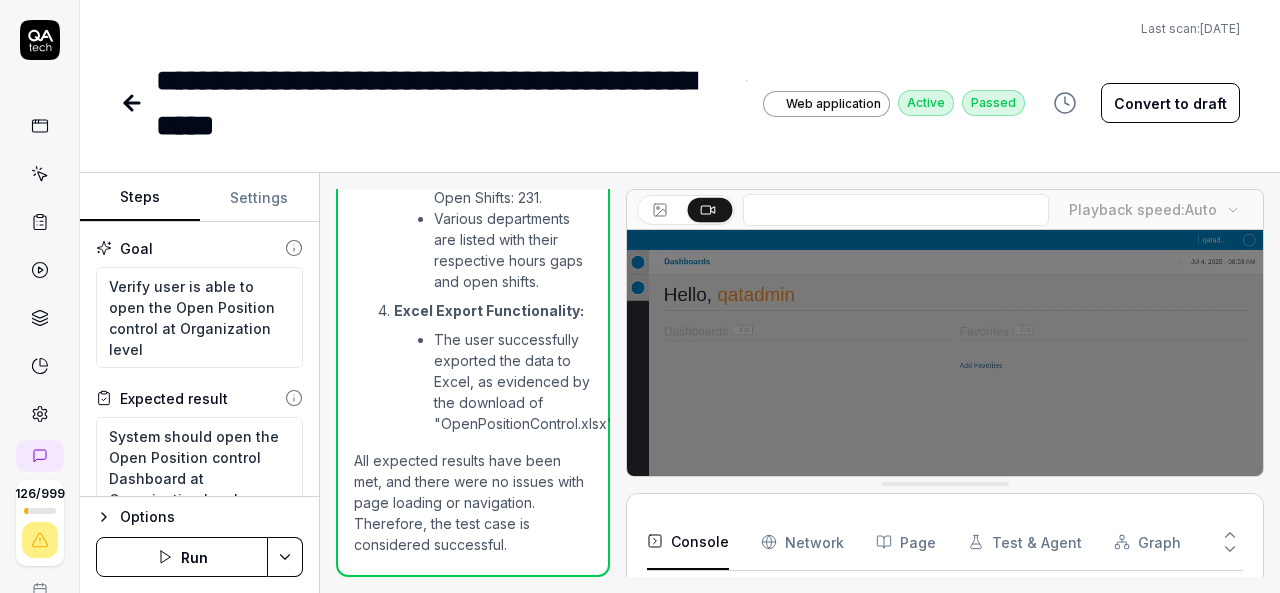 scroll, scrollTop: 2096, scrollLeft: 0, axis: vertical 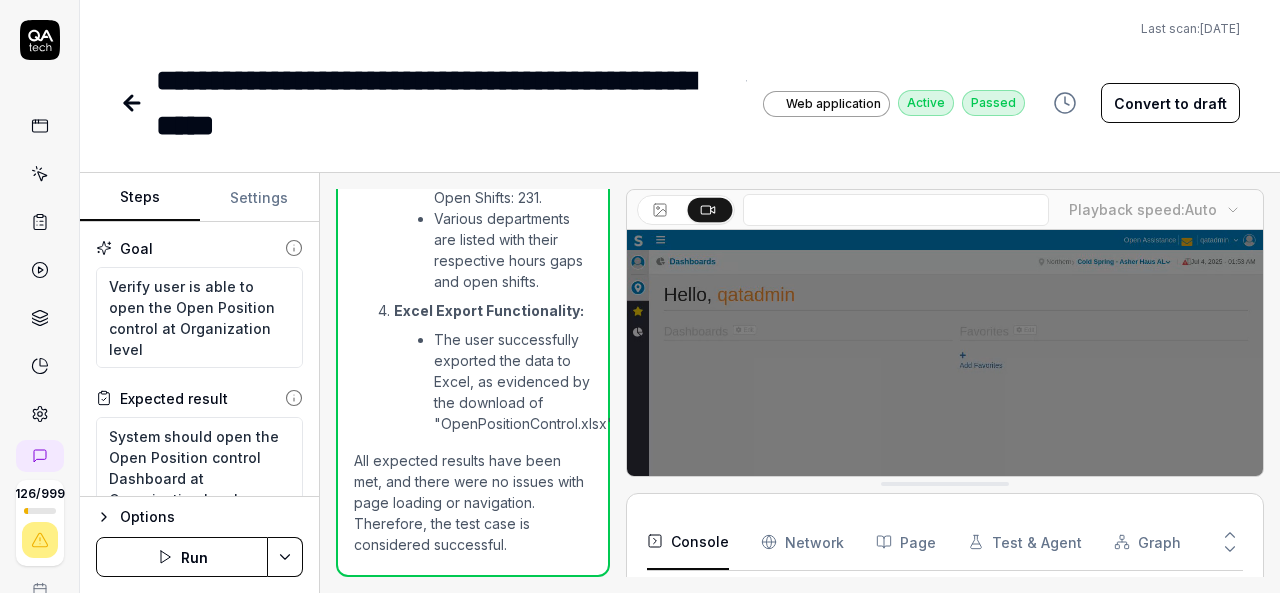 click on "**********" at bounding box center [444, 103] 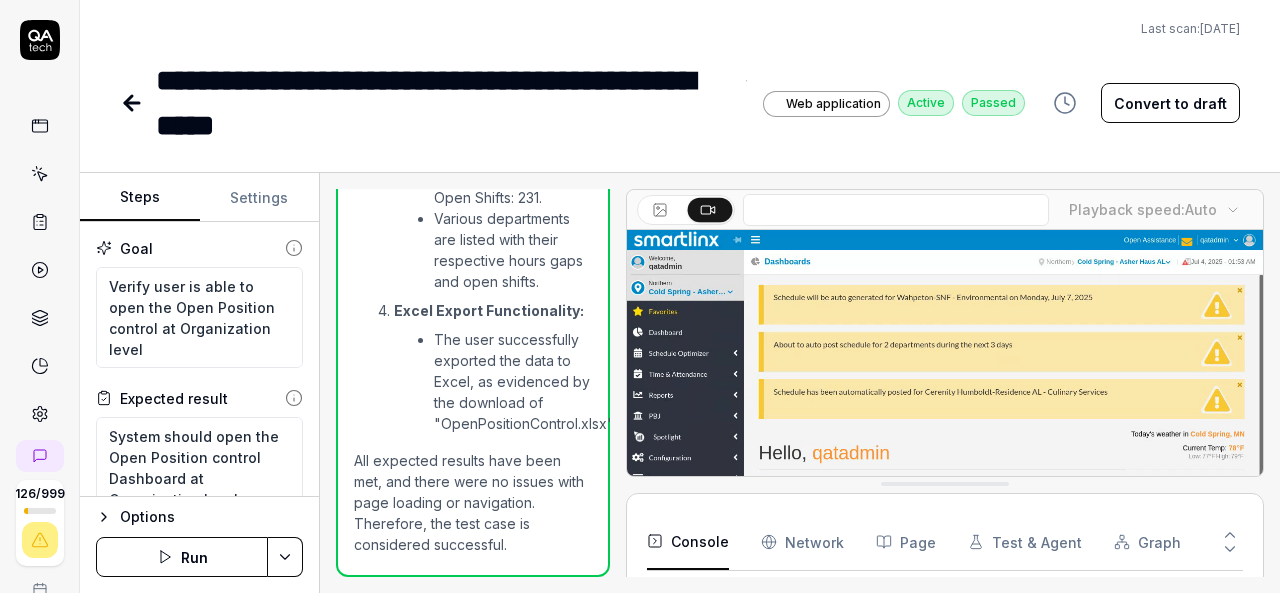 scroll, scrollTop: 787, scrollLeft: 0, axis: vertical 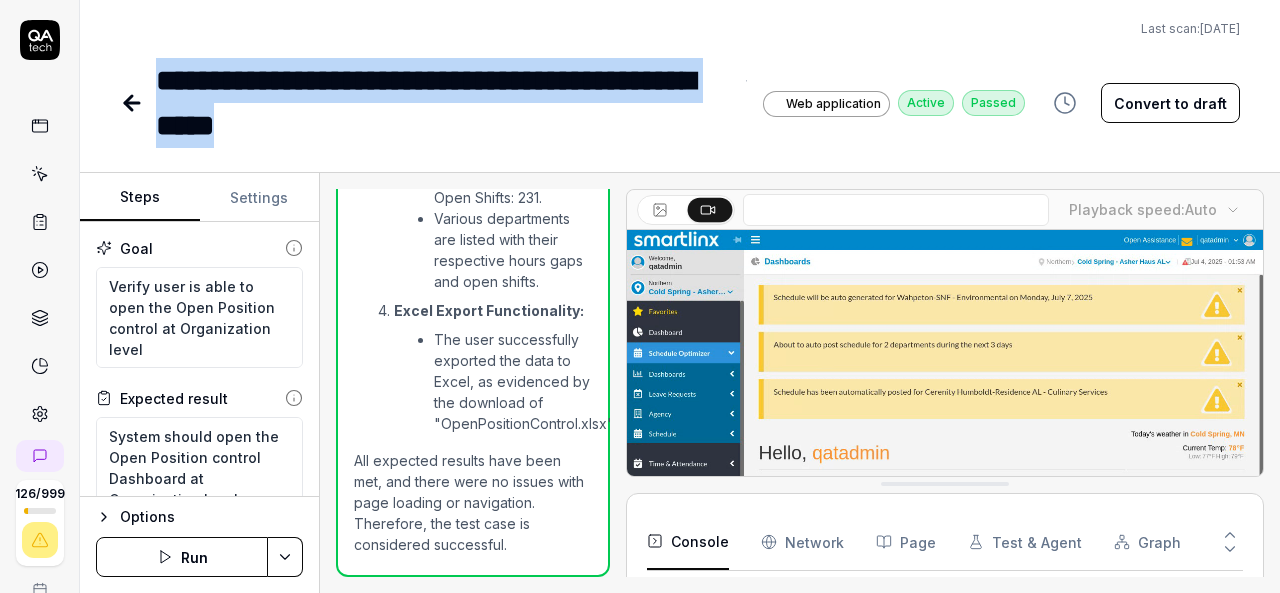 drag, startPoint x: 419, startPoint y: 122, endPoint x: 164, endPoint y: 79, distance: 258.60007 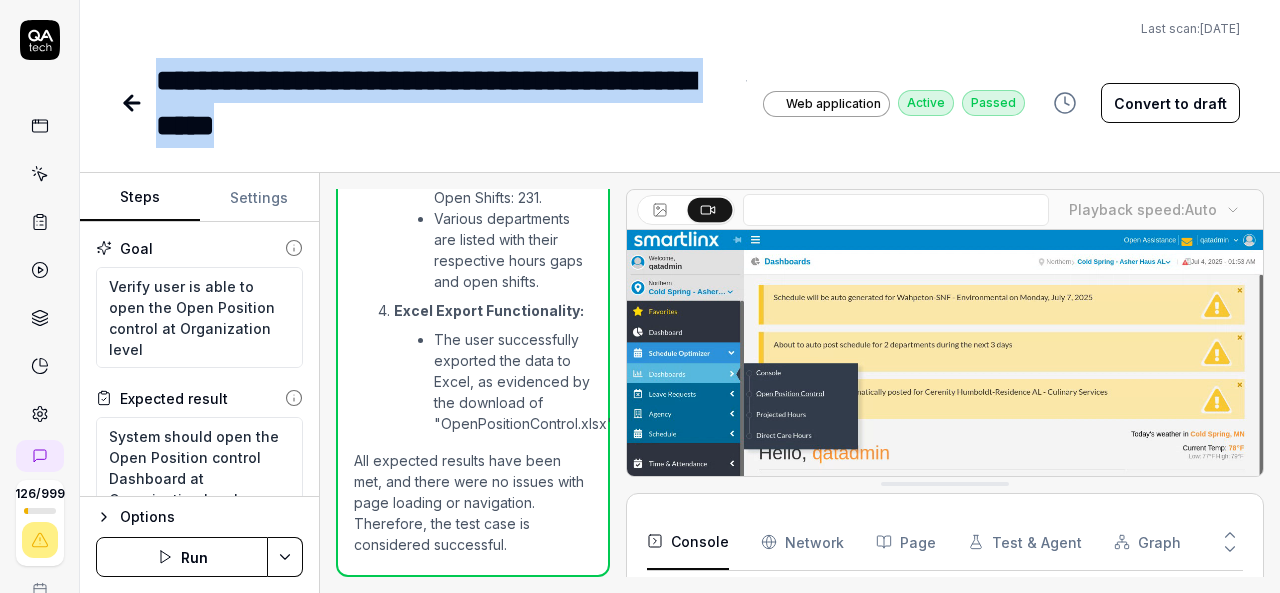 click on "**********" at bounding box center [444, 103] 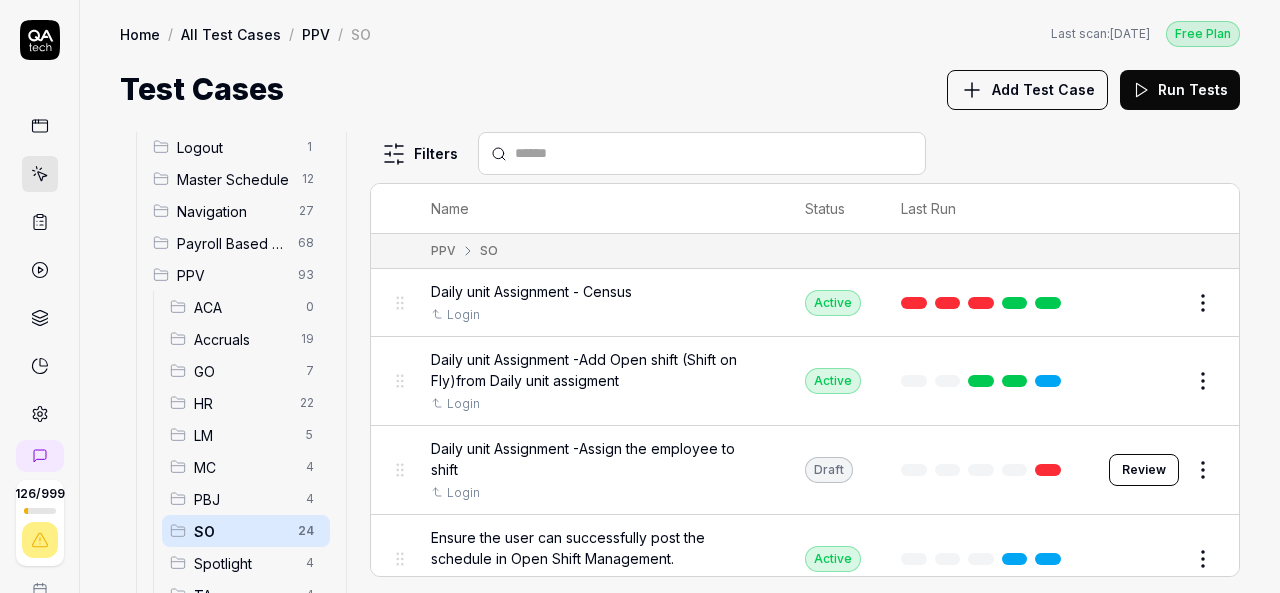 scroll, scrollTop: 202, scrollLeft: 0, axis: vertical 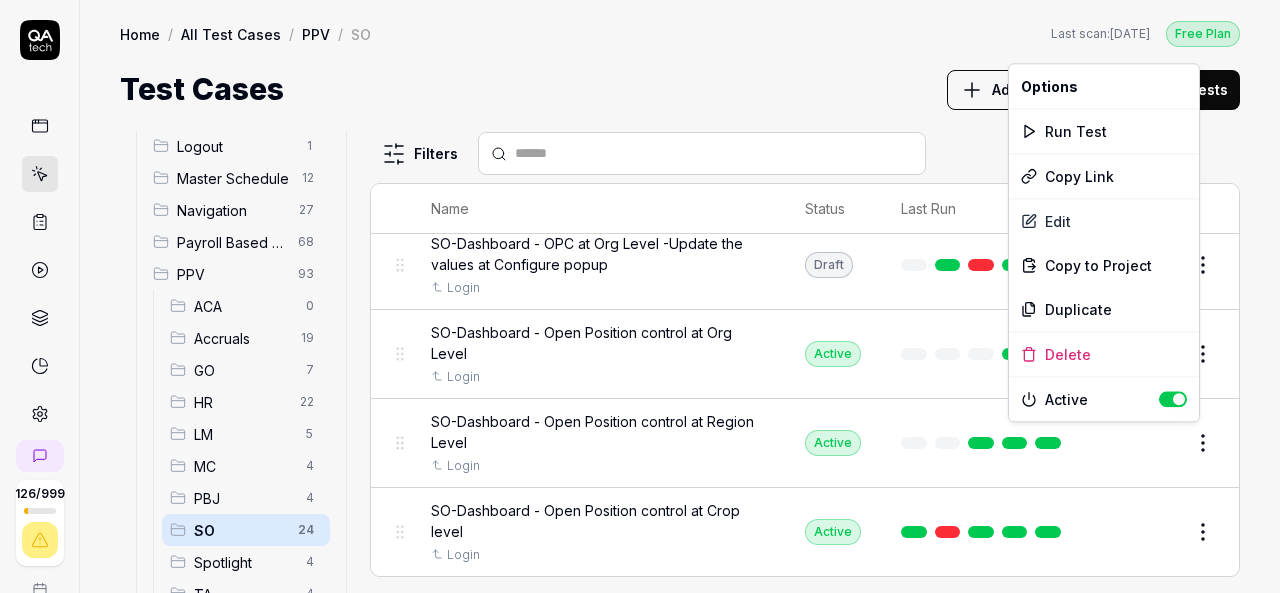 click on "126  /  999 k S Home / All Test Cases / PPV / SO Free Plan Home / All Test Cases / PPV / SO Last scan:  Jun 5 2025 Free Plan Test Cases Add Test Case Run Tests All Test Cases 544 Communication 46 Dashboard Management 13 Employee Management 42 Help and Support 19 Login 7 Logout 1 Master Schedule 12 Navigation 27 Payroll Based Journal 68 PPV 93 ACA 0 Accruals 19 GO 7 HR 22 LM 5 MC 4 PBJ 4 SO 24 Spotlight 4 TA 4 Reporting 6 Schedule Optimizer 7 Screen Loads 7 TestPPV 0 Time & Attendance 192 User Profile 1 Filters Name Status Last Run PPV SO Daily unit Assignment - Census Login Active Edit Daily unit Assignment -Add Open shift (Shift on Fly)from Daily unit assigment Login Active Edit Daily unit Assignment -Assign the employee to shift Login Draft Review Ensure the user can successfully post the schedule in Open Shift Management. Login Active Edit Open Shift Management - Accessing the Open Shift Management page Login Active Edit SO-Dashboard - OPC at  Org Level -Update the values at Configure popup Login Draft *" at bounding box center (640, 296) 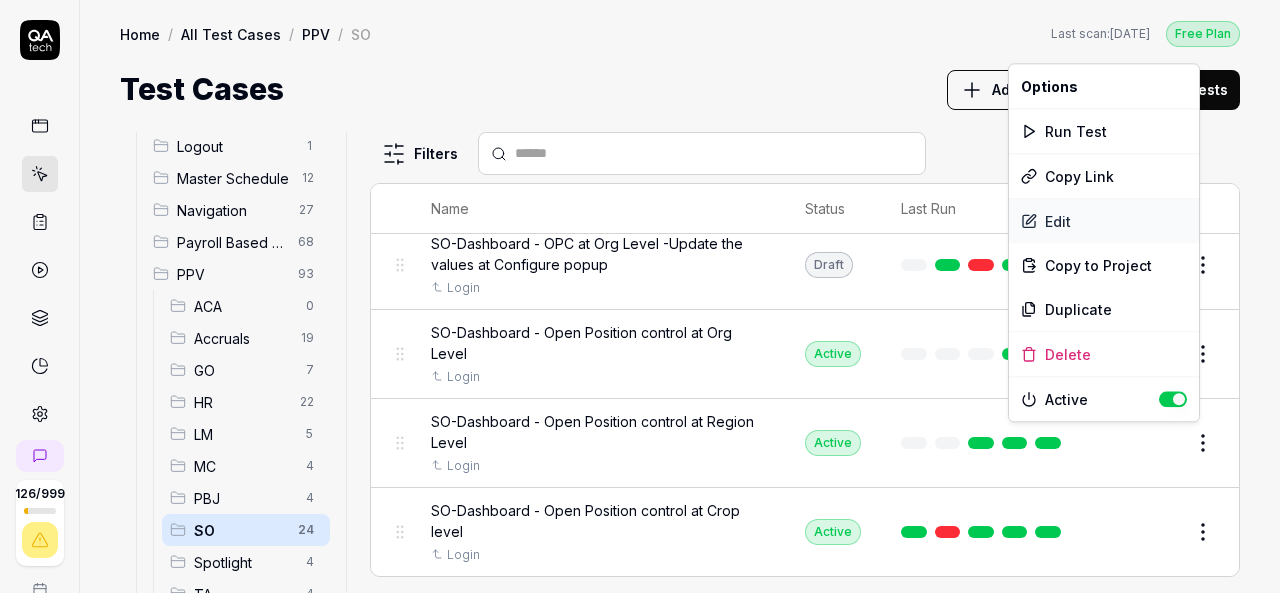 click on "Edit" at bounding box center (1104, 221) 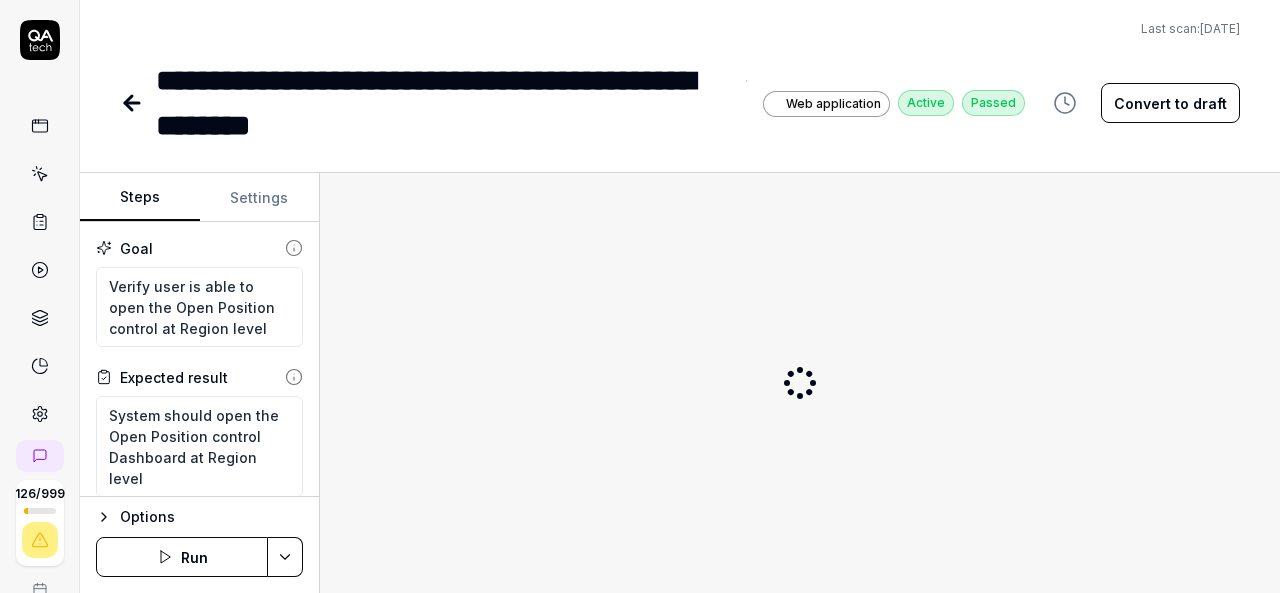 click on "**********" at bounding box center (444, 103) 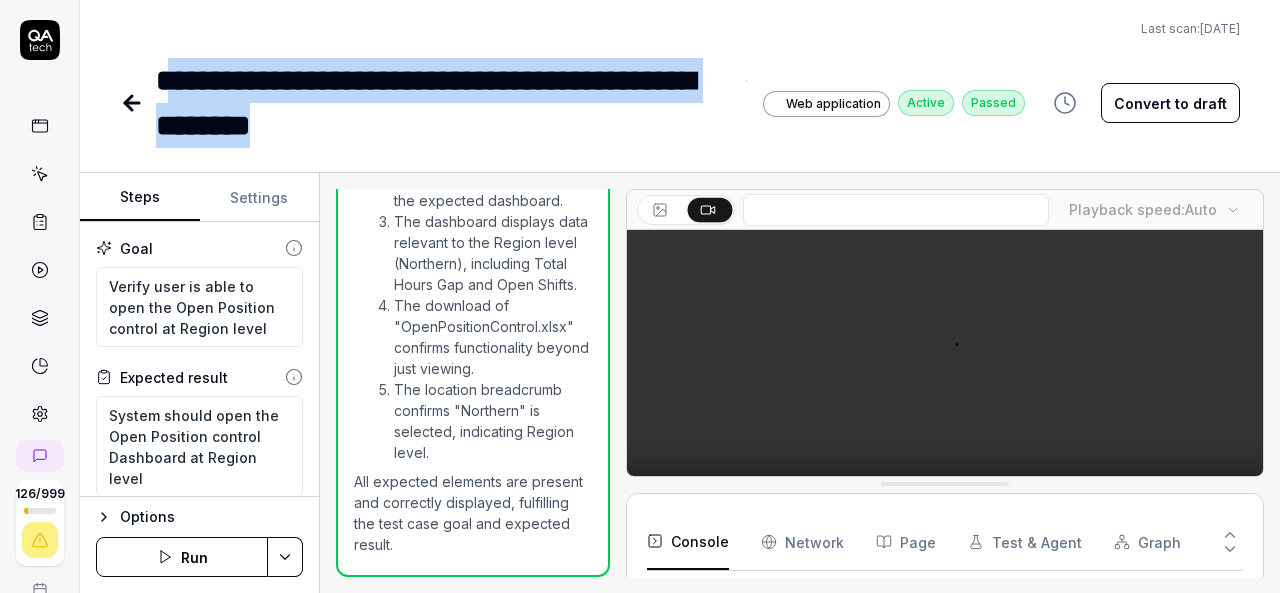 scroll, scrollTop: 1967, scrollLeft: 0, axis: vertical 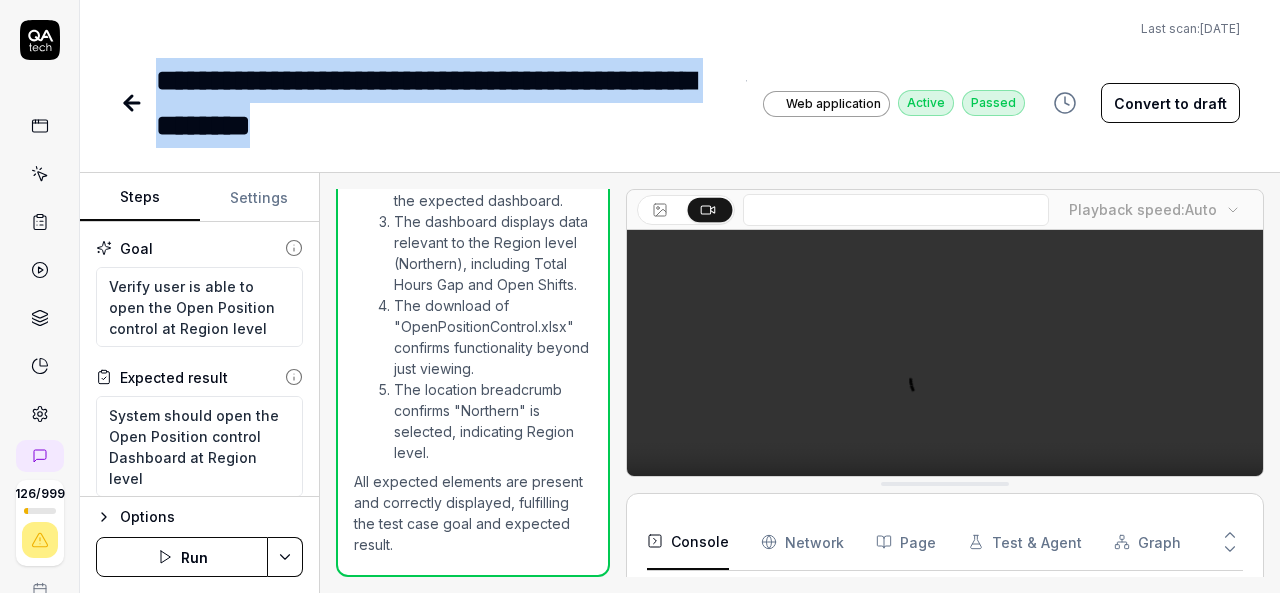 drag, startPoint x: 399, startPoint y: 129, endPoint x: 161, endPoint y: 72, distance: 244.73047 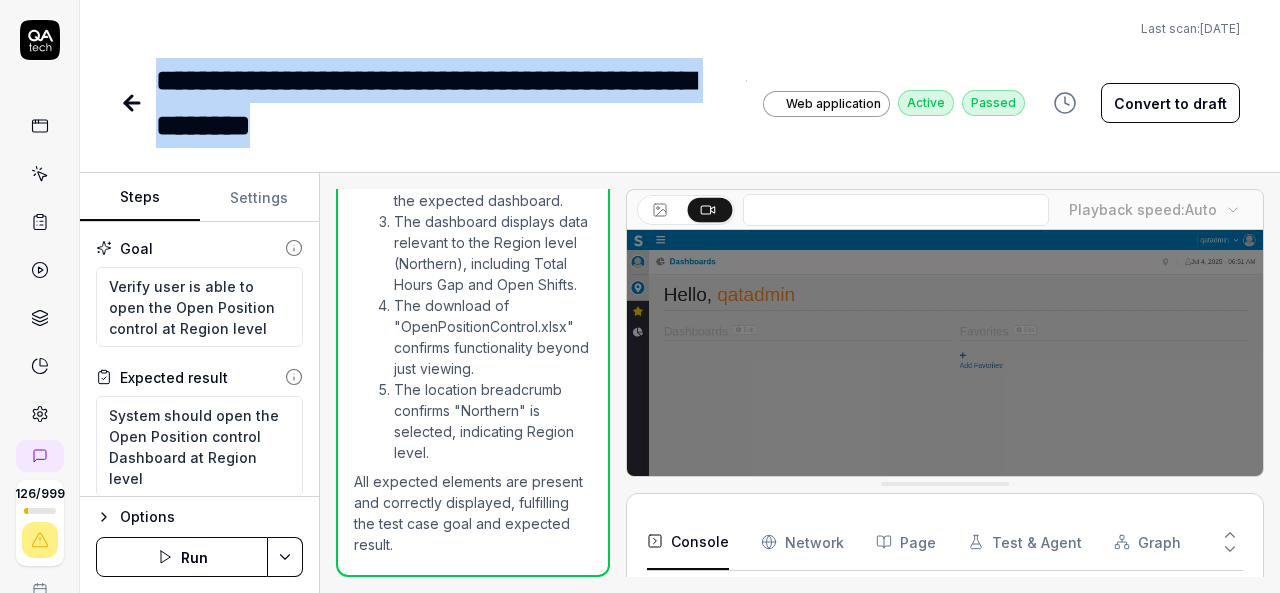 click on "**********" at bounding box center (444, 103) 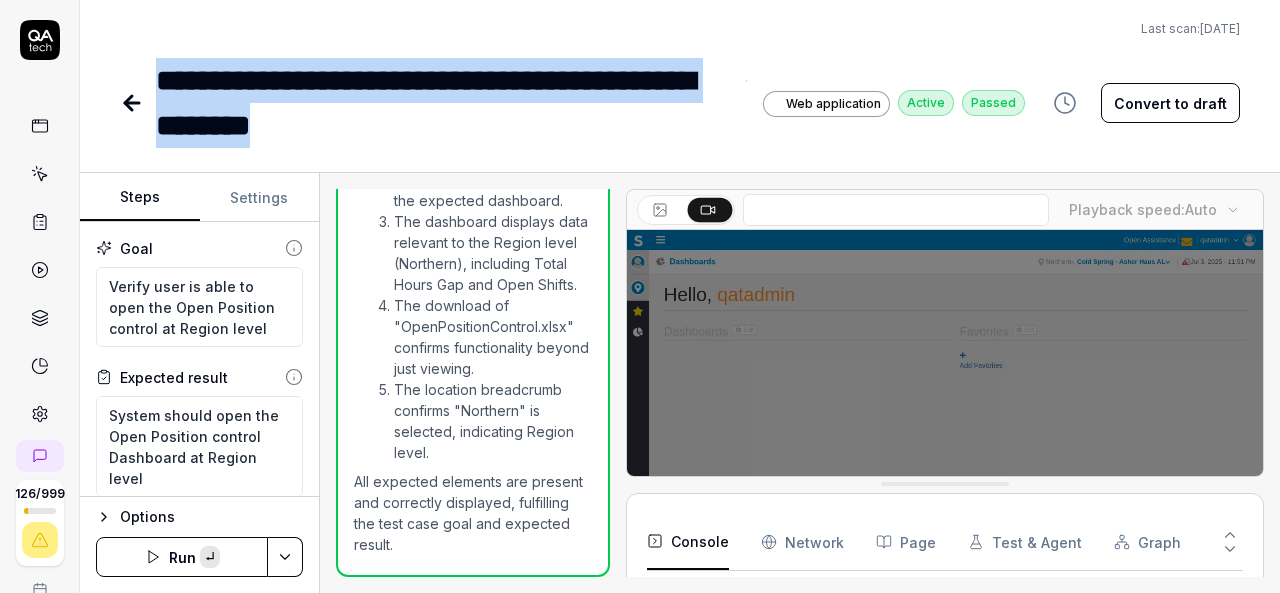 copy on "**********" 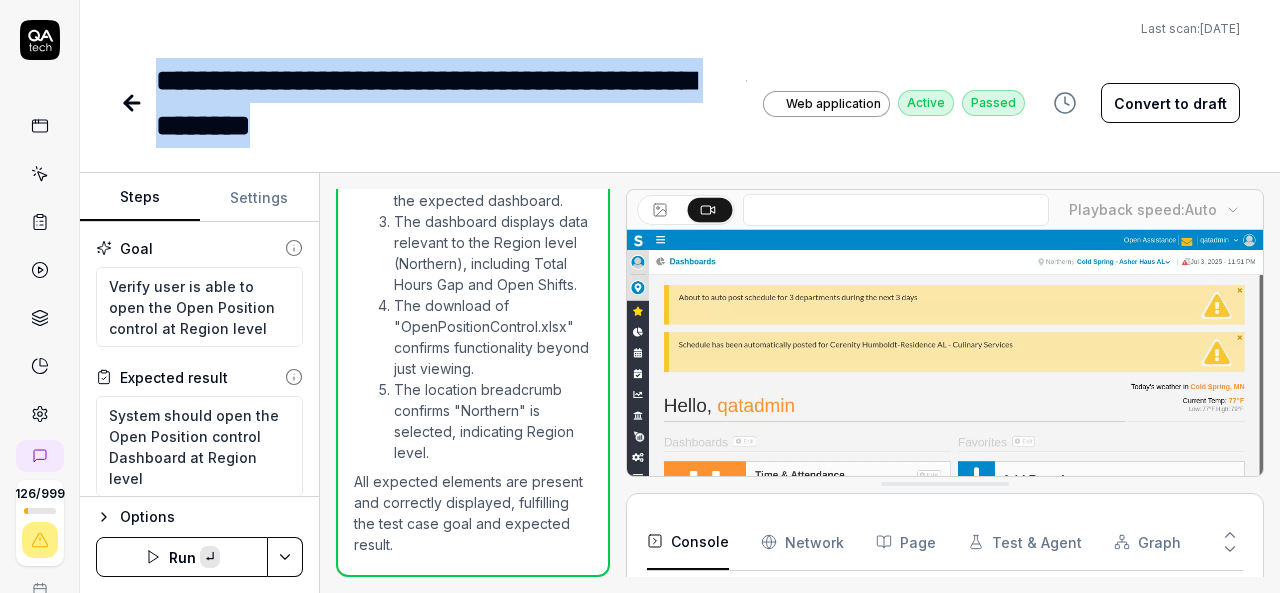 scroll, scrollTop: 577, scrollLeft: 0, axis: vertical 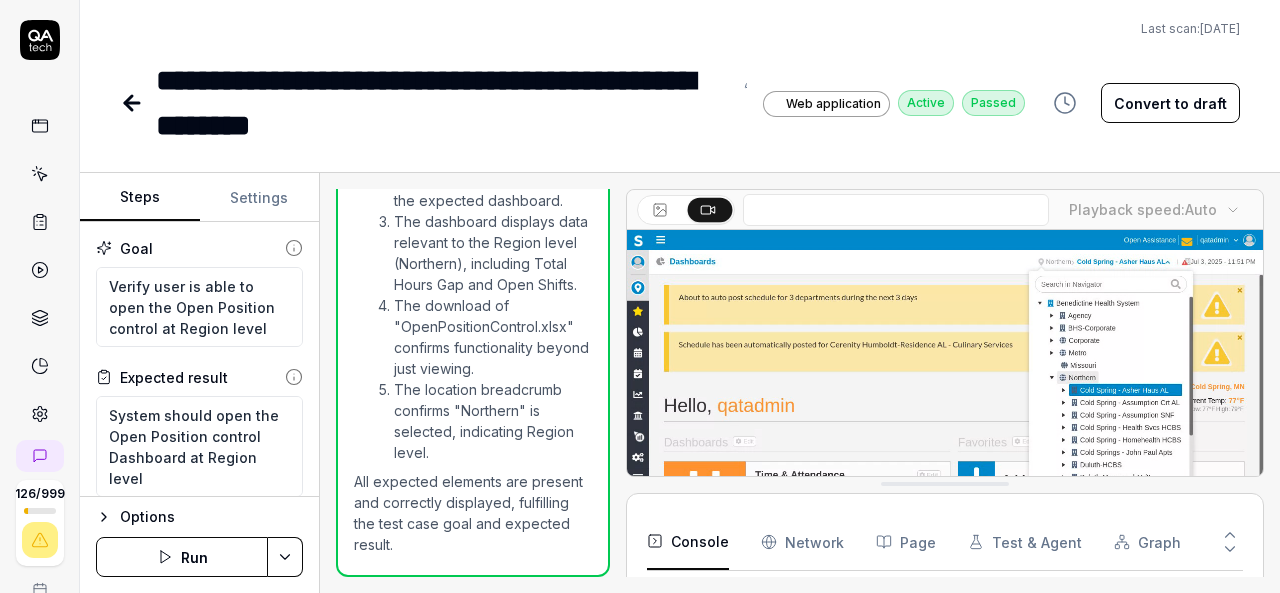 click on "**********" at bounding box center (680, 74) 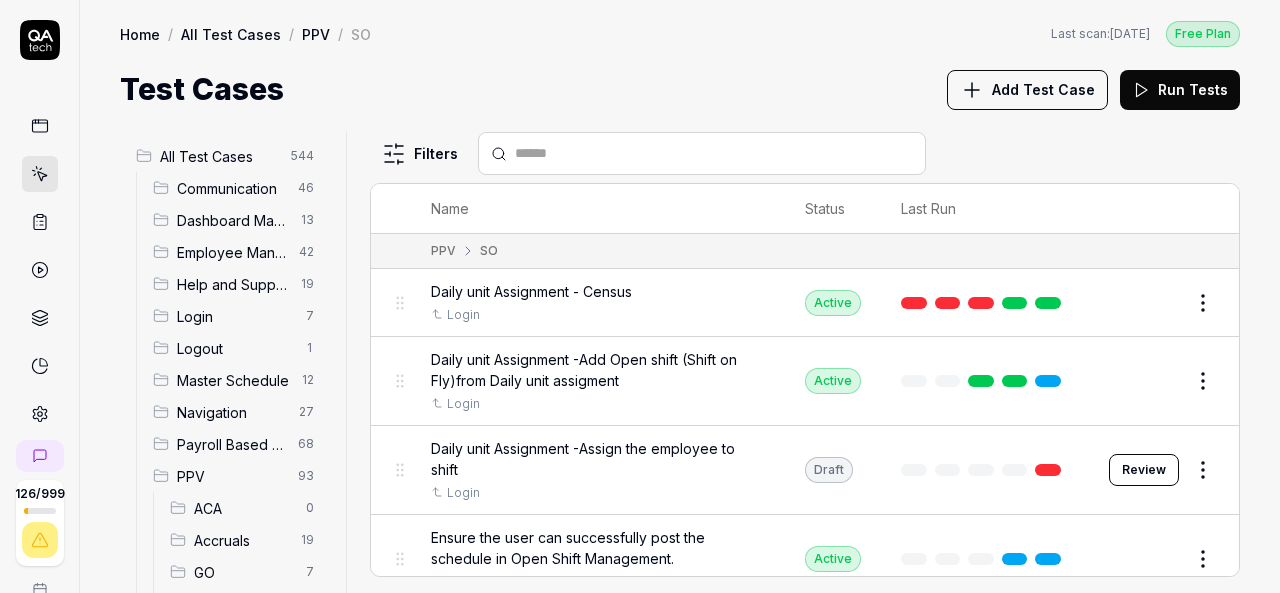 click on "ACA 0" at bounding box center [246, 508] 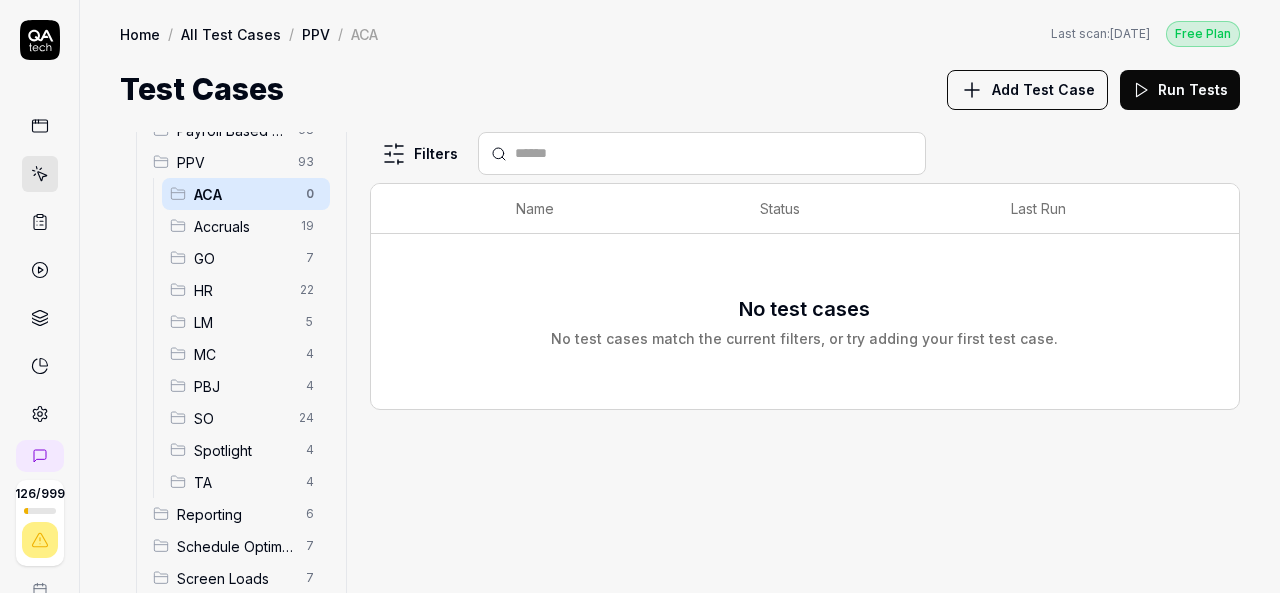 scroll, scrollTop: 315, scrollLeft: 0, axis: vertical 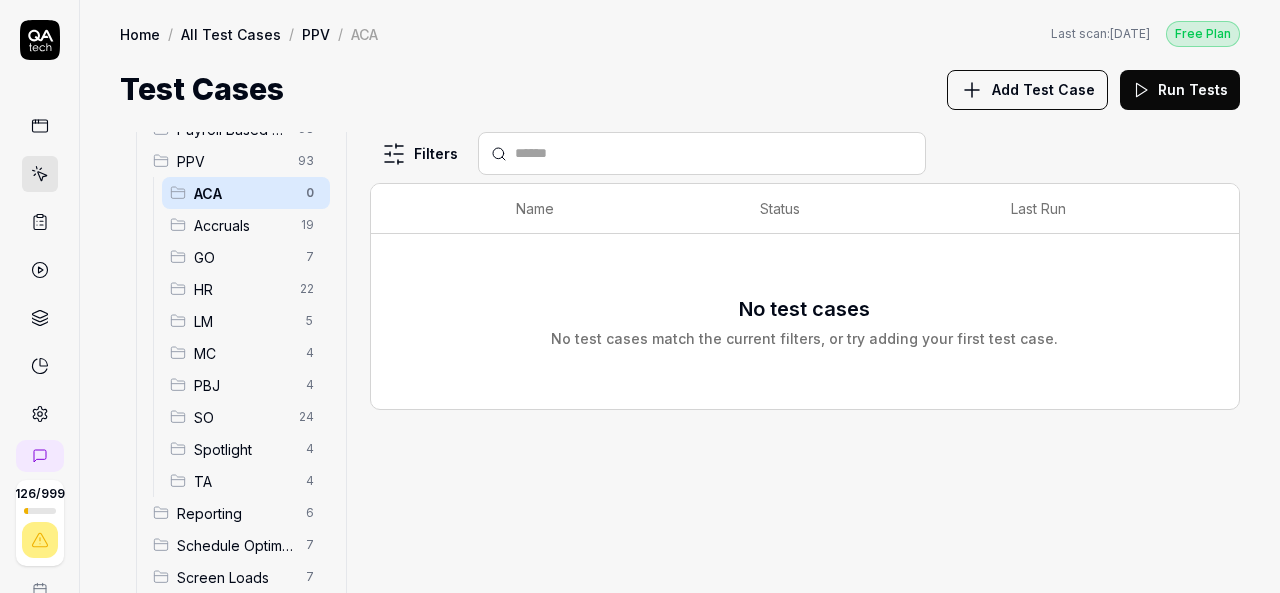 click on "SO" at bounding box center [240, 417] 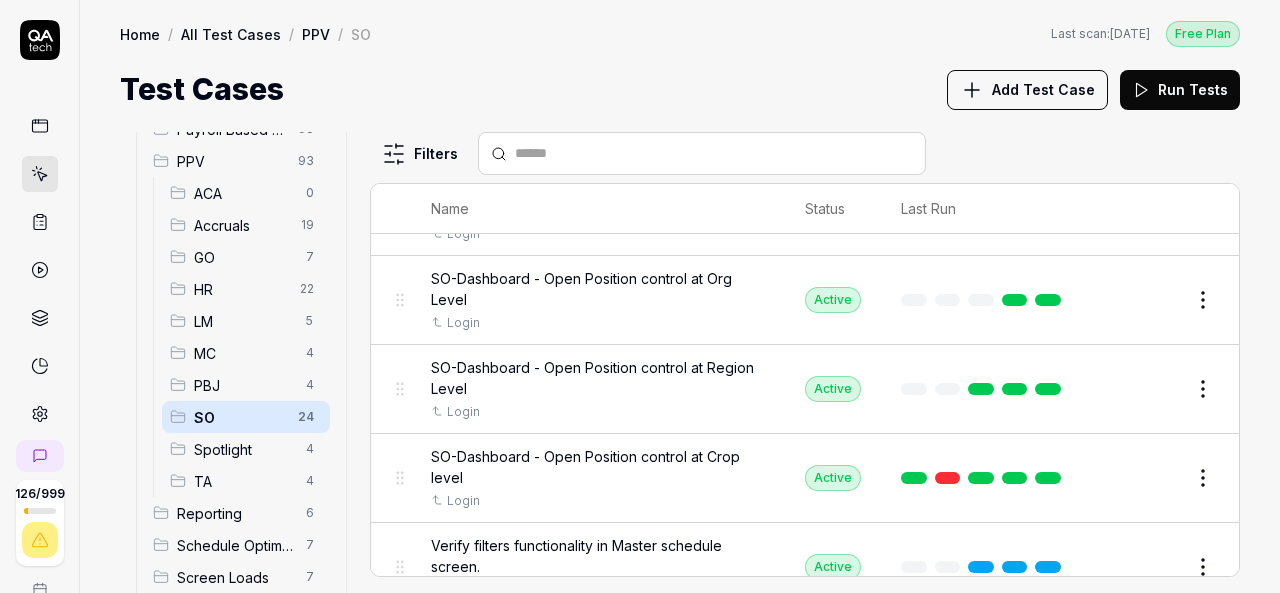 scroll, scrollTop: 527, scrollLeft: 0, axis: vertical 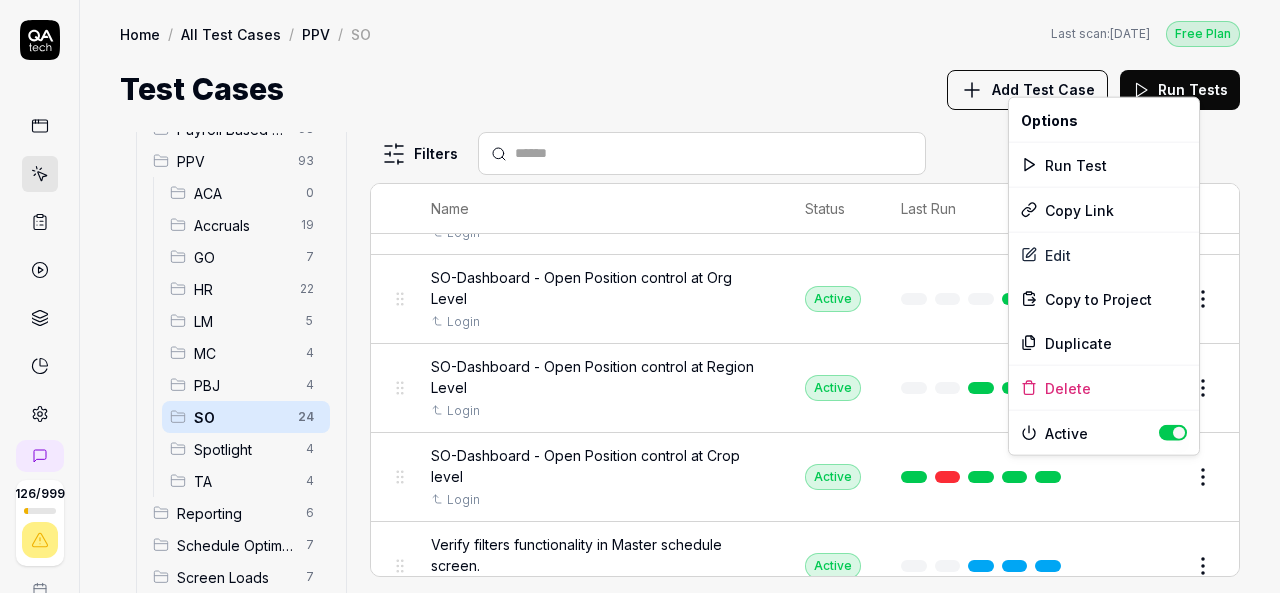 click on "126  /  999 k S Home / All Test Cases / PPV / SO Free Plan Home / All Test Cases / PPV / SO Last scan:  Jun 5 2025 Free Plan Test Cases Add Test Case Run Tests All Test Cases 544 Communication 46 Dashboard Management 13 Employee Management 42 Help and Support 19 Login 7 Logout 1 Master Schedule 12 Navigation 27 Payroll Based Journal 68 PPV 93 ACA 0 Accruals 19 GO 7 HR 22 LM 5 MC 4 PBJ 4 SO 24 Spotlight 4 TA 4 Reporting 6 Schedule Optimizer 7 Screen Loads 7 TestPPV 0 Time & Attendance 192 User Profile 1 Filters Name Status Last Run PPV SO Daily unit Assignment - Census Login Active Edit Daily unit Assignment -Add Open shift (Shift on Fly)from Daily unit assigment Login Active Edit Daily unit Assignment -Assign the employee to shift Login Draft Review Ensure the user can successfully post the schedule in Open Shift Management. Login Active Edit Open Shift Management - Accessing the Open Shift Management page Login Active Edit SO-Dashboard - OPC at  Org Level -Update the values at Configure popup Login Draft *" at bounding box center [640, 296] 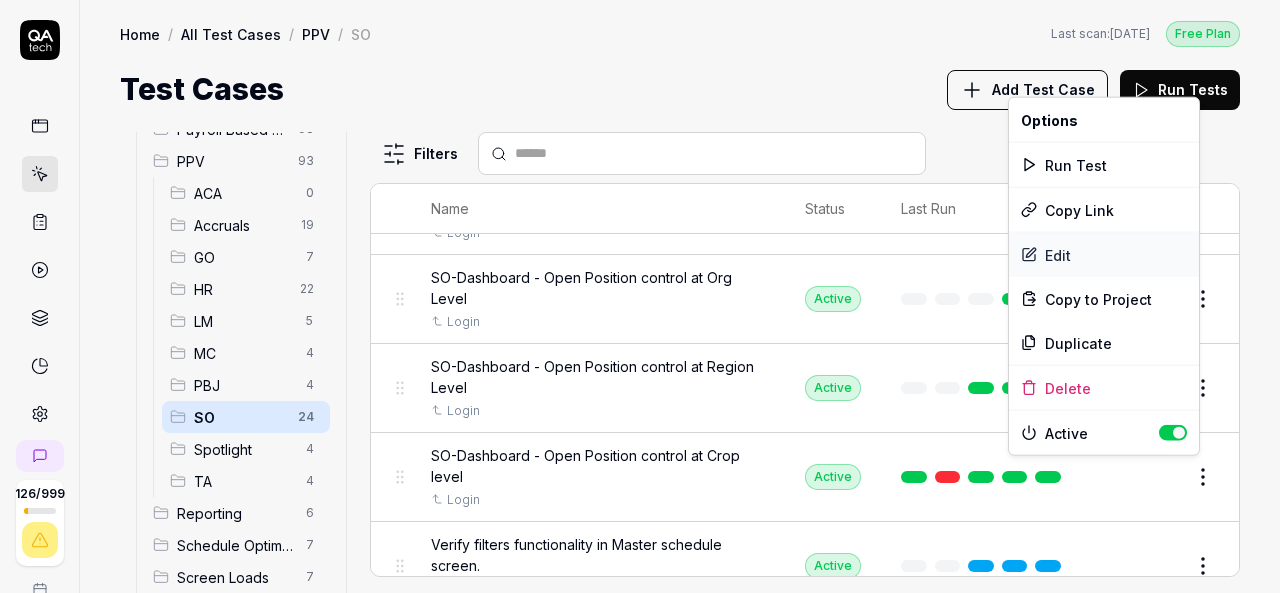 click on "Edit" at bounding box center (1104, 255) 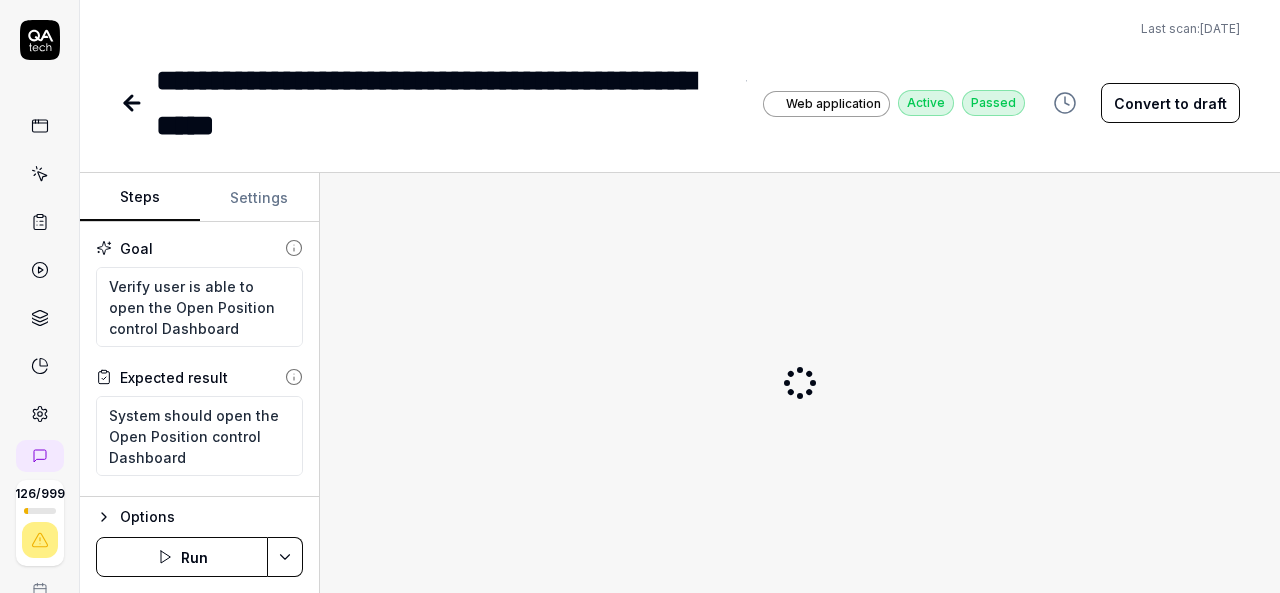 click on "**********" at bounding box center (444, 103) 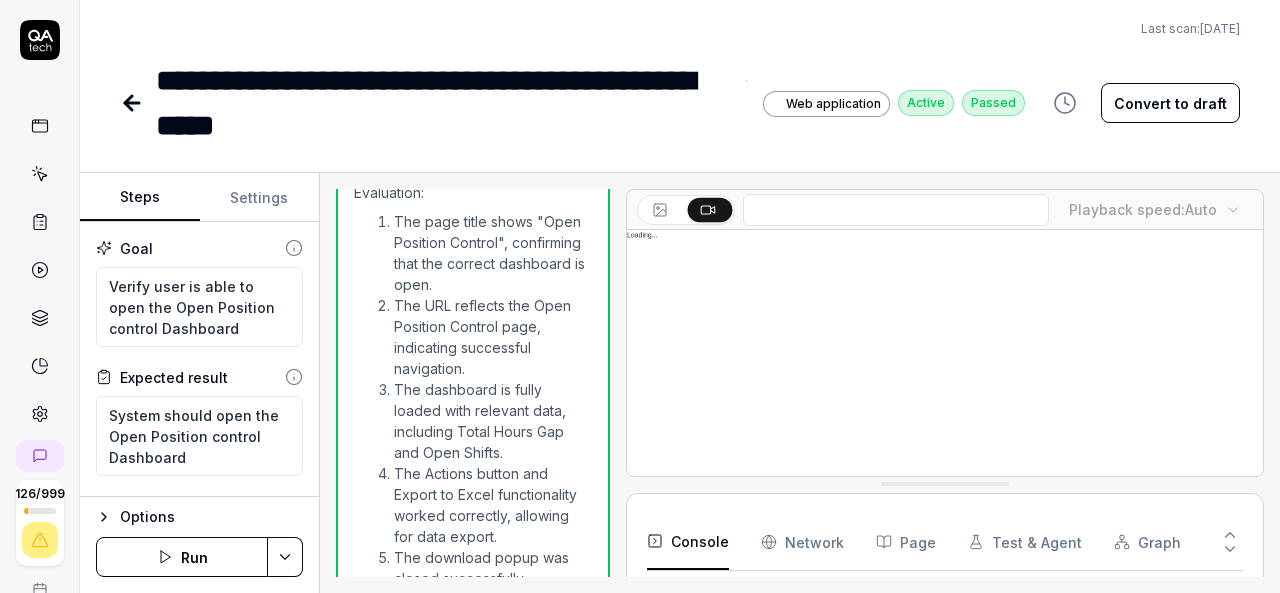 scroll, scrollTop: 1196, scrollLeft: 0, axis: vertical 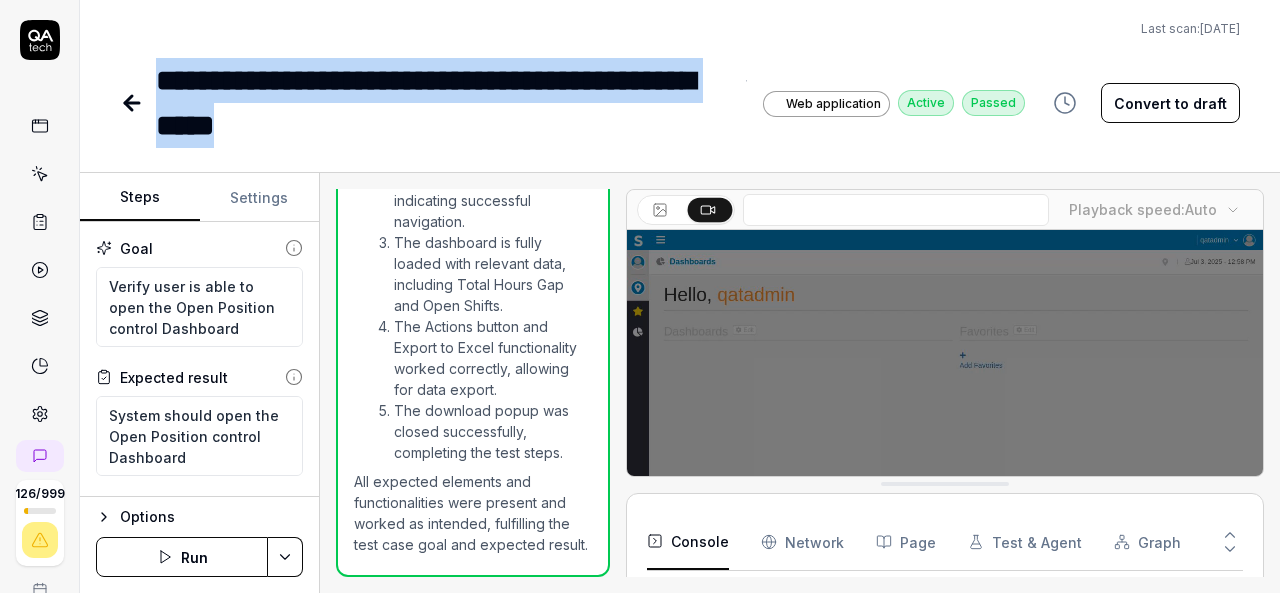 drag, startPoint x: 356, startPoint y: 120, endPoint x: 159, endPoint y: 74, distance: 202.29929 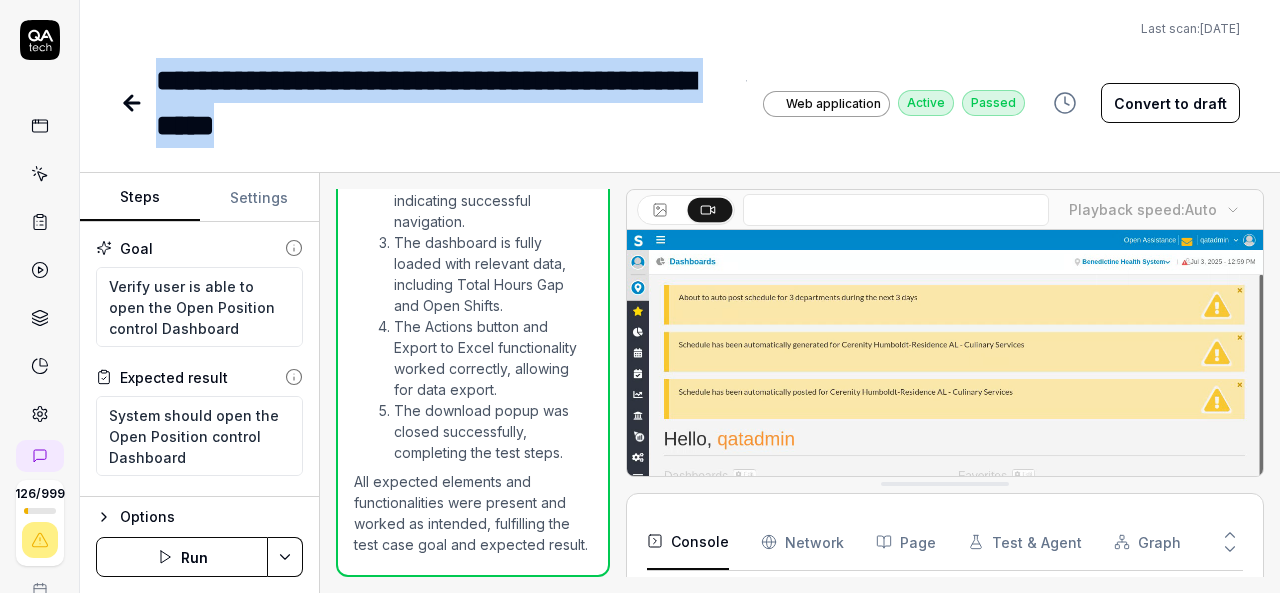 click on "**********" at bounding box center [444, 103] 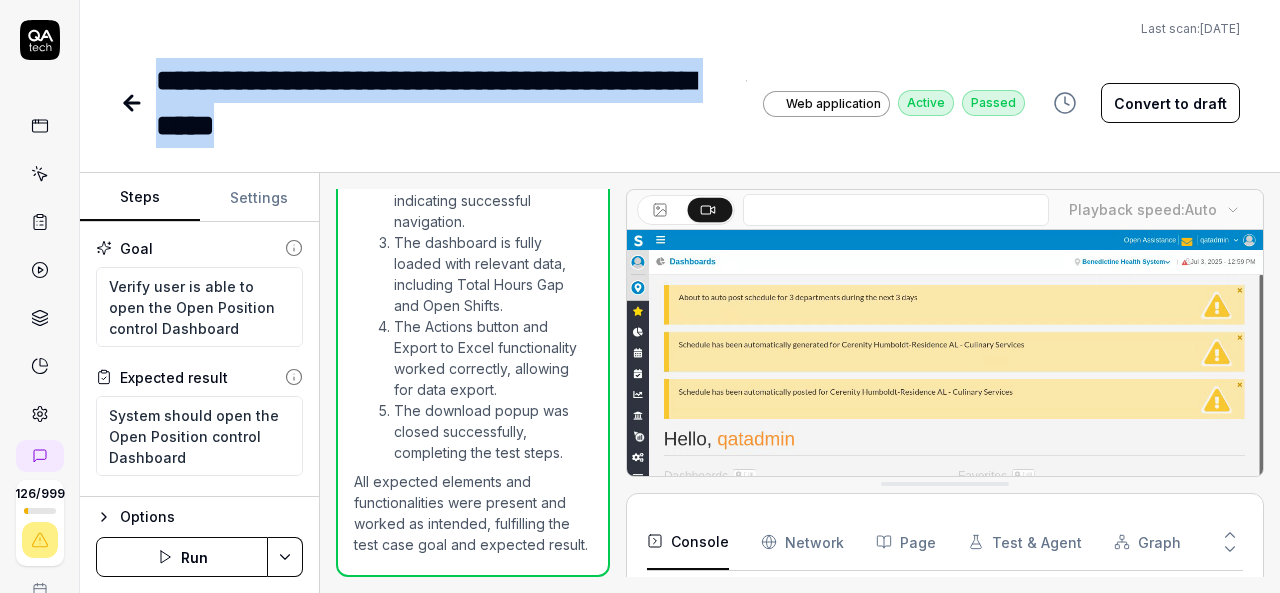 scroll, scrollTop: 389, scrollLeft: 0, axis: vertical 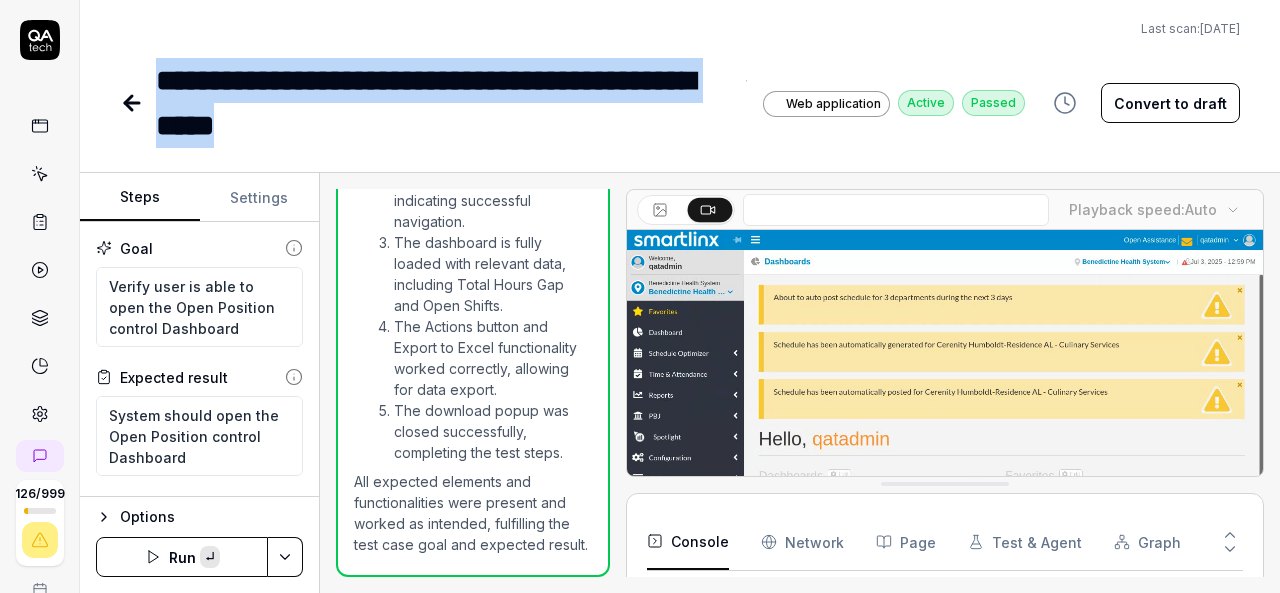 copy on "**********" 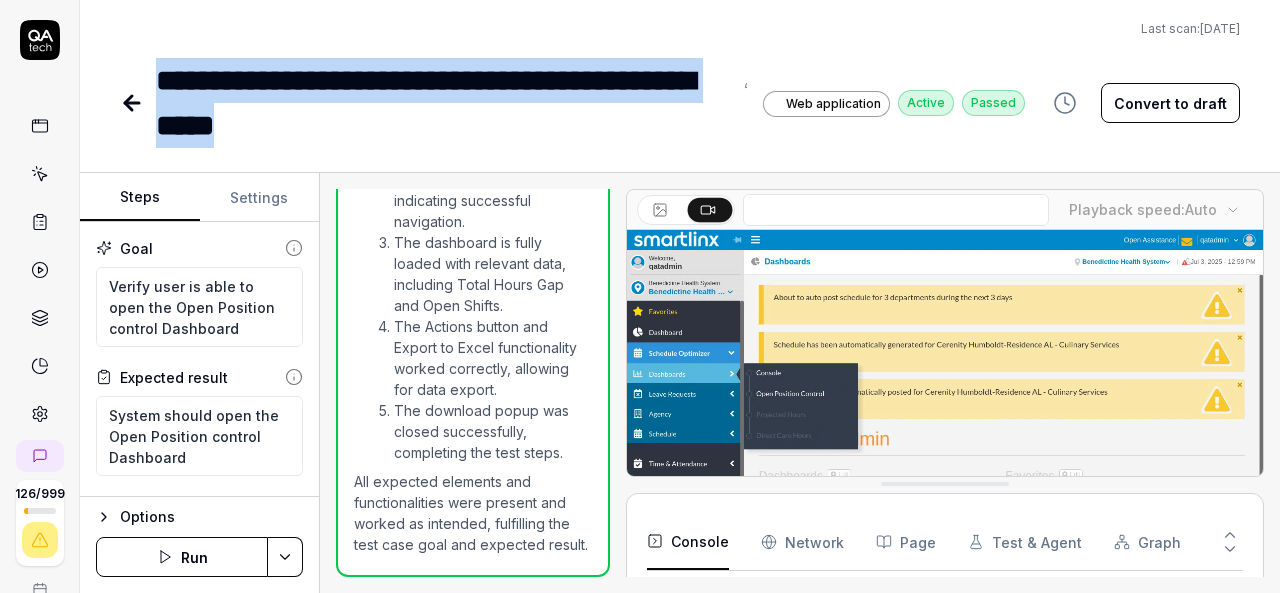 click 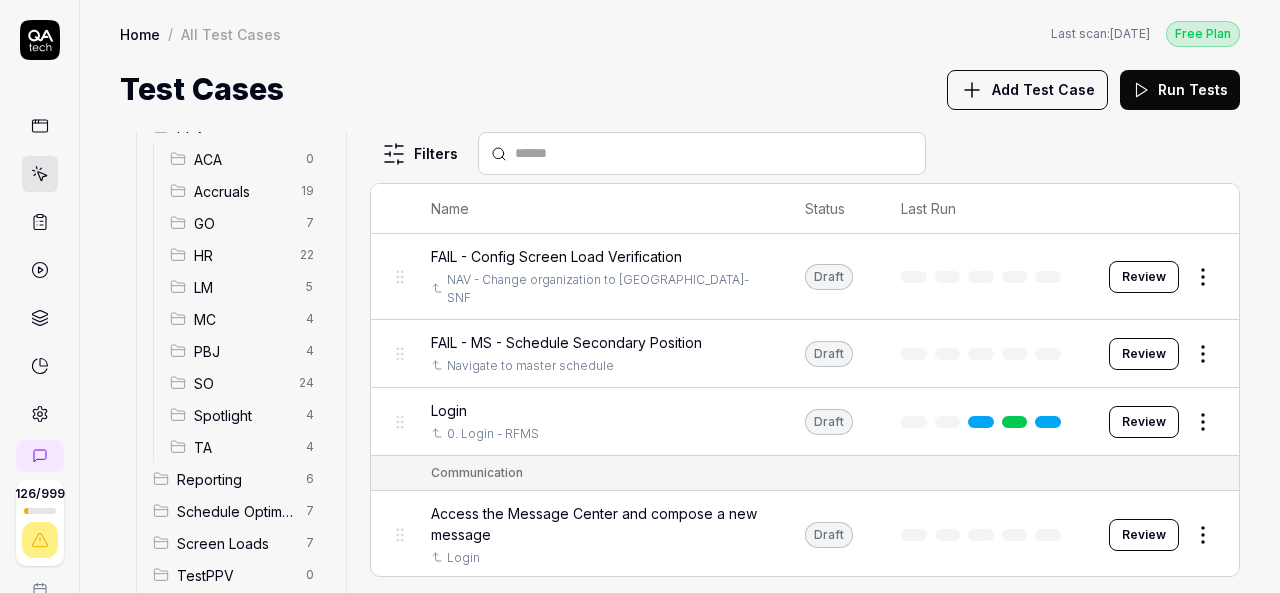 scroll, scrollTop: 350, scrollLeft: 0, axis: vertical 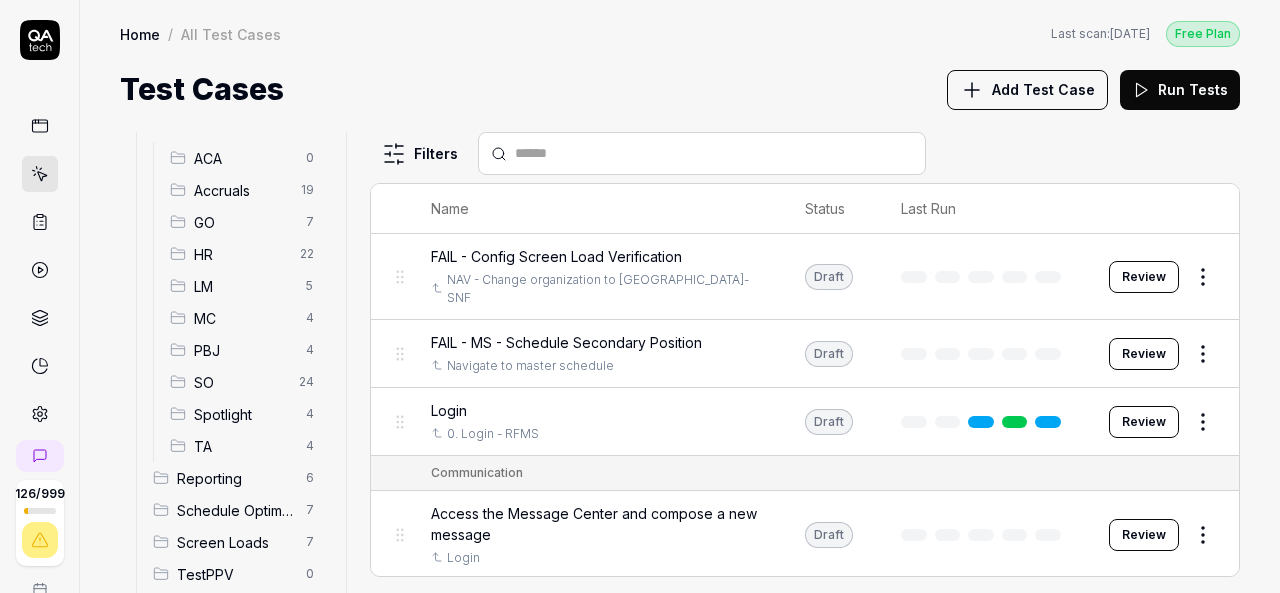 click on "Spotlight" at bounding box center (244, 414) 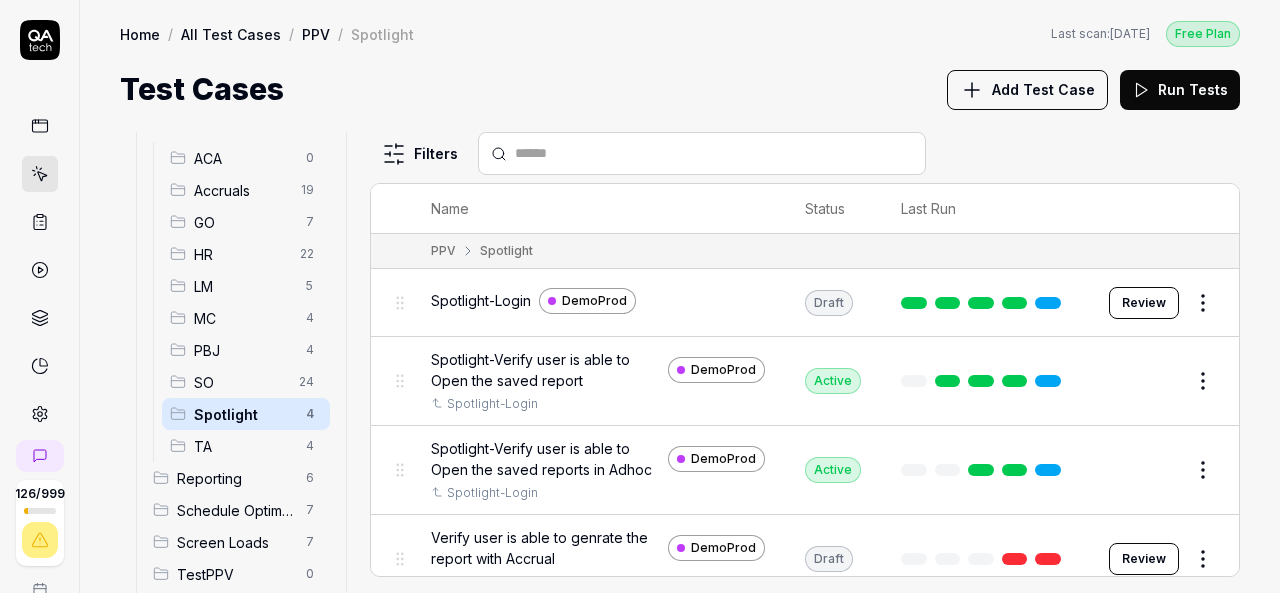 click on "126  /  999 k S Home / All Test Cases / PPV / Spotlight Free Plan Home / All Test Cases / PPV / Spotlight Last scan:  Jun 5 2025 Free Plan Test Cases Add Test Case Run Tests All Test Cases 544 Communication 46 Dashboard Management 13 Employee Management 42 Help and Support 19 Login 7 Logout 1 Master Schedule 12 Navigation 27 Payroll Based Journal 68 PPV 93 ACA 0 Accruals 19 GO 7 HR 22 LM 5 MC 4 PBJ 4 SO 24 Spotlight 4 TA 4 Reporting 6 Schedule Optimizer 7 Screen Loads 7 TestPPV 0 Time & Attendance 192 User Profile 1 Filters Name Status Last Run PPV Spotlight Spotlight-Login DemoProd Draft Review Spotlight-Verify user is able to Open the saved report DemoProd Spotlight-Login Active Edit Spotlight-Verify user is able to Open the saved reports in Adhoc DemoProd Spotlight-Login Active Edit Verify user is able to genrate the report with Accrual DemoProd Spotlight-Login Draft Review *" at bounding box center [640, 296] 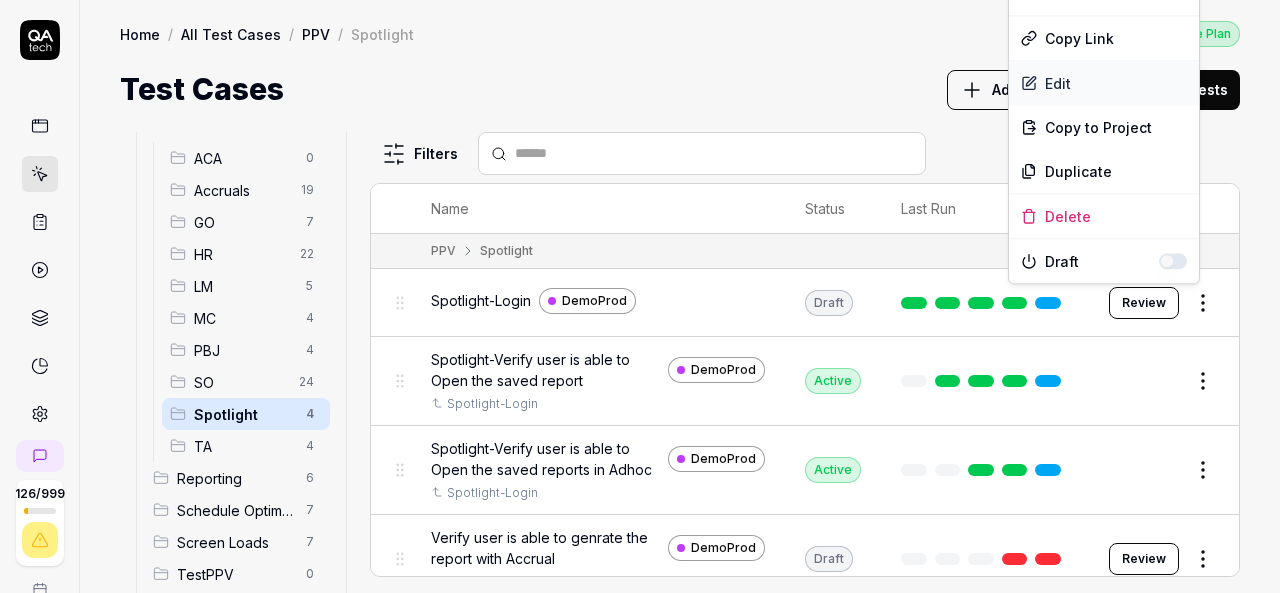 click on "Edit" at bounding box center [1104, 83] 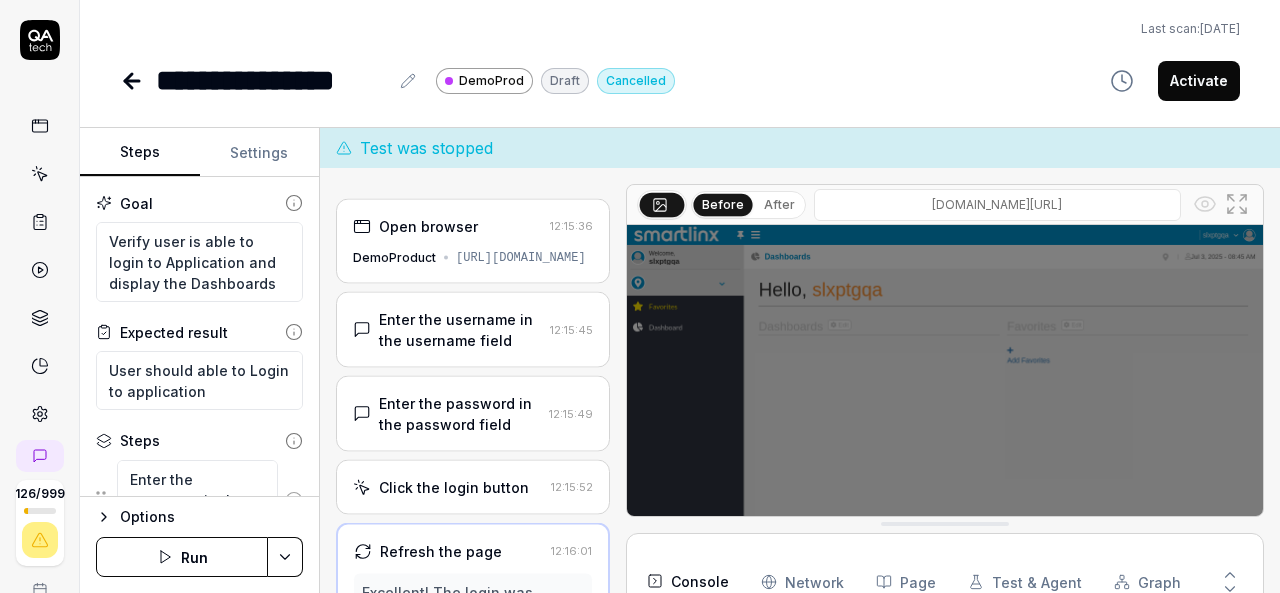 scroll, scrollTop: 314, scrollLeft: 0, axis: vertical 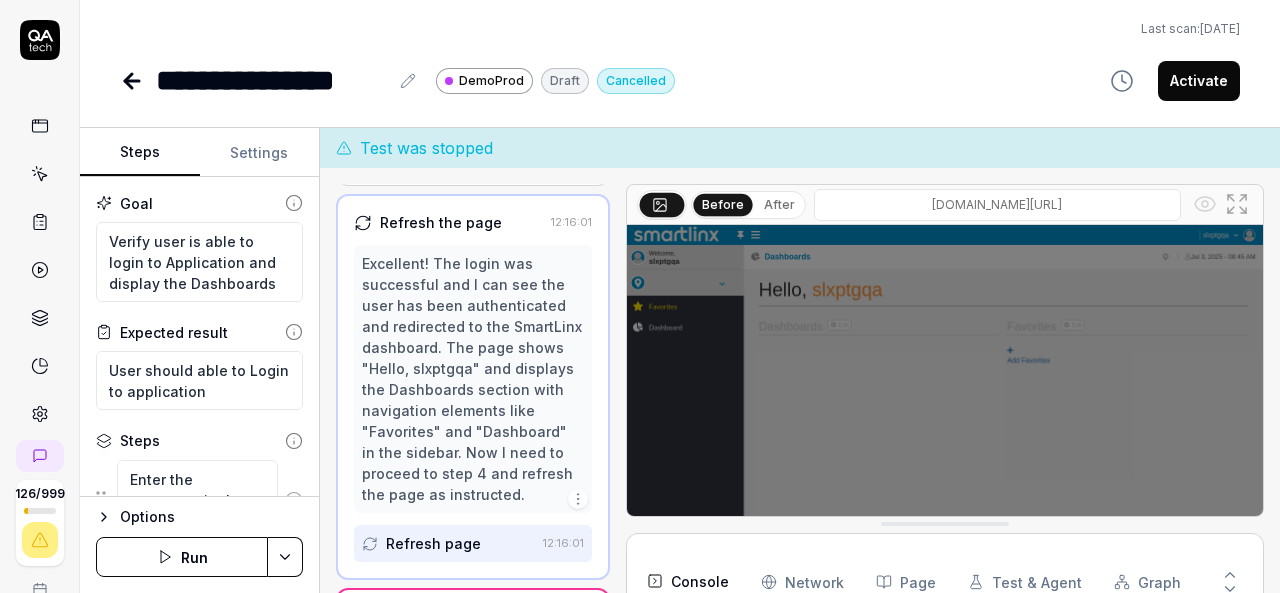 click 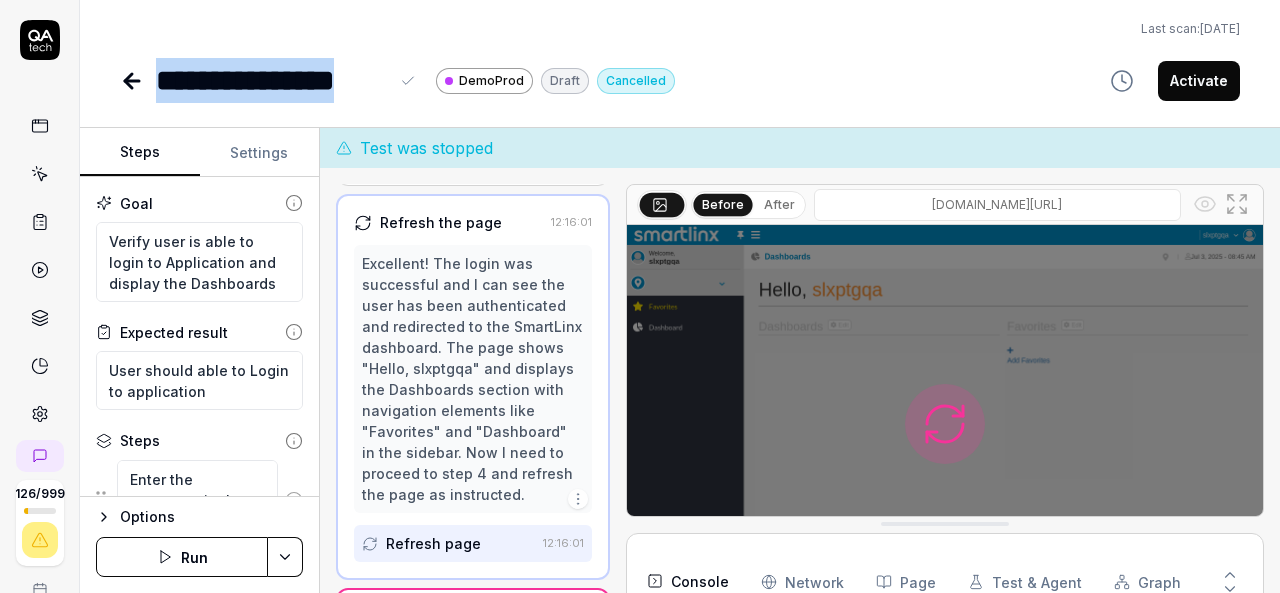 drag, startPoint x: 384, startPoint y: 79, endPoint x: 160, endPoint y: 95, distance: 224.5707 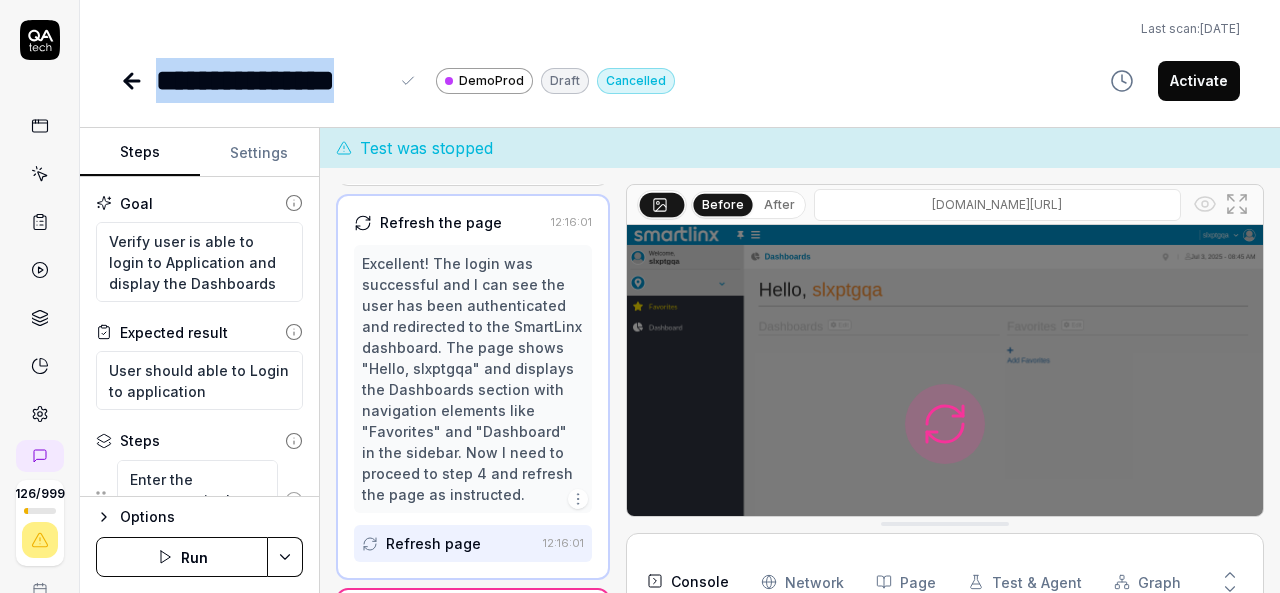 click on "**********" at bounding box center [272, 80] 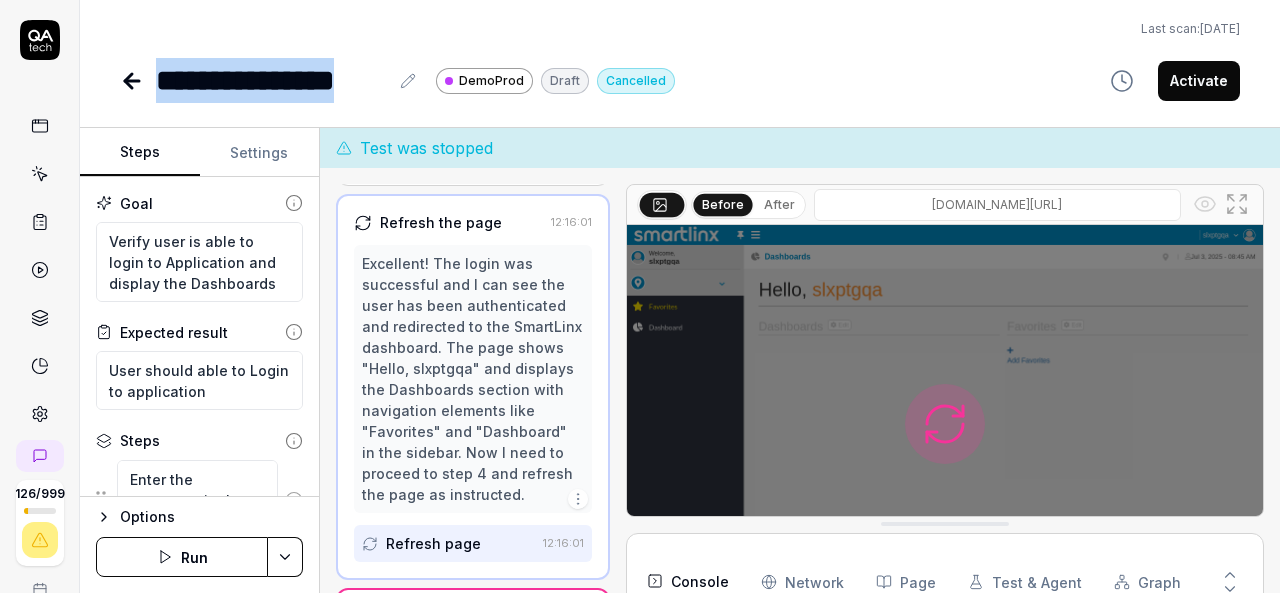 click 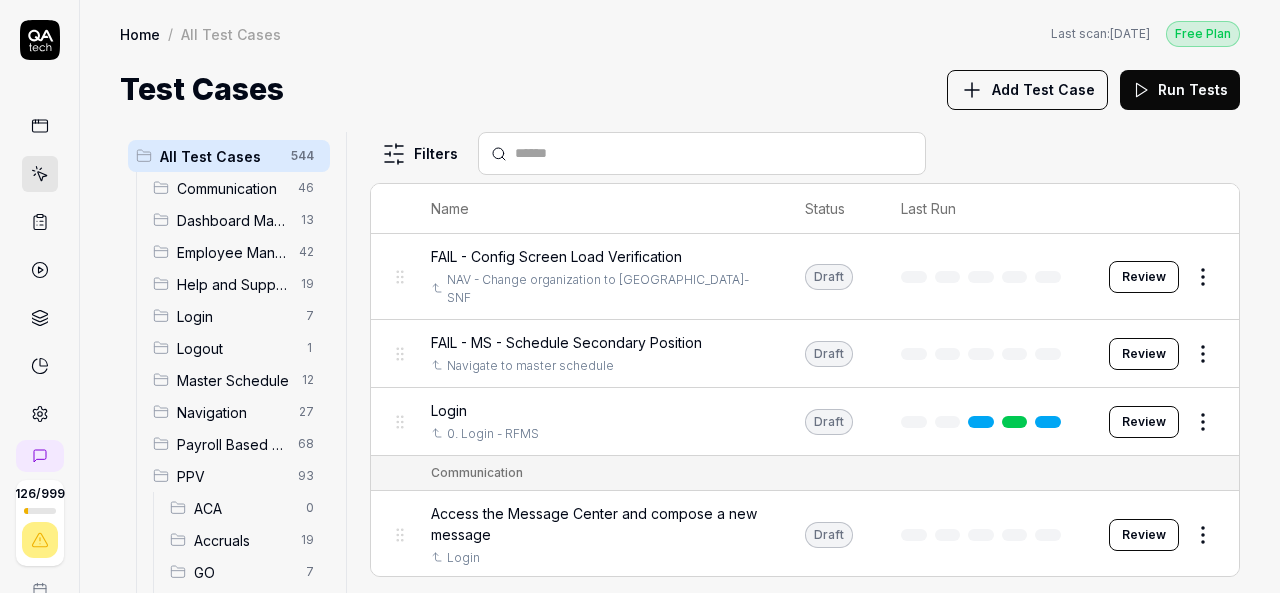 scroll, scrollTop: 192, scrollLeft: 0, axis: vertical 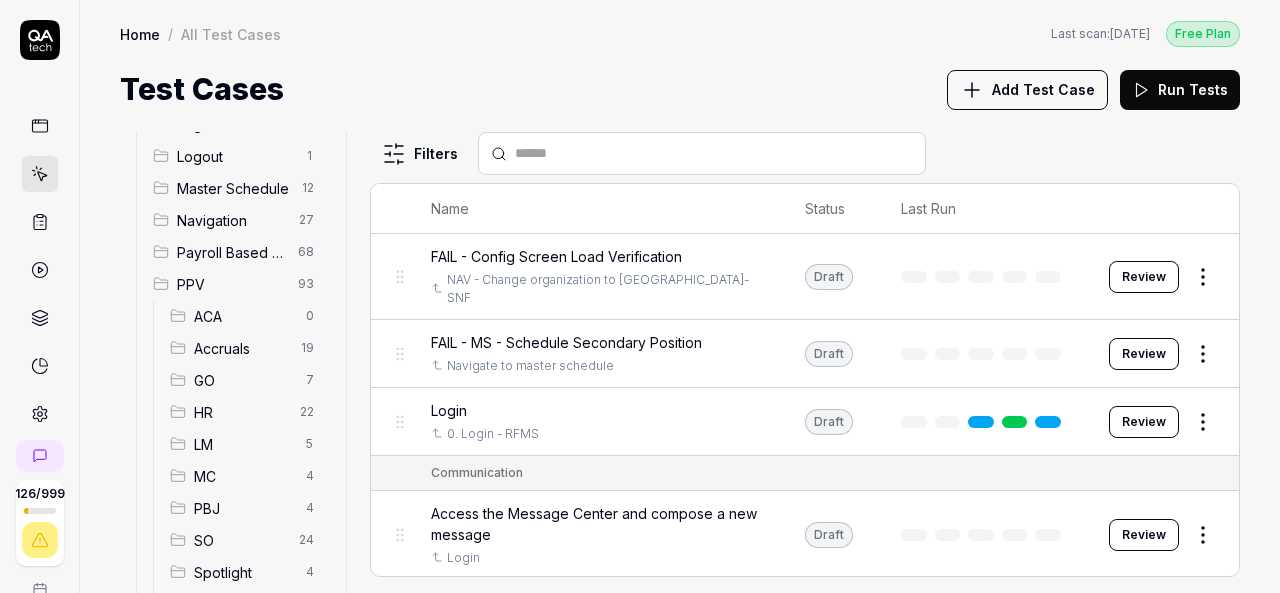 click on "Spotlight" at bounding box center [244, 572] 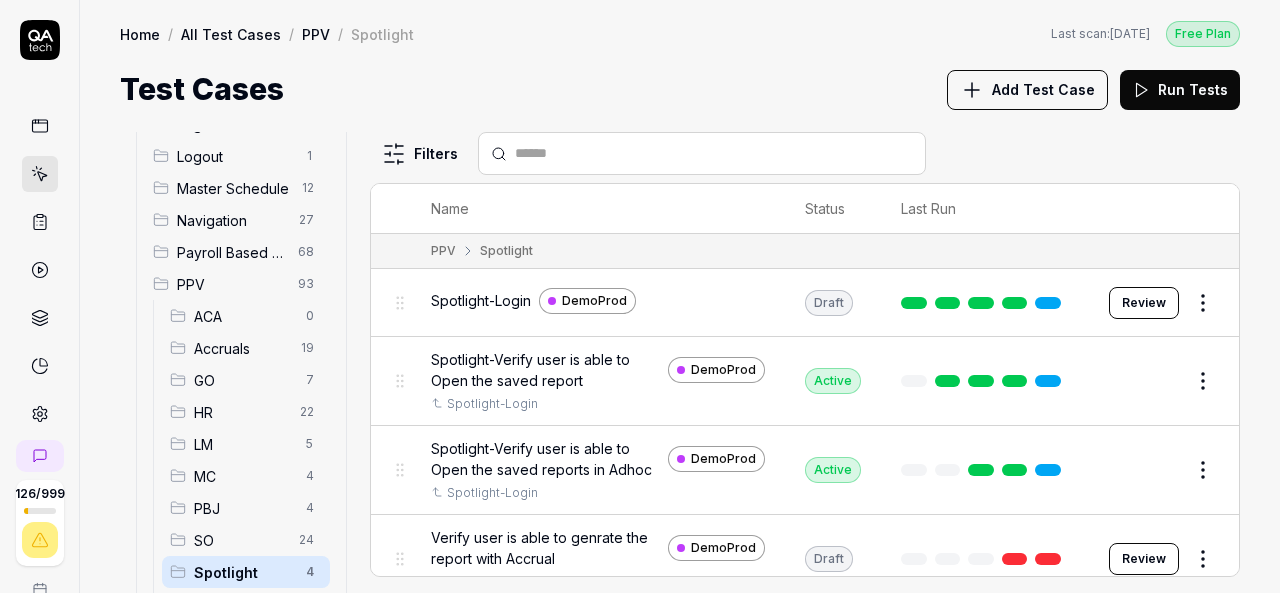 scroll, scrollTop: 22, scrollLeft: 0, axis: vertical 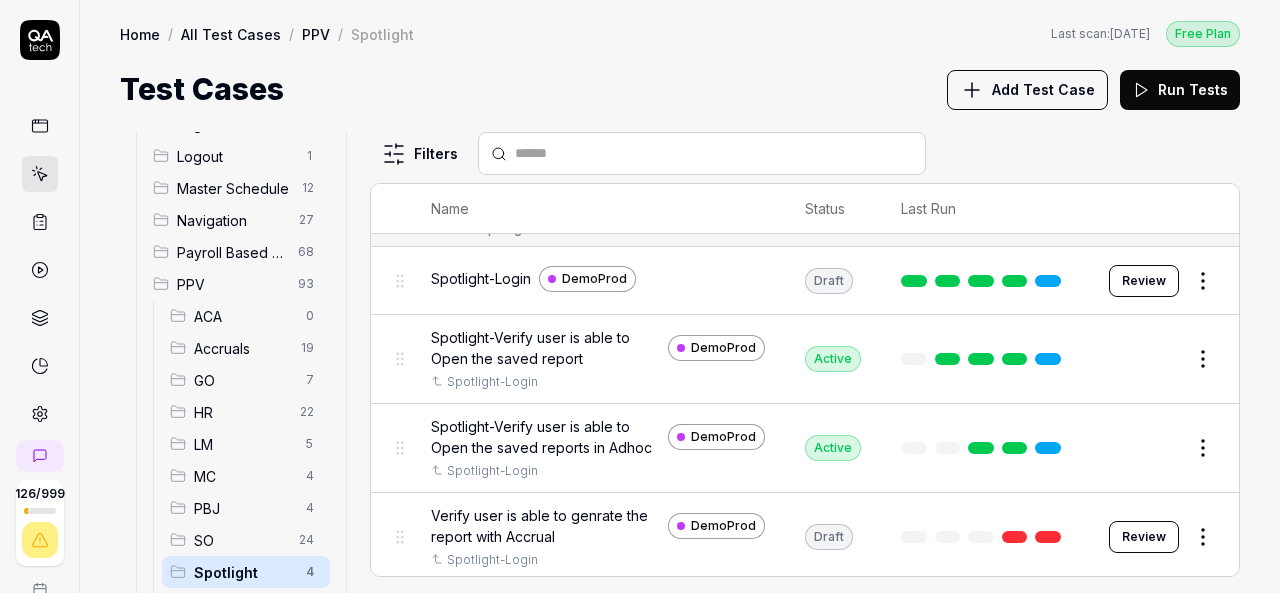 click on "126  /  999 k S Home / All Test Cases / PPV / Spotlight Free Plan Home / All Test Cases / PPV / Spotlight Last scan:  Jun 5 2025 Free Plan Test Cases Add Test Case Run Tests All Test Cases 544 Communication 46 Dashboard Management 13 Employee Management 42 Help and Support 19 Login 7 Logout 1 Master Schedule 12 Navigation 27 Payroll Based Journal 68 PPV 93 ACA 0 Accruals 19 GO 7 HR 22 LM 5 MC 4 PBJ 4 SO 24 Spotlight 4 TA 4 Reporting 6 Schedule Optimizer 7 Screen Loads 7 TestPPV 0 Time & Attendance 192 User Profile 1 Filters Name Status Last Run PPV Spotlight Spotlight-Login DemoProd Draft Review Spotlight-Verify user is able to Open the saved report DemoProd Spotlight-Login Active Edit Spotlight-Verify user is able to Open the saved reports in Adhoc DemoProd Spotlight-Login Active Edit Verify user is able to genrate the report with Accrual DemoProd Spotlight-Login Draft Review *" at bounding box center (640, 296) 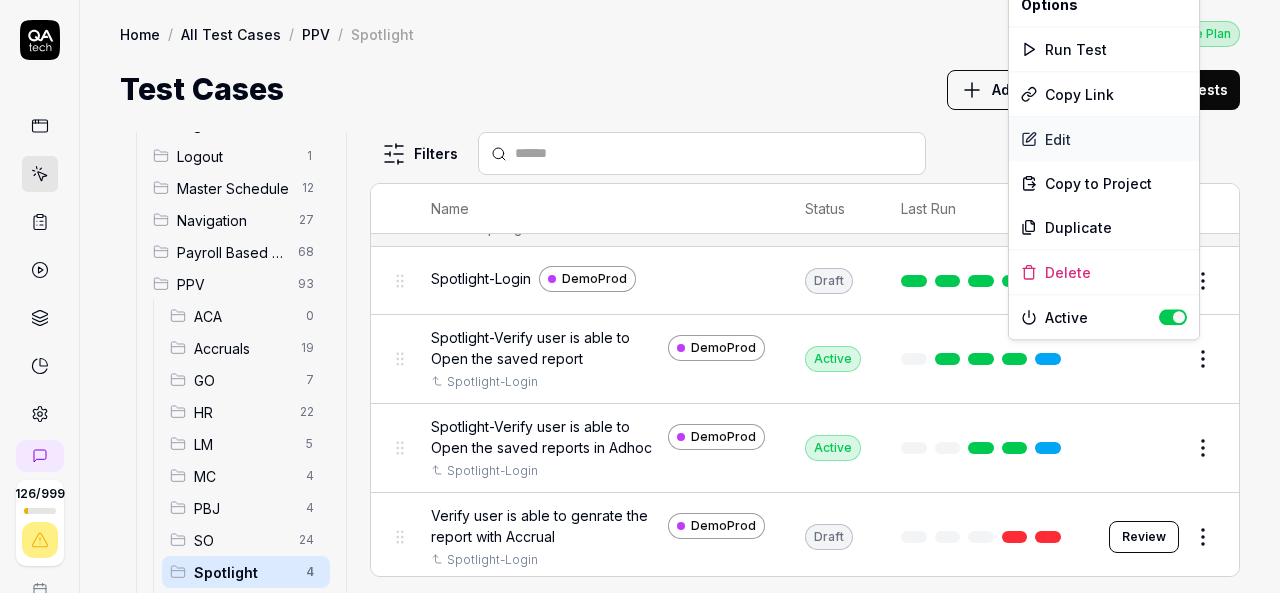 click on "Edit" at bounding box center (1104, 139) 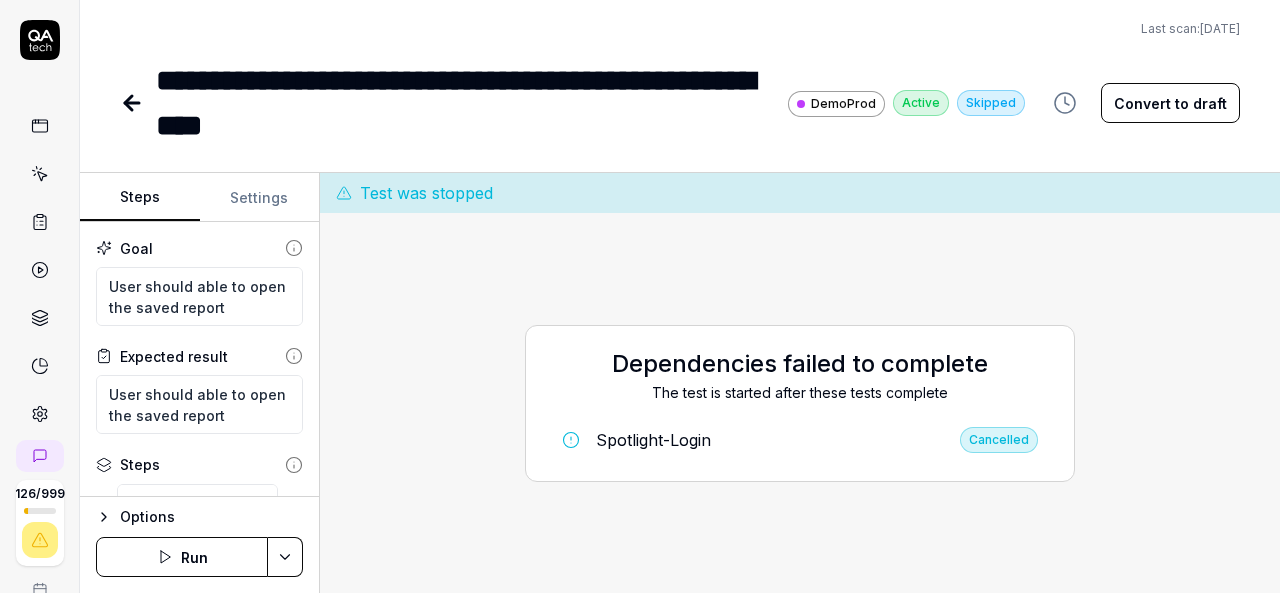 click on "**********" at bounding box center (457, 103) 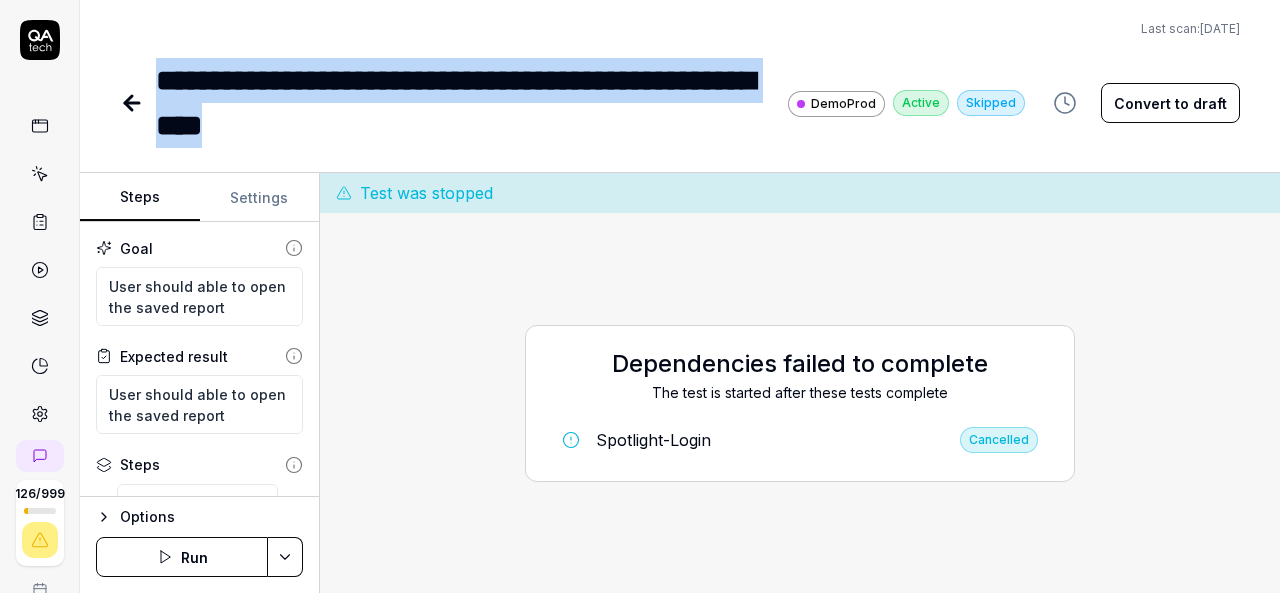 drag, startPoint x: 367, startPoint y: 129, endPoint x: 160, endPoint y: 89, distance: 210.82932 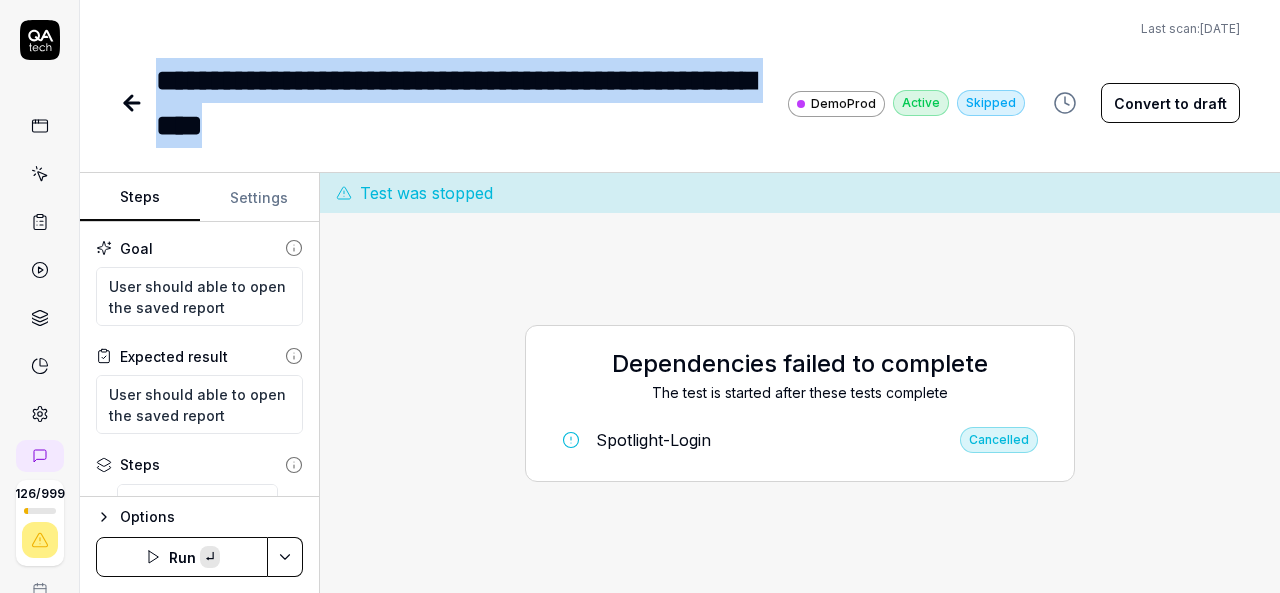 copy on "**********" 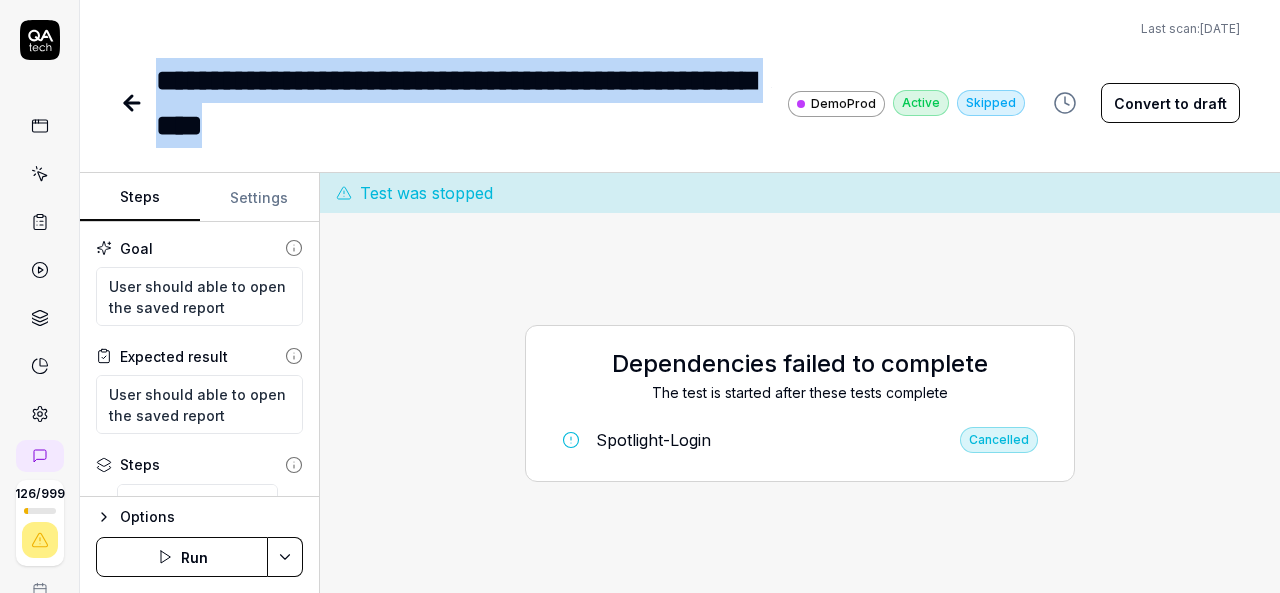 click 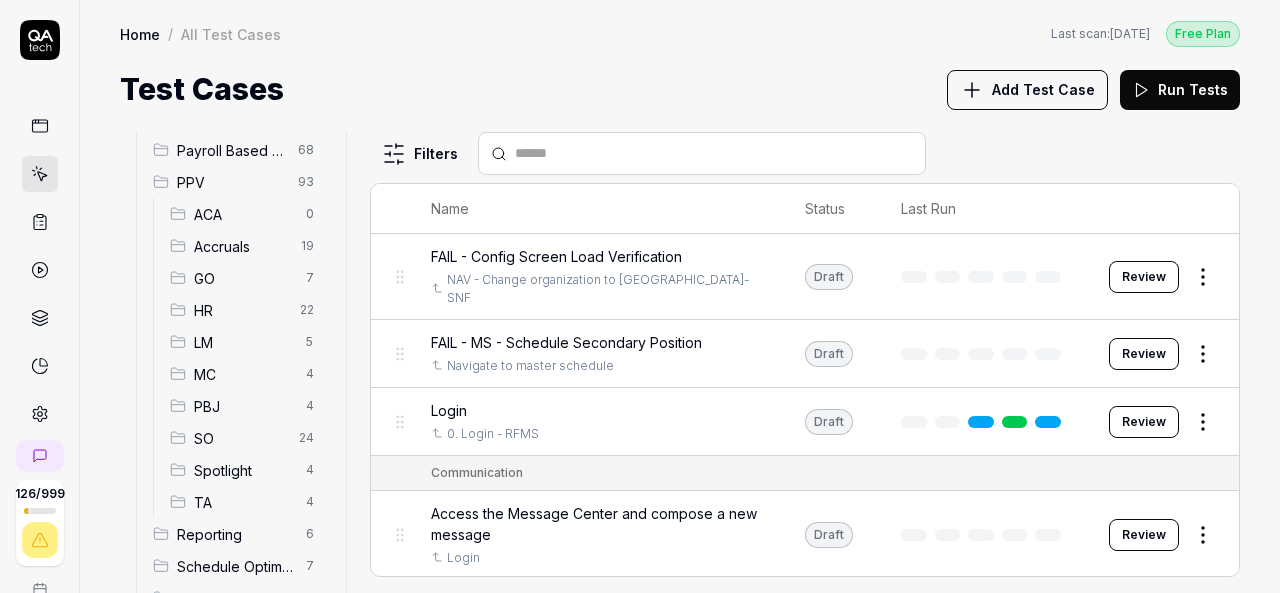 scroll, scrollTop: 295, scrollLeft: 0, axis: vertical 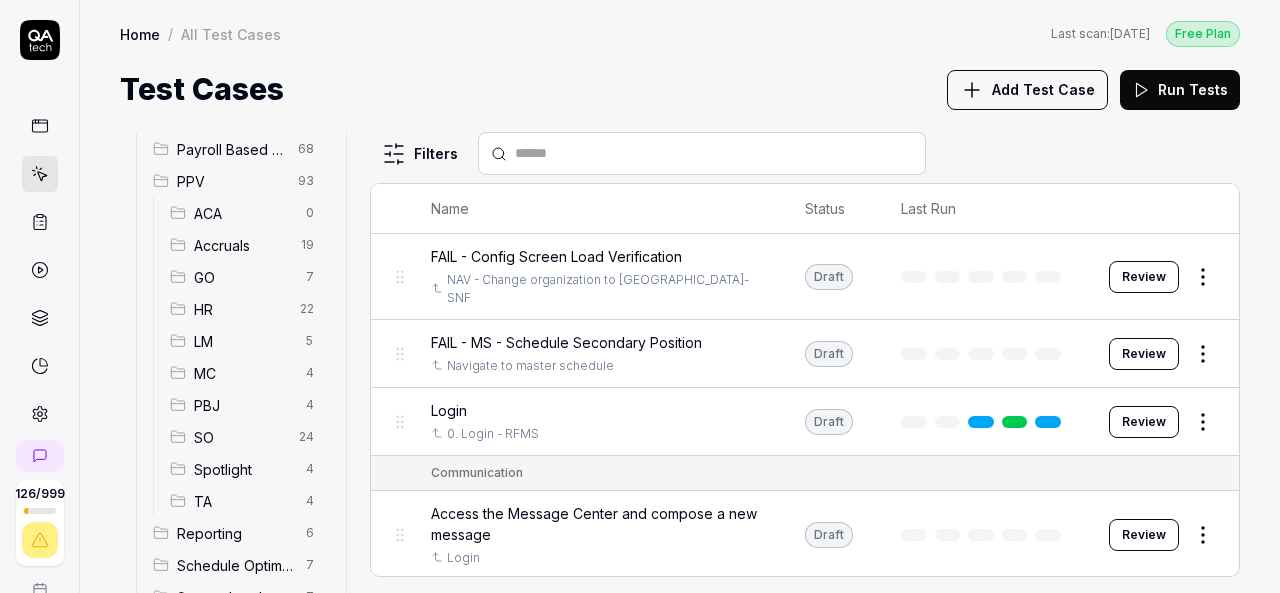 click on "Spotlight" at bounding box center [244, 469] 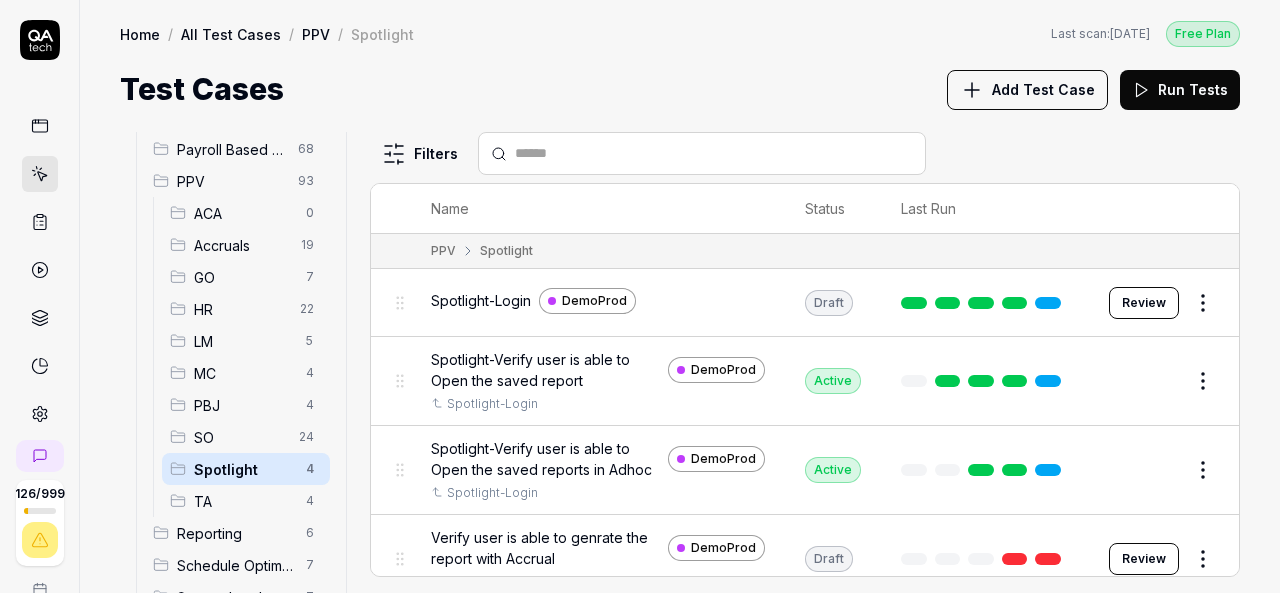 scroll, scrollTop: 22, scrollLeft: 0, axis: vertical 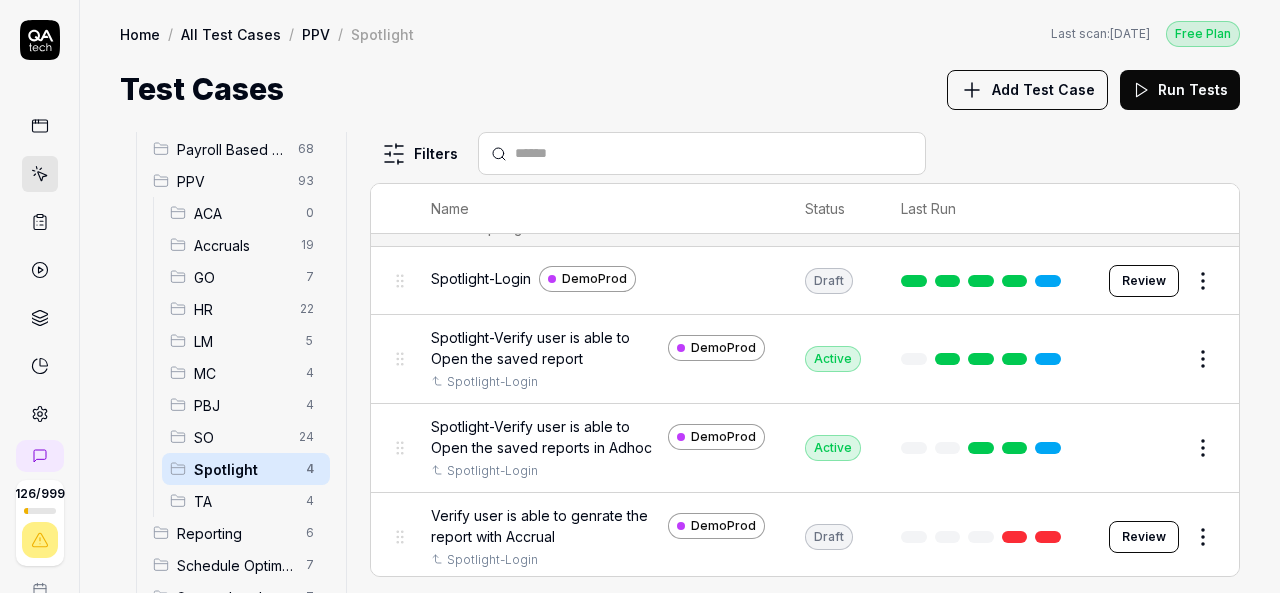 click on "Spotlight" at bounding box center (244, 469) 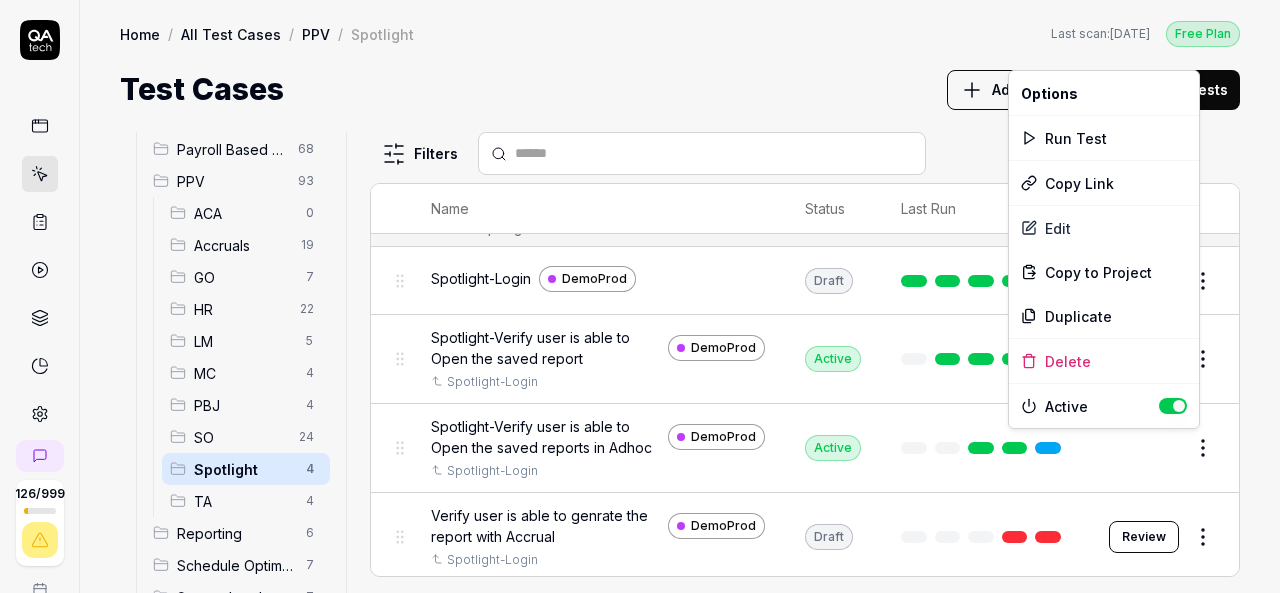 click on "126  /  999 k S Home / All Test Cases / PPV / Spotlight Free Plan Home / All Test Cases / PPV / Spotlight Last scan:  Jun 5 2025 Free Plan Test Cases Add Test Case Run Tests All Test Cases 544 Communication 46 Dashboard Management 13 Employee Management 42 Help and Support 19 Login 7 Logout 1 Master Schedule 12 Navigation 27 Payroll Based Journal 68 PPV 93 ACA 0 Accruals 19 GO 7 HR 22 LM 5 MC 4 PBJ 4 SO 24 Spotlight 4 TA 4 Reporting 6 Schedule Optimizer 7 Screen Loads 7 TestPPV 0 Time & Attendance 192 User Profile 1 Filters Name Status Last Run PPV Spotlight Spotlight-Login DemoProd Draft Review Spotlight-Verify user is able to Open the saved report DemoProd Spotlight-Login Active Edit Spotlight-Verify user is able to Open the saved reports in Adhoc DemoProd Spotlight-Login Active Edit Verify user is able to genrate the report with Accrual DemoProd Spotlight-Login Draft Review *
Options Run Test Copy Link Edit Copy to Project Duplicate Delete Active" at bounding box center (640, 296) 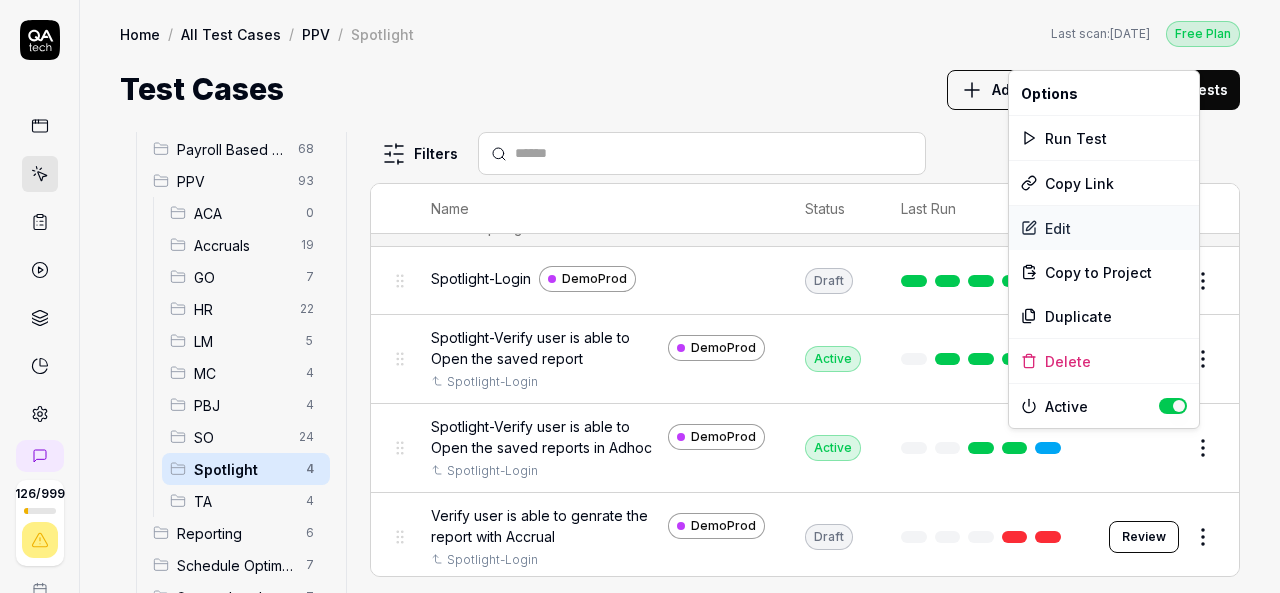 click on "Edit" at bounding box center (1104, 228) 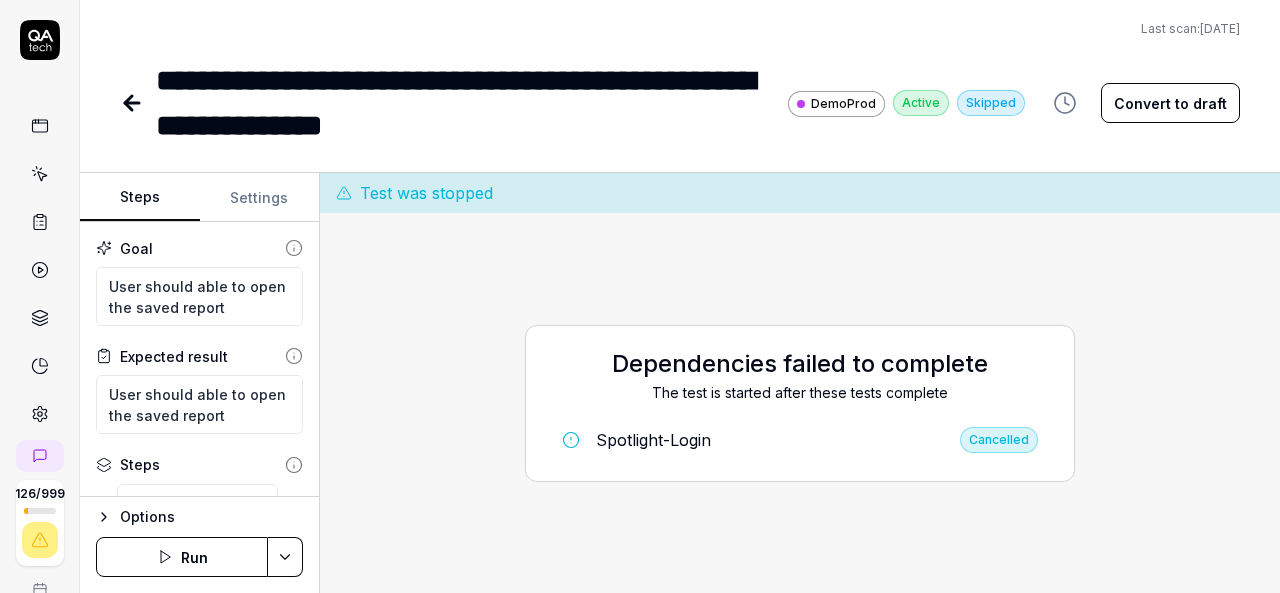 click on "**********" at bounding box center (457, 103) 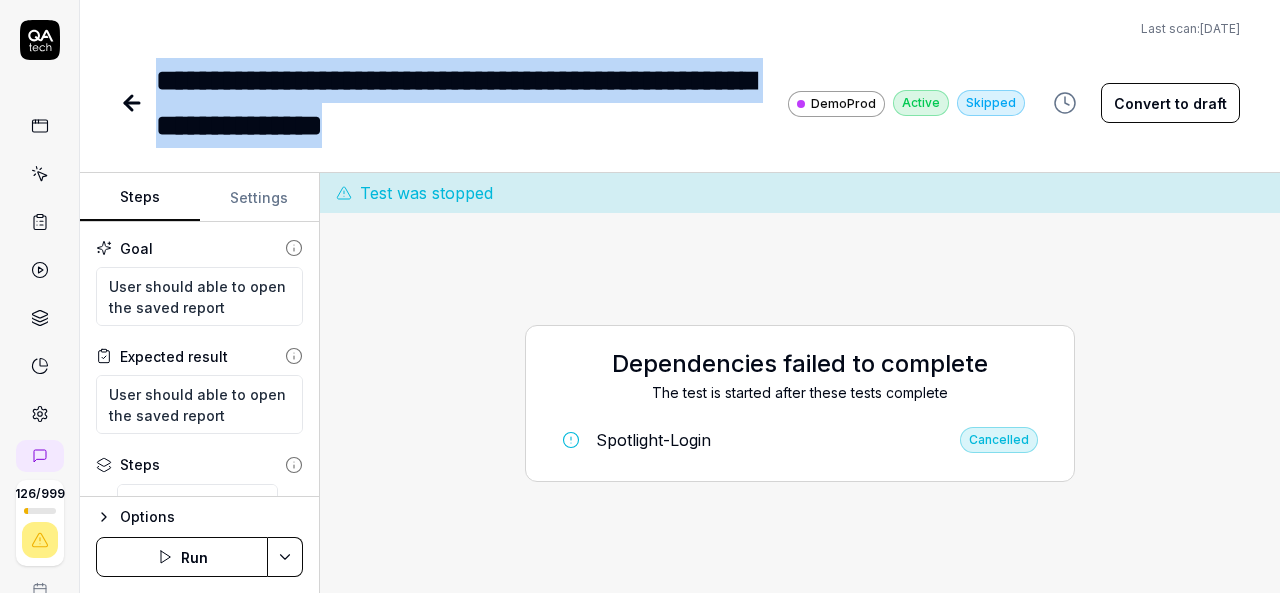 drag, startPoint x: 508, startPoint y: 121, endPoint x: 161, endPoint y: 79, distance: 349.53253 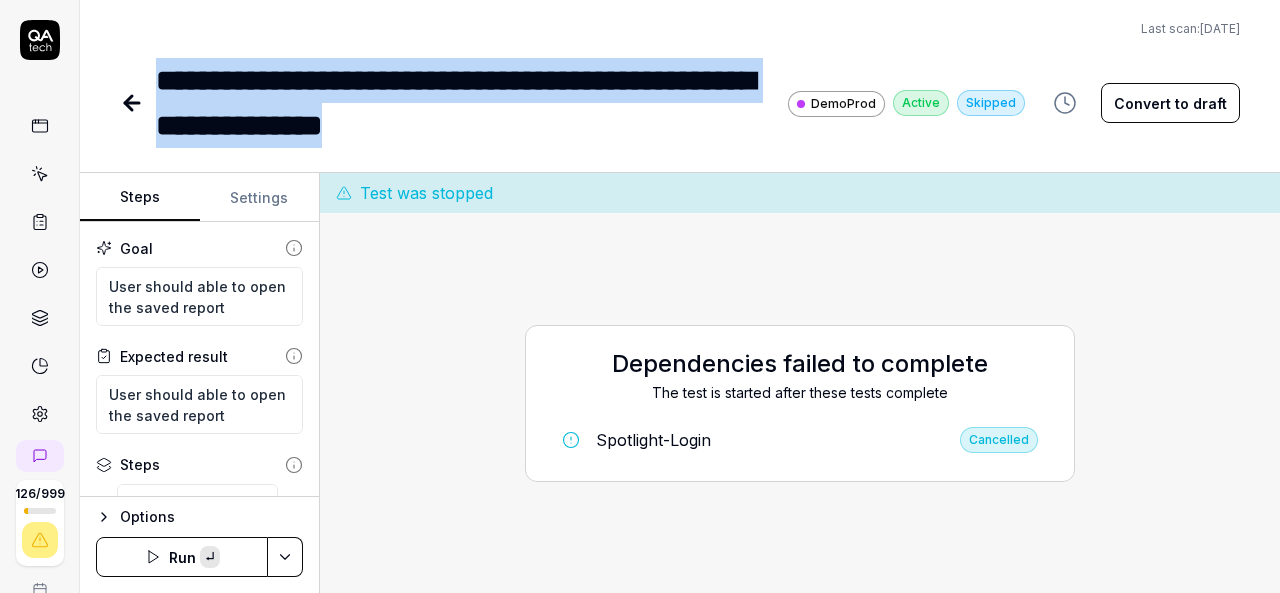 copy on "**********" 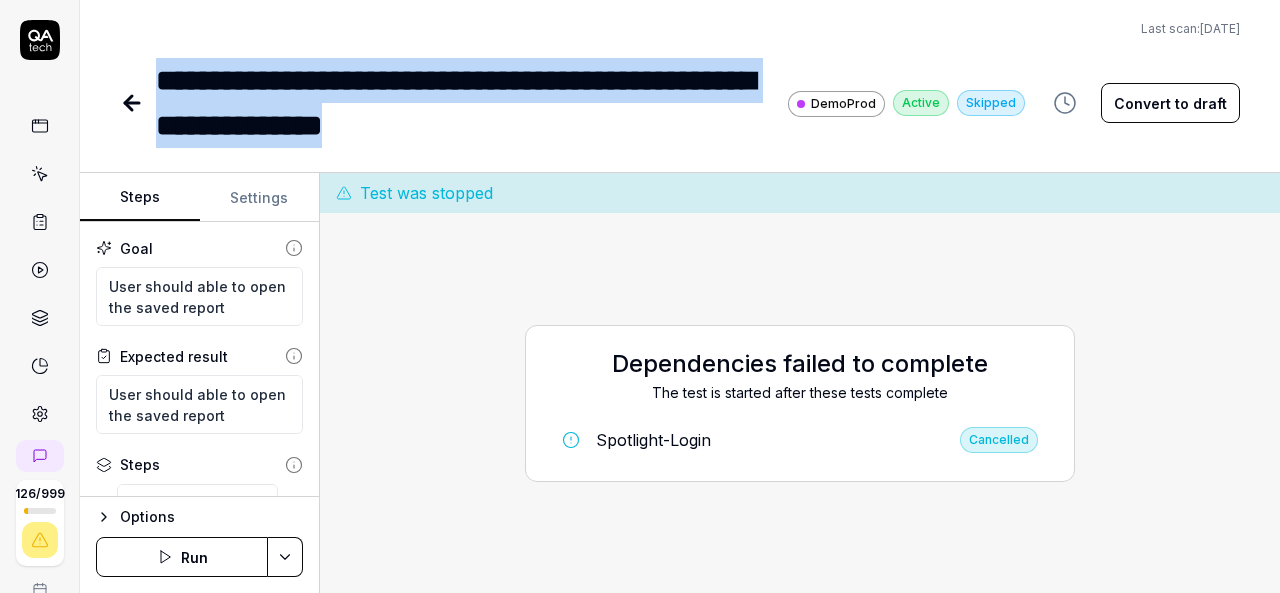 type on "*" 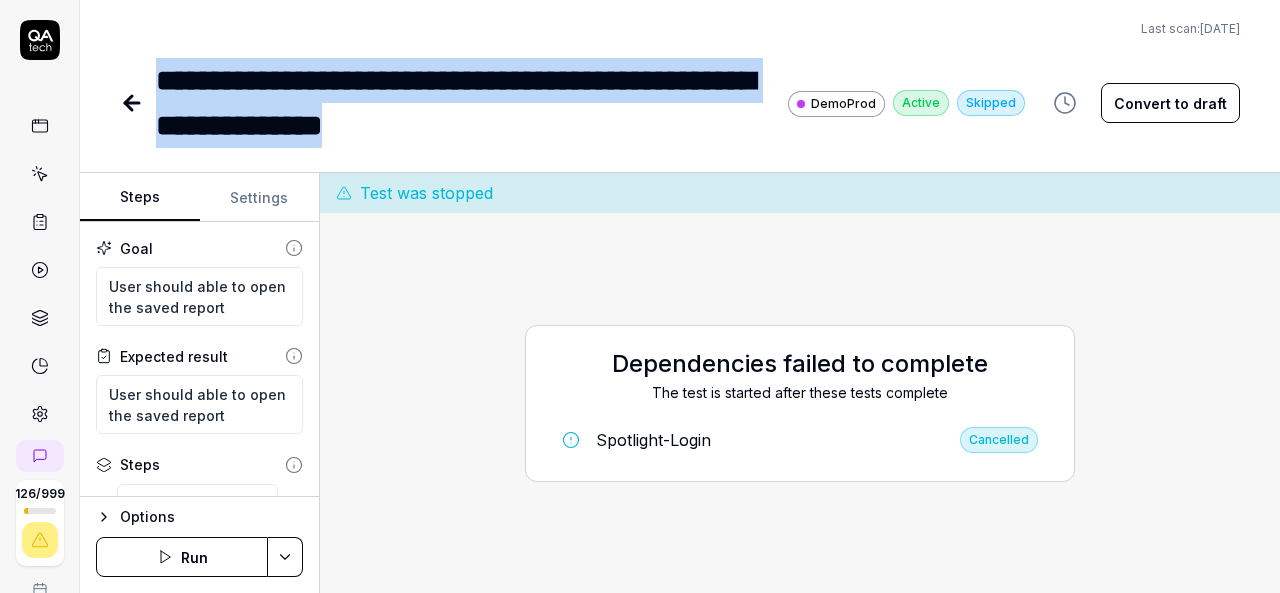 click 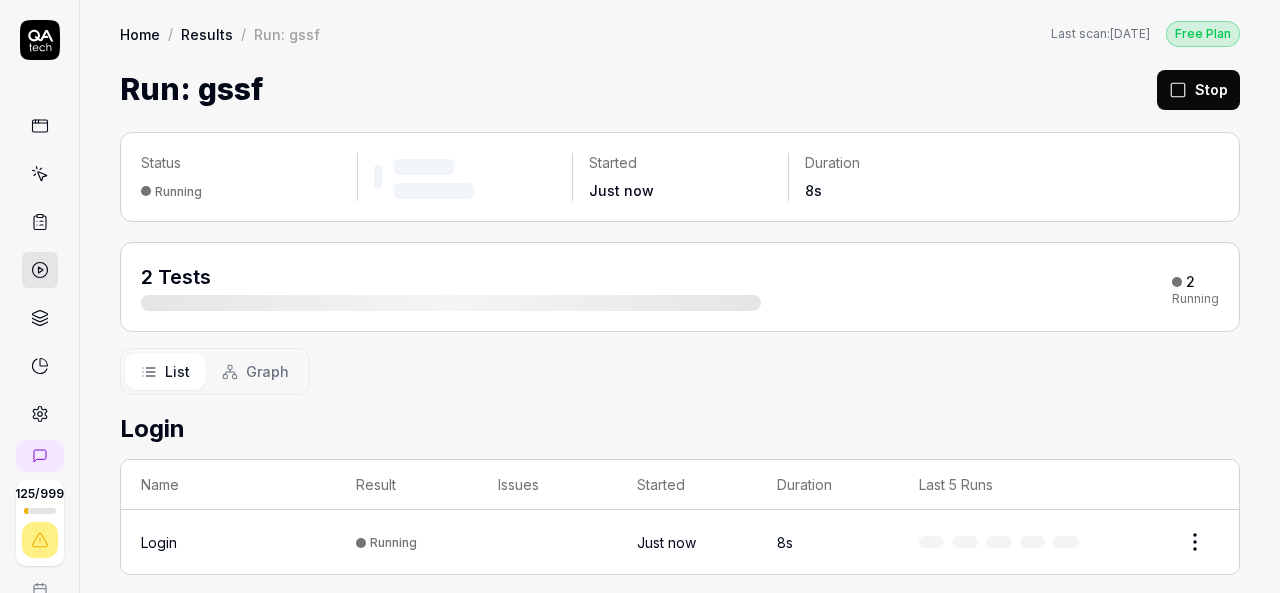 scroll, scrollTop: 0, scrollLeft: 0, axis: both 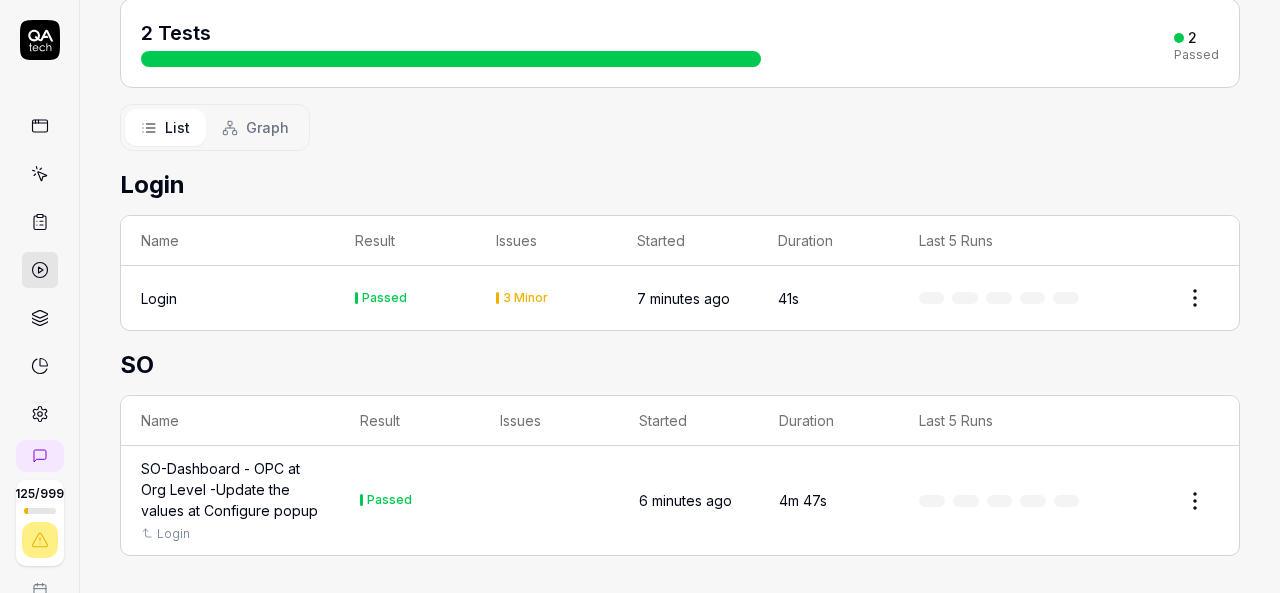 click on "SO-Dashboard - OPC at  Org Level -Update the values at Configure popup" at bounding box center [230, 489] 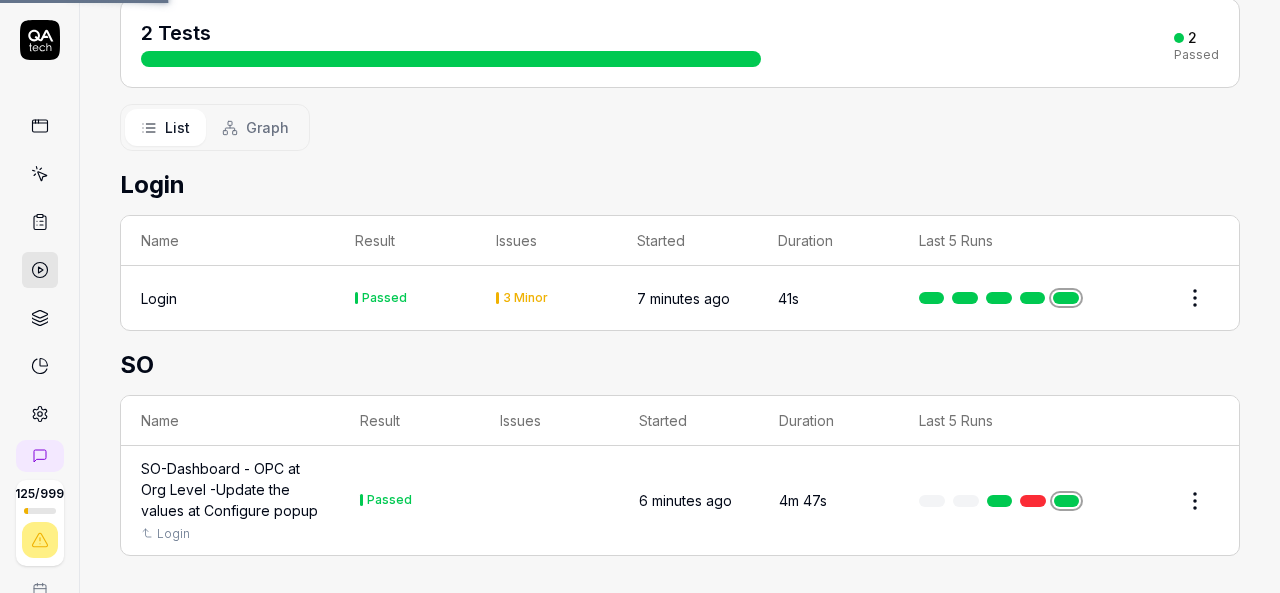 scroll, scrollTop: 0, scrollLeft: 0, axis: both 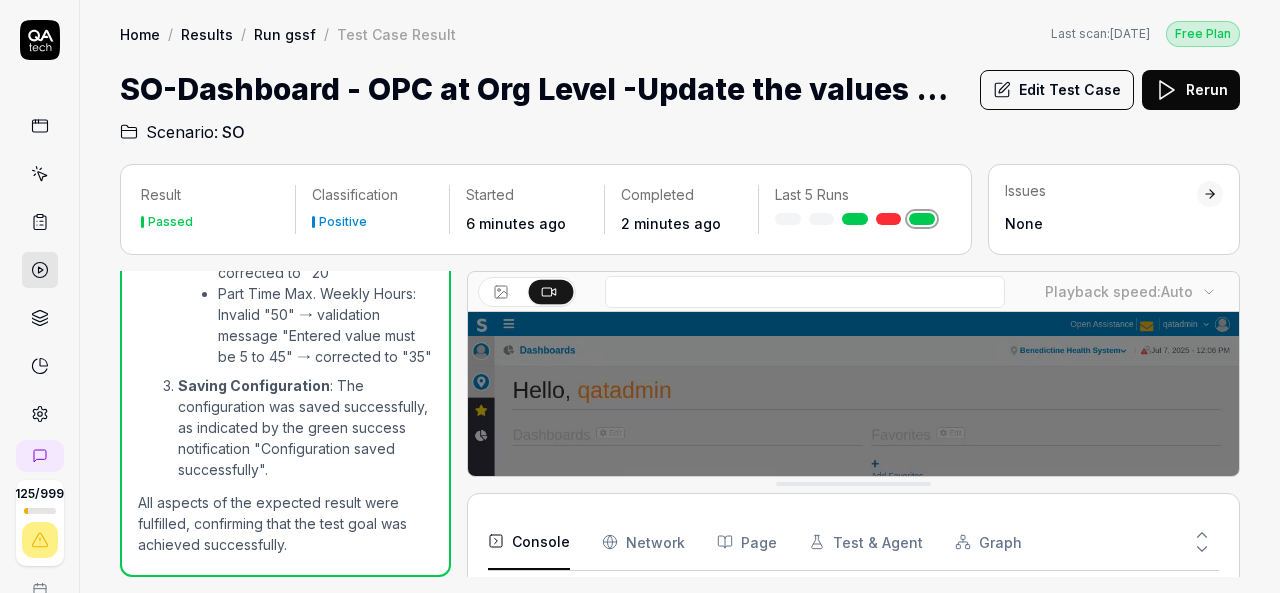 click at bounding box center [853, 553] 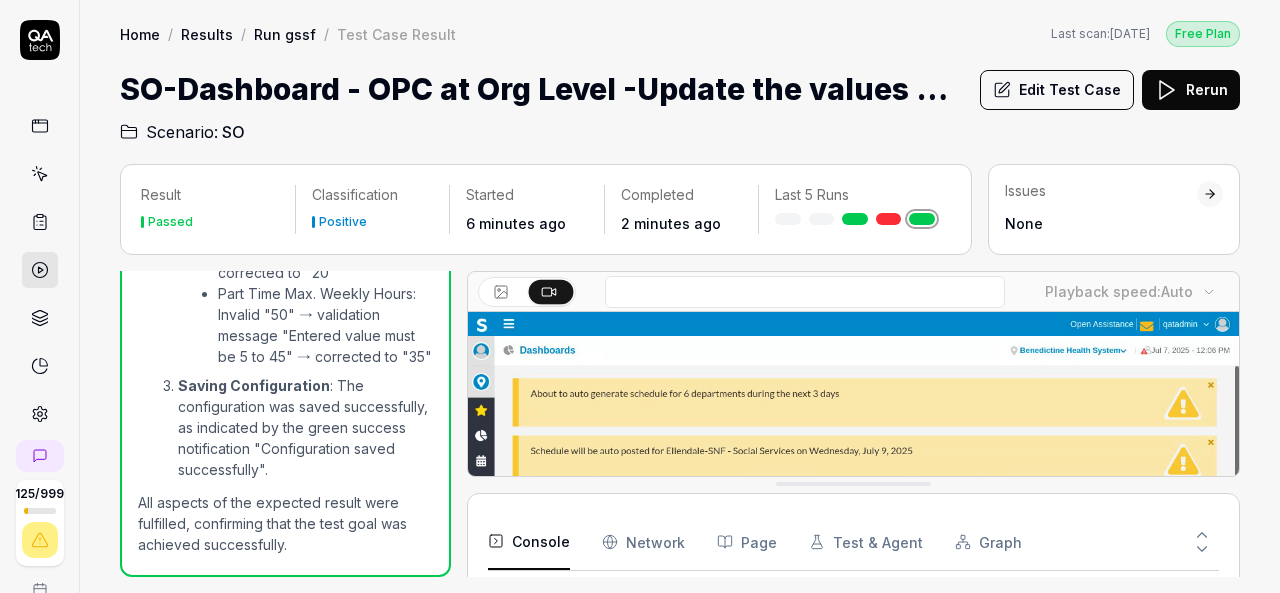 click at bounding box center (853, 553) 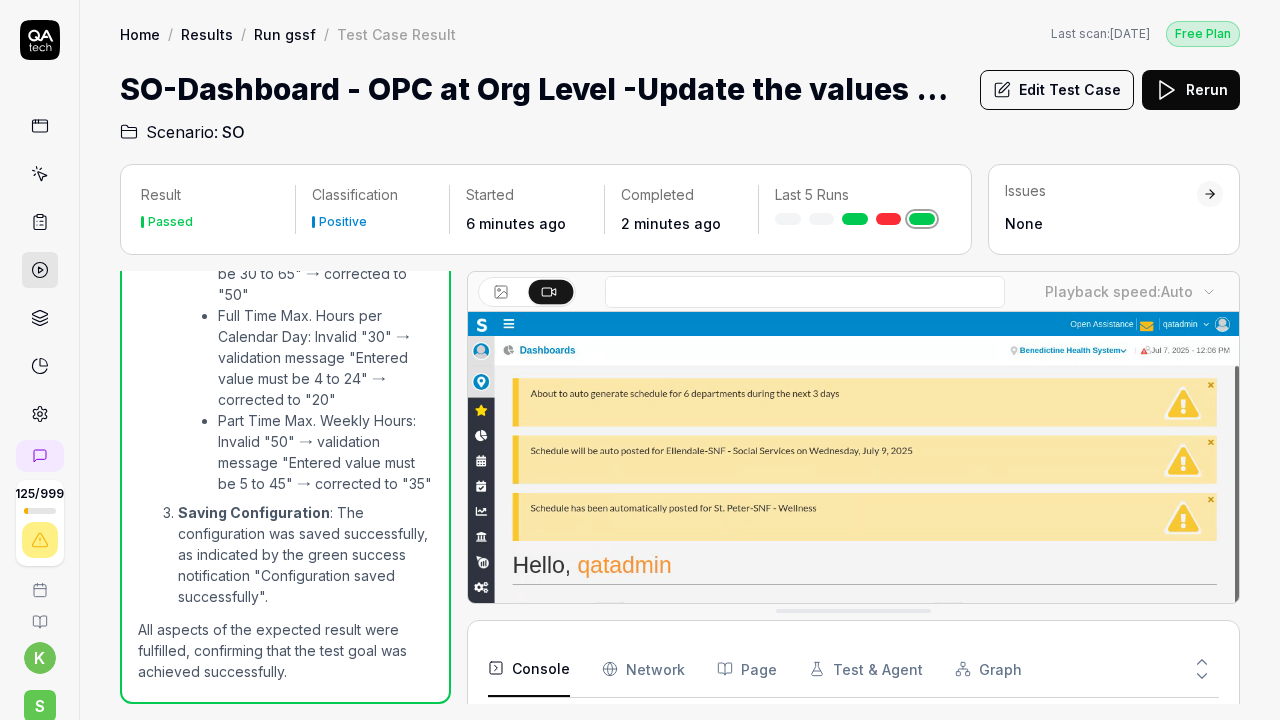 scroll, scrollTop: 449, scrollLeft: 0, axis: vertical 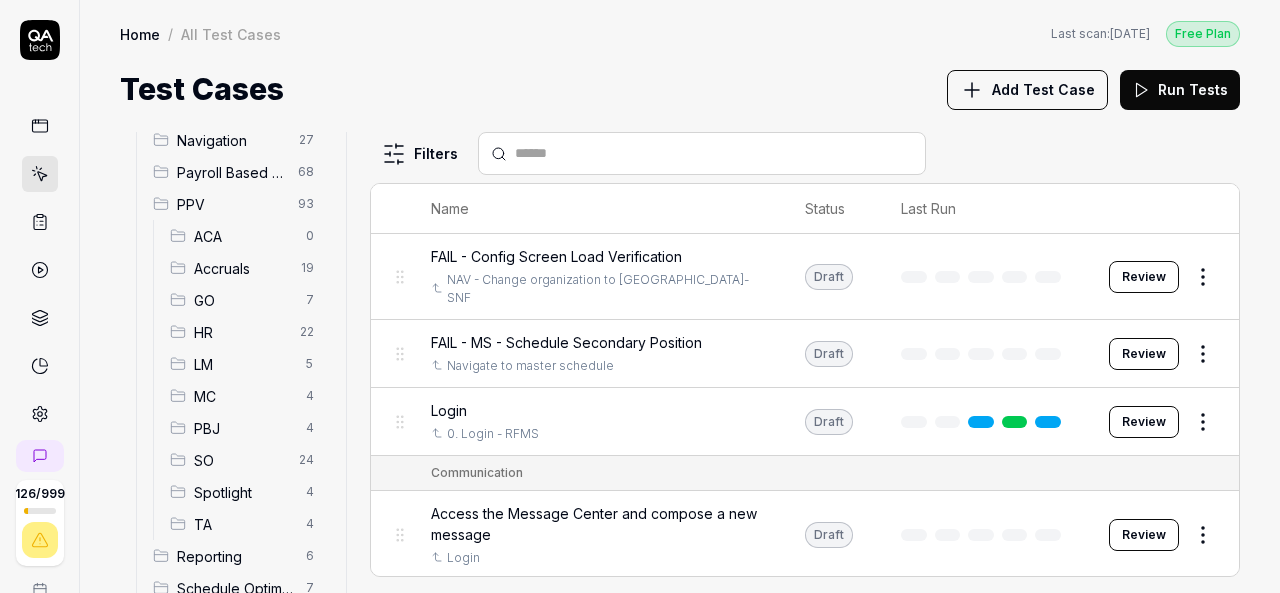 click on "Spotlight" at bounding box center [244, 492] 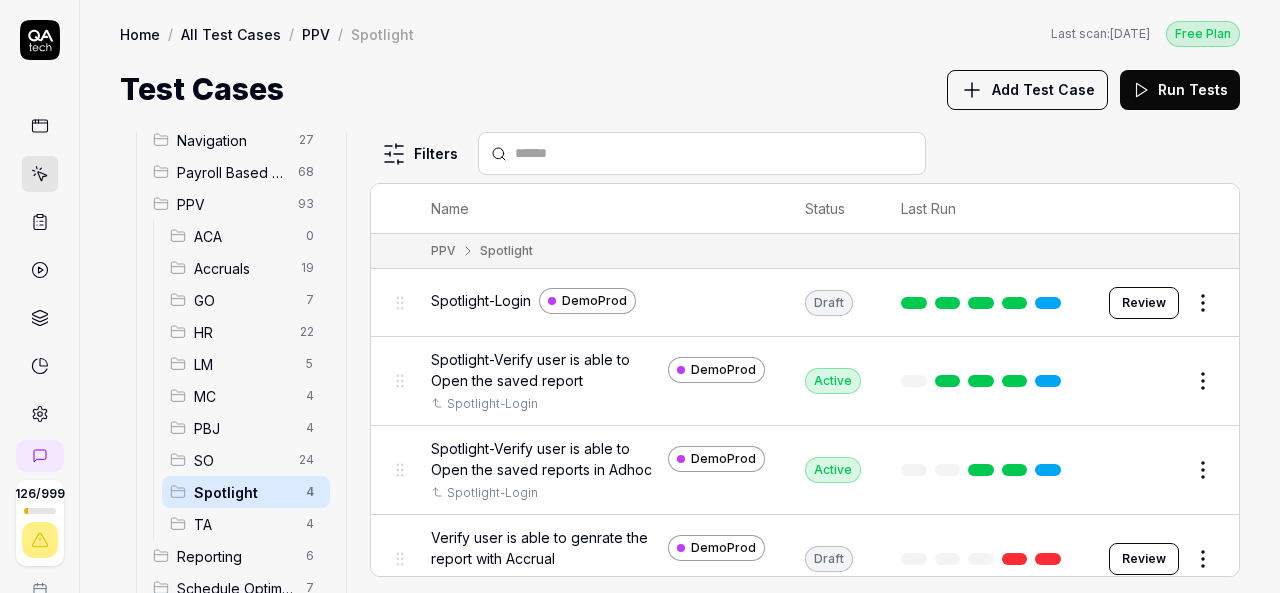 scroll, scrollTop: 22, scrollLeft: 0, axis: vertical 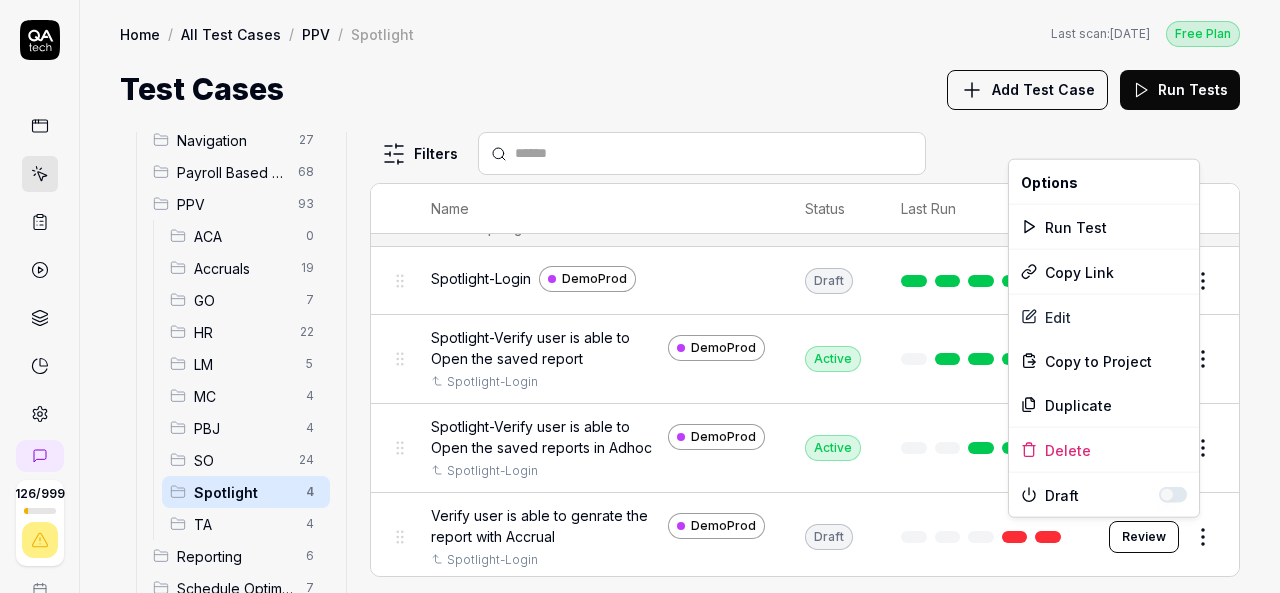 click on "126  /  999 k S Home / All Test Cases / PPV / Spotlight Free Plan Home / All Test Cases / PPV / Spotlight Last scan:  [DATE] Free Plan Test Cases Add Test Case Run Tests All Test Cases 544 Communication 46 Dashboard Management 13 Employee Management 42 Help and Support 19 Login 7 Logout 1 Master Schedule 12 Navigation 27 Payroll Based Journal 68 PPV 93 ACA 0 Accruals 19 GO 7 HR 22 LM 5 MC 4 PBJ 4 SO 24 Spotlight 4 TA 4 Reporting 6 Schedule Optimizer 7 Screen Loads 7 TestPPV 0 Time & Attendance 192 User Profile 1 Filters Name Status Last Run PPV Spotlight Spotlight-Login DemoProd Draft Review Spotlight-Verify user is able to Open the saved report DemoProd Spotlight-Login Active Edit Spotlight-Verify user is able to Open the saved reports in Adhoc DemoProd Spotlight-Login Active Edit Verify user is able to genrate the report with Accrual DemoProd Spotlight-Login Draft Review *
Options Run Test Copy Link Edit Copy to Project Duplicate Delete Draft" at bounding box center [640, 296] 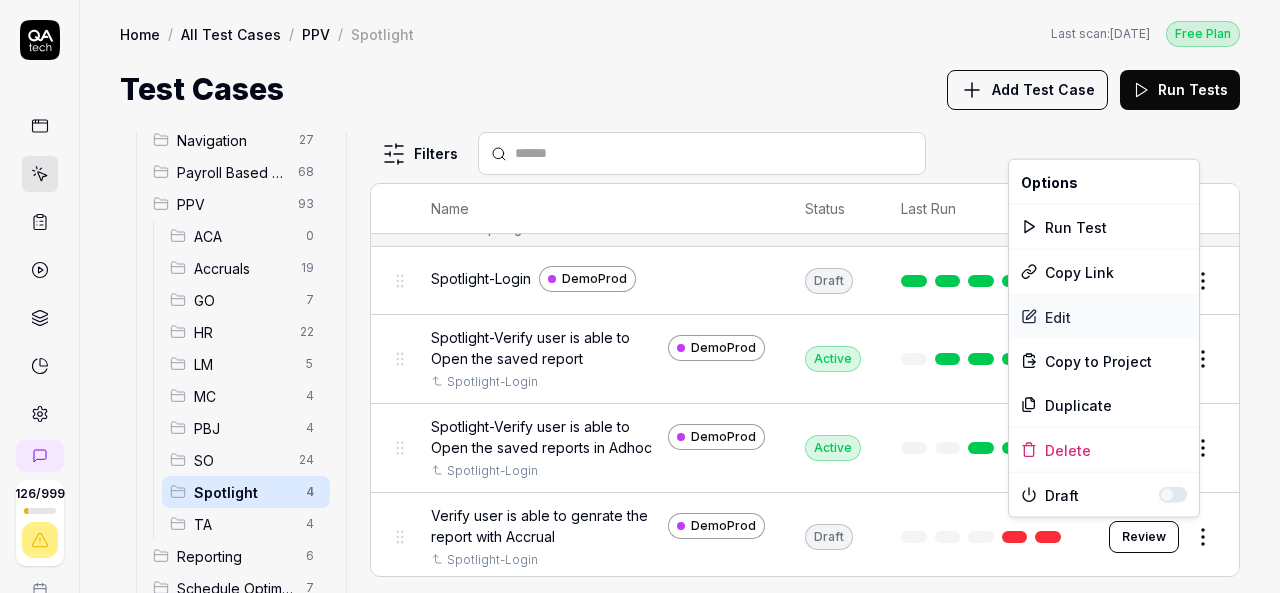 click on "Edit" at bounding box center [1104, 317] 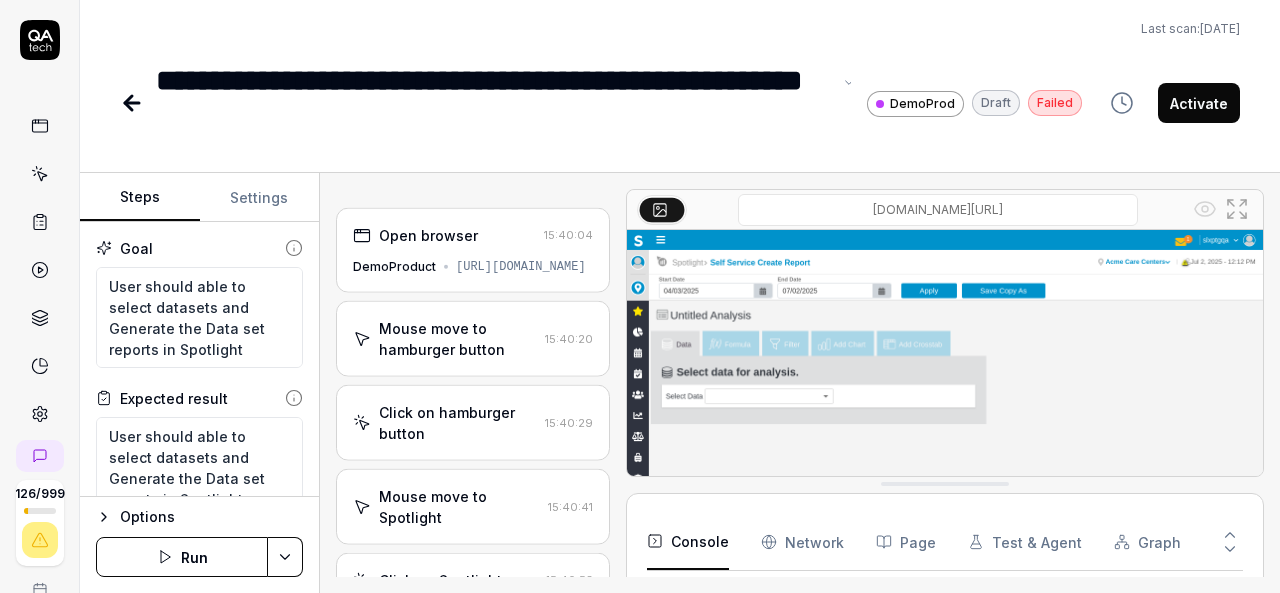 click on "**********" at bounding box center (493, 103) 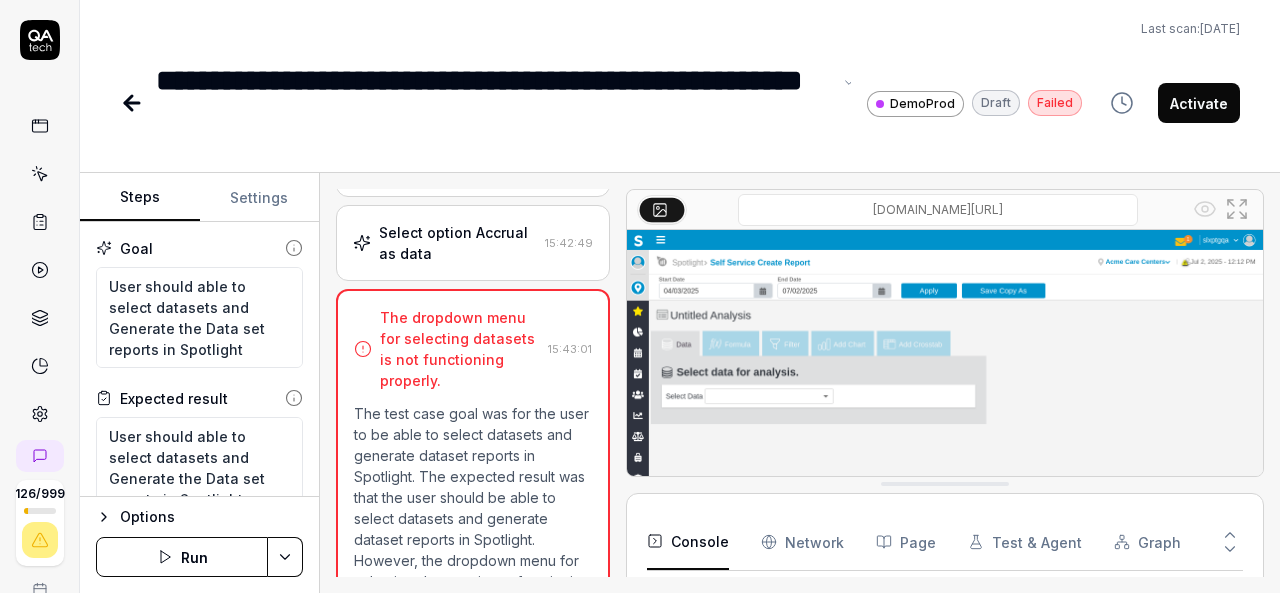 scroll, scrollTop: 1134, scrollLeft: 0, axis: vertical 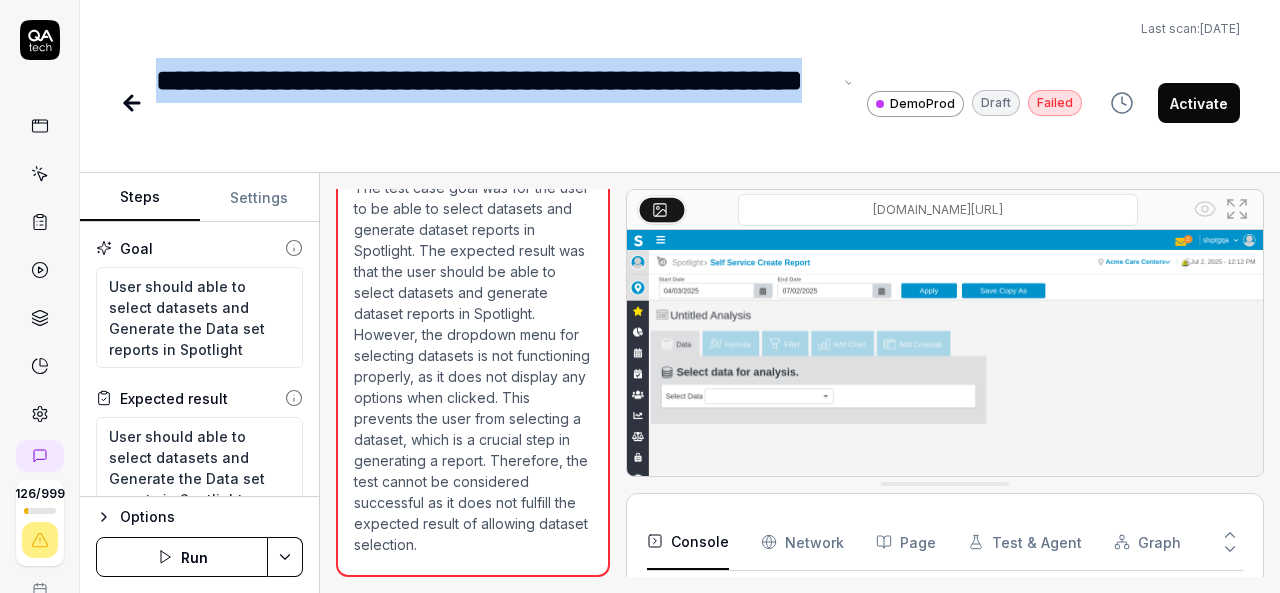 drag, startPoint x: 280, startPoint y: 119, endPoint x: 153, endPoint y: 78, distance: 133.45412 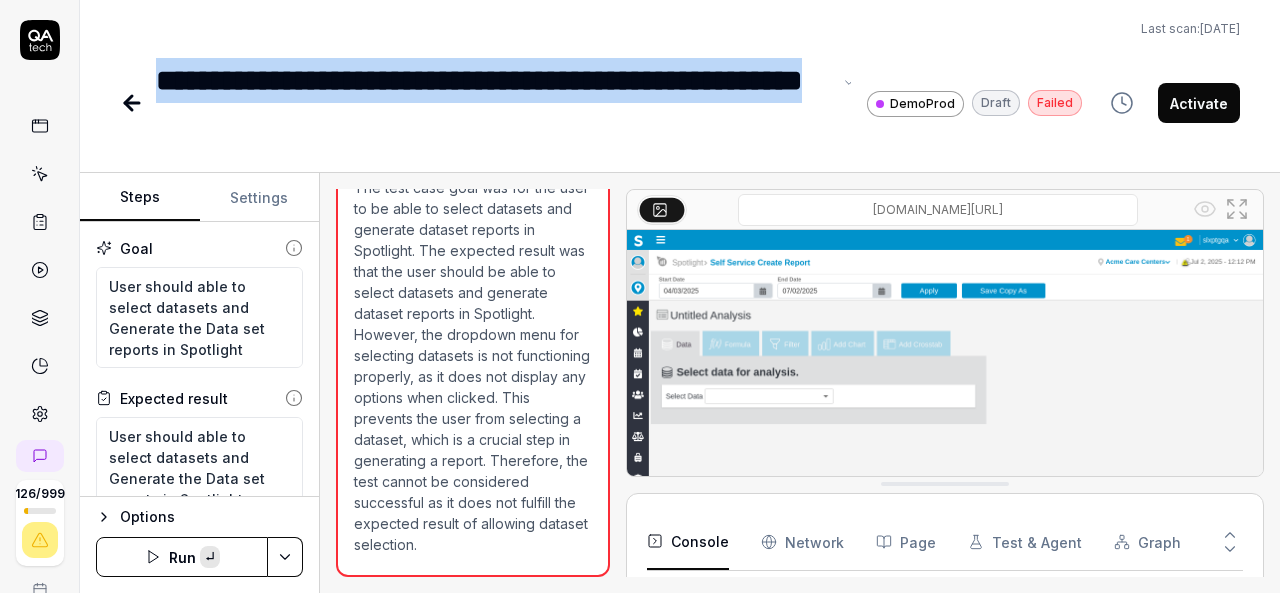 copy on "**********" 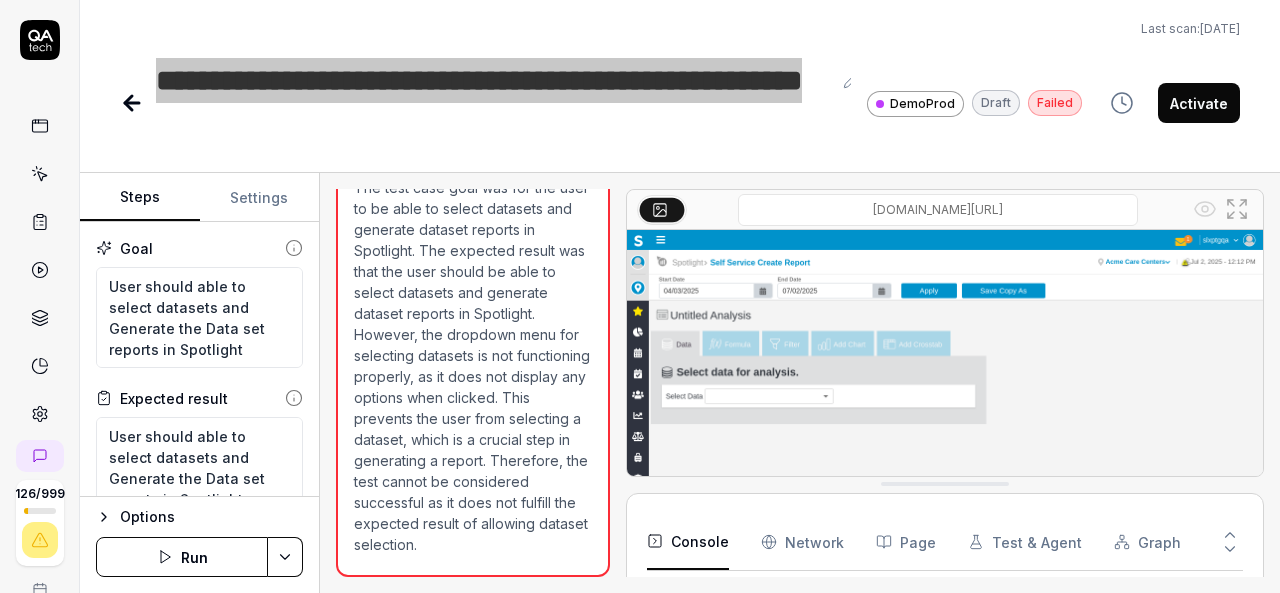 type on "*" 